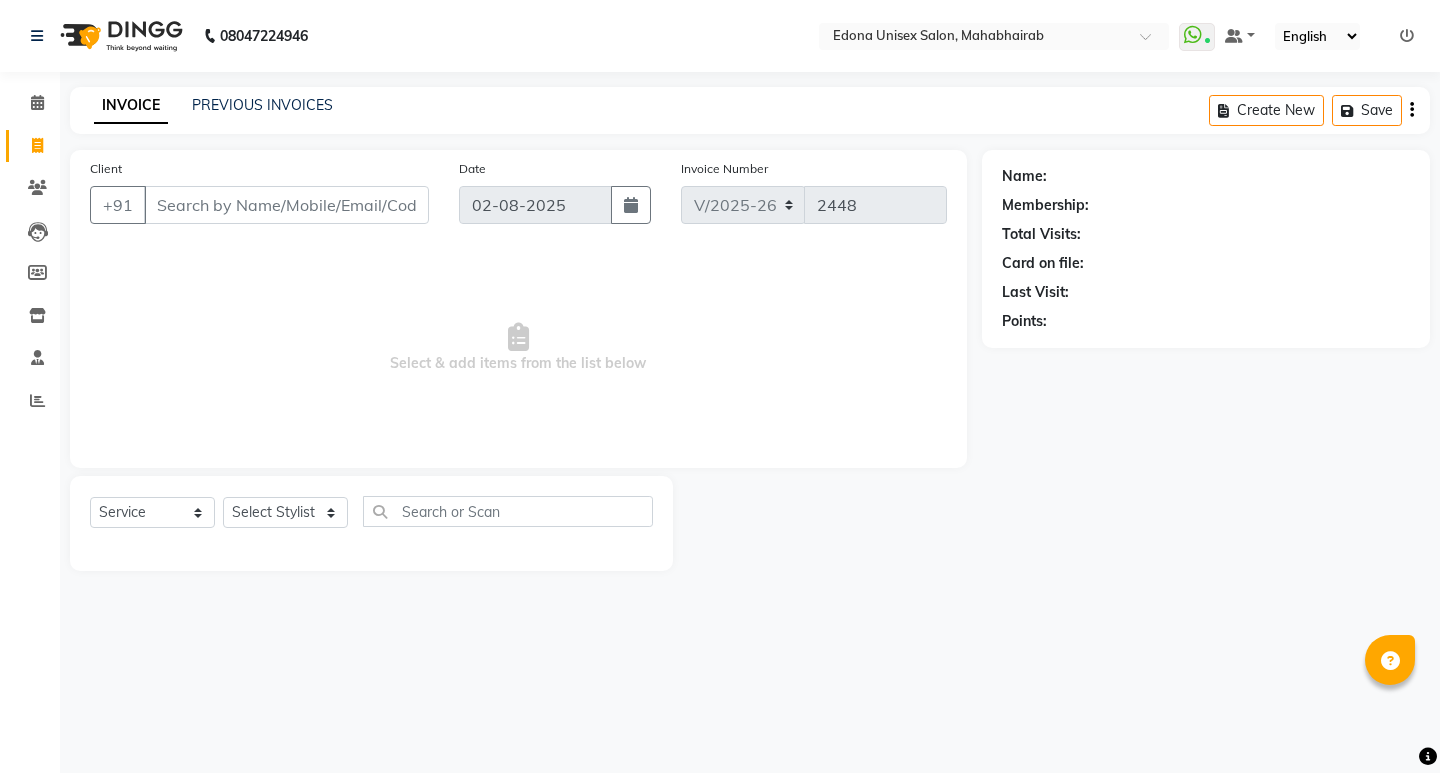select on "5393" 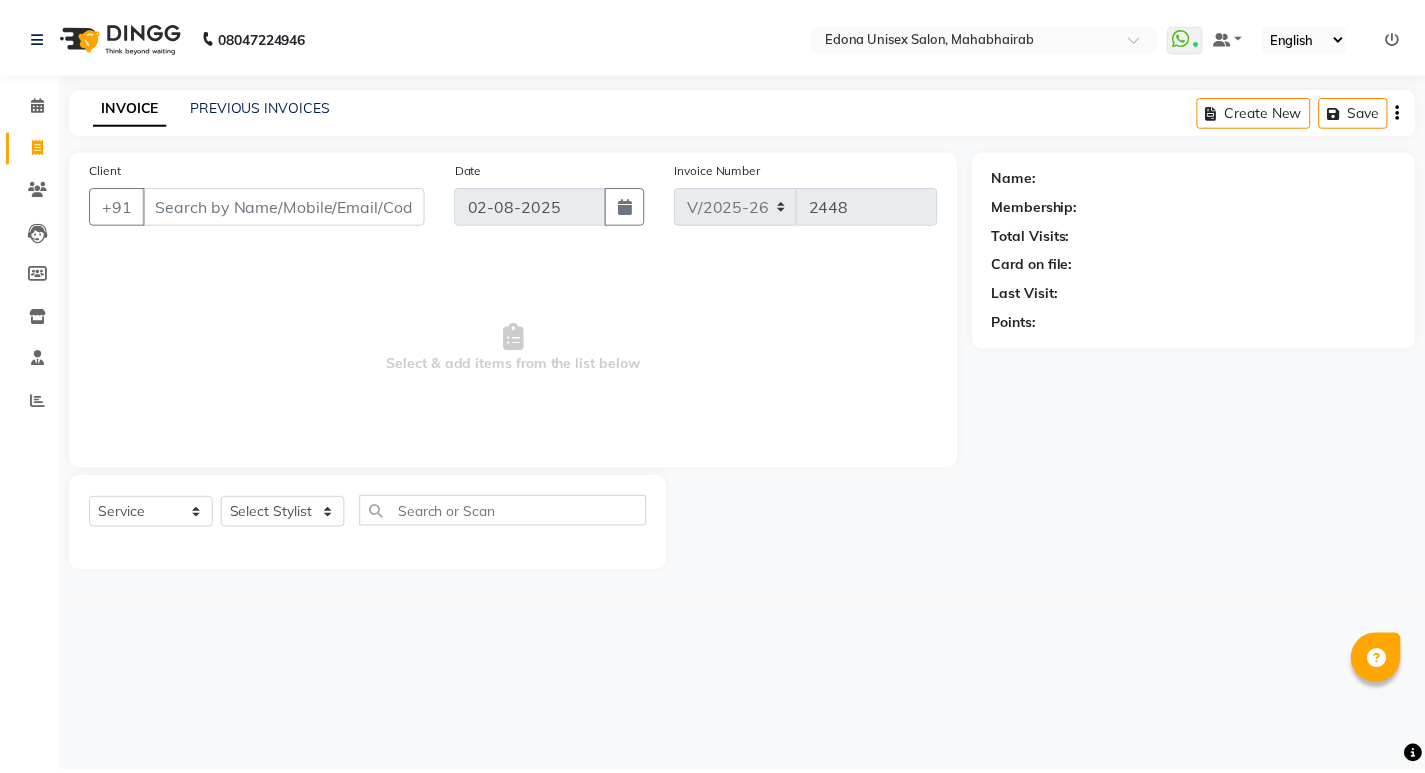 scroll, scrollTop: 0, scrollLeft: 0, axis: both 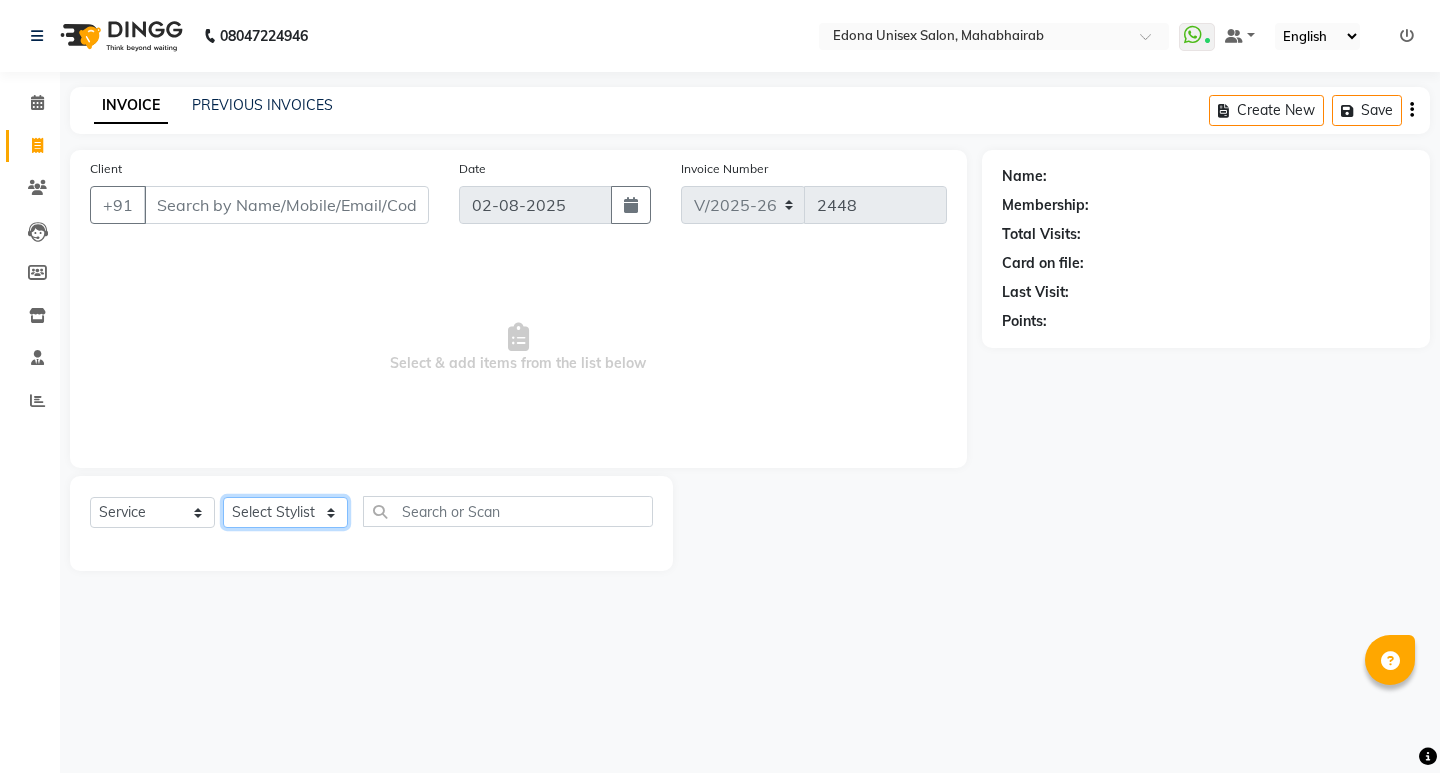 click on "Select Stylist Admin Anju Sonar Bir Basumtary Bishal Bharma Hemen Daimari Hombr Jogi Jenny kayina Kriti Kunal Lokesh Verma Mithiser Bodo Monisha Goyari Neha Pahi Prabir Das Rashmi Basumtary Reshma Sultana Roselin Basumtary Sumitra Subba" 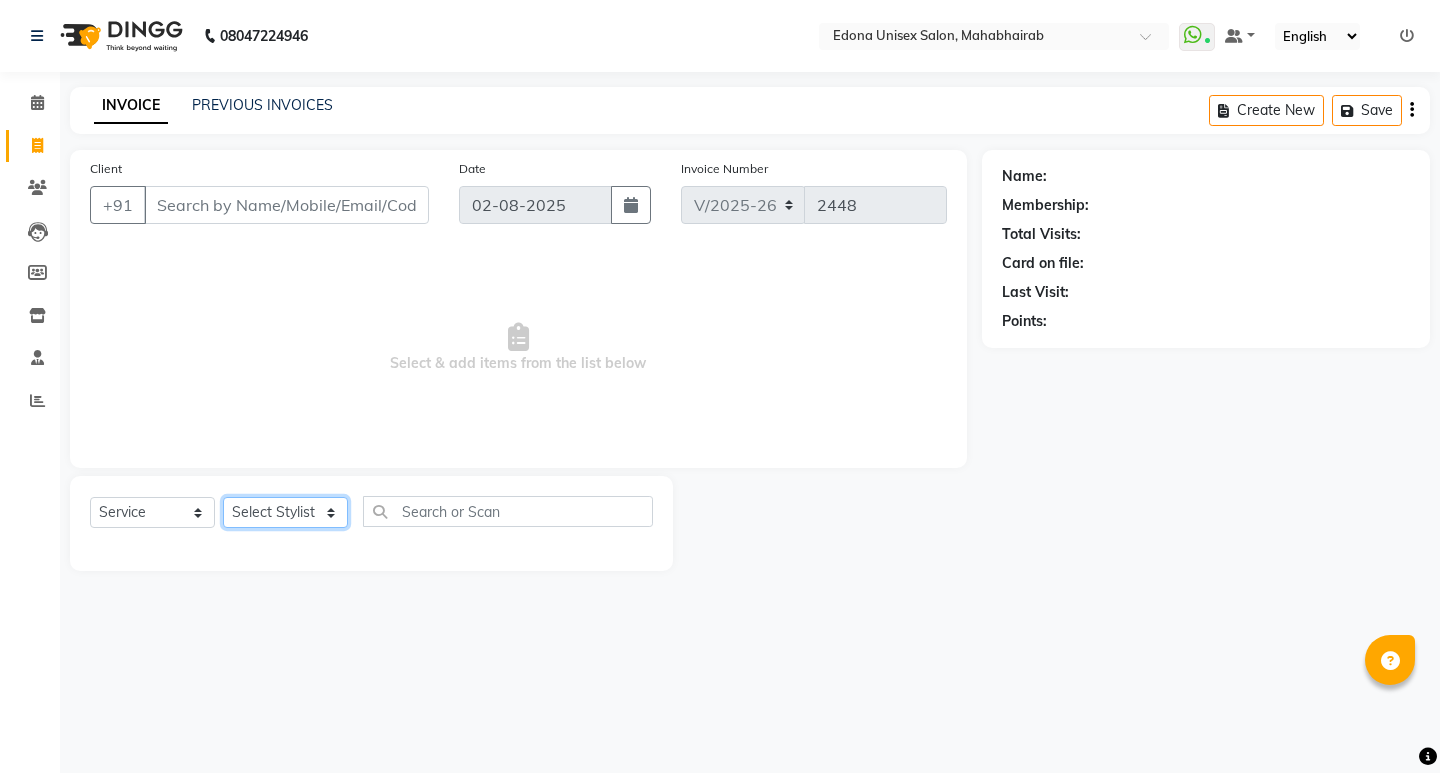 select on "35911" 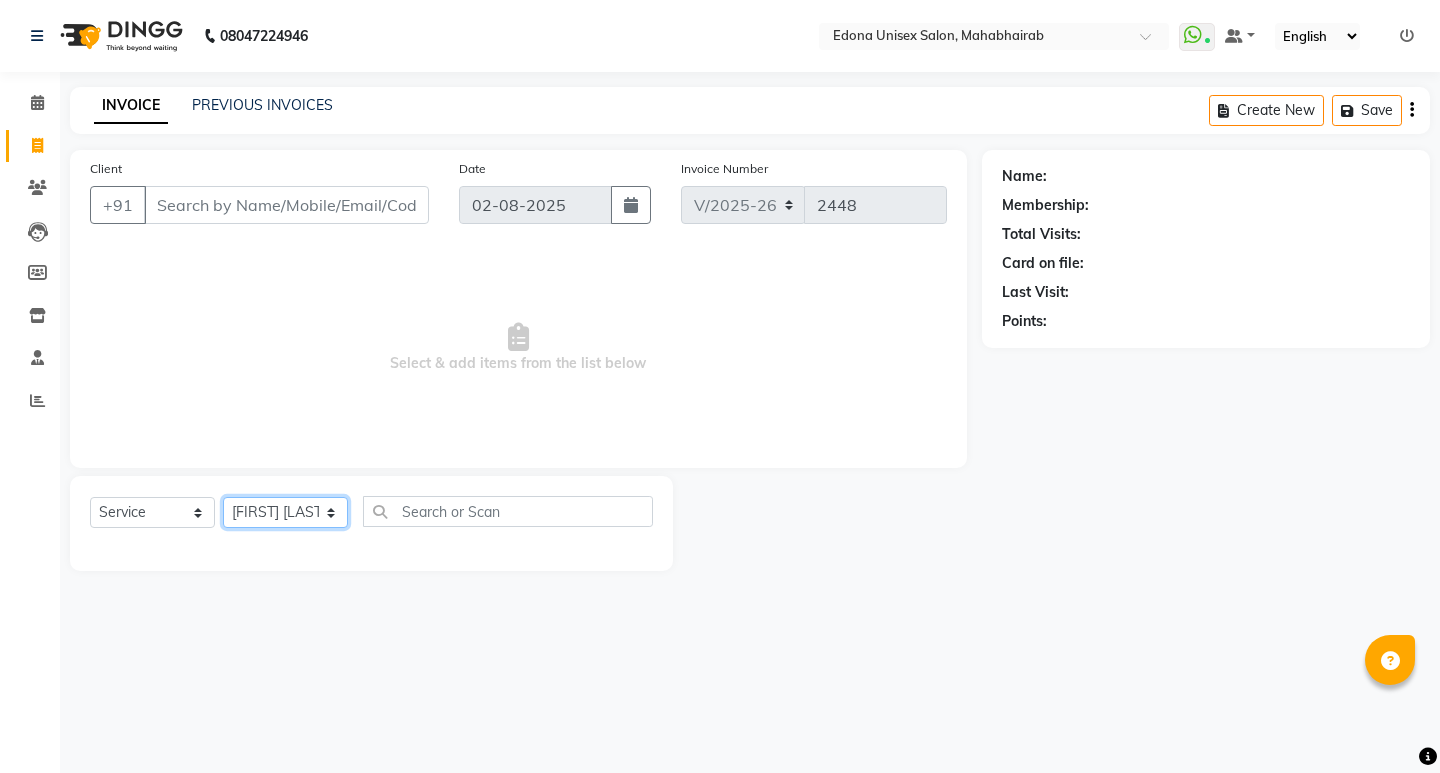 click on "Select Stylist Admin Anju Sonar Bir Basumtary Bishal Bharma Hemen Daimari Hombr Jogi Jenny kayina Kriti Kunal Lokesh Verma Mithiser Bodo Monisha Goyari Neha Pahi Prabir Das Rashmi Basumtary Reshma Sultana Roselin Basumtary Sumitra Subba" 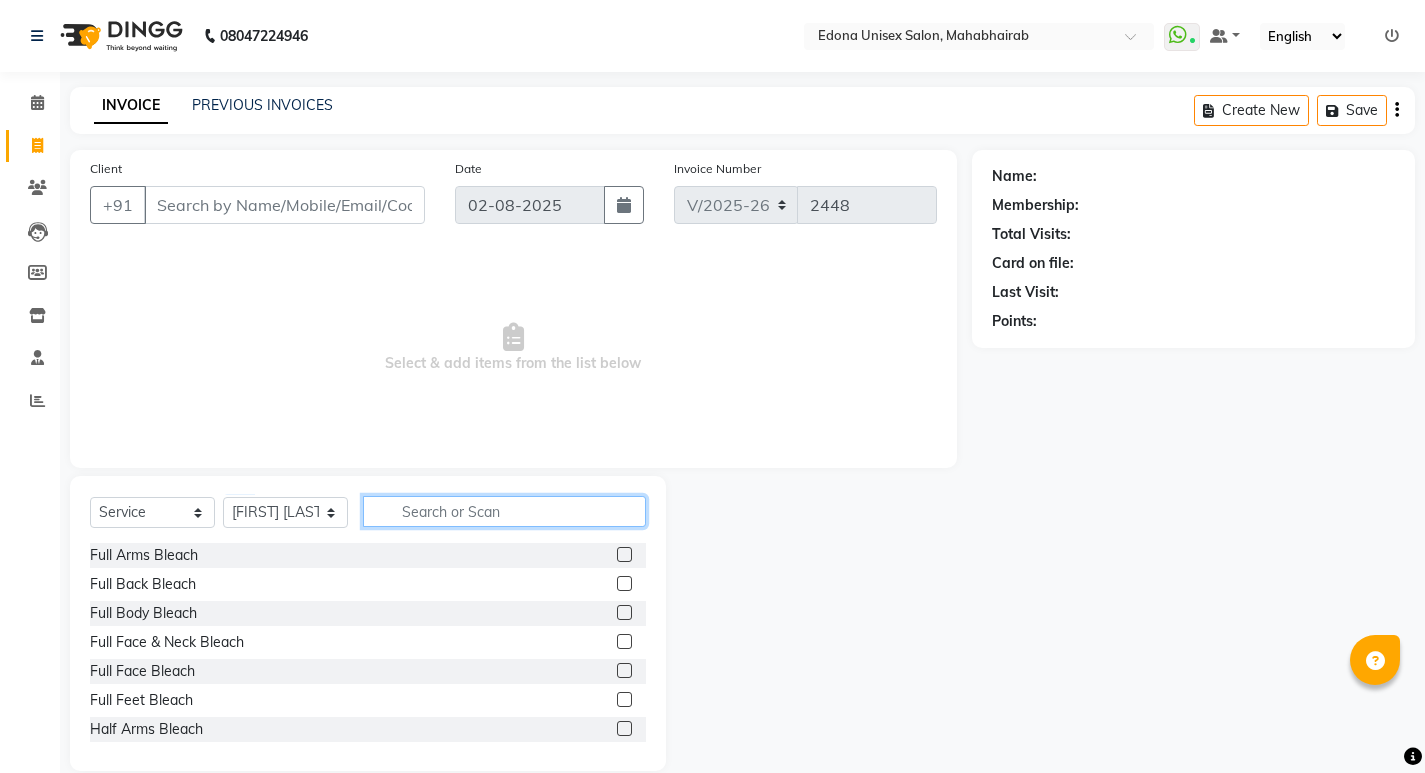 click 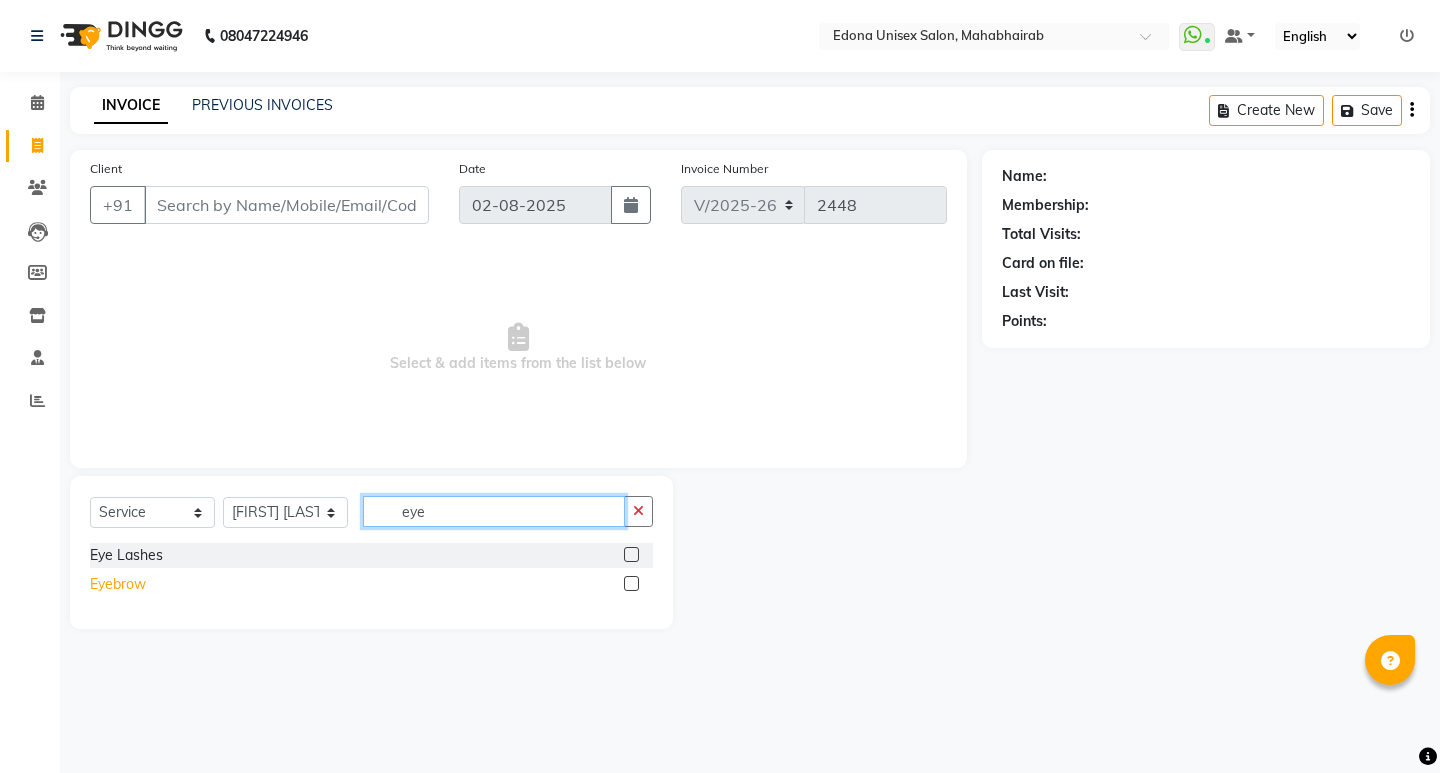 type on "eye" 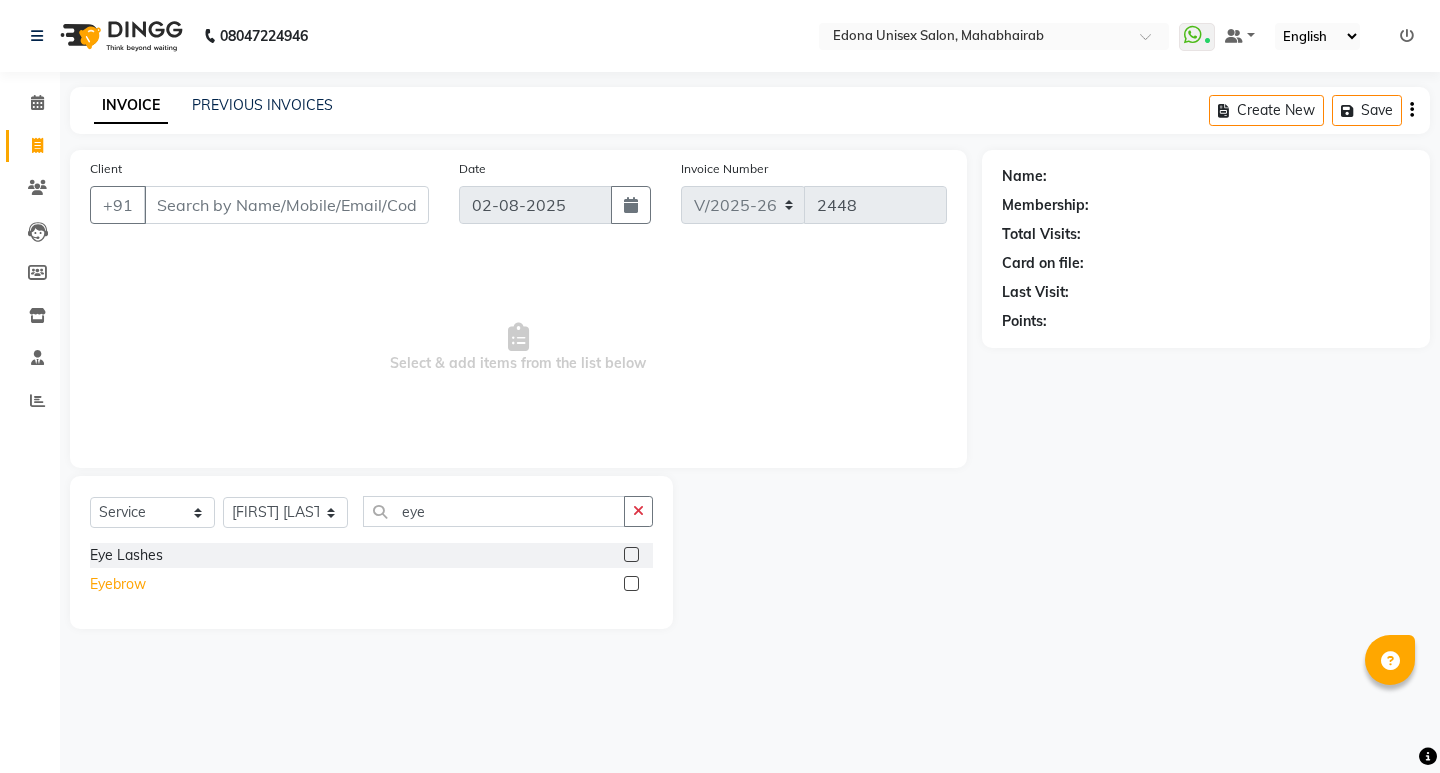 click on "Eyebrow" 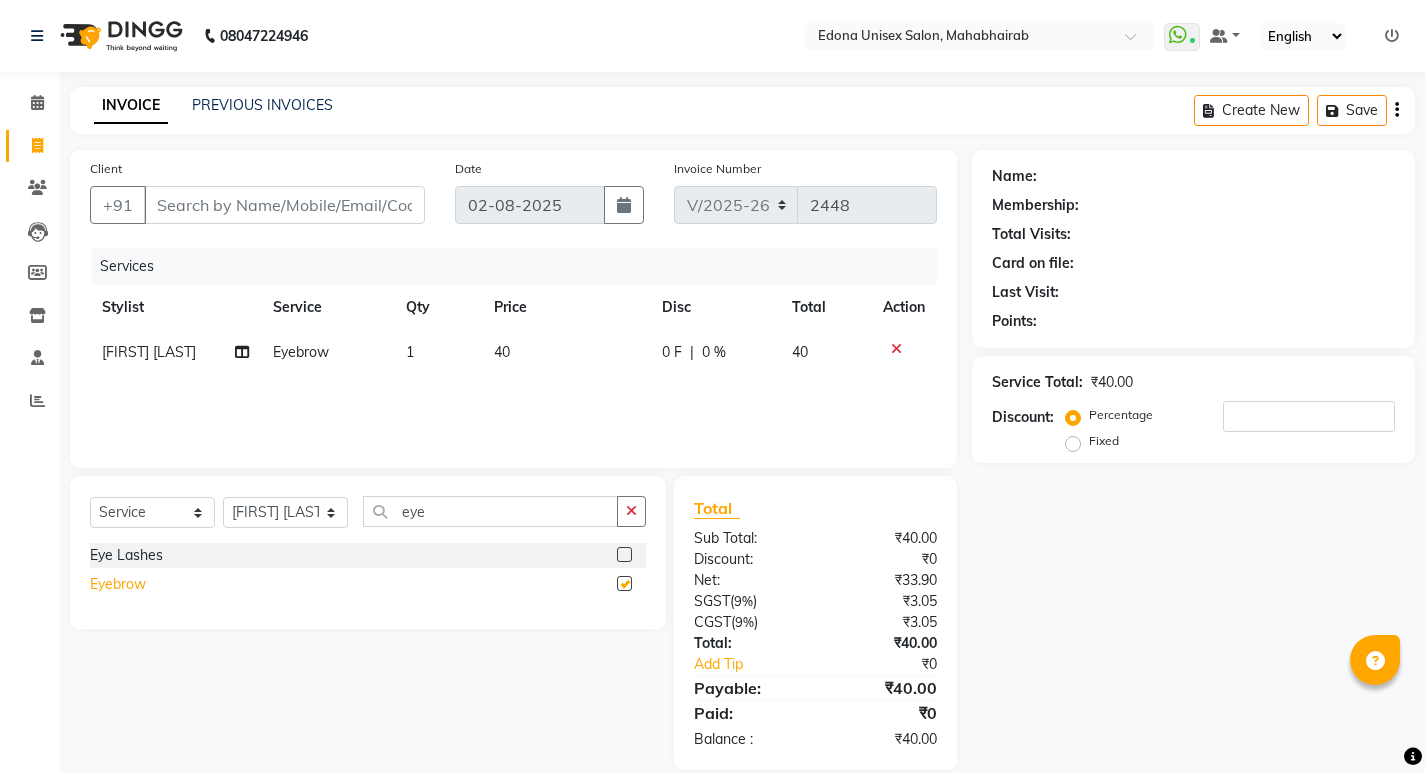 checkbox on "false" 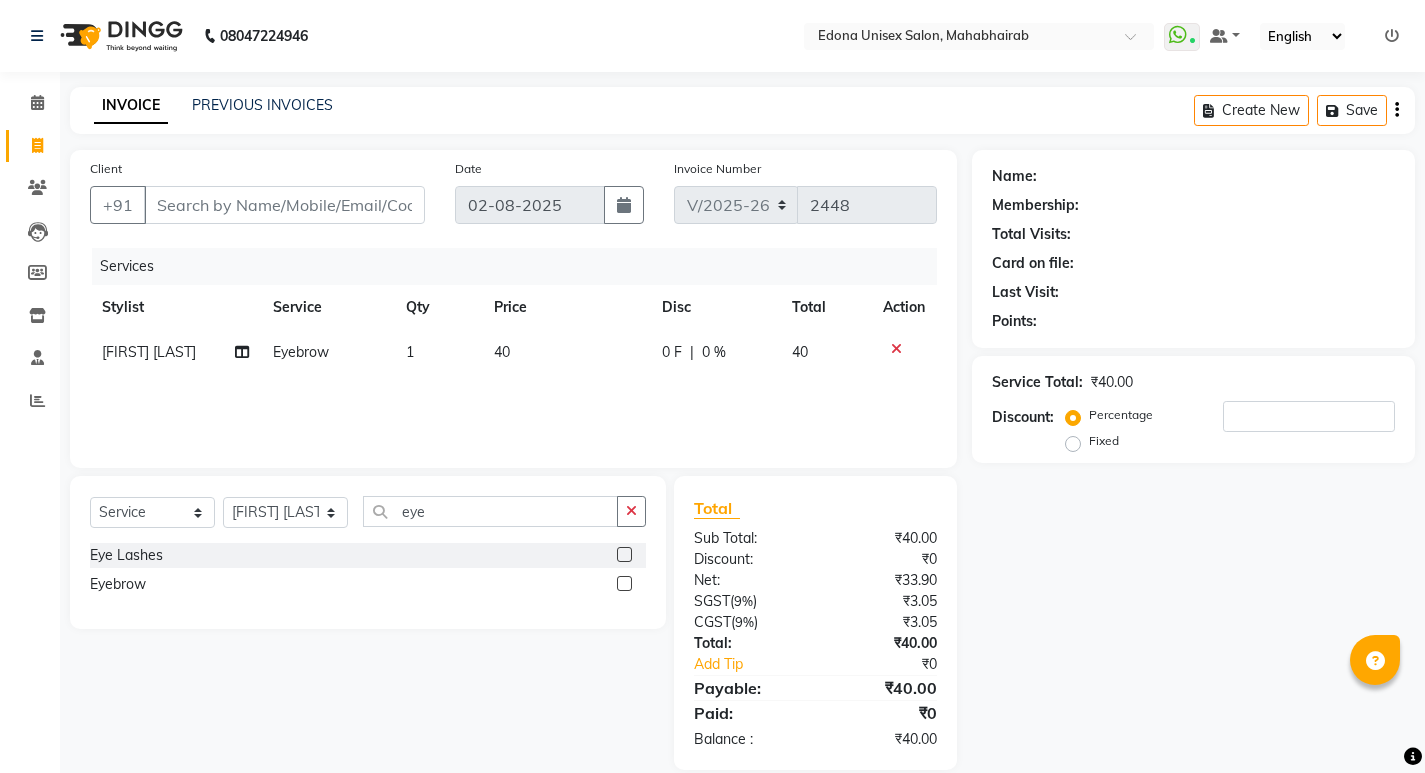 click on "Select Service Product Membership Package Voucher Prepaid Gift Card Select Stylist Admin Anju Sonar Bir Basumtary Bishal Bharma Hemen Daimari Hombr Jogi Jenny kayina Kriti Kunal Lokesh Verma Mithiser Bodo Monisha Goyari Neha Pahi Prabir Das Rashmi Basumtary Reshma Sultana Roselin Basumtary Sumitra Subba eye Eye Lashes Eyebrow" 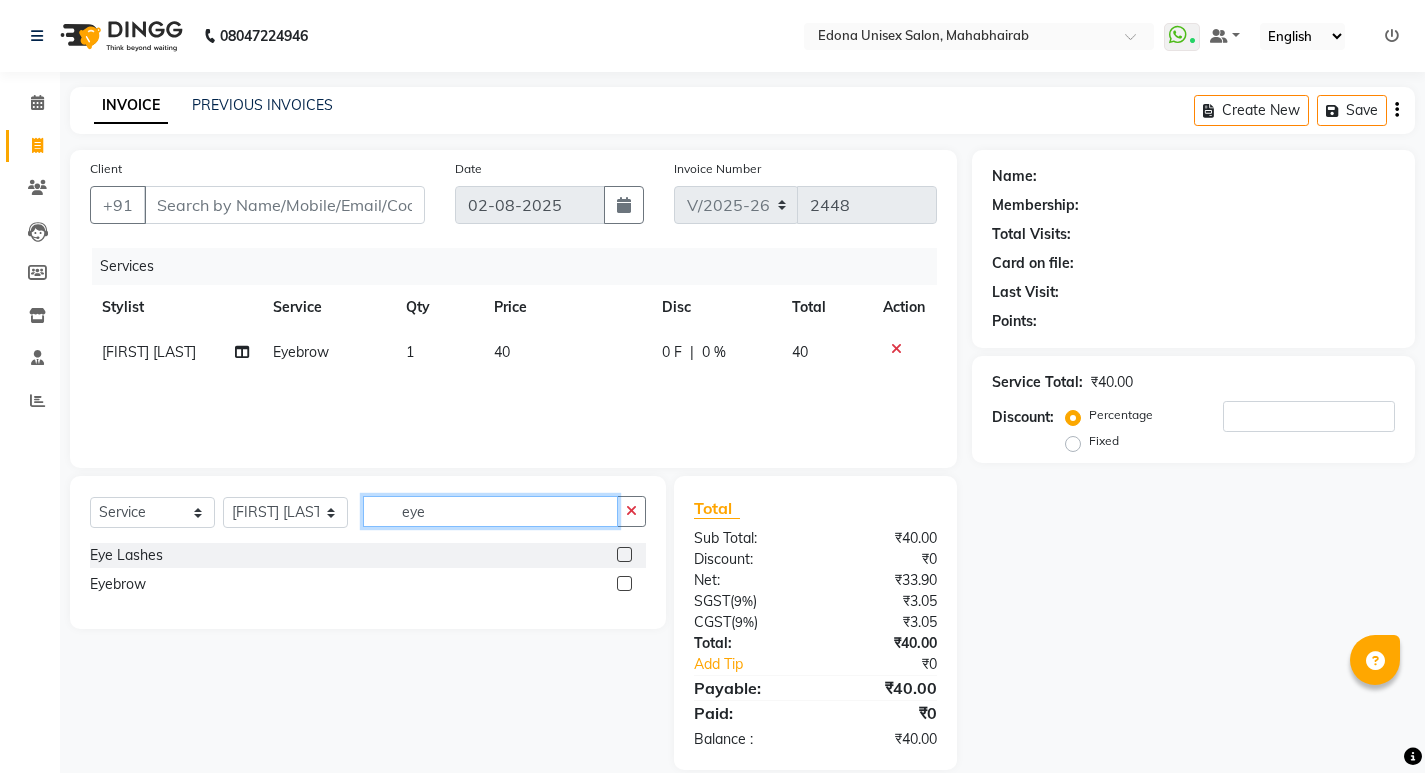 click on "eye" 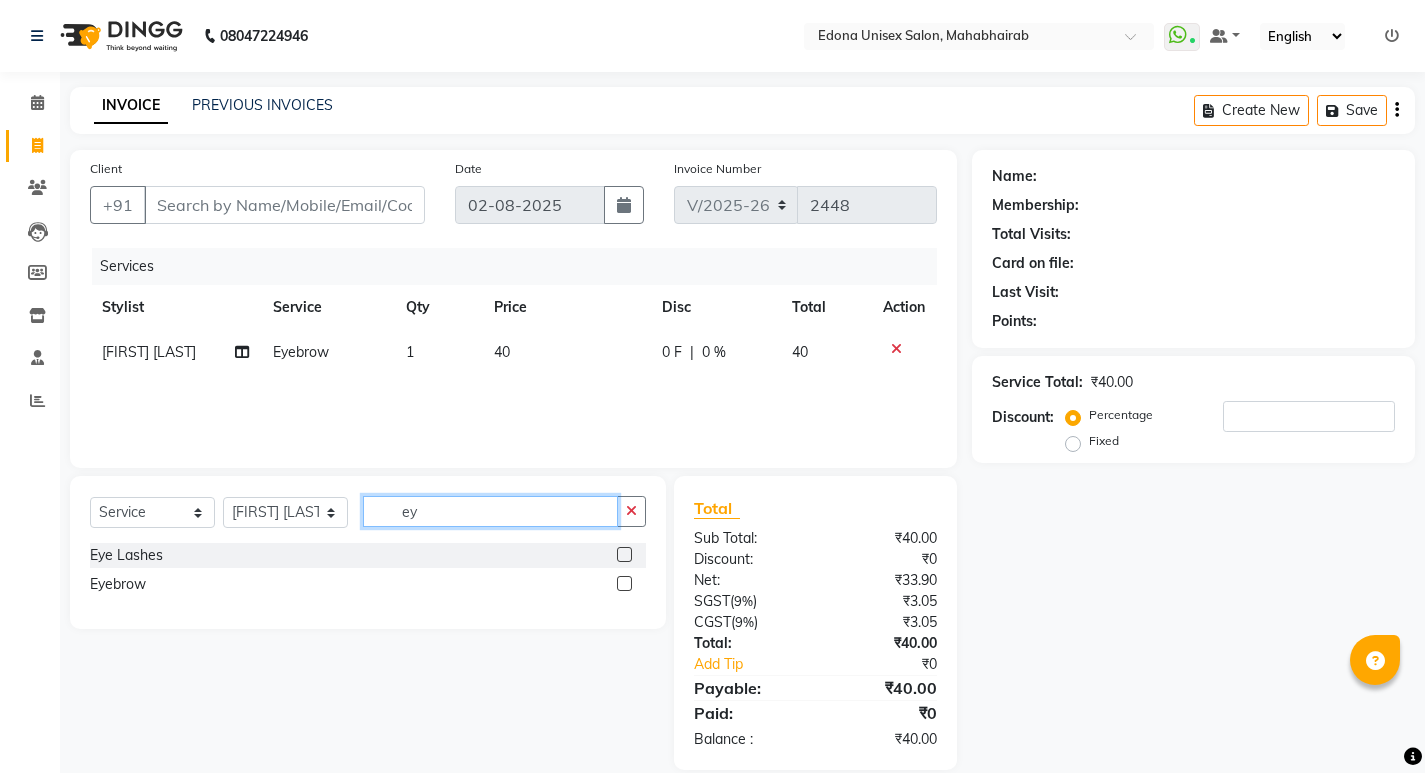 type on "e" 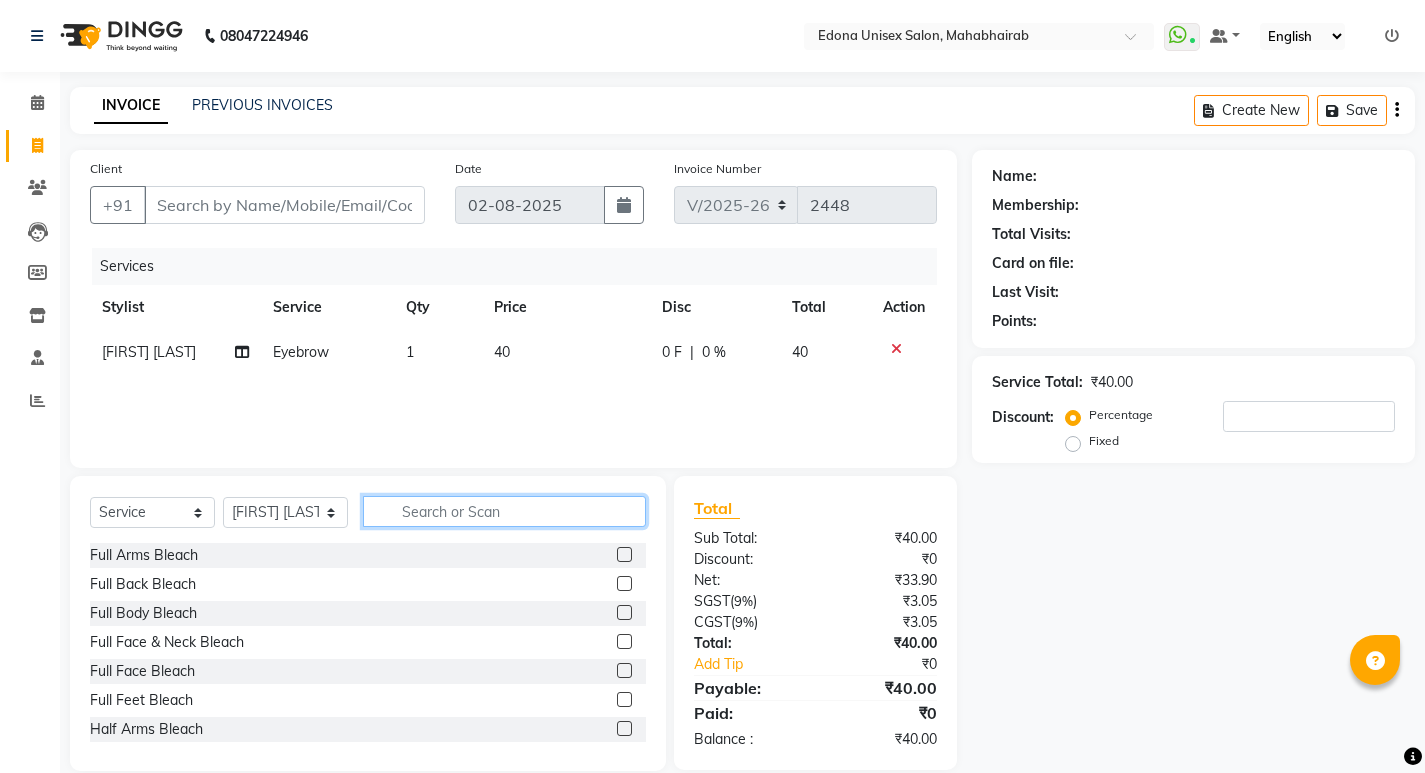 type 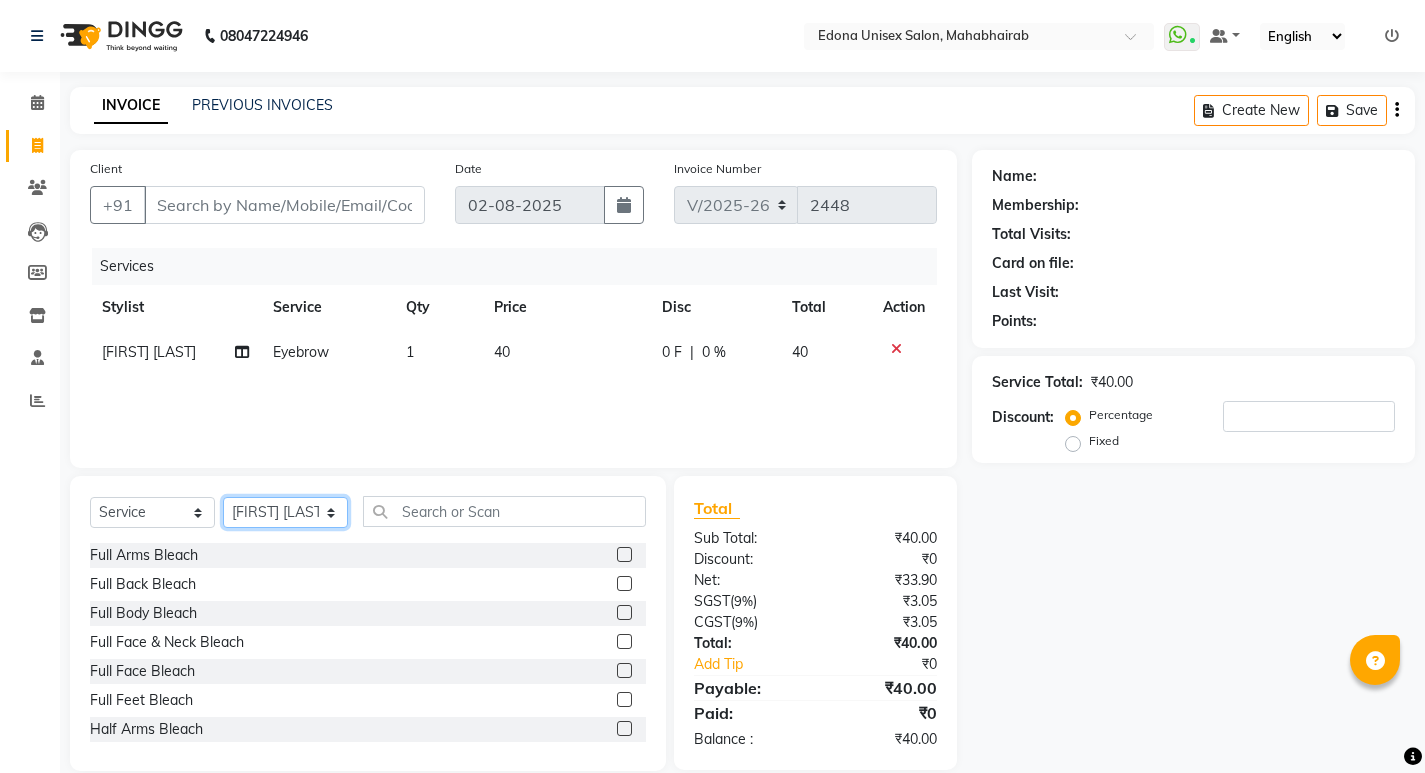 click on "Select Stylist Admin Anju Sonar Bir Basumtary Bishal Bharma Hemen Daimari Hombr Jogi Jenny kayina Kriti Kunal Lokesh Verma Mithiser Bodo Monisha Goyari Neha Pahi Prabir Das Rashmi Basumtary Reshma Sultana Roselin Basumtary Sumitra Subba" 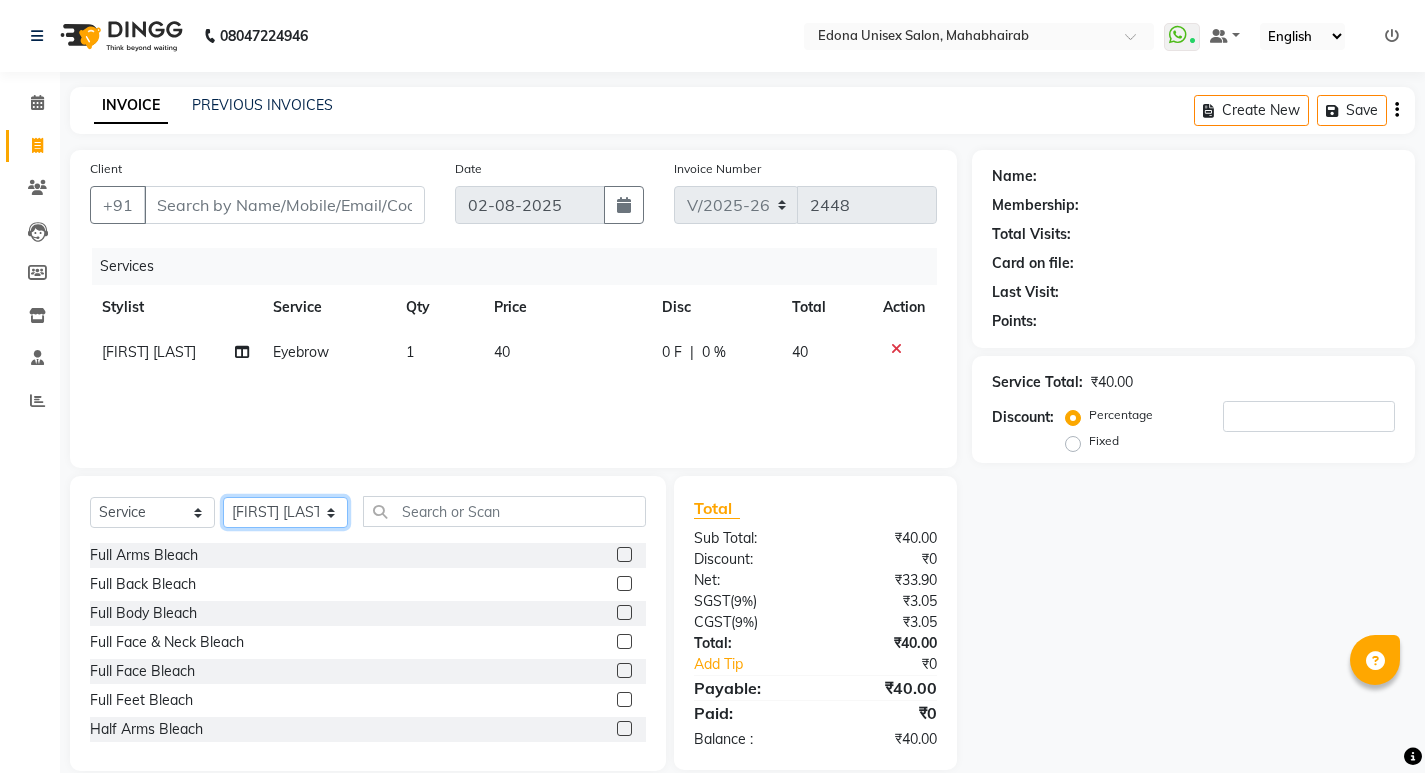 select on "35904" 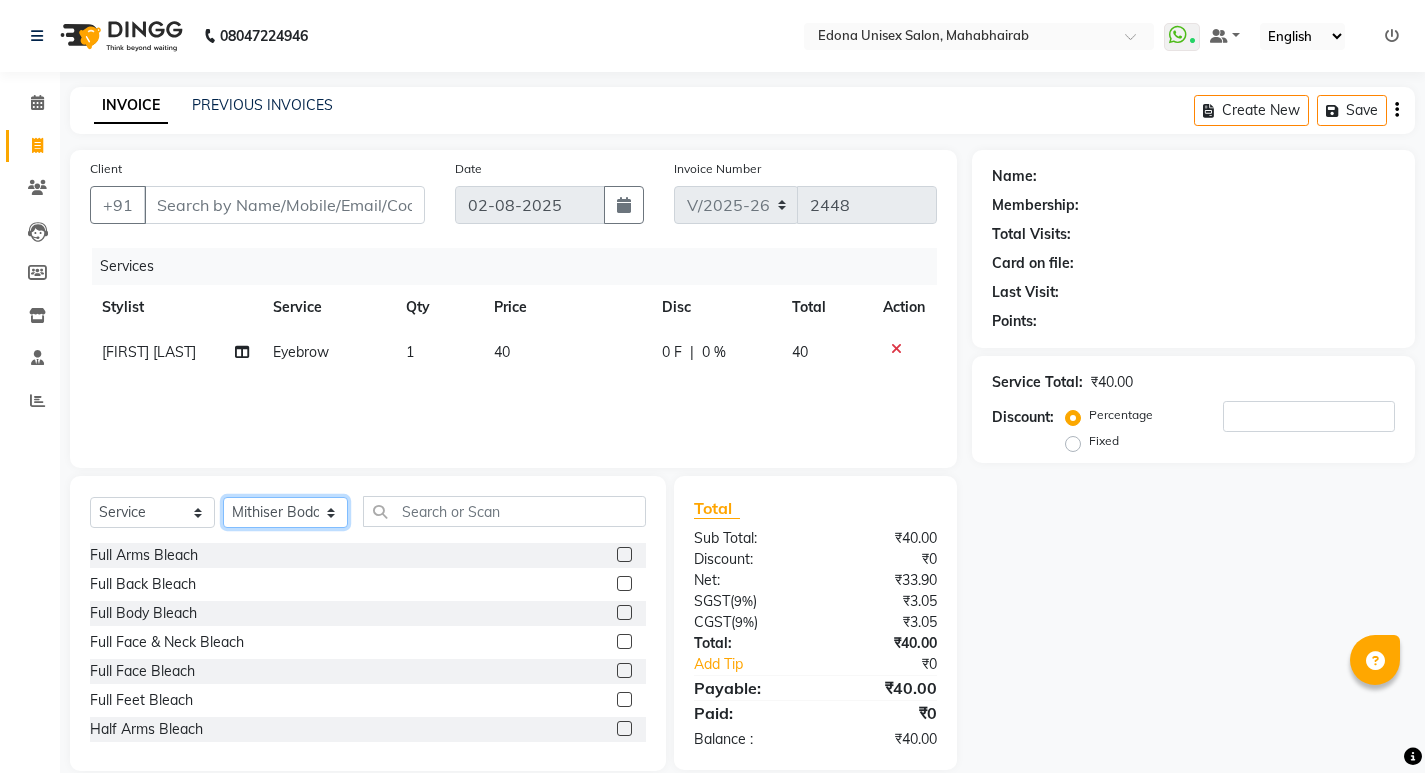 click on "Select Stylist Admin Anju Sonar Bir Basumtary Bishal Bharma Hemen Daimari Hombr Jogi Jenny kayina Kriti Kunal Lokesh Verma Mithiser Bodo Monisha Goyari Neha Pahi Prabir Das Rashmi Basumtary Reshma Sultana Roselin Basumtary Sumitra Subba" 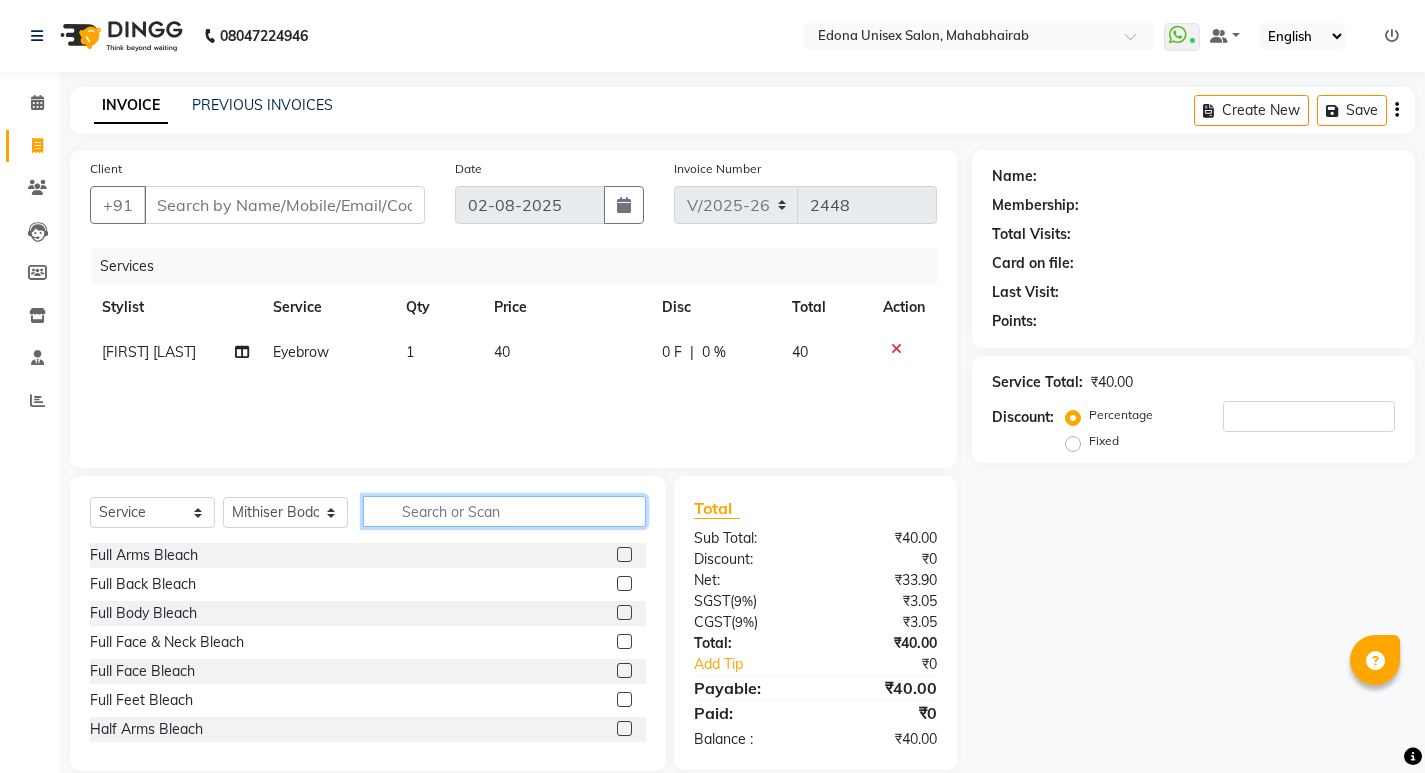 click 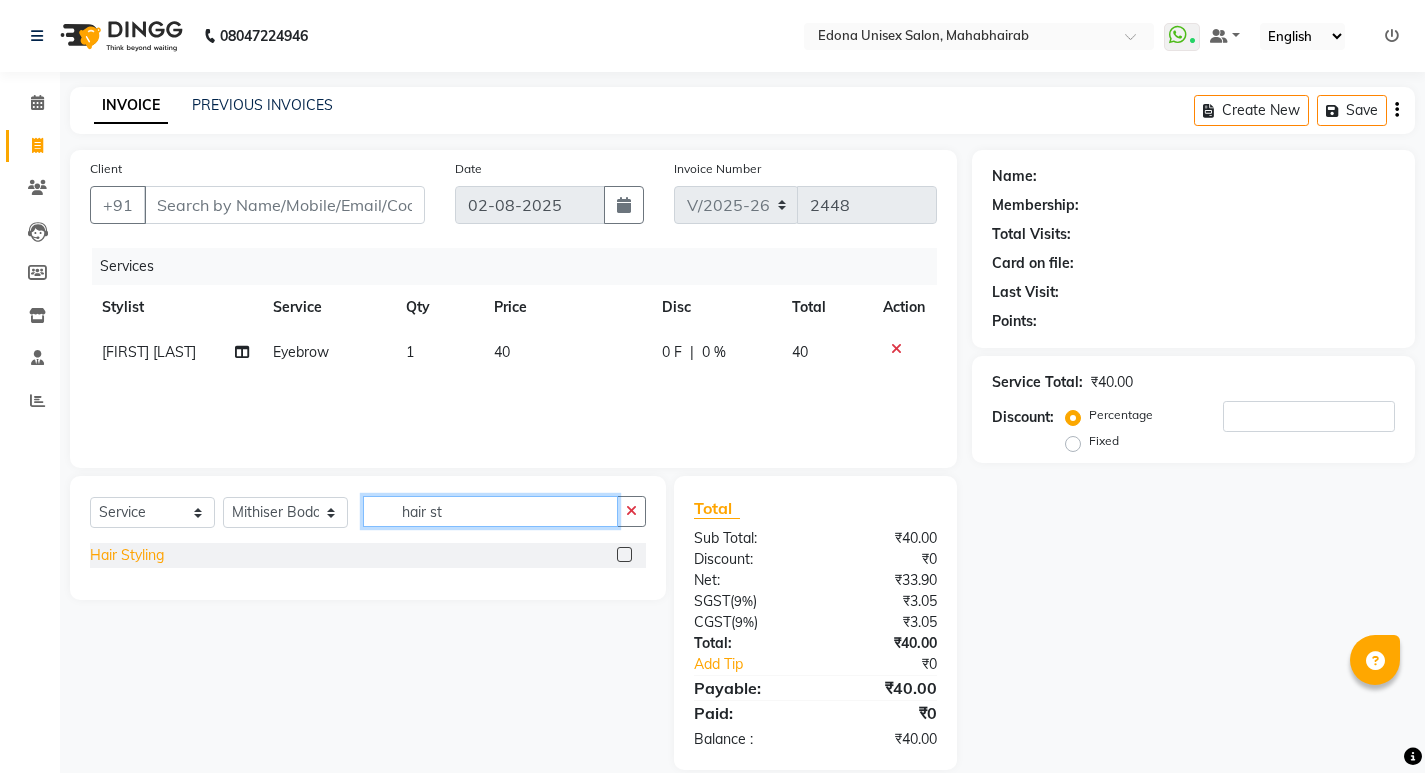type on "hair st" 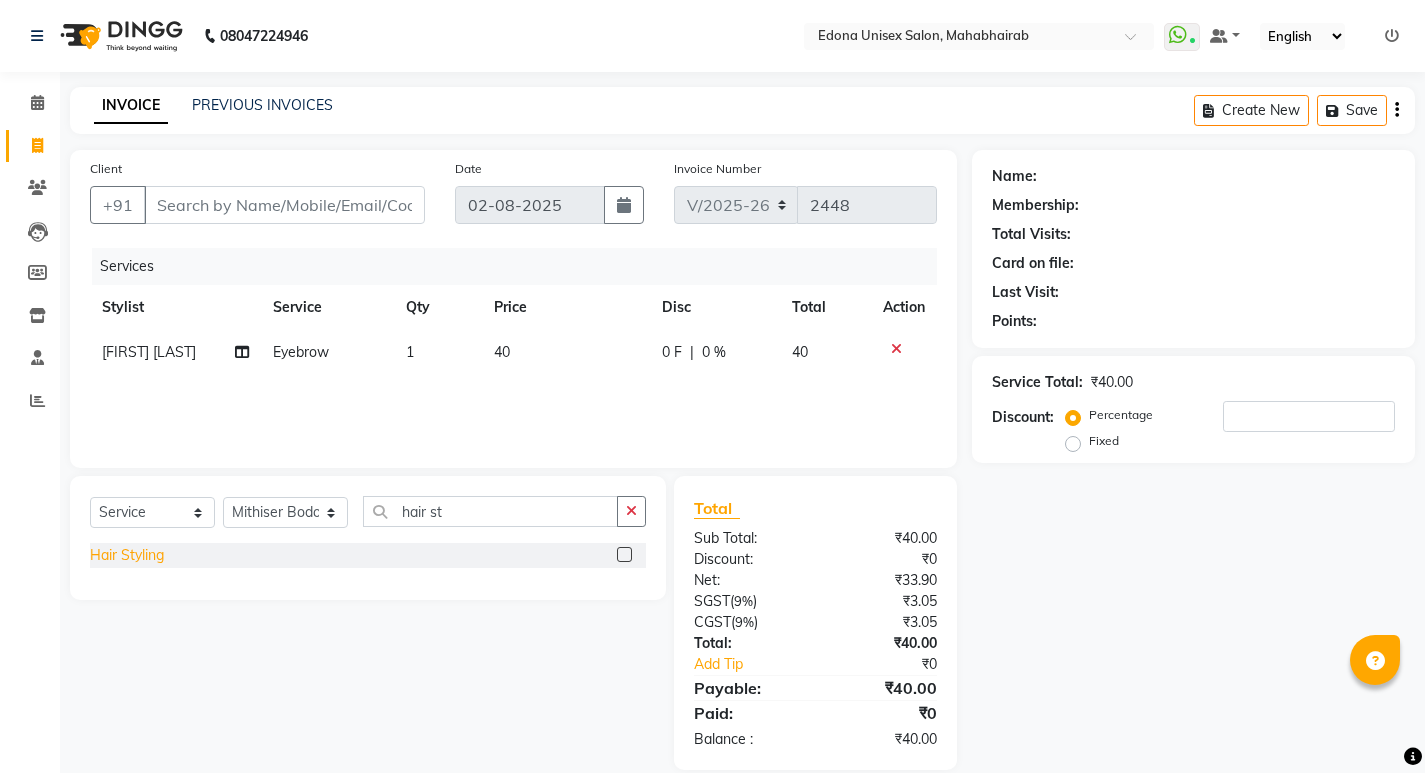 click on "Hair Styling" 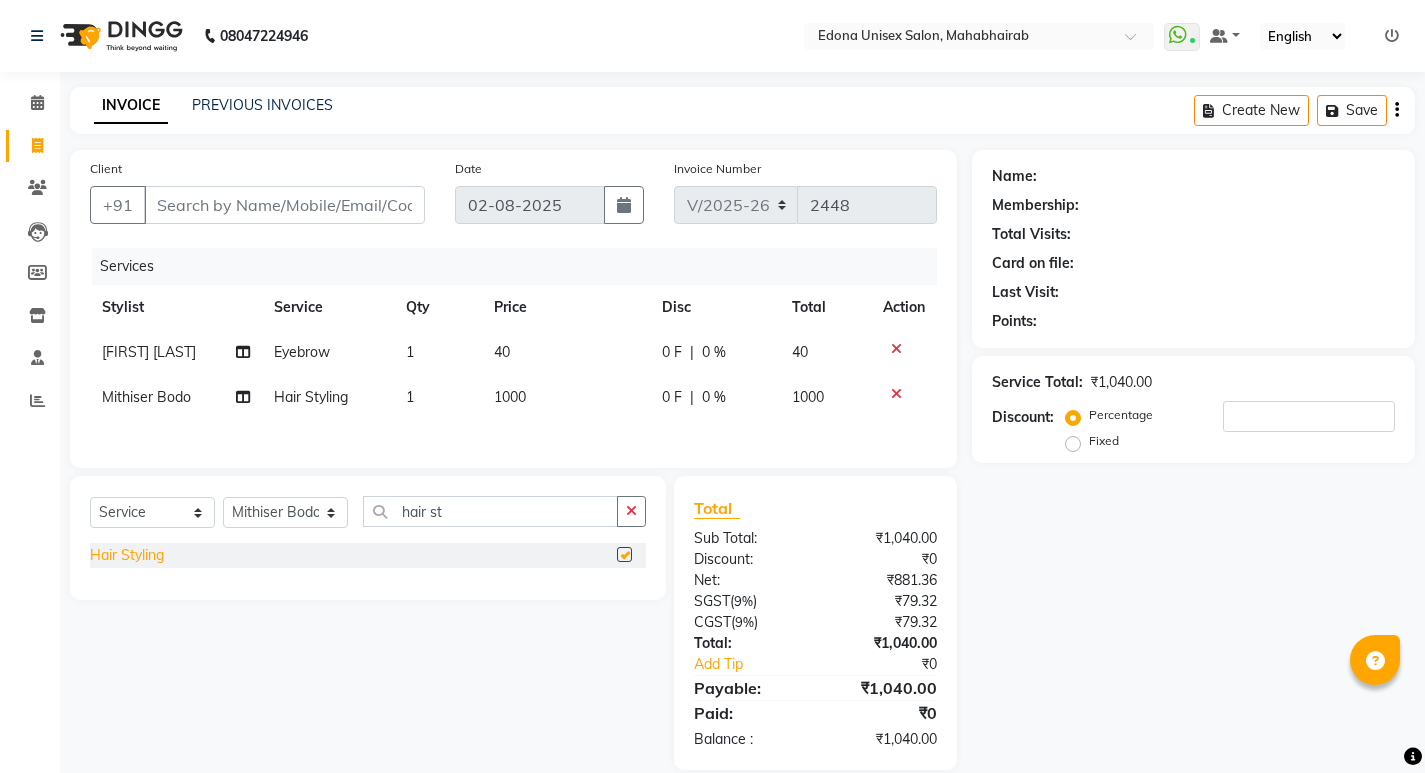 checkbox on "false" 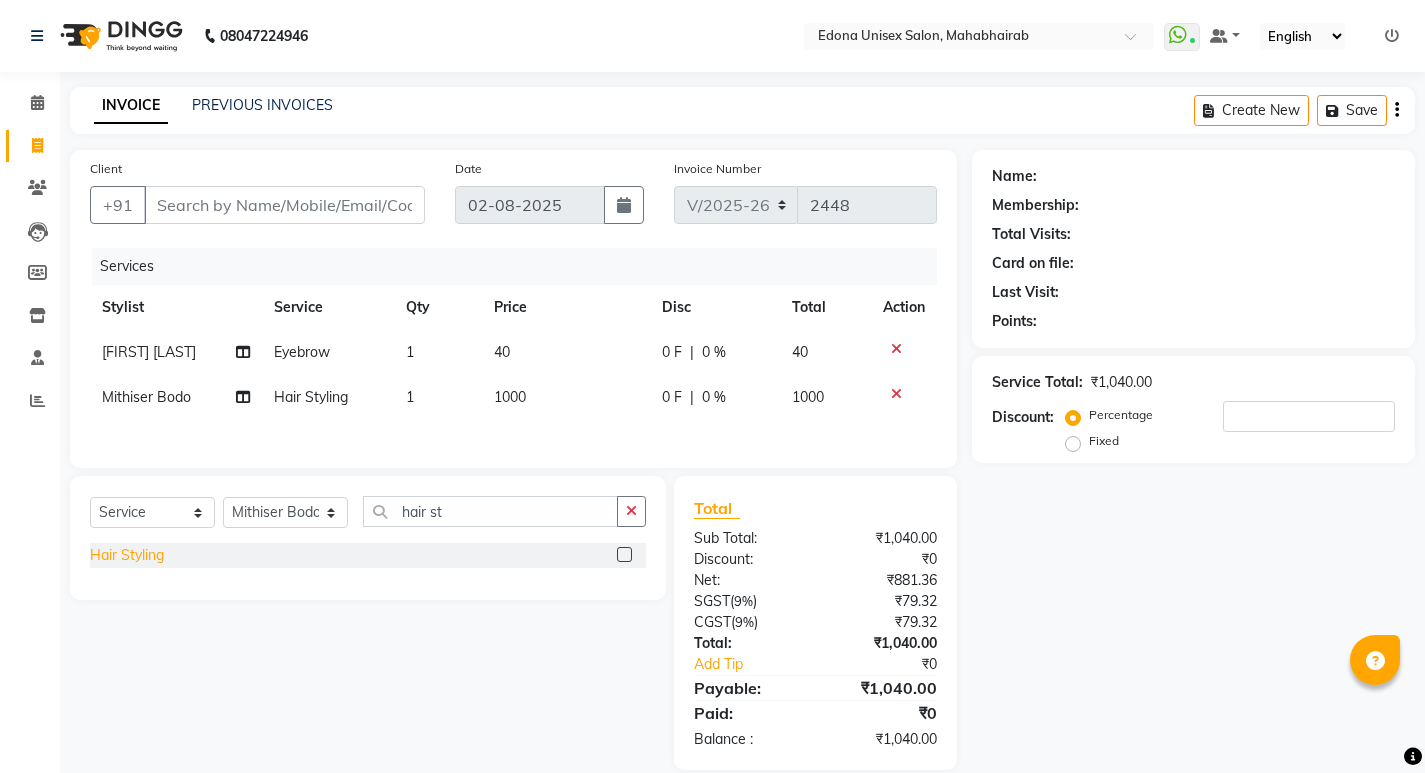 scroll, scrollTop: 30, scrollLeft: 0, axis: vertical 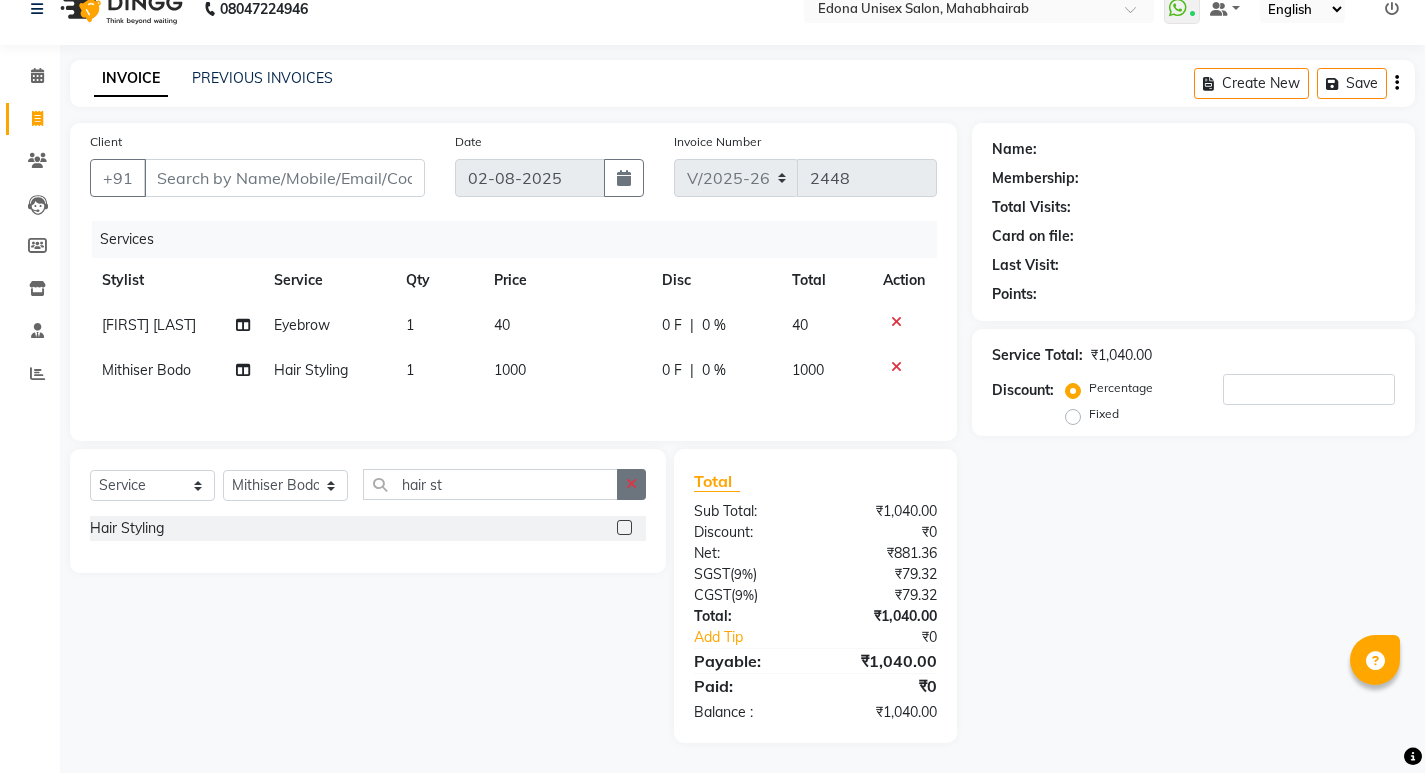 click 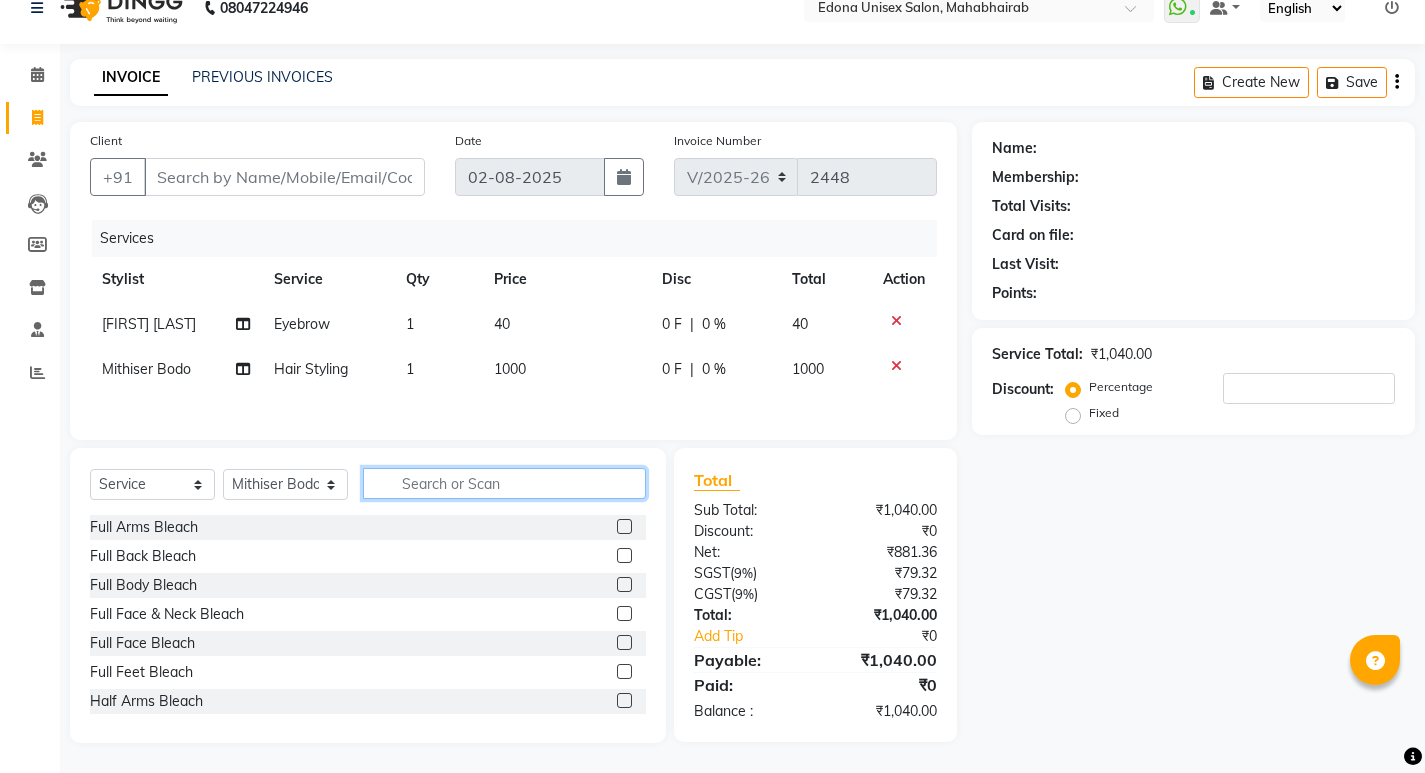 click 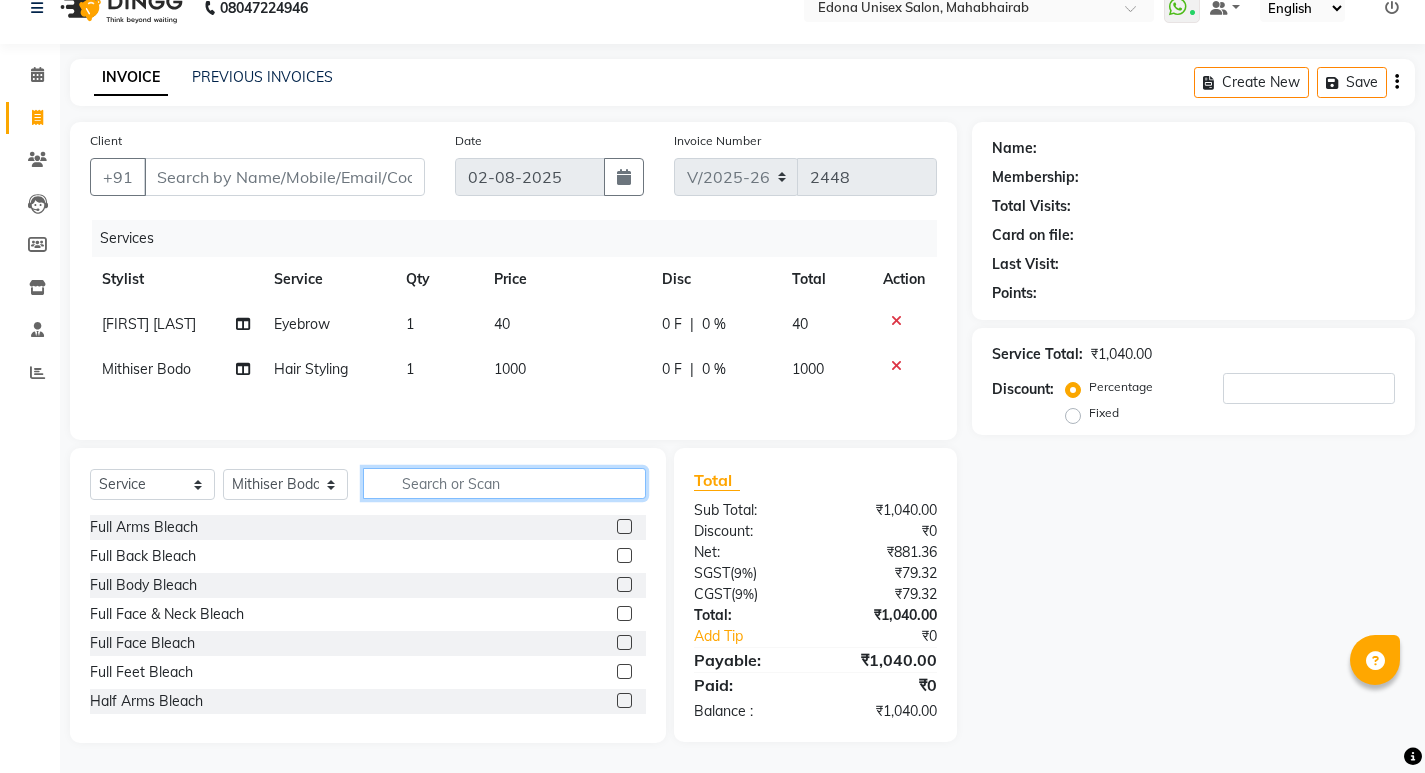 click 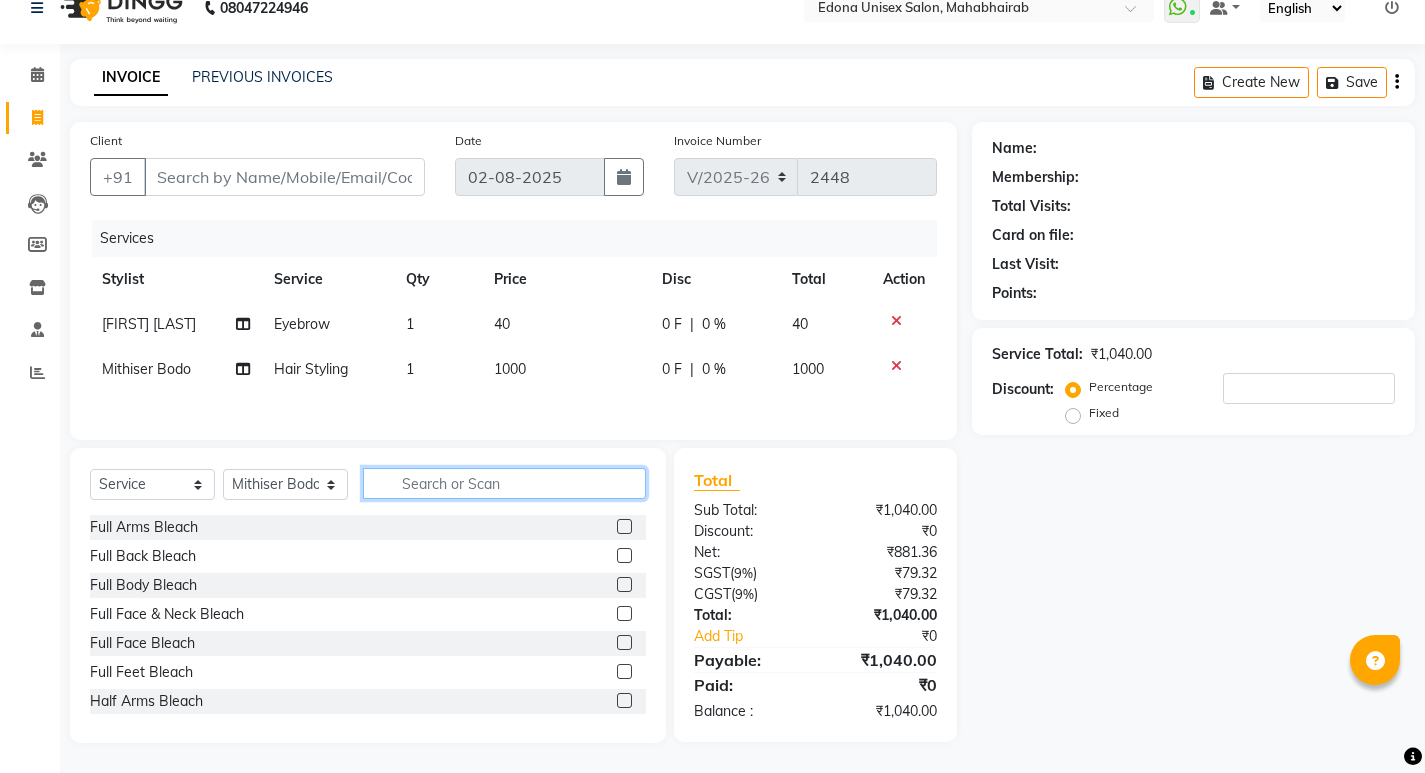 click 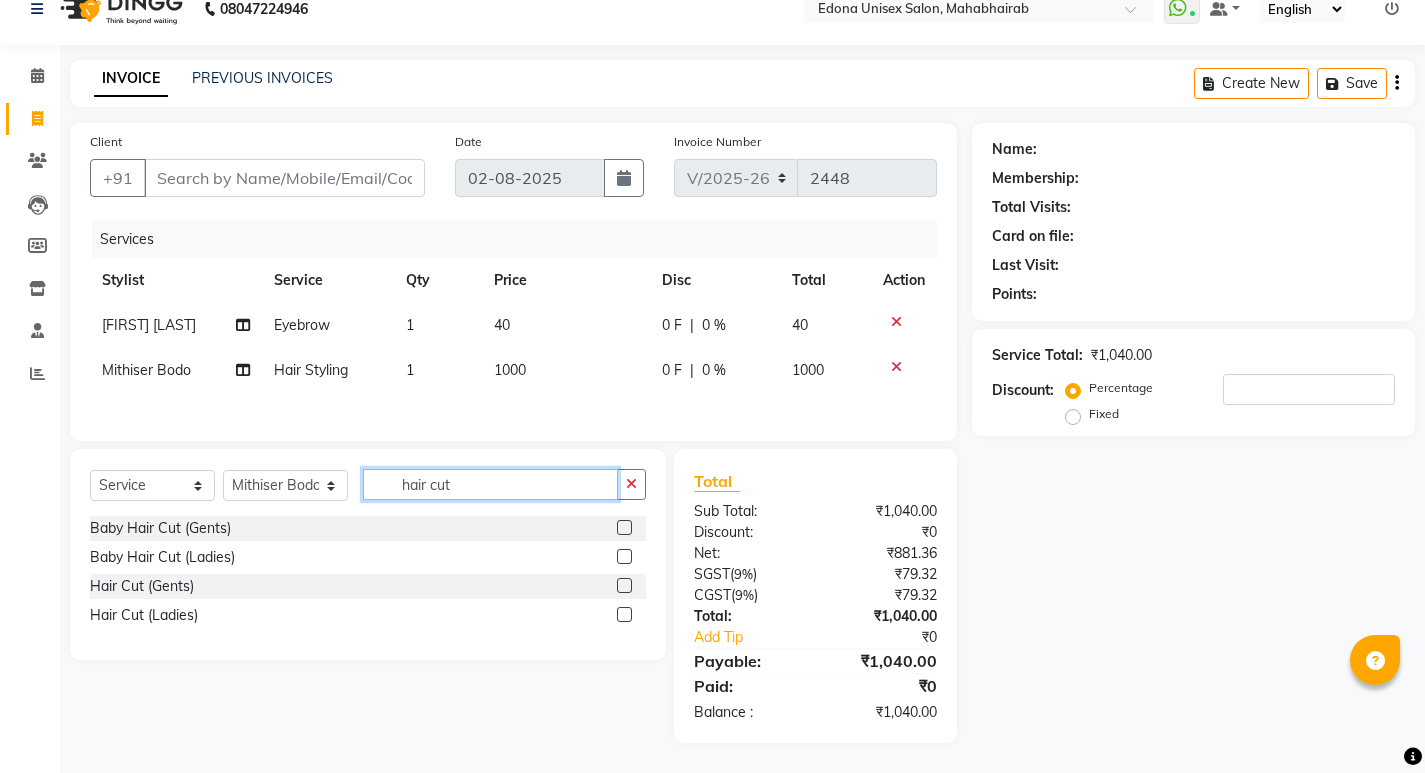 type on "hair cut" 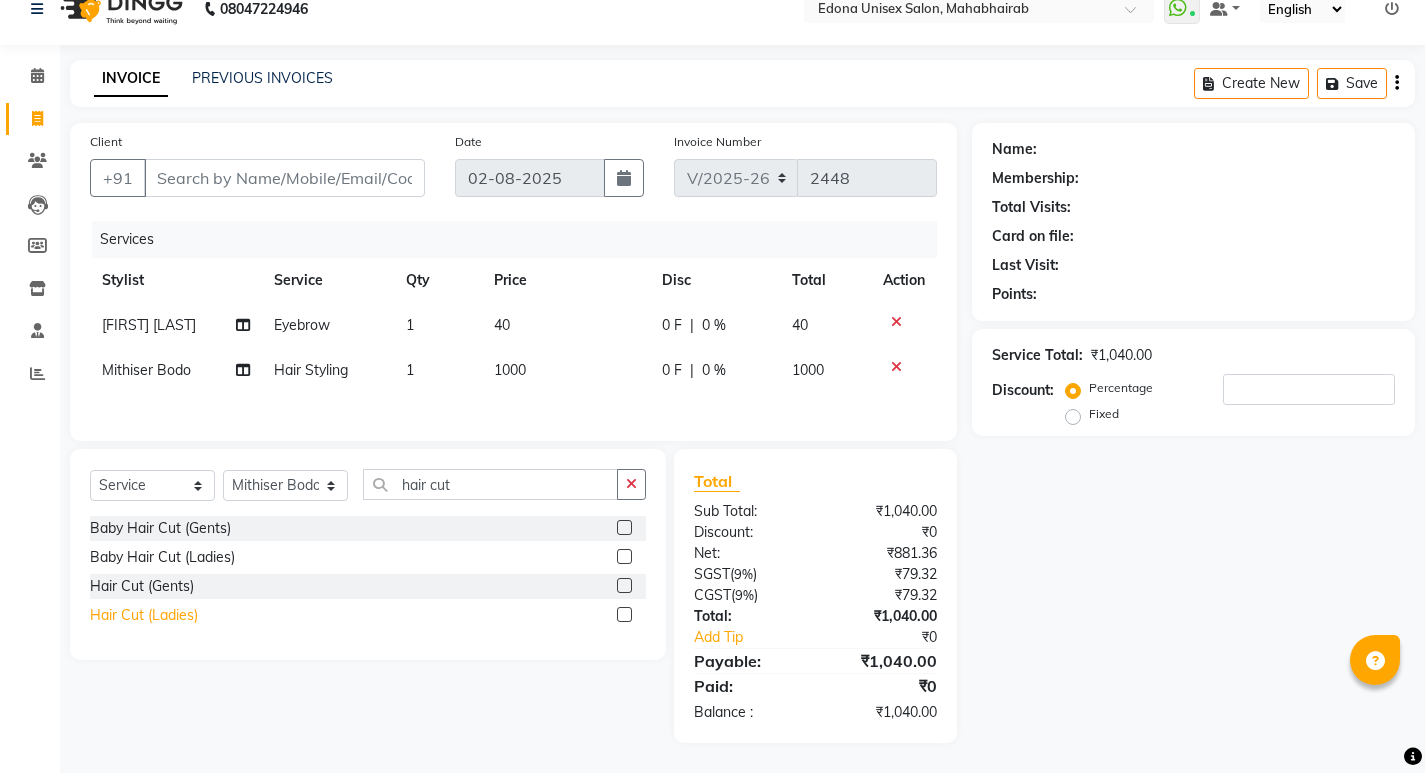 click on "Hair Cut (Ladies)" 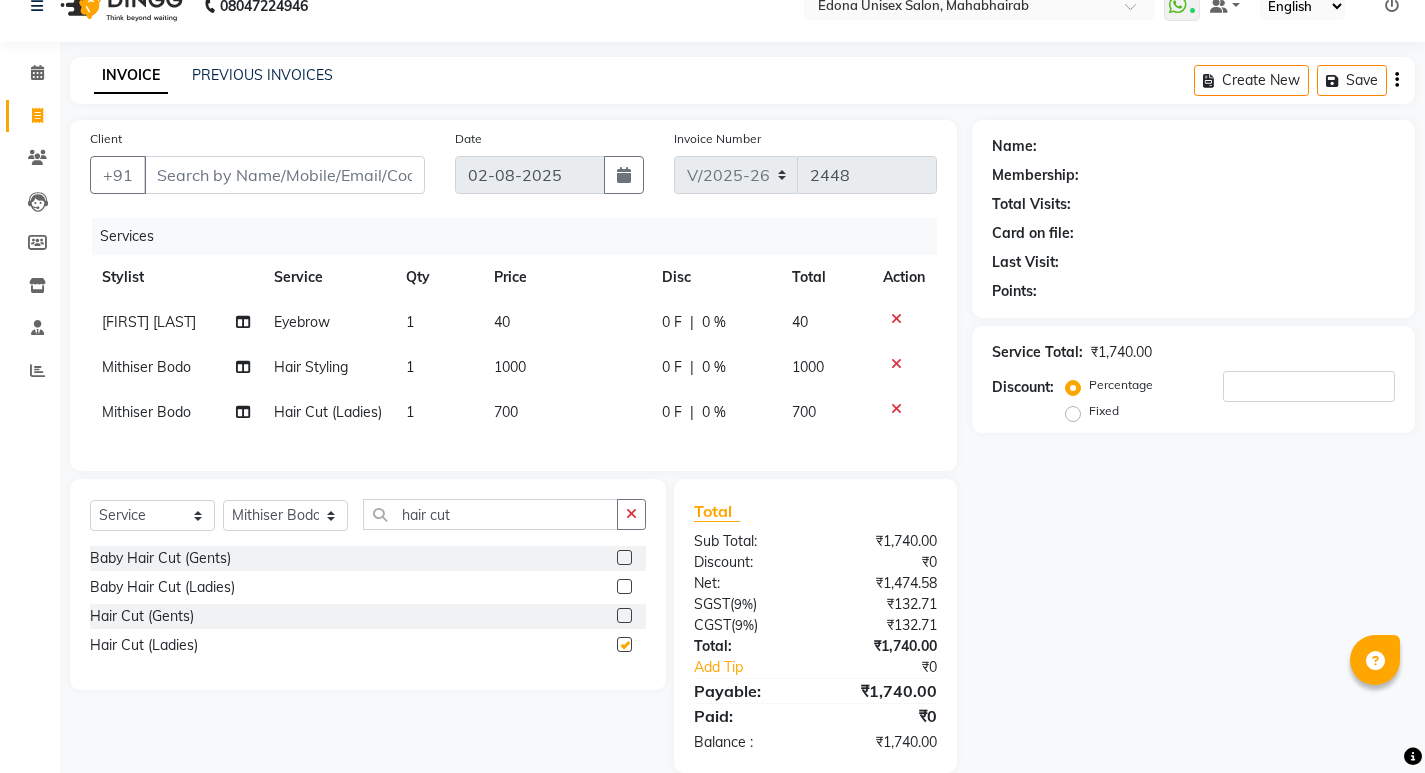 checkbox on "false" 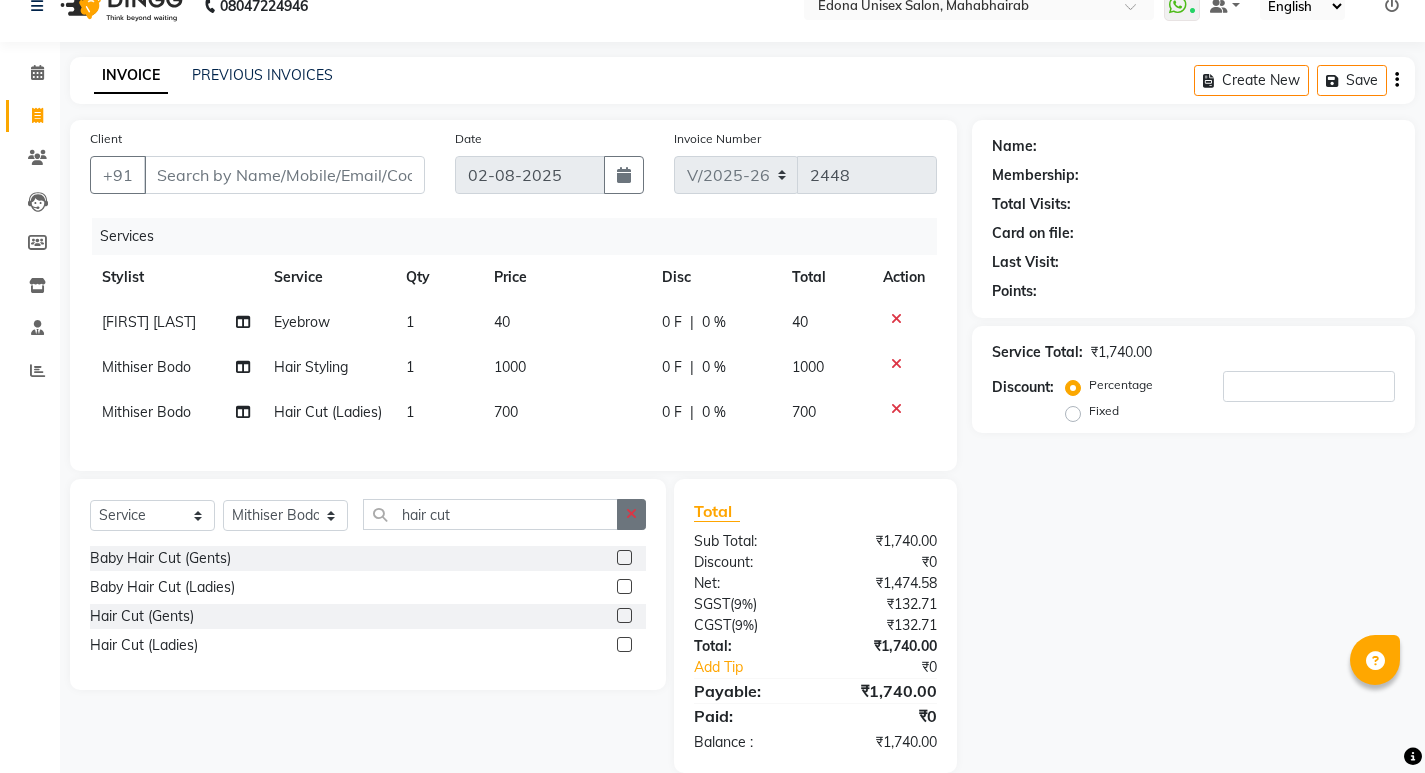 click 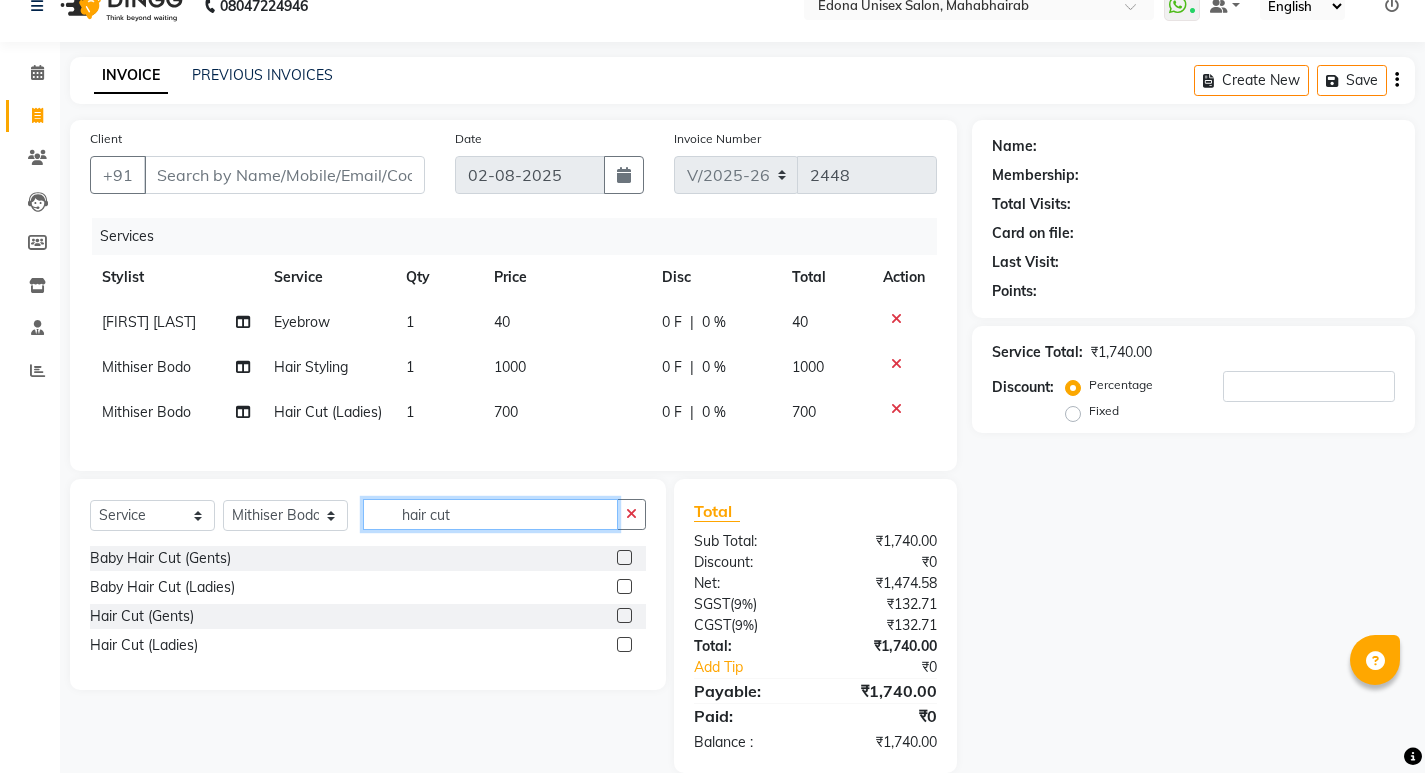 type on "hair cut" 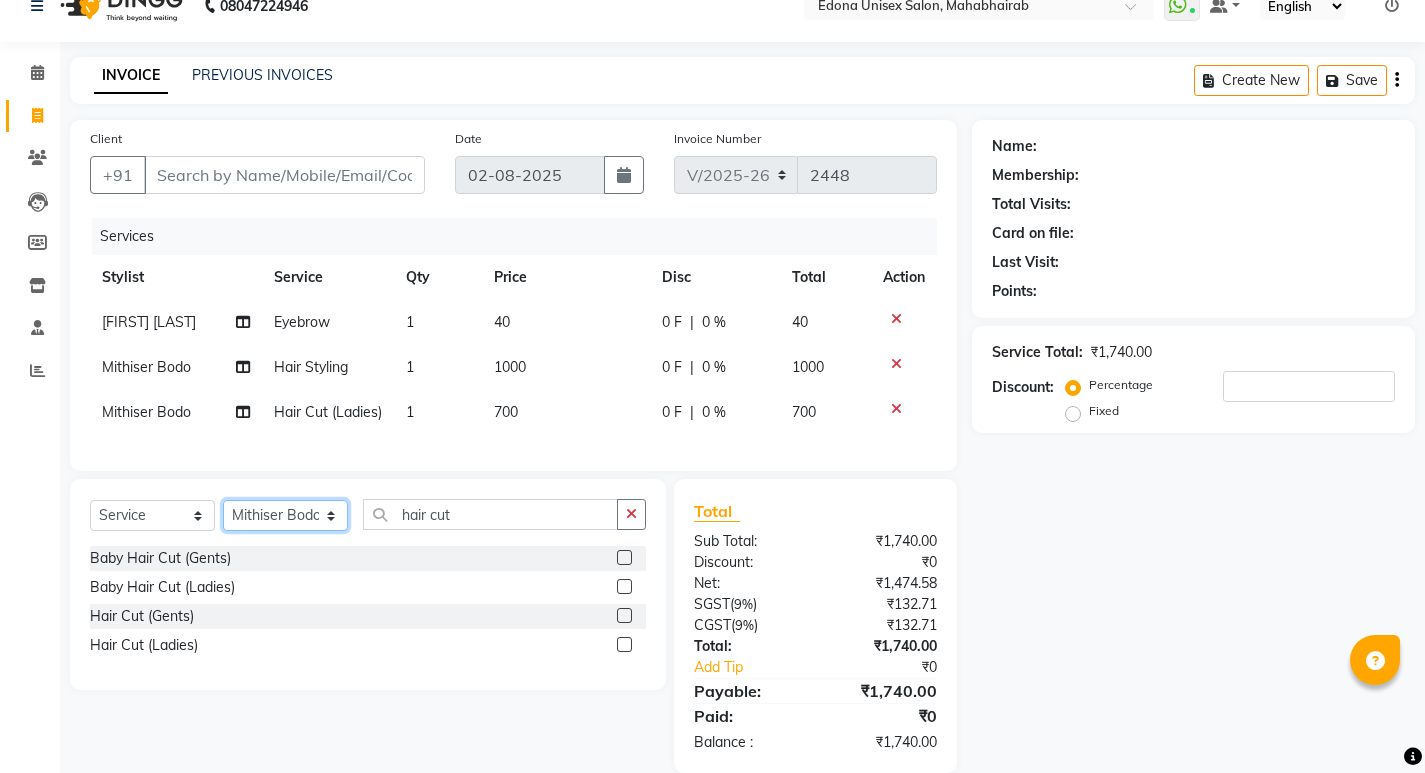 click on "Select Stylist Admin [FIRST] [LAST] [FIRST] [LAST] [FIRST] [LAST] [FIRST] [LAST] [FIRST] [LAST] [FIRST] [LAST] [FIRST] [LAST] [FIRST] [LAST] [FIRST] [LAST] [FIRST] [LAST] [FIRST] [LAST] [FIRST] [LAST] [FIRST] [LAST] [FIRST] [LAST] [FIRST] [LAST] [FIRST] [LAST] [FIRST] [LAST]" 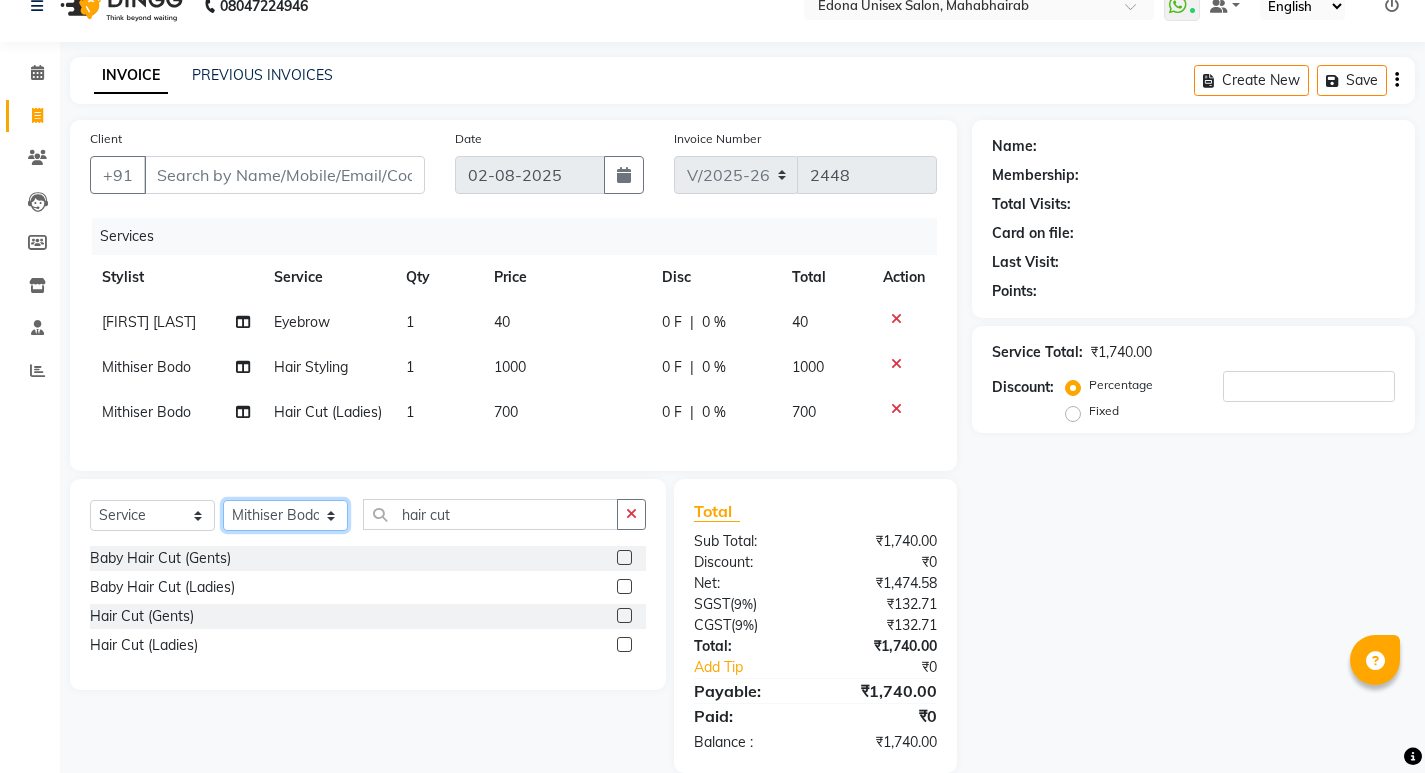 select on "69793" 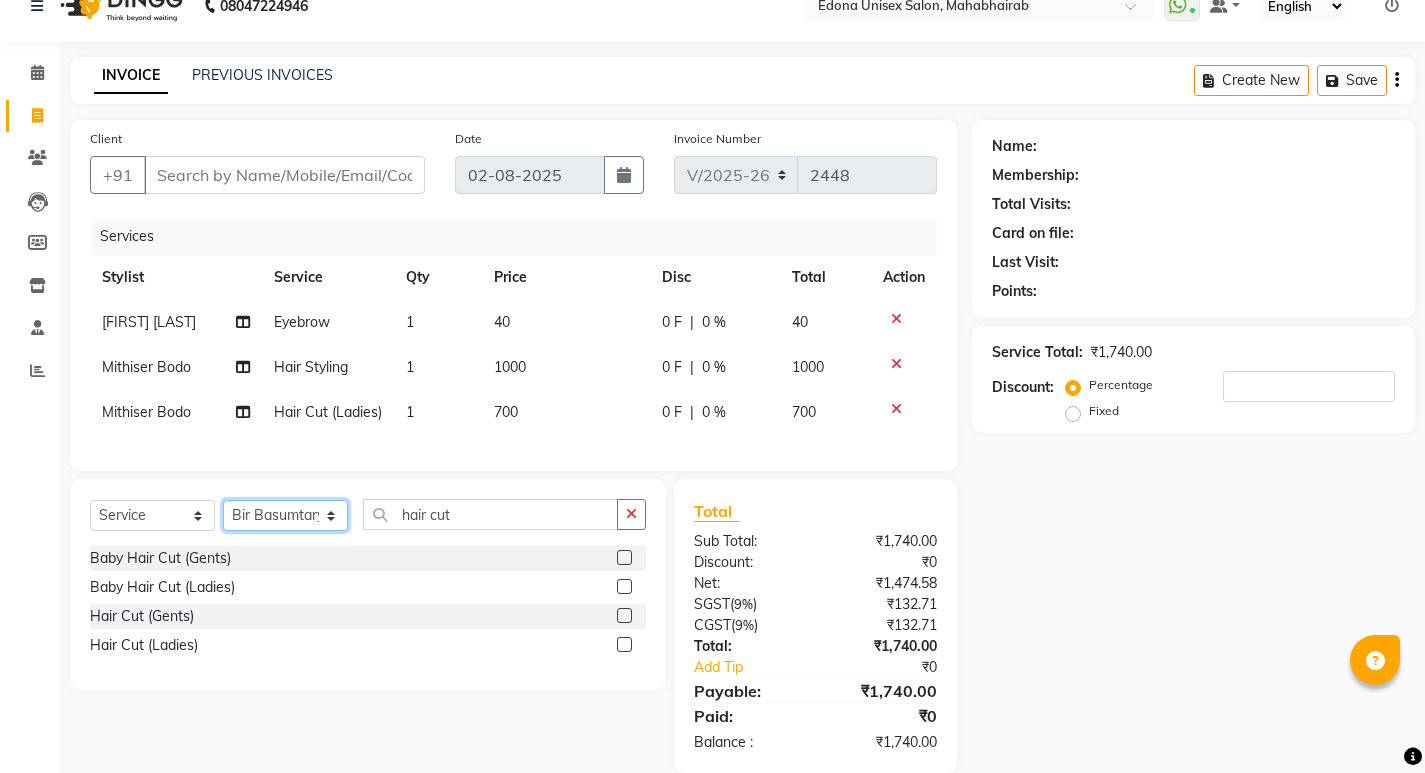 click on "Select Stylist Admin [FIRST] [LAST] [FIRST] [LAST] [FIRST] [LAST] [FIRST] [LAST] [FIRST] [LAST] [FIRST] [LAST] [FIRST] [LAST] [FIRST] [LAST] [FIRST] [LAST] [FIRST] [LAST] [FIRST] [LAST] [FIRST] [LAST] [FIRST] [LAST] [FIRST] [LAST] [FIRST] [LAST] [FIRST] [LAST] [FIRST] [LAST]" 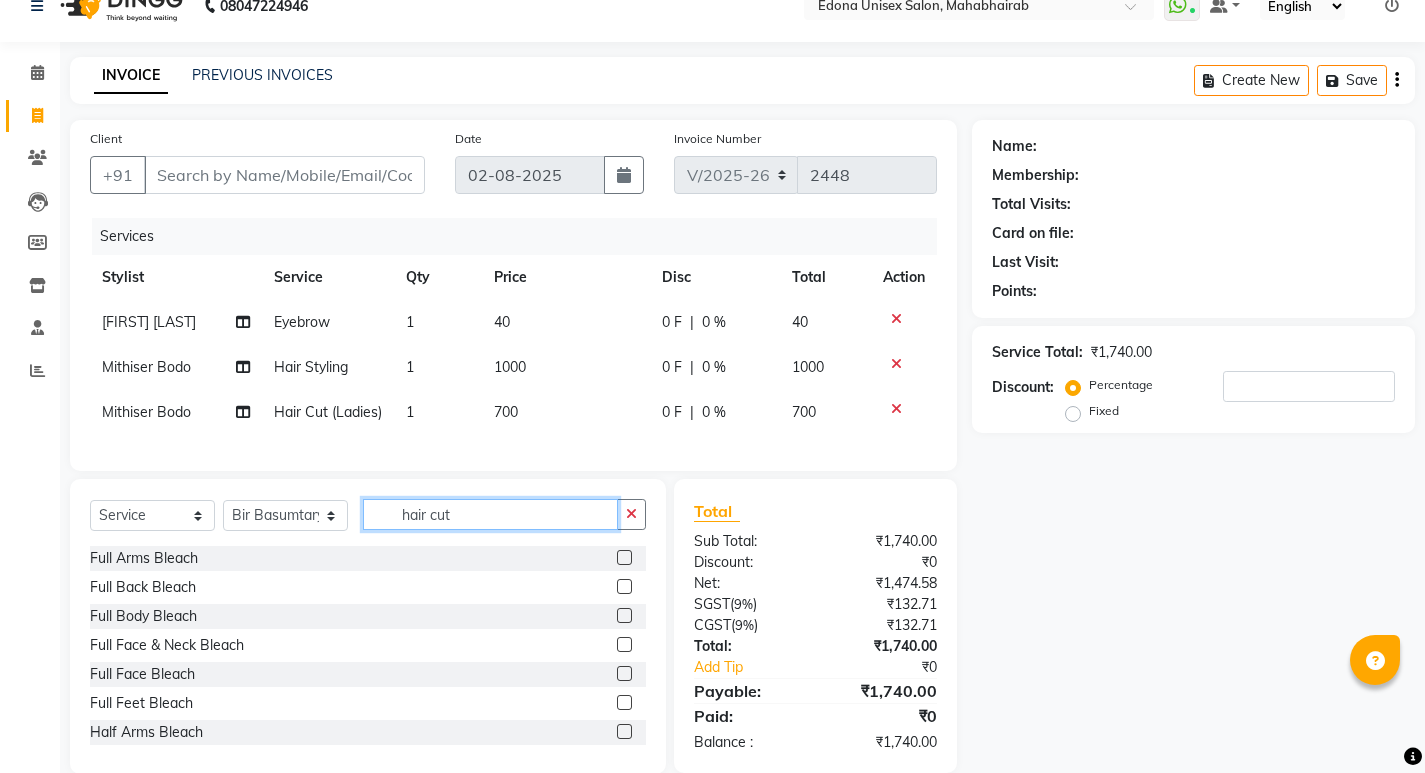 click on "hair cut" 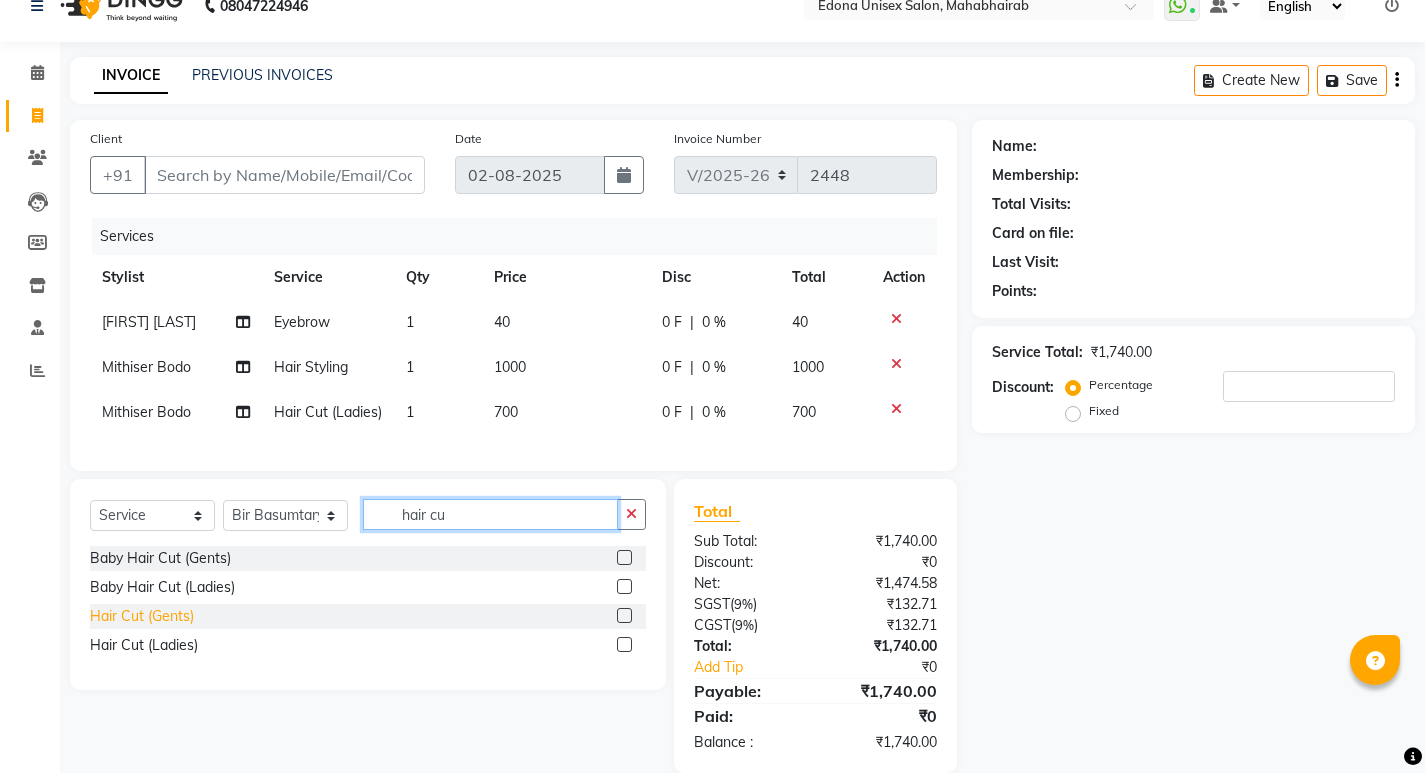 type on "hair cu" 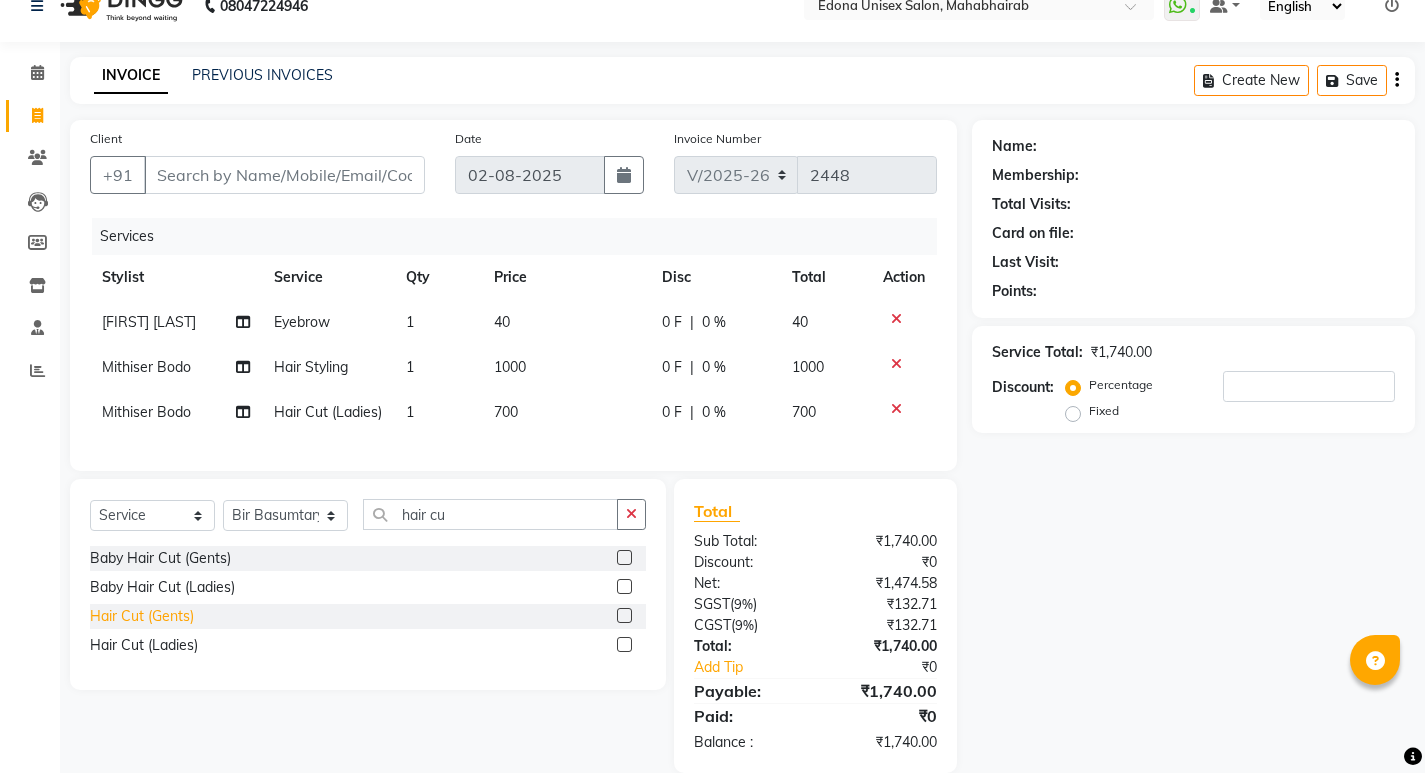 click on "Hair Cut (Gents)" 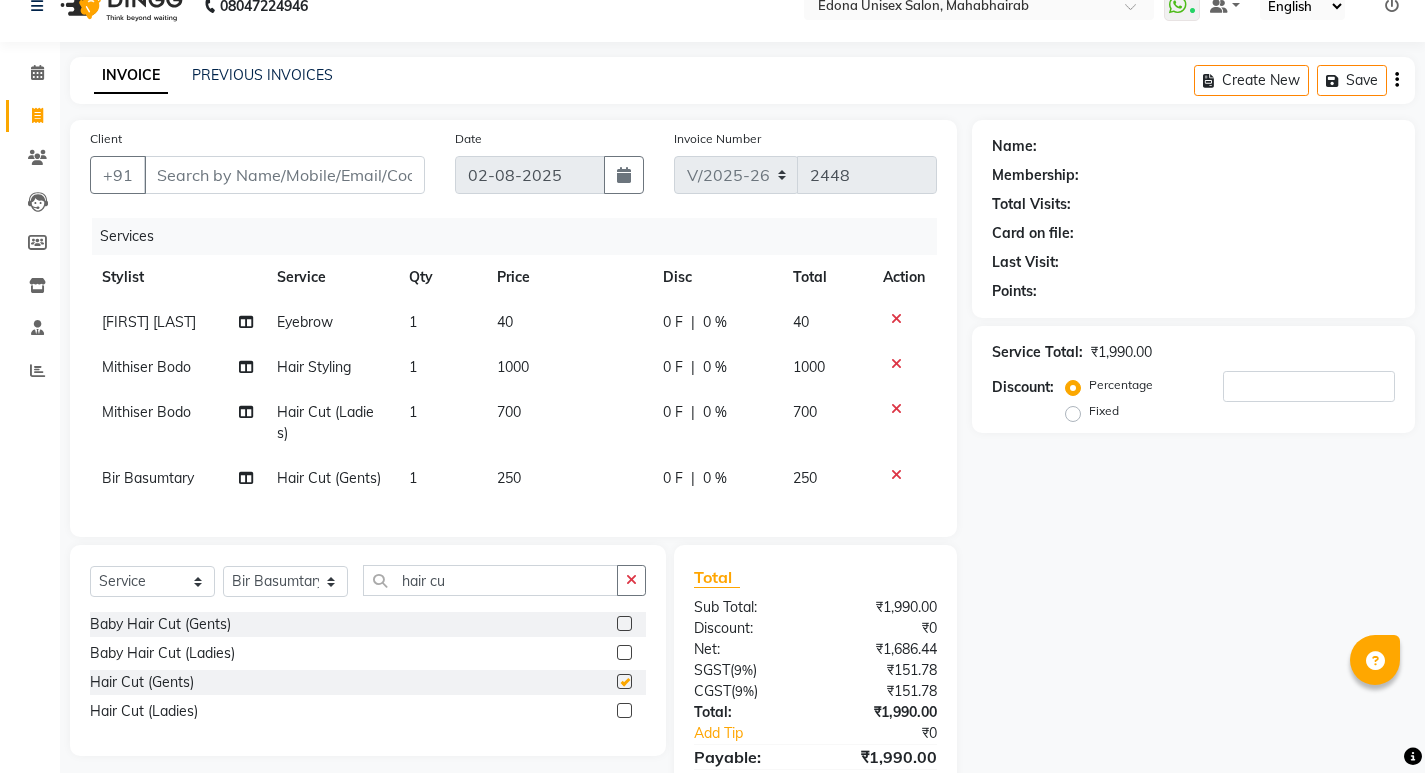 checkbox on "false" 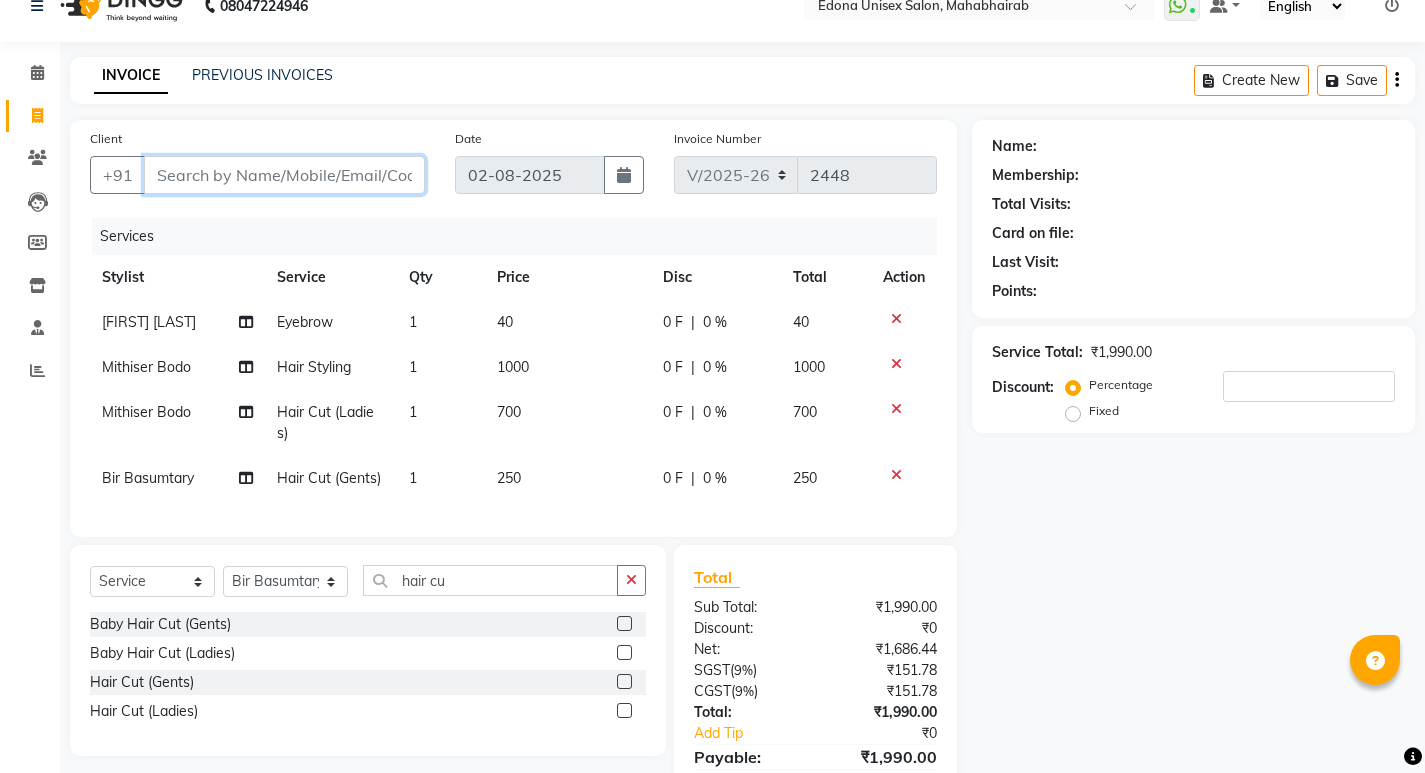 click on "Client" at bounding box center (284, 175) 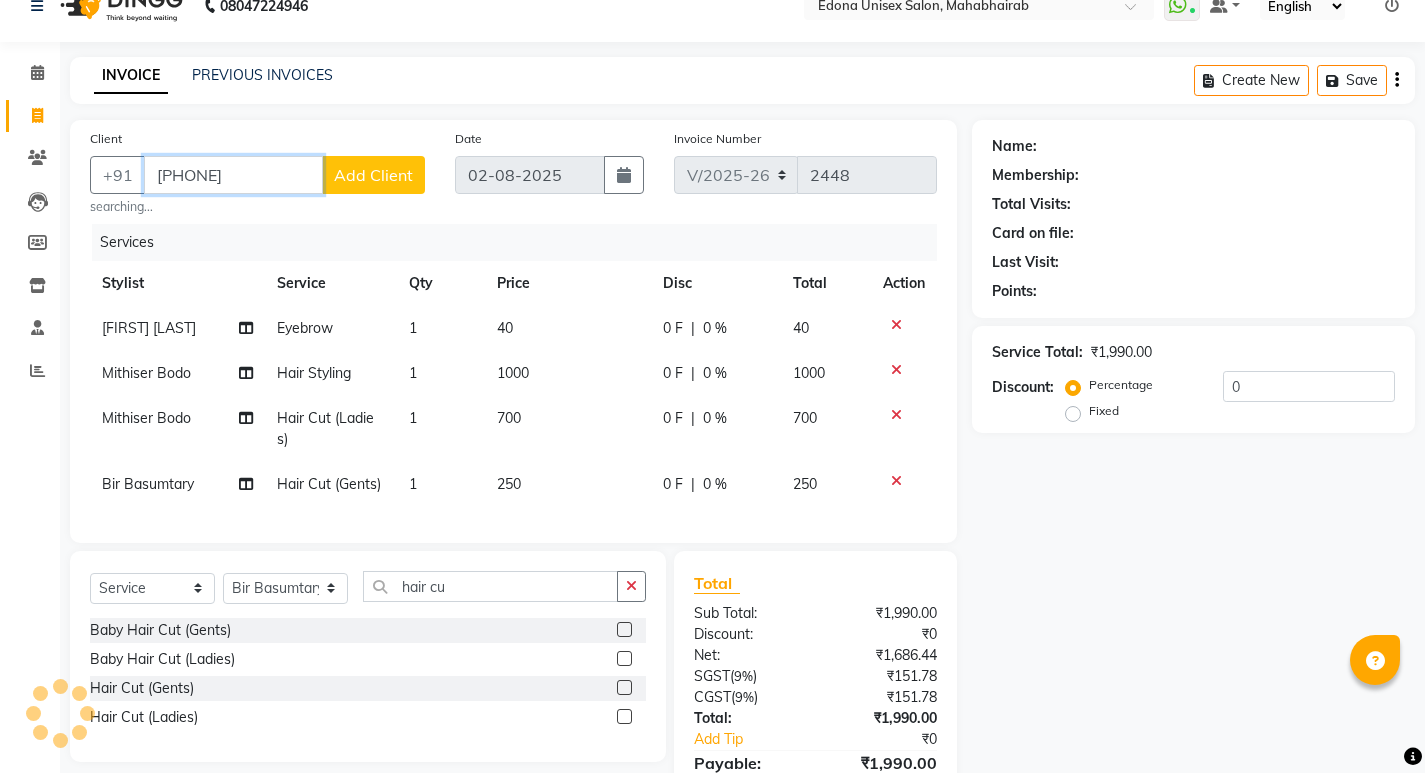 type on "[PHONE]" 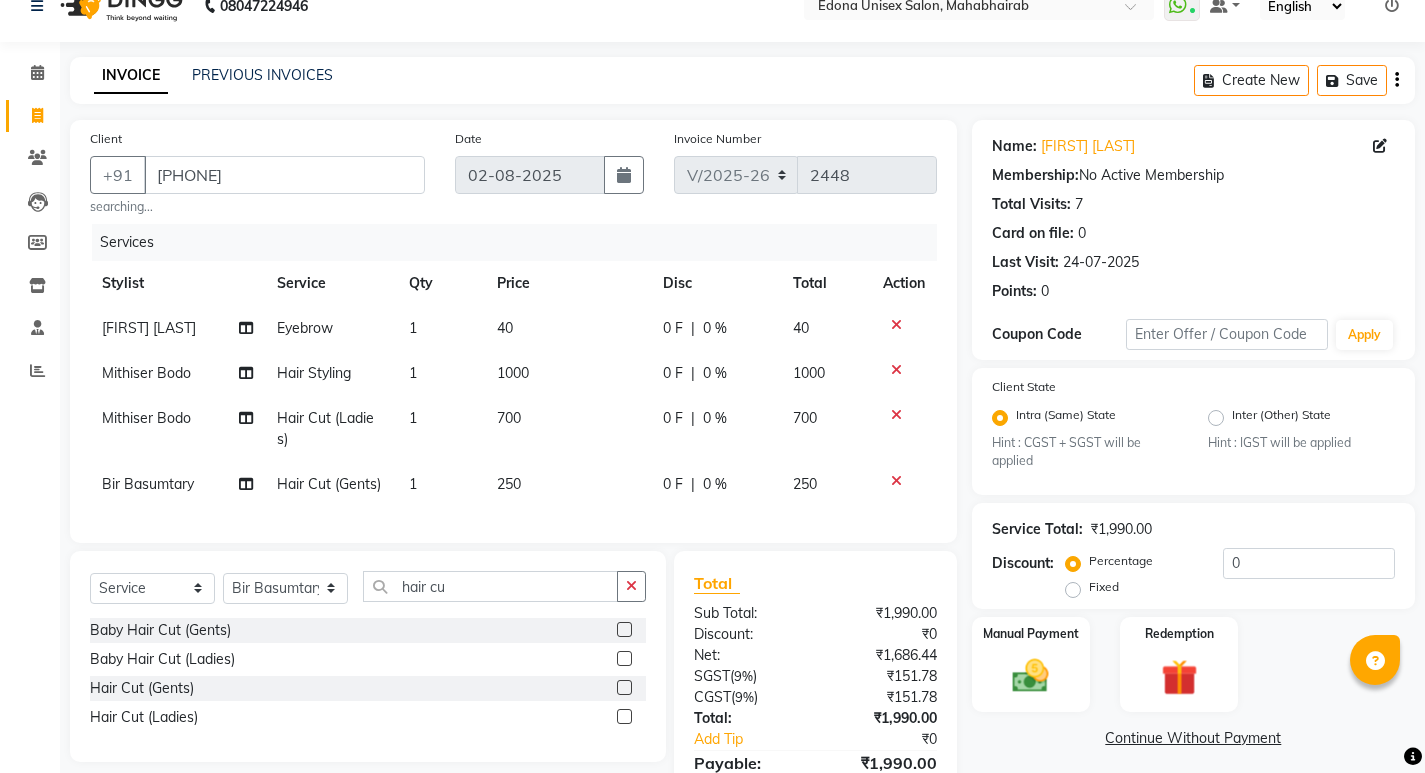 scroll, scrollTop: 147, scrollLeft: 0, axis: vertical 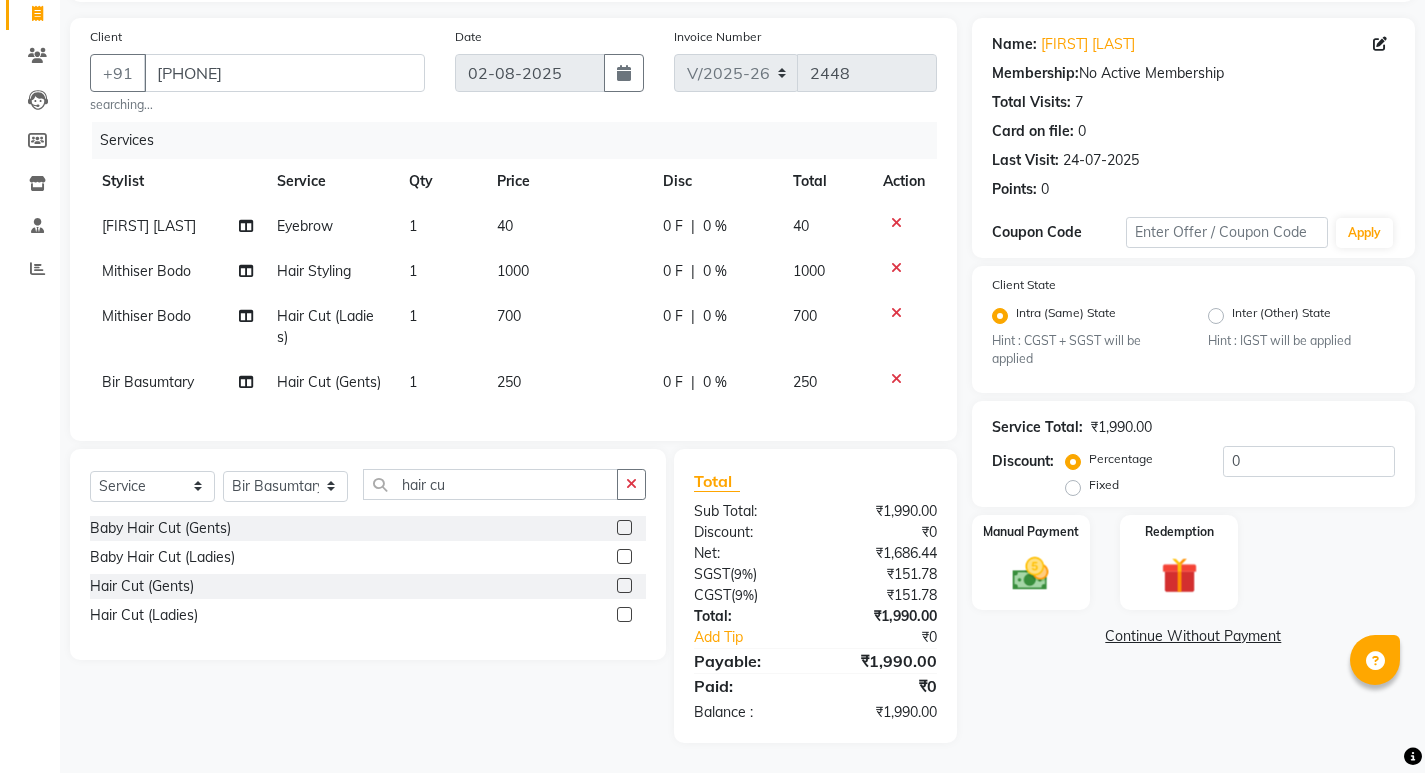click on "Discount:  Percentage   Fixed  0" 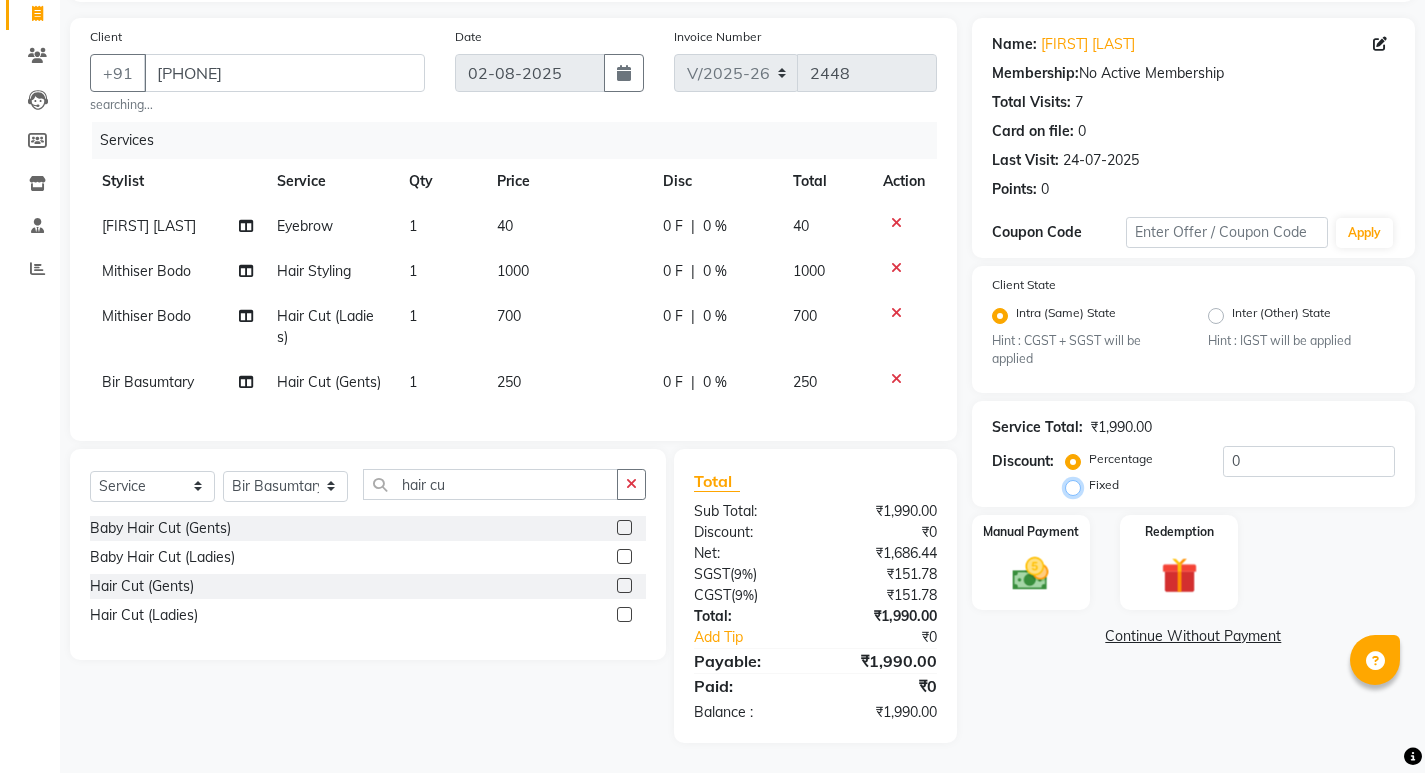 click on "Fixed" at bounding box center (1077, 485) 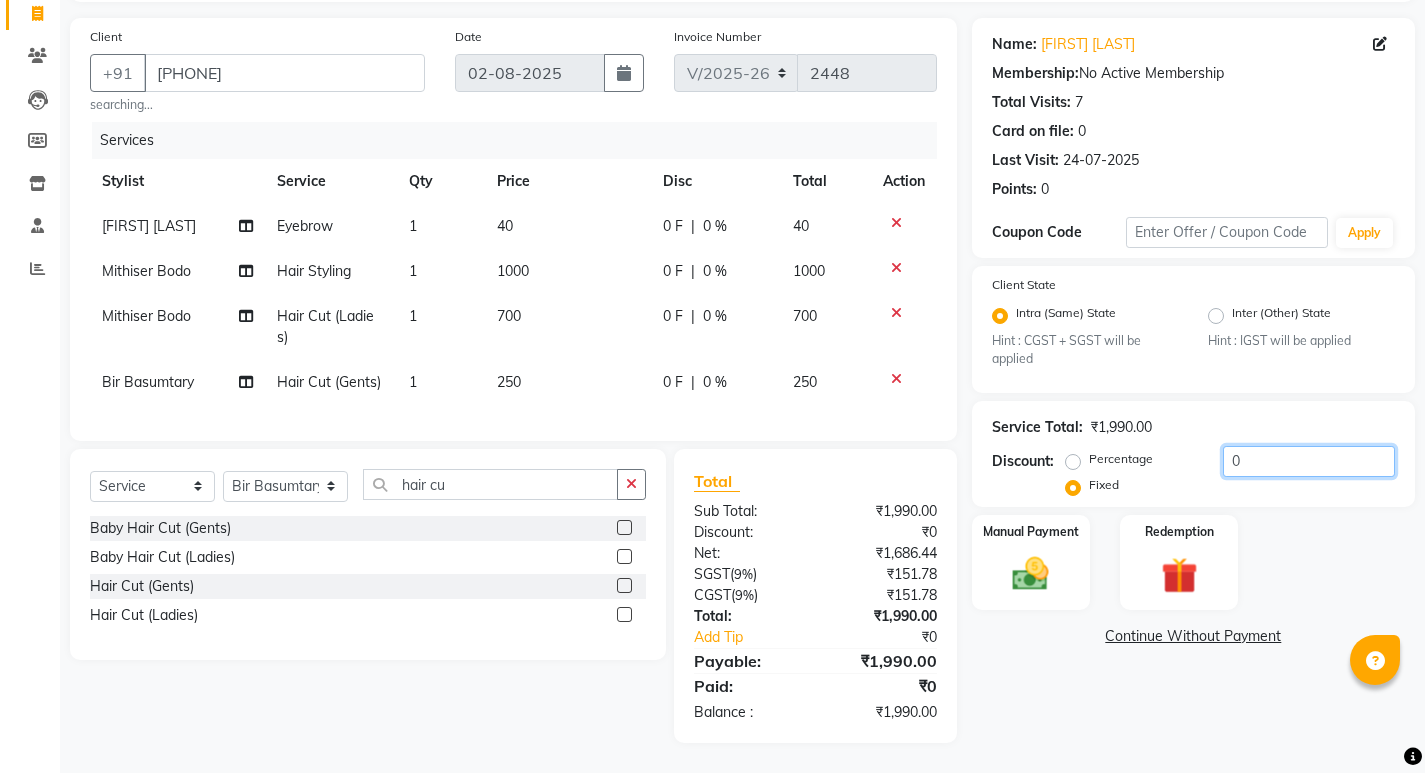 click on "0" 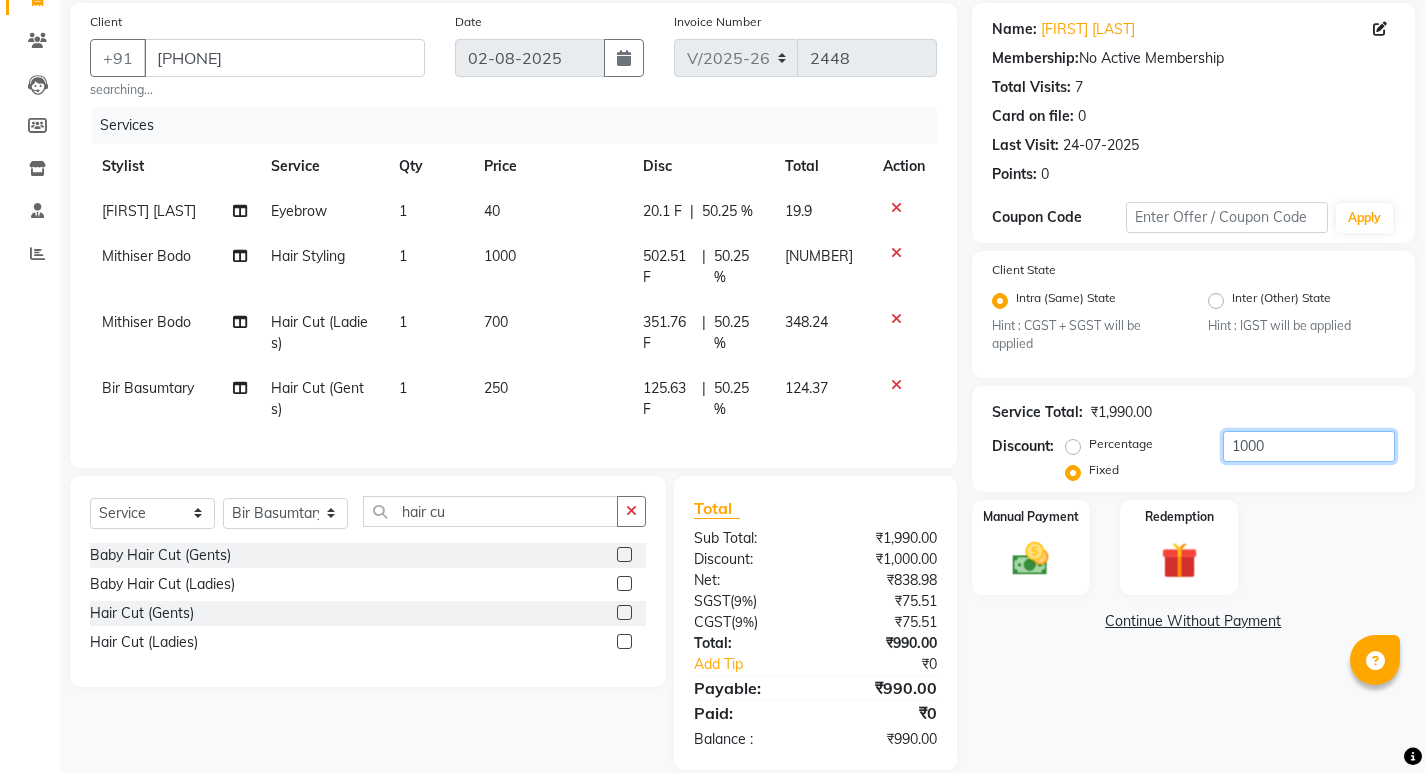 scroll, scrollTop: 189, scrollLeft: 0, axis: vertical 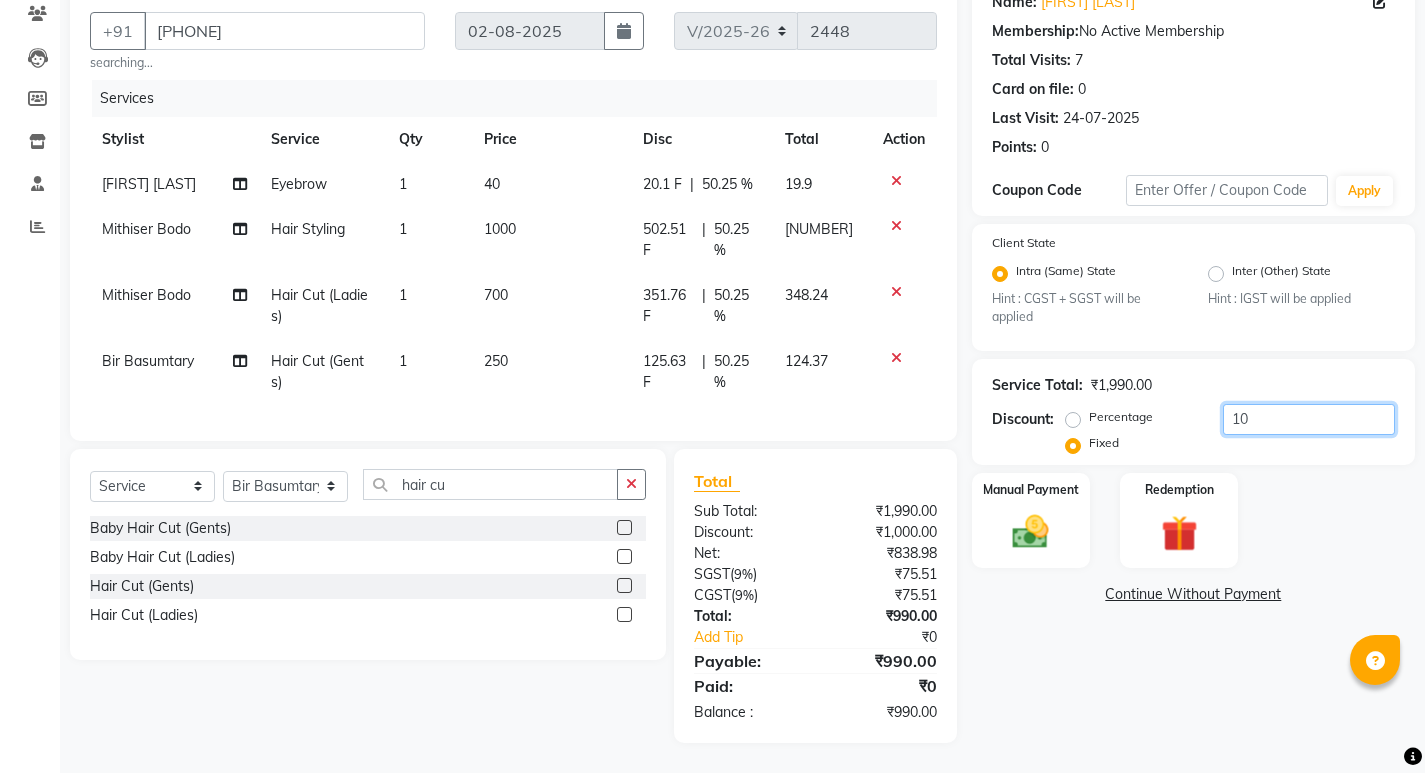 type on "1" 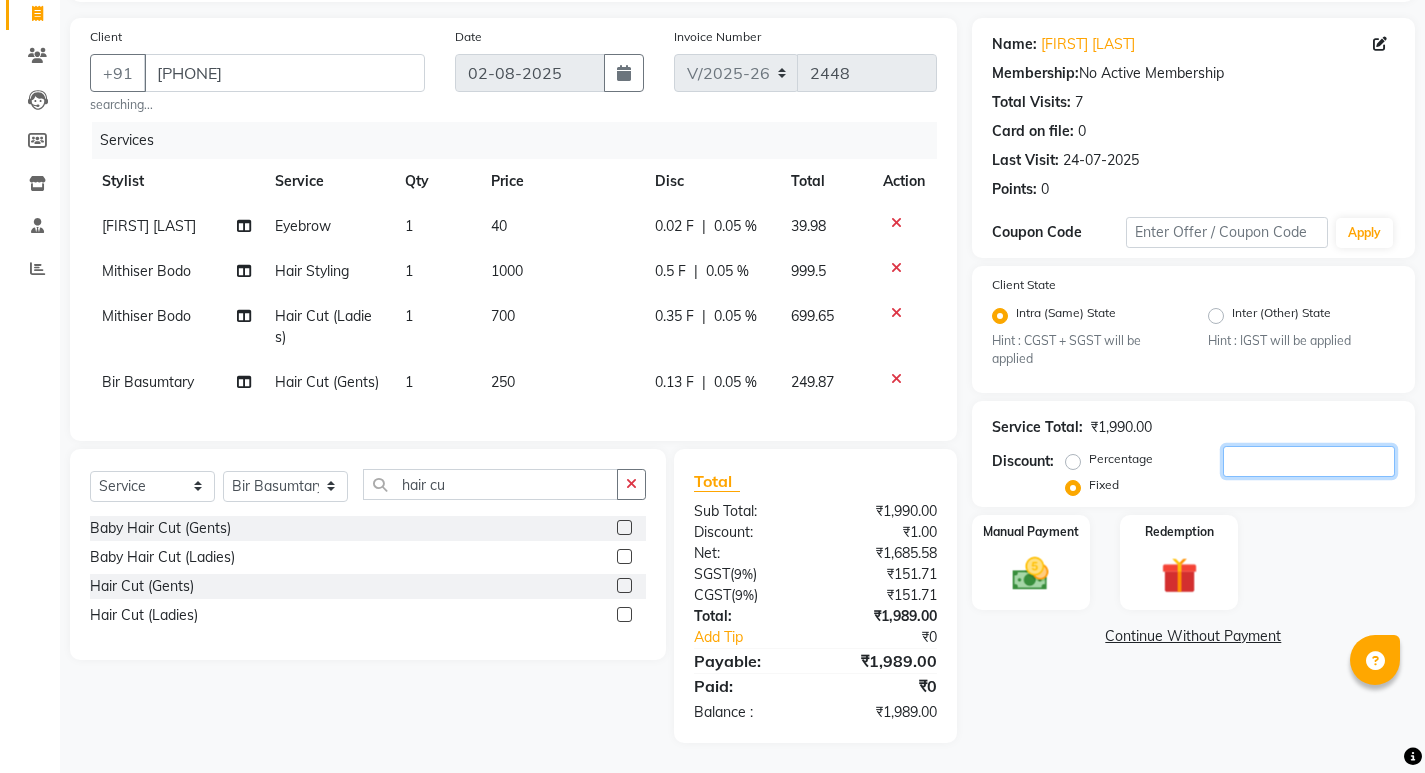 scroll, scrollTop: 147, scrollLeft: 0, axis: vertical 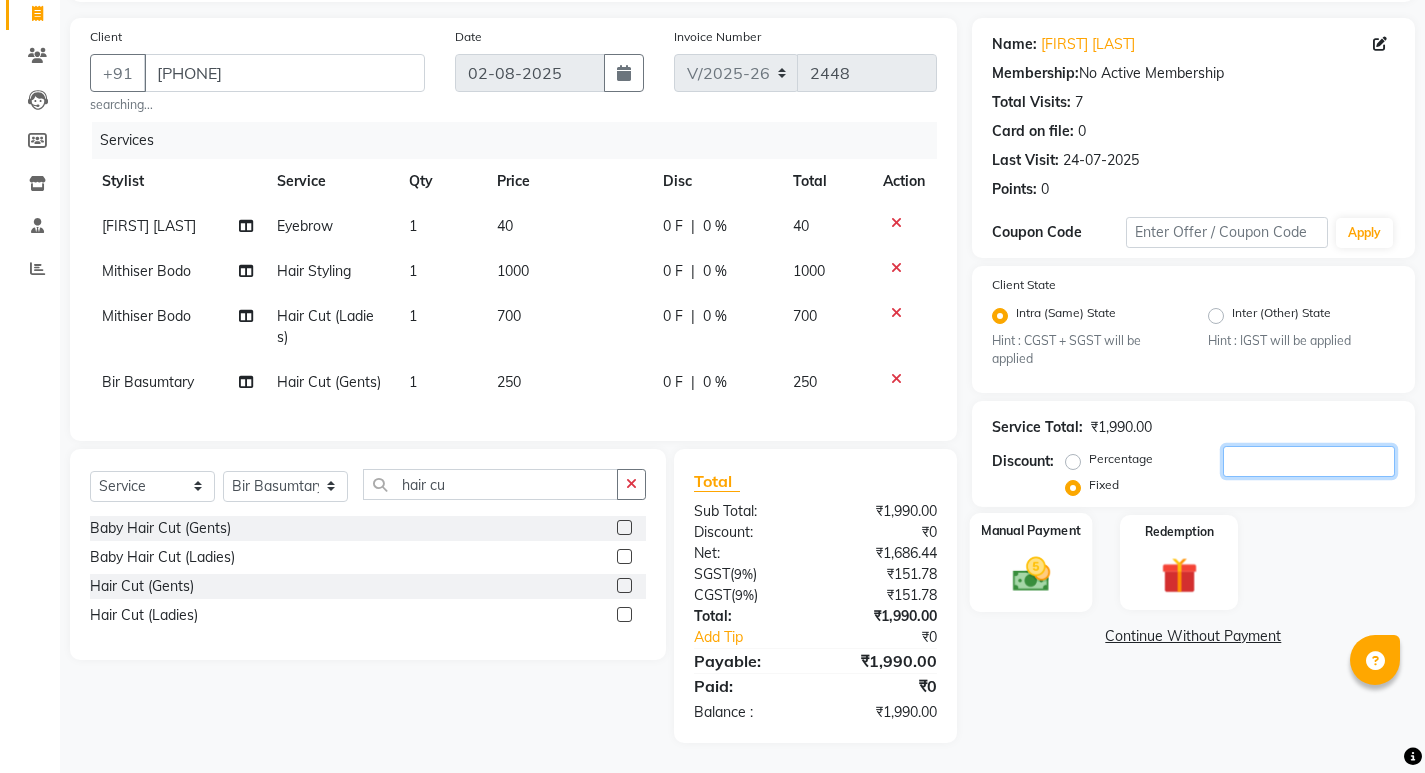 type 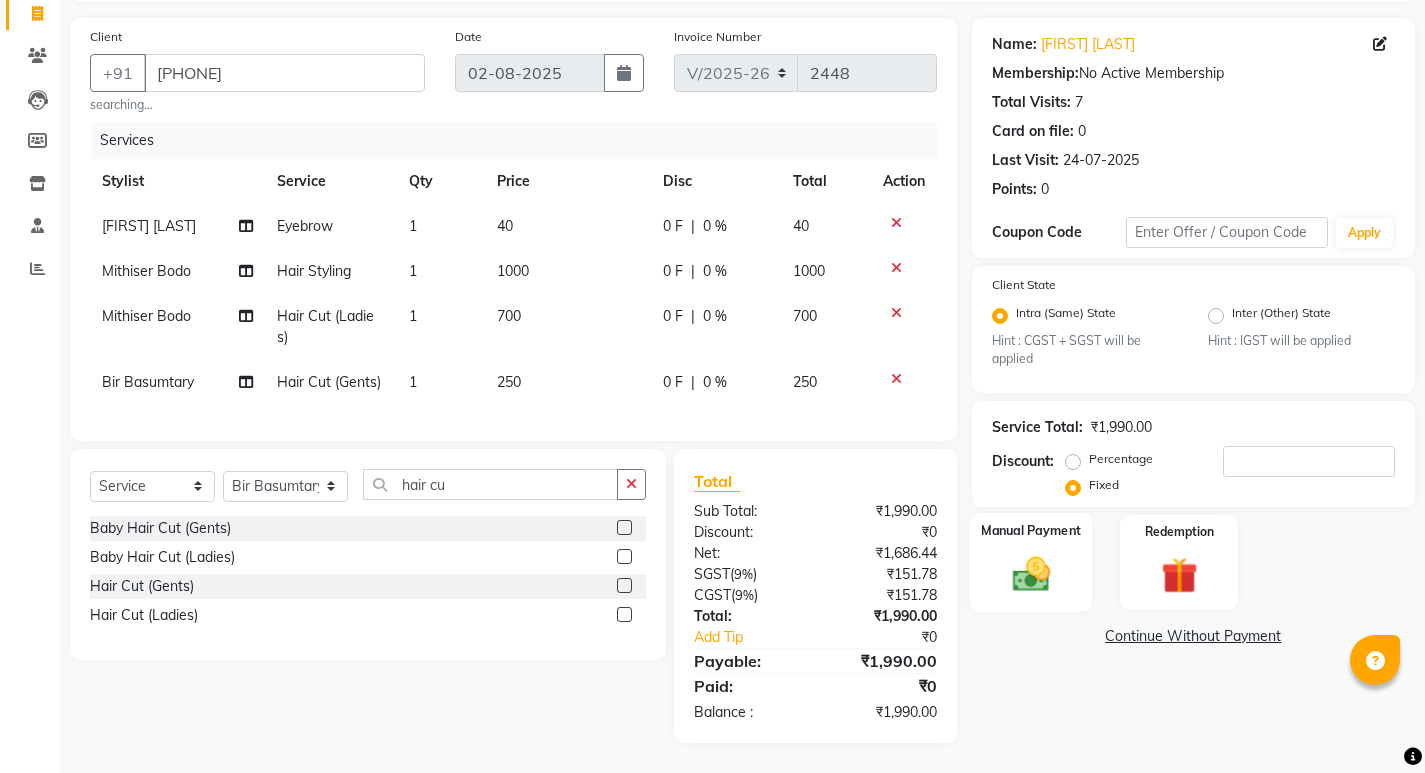 click on "Manual Payment" 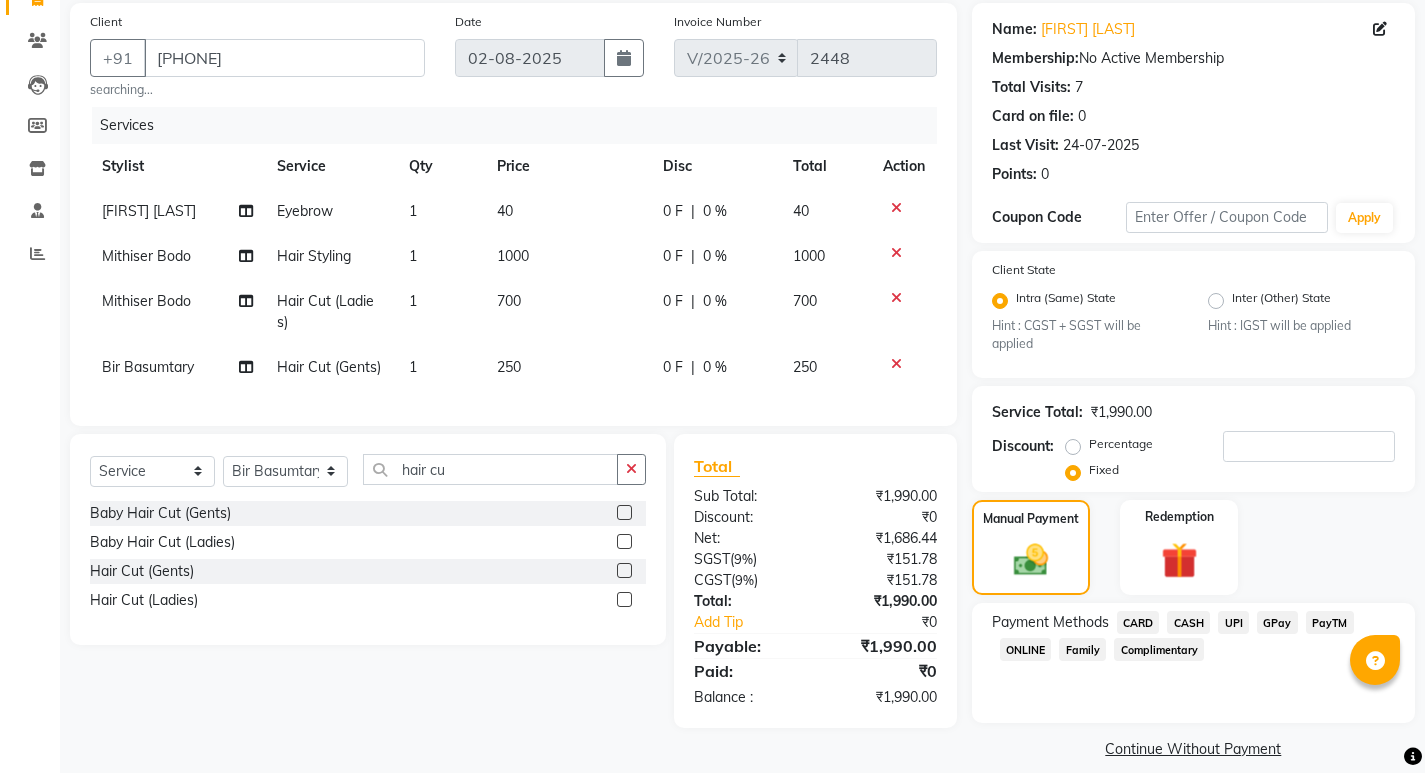 scroll, scrollTop: 168, scrollLeft: 0, axis: vertical 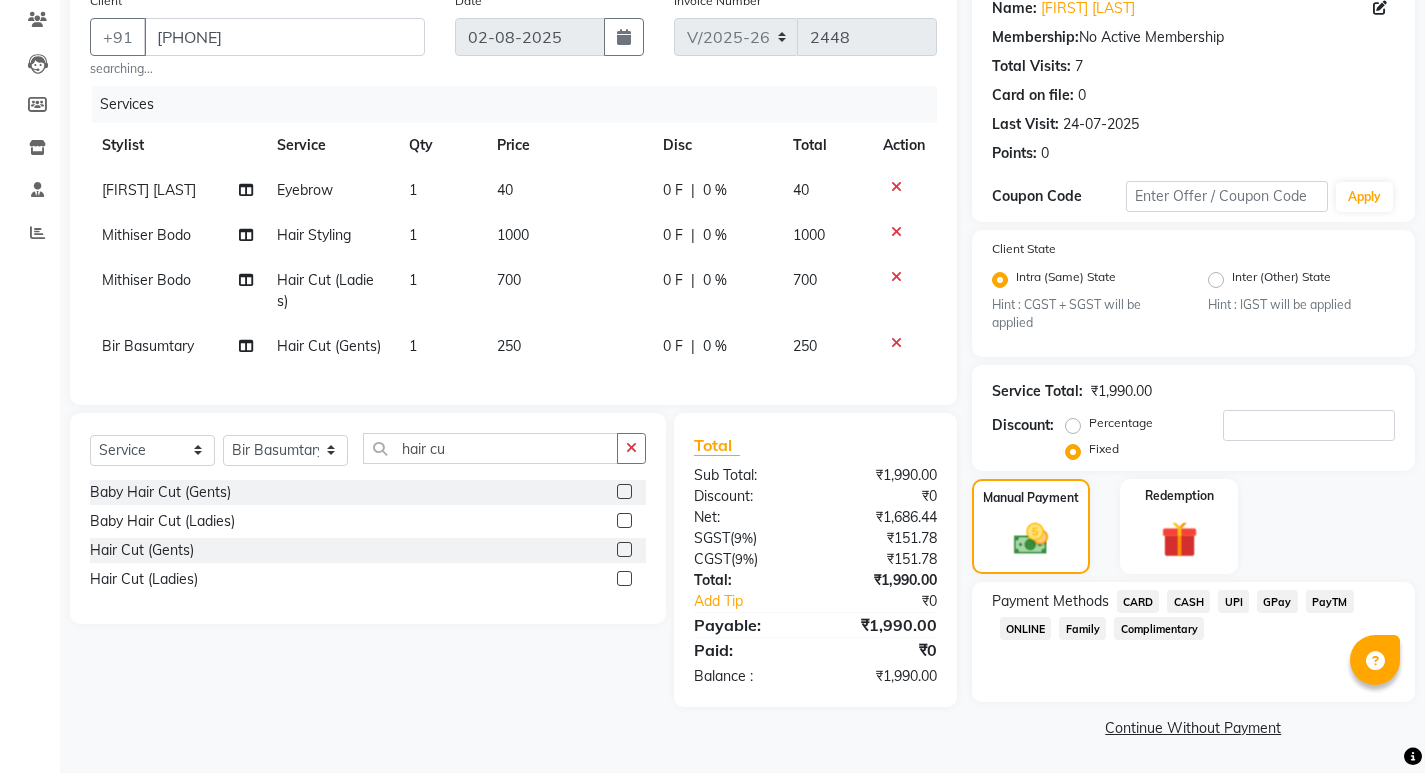 click on "UPI" 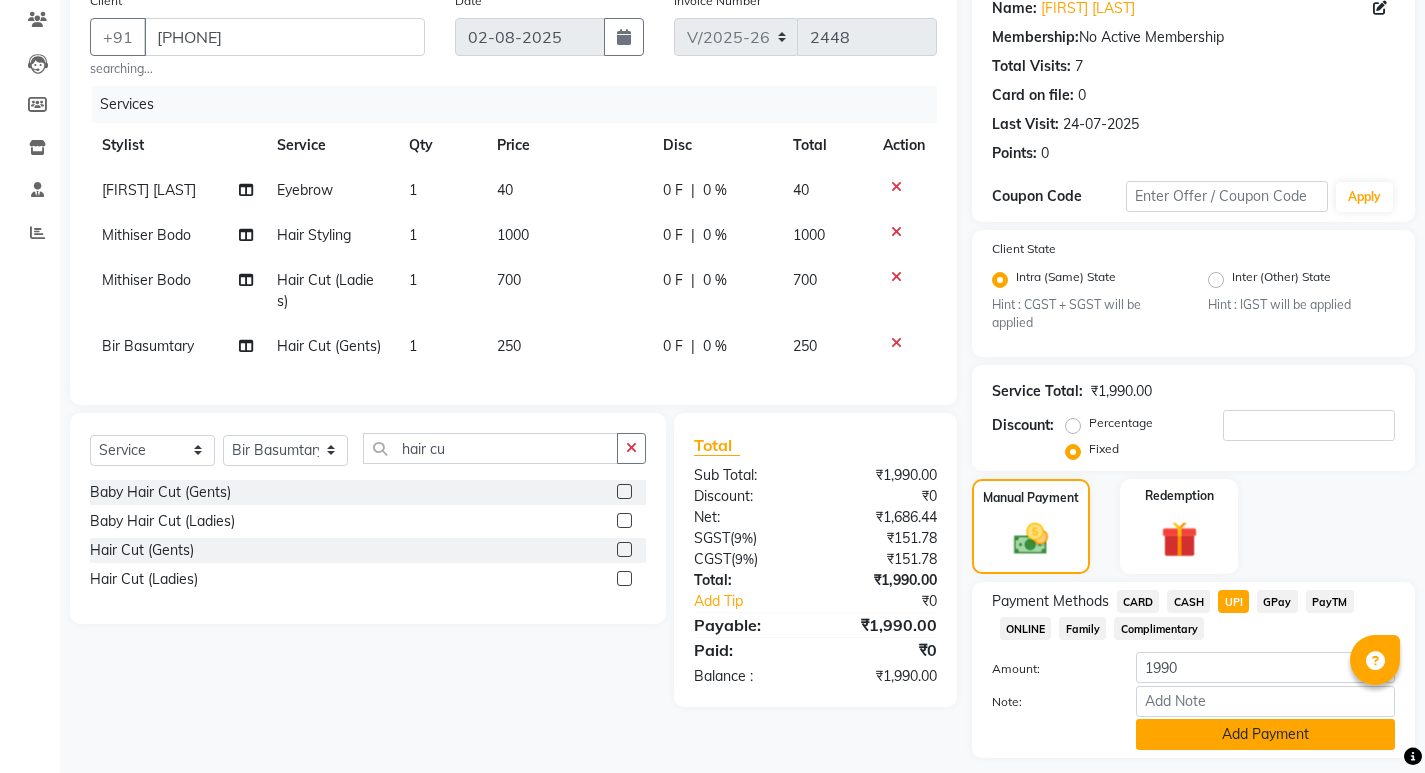 scroll, scrollTop: 224, scrollLeft: 0, axis: vertical 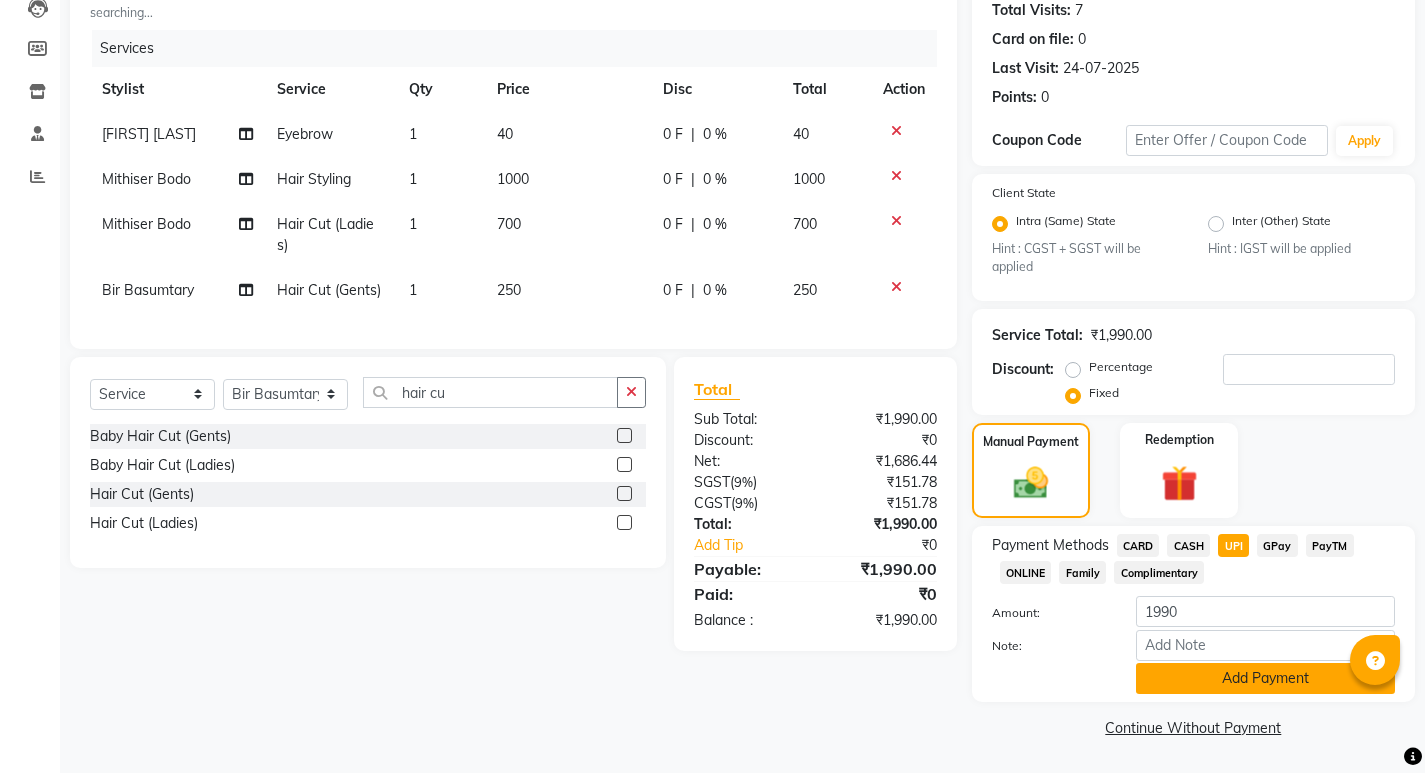 click on "Add Payment" 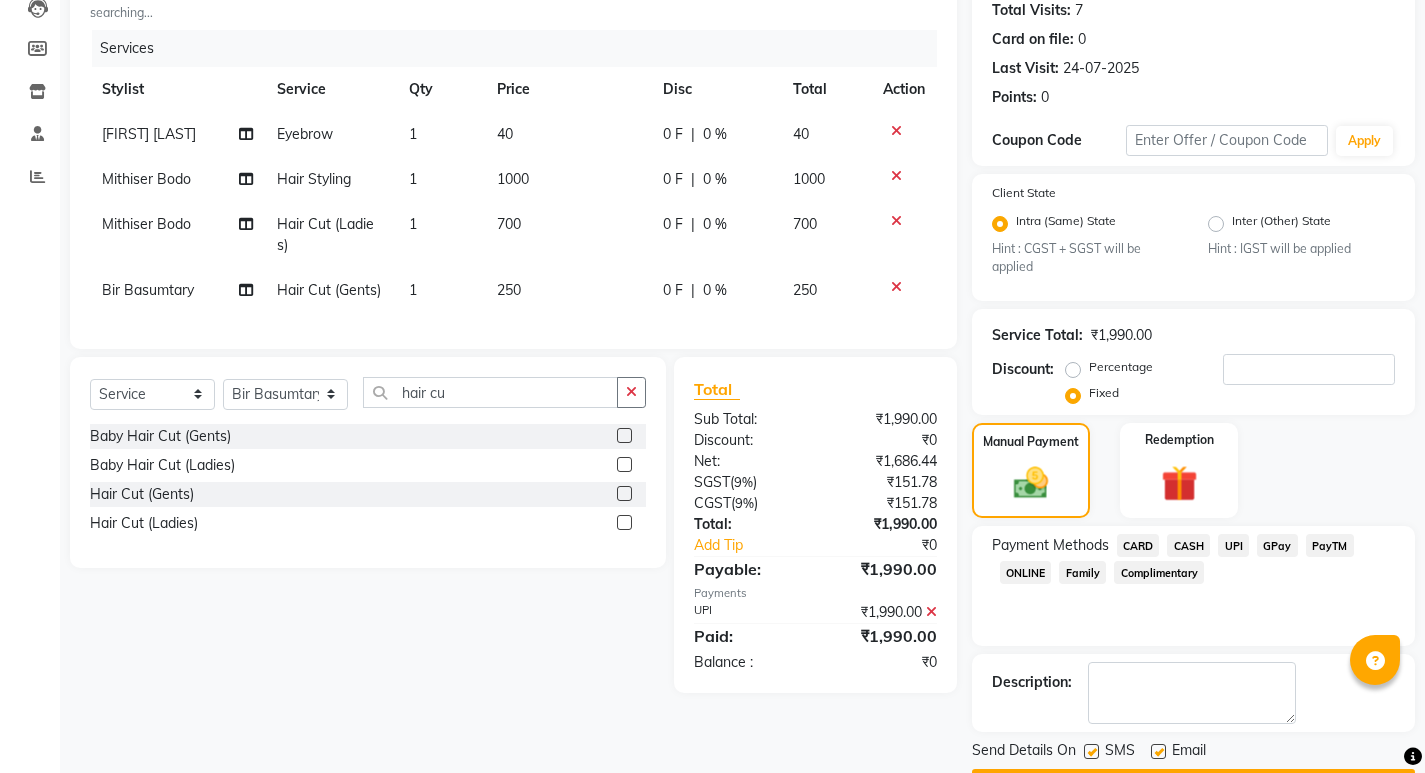 scroll, scrollTop: 281, scrollLeft: 0, axis: vertical 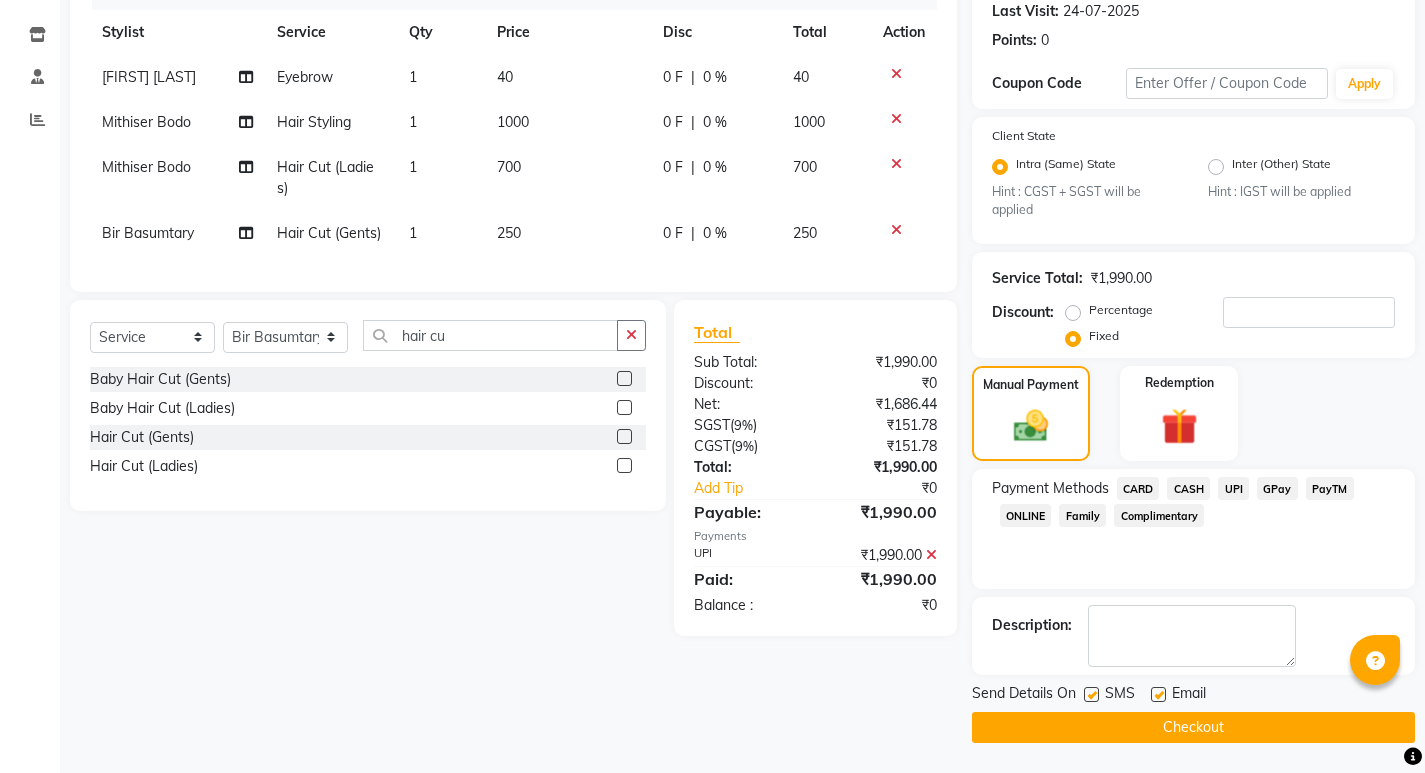 click on "Checkout" 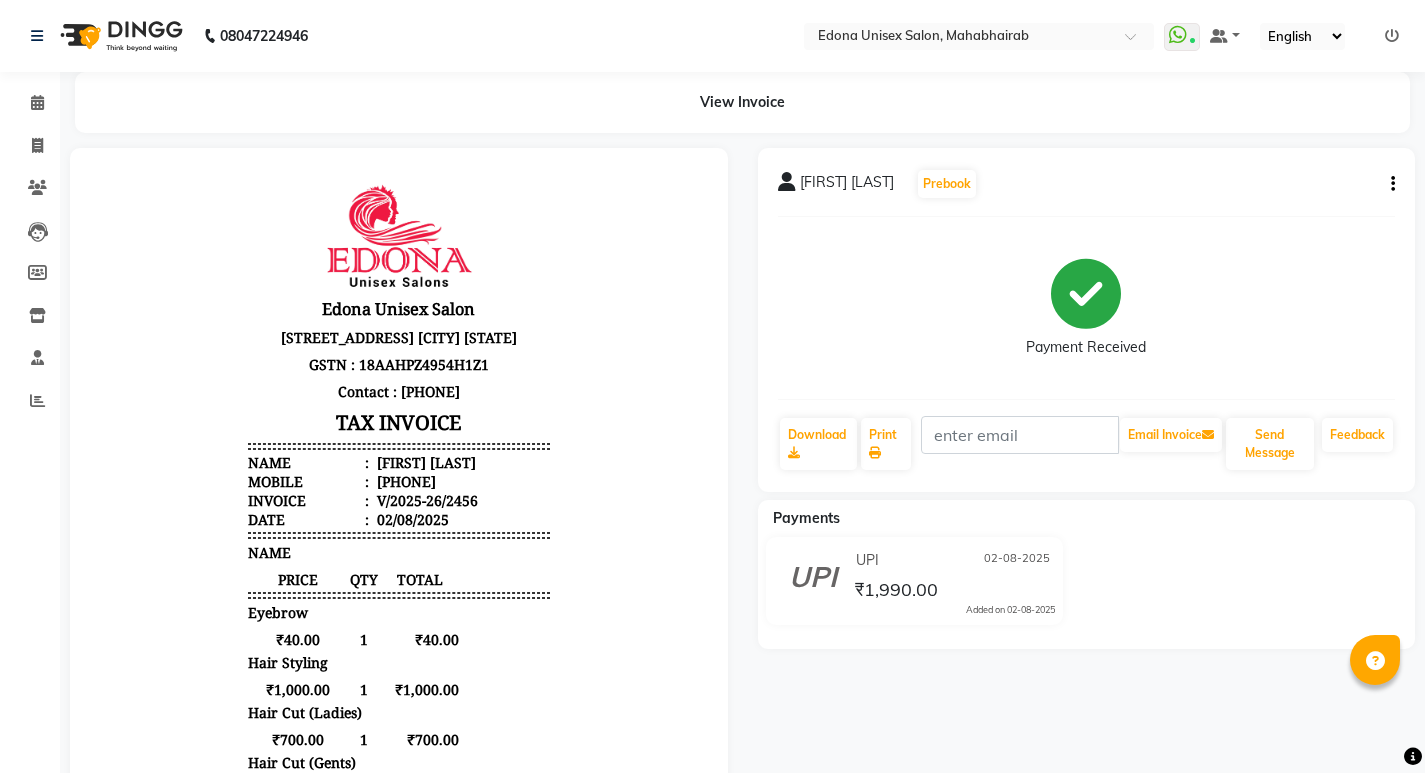 scroll, scrollTop: 0, scrollLeft: 0, axis: both 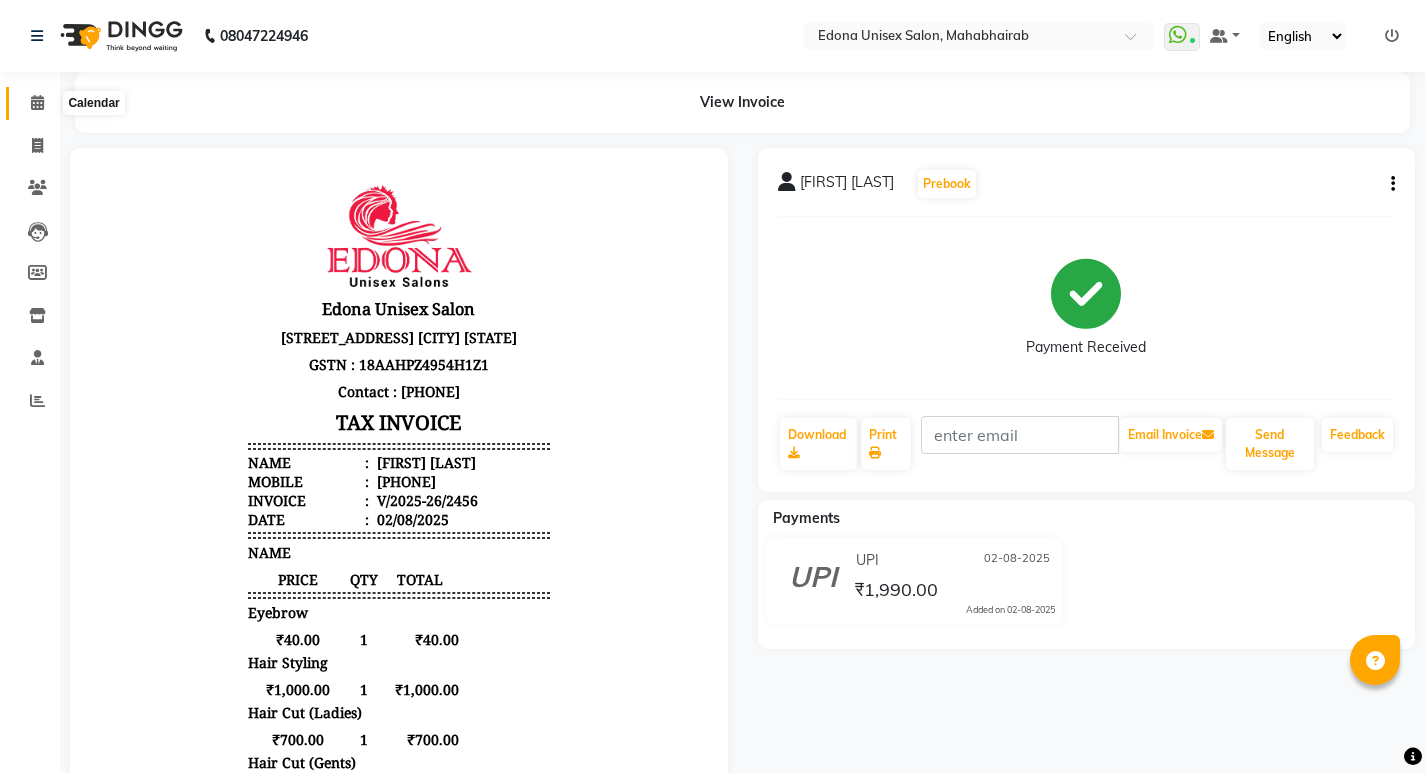 click 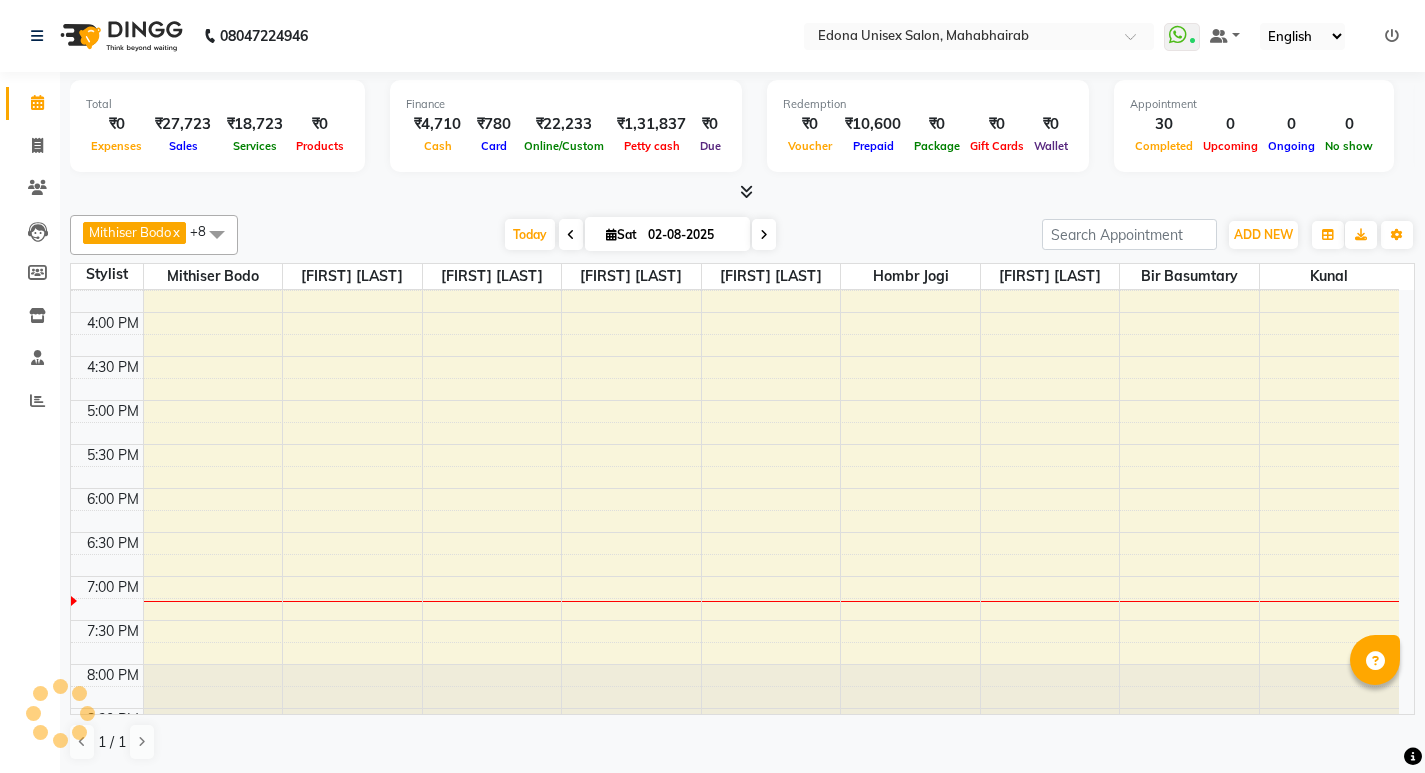 scroll, scrollTop: 201, scrollLeft: 0, axis: vertical 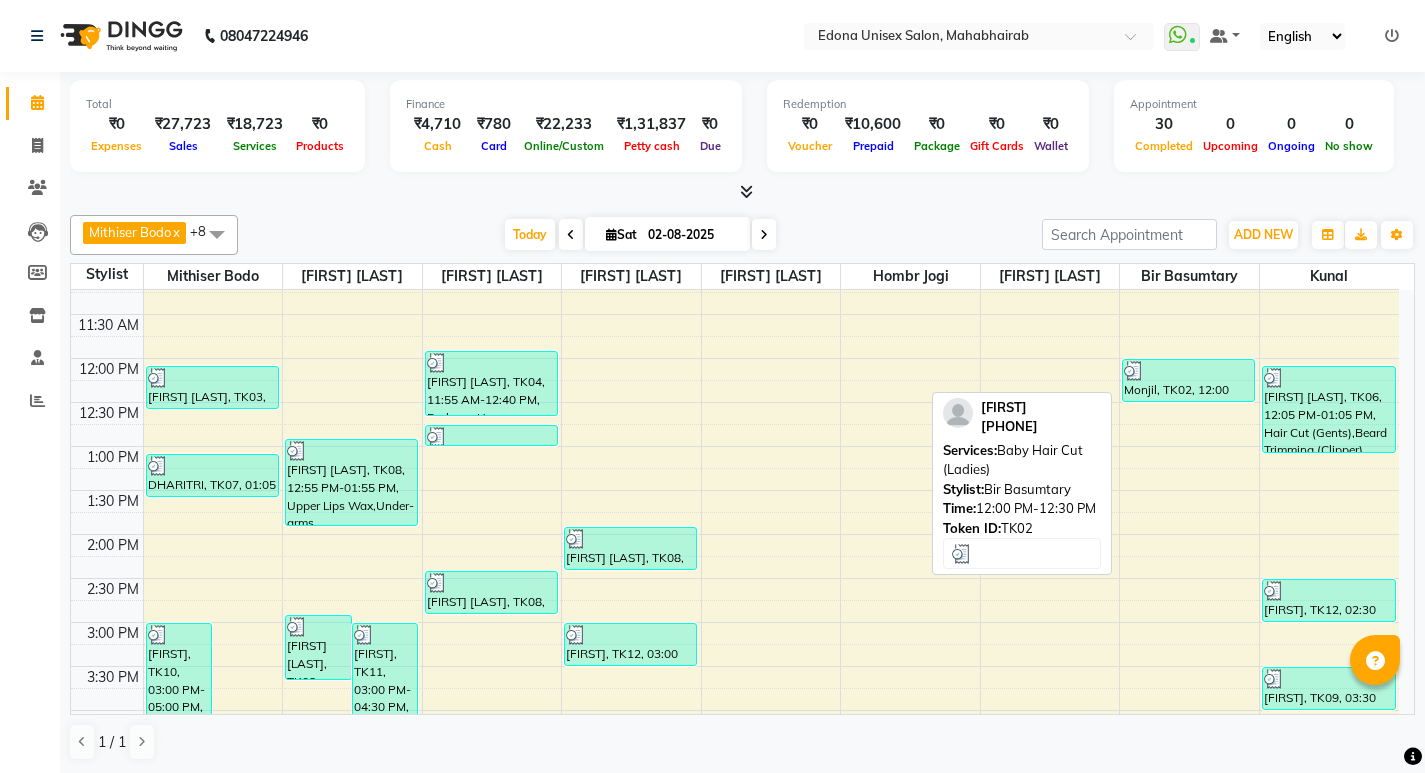 click on "Monjil, TK02, 12:00 PM-12:30 PM, Baby Hair Cut (Ladies)" at bounding box center (1188, 380) 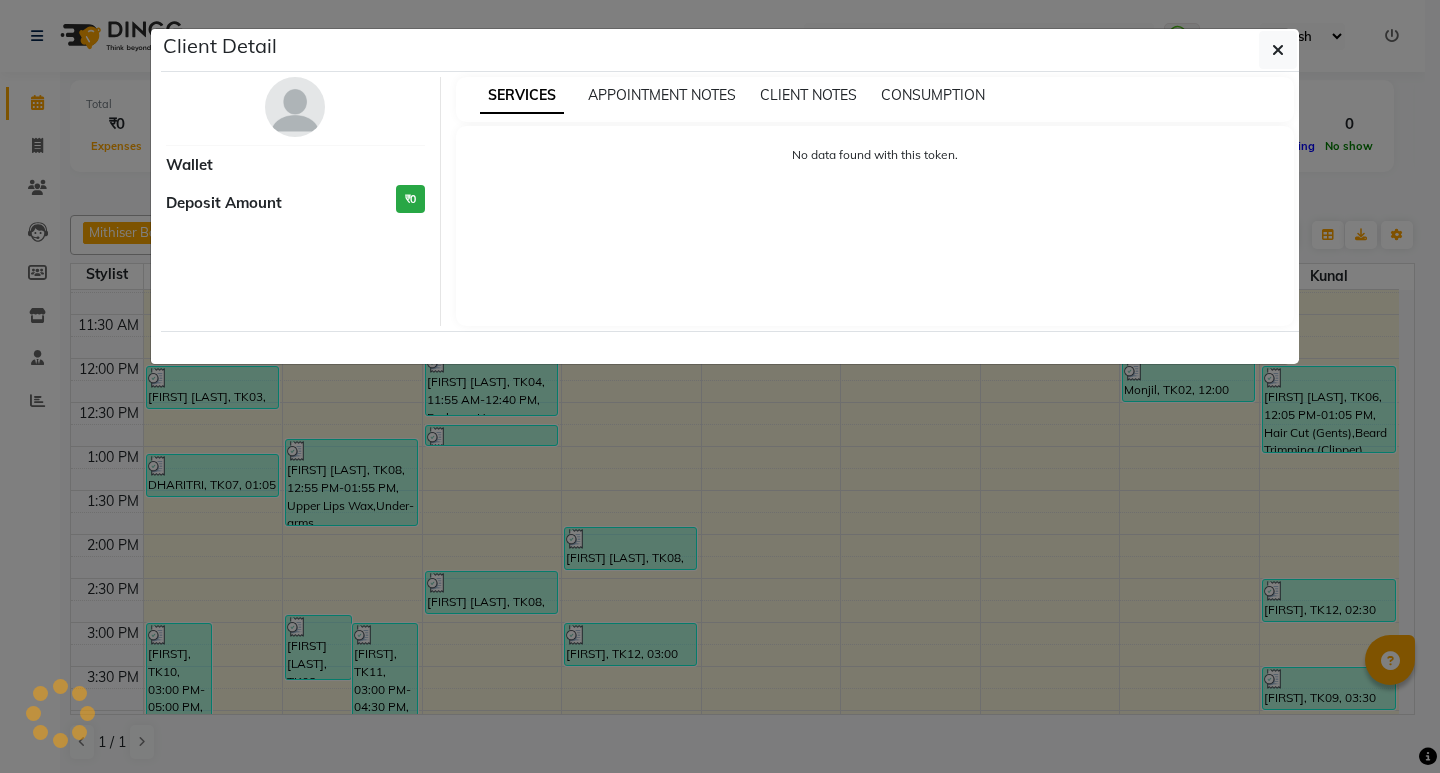 select on "3" 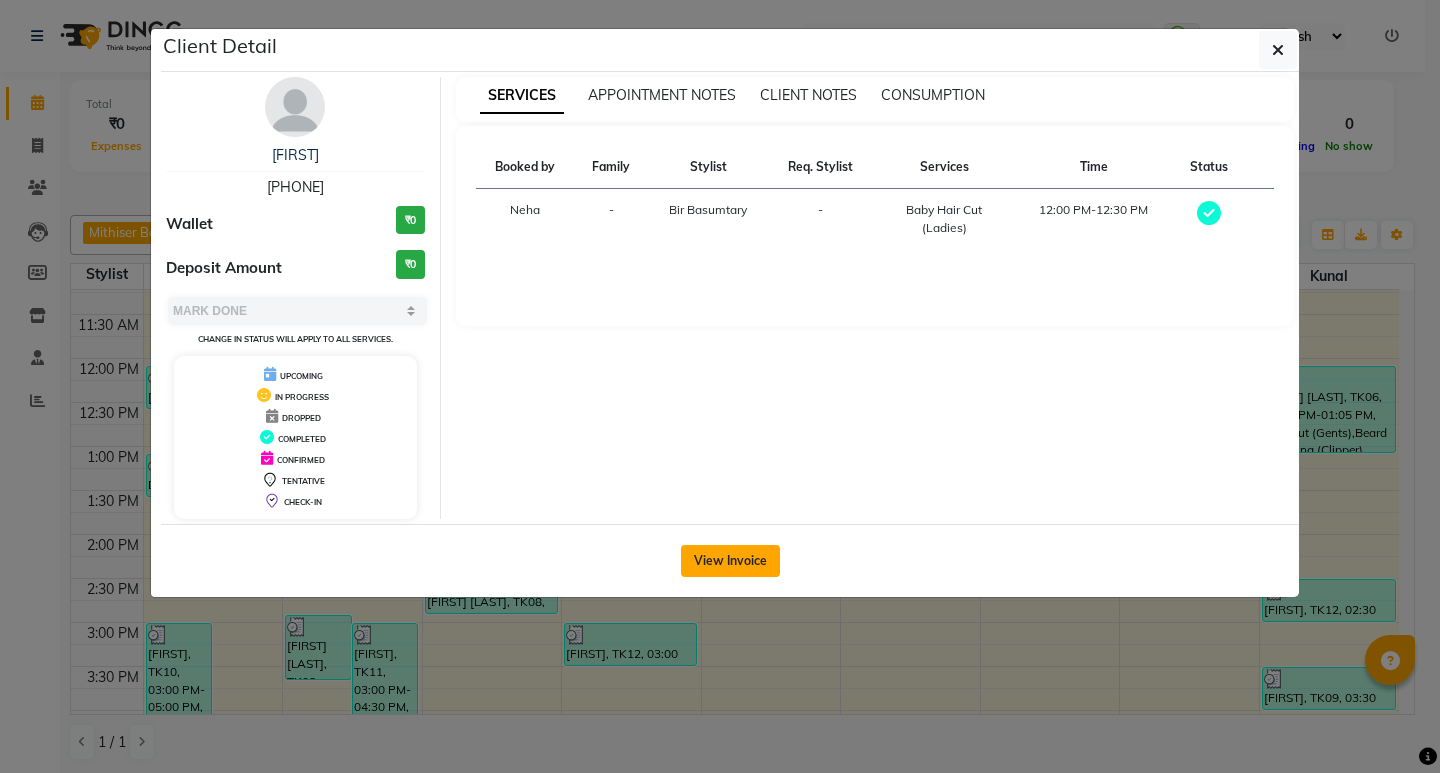 click on "View Invoice" 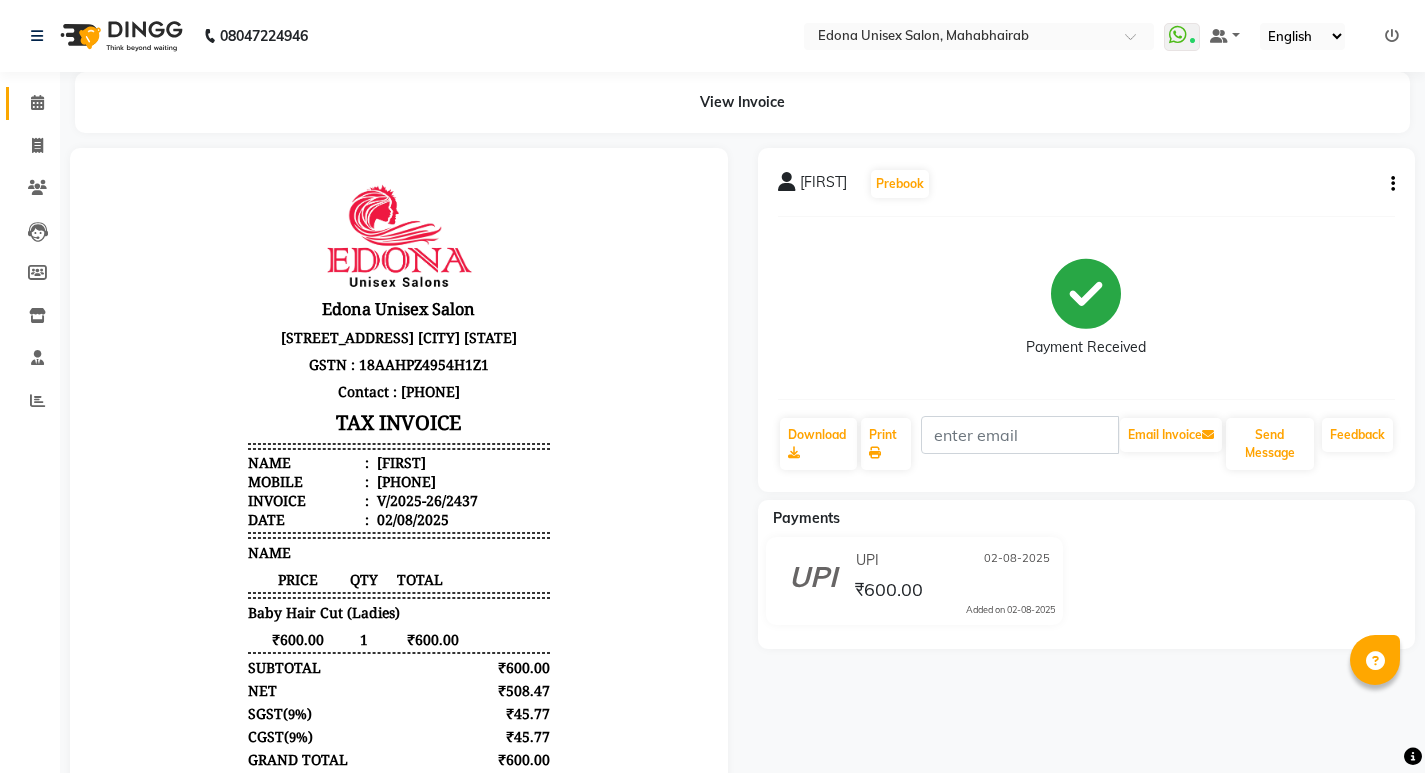 scroll, scrollTop: 94, scrollLeft: 0, axis: vertical 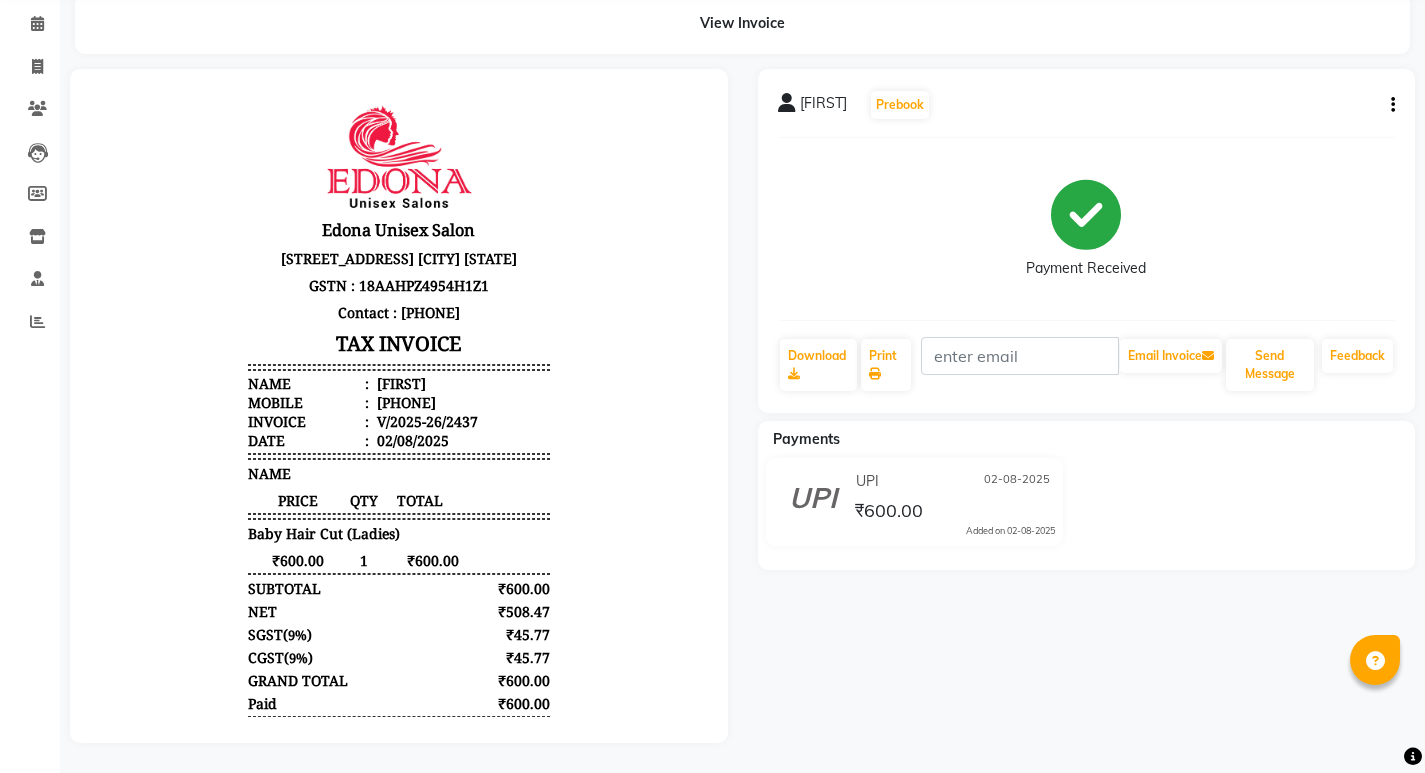 click on "Monjil   Prebook   Payment Received  Download  Print   Email Invoice   Send Message Feedback  Payments UPI 02-08-2025 ₹600.00  Added on 02-08-2025" 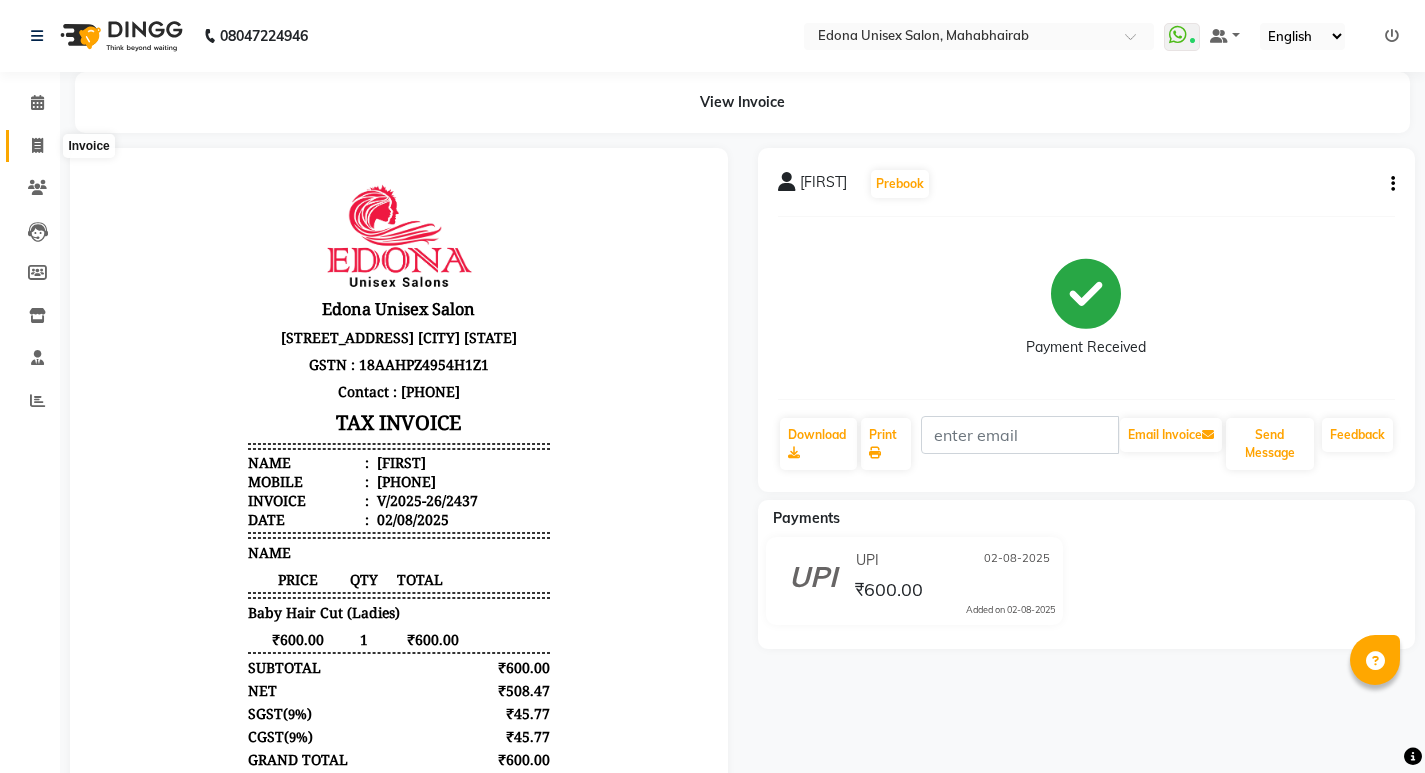 click 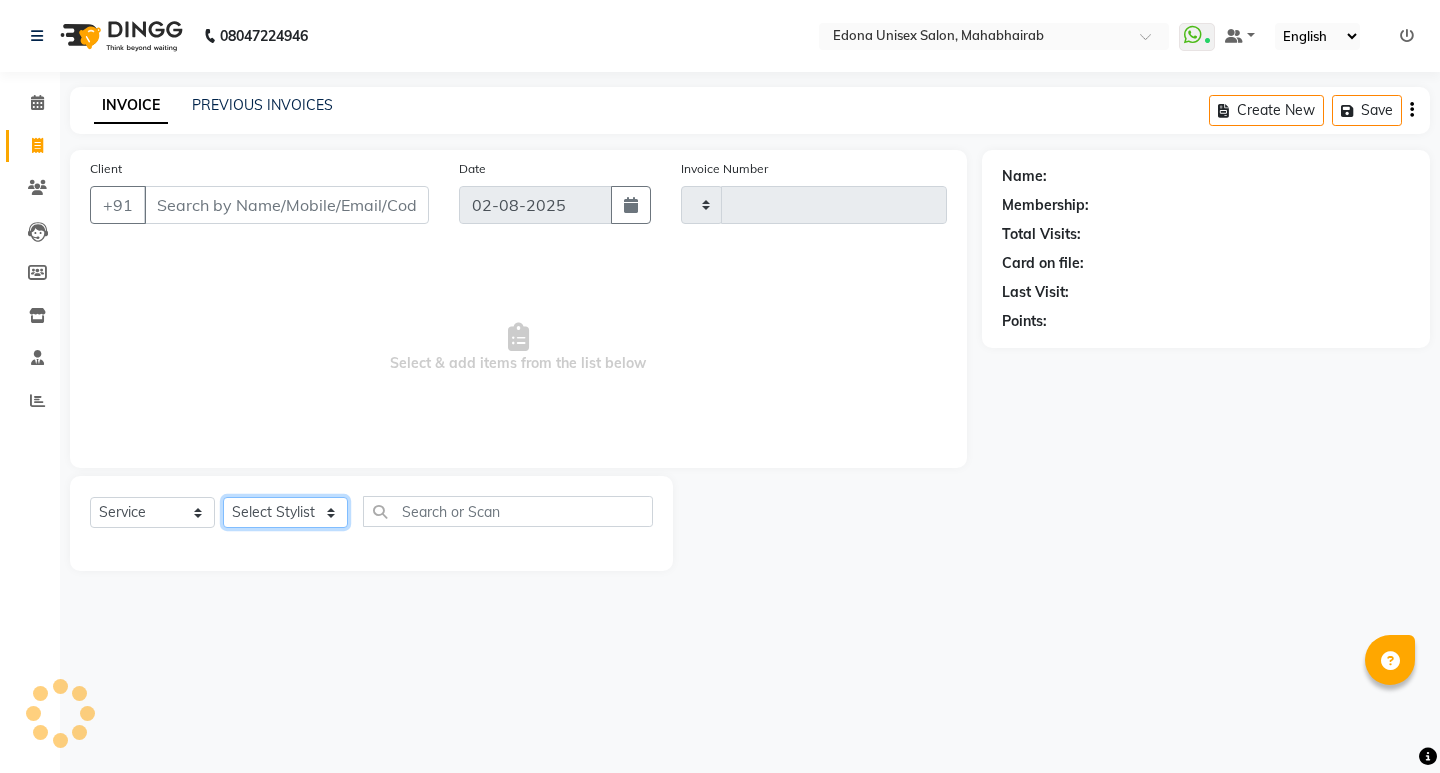 click on "Select Stylist" 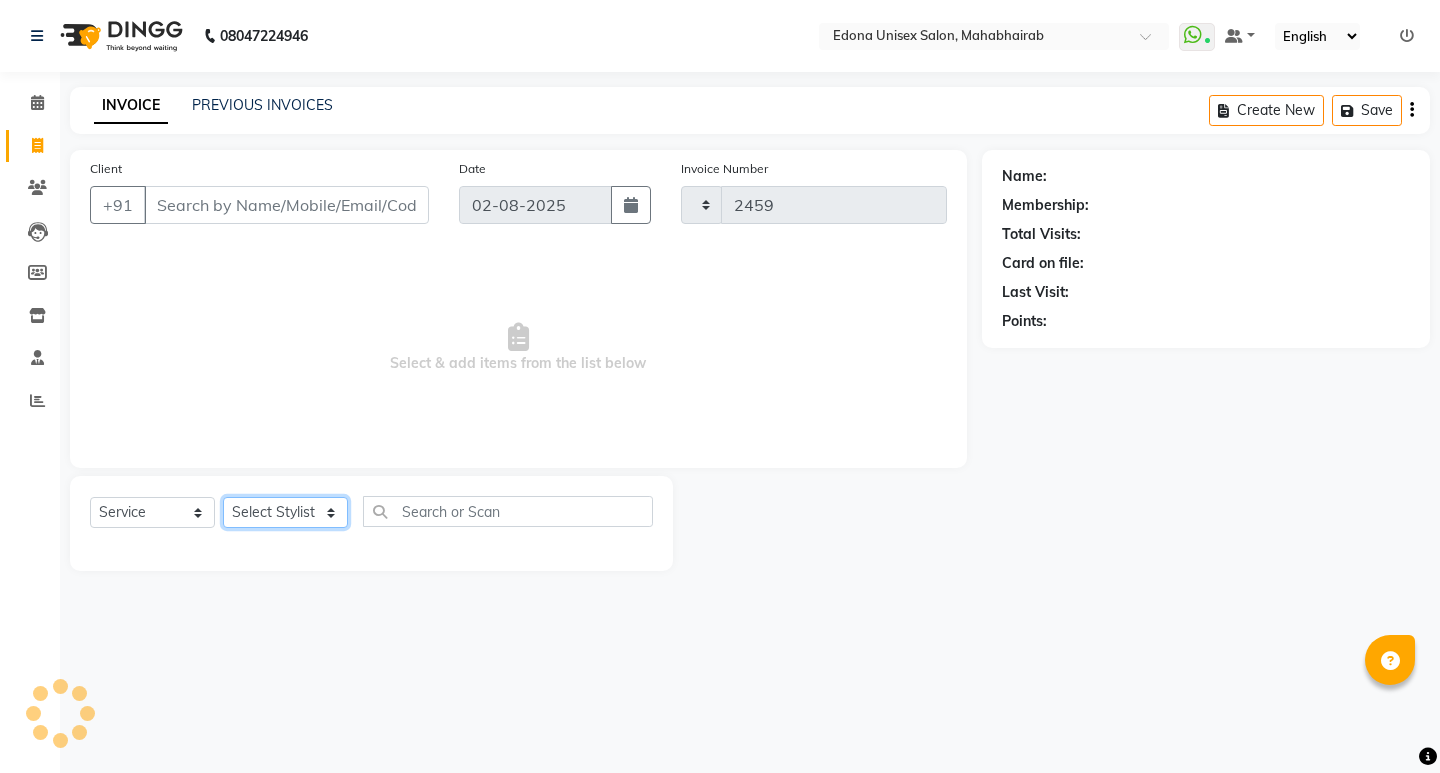 select on "5393" 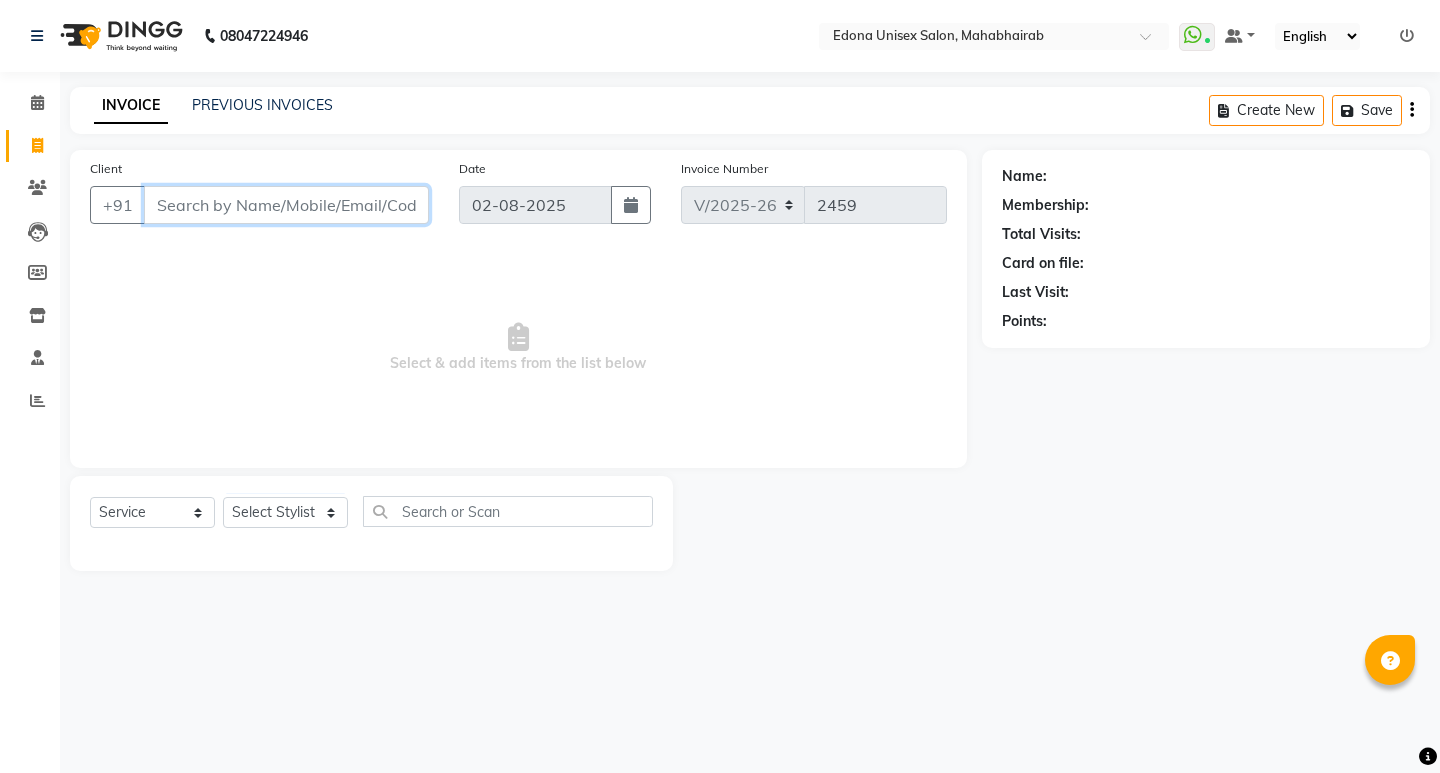 click on "Client" at bounding box center [286, 205] 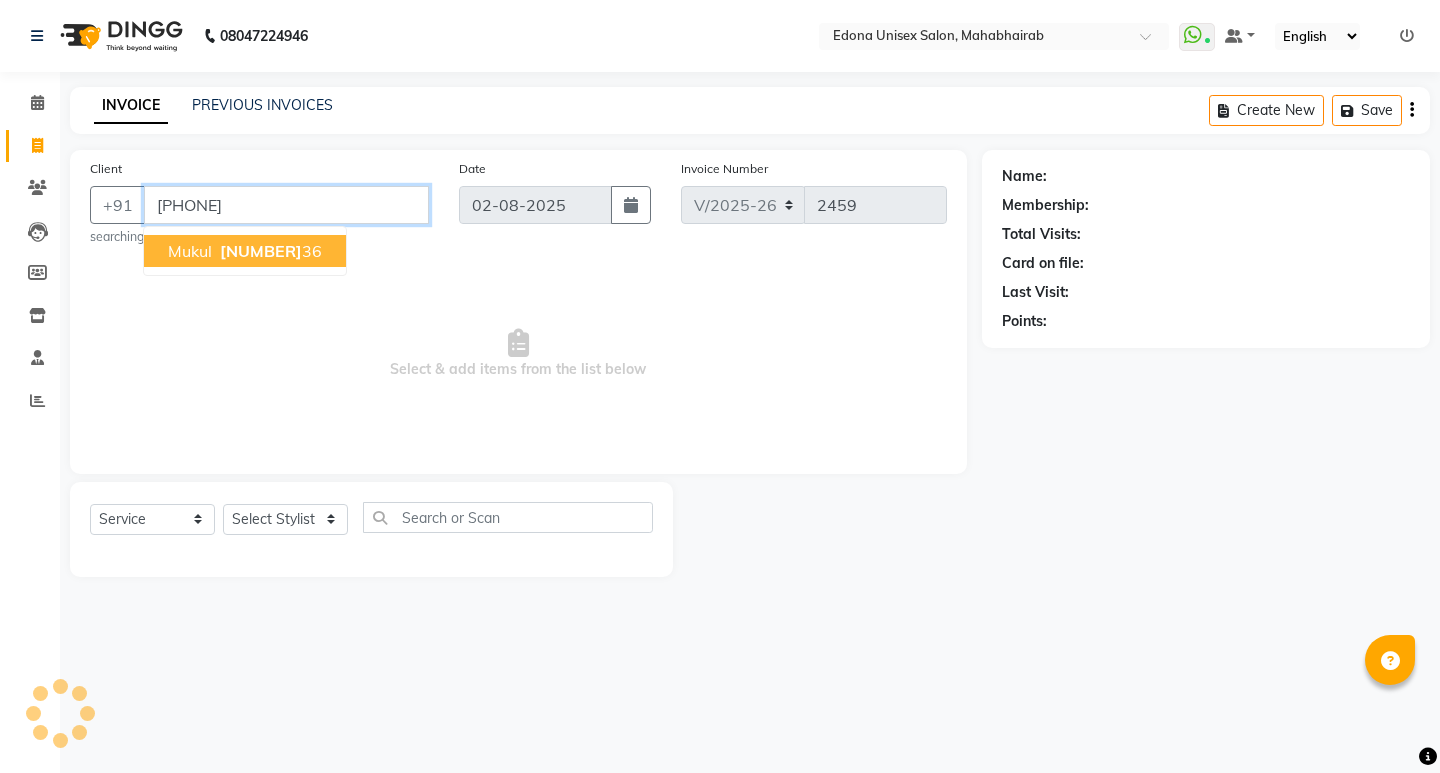 type on "9957181036" 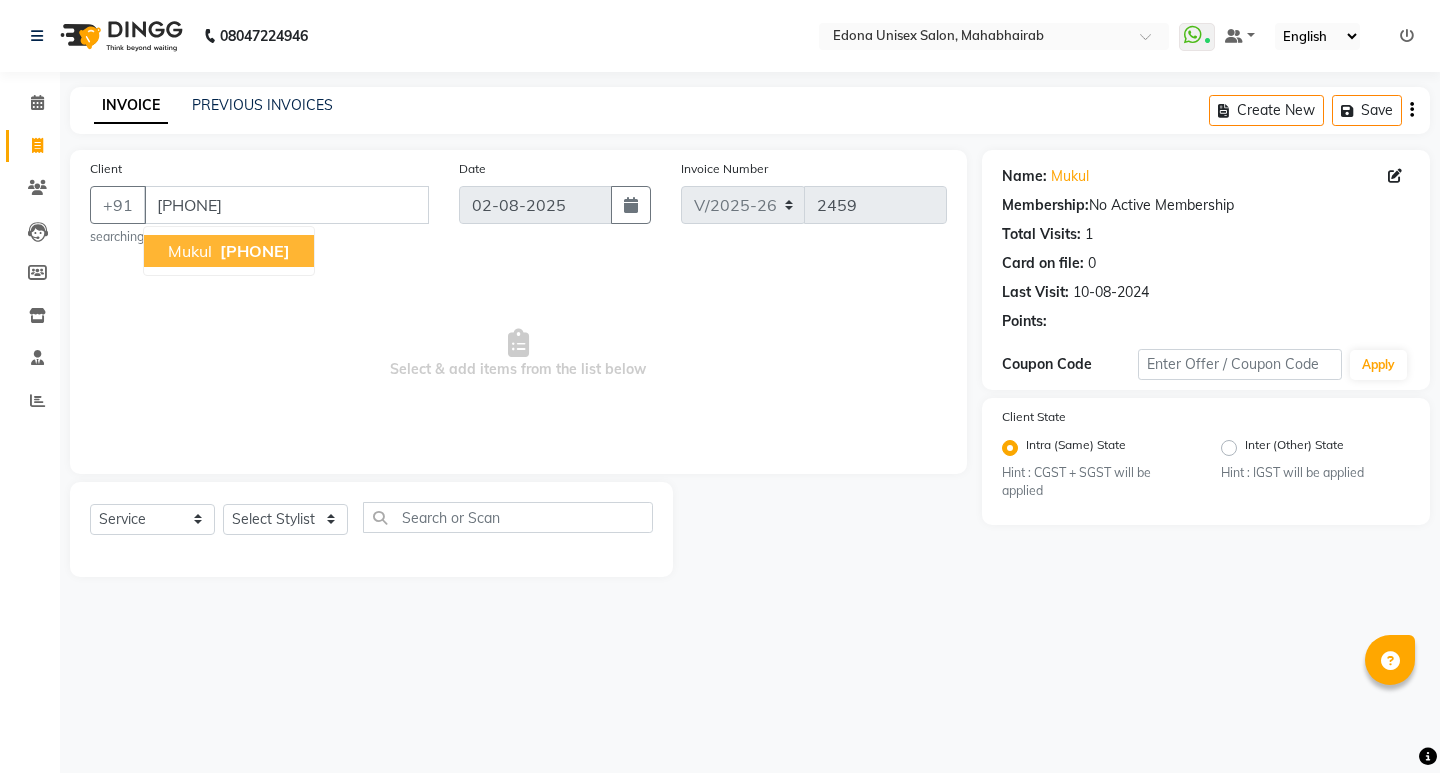 click on "9957181036" at bounding box center [255, 251] 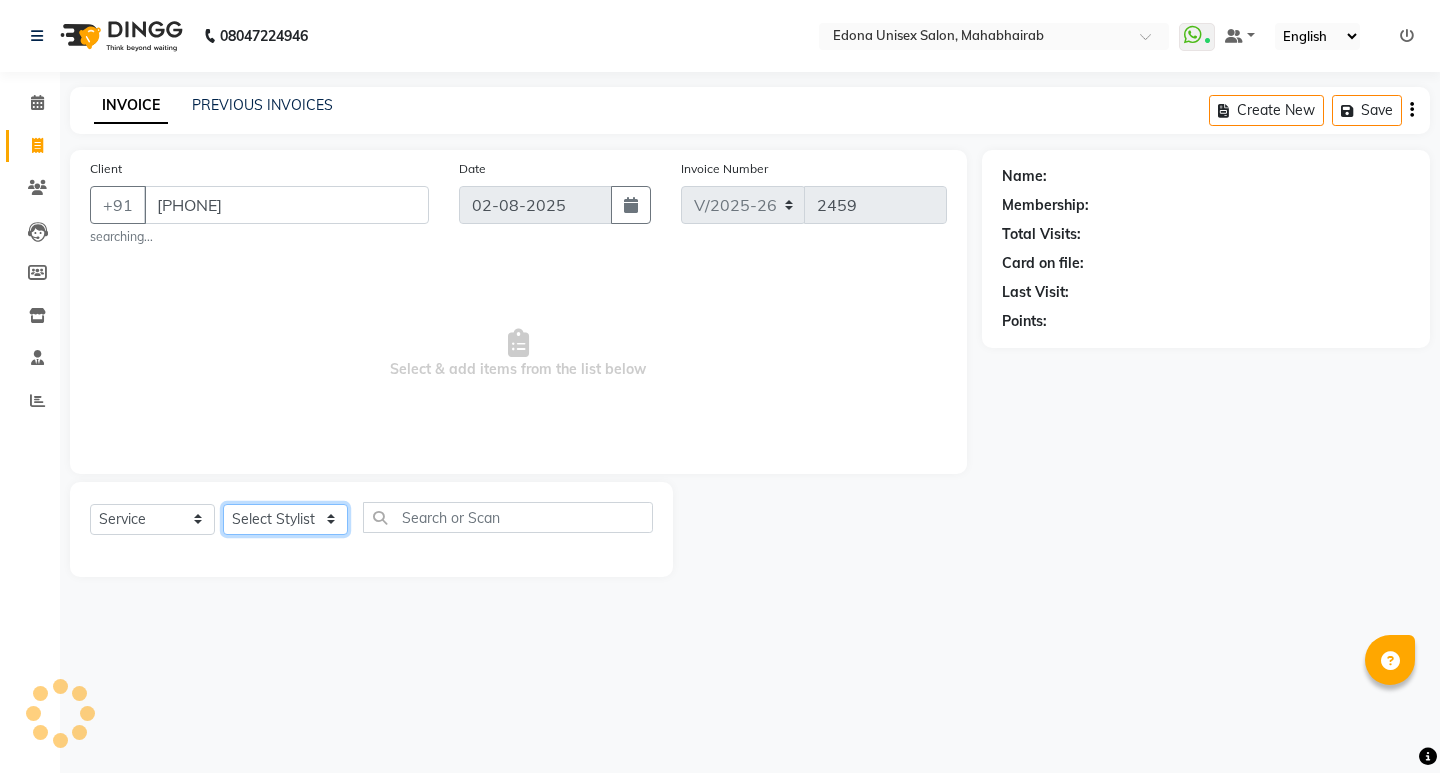 click on "Select Stylist Admin [FIRST] [LAST] [FIRST] [LAST] [FIRST] [LAST] [FIRST] [LAST] [FIRST] [LAST] [FIRST] [LAST] [FIRST] [LAST] [FIRST] [LAST] [FIRST] [LAST] [FIRST] [LAST] [FIRST] [LAST] [FIRST] [LAST] [FIRST] [LAST] [FIRST] [LAST] [FIRST] [LAST] [FIRST] [LAST] [FIRST] [LAST]" 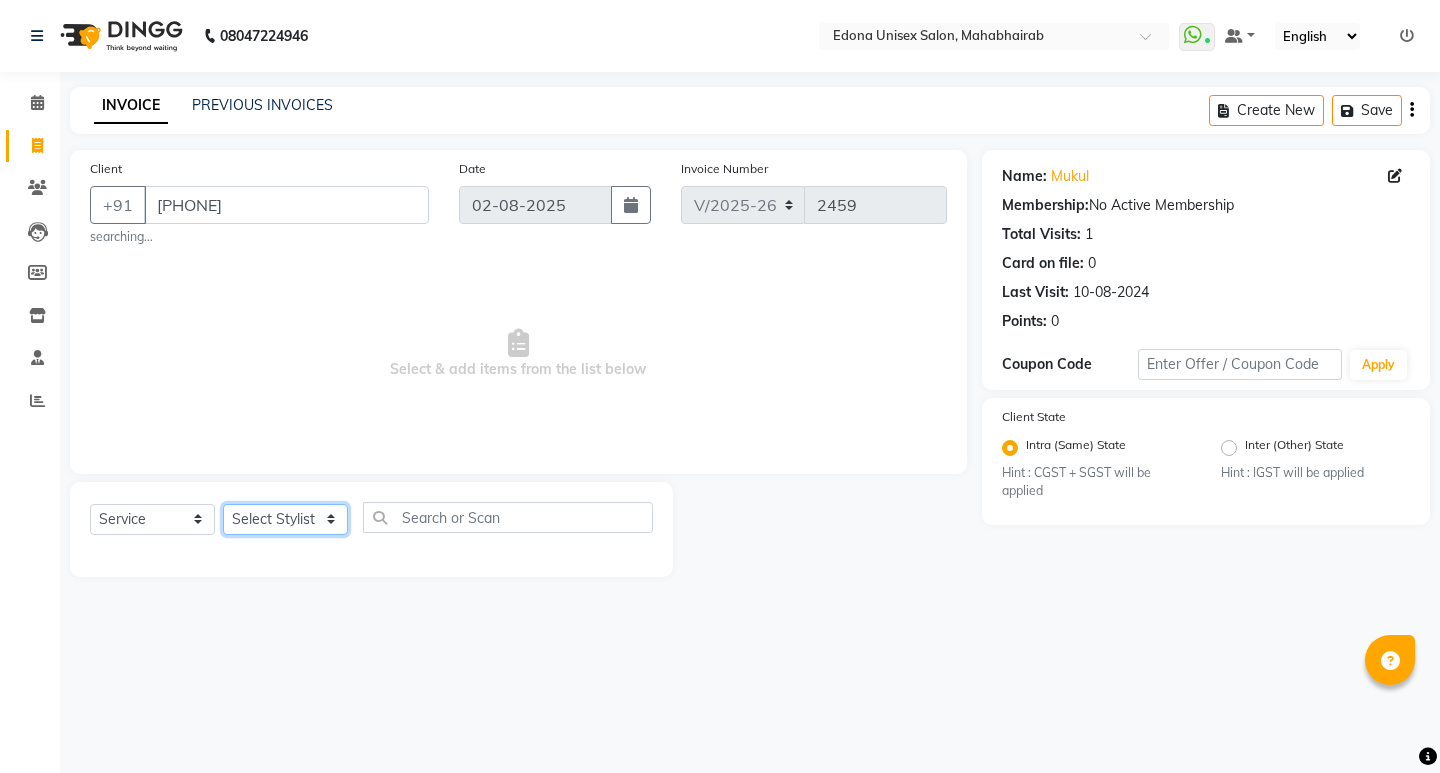 click on "Select Stylist Admin [FIRST] [LAST] [FIRST] [LAST] [FIRST] [LAST] [FIRST] [LAST] [FIRST] [LAST] [FIRST] [LAST] [FIRST] [LAST] [FIRST] [LAST] [FIRST] [LAST] [FIRST] [LAST] [FIRST] [LAST] [FIRST] [LAST] [FIRST] [LAST] [FIRST] [LAST] [FIRST] [LAST] [FIRST] [LAST] [FIRST] [LAST]" 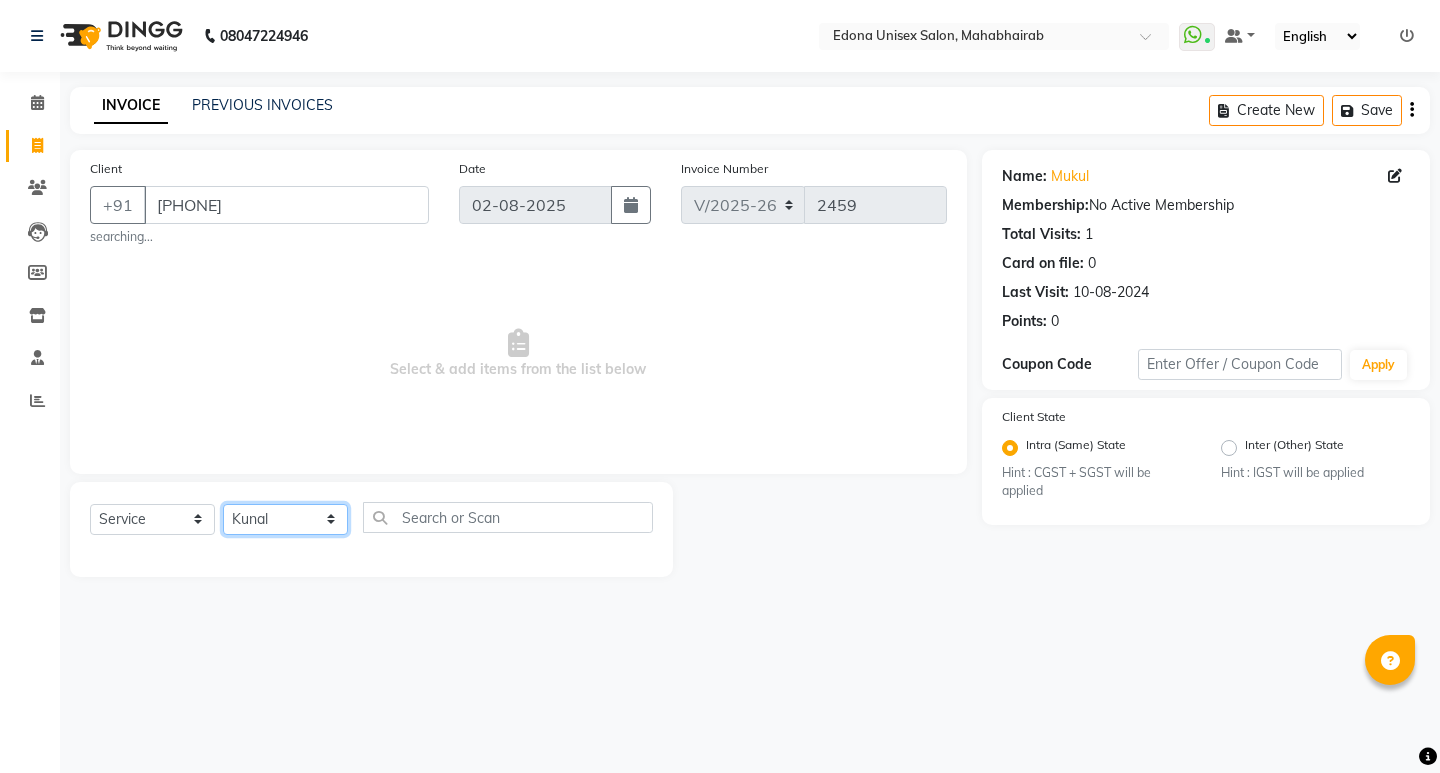 click on "Select Stylist Admin [FIRST] [LAST] [FIRST] [LAST] [FIRST] [LAST] [FIRST] [LAST] [FIRST] [LAST] [FIRST] [LAST] [FIRST] [LAST] [FIRST] [LAST] [FIRST] [LAST] [FIRST] [LAST] [FIRST] [LAST] [FIRST] [LAST] [FIRST] [LAST] [FIRST] [LAST] [FIRST] [LAST] [FIRST] [LAST] [FIRST] [LAST]" 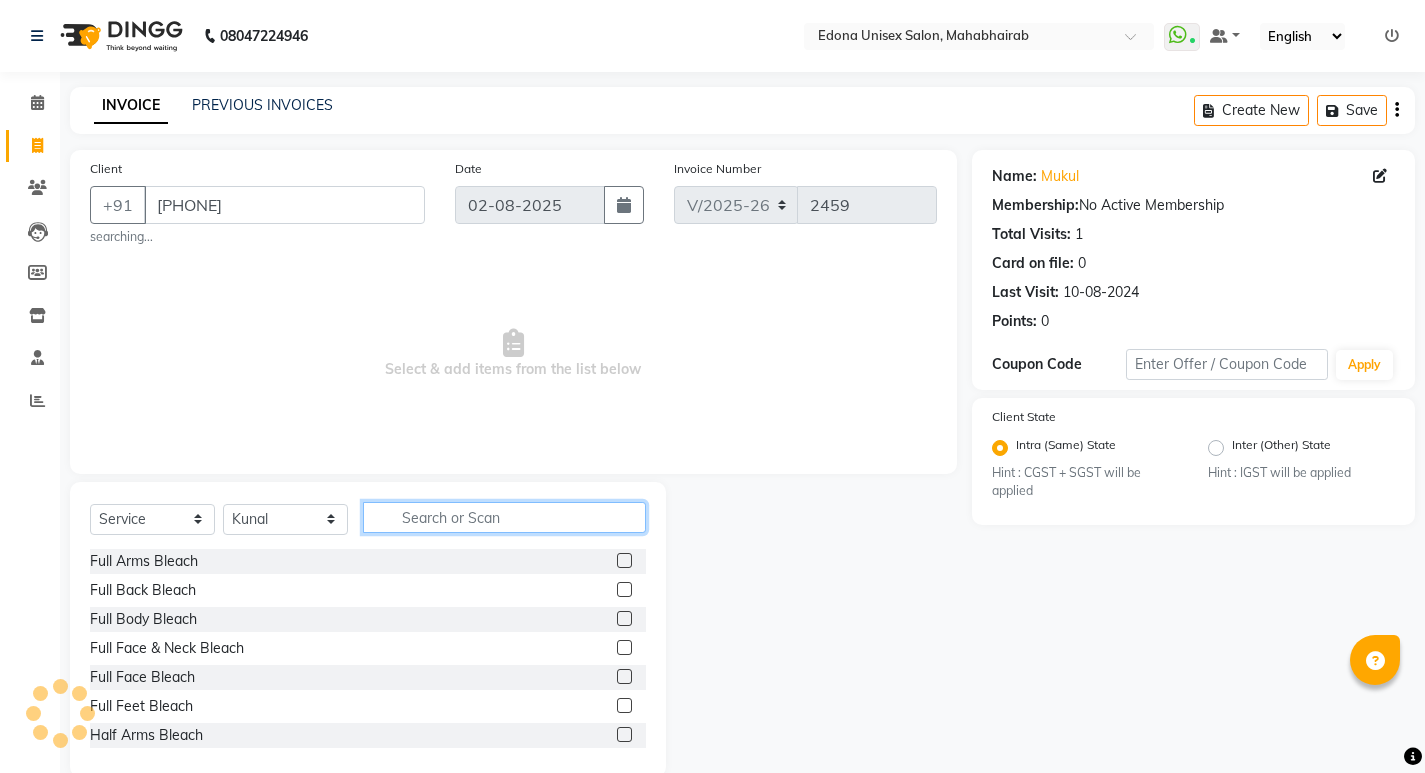 click 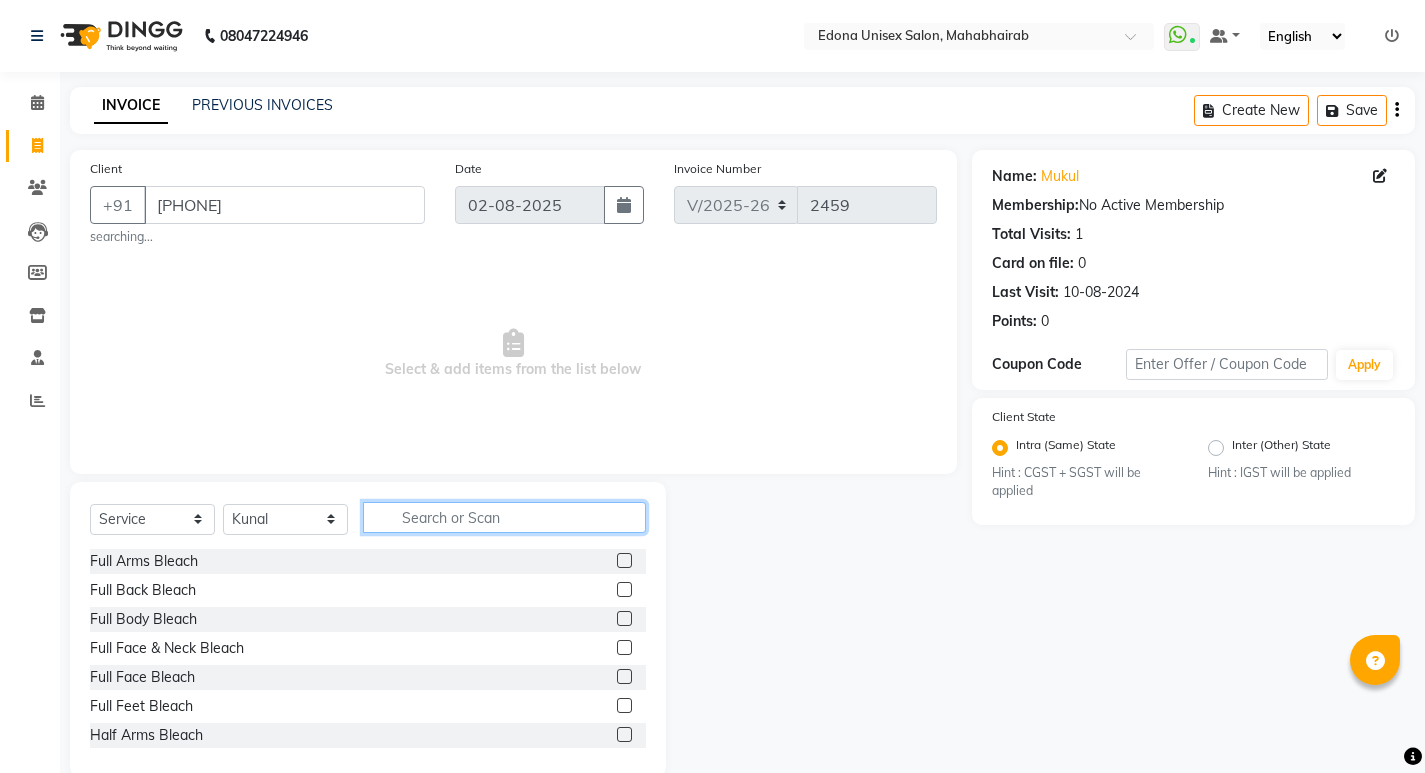 click 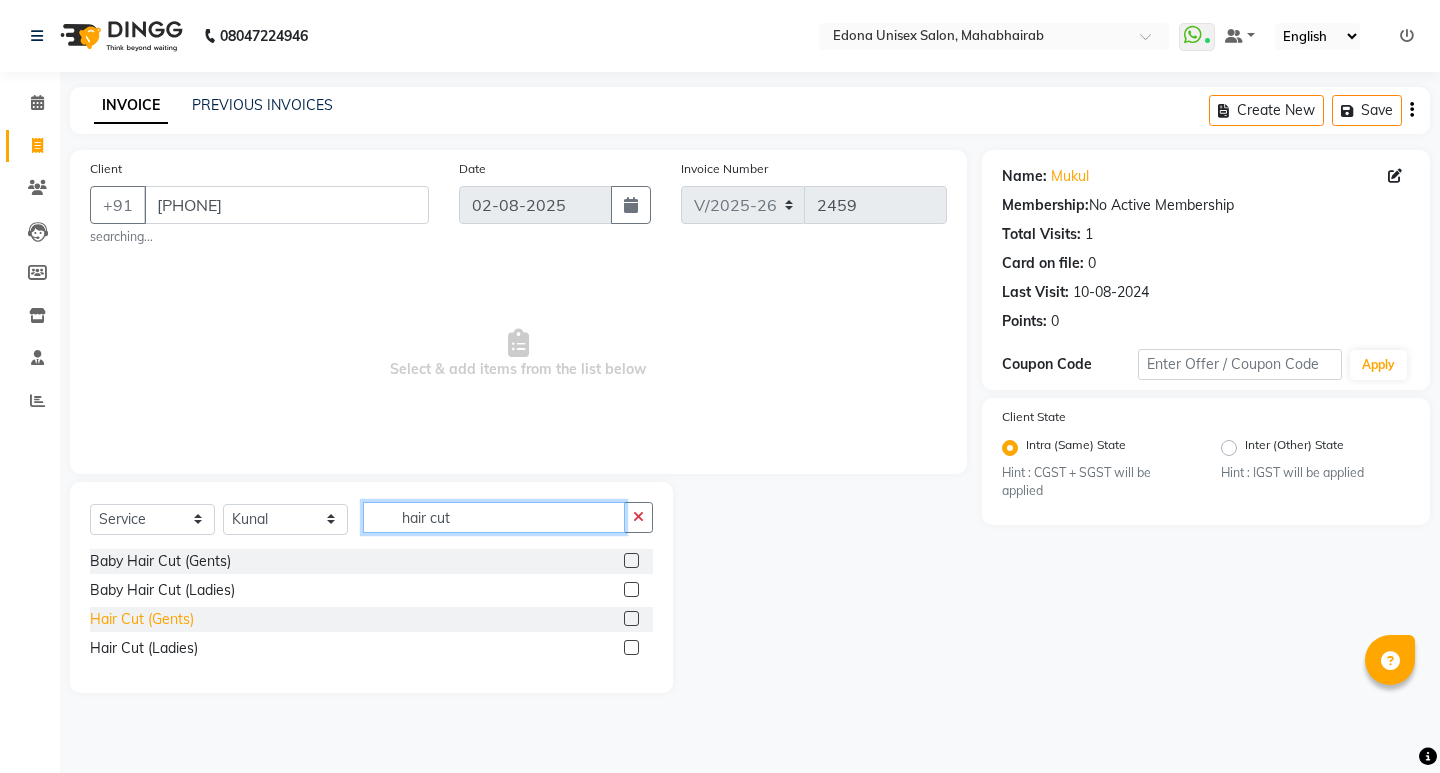 type on "hair cut" 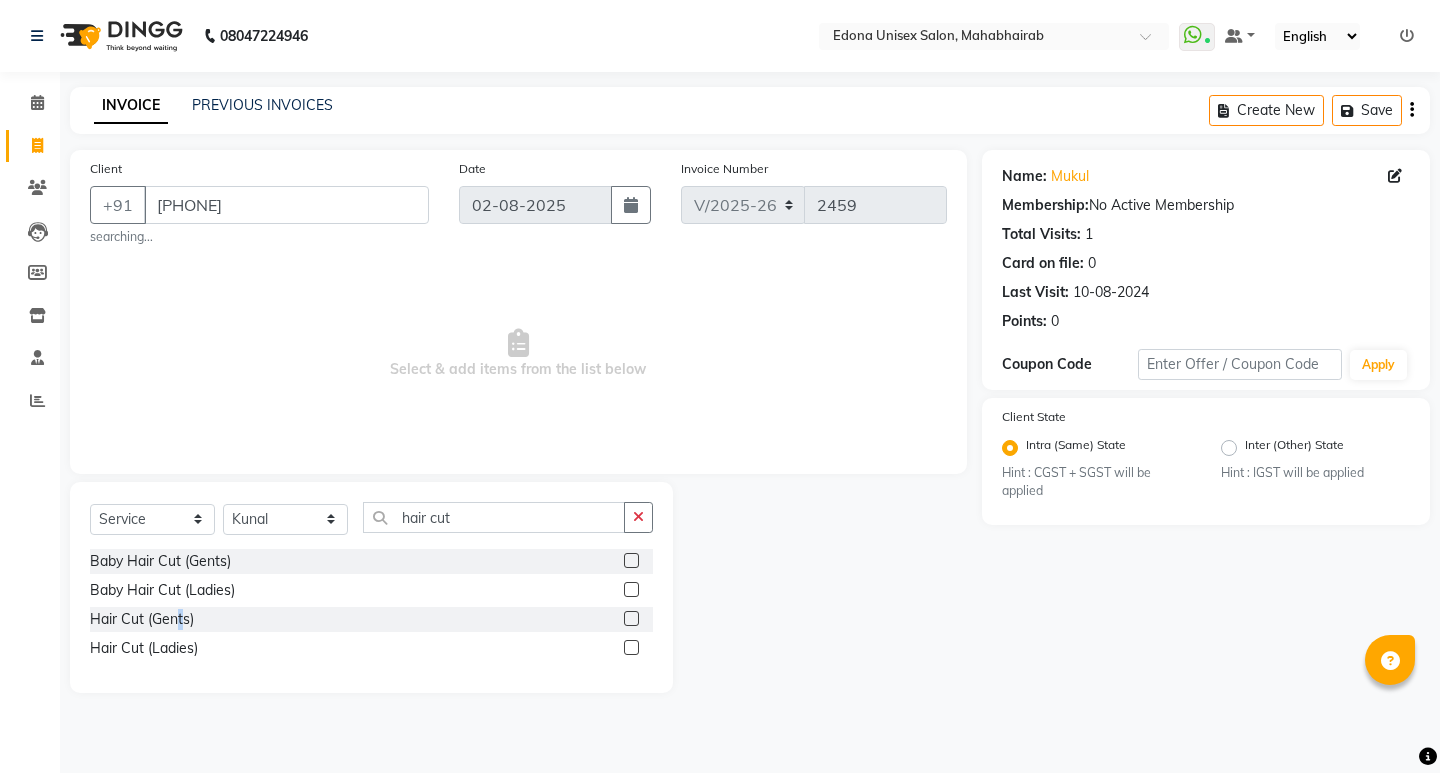 drag, startPoint x: 180, startPoint y: 624, endPoint x: 234, endPoint y: 613, distance: 55.108982 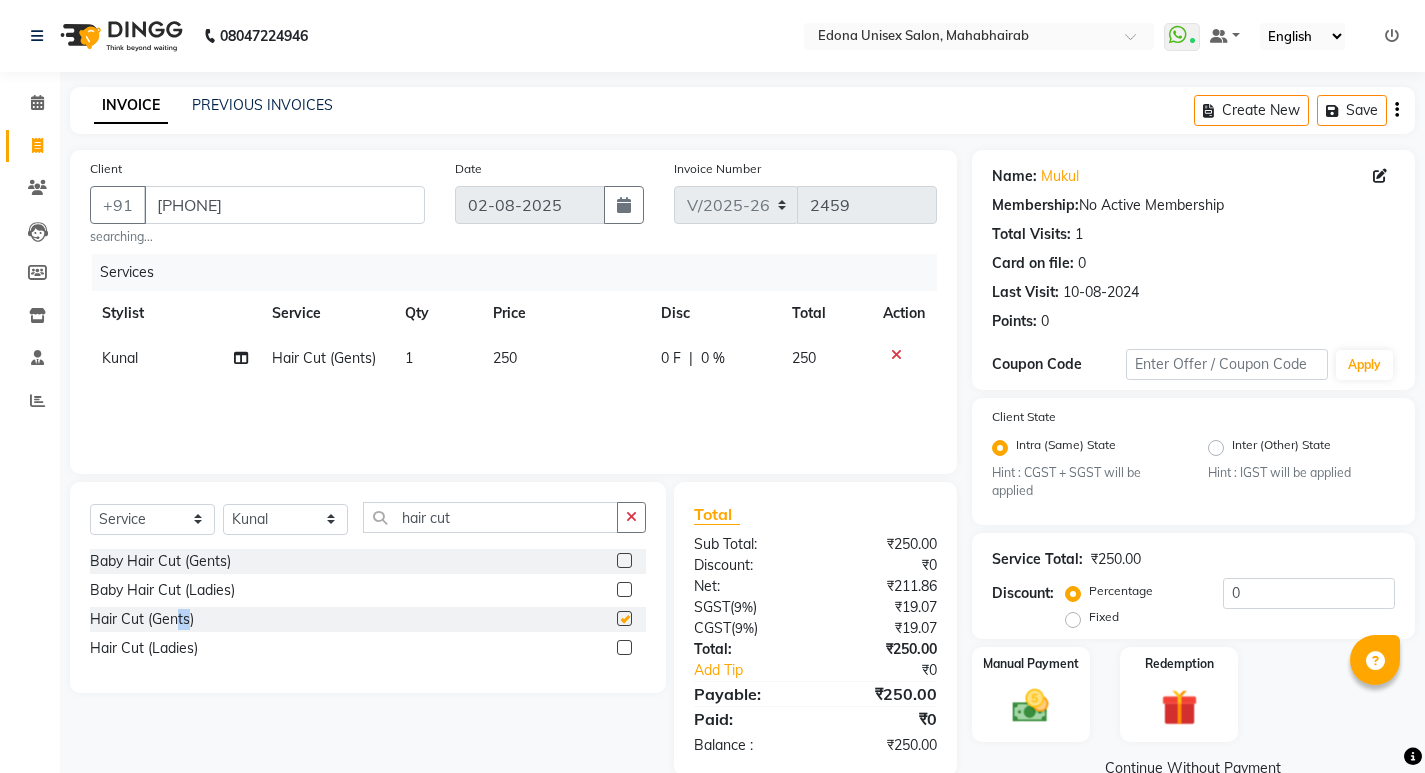checkbox on "false" 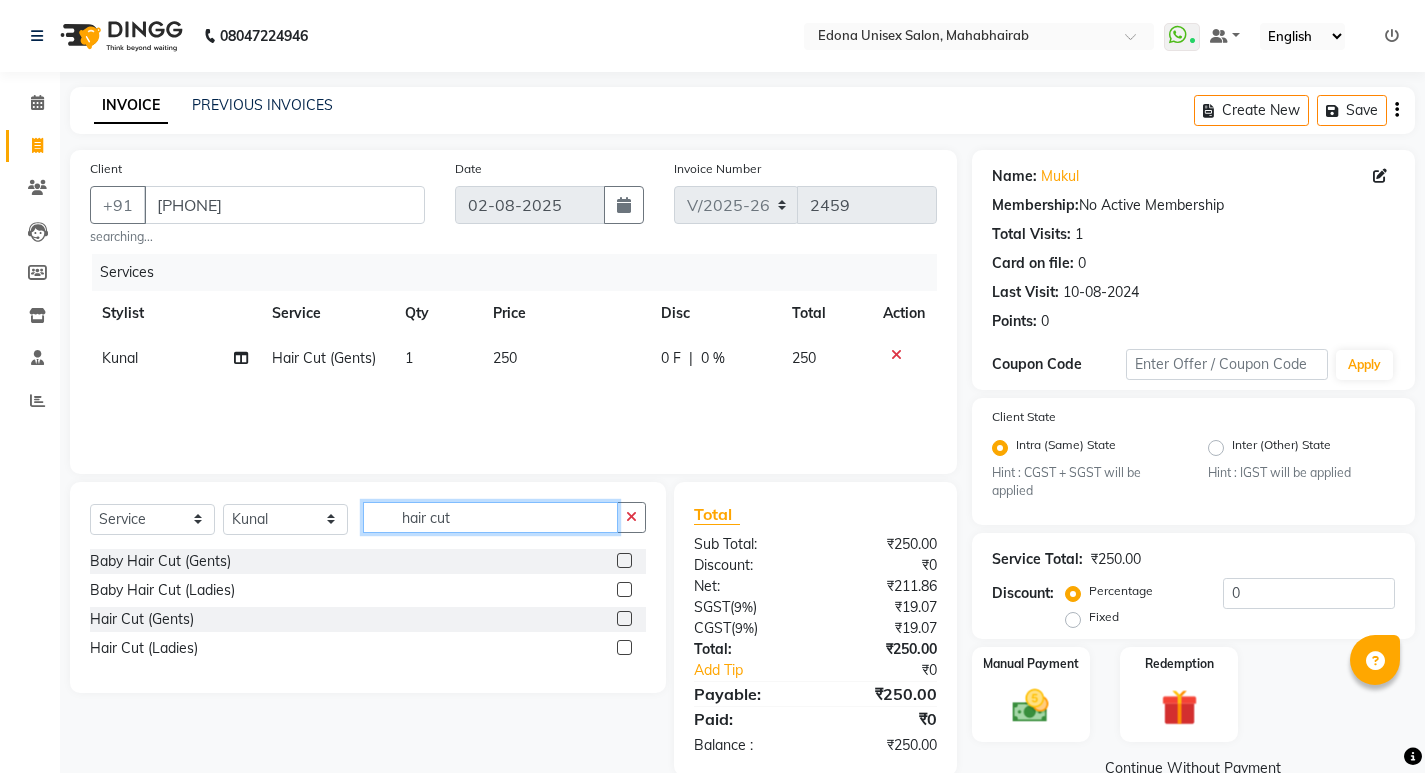 click on "hair cut" 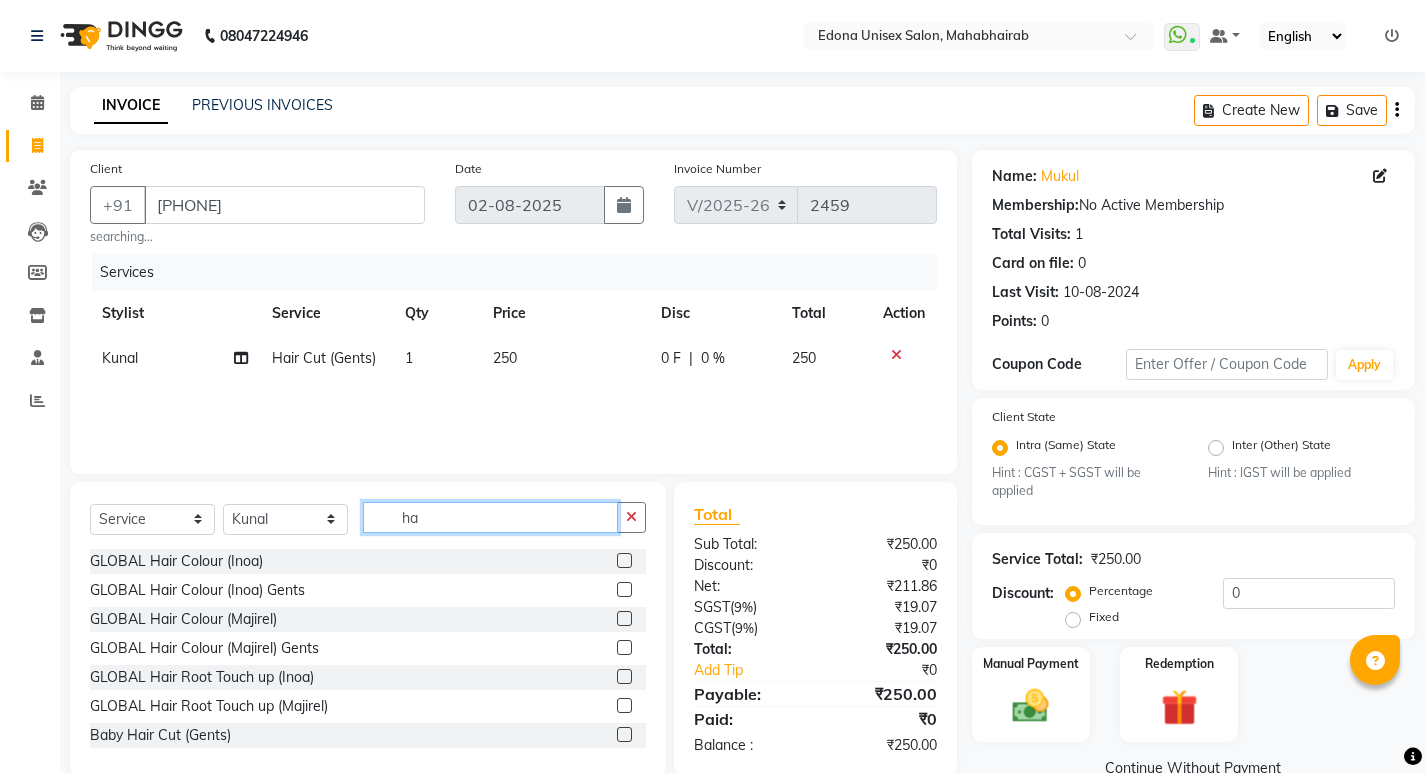 type on "h" 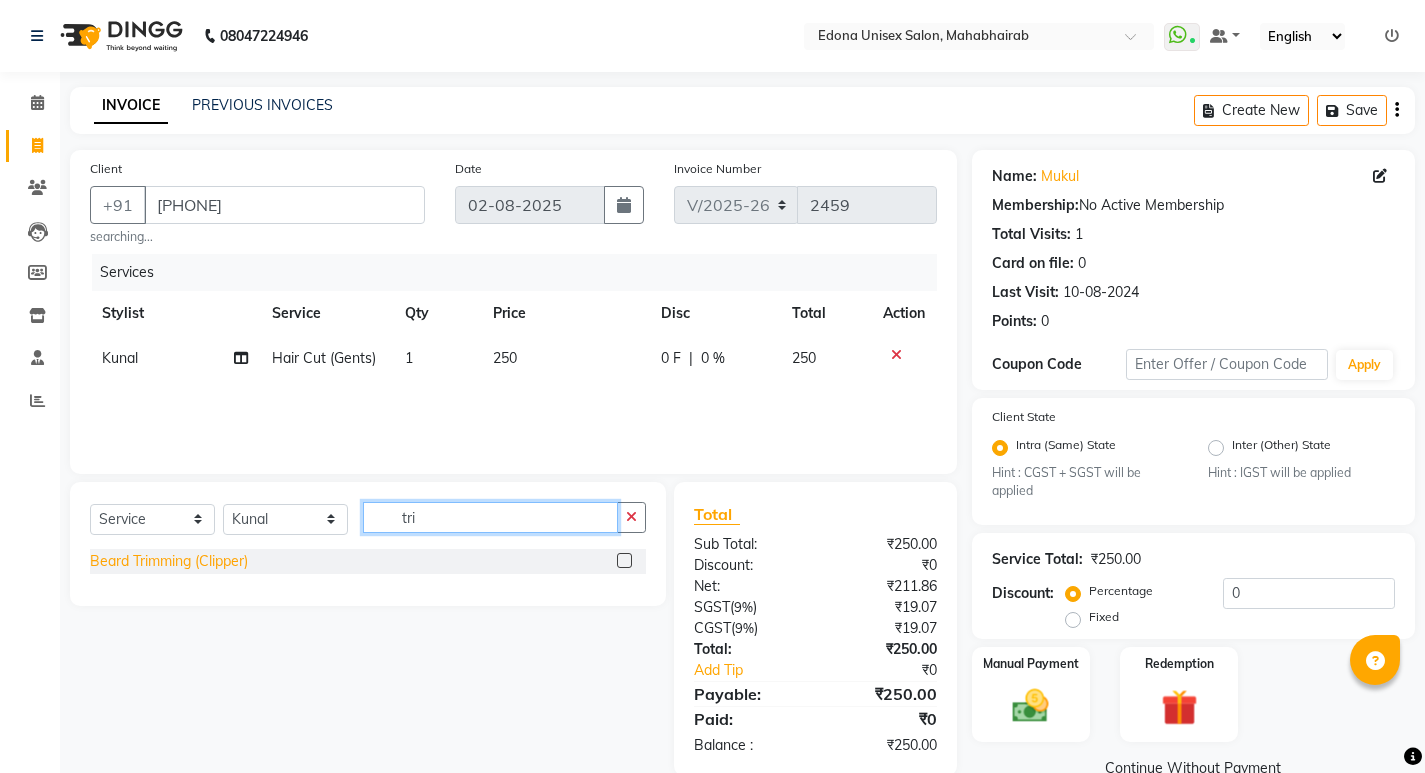type on "tri" 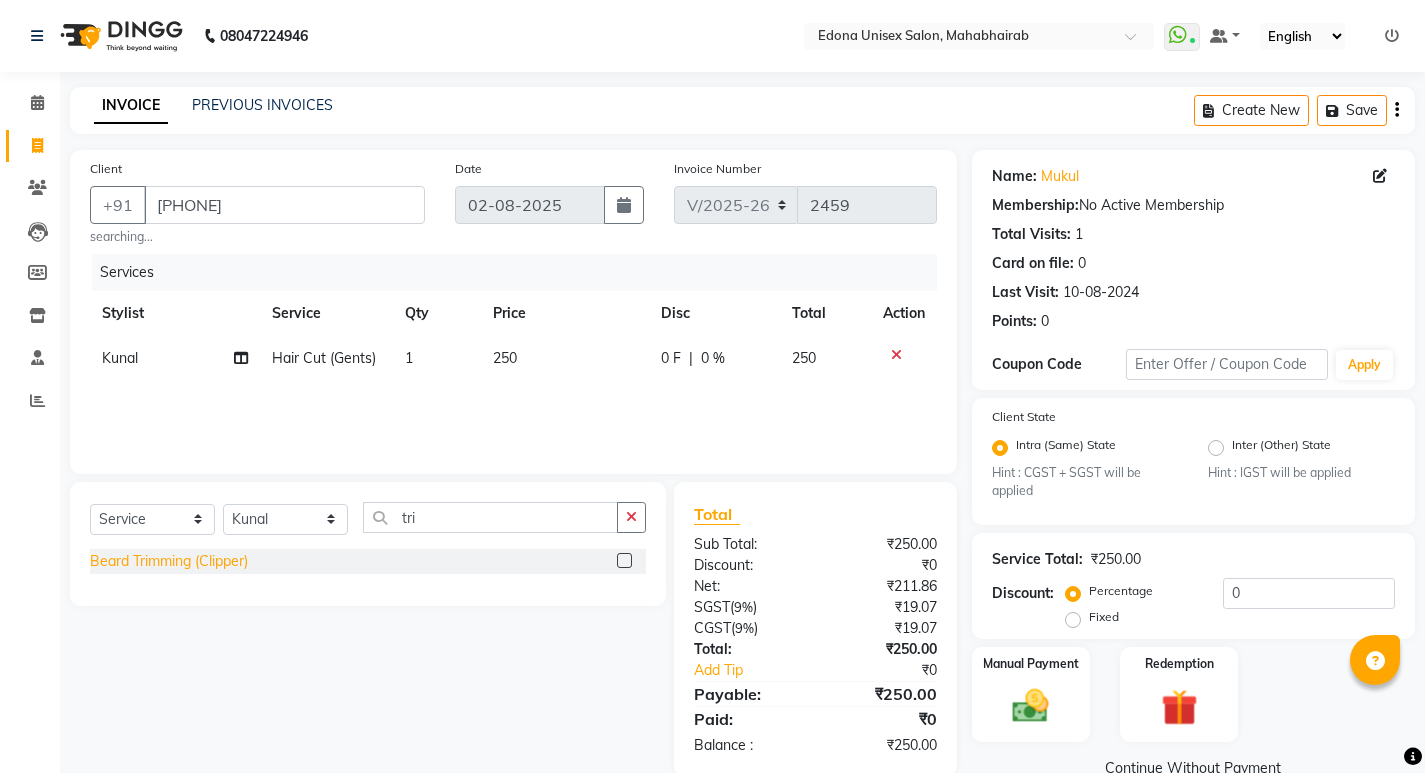 click on "Beard Trimming (Clipper)" 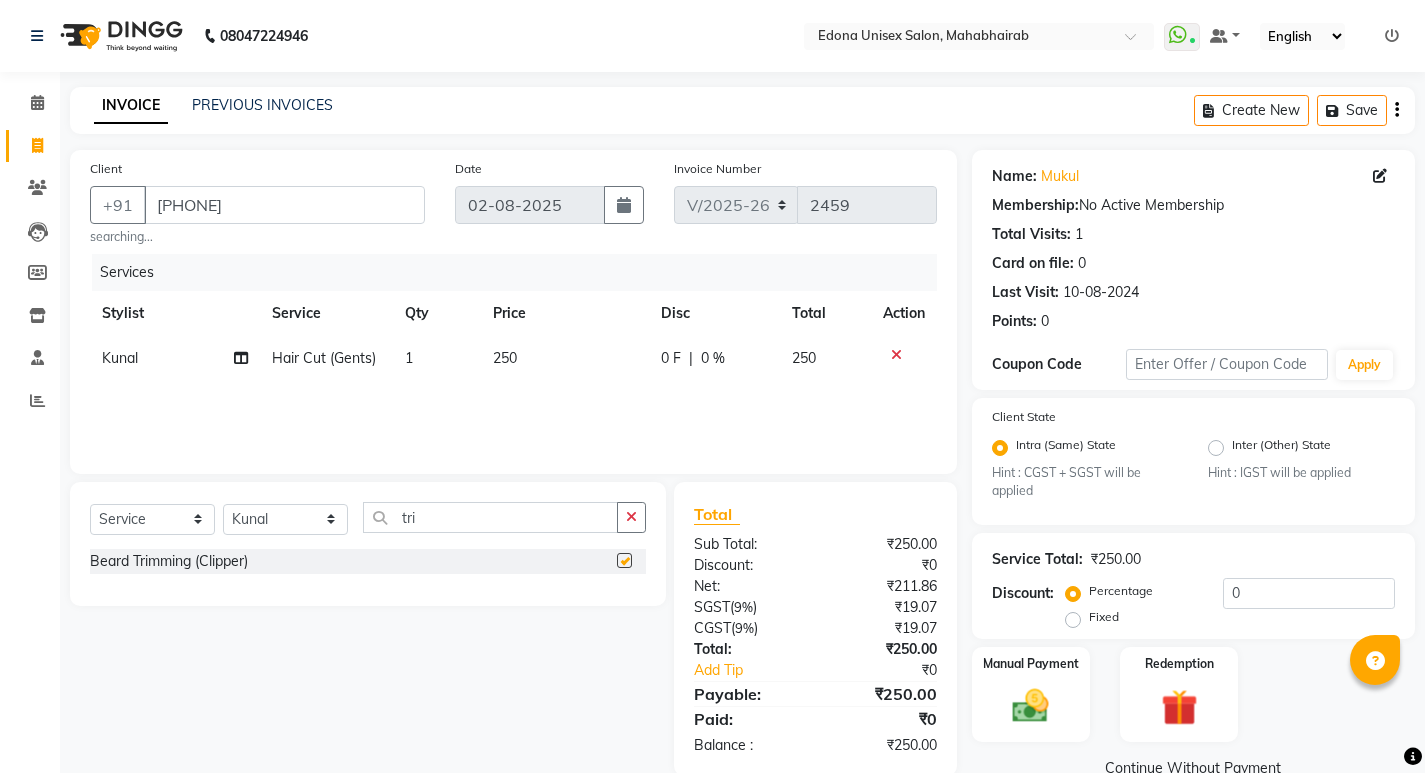 checkbox on "false" 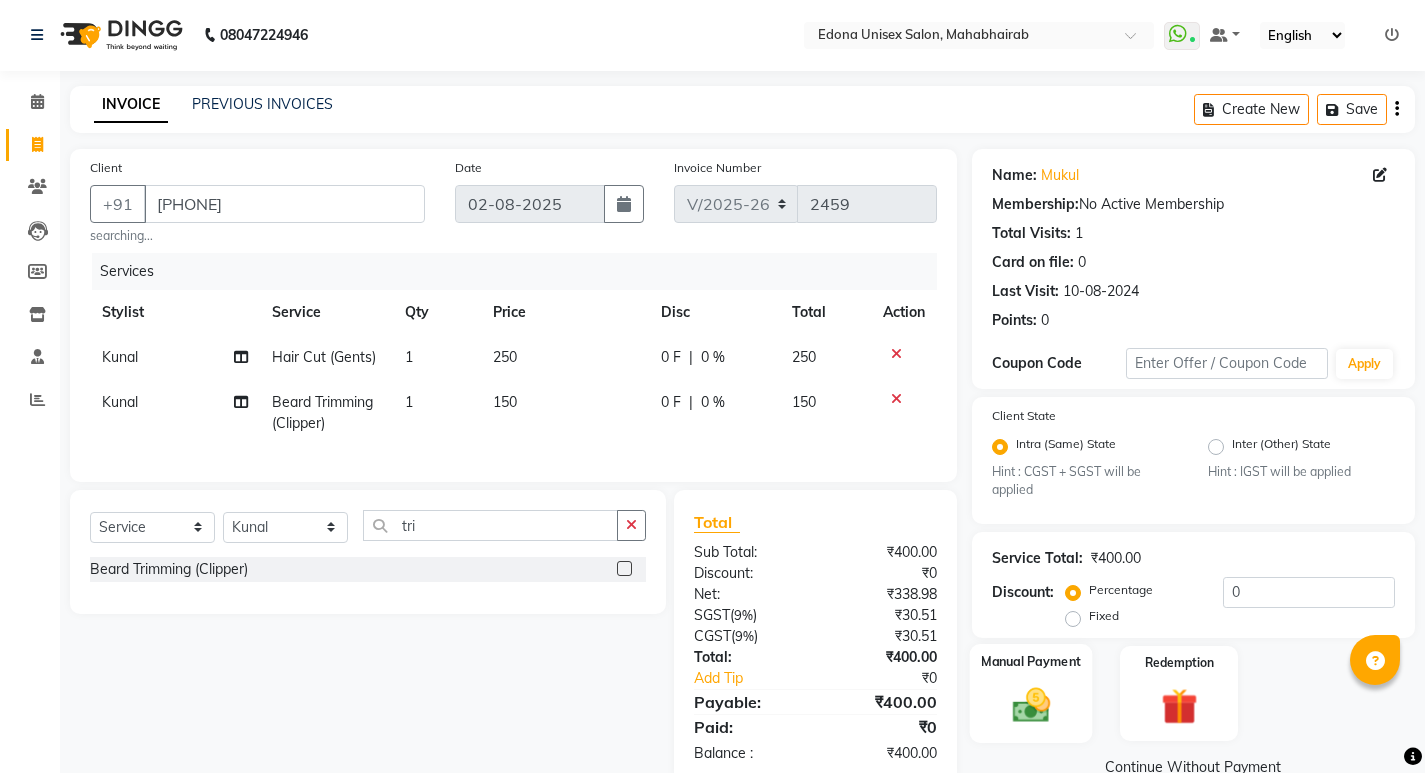 scroll, scrollTop: 57, scrollLeft: 0, axis: vertical 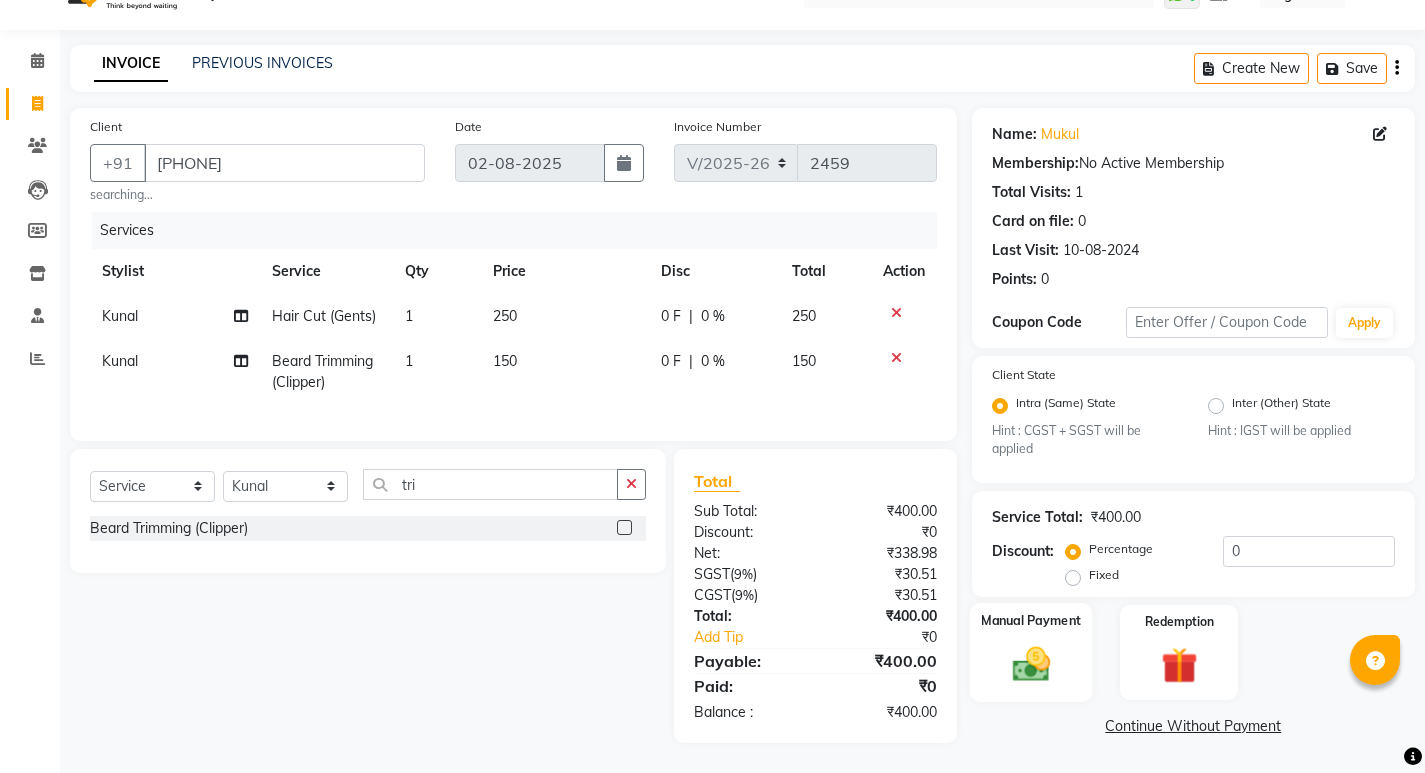 click on "Manual Payment" 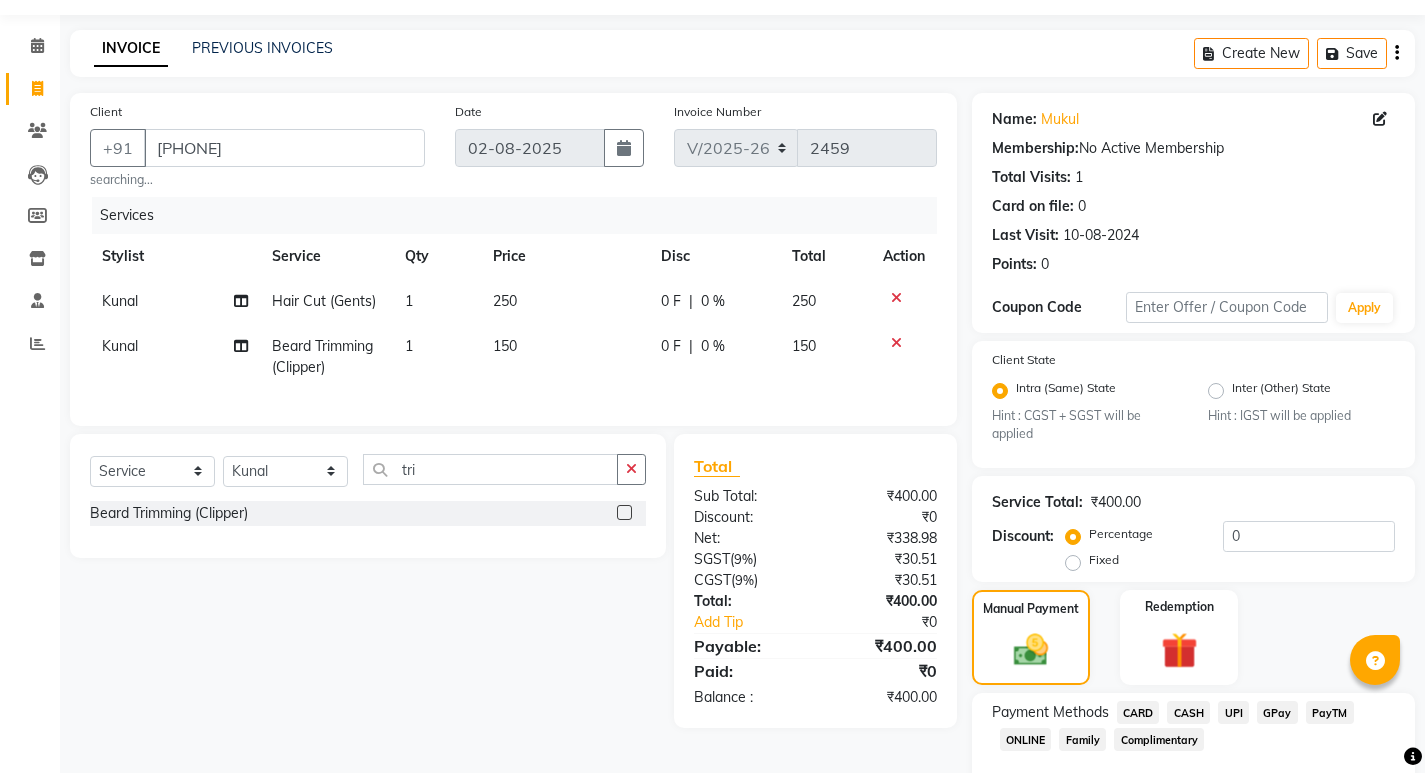scroll, scrollTop: 168, scrollLeft: 0, axis: vertical 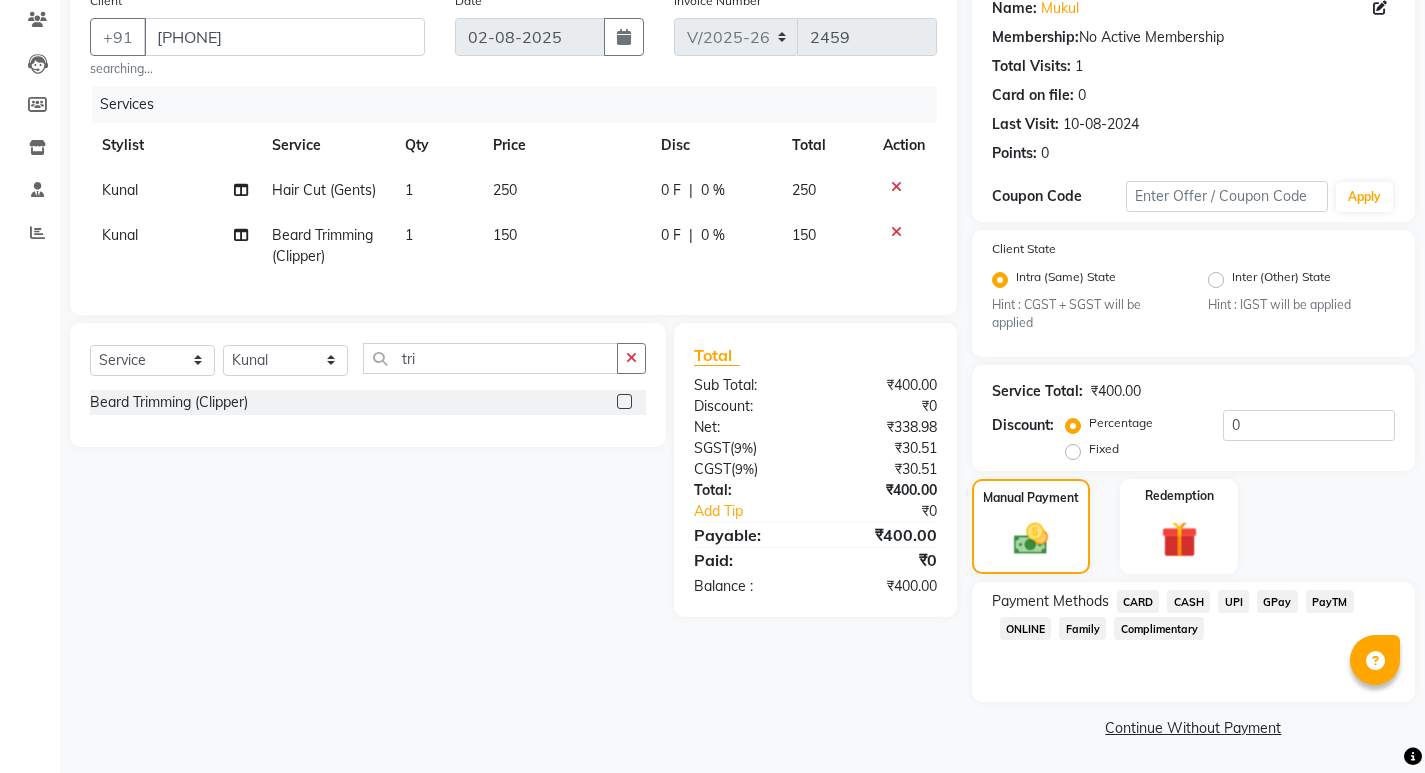 click on "UPI" 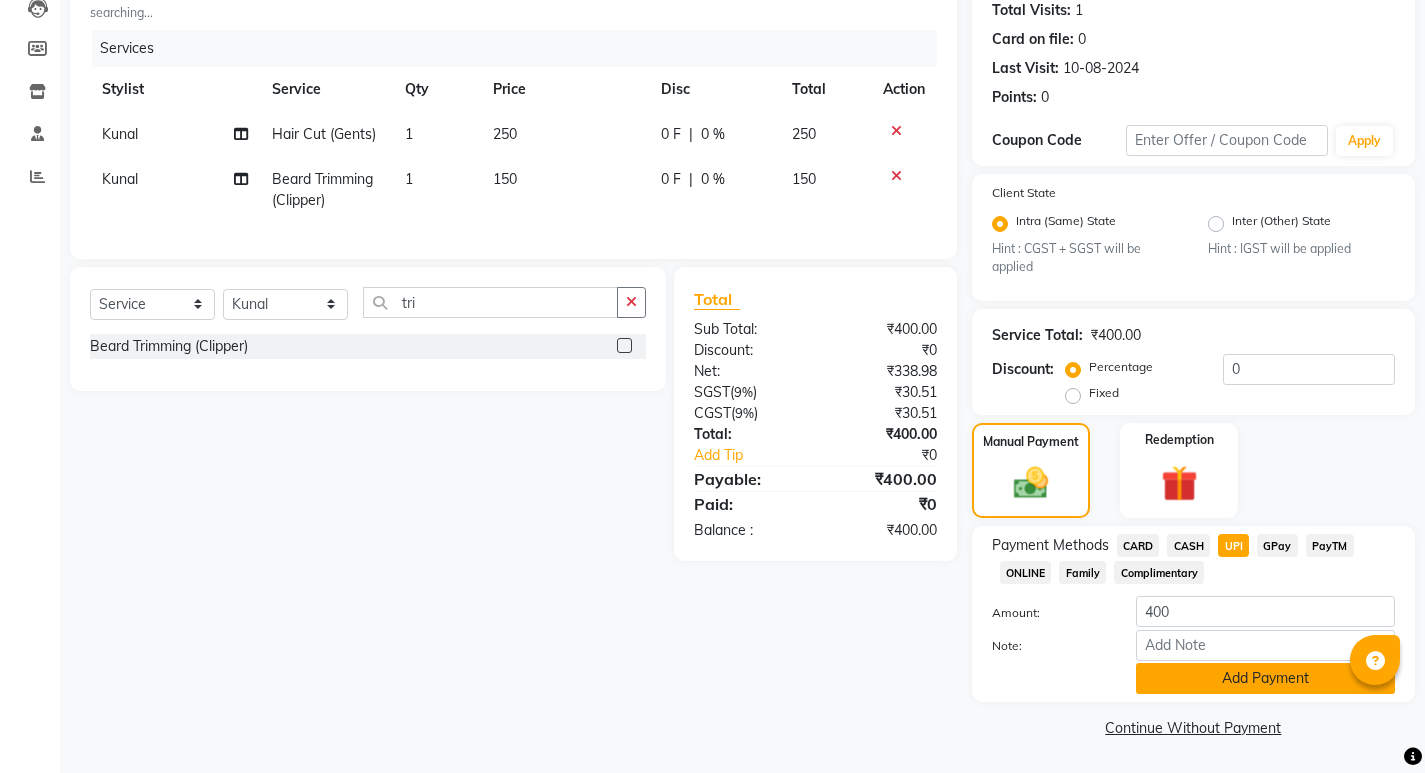 click on "Add Payment" 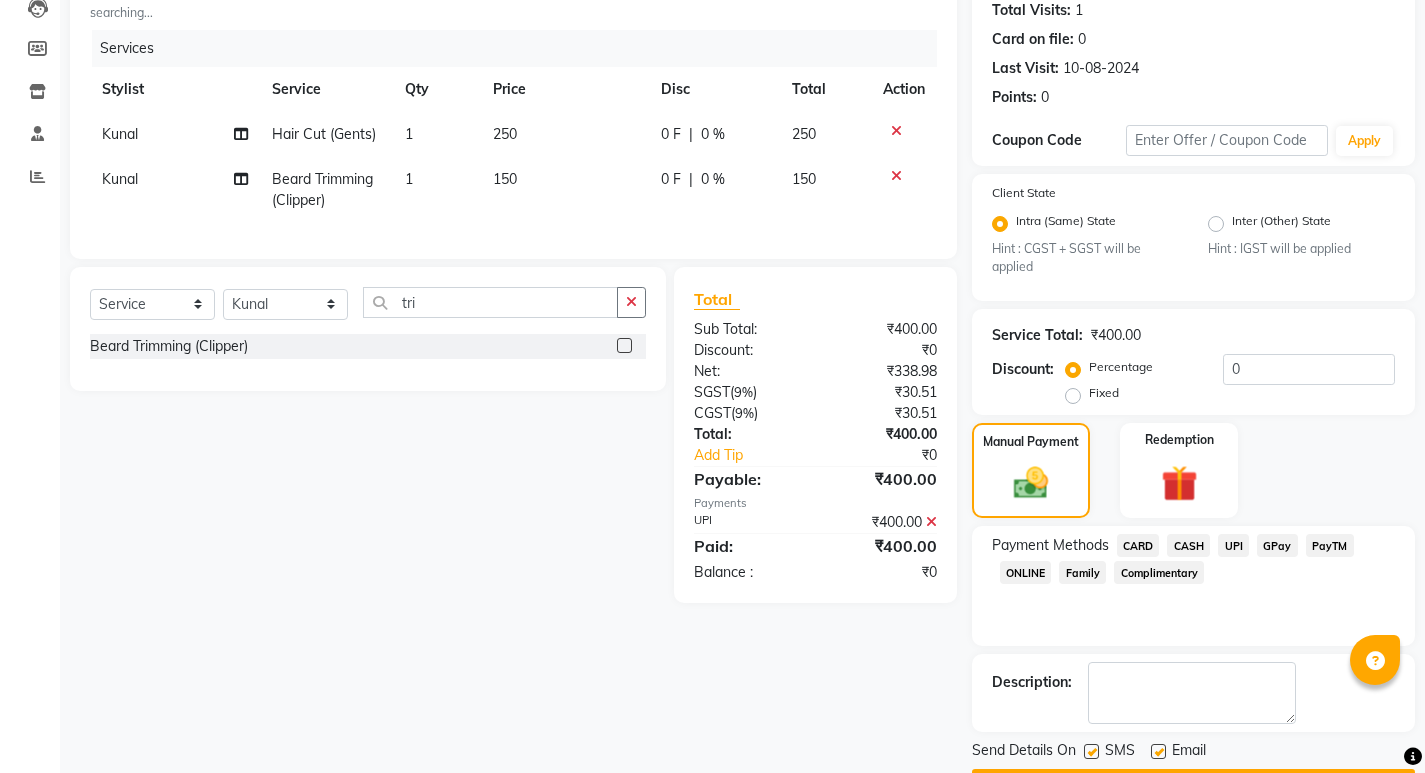 scroll, scrollTop: 281, scrollLeft: 0, axis: vertical 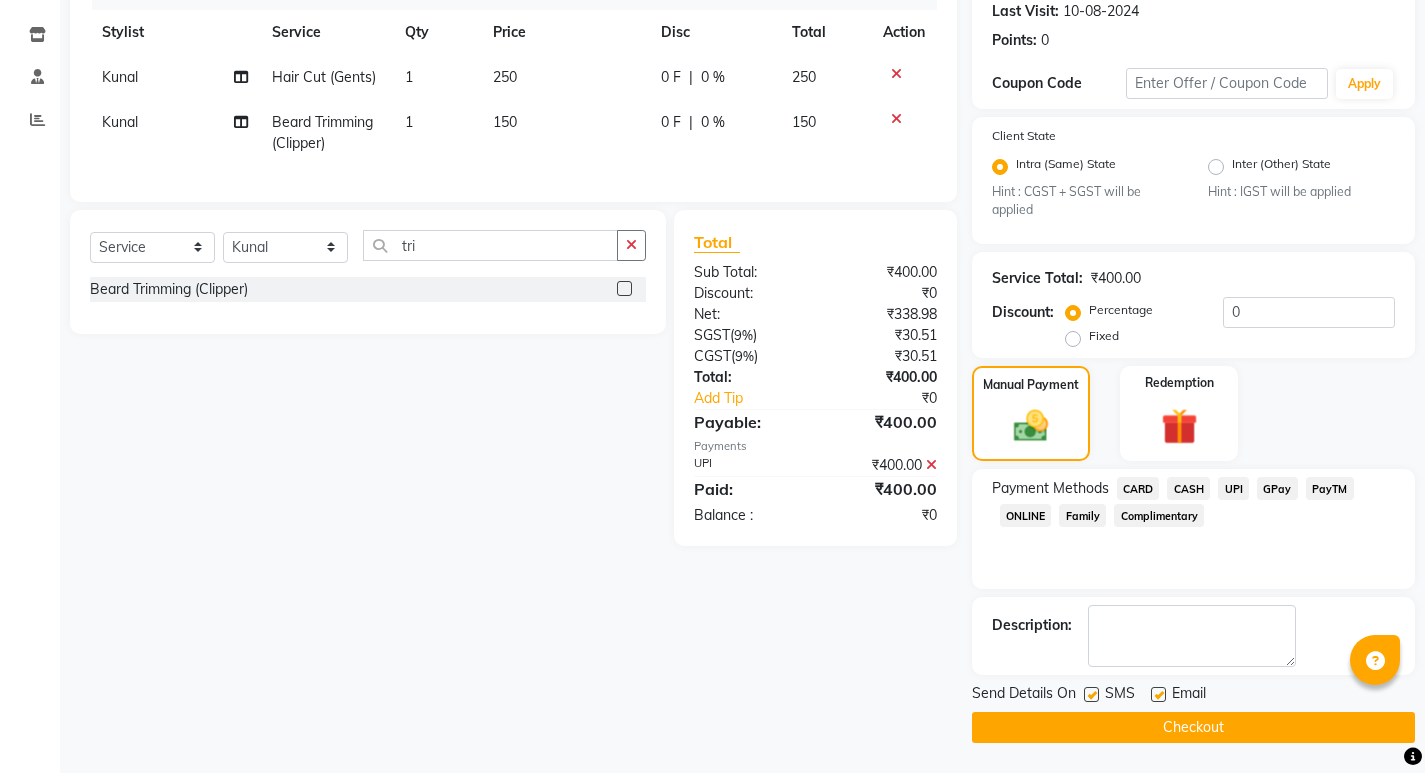 click on "Checkout" 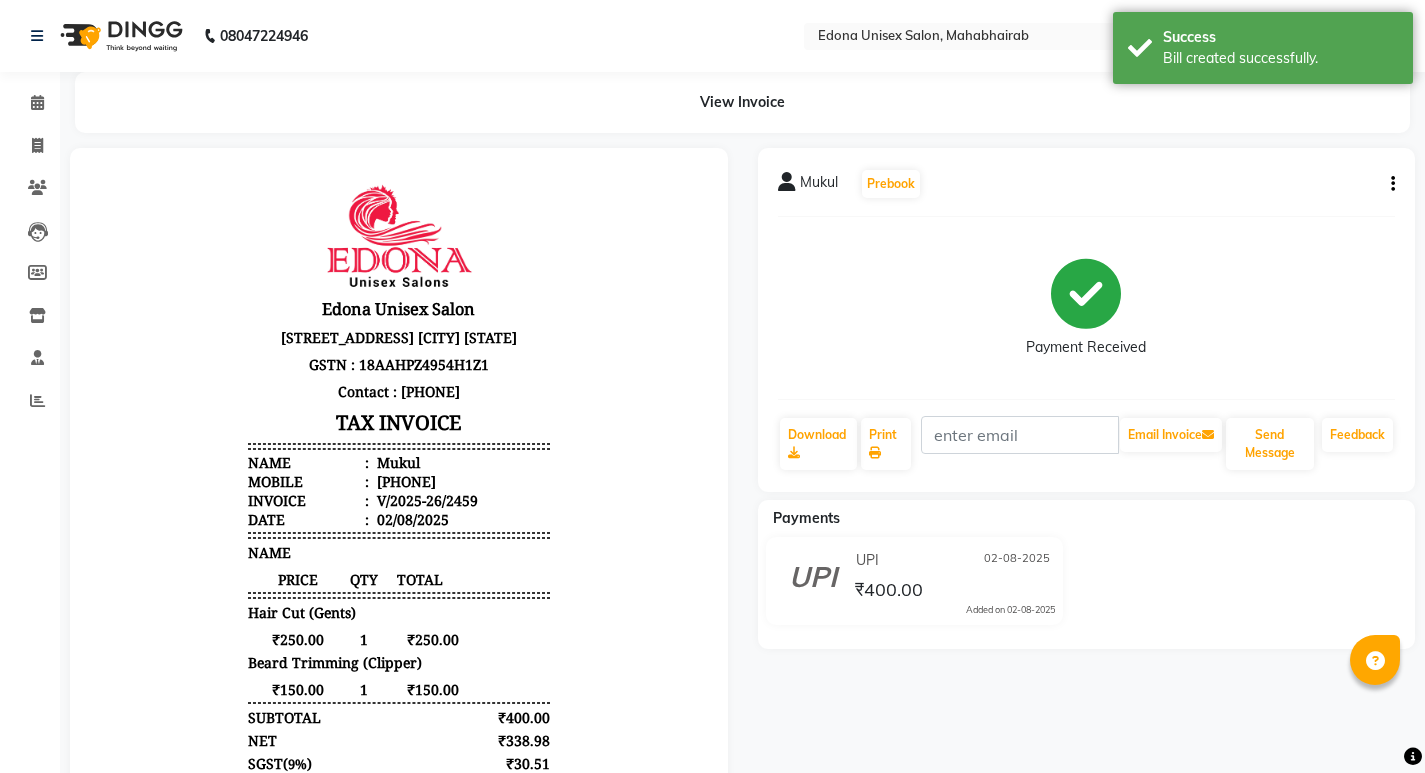 scroll, scrollTop: 0, scrollLeft: 0, axis: both 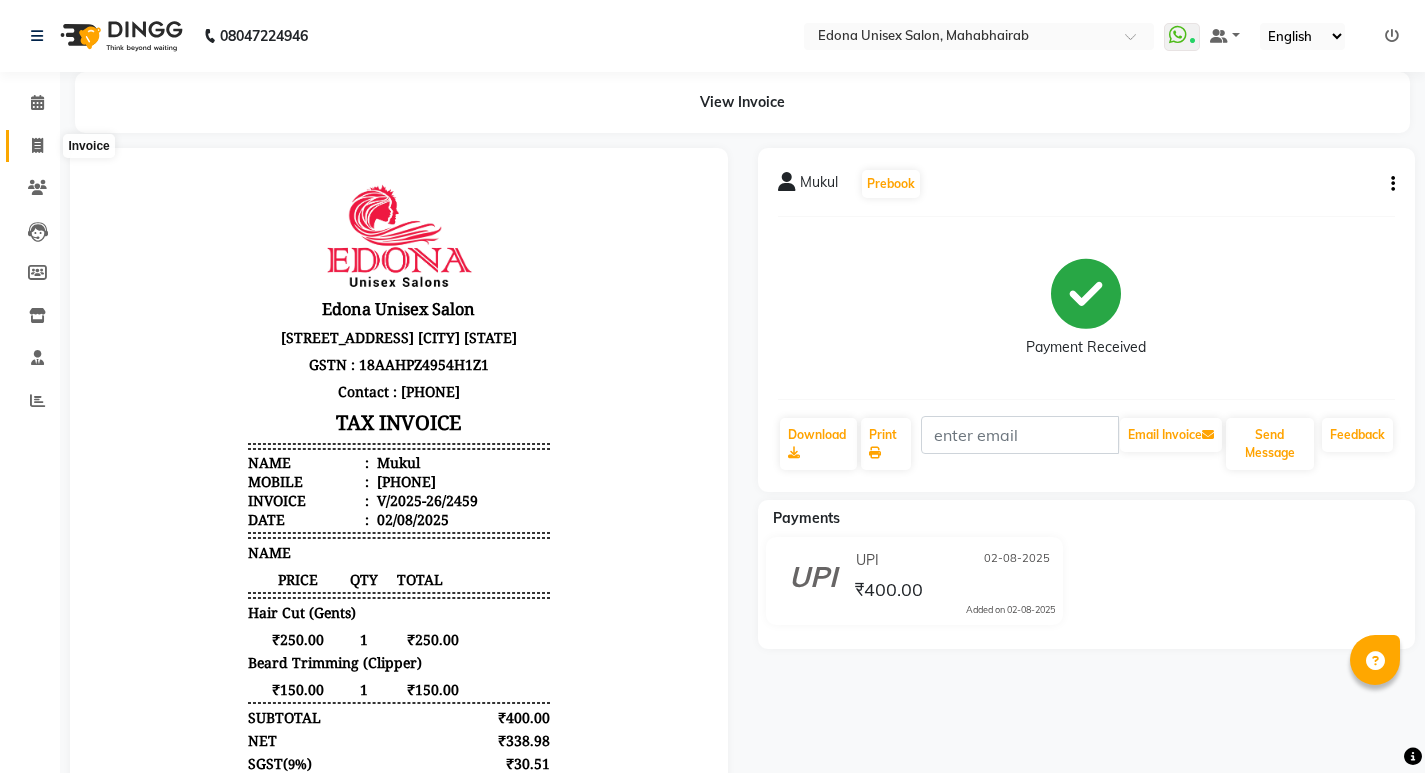click 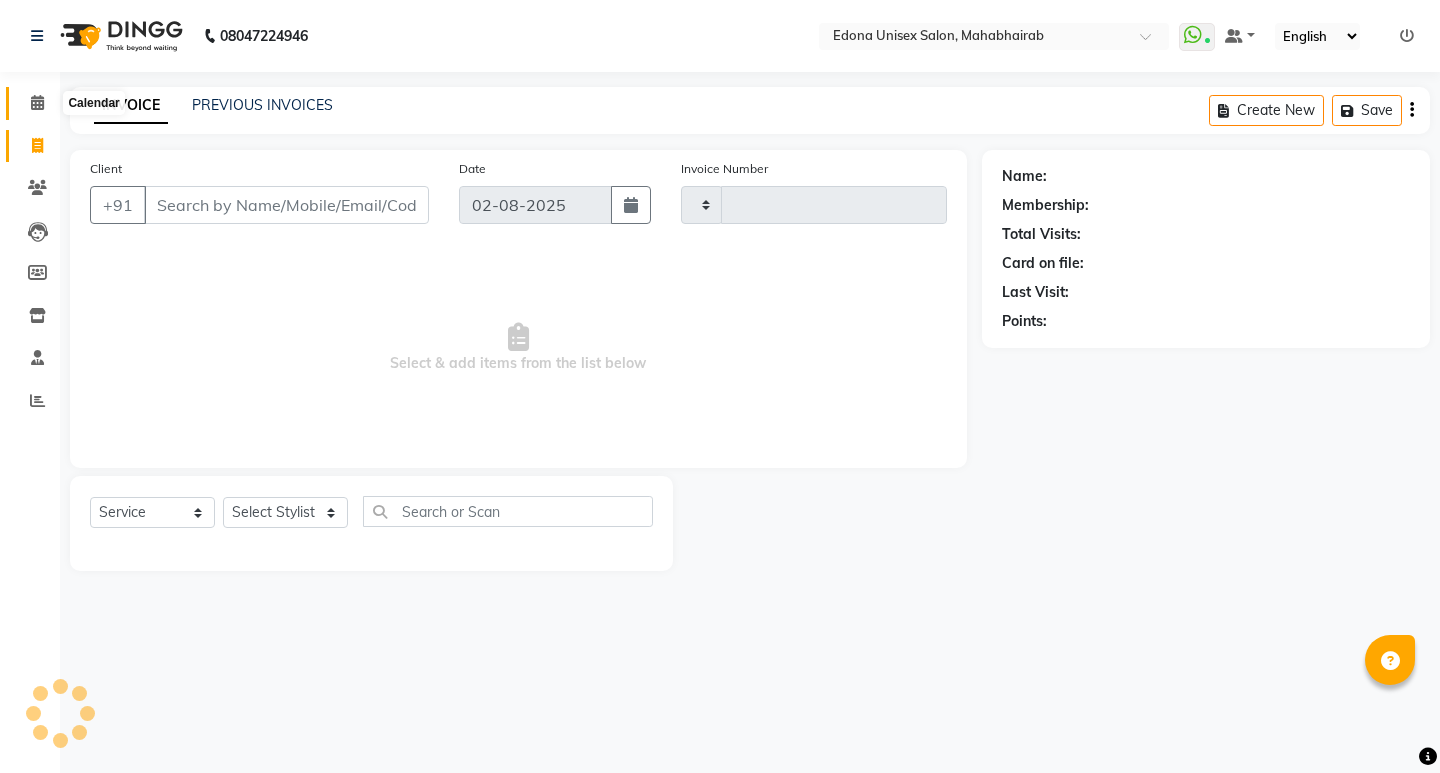 click 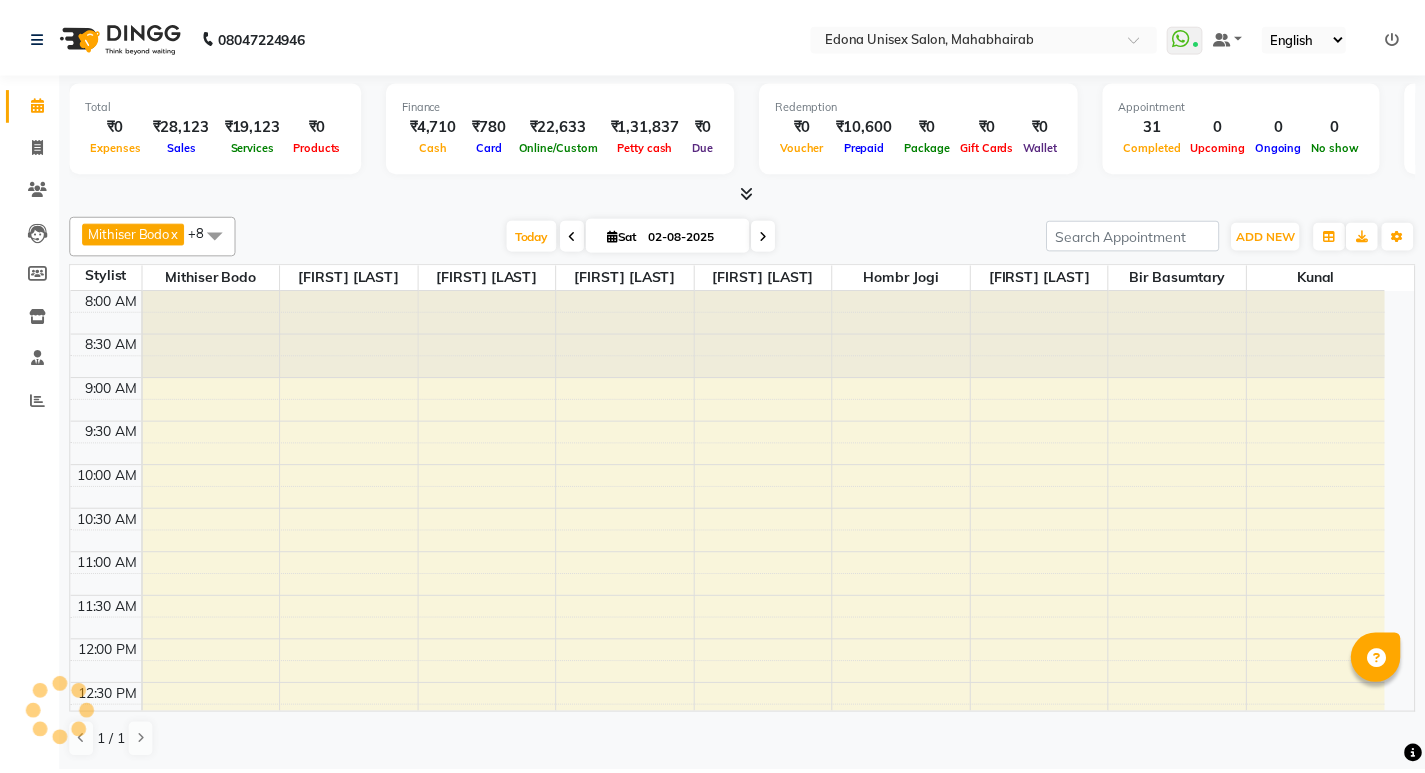 scroll, scrollTop: 681, scrollLeft: 0, axis: vertical 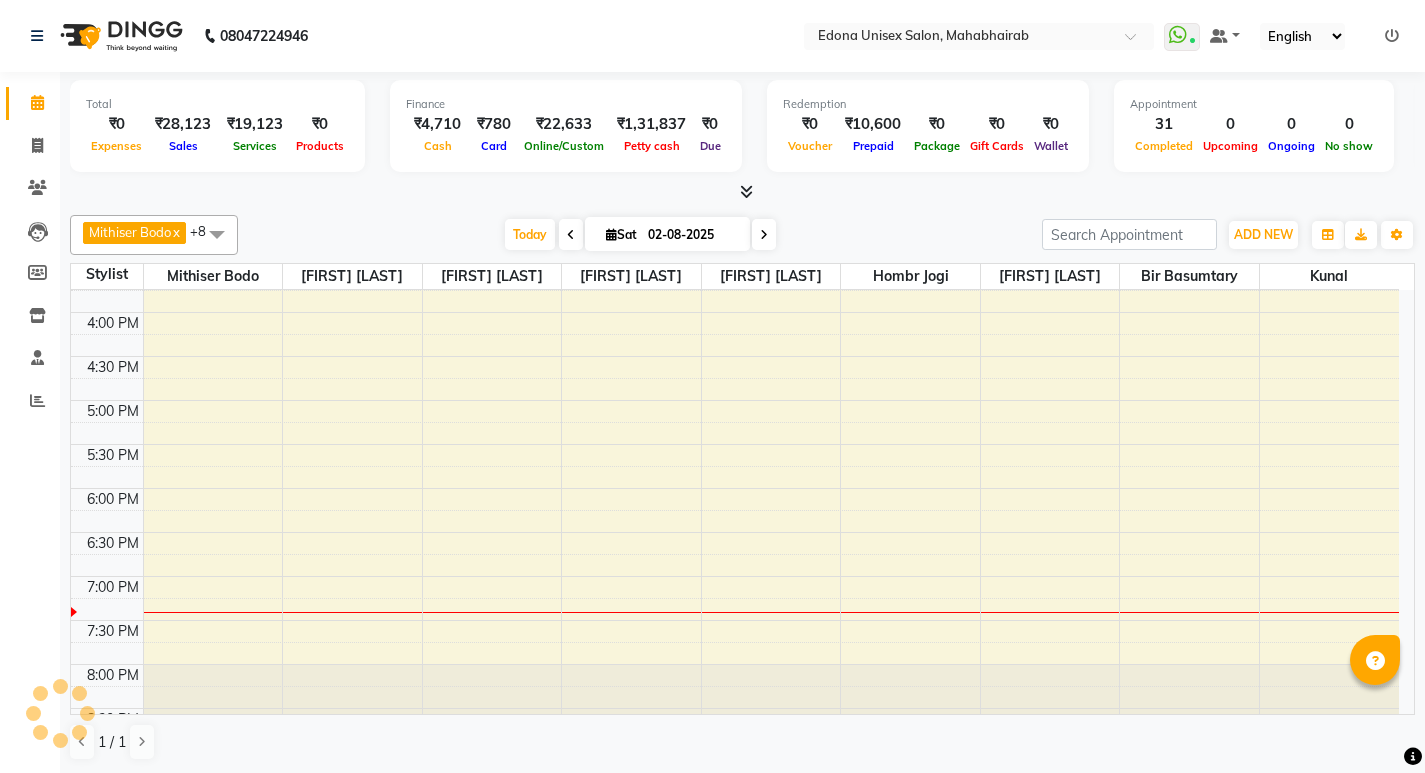 click on "Total  ₹0  Expenses ₹28,123  Sales ₹19,123  Services ₹0  Products Finance  ₹4,710  Cash ₹780  Card ₹22,633  Online/Custom ₹1,31,837 Petty cash ₹0 Due  Redemption  ₹0 Voucher ₹10,600 Prepaid ₹0 Package ₹0  Gift Cards ₹0  Wallet  Appointment  31 Completed 0 Upcoming 0 Ongoing 0 No show  Other sales  ₹0  Packages ₹0  Memberships ₹0  Vouchers ₹9,000  Prepaids ₹0  Gift Cards Mithiser Bodo  x Rashmi Basumtary  x Reshma Sultana  x Roselin Basumtary  x Anju Sonar  x Bir Basumtary  x Prabir Das  x Hombr Jogi  x Kunal  x +8 Select All Admin Anju Sonar Bir Basumtary Hemen Daimari Hombr Jogi Jenny kayina Kriti Kunal Lokesh Verma Mithiser Bodo Monisha Goyari Neha Pahi Prabir Das Rashmi Basumtary Reshma Sultana Roselin Basumtary Sumitra Subba Today  Sat 02-08-2025 Toggle Dropdown Add Appointment Add Invoice Add Attendance Add Client Toggle Dropdown Add Appointment Add Invoice Add Attendance Add Client ADD NEW Toggle Dropdown Add Appointment Add Invoice Add Attendance x x x x x" 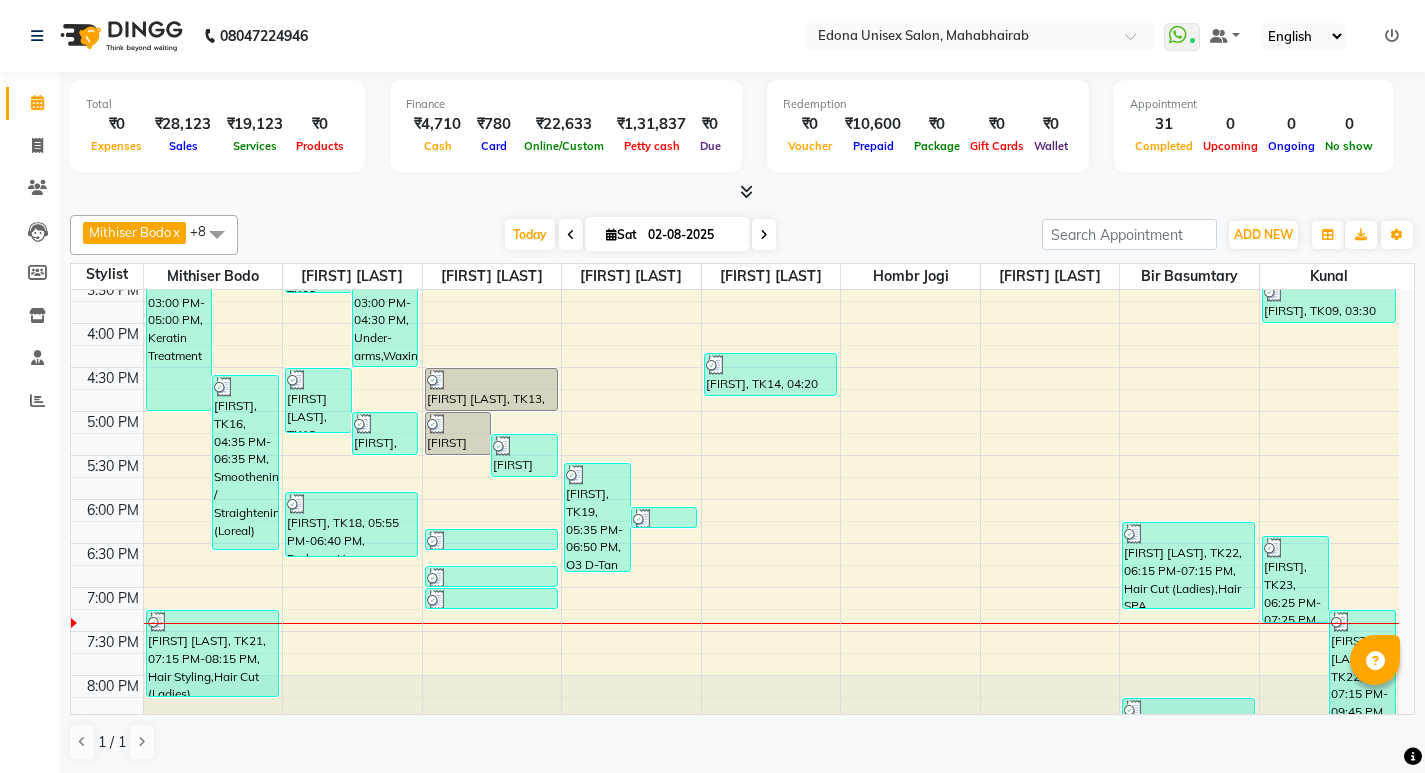 scroll, scrollTop: 719, scrollLeft: 0, axis: vertical 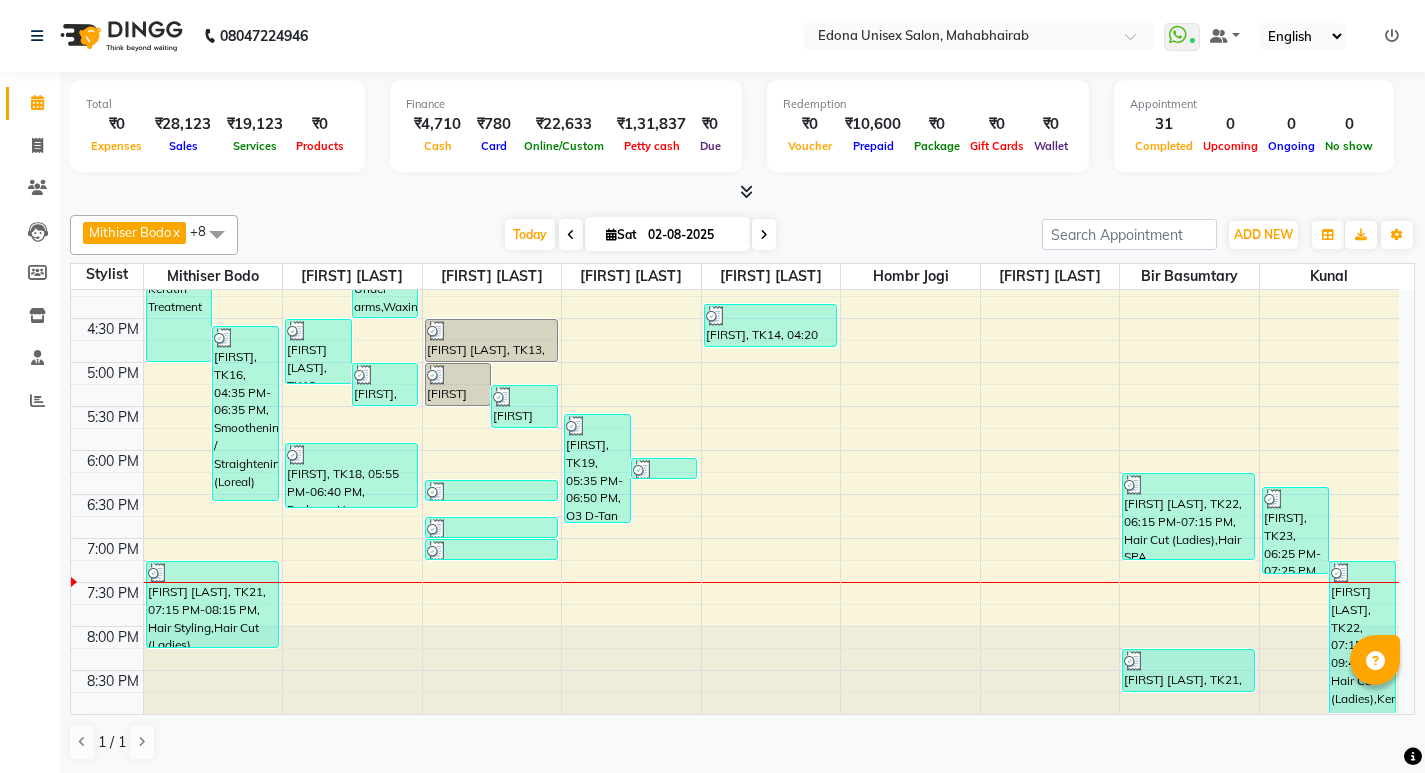 drag, startPoint x: 1401, startPoint y: 571, endPoint x: 1415, endPoint y: 487, distance: 85.158676 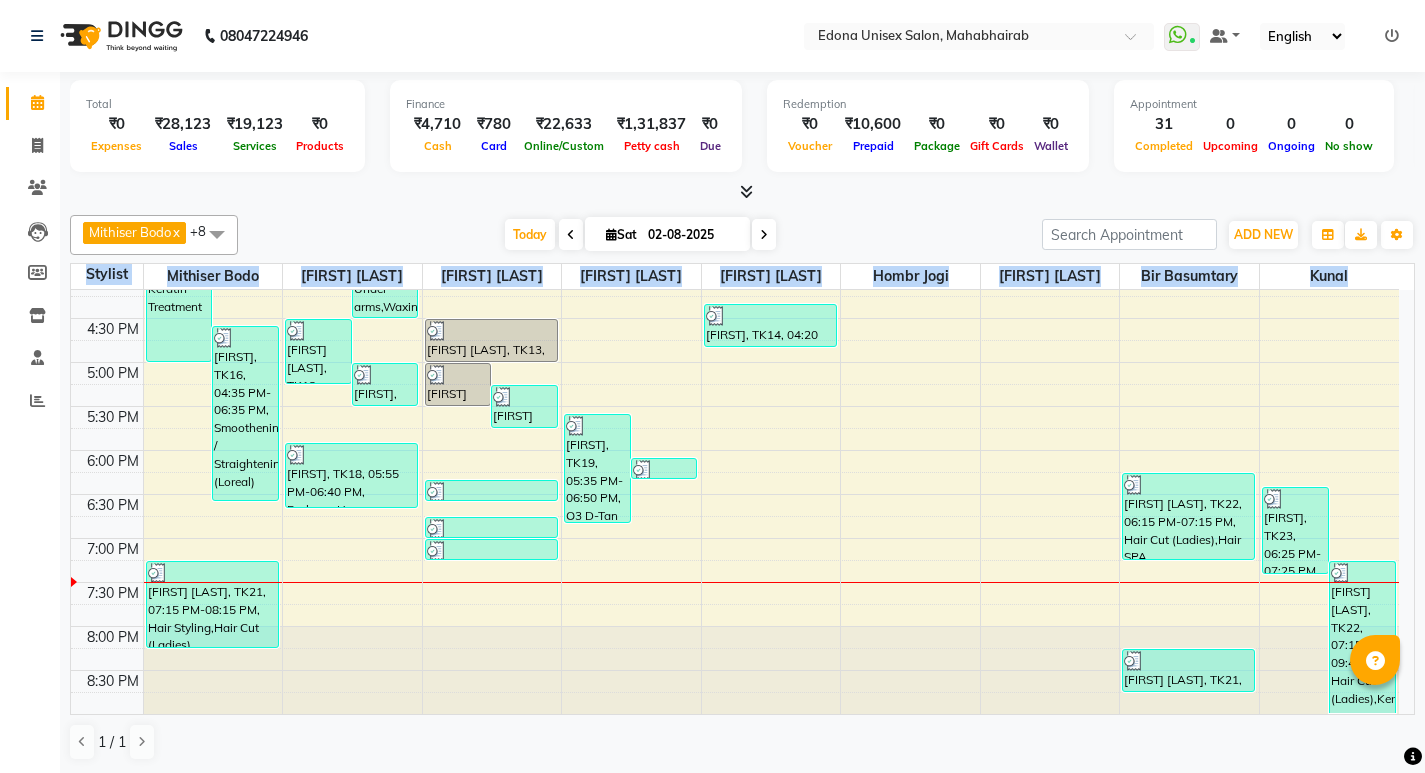 drag, startPoint x: 1414, startPoint y: 569, endPoint x: 1423, endPoint y: 499, distance: 70.5762 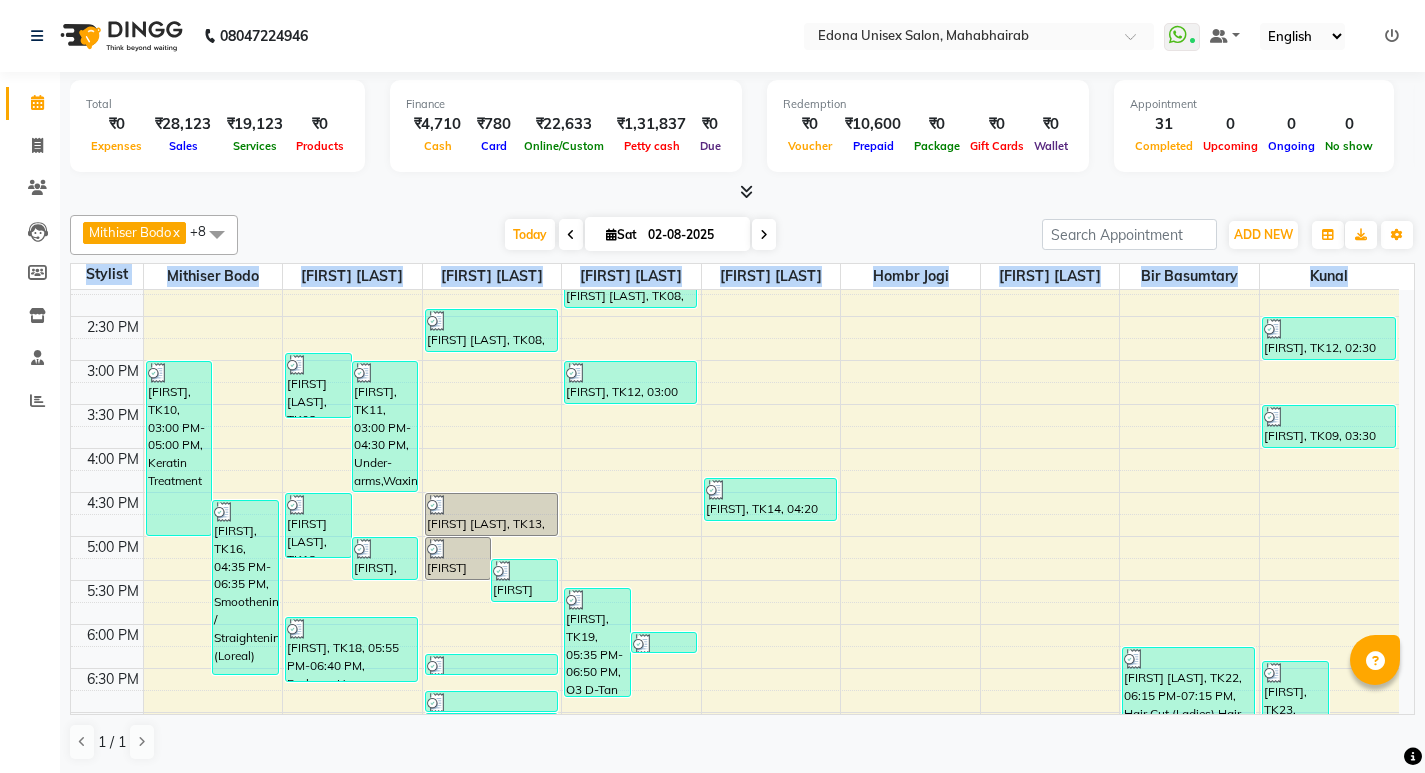 scroll, scrollTop: 469, scrollLeft: 0, axis: vertical 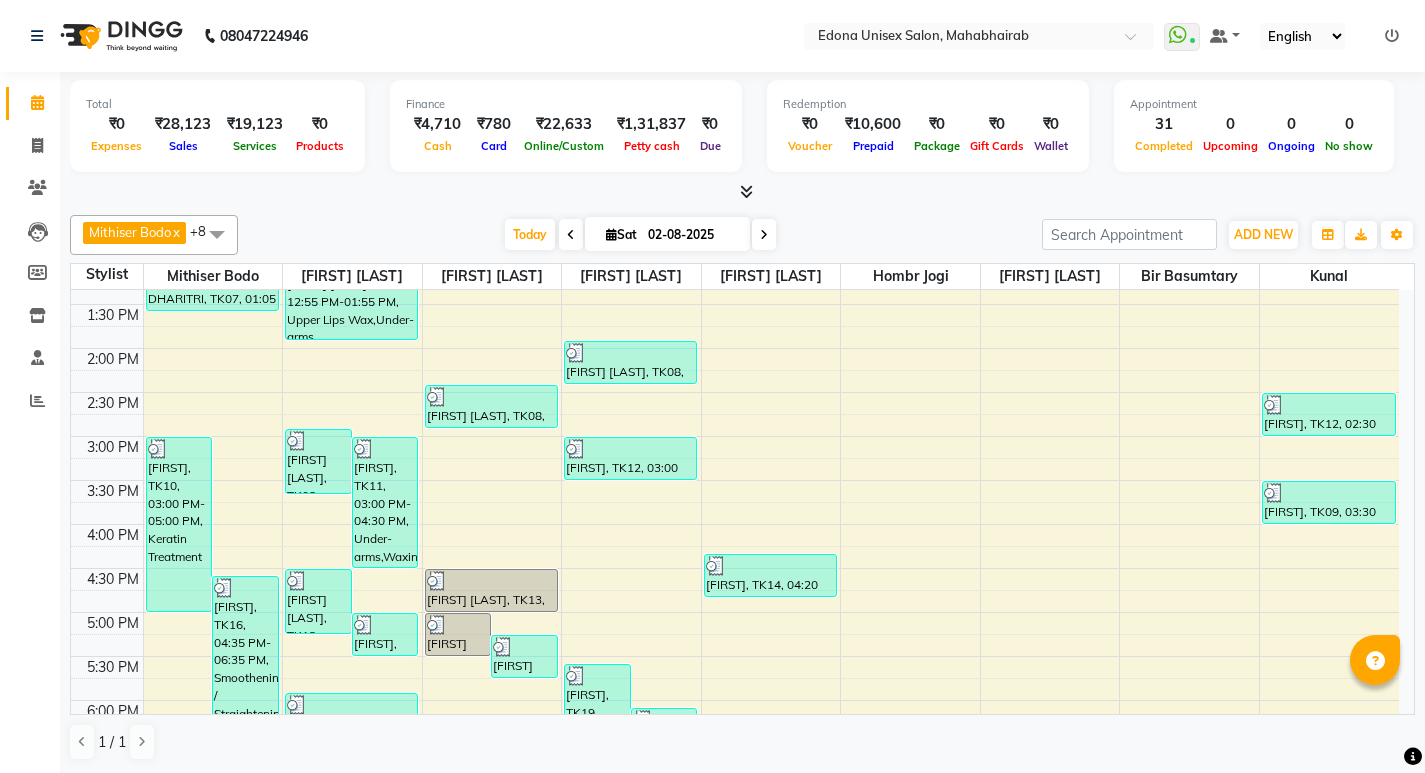 drag, startPoint x: 1422, startPoint y: 456, endPoint x: 1425, endPoint y: 396, distance: 60.074955 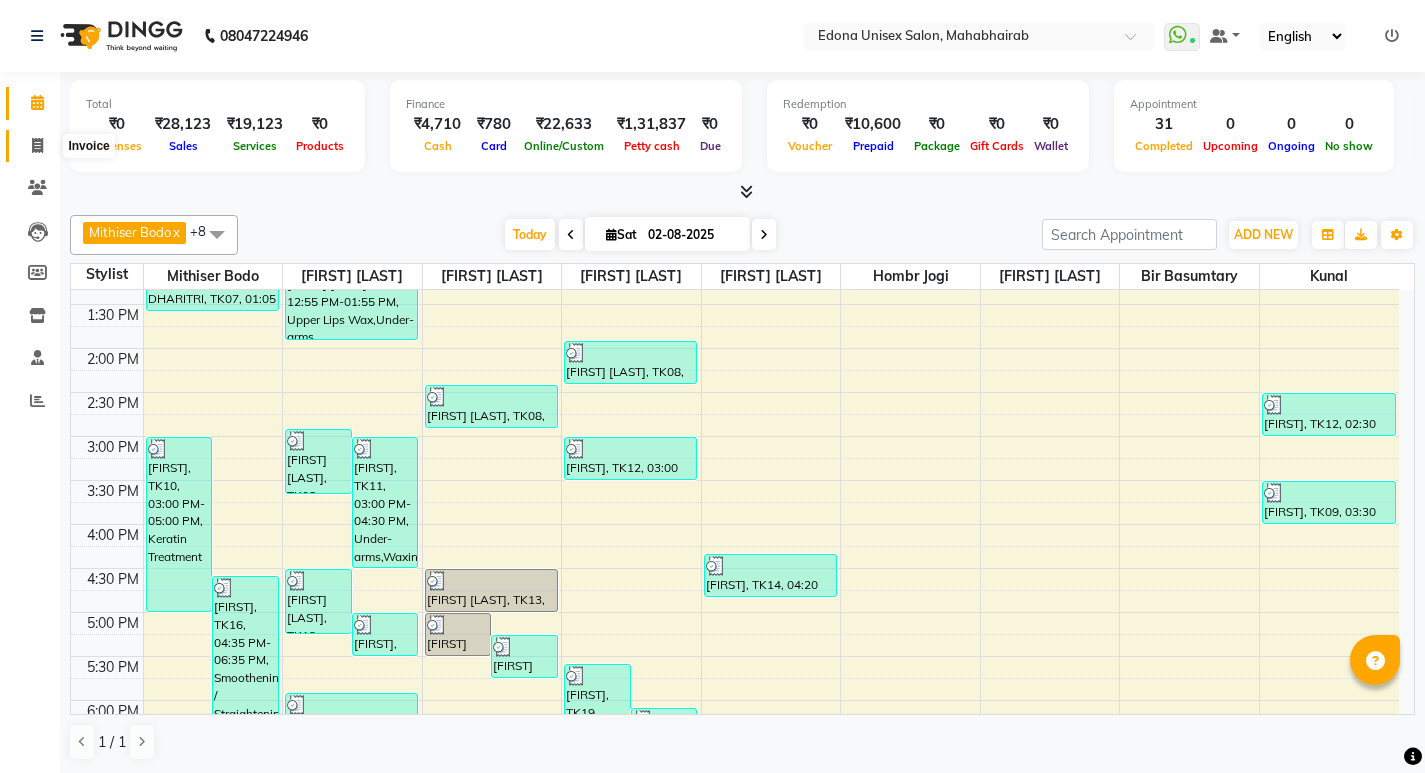 click 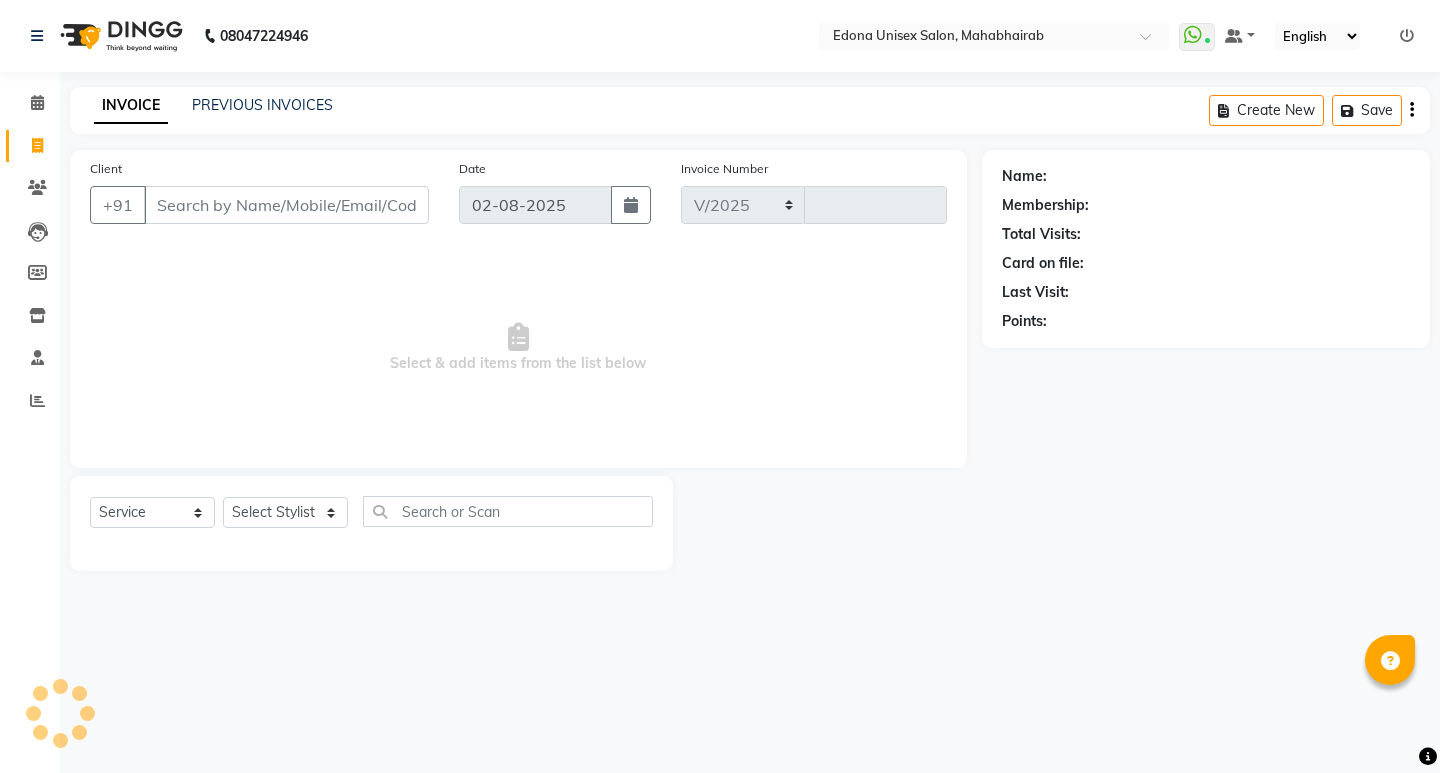 select on "5393" 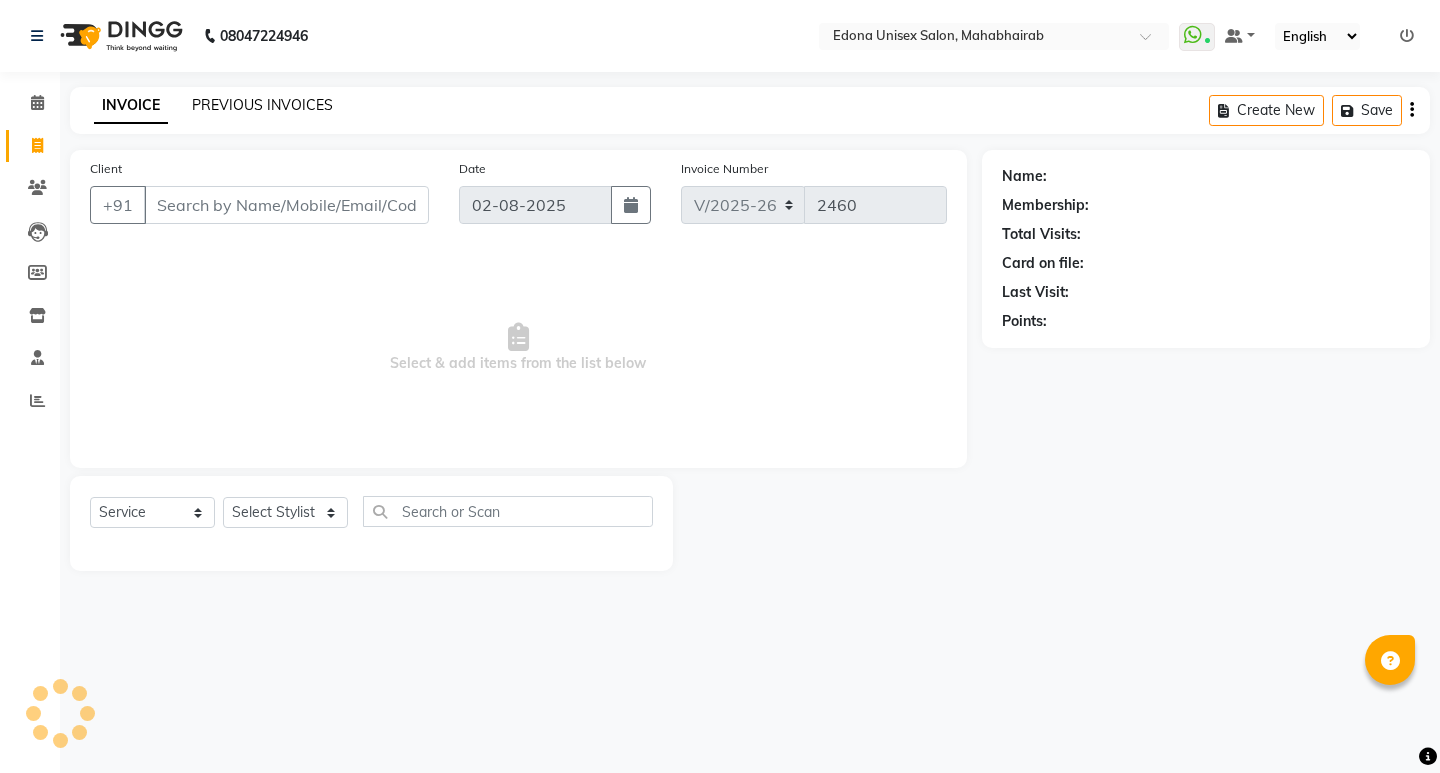 click on "PREVIOUS INVOICES" 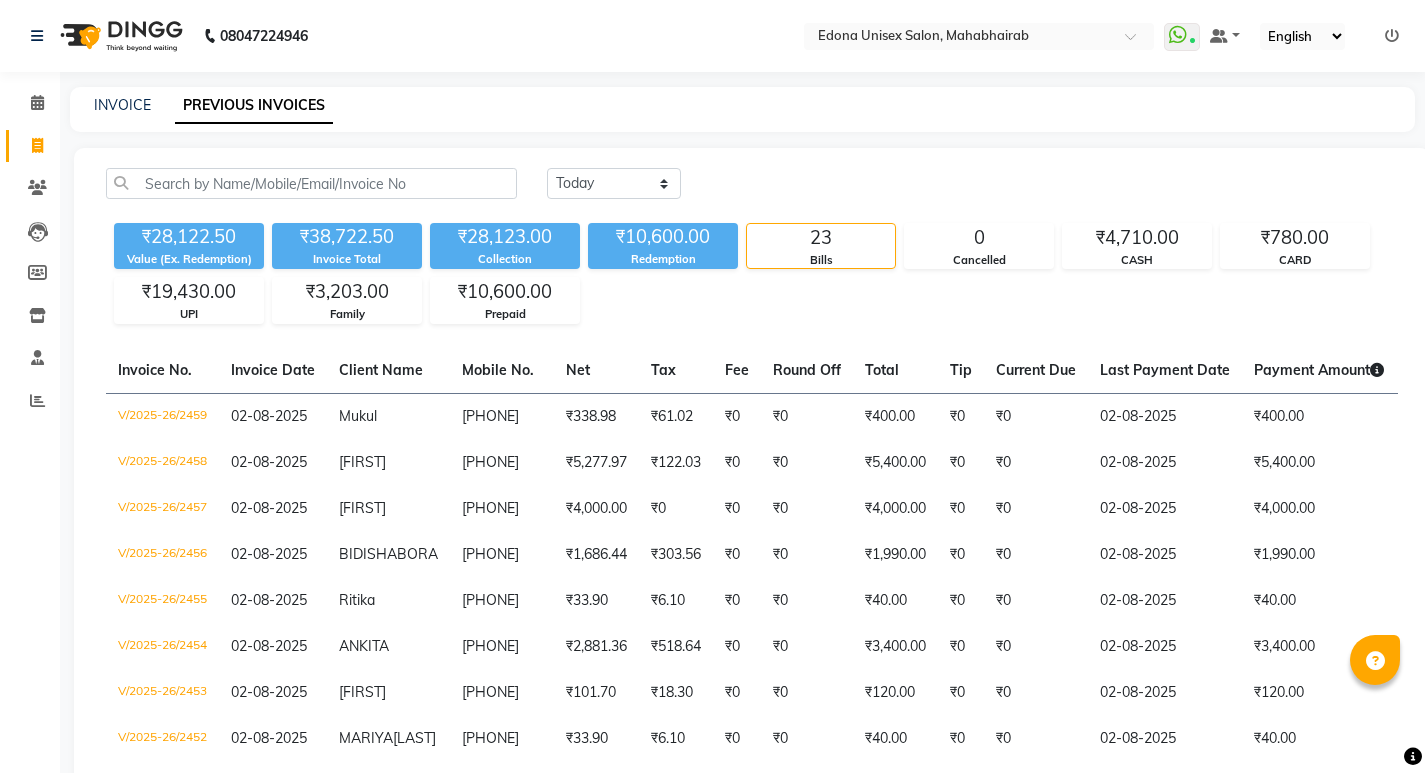 click on "PREVIOUS INVOICES" 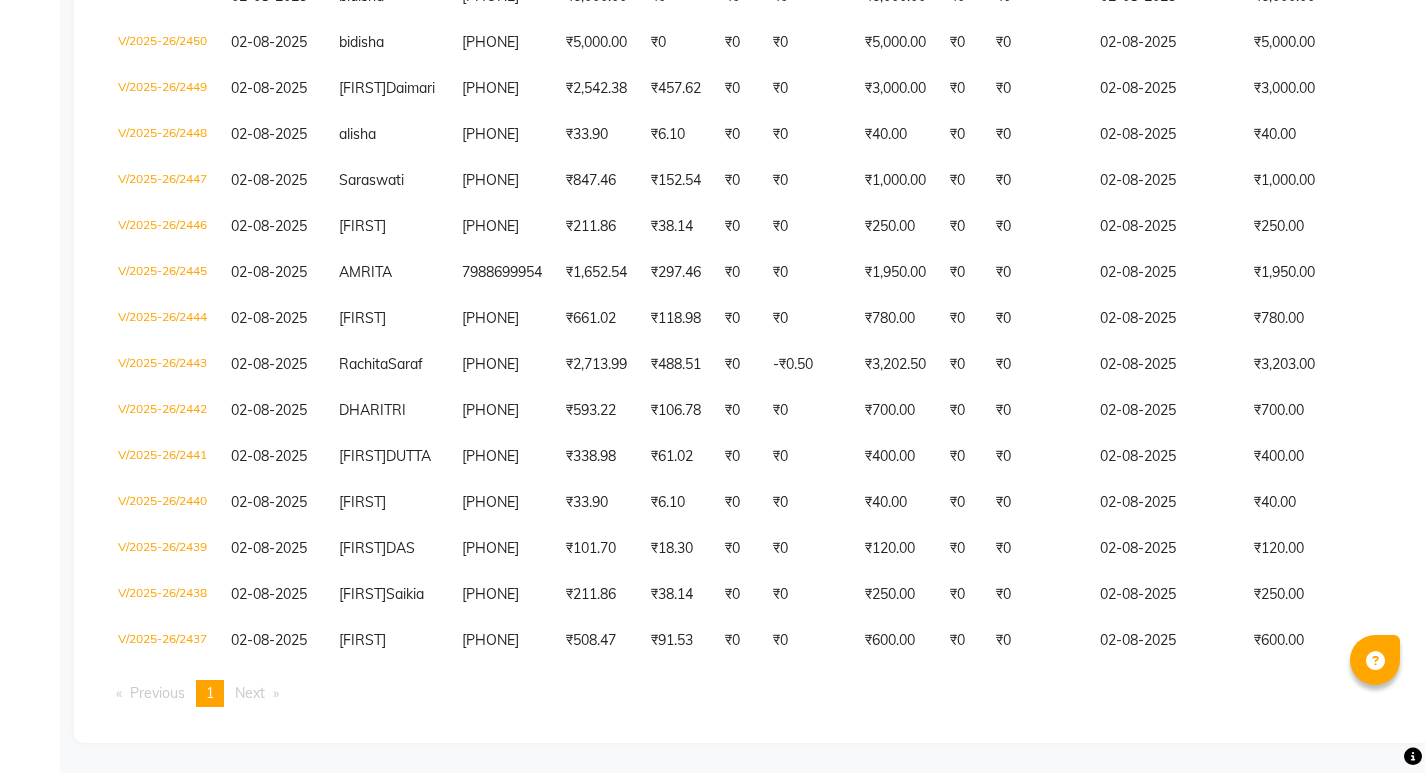 scroll, scrollTop: 829, scrollLeft: 0, axis: vertical 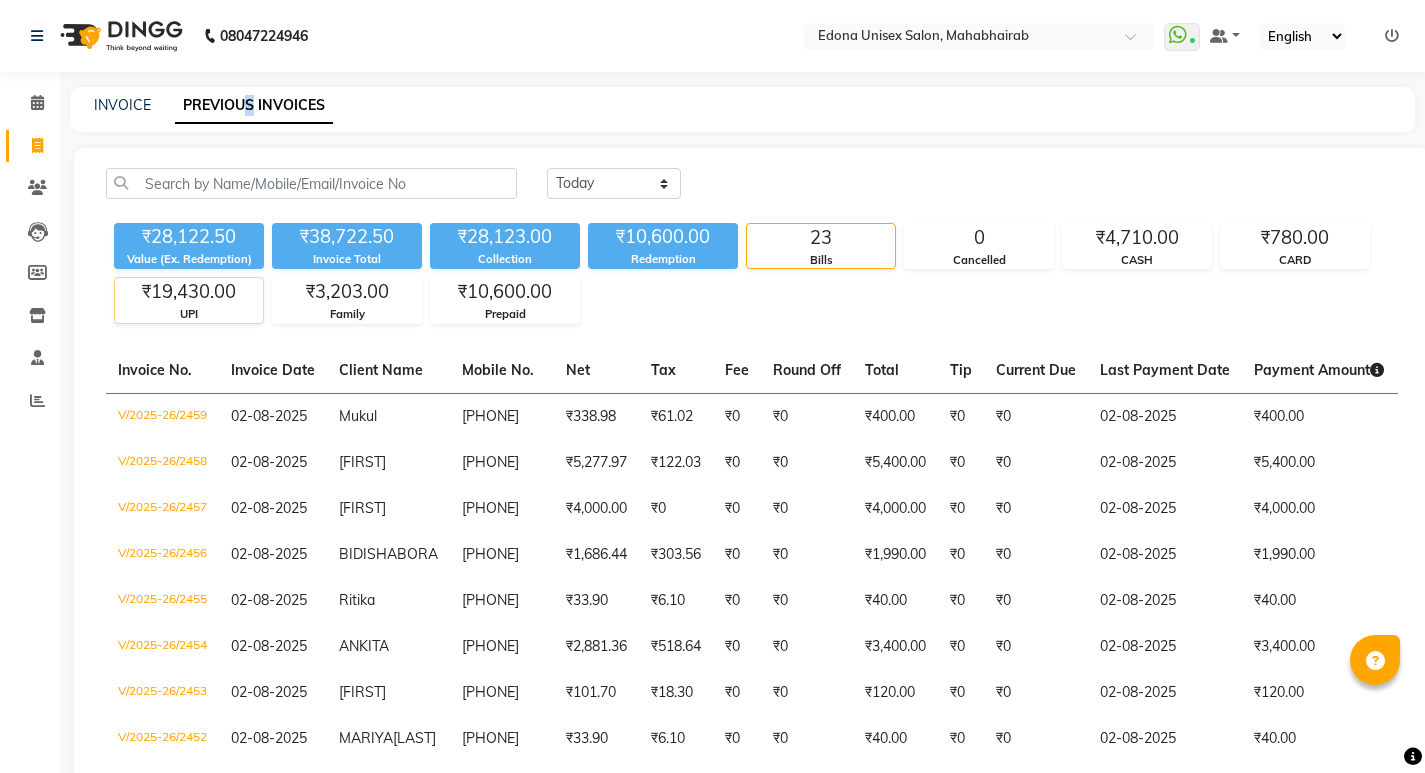 click on "UPI" 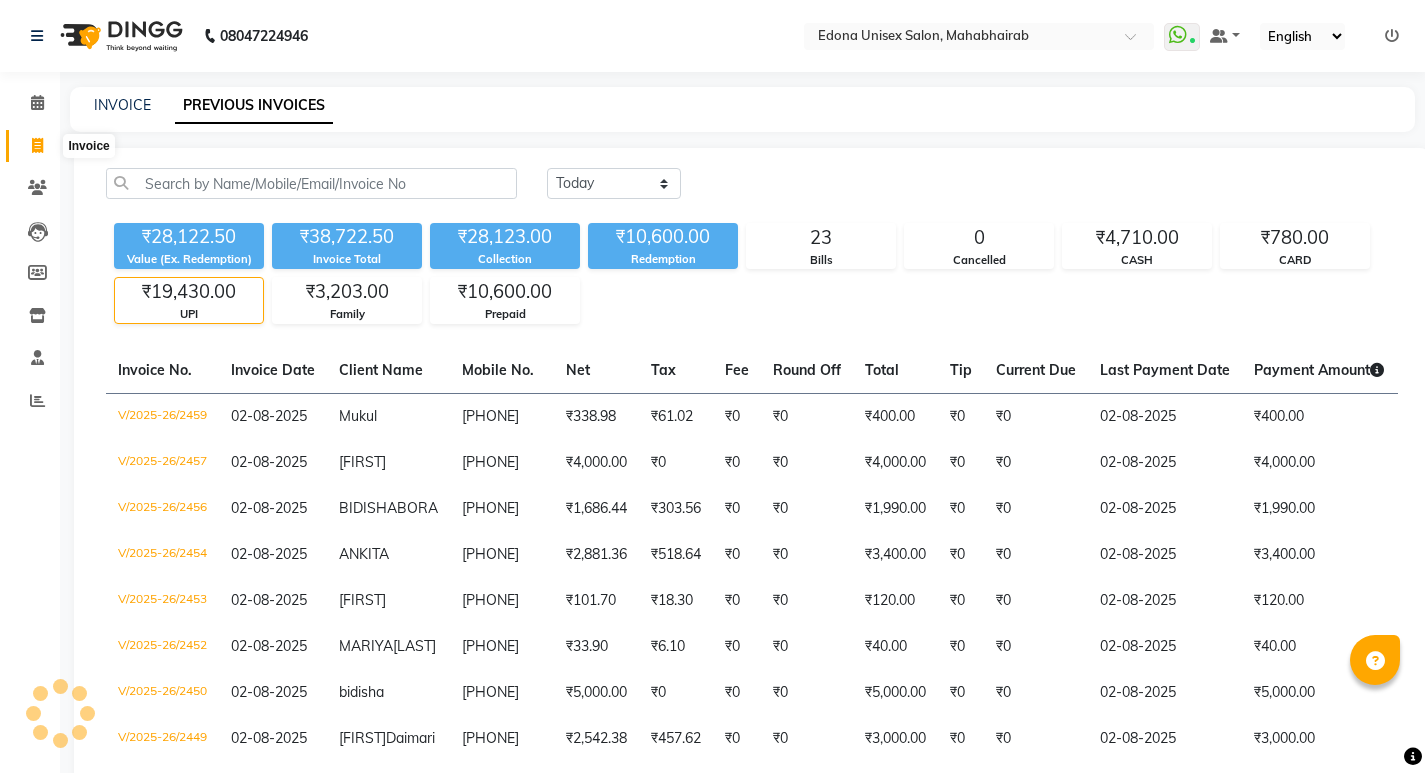 click 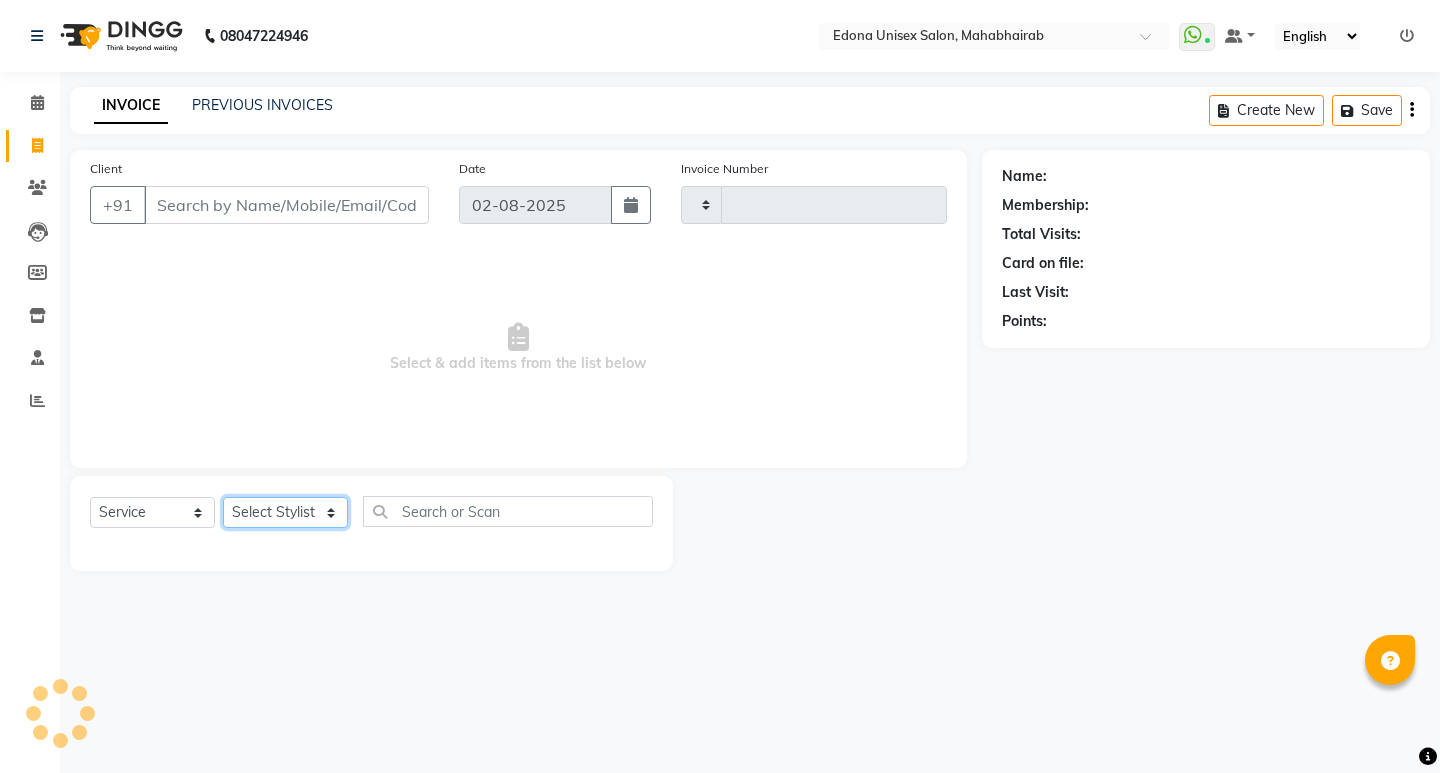 click on "Select Stylist" 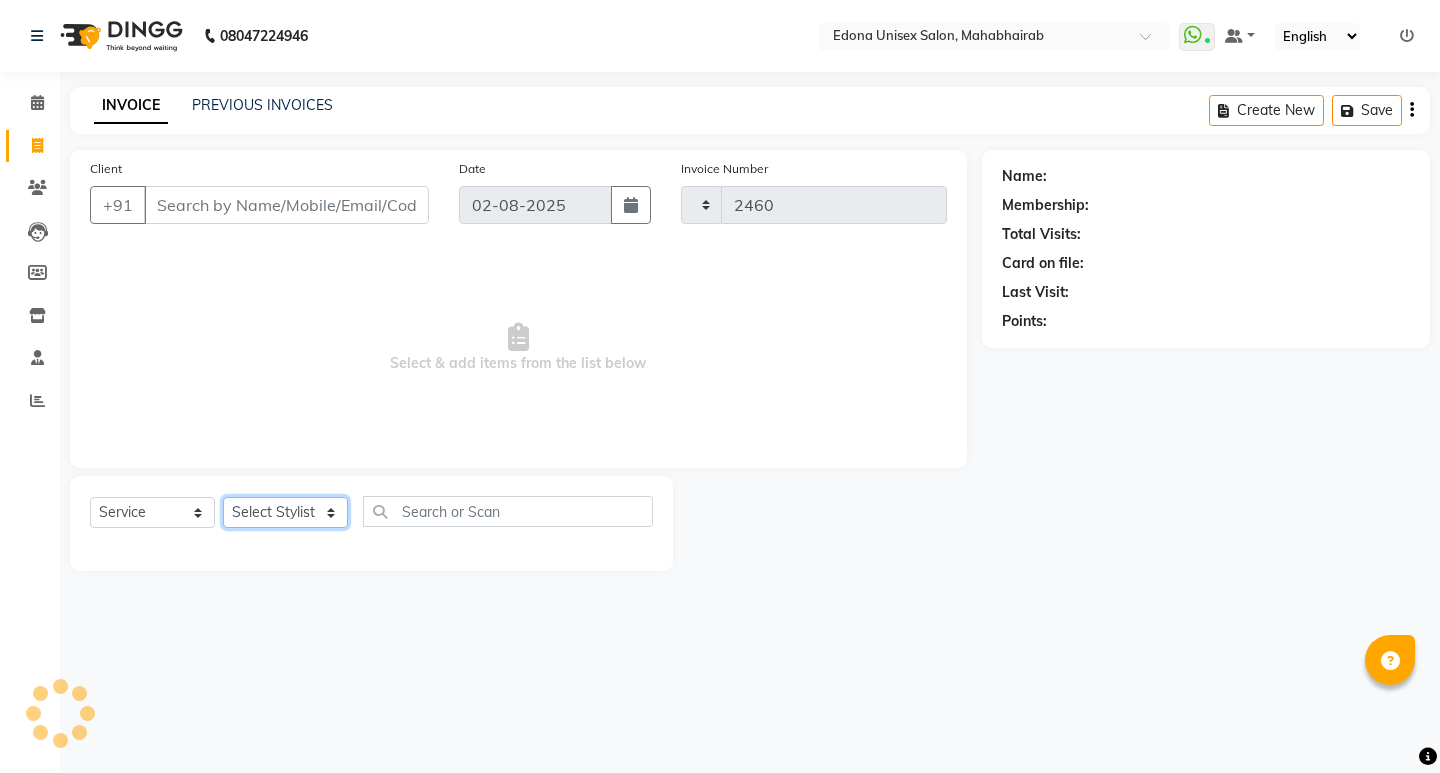 select on "5393" 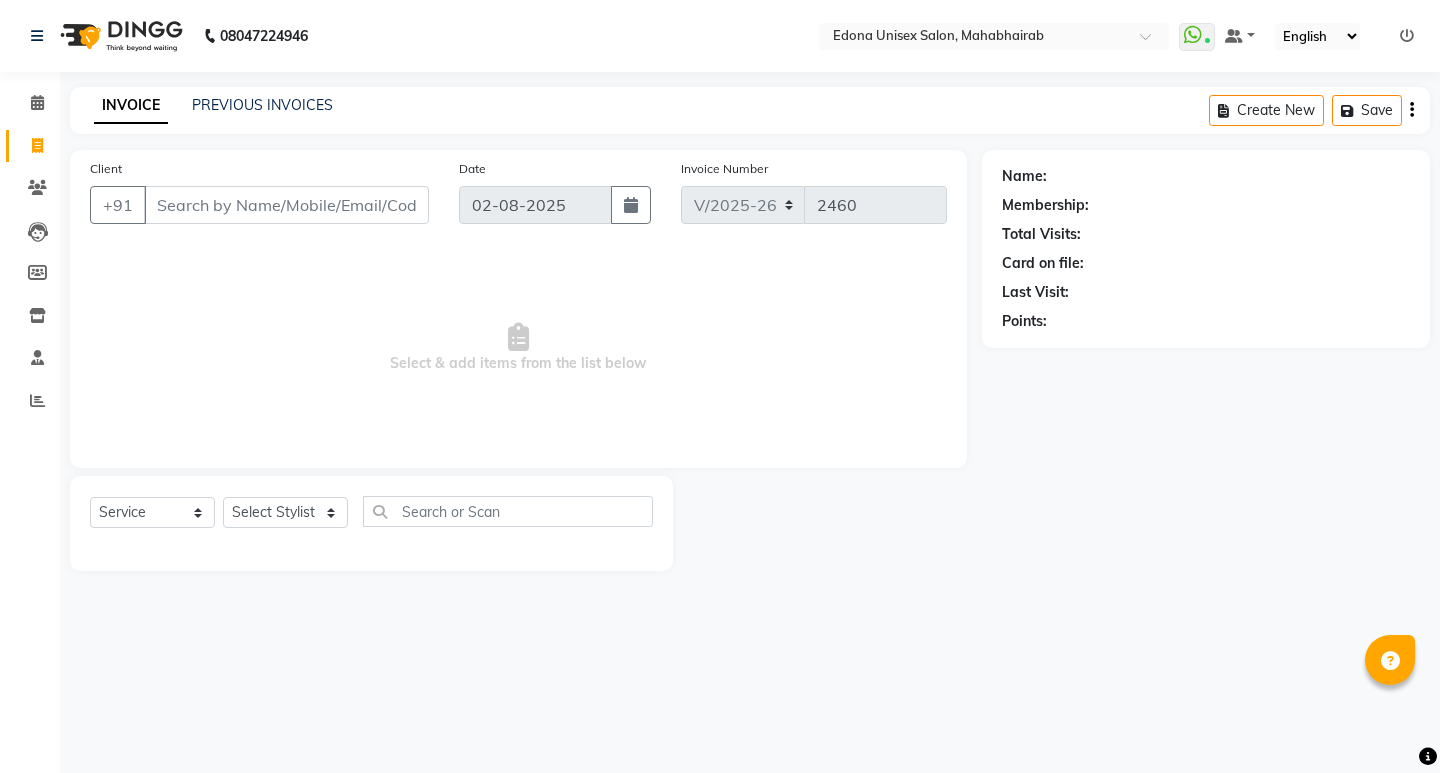 click on "Select & add items from the list below" at bounding box center [518, 348] 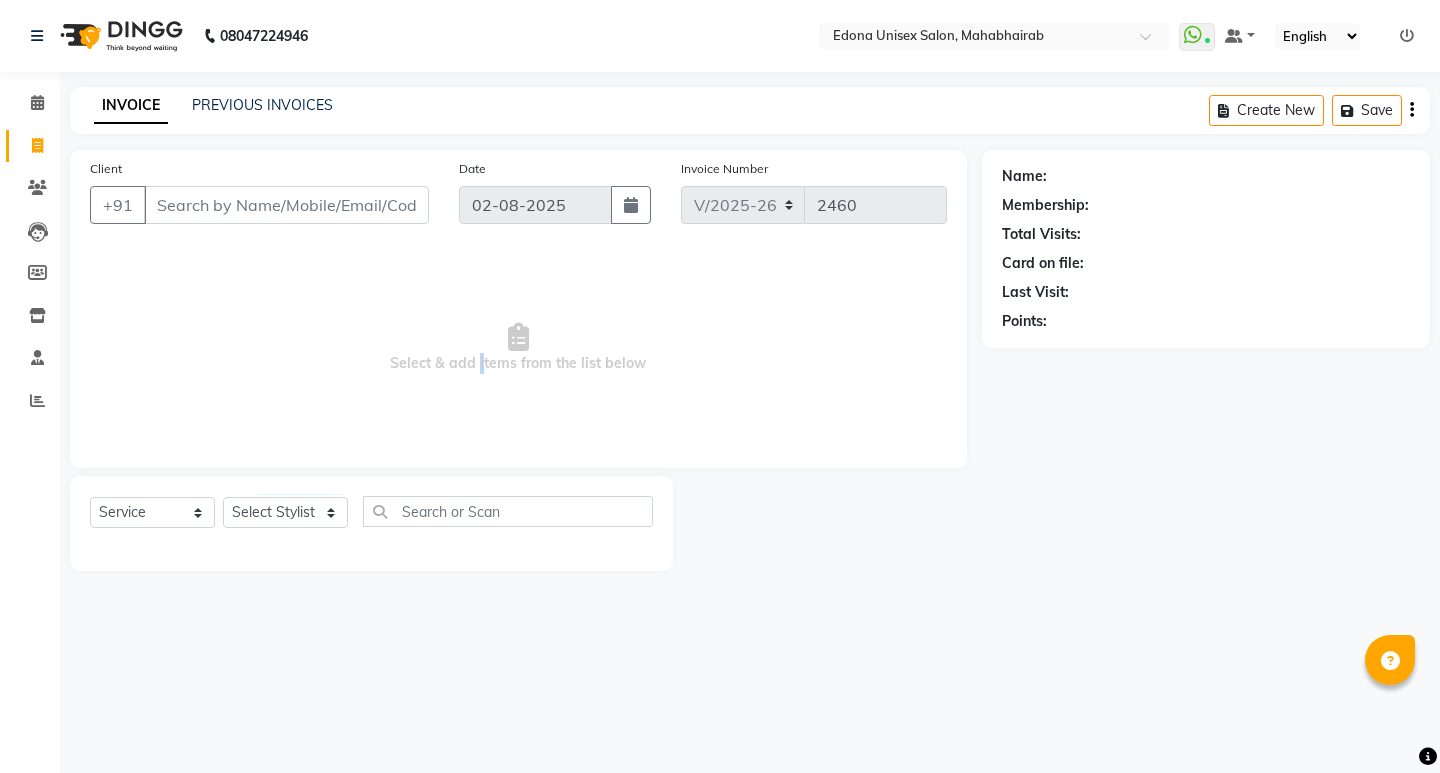 click on "Select & add items from the list below" at bounding box center (518, 348) 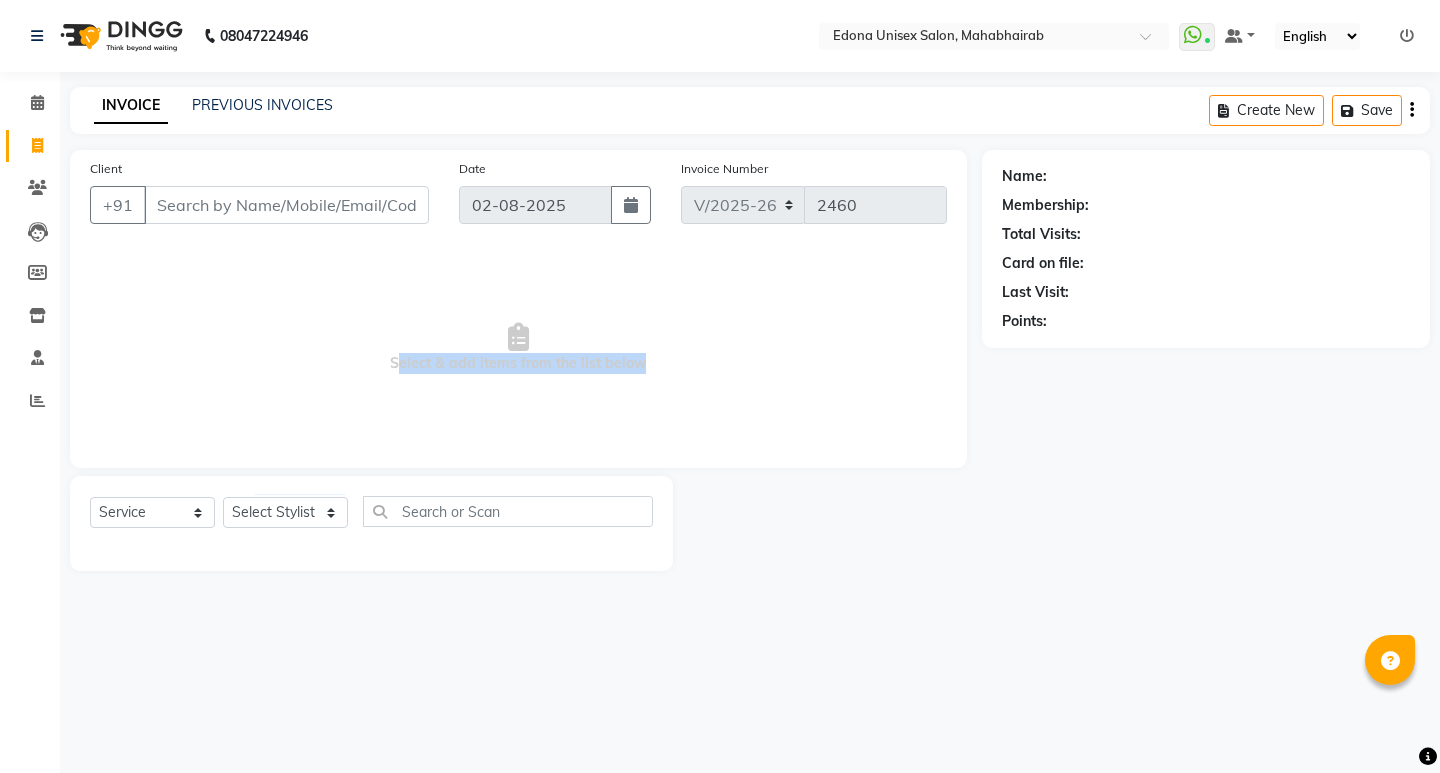 click on "Select & add items from the list below" at bounding box center [518, 348] 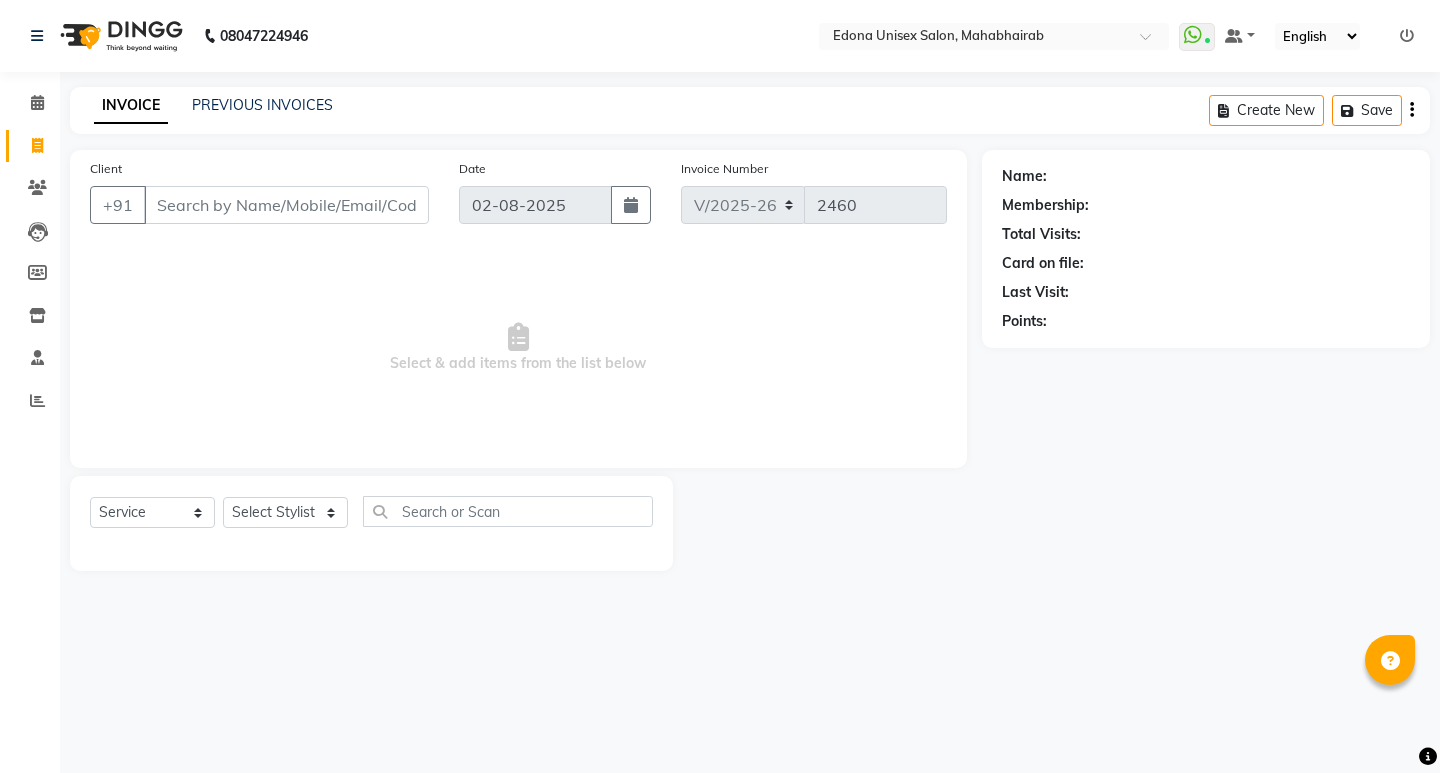 drag, startPoint x: 319, startPoint y: 496, endPoint x: 310, endPoint y: 491, distance: 10.29563 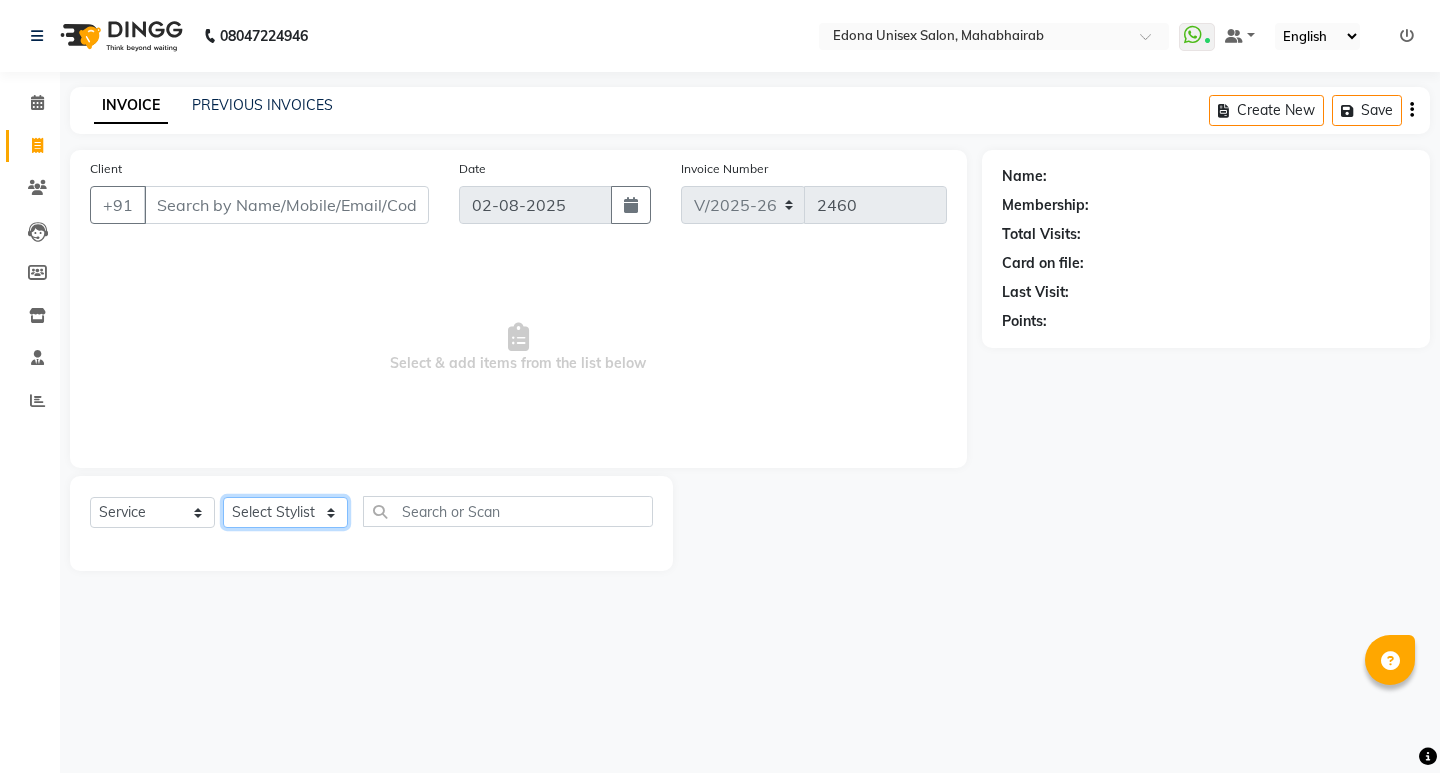 click on "Select Stylist Admin [FIRST] [LAST] [FIRST] [LAST] [FIRST] [LAST] [FIRST] [LAST] [FIRST] [LAST] [FIRST] [LAST] [FIRST] [LAST] [FIRST] [LAST] [FIRST] [LAST] [FIRST] [LAST] [FIRST] [LAST] [FIRST] [LAST] [FIRST] [LAST] [FIRST] [LAST] [FIRST] [LAST] [FIRST] [LAST] [FIRST] [LAST]" 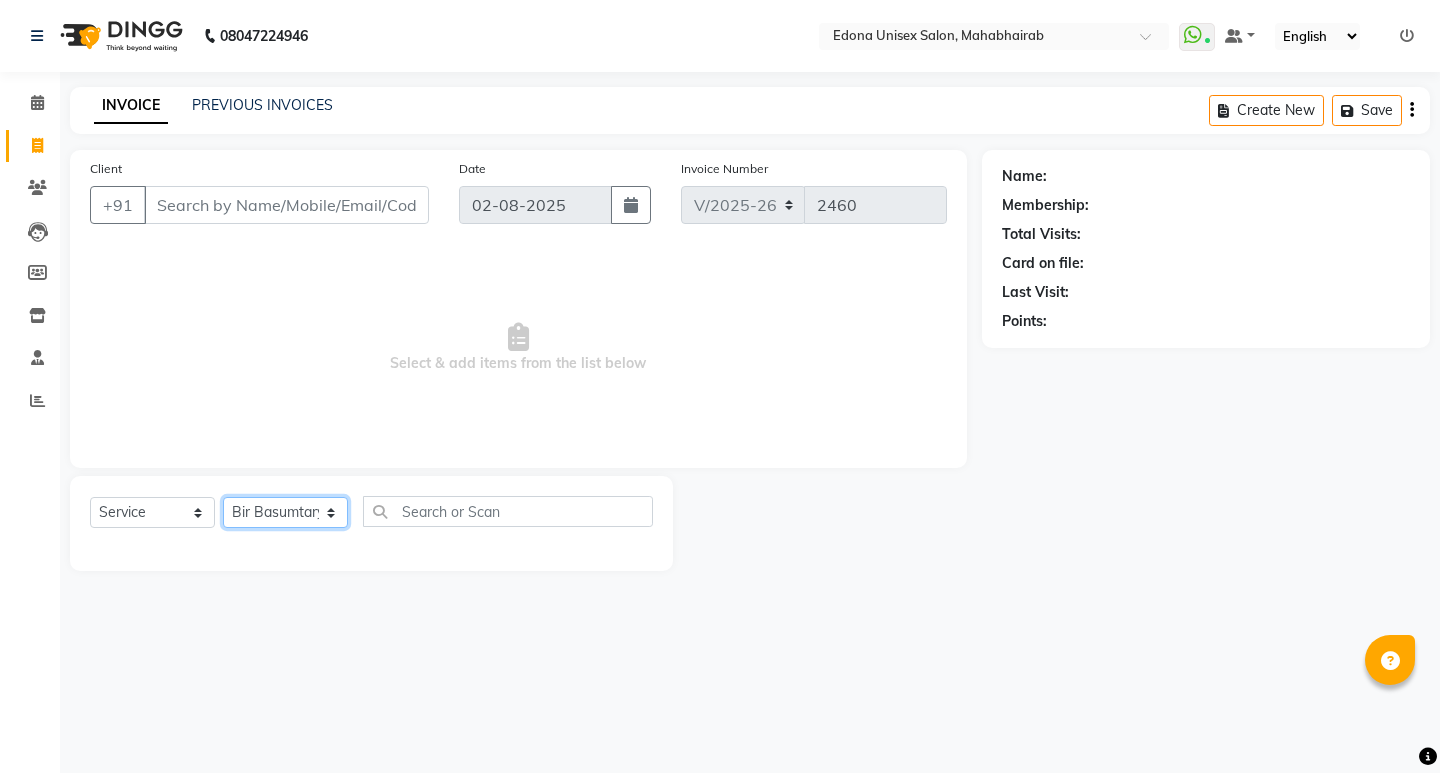 click on "Select Stylist Admin [FIRST] [LAST] [FIRST] [LAST] [FIRST] [LAST] [FIRST] [LAST] [FIRST] [LAST] [FIRST] [LAST] [FIRST] [LAST] [FIRST] [LAST] [FIRST] [LAST] [FIRST] [LAST] [FIRST] [LAST] [FIRST] [LAST] [FIRST] [LAST] [FIRST] [LAST] [FIRST] [LAST] [FIRST] [LAST] [FIRST] [LAST]" 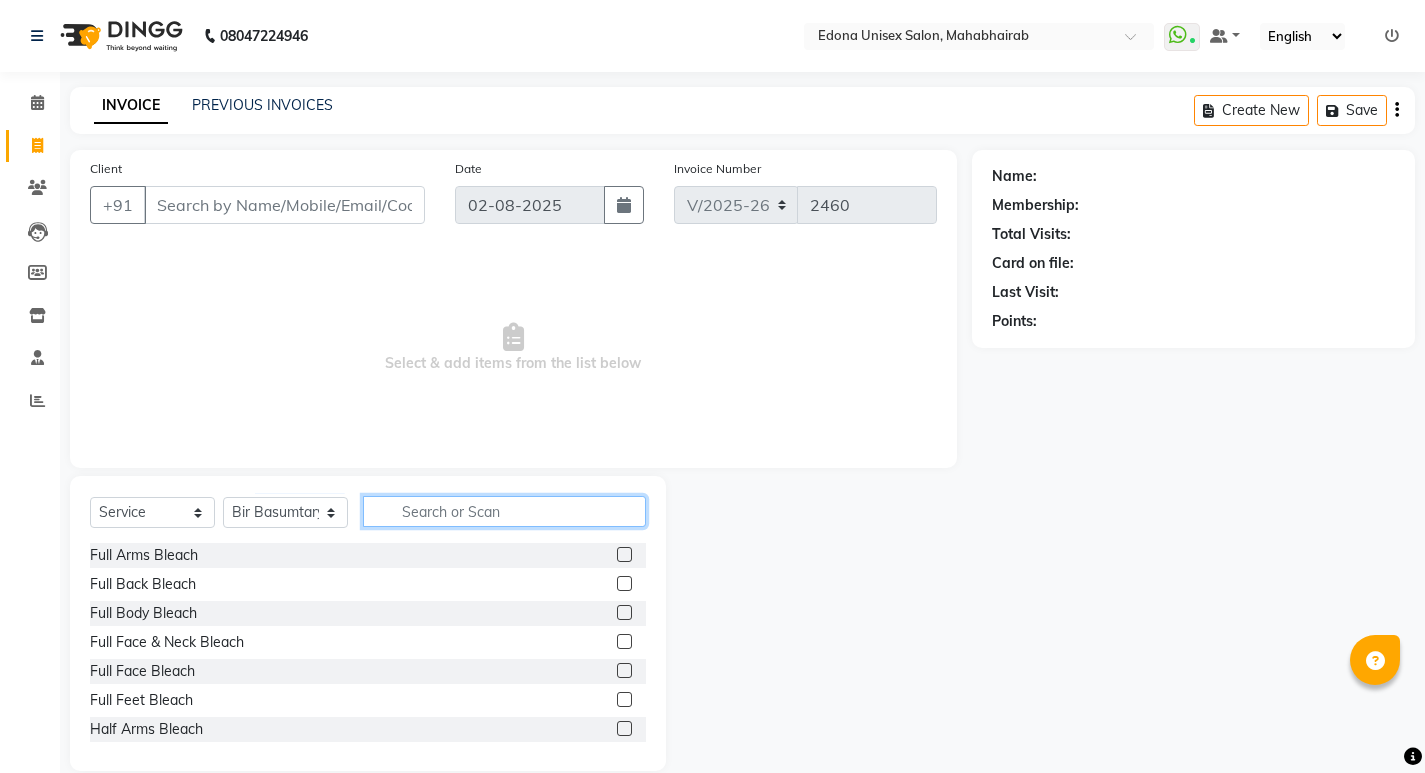 click 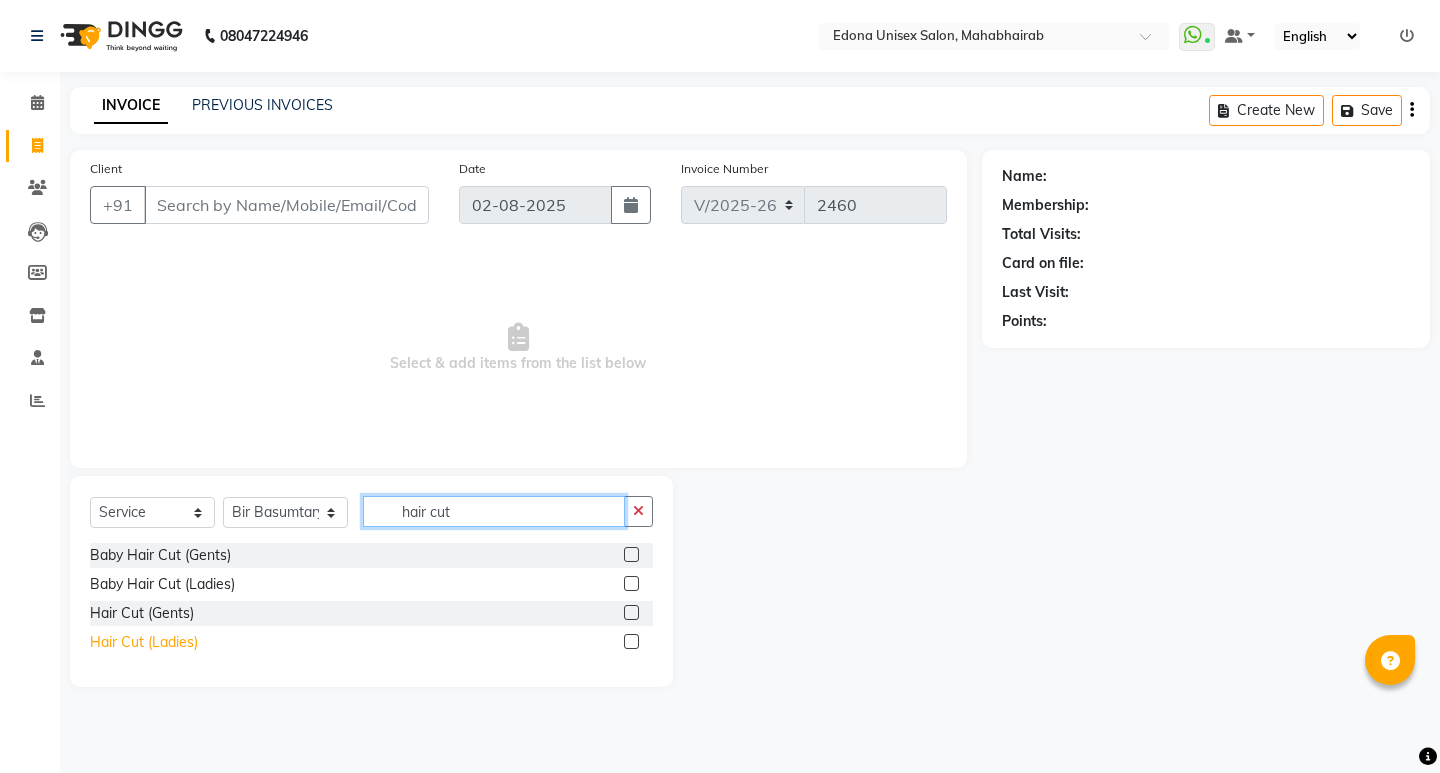 type on "hair cut" 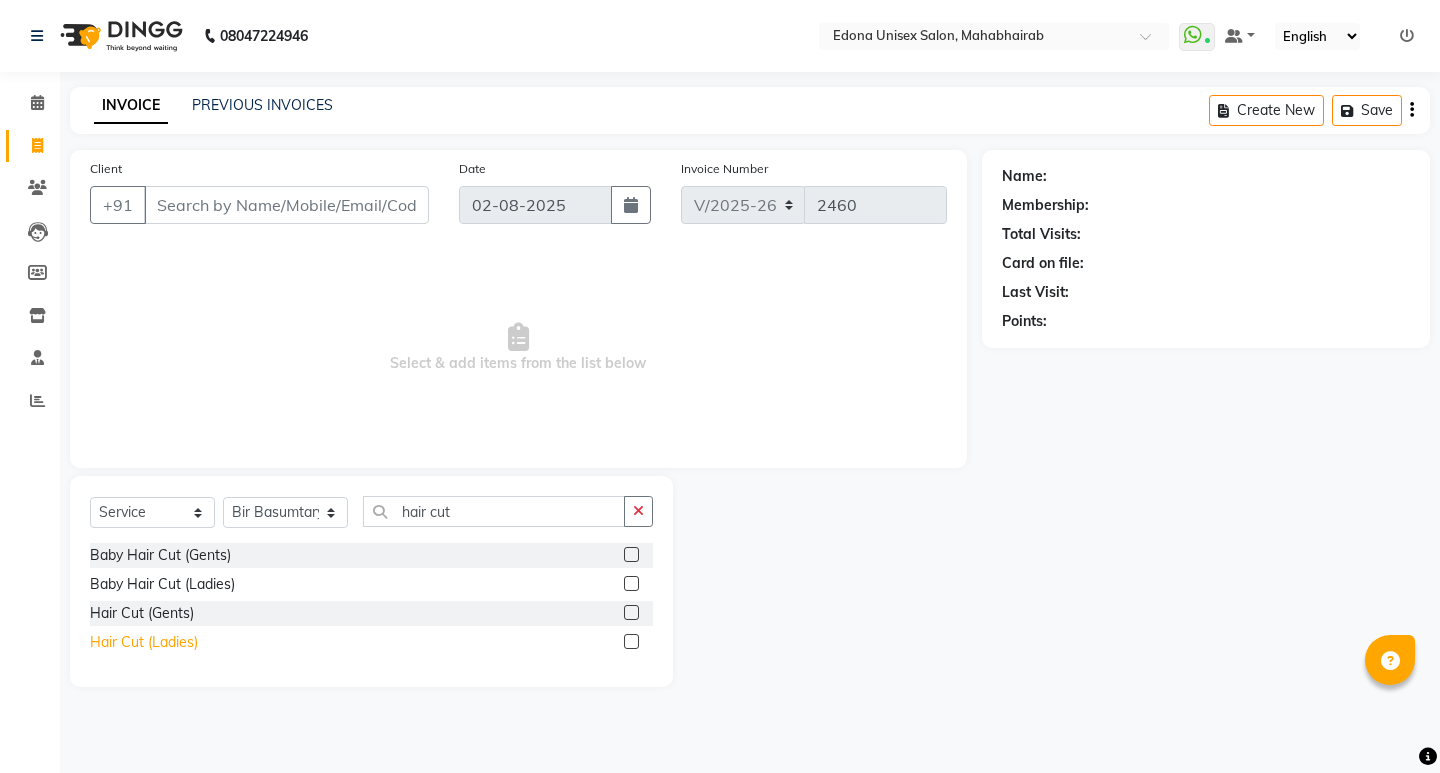 click on "Hair Cut (Ladies)" 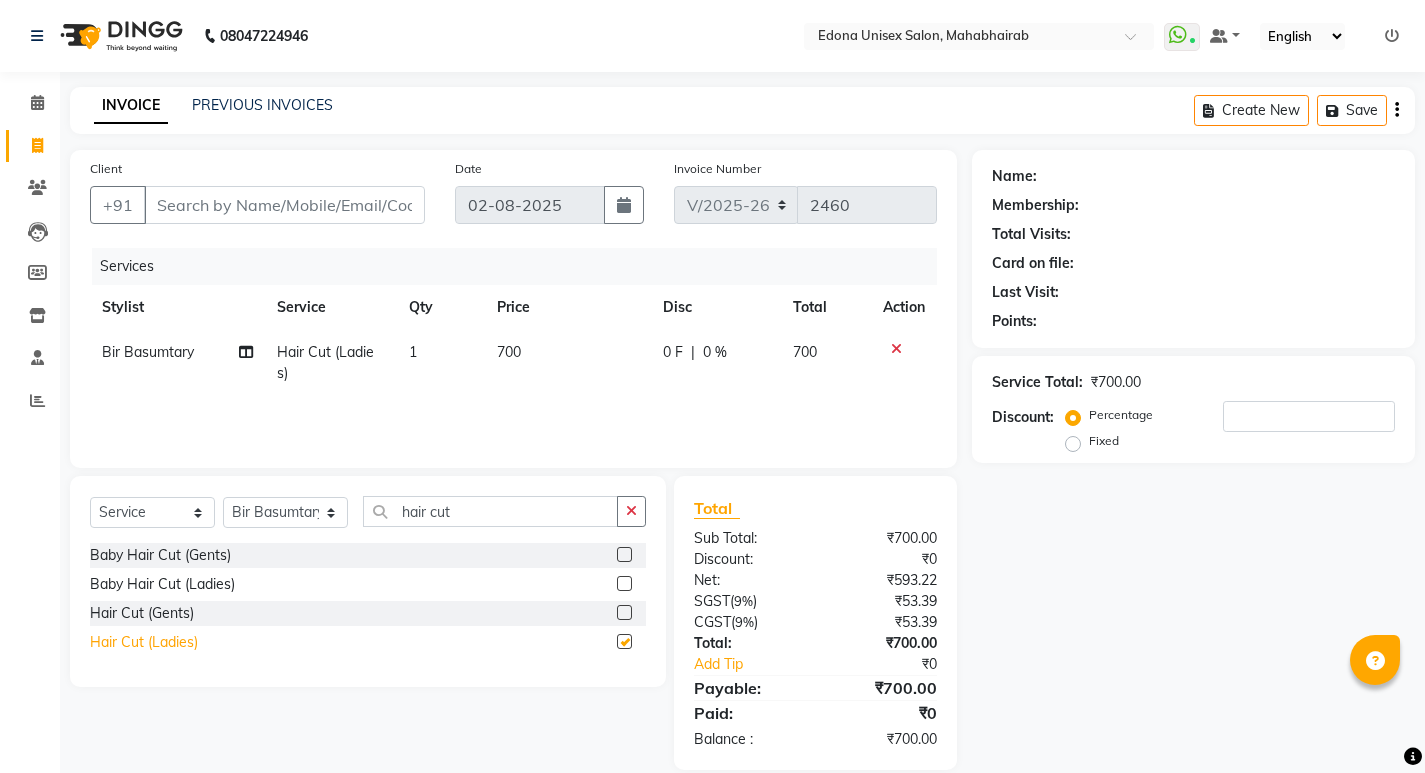 checkbox on "false" 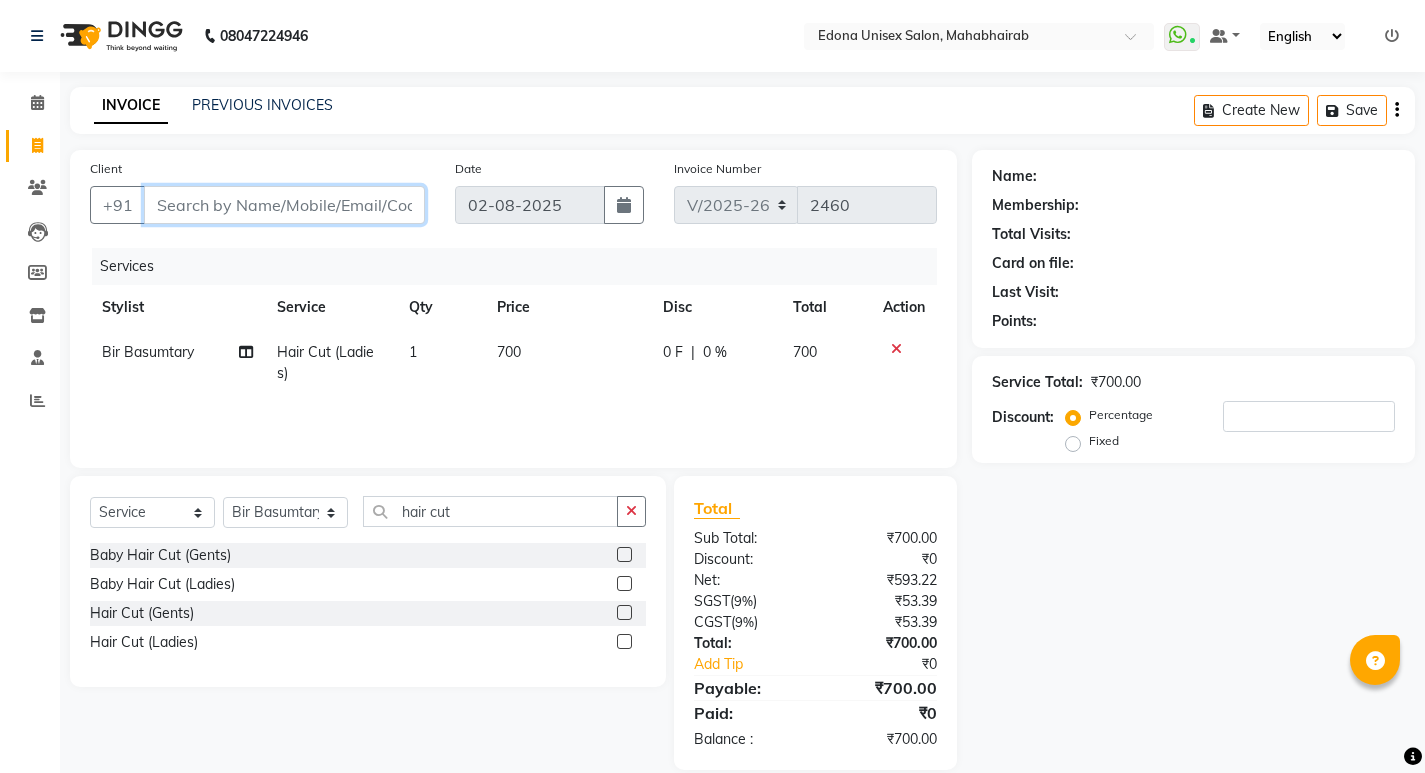 click on "Client" at bounding box center (284, 205) 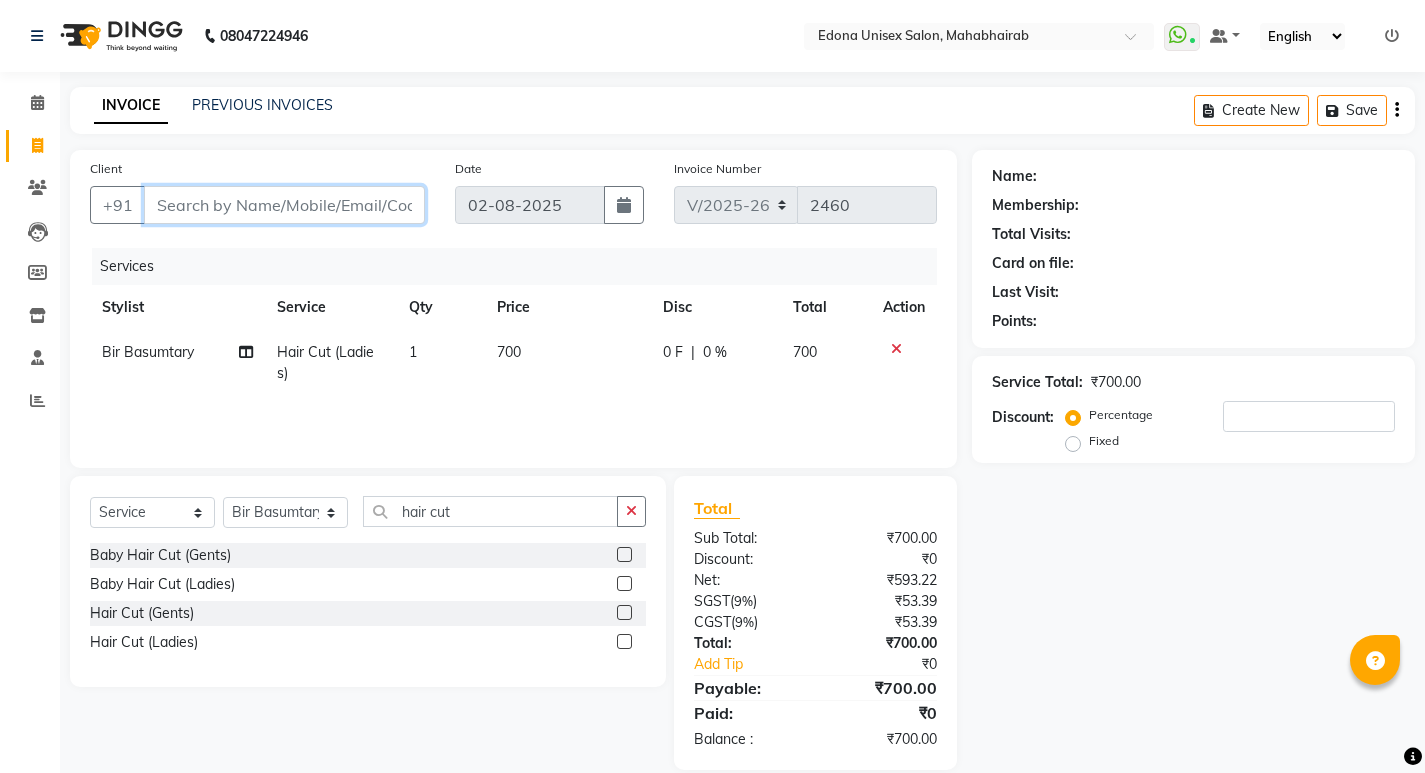 type on "9" 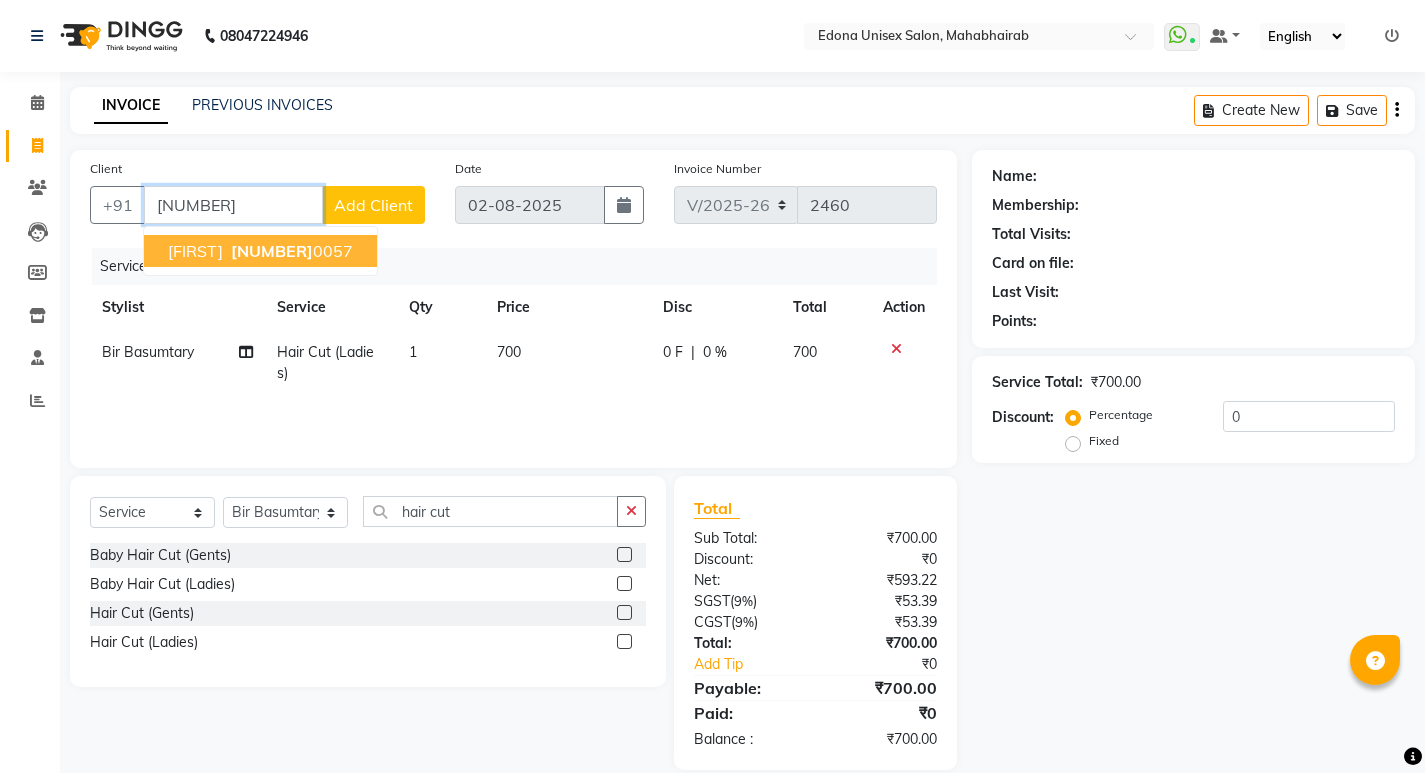 click on "YESHI   961244 0057" at bounding box center (260, 251) 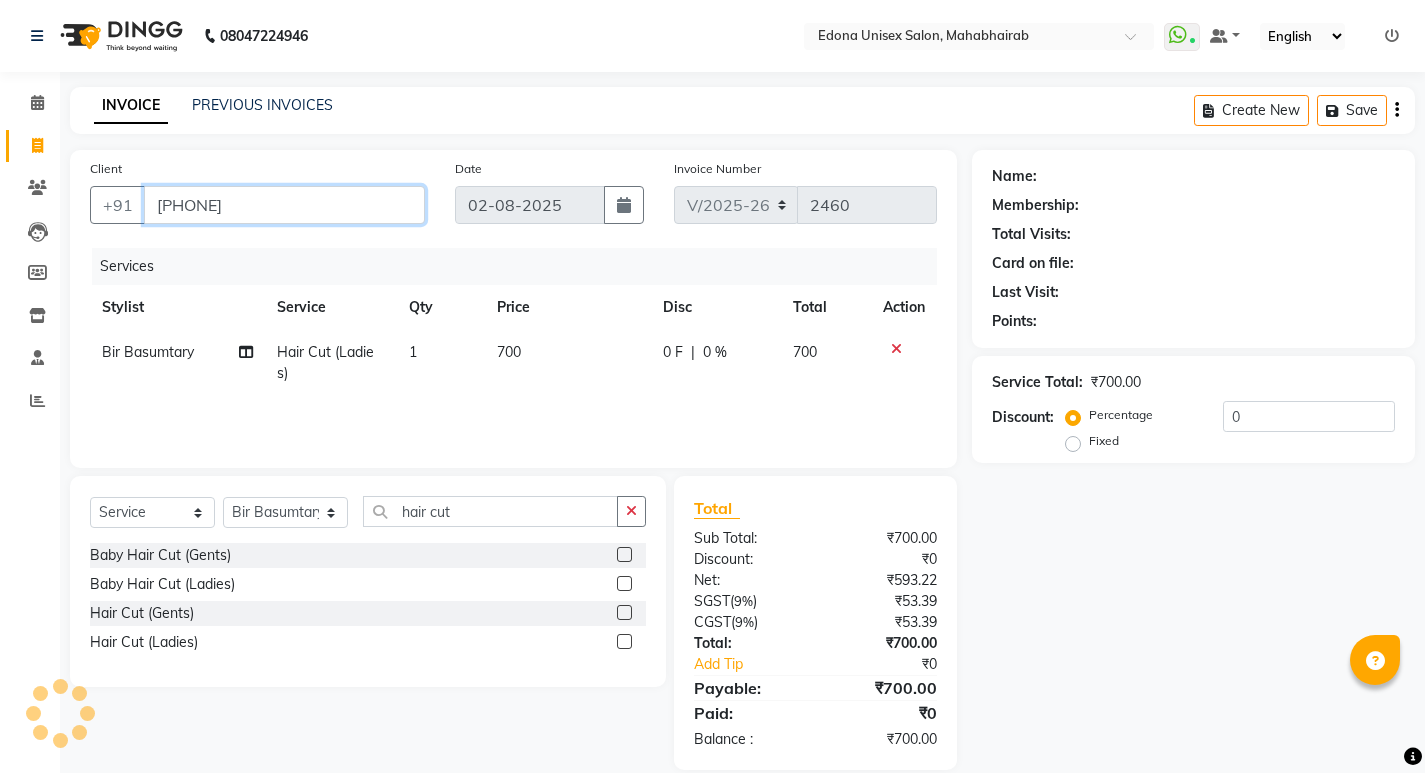 type on "9612440057" 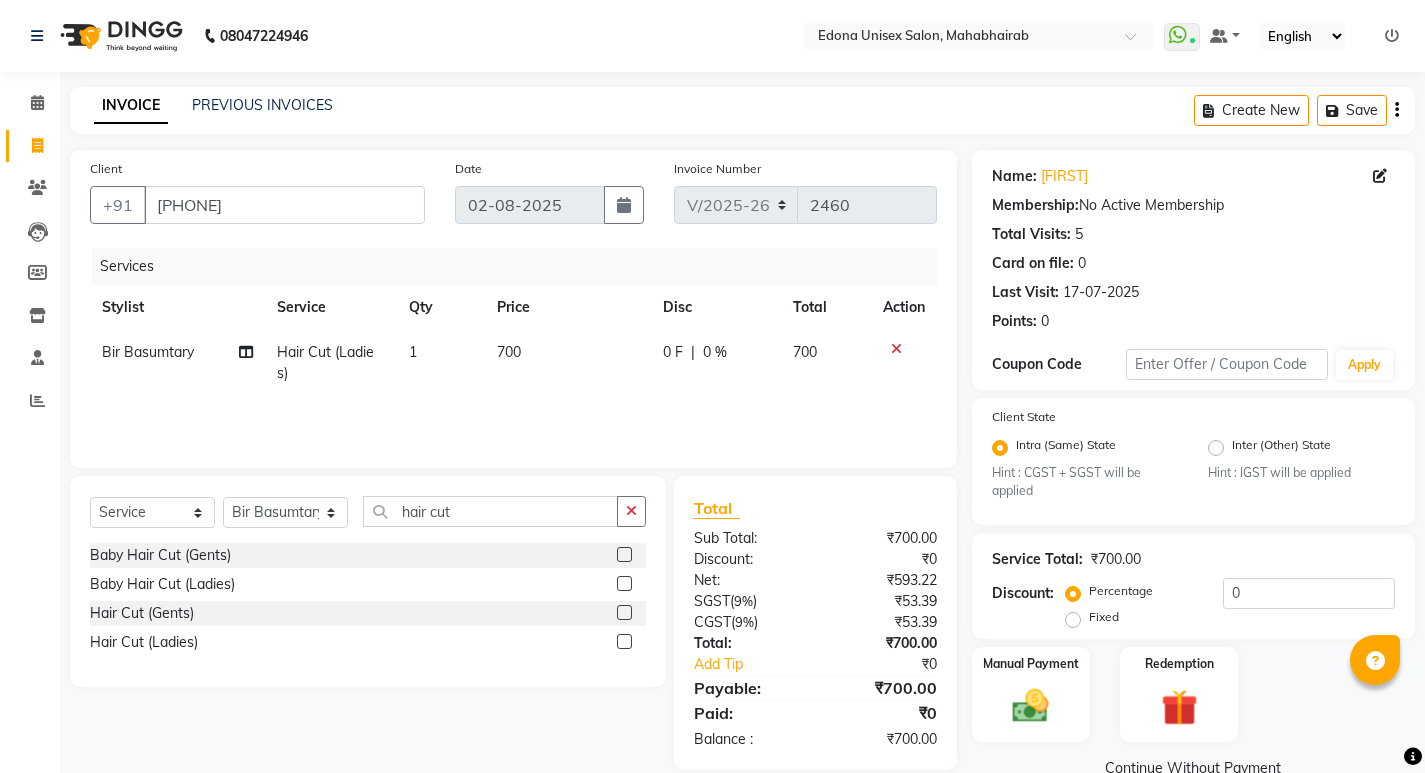 scroll, scrollTop: 40, scrollLeft: 0, axis: vertical 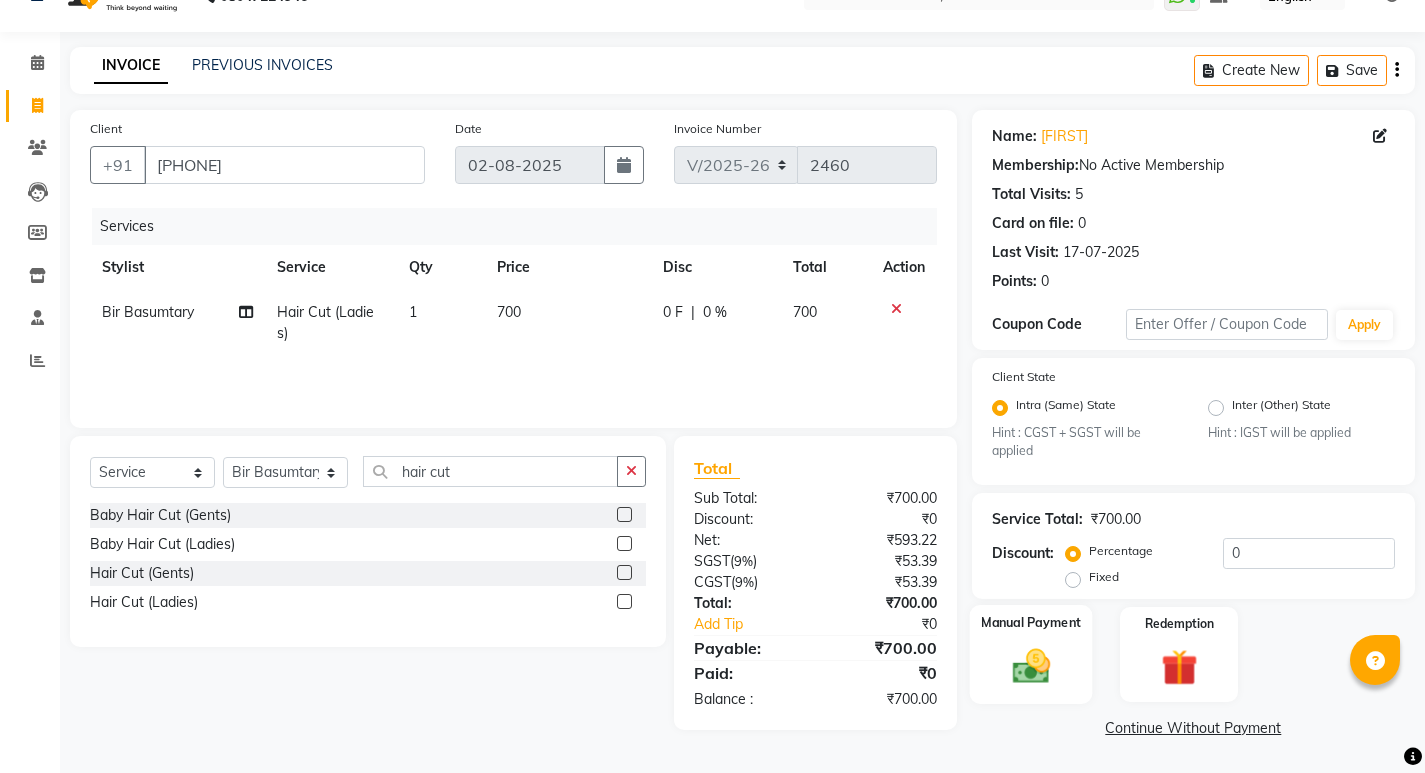 click on "Manual Payment" 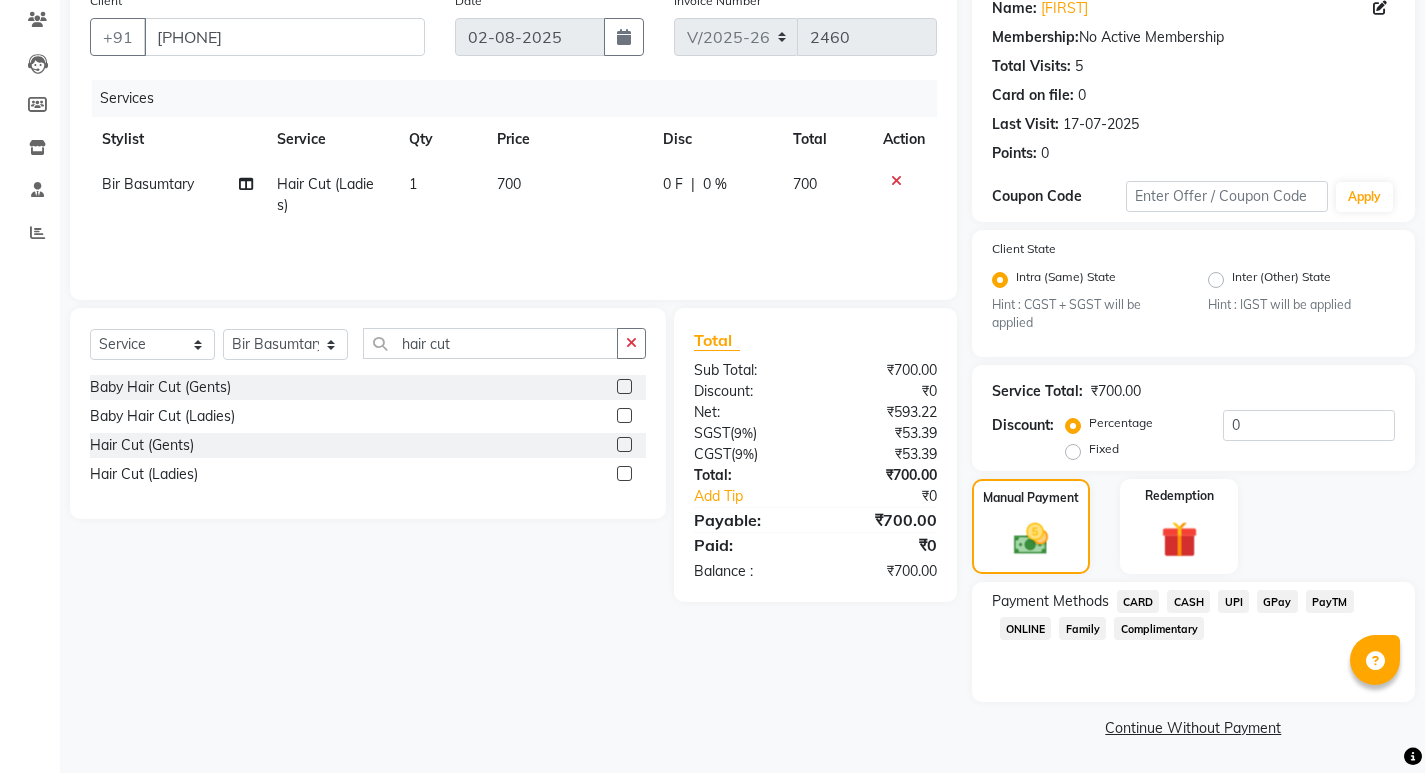 scroll, scrollTop: 0, scrollLeft: 0, axis: both 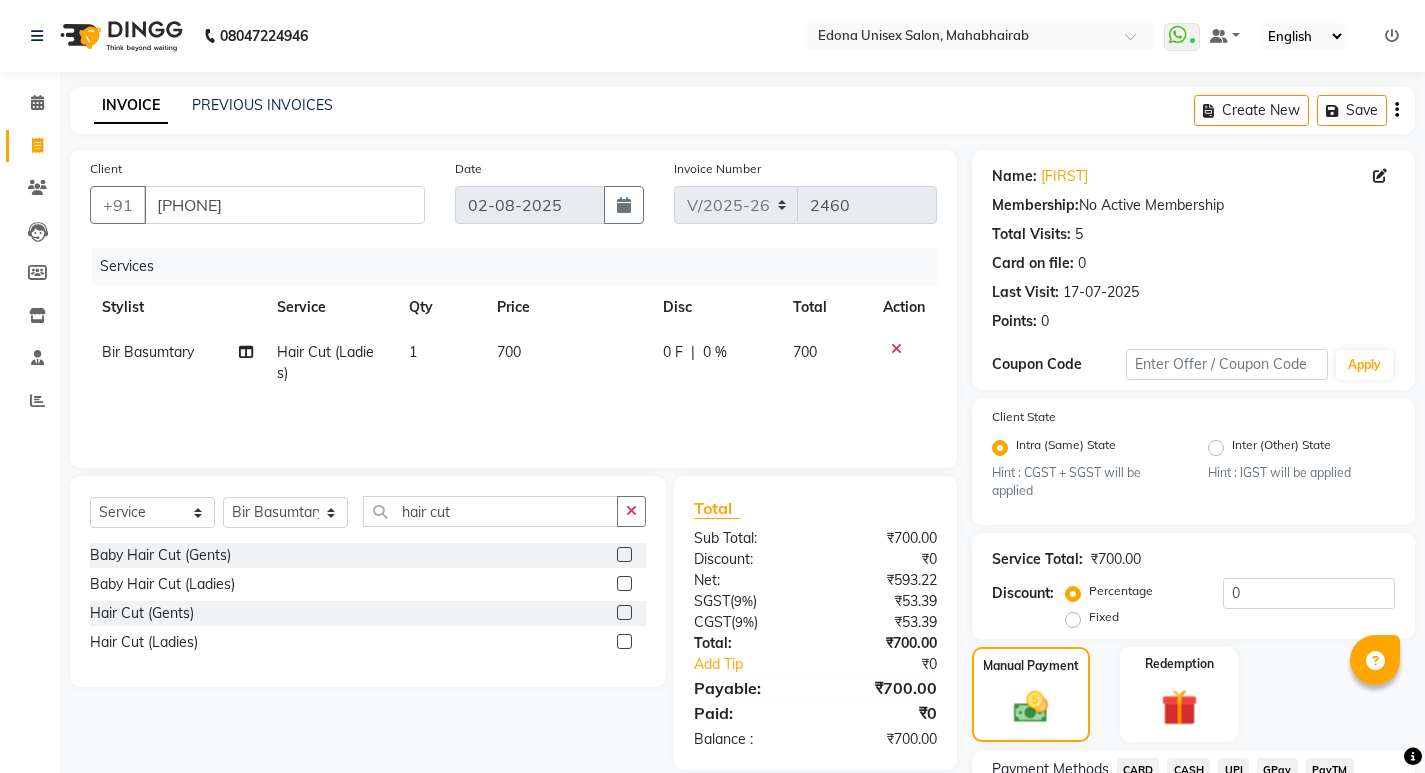 click on "Stylist Service Qty Price Disc Total Action Bir Basumtary Hair Cut (Ladies) 1 700 0 F | 0 % 700" 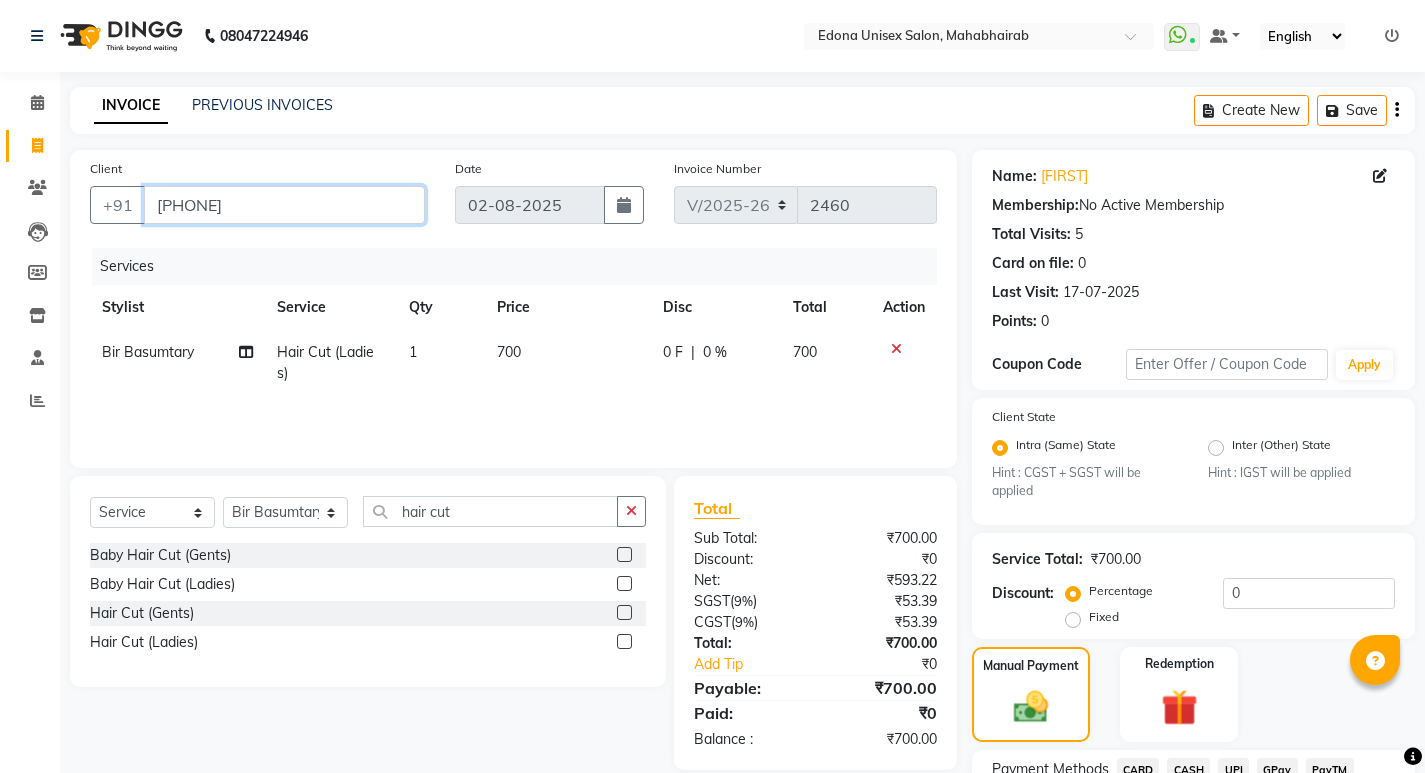 click on "9612440057" at bounding box center [284, 205] 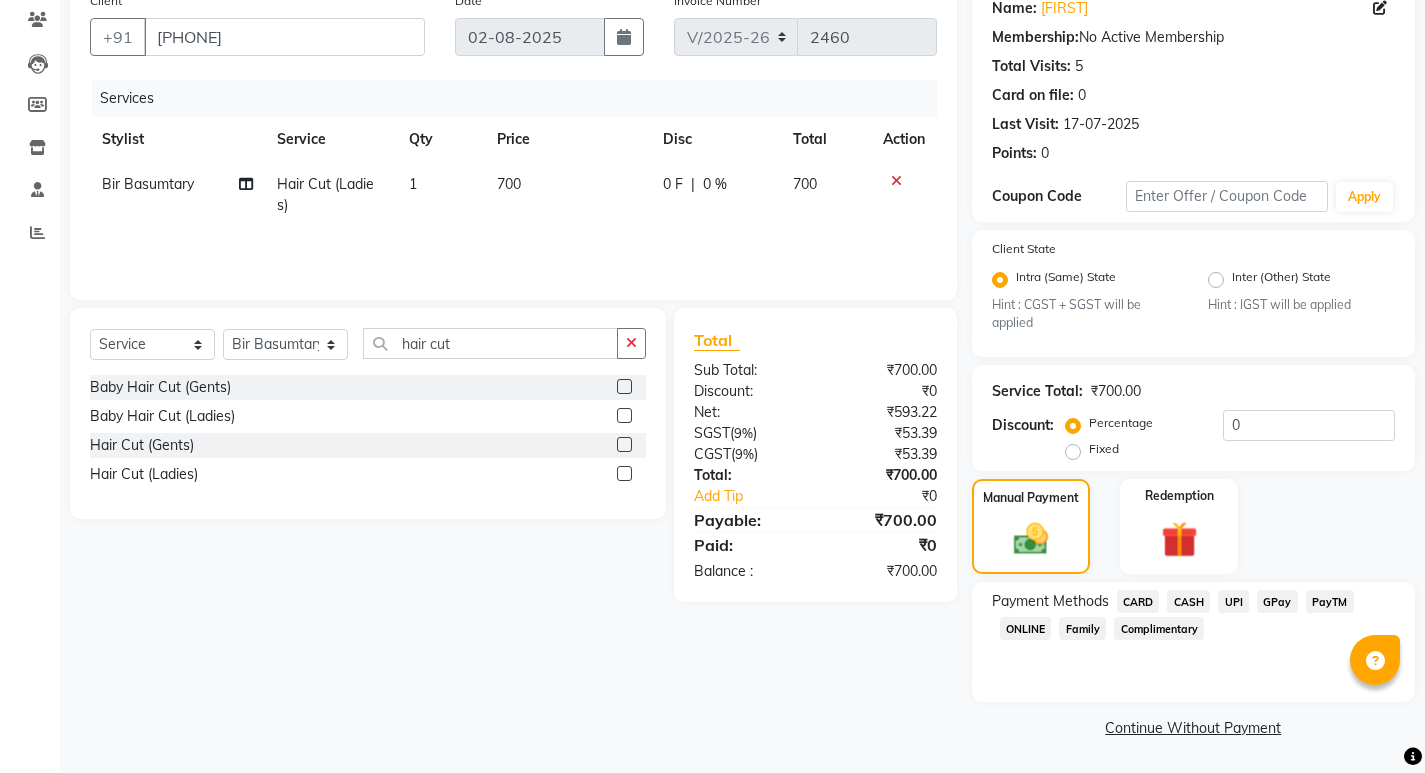 click on "UPI" 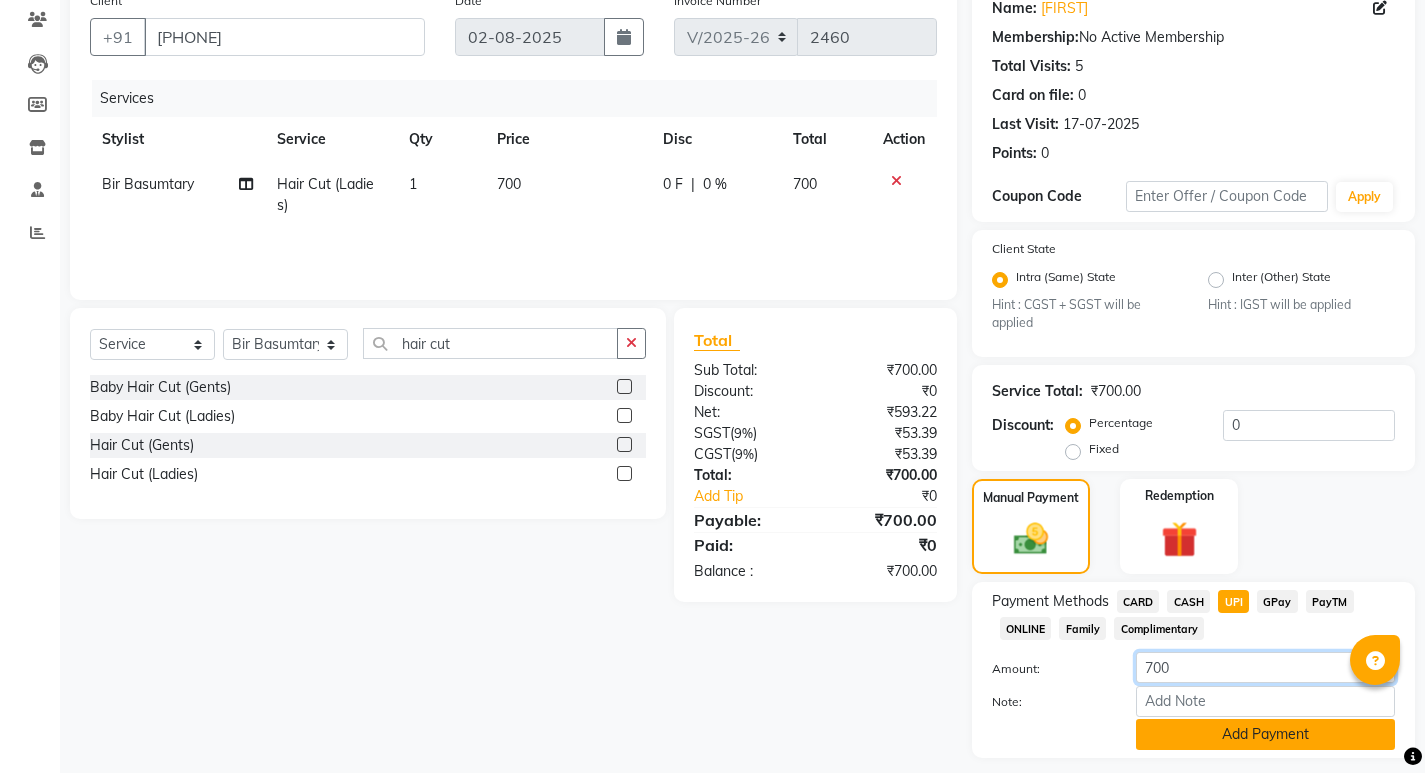 click on "Amount: 700 Note: Add Payment" 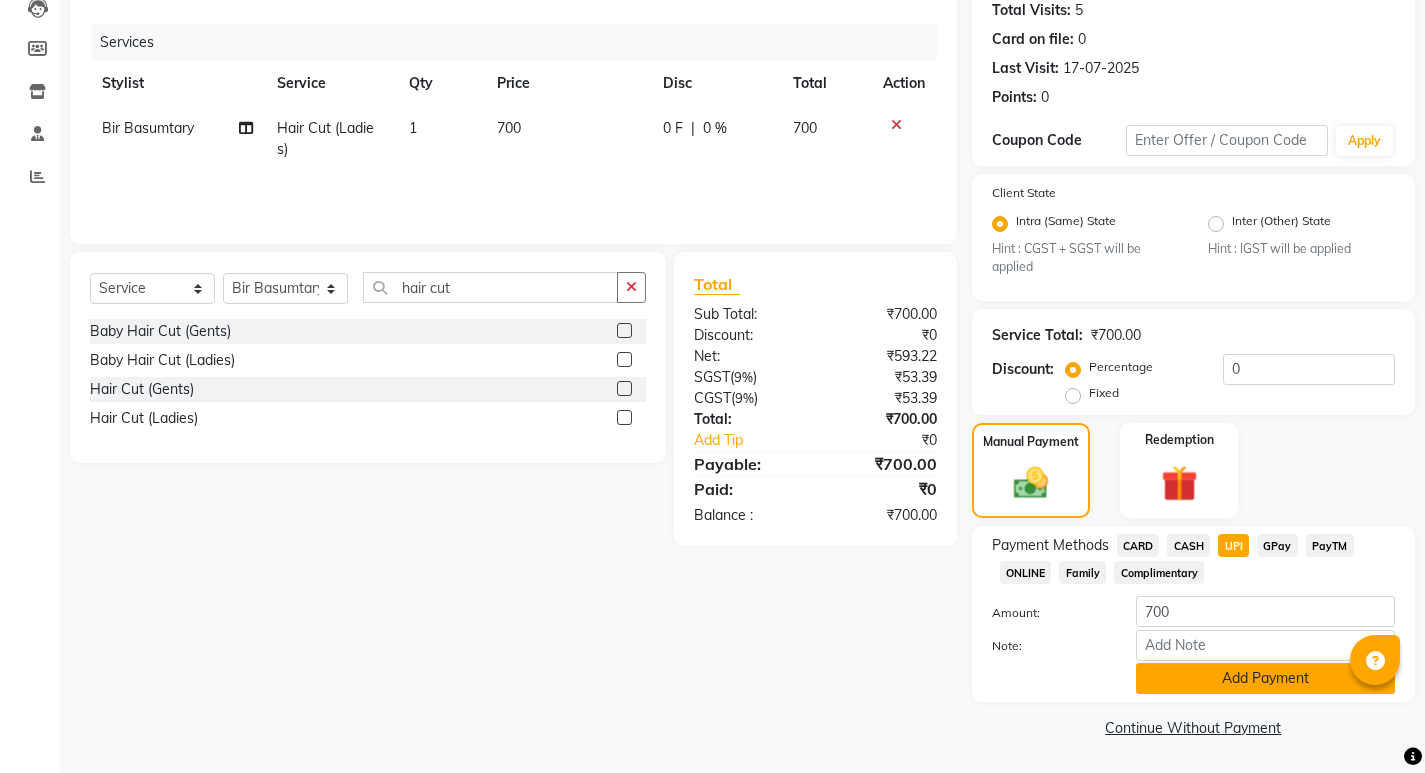 click on "Add Payment" 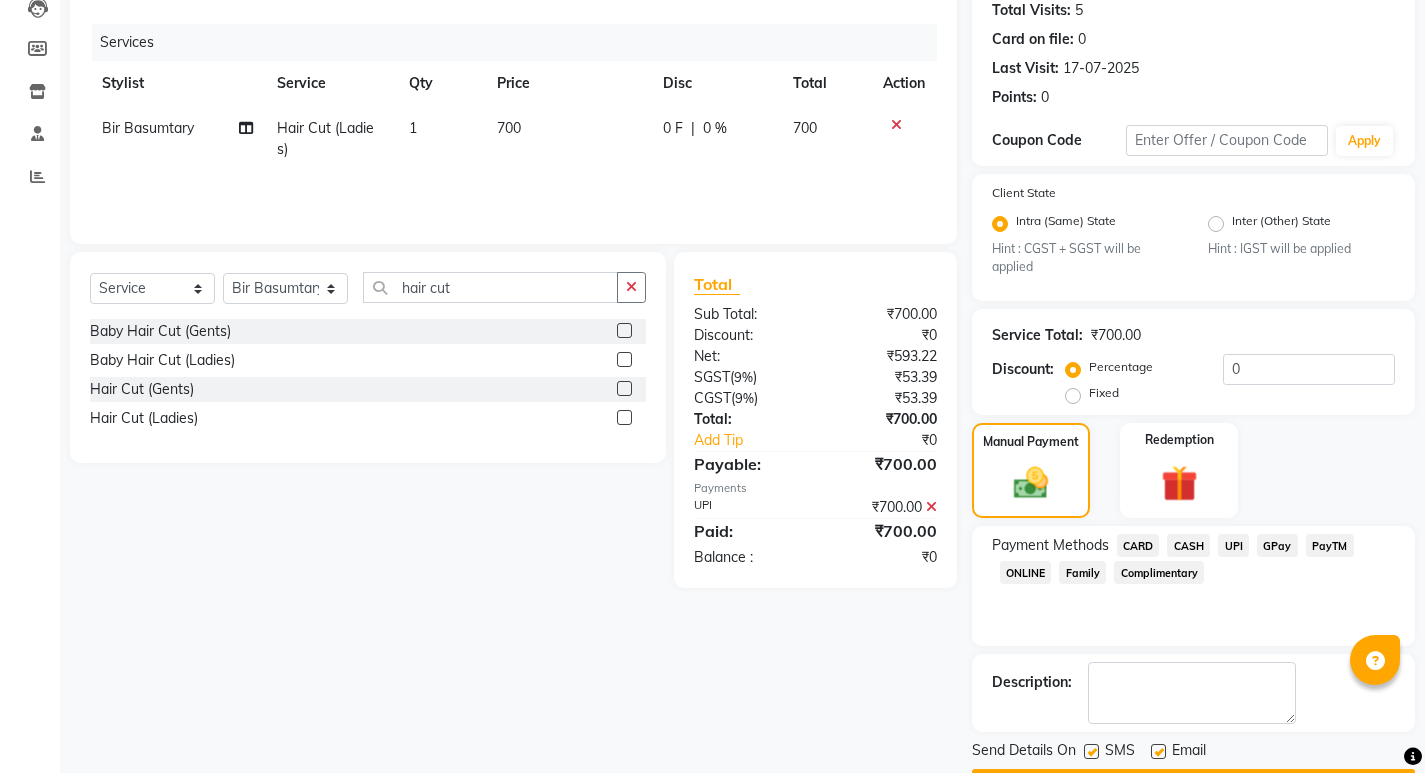 scroll, scrollTop: 281, scrollLeft: 0, axis: vertical 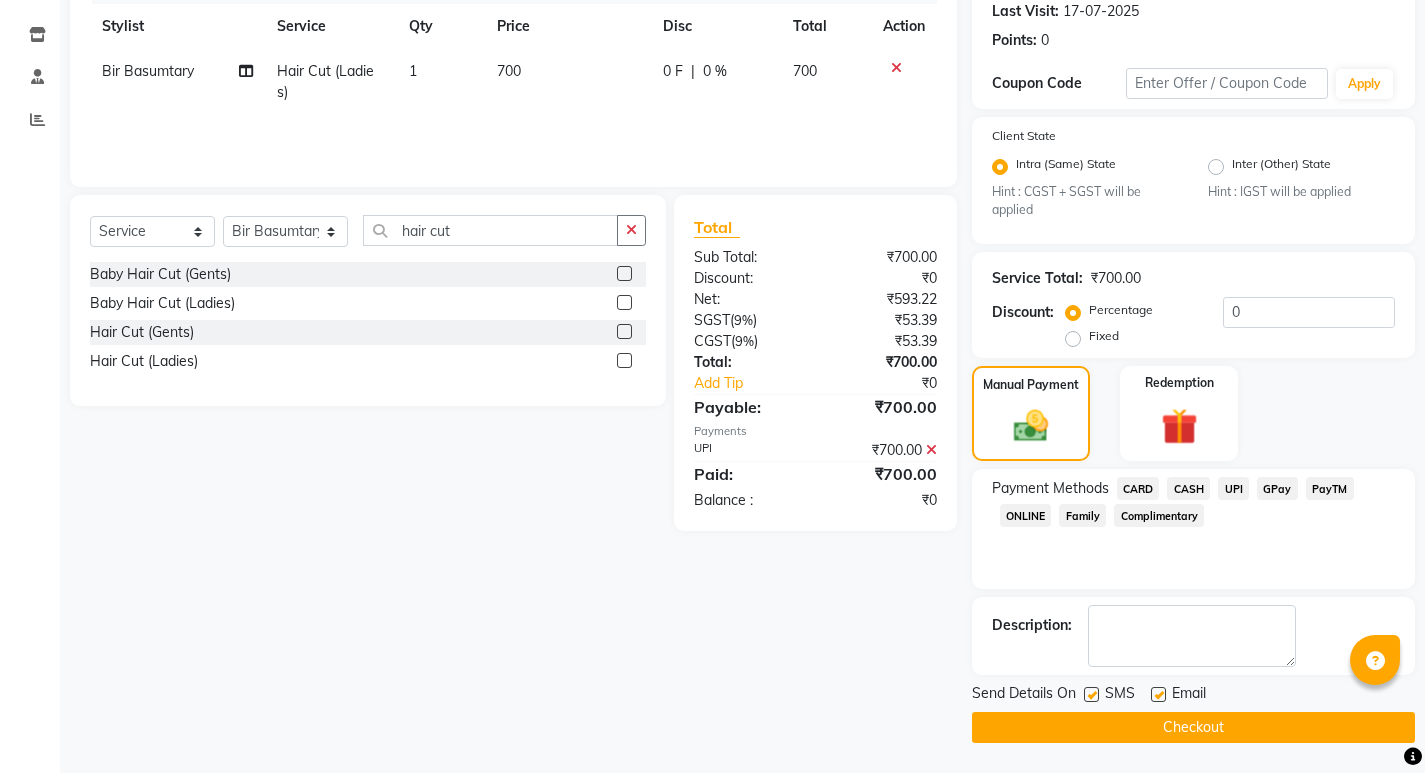 click on "UPI" 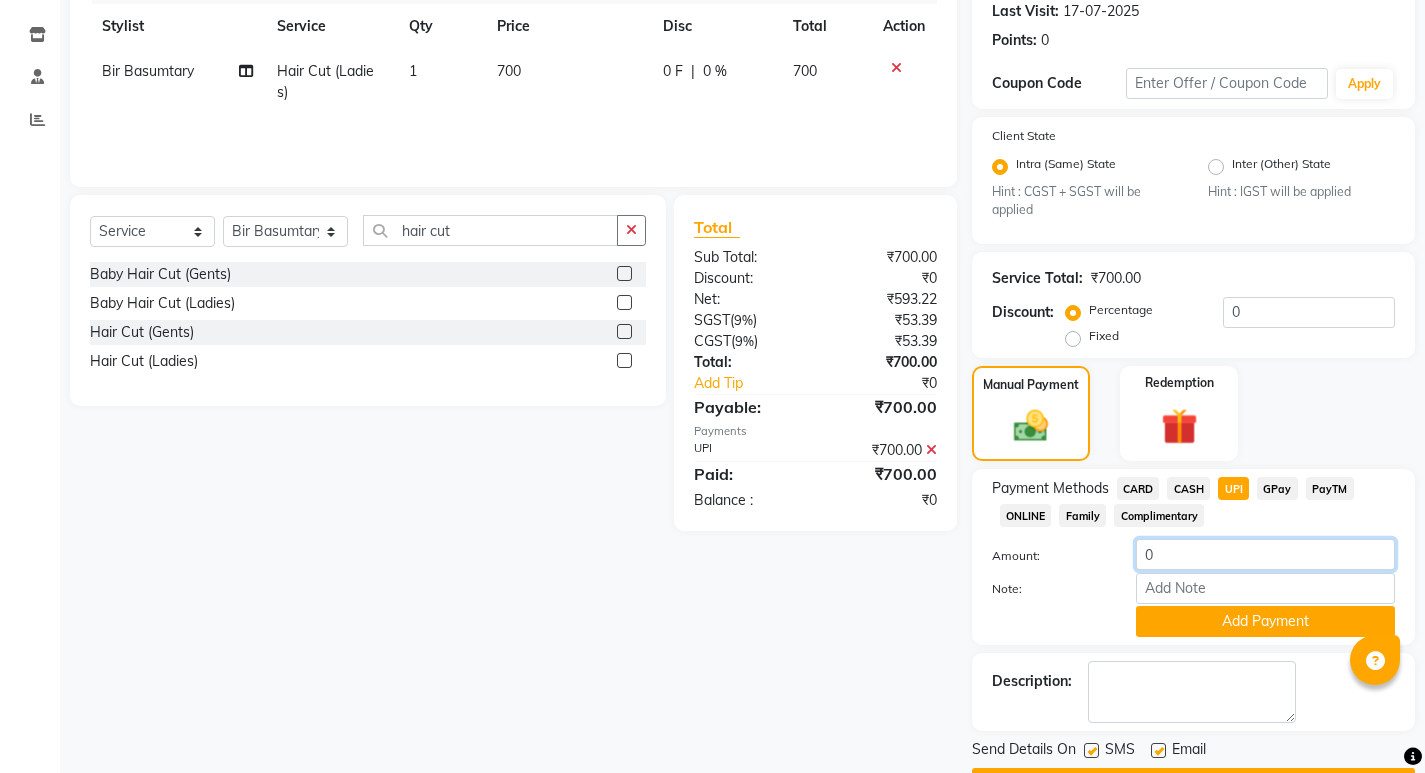 click on "0" 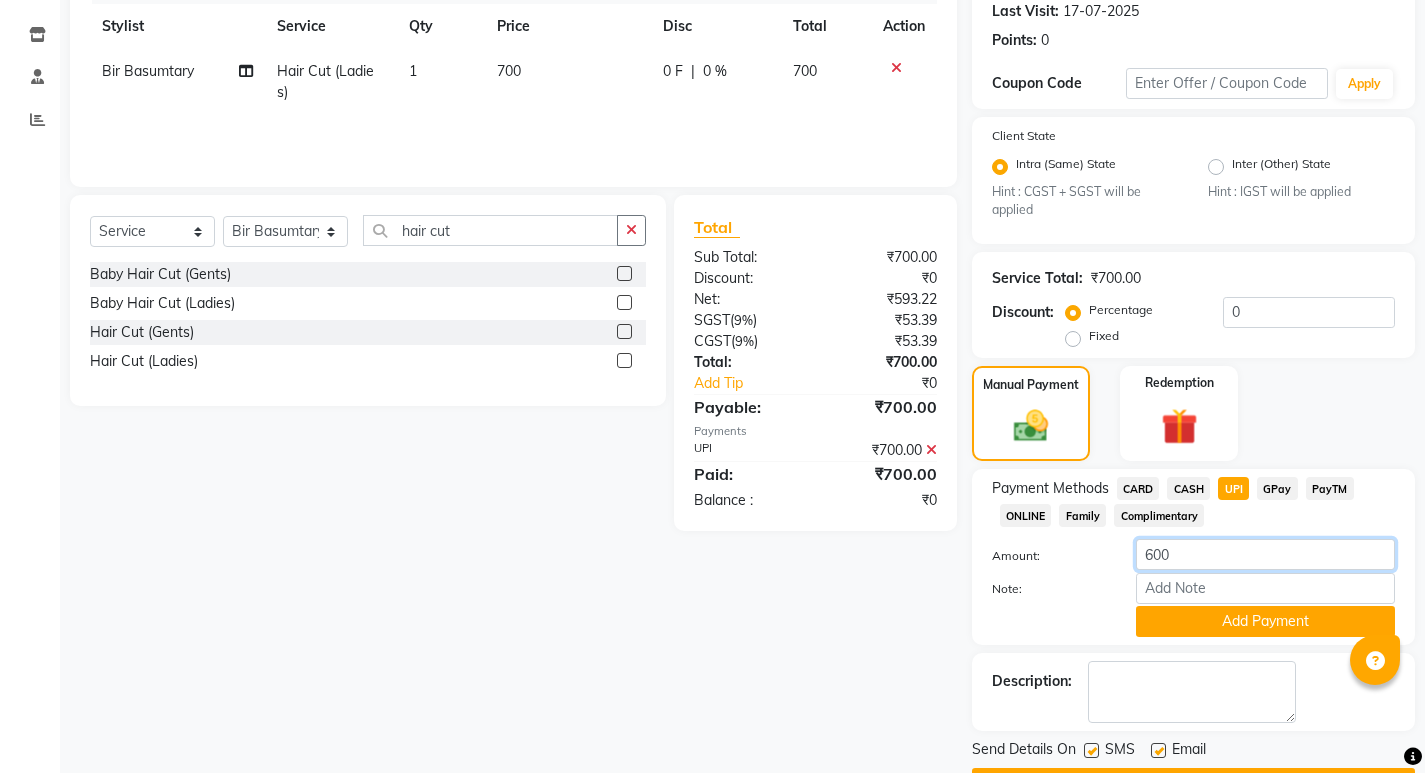 type on "600" 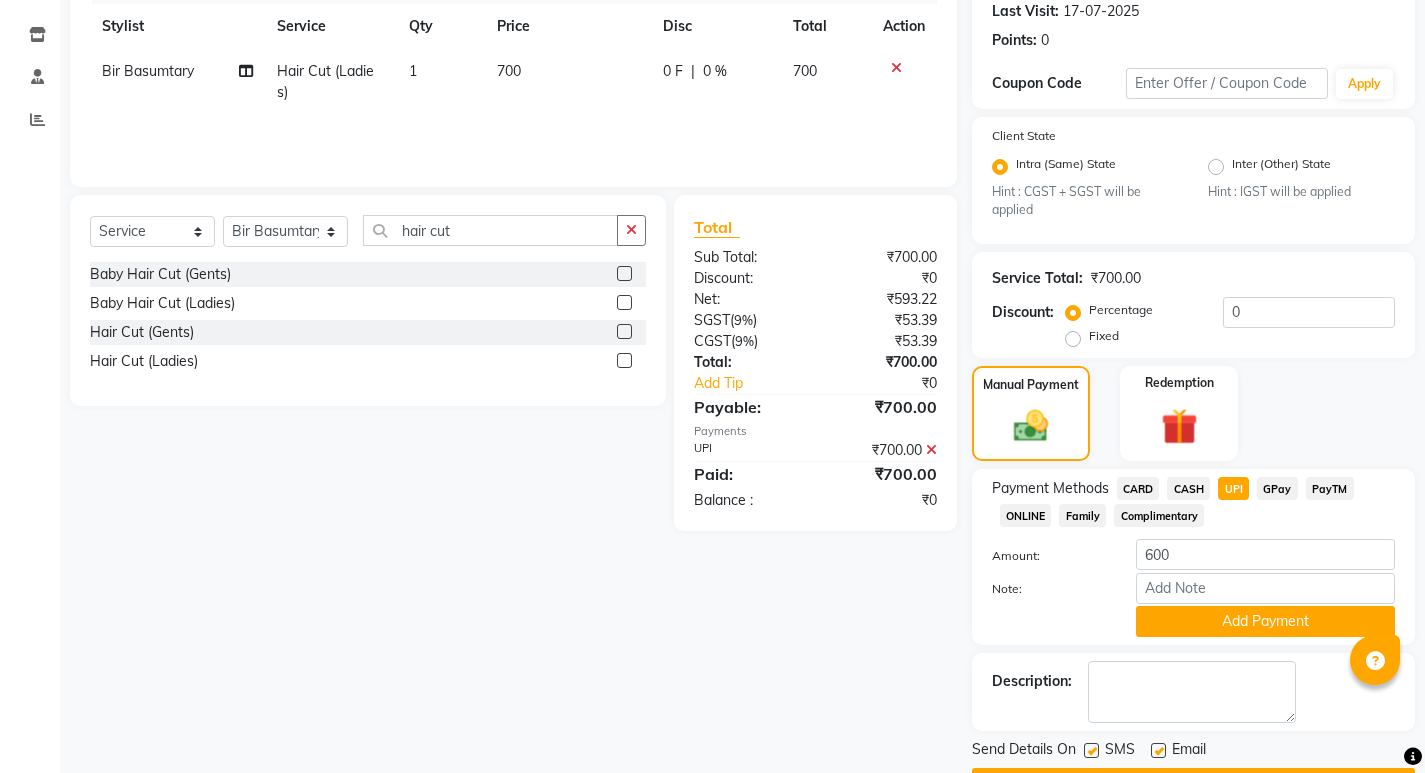 click on "Add Payment" 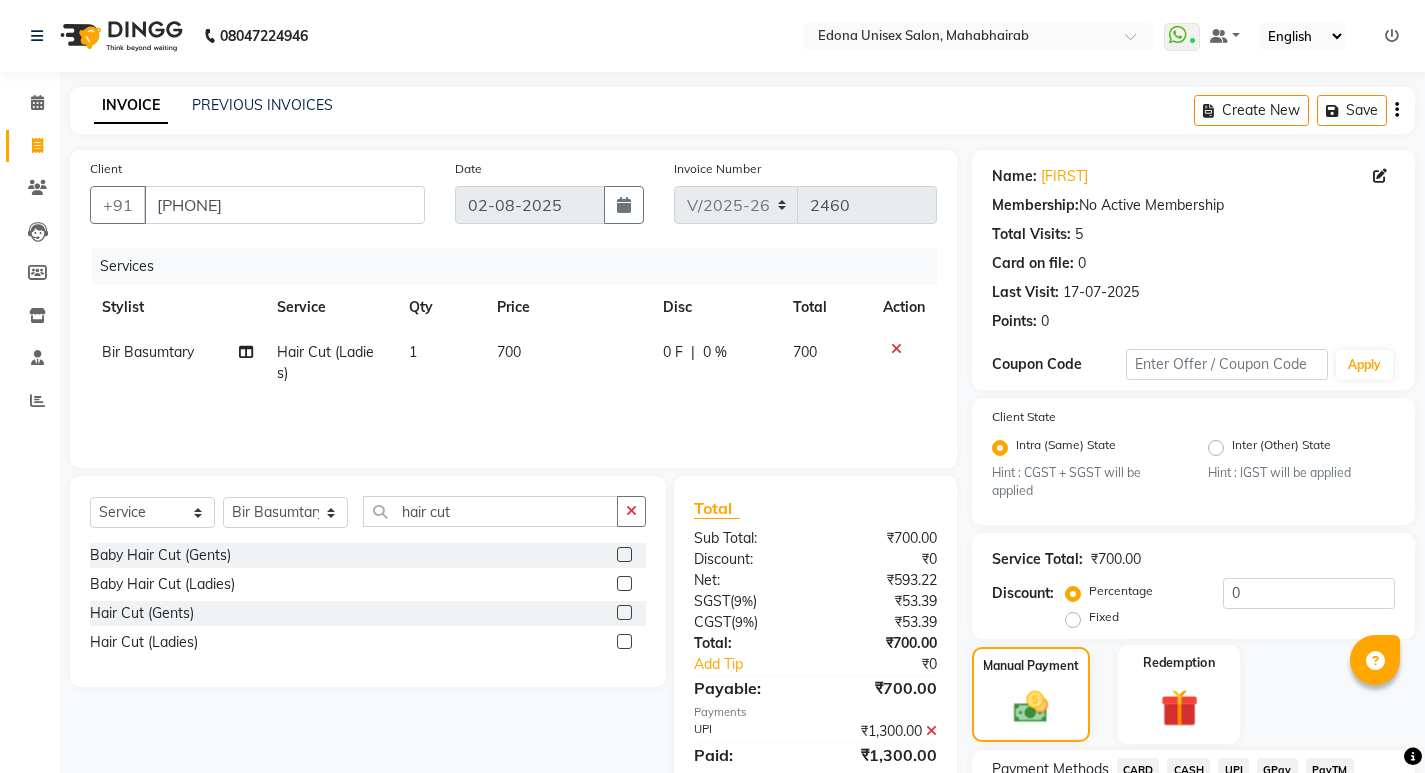 scroll, scrollTop: 281, scrollLeft: 0, axis: vertical 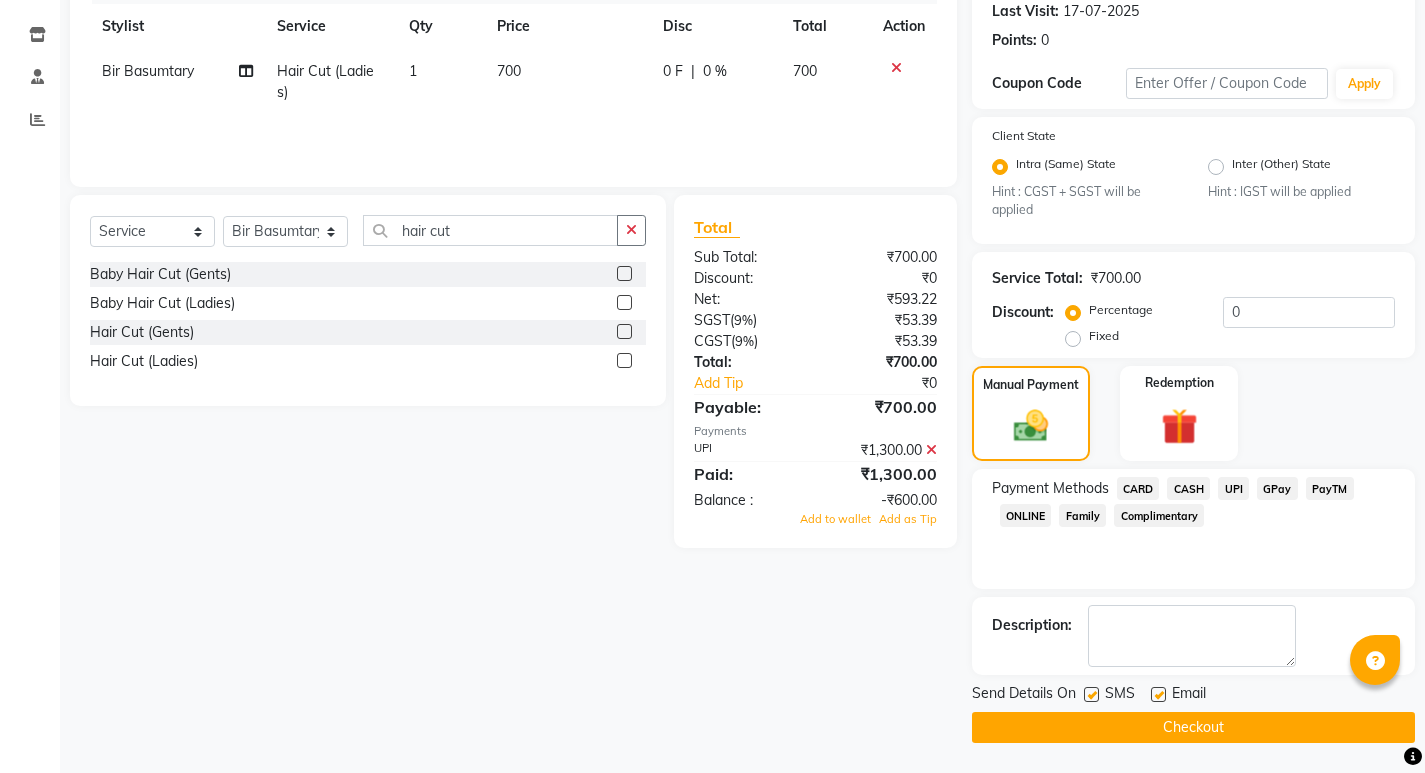click 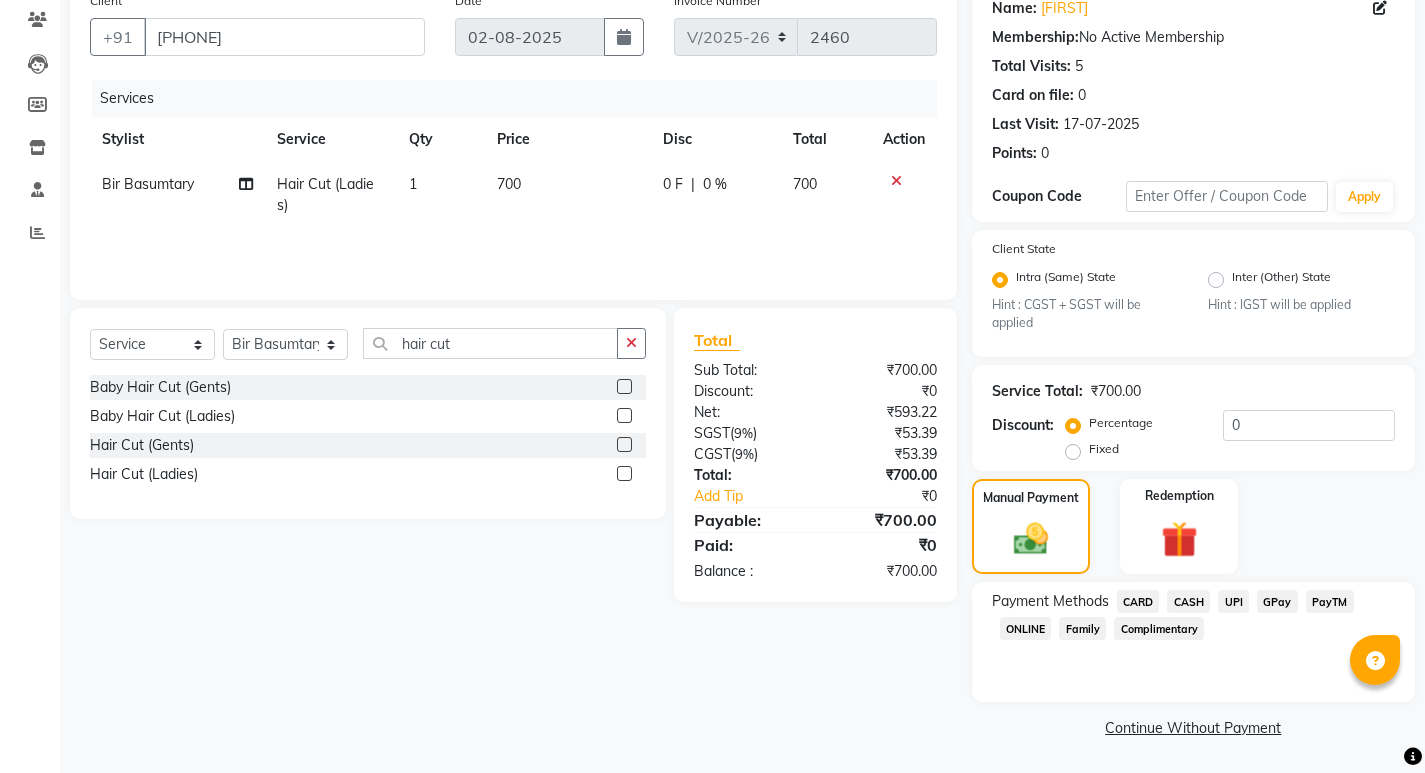 scroll, scrollTop: 168, scrollLeft: 0, axis: vertical 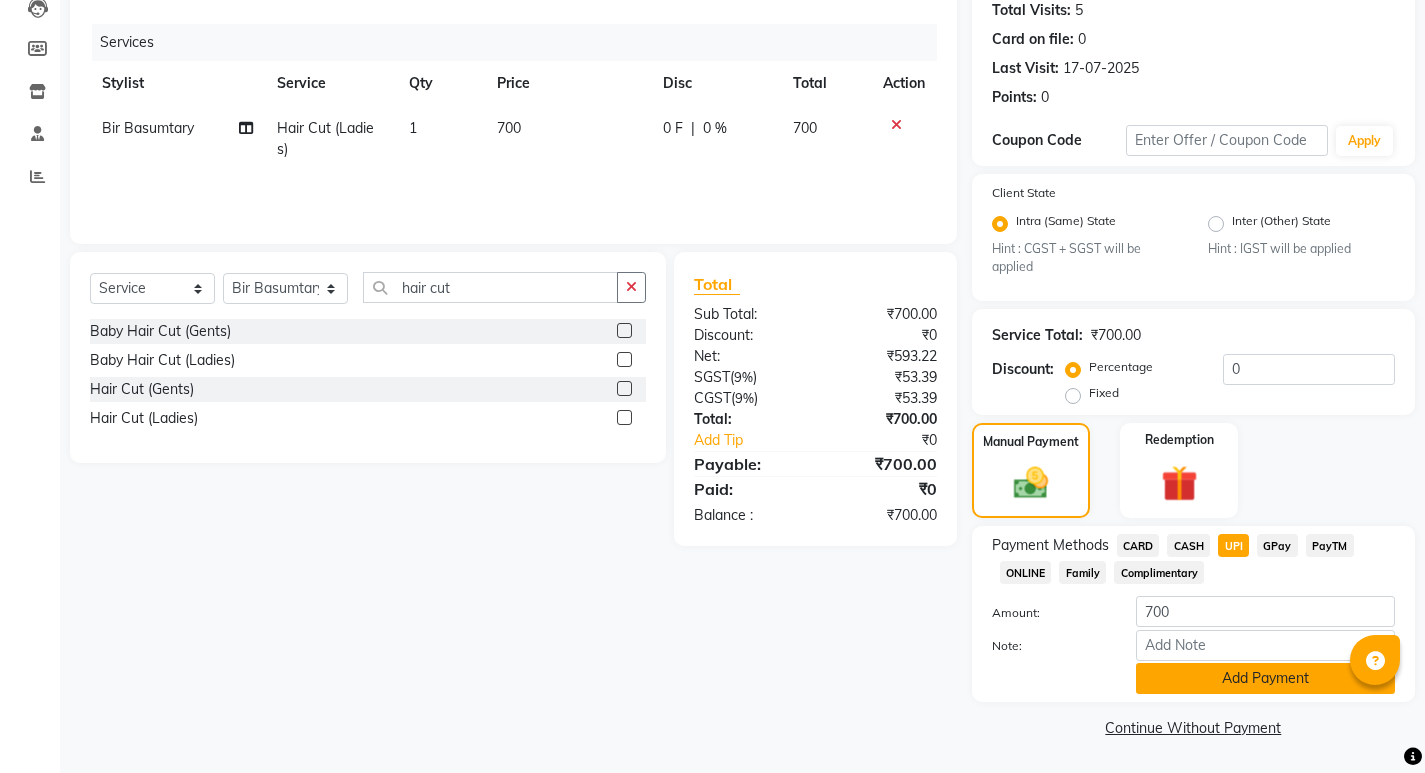 click on "Add Payment" 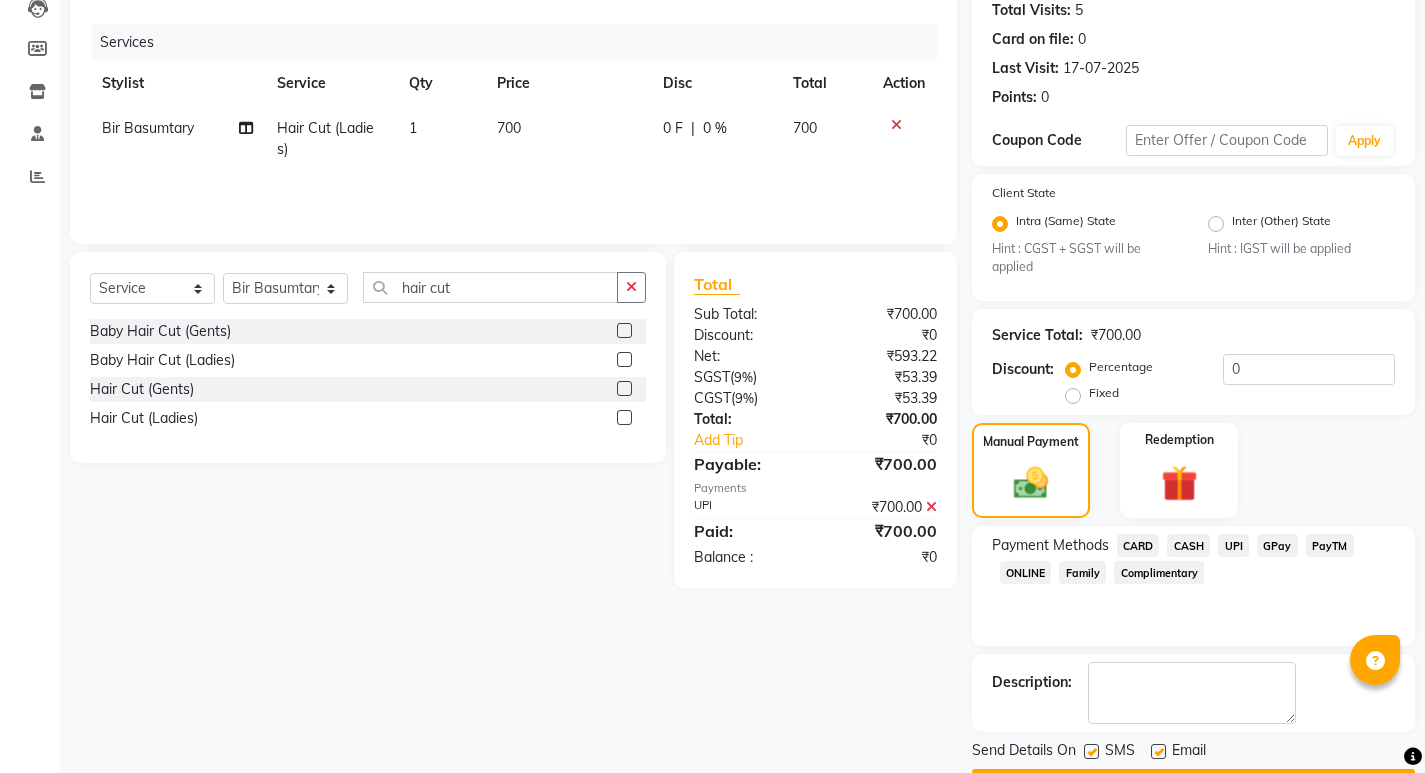 scroll, scrollTop: 281, scrollLeft: 0, axis: vertical 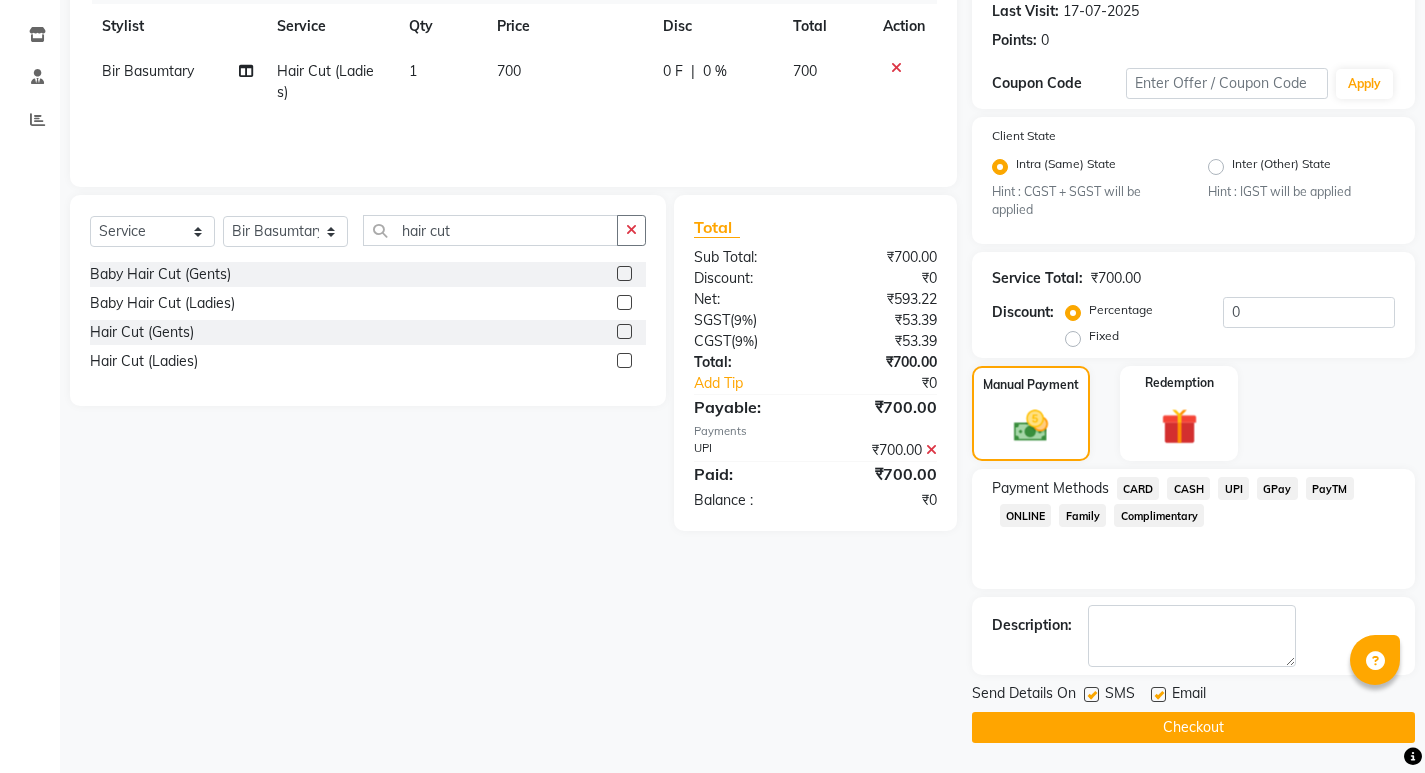 drag, startPoint x: 1156, startPoint y: 723, endPoint x: 1127, endPoint y: 714, distance: 30.364452 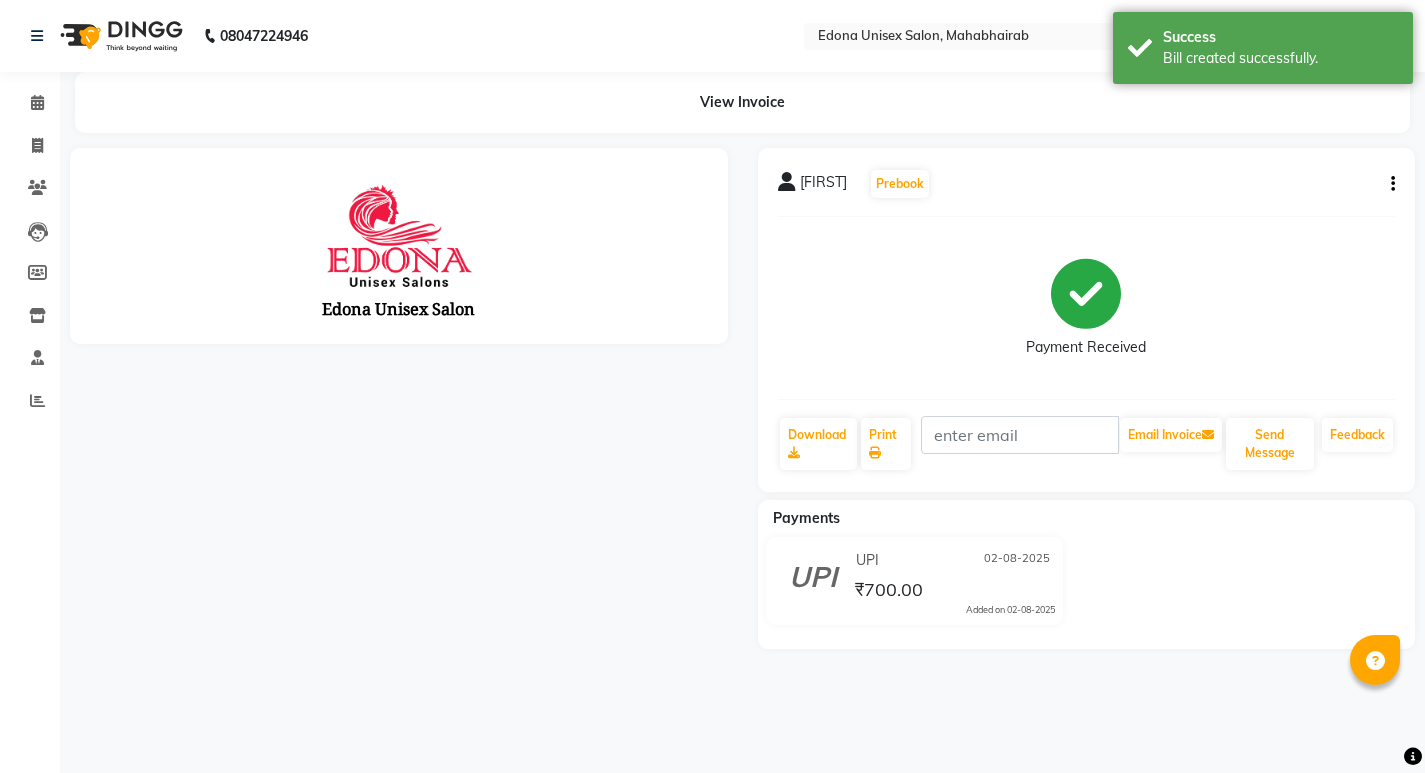 scroll, scrollTop: 0, scrollLeft: 0, axis: both 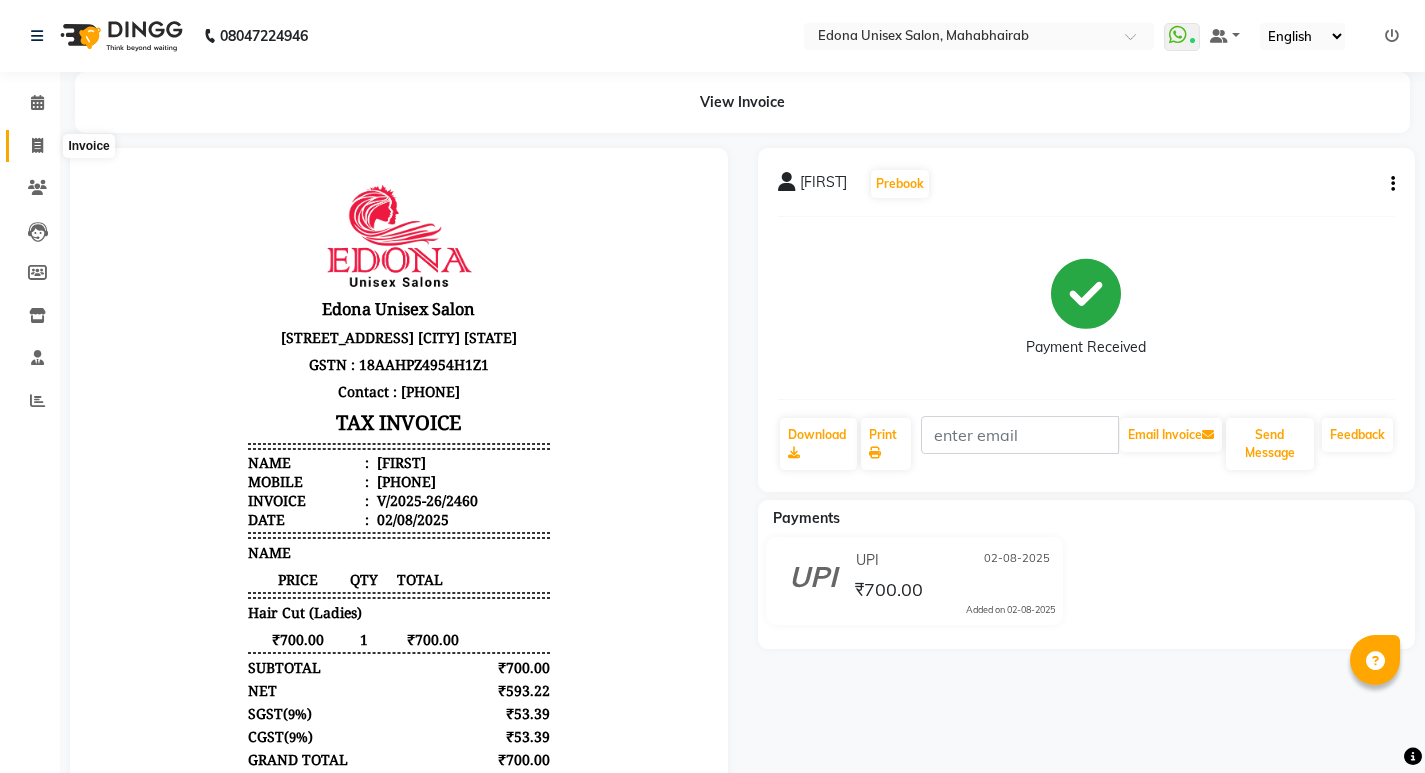 click 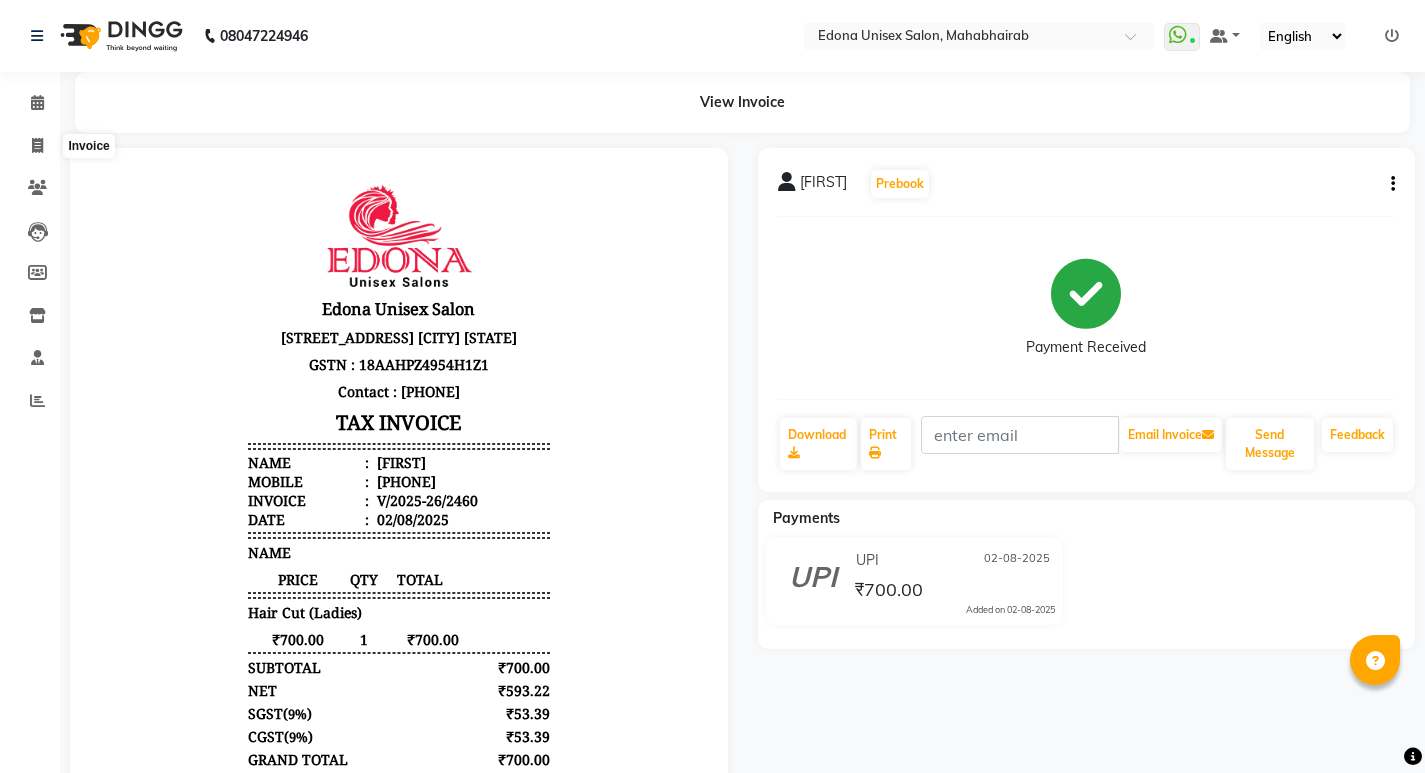 select on "service" 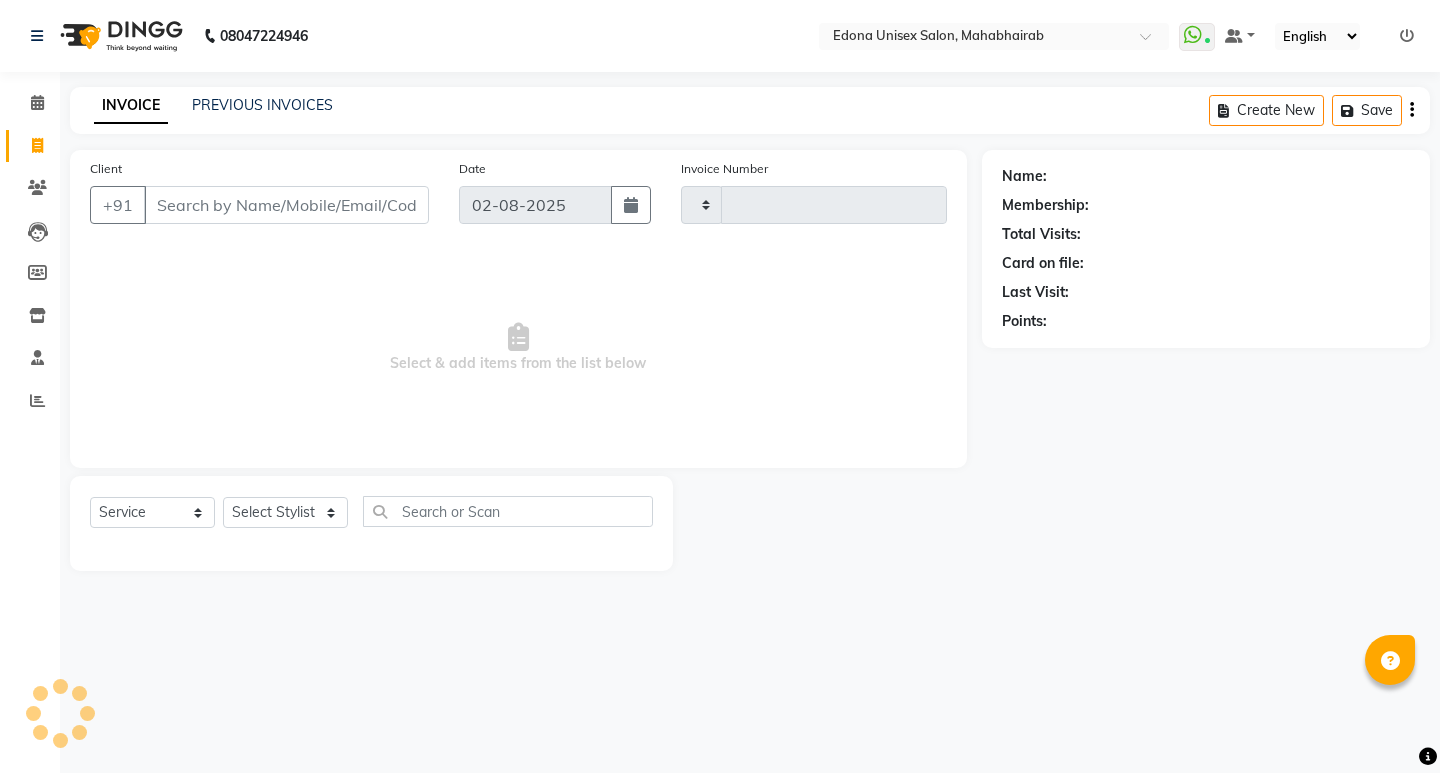 click on "INVOICE" 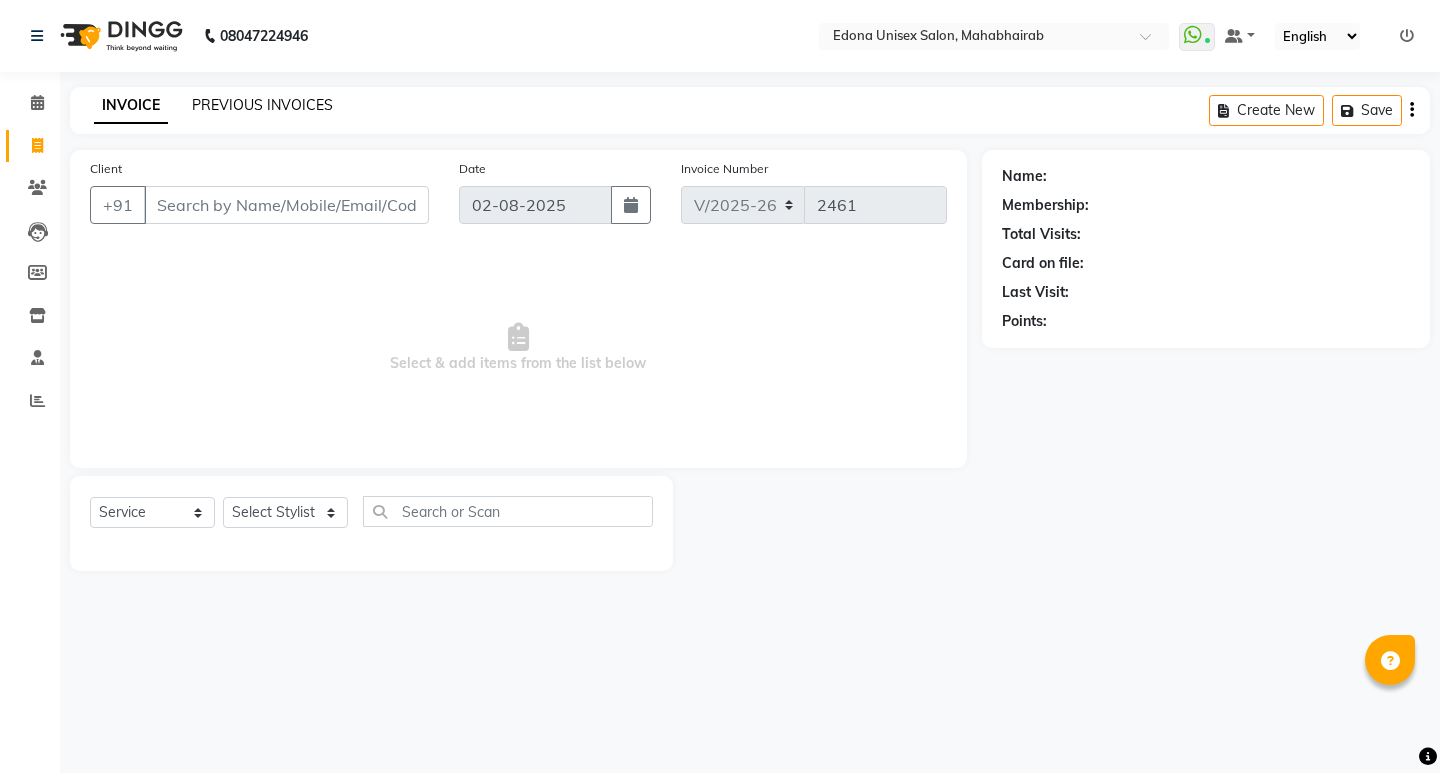 click on "PREVIOUS INVOICES" 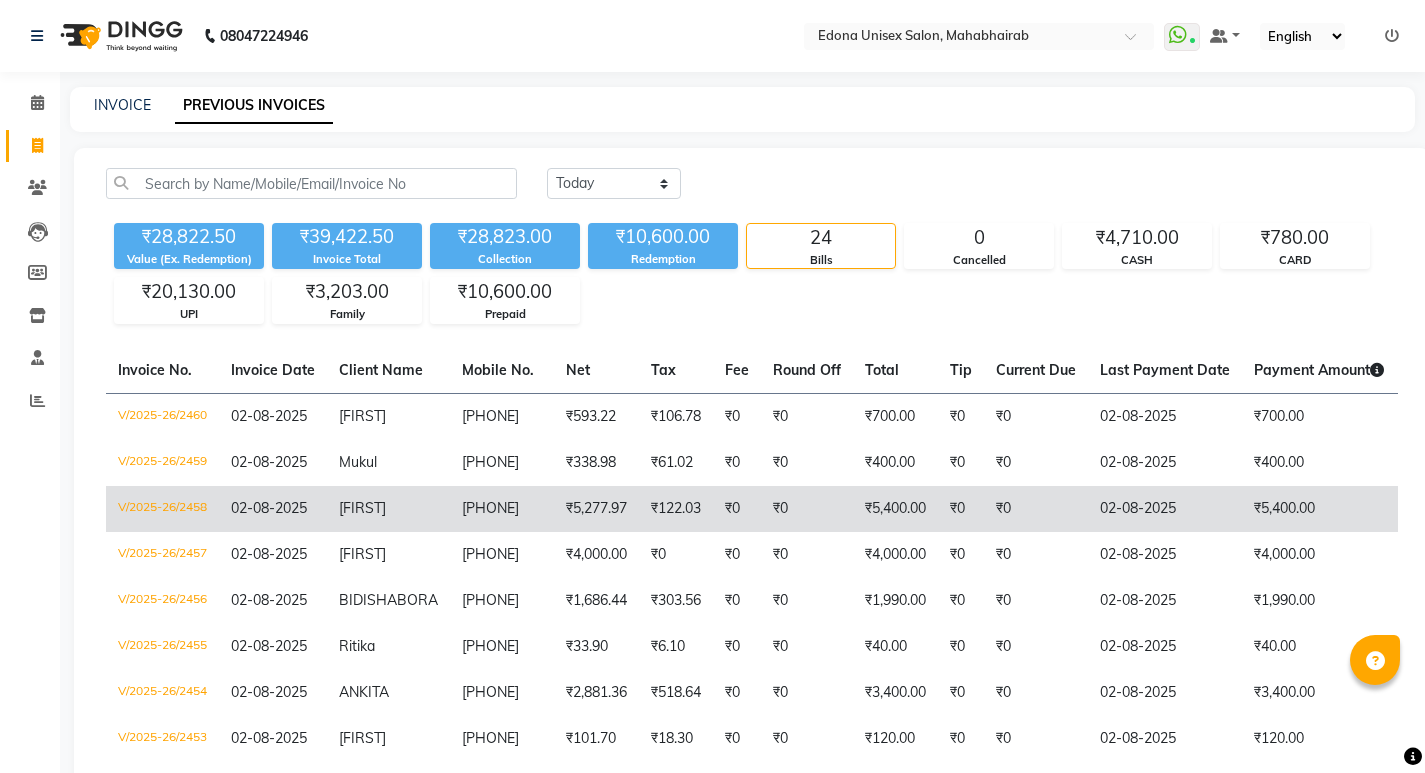 click on "₹5,400.00" 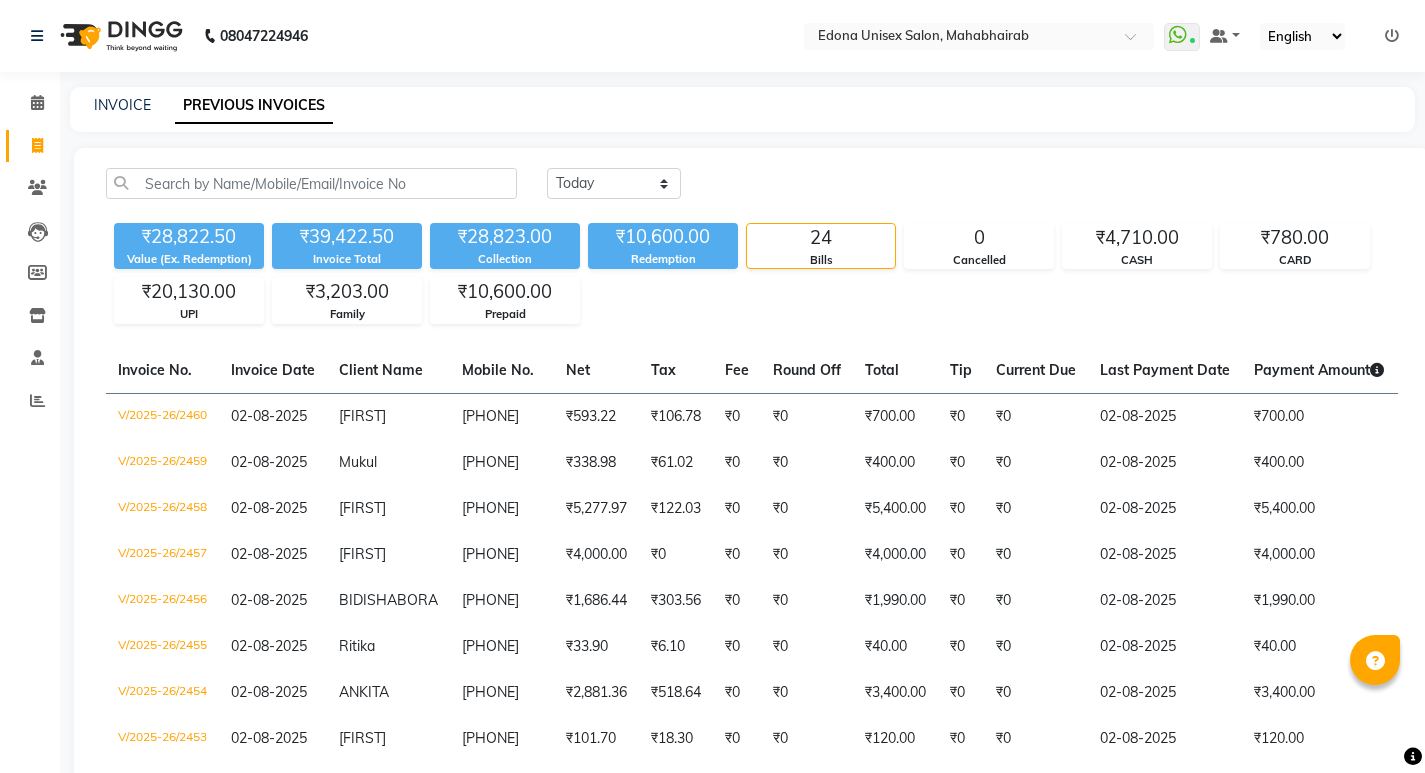 scroll, scrollTop: 121, scrollLeft: 0, axis: vertical 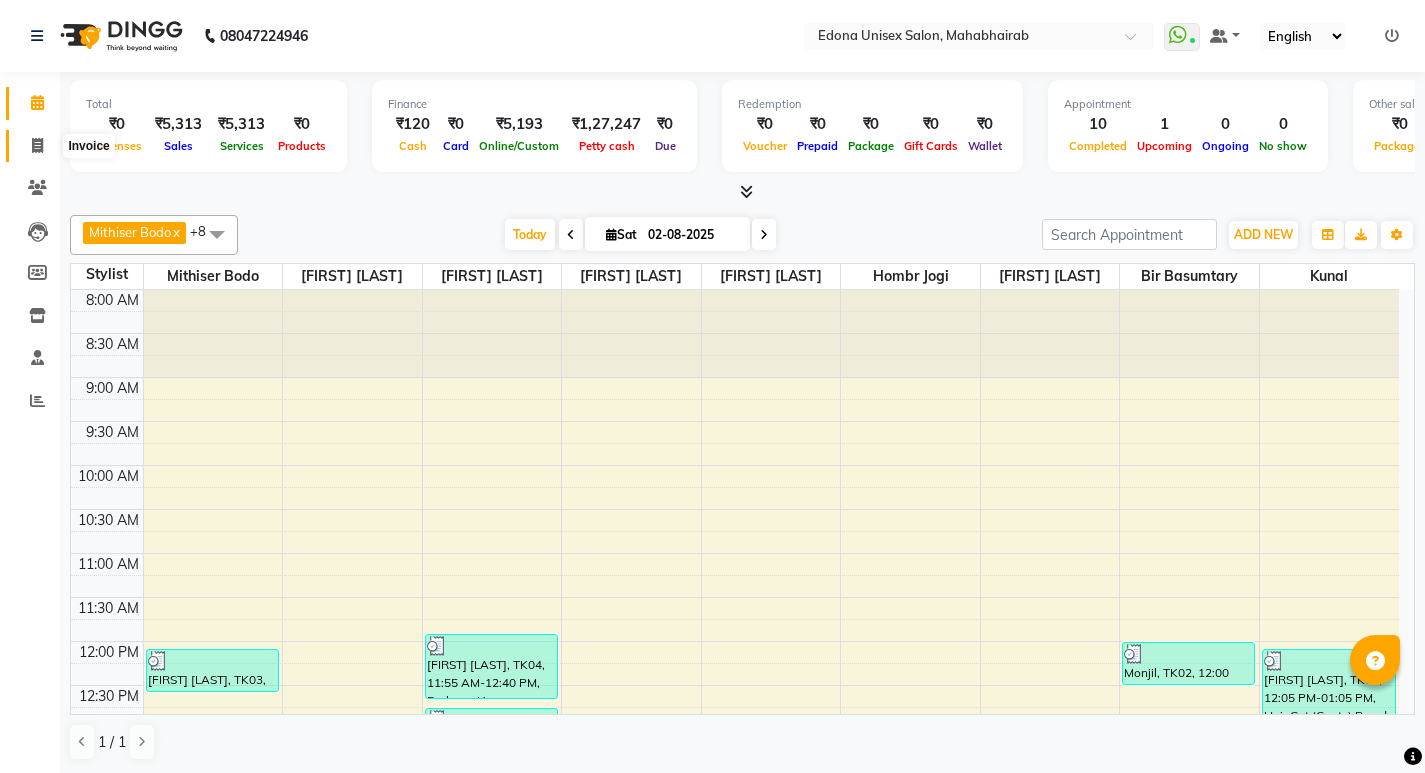drag, startPoint x: 0, startPoint y: 0, endPoint x: 47, endPoint y: 149, distance: 156.237 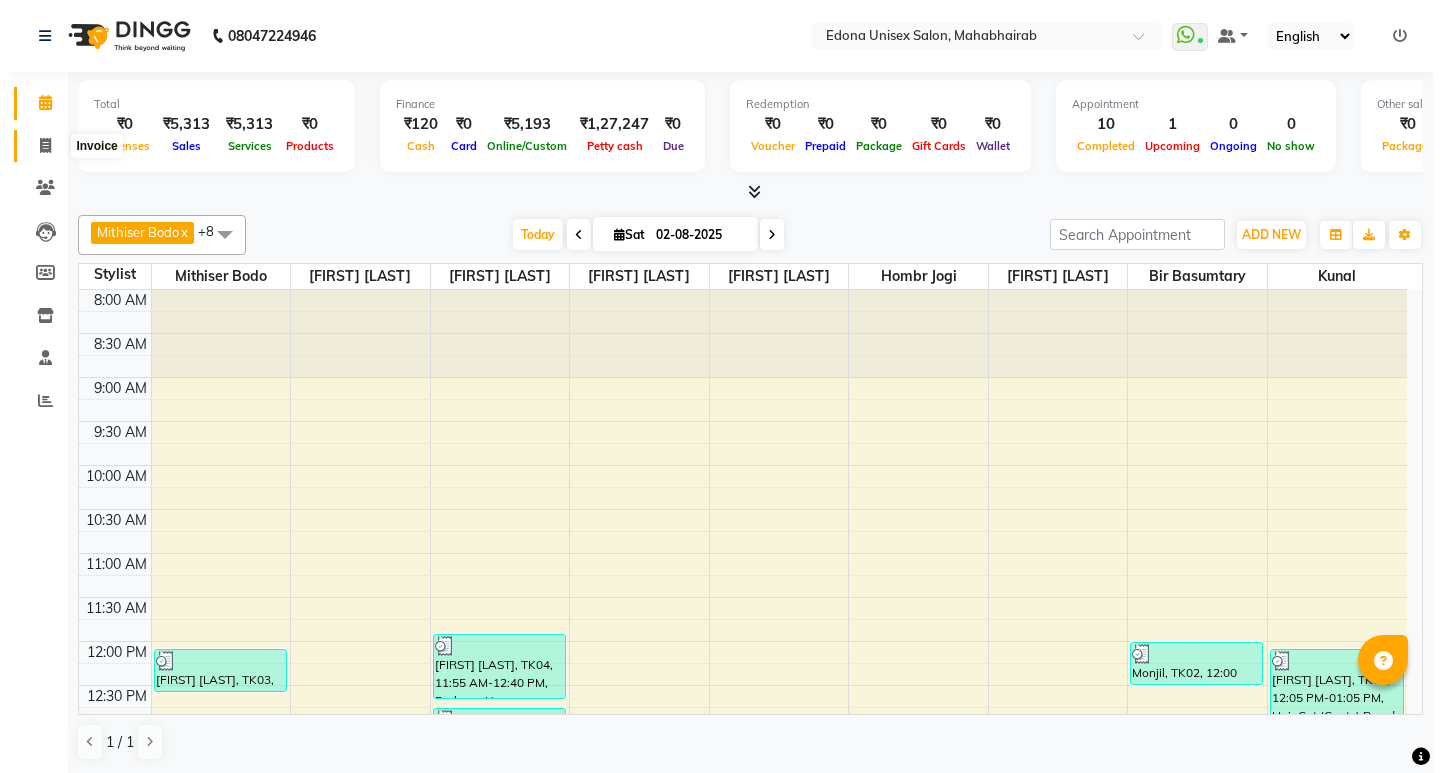 scroll, scrollTop: 0, scrollLeft: 0, axis: both 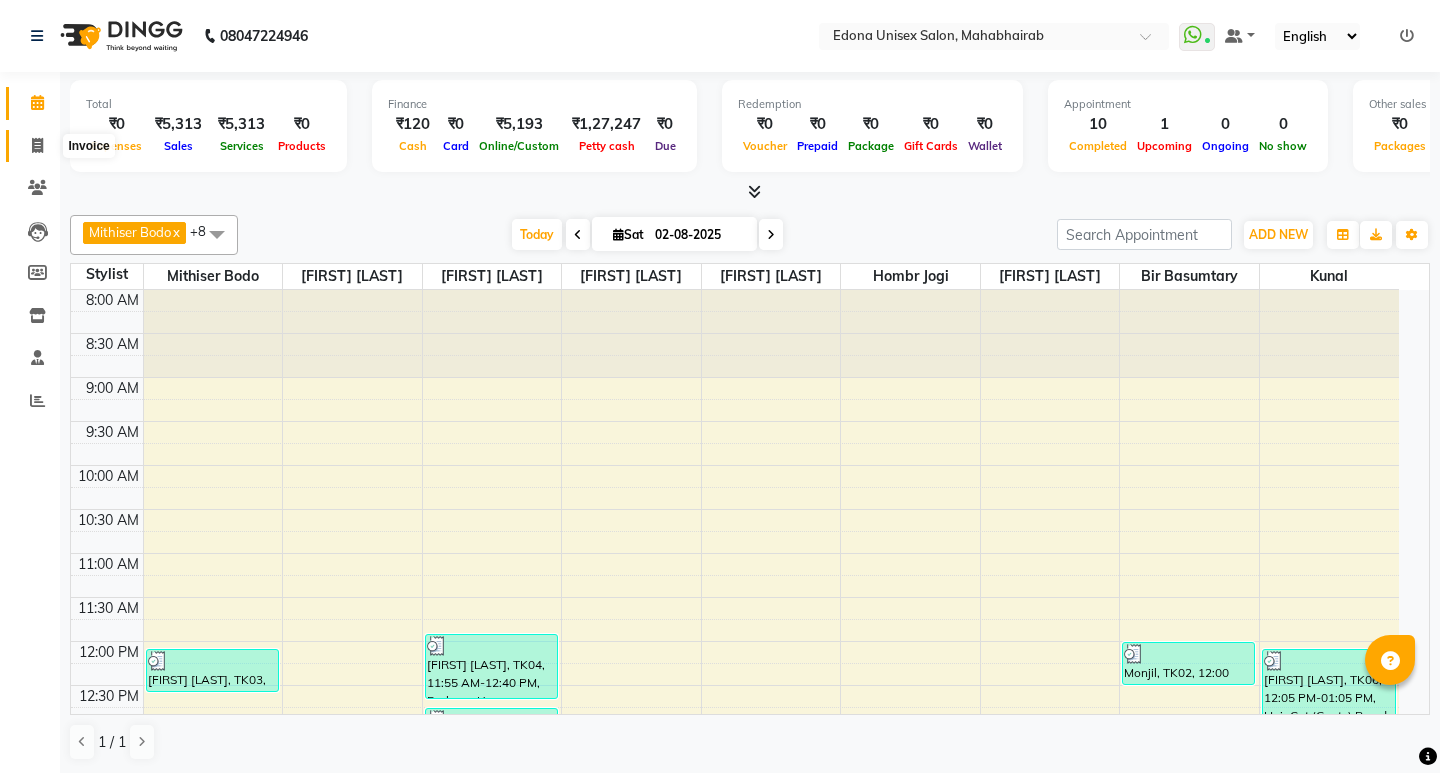 select on "service" 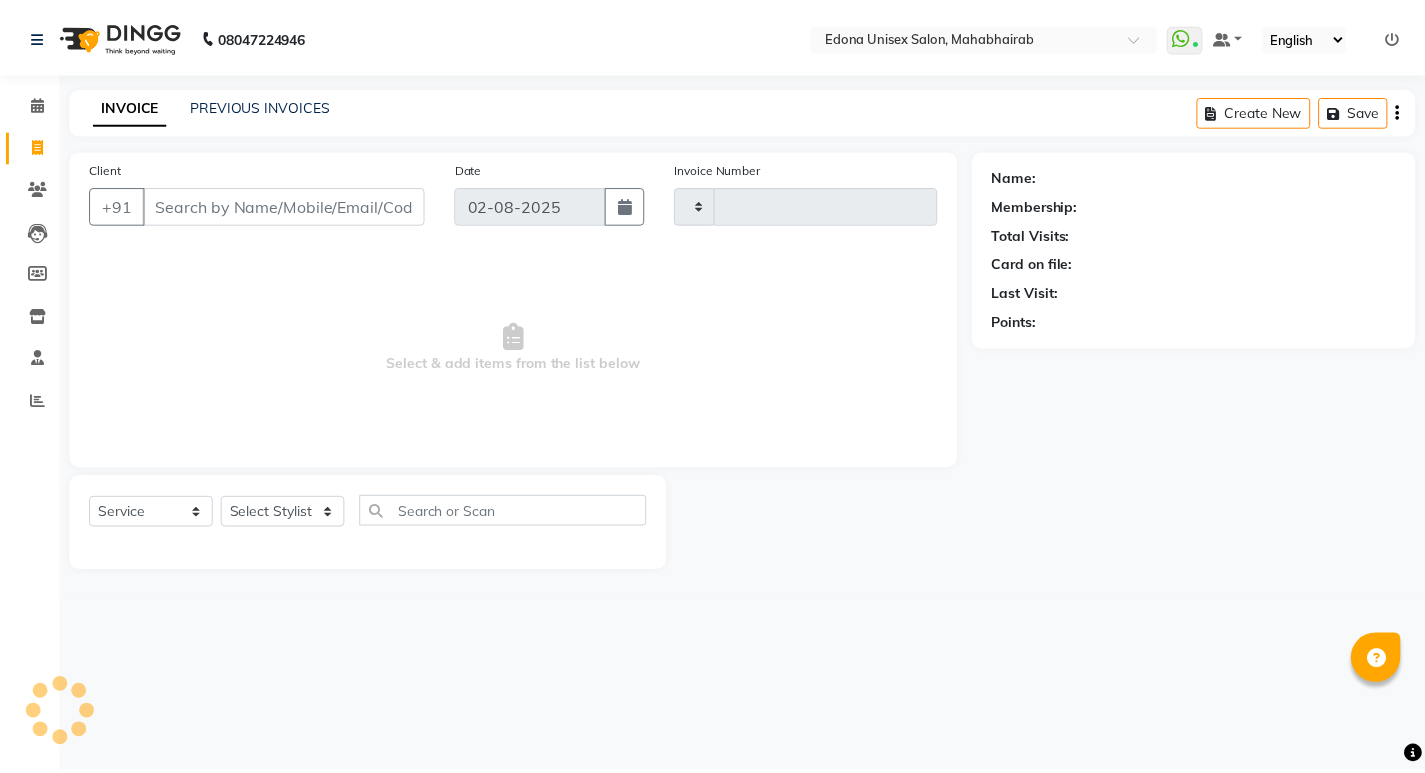 scroll, scrollTop: 0, scrollLeft: 0, axis: both 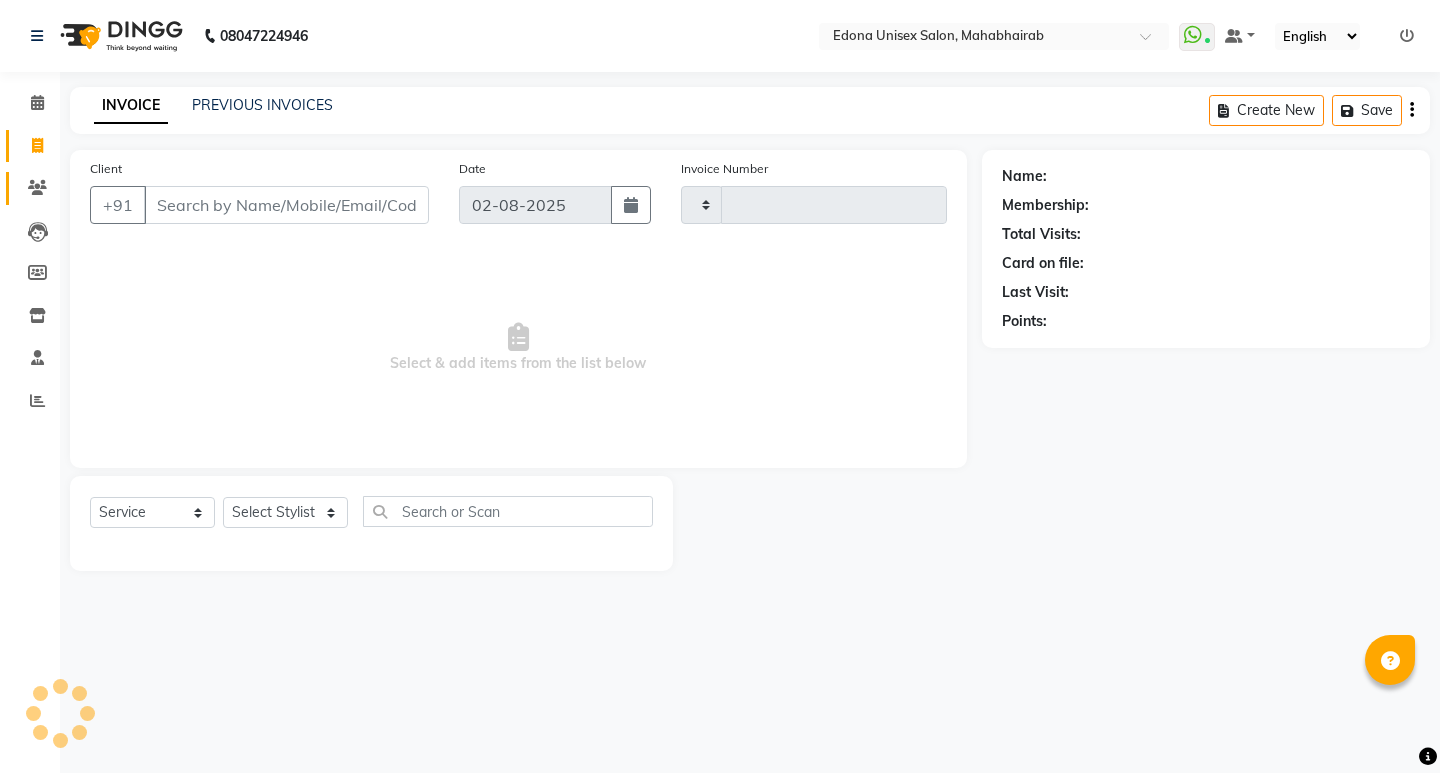 type on "2448" 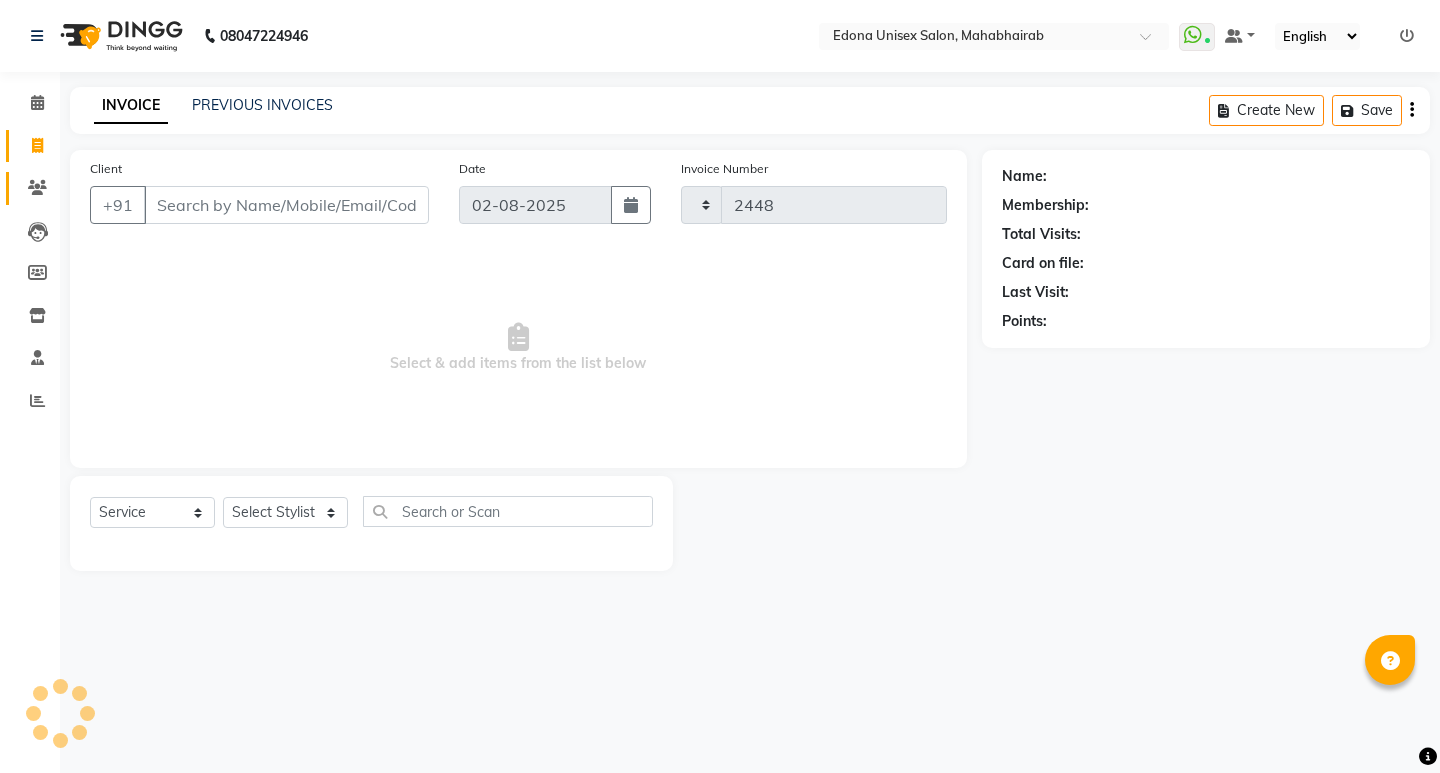 select on "5393" 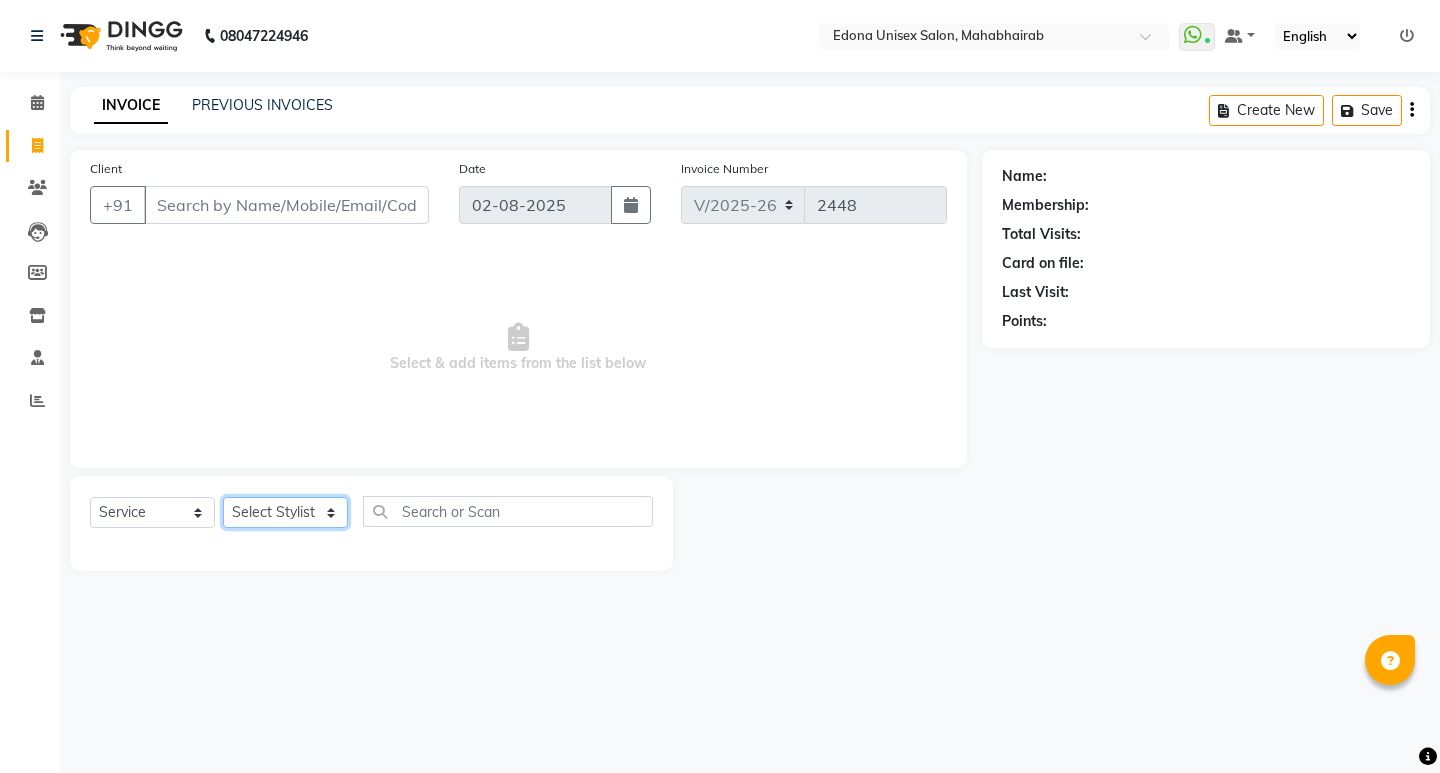 click on "Select Stylist" 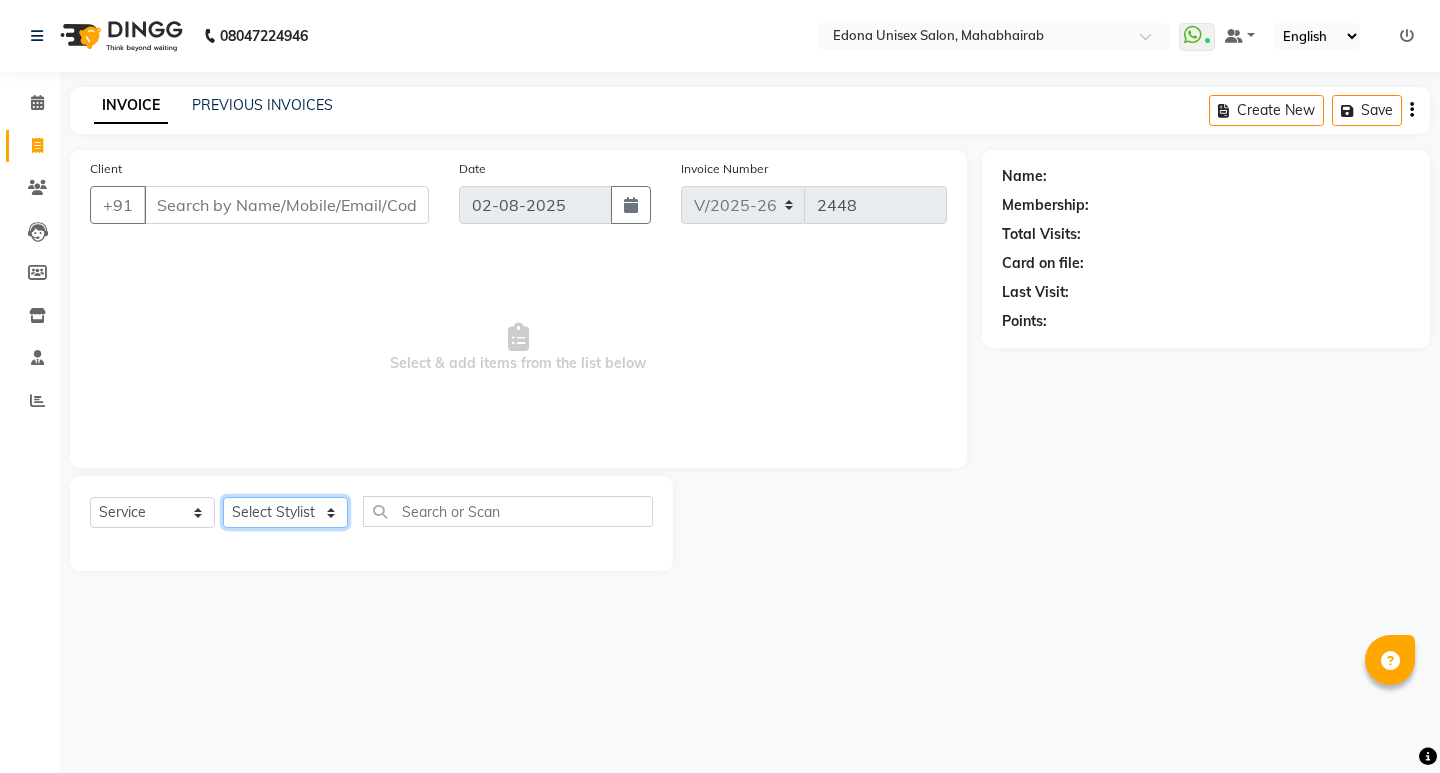 select on "37934" 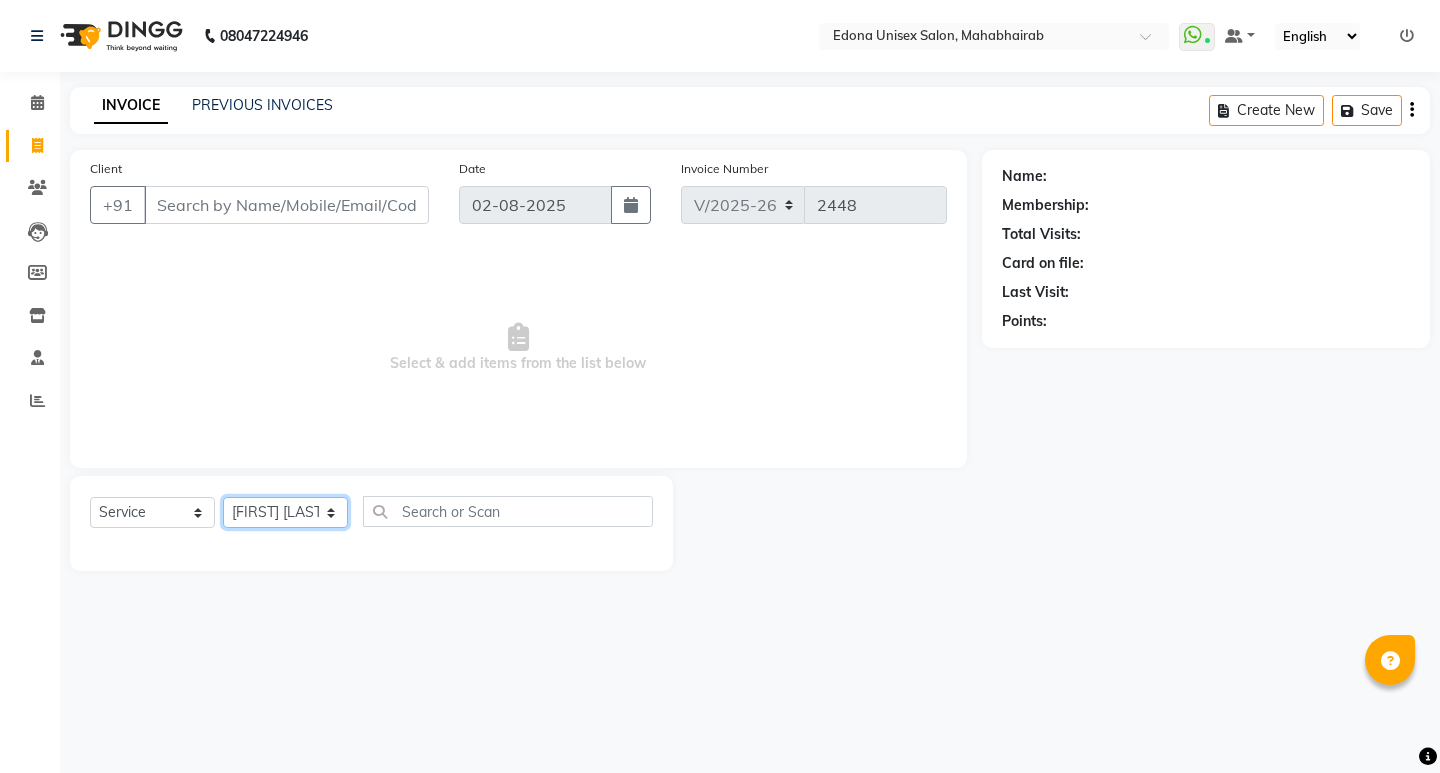 click on "Select Stylist Admin Anju Sonar Bir Basumtary Bishal Bharma Hemen Daimari Hombr Jogi Jenny kayina Kriti Kunal Lokesh Verma Mithiser Bodo Monisha Goyari Neha Pahi Prabir Das Rashmi Basumtary Reshma Sultana Roselin Basumtary Sumitra Subba" 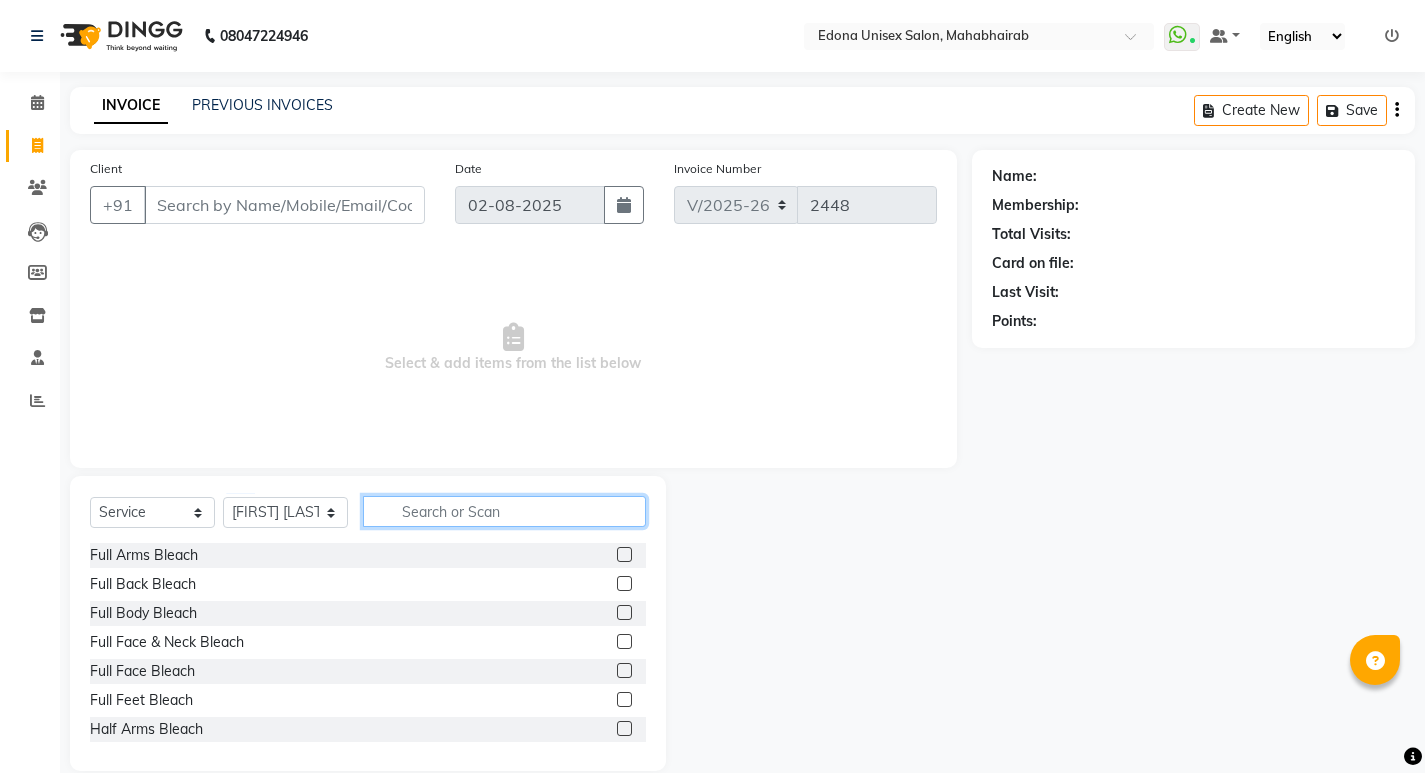 click 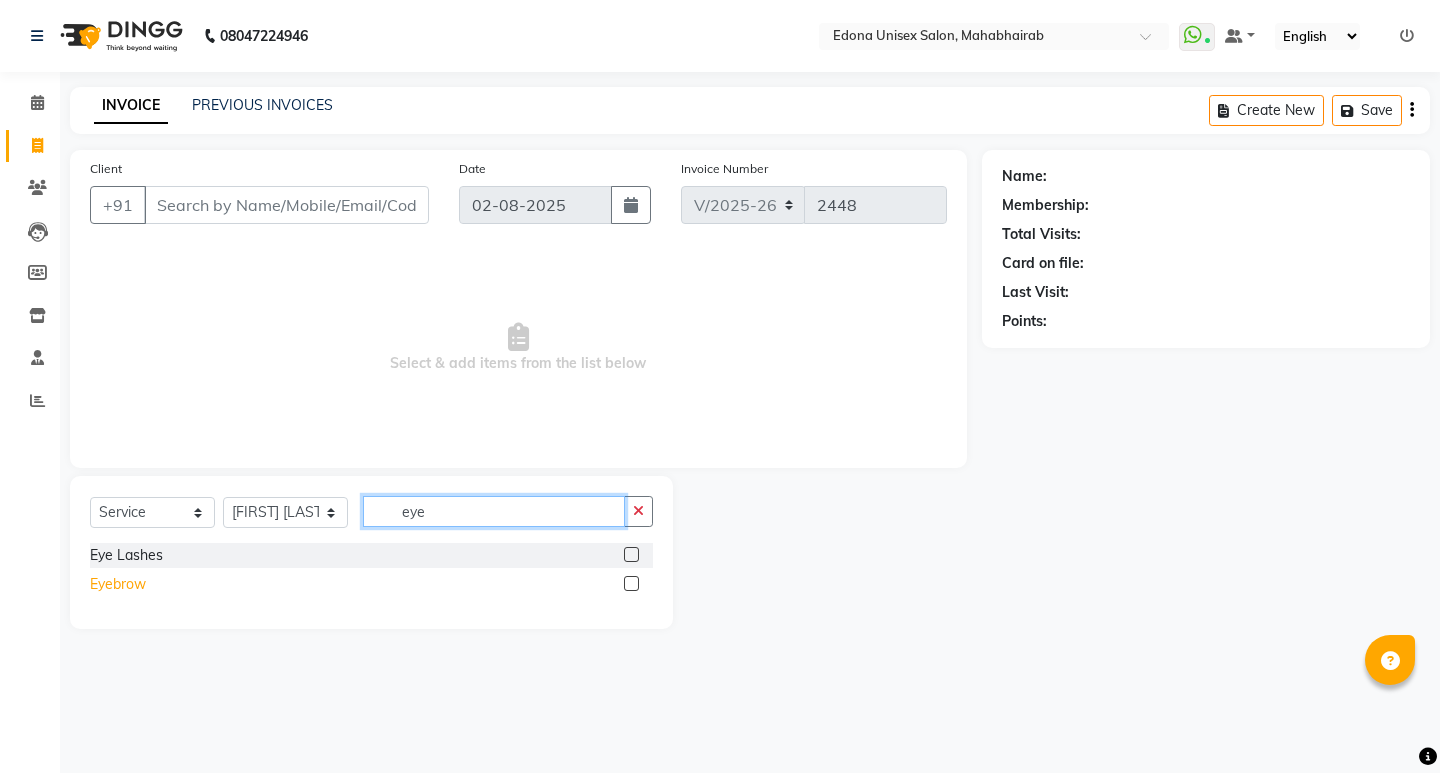 type on "eye" 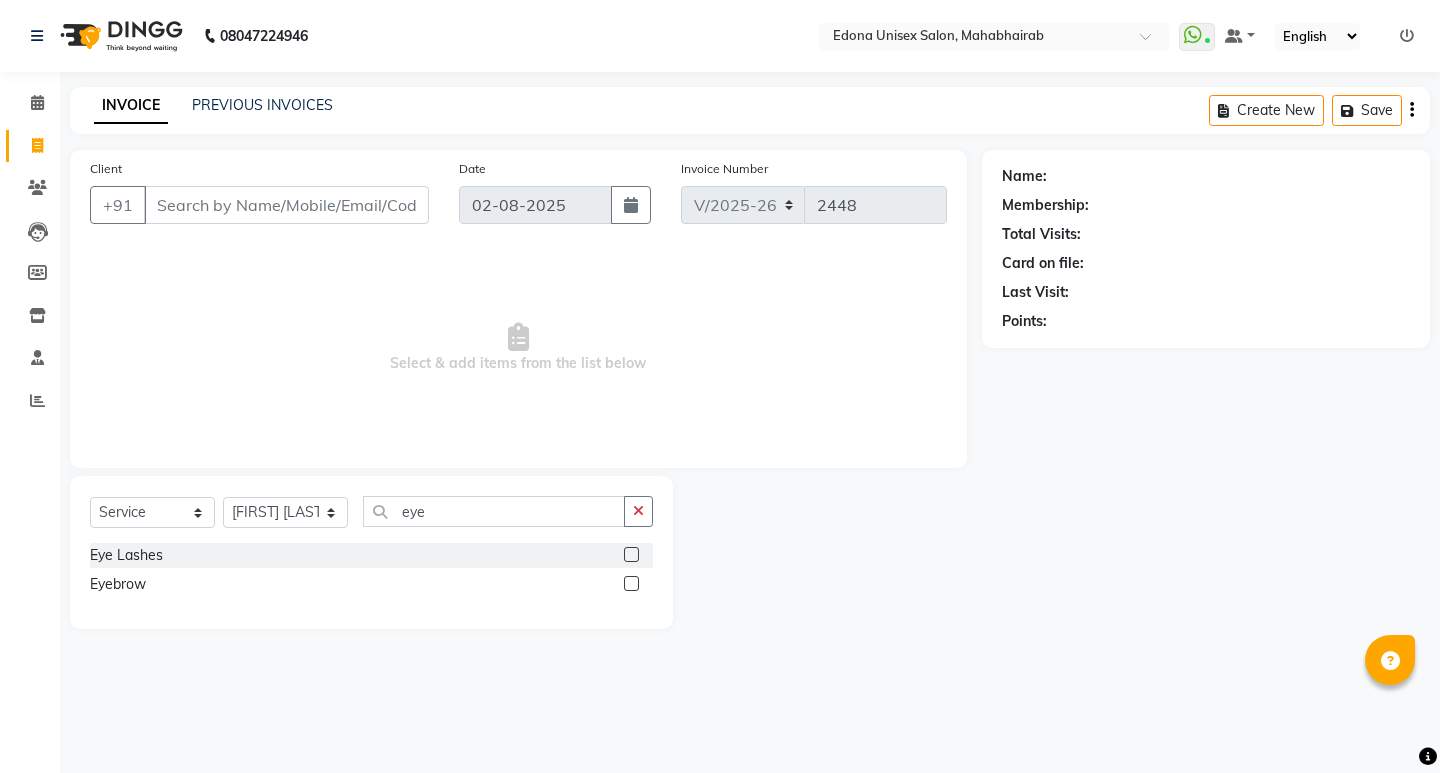 drag, startPoint x: 129, startPoint y: 581, endPoint x: 182, endPoint y: 571, distance: 53.935146 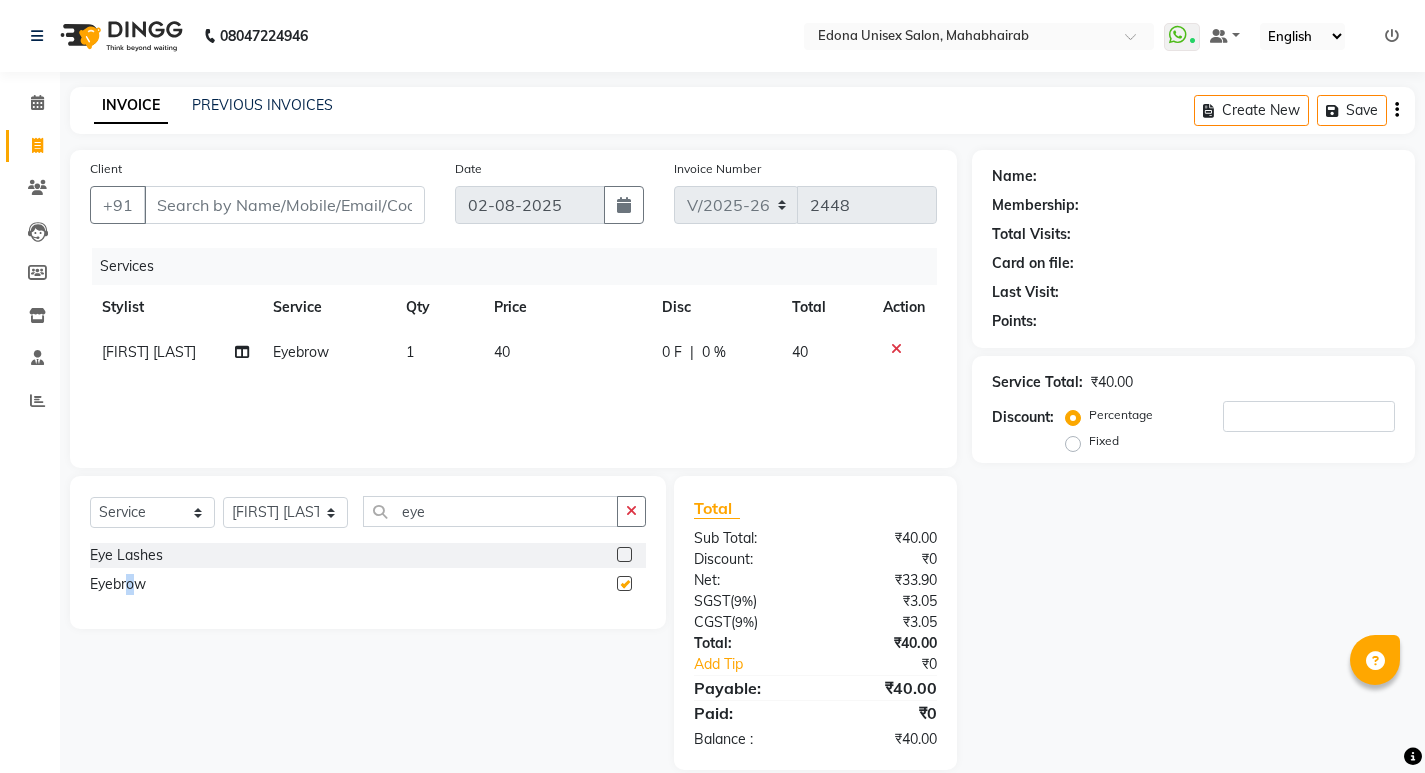 checkbox on "false" 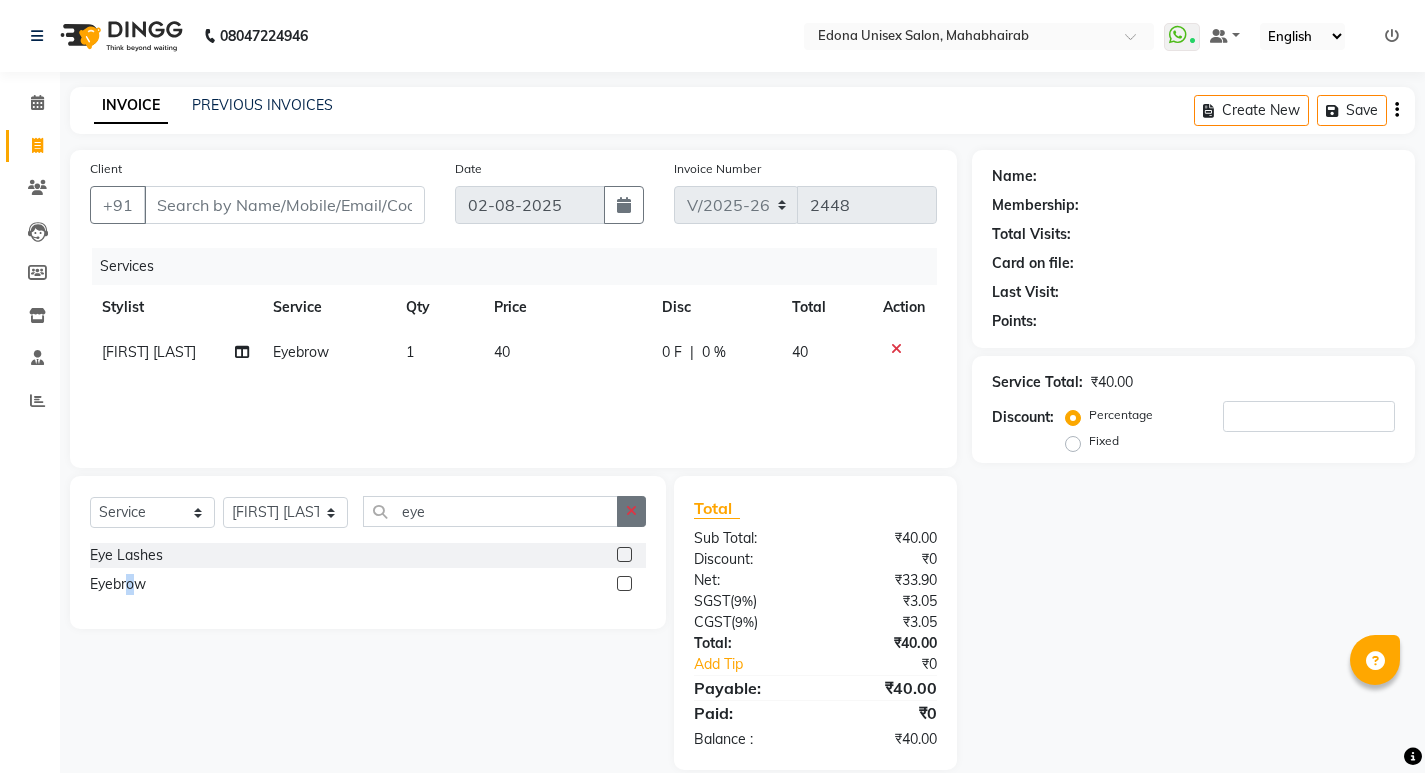 drag, startPoint x: 626, startPoint y: 513, endPoint x: 421, endPoint y: 472, distance: 209.0598 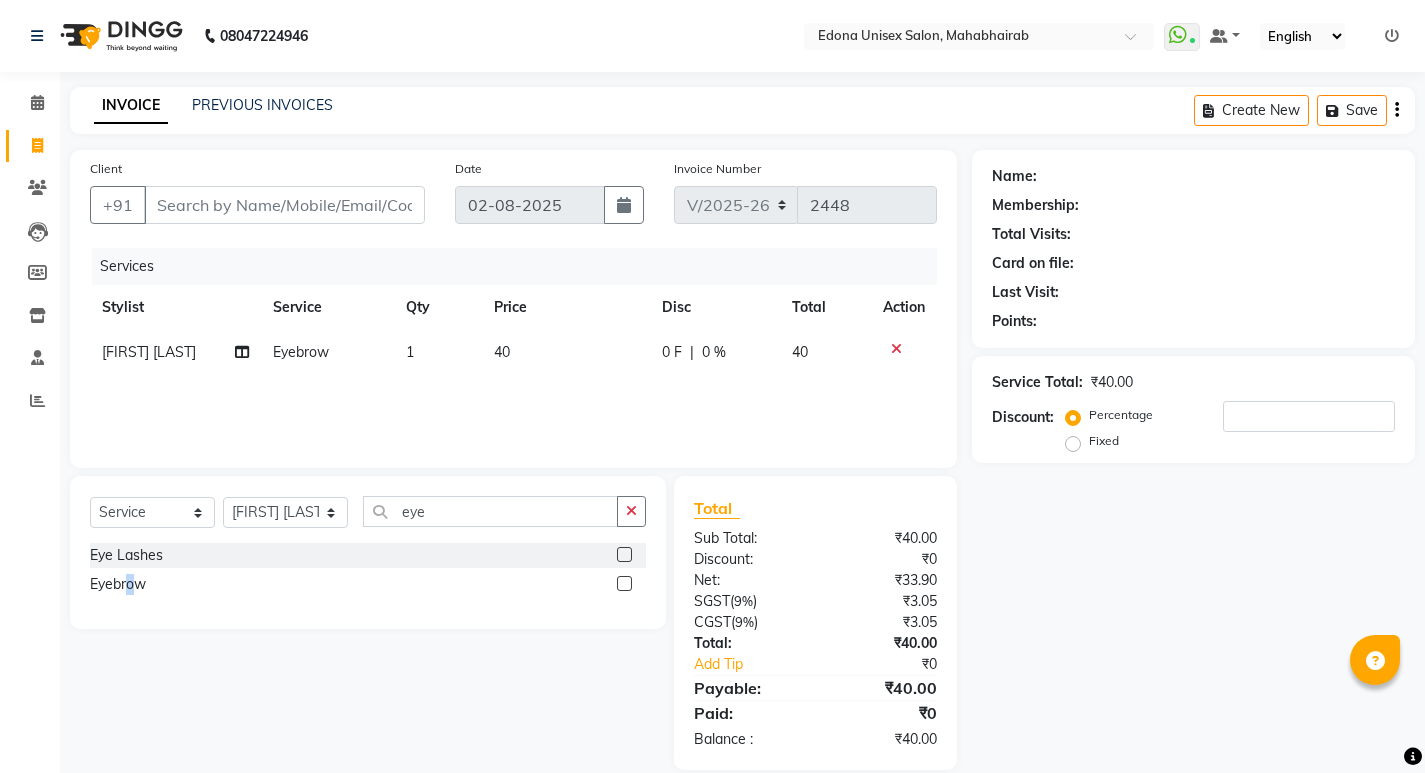 click 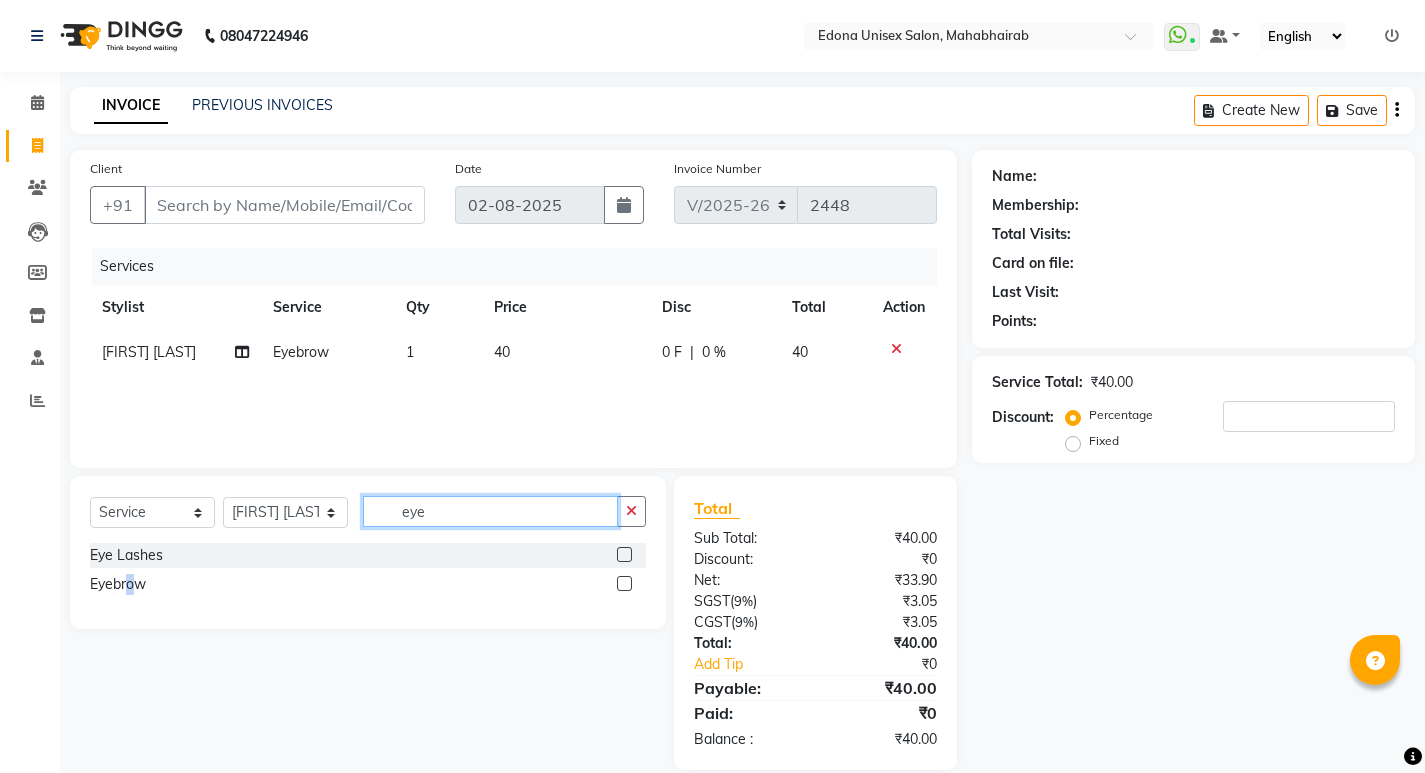 type 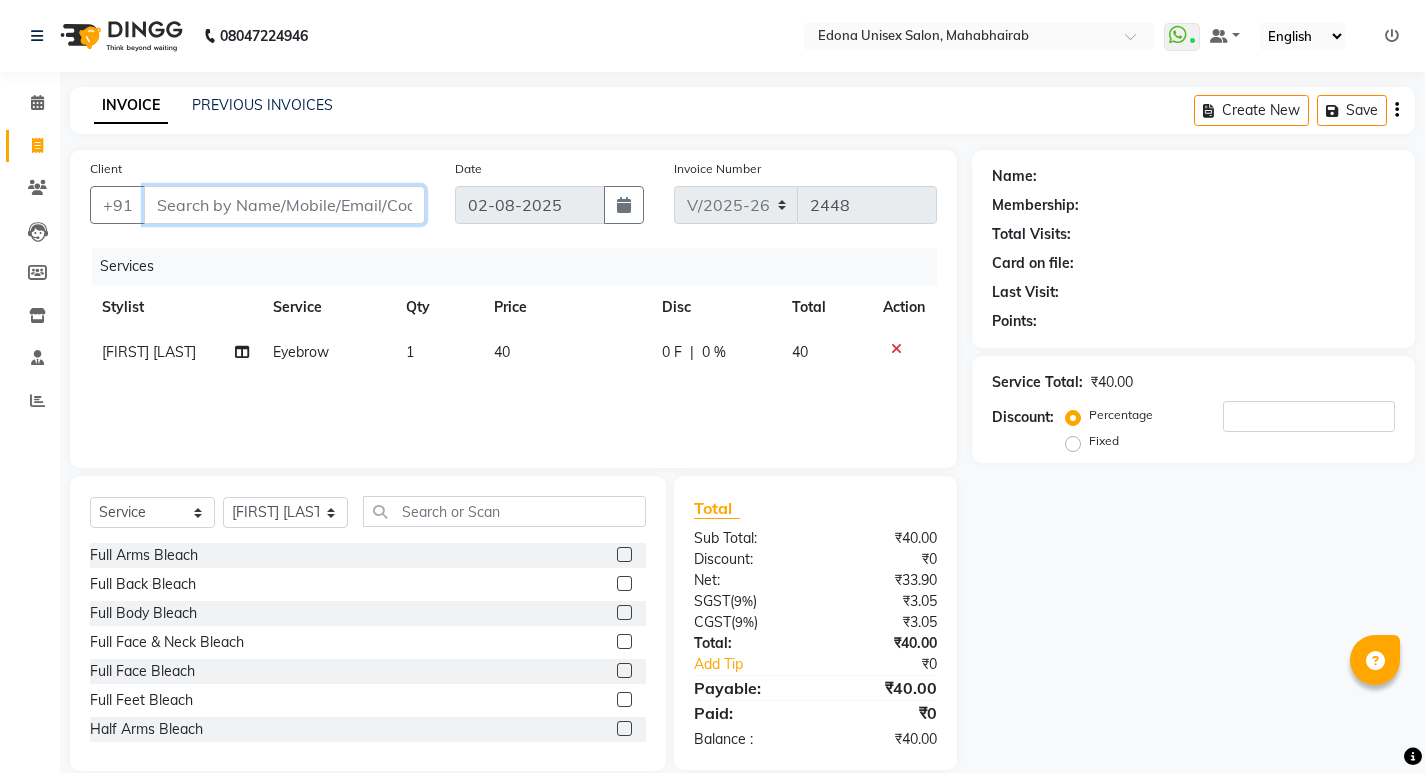 click on "Client" at bounding box center (284, 205) 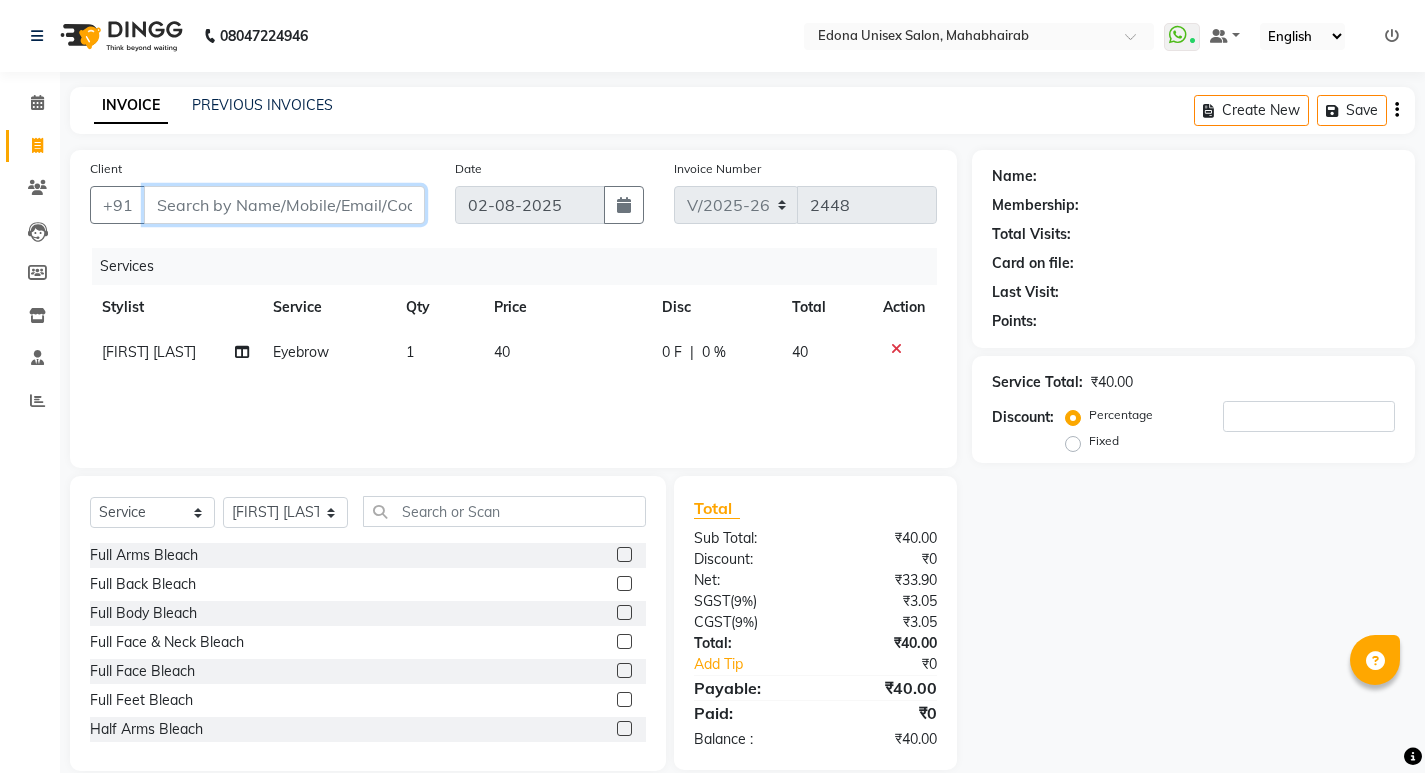 click on "Client" at bounding box center [284, 205] 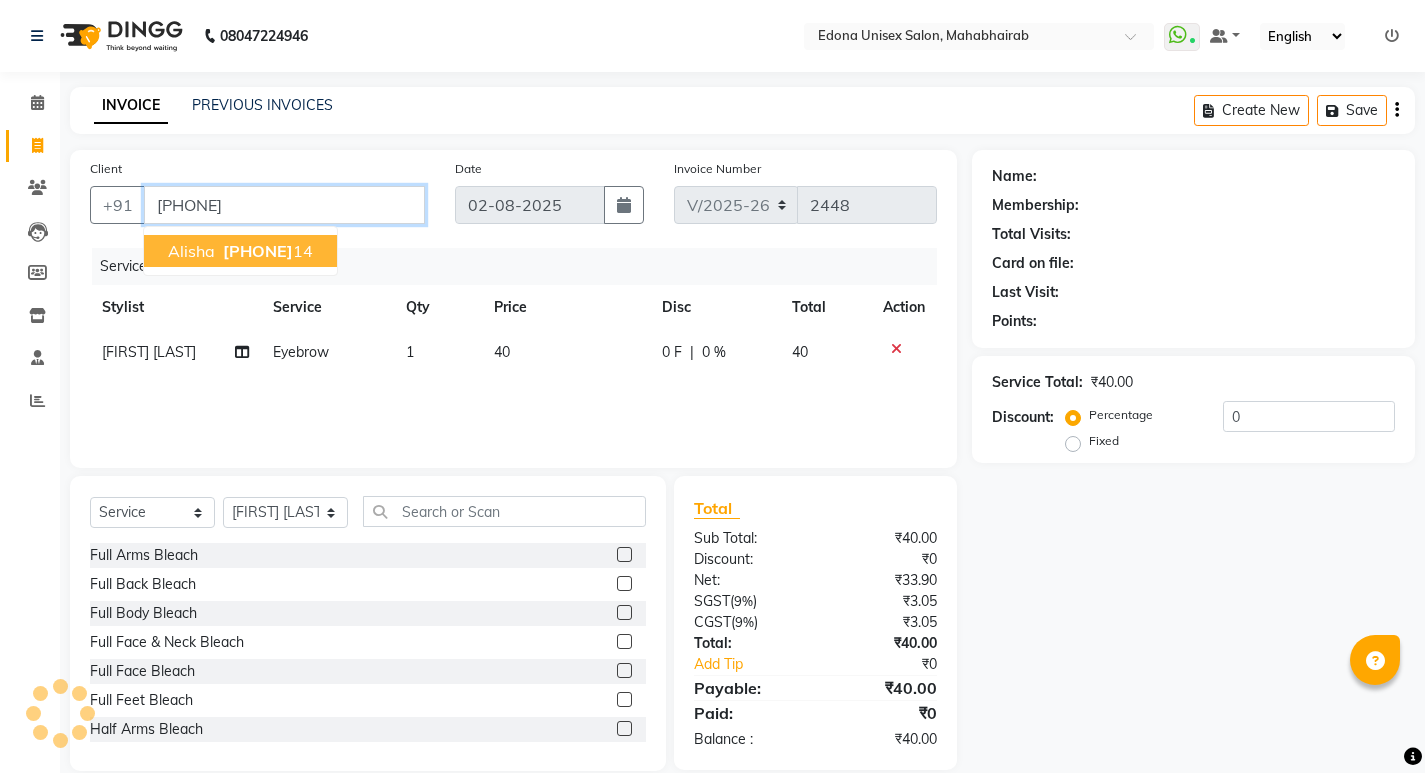 type on "[PHONE]" 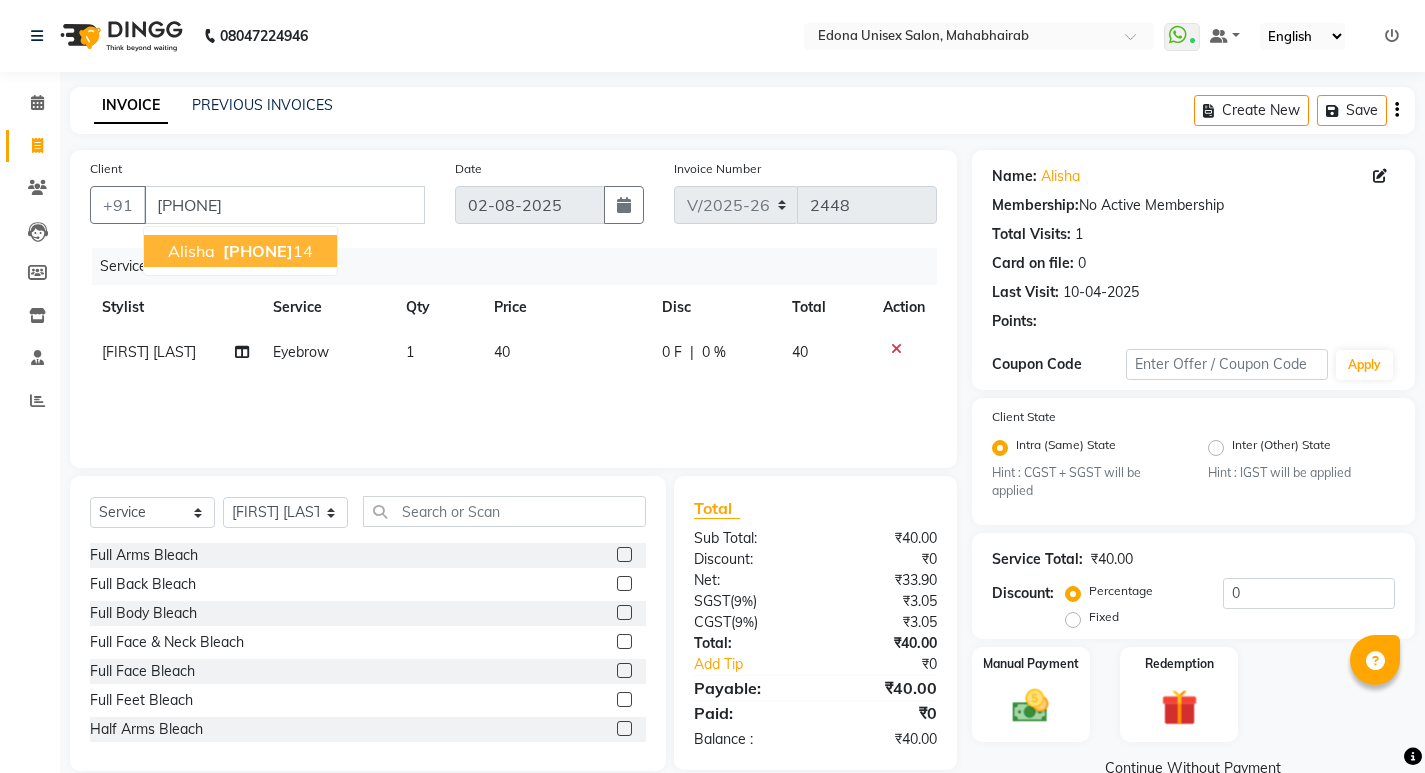 click on "93951766" at bounding box center [258, 251] 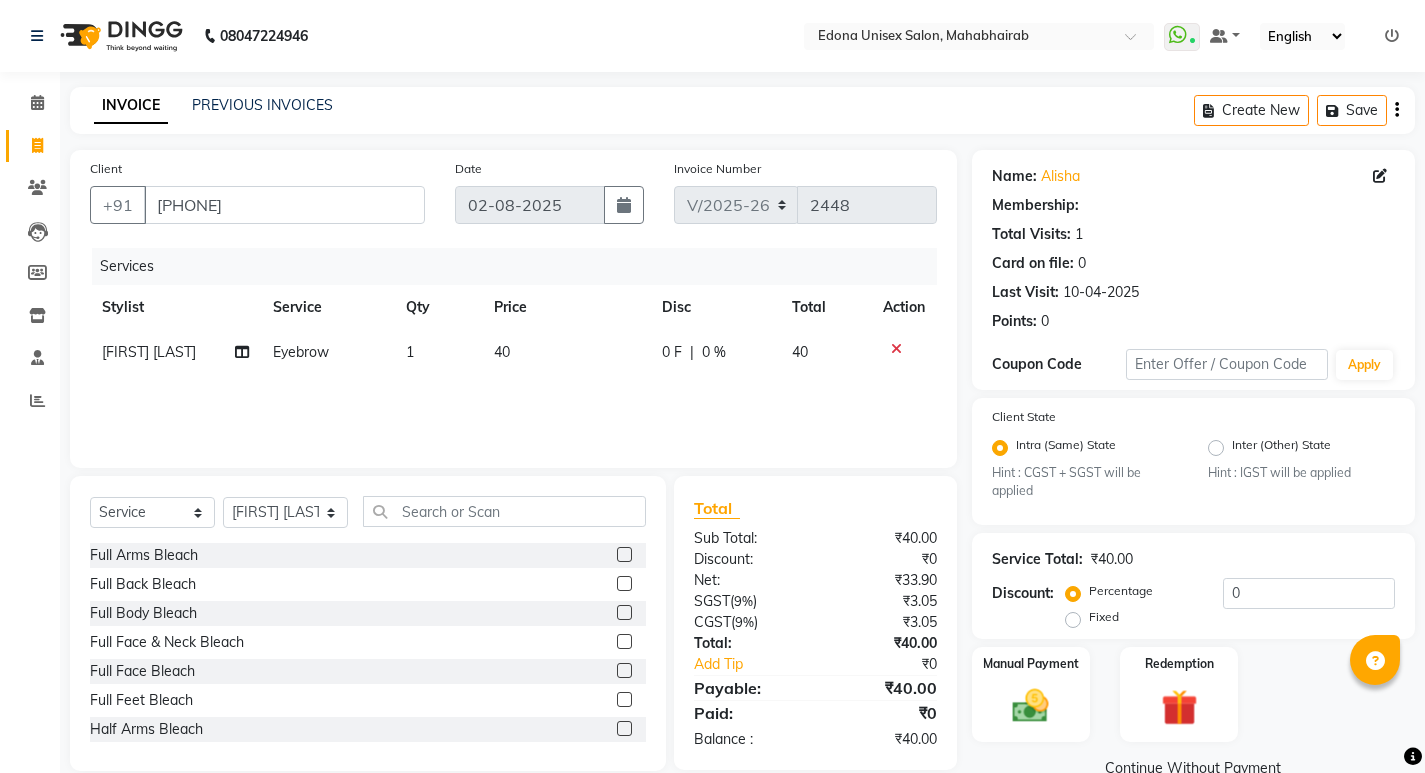 scroll, scrollTop: 28, scrollLeft: 0, axis: vertical 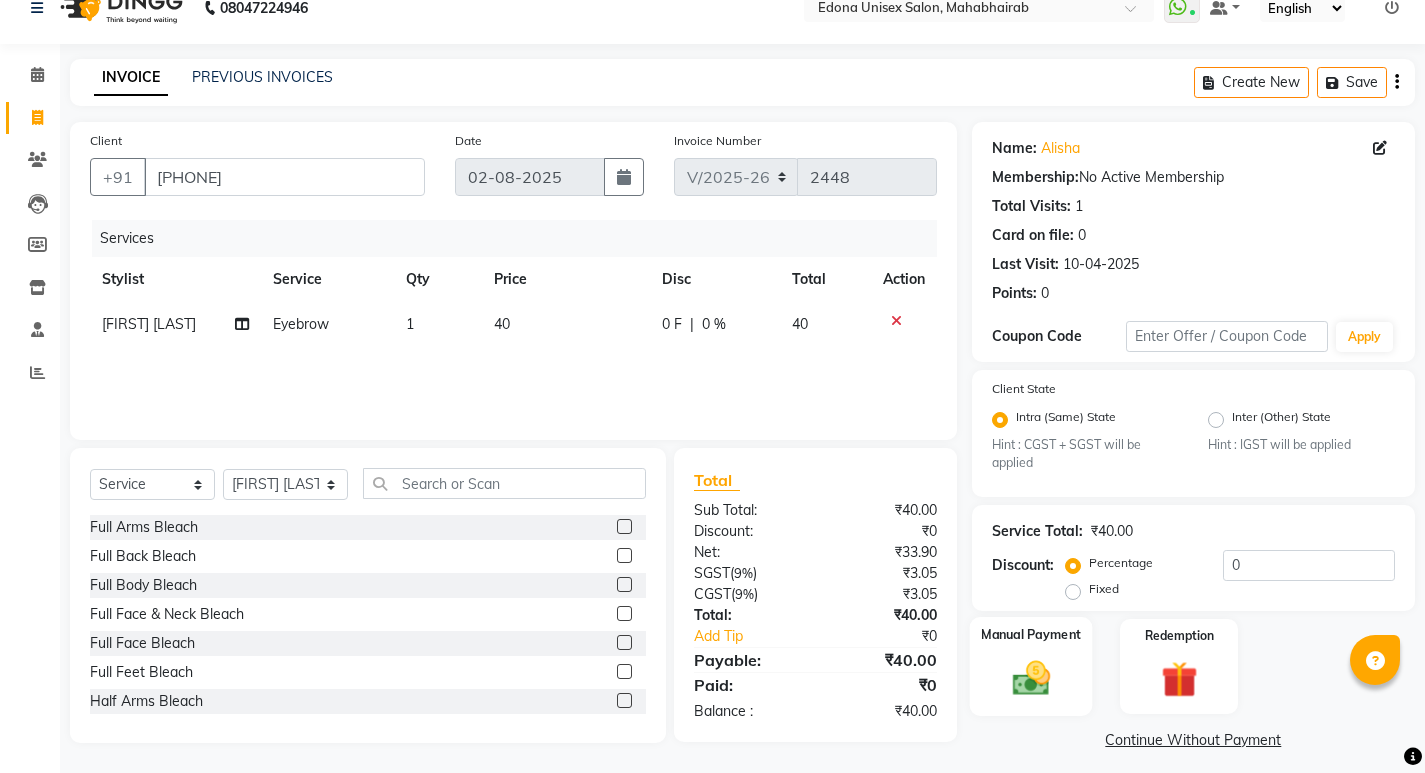 click 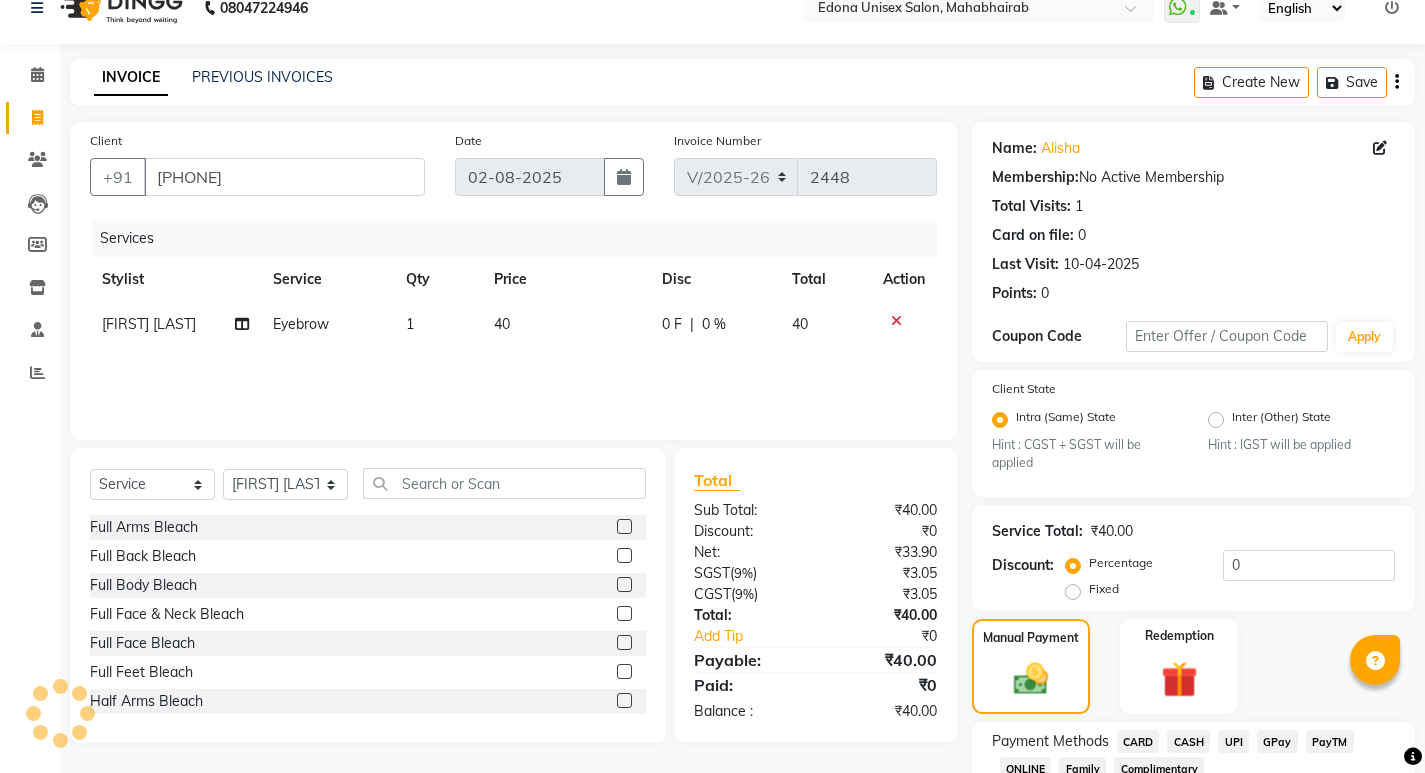 scroll, scrollTop: 168, scrollLeft: 0, axis: vertical 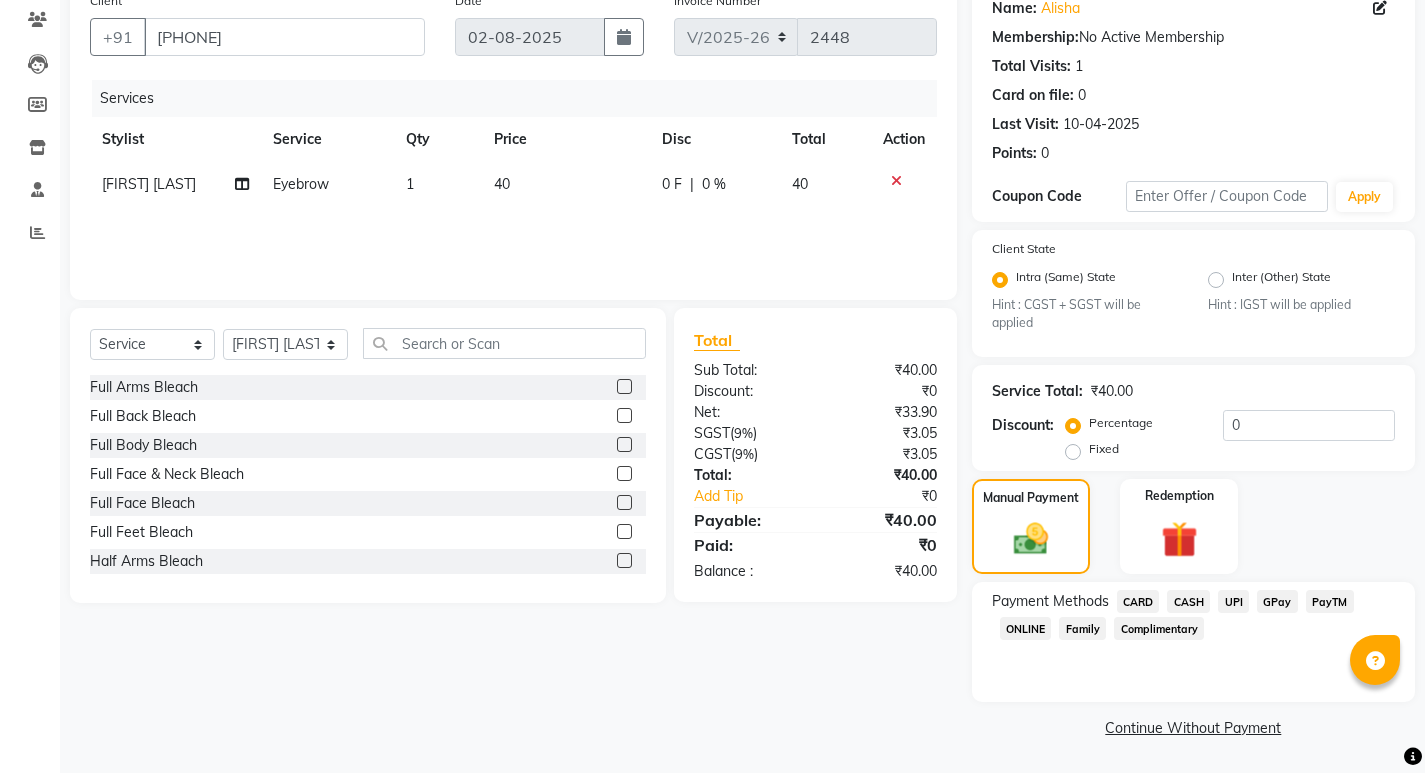 click on "UPI" 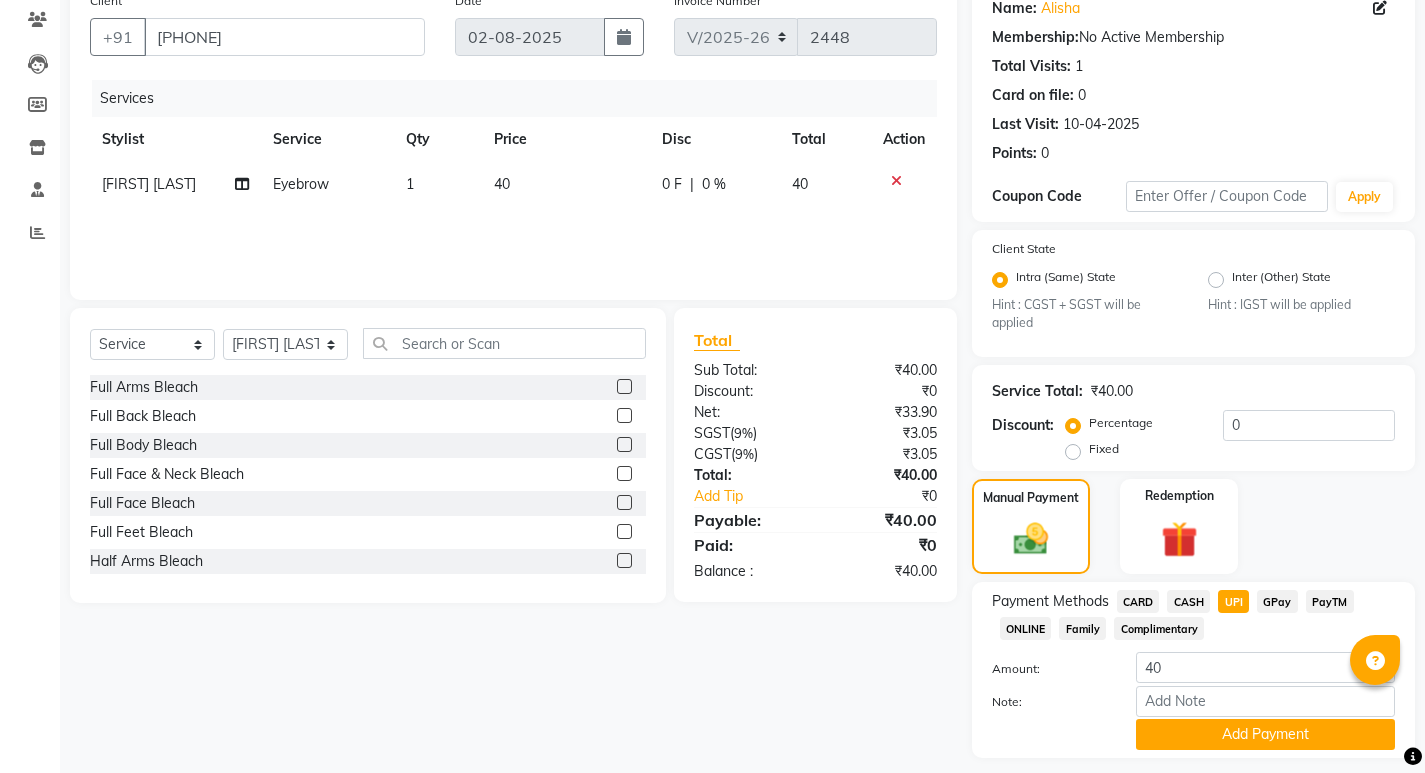 scroll, scrollTop: 224, scrollLeft: 0, axis: vertical 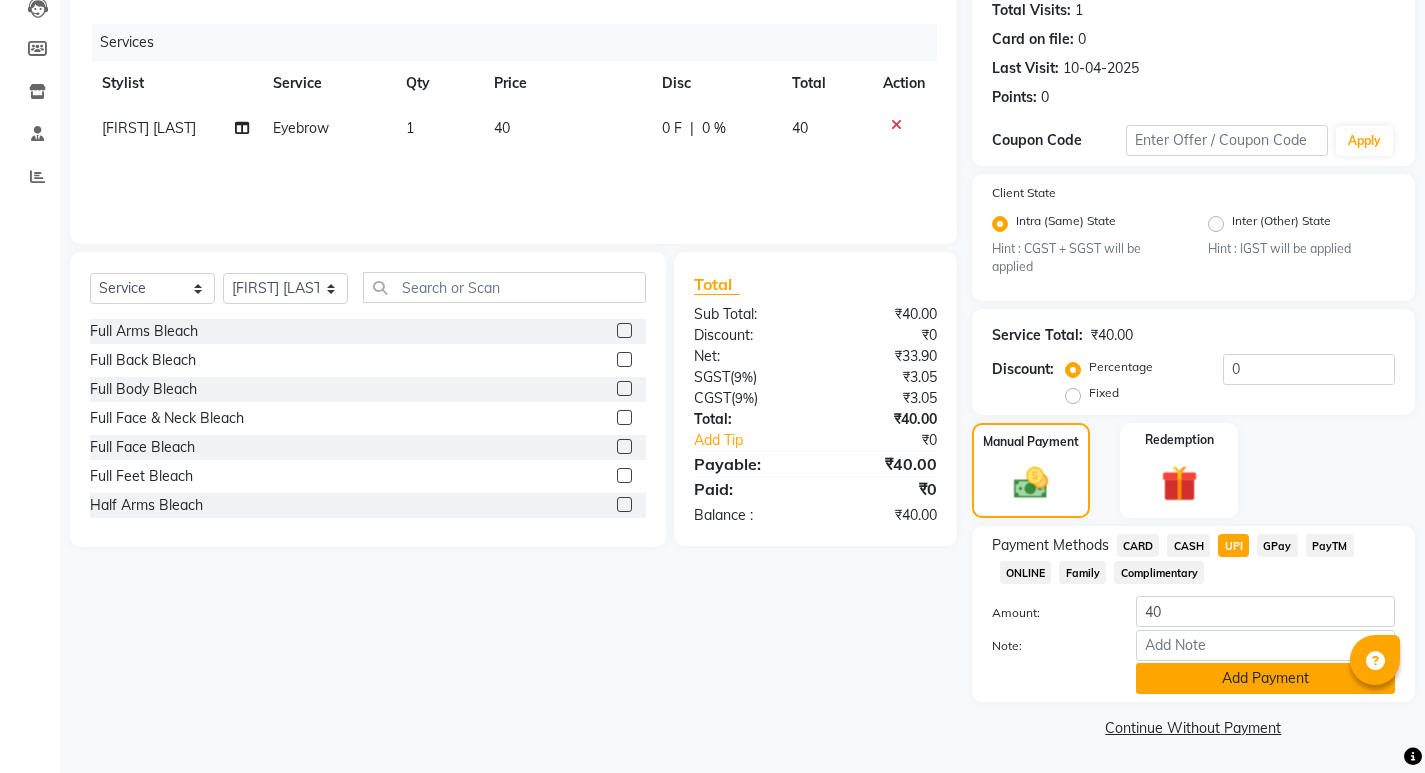 click on "Add Payment" 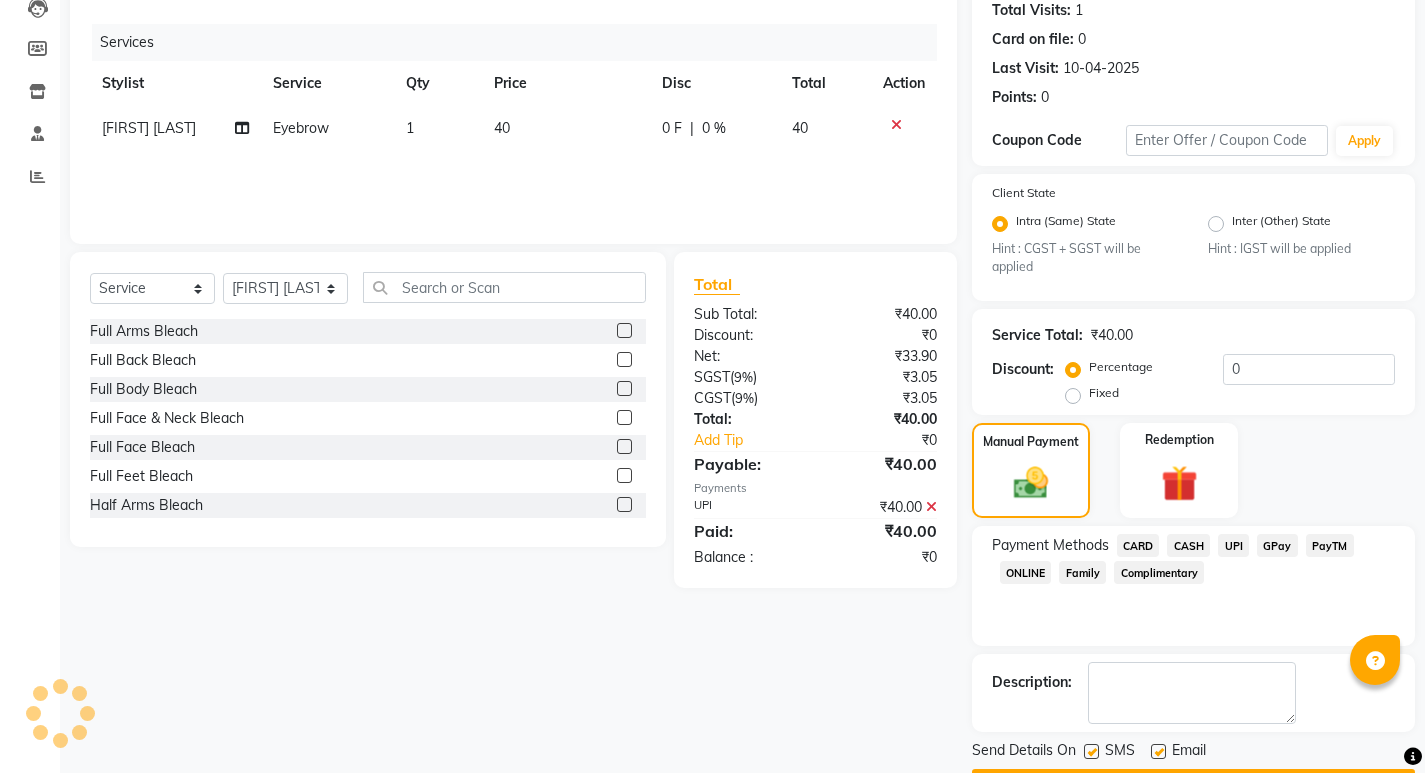 scroll, scrollTop: 281, scrollLeft: 0, axis: vertical 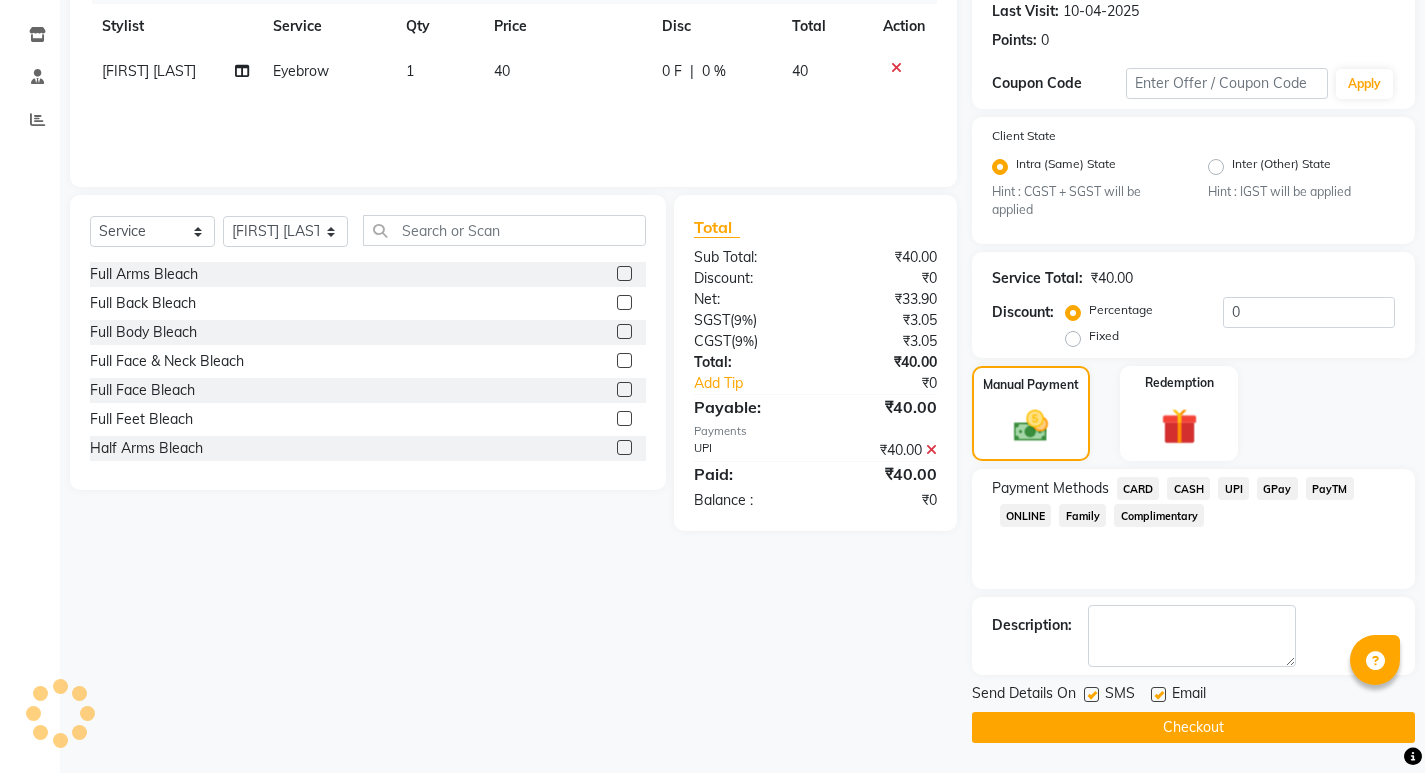 click on "Checkout" 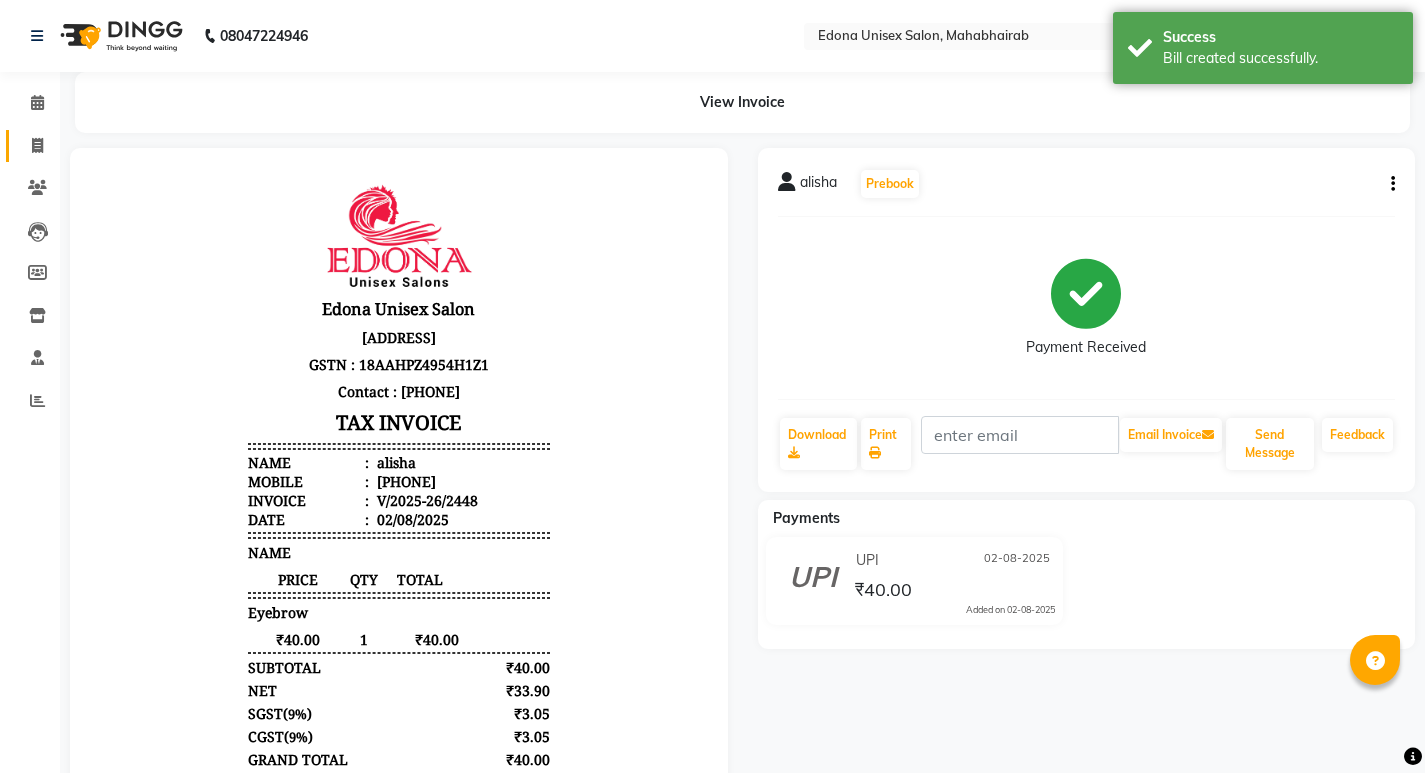 scroll, scrollTop: 0, scrollLeft: 0, axis: both 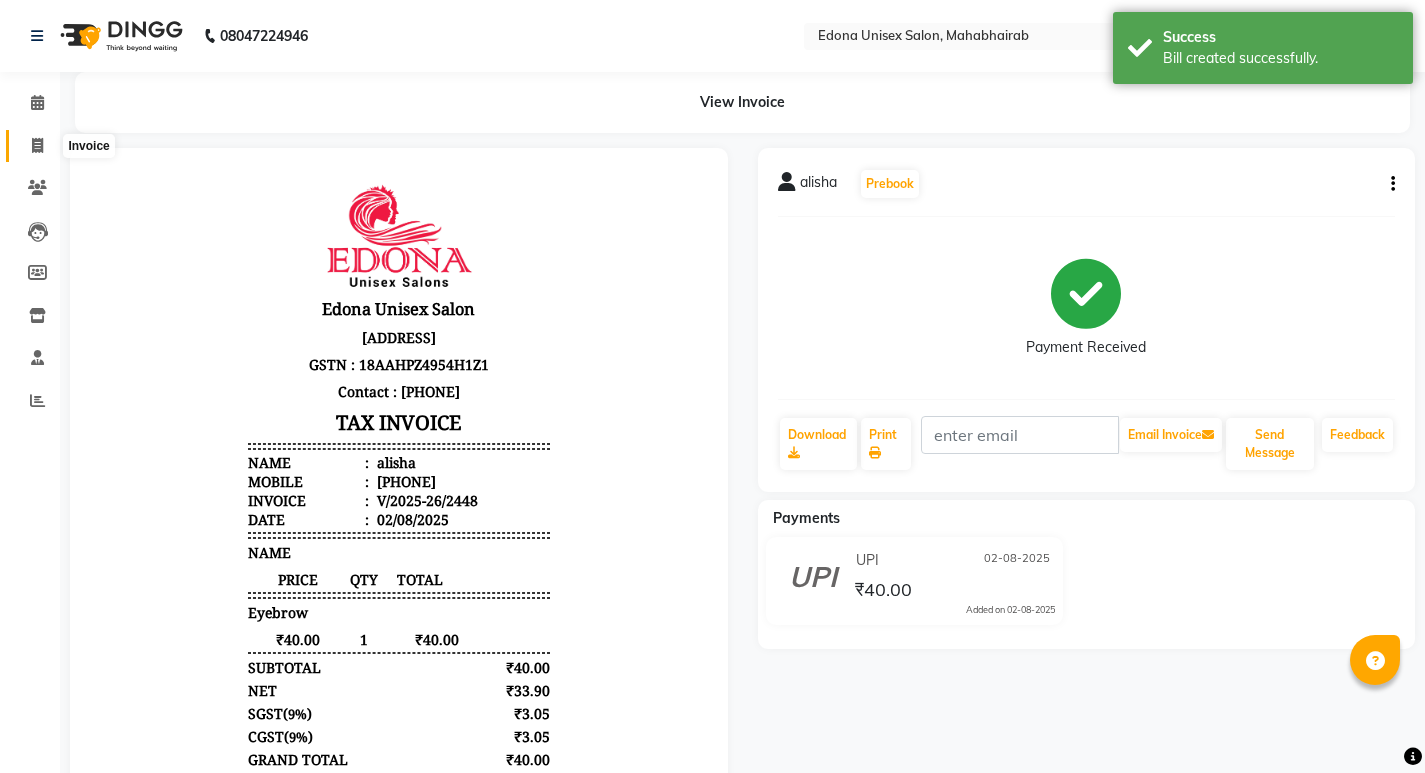 click 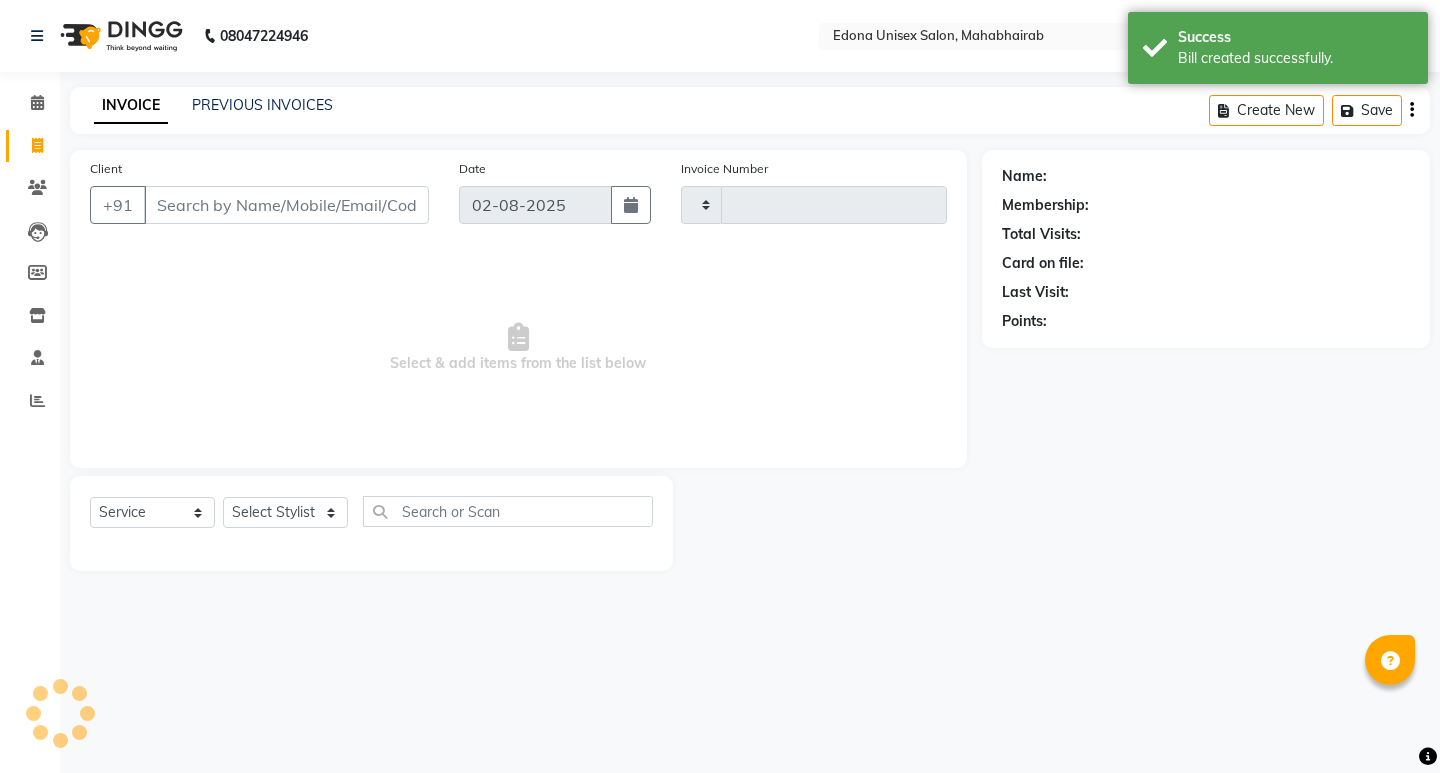 type on "2449" 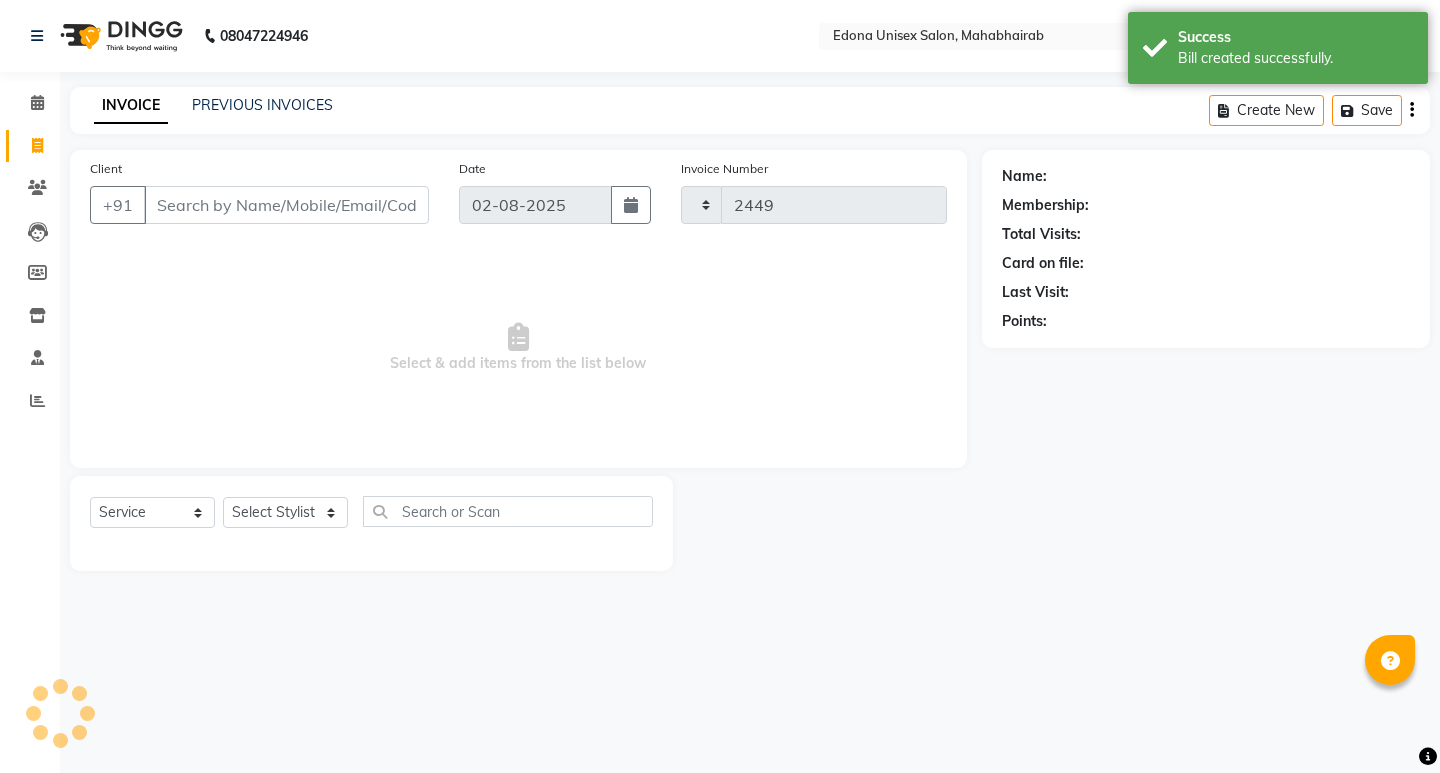 select on "5393" 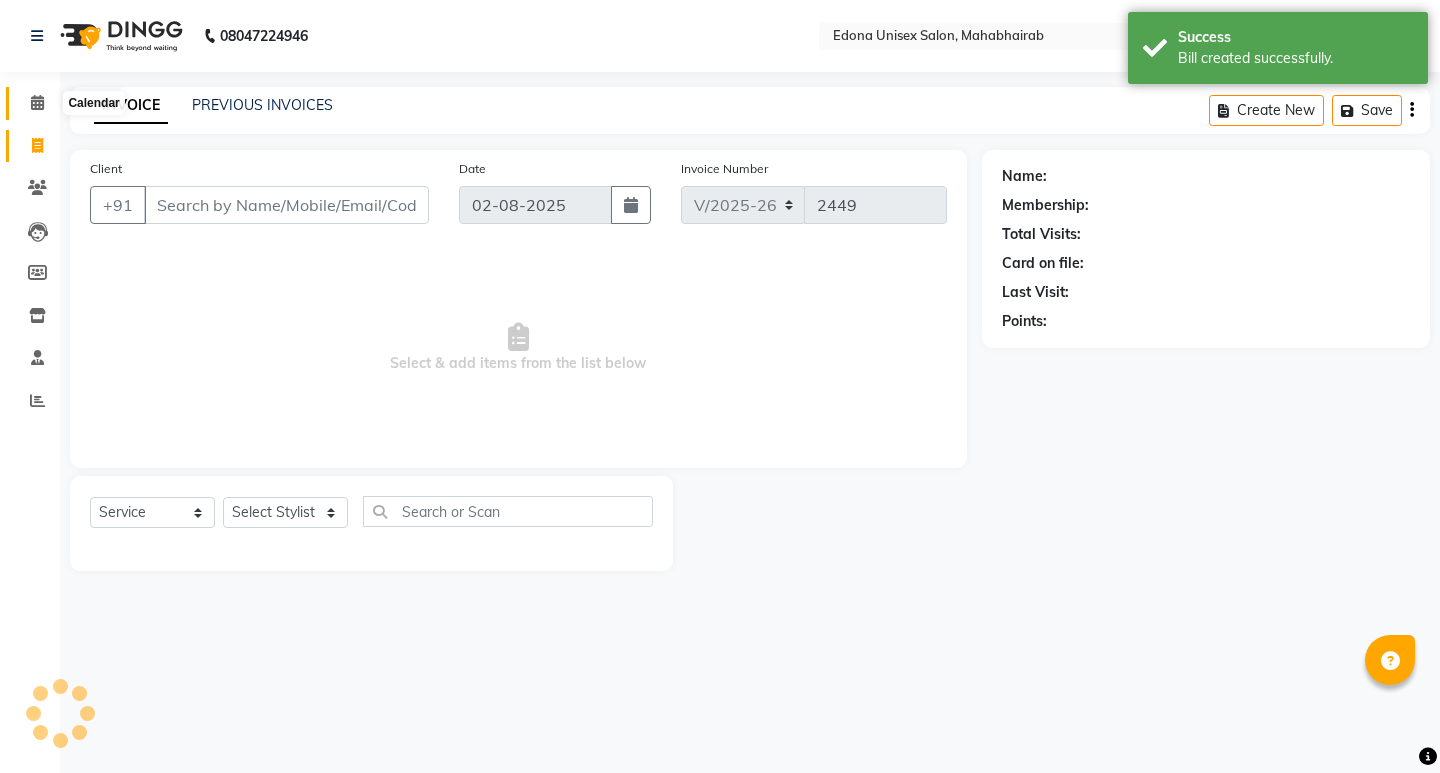 click 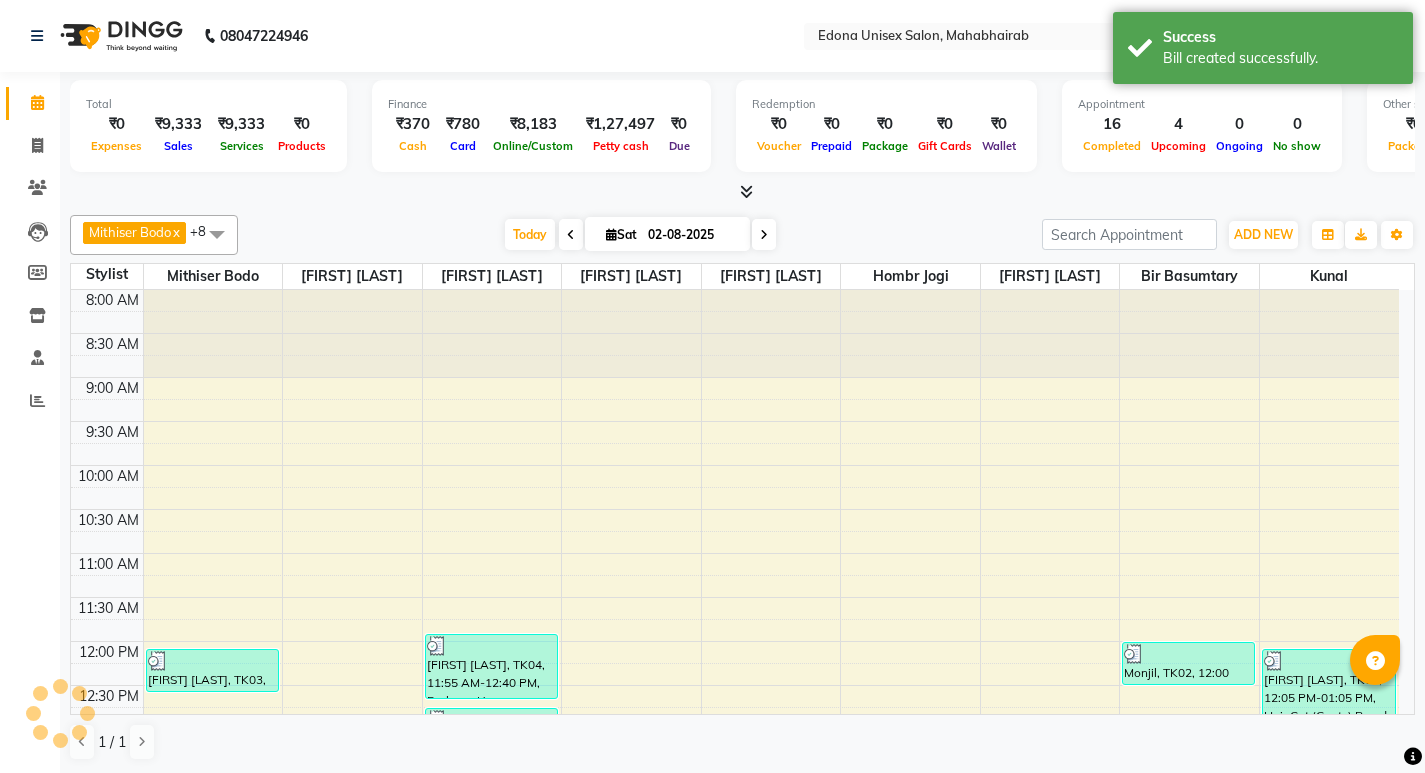 scroll, scrollTop: 0, scrollLeft: 0, axis: both 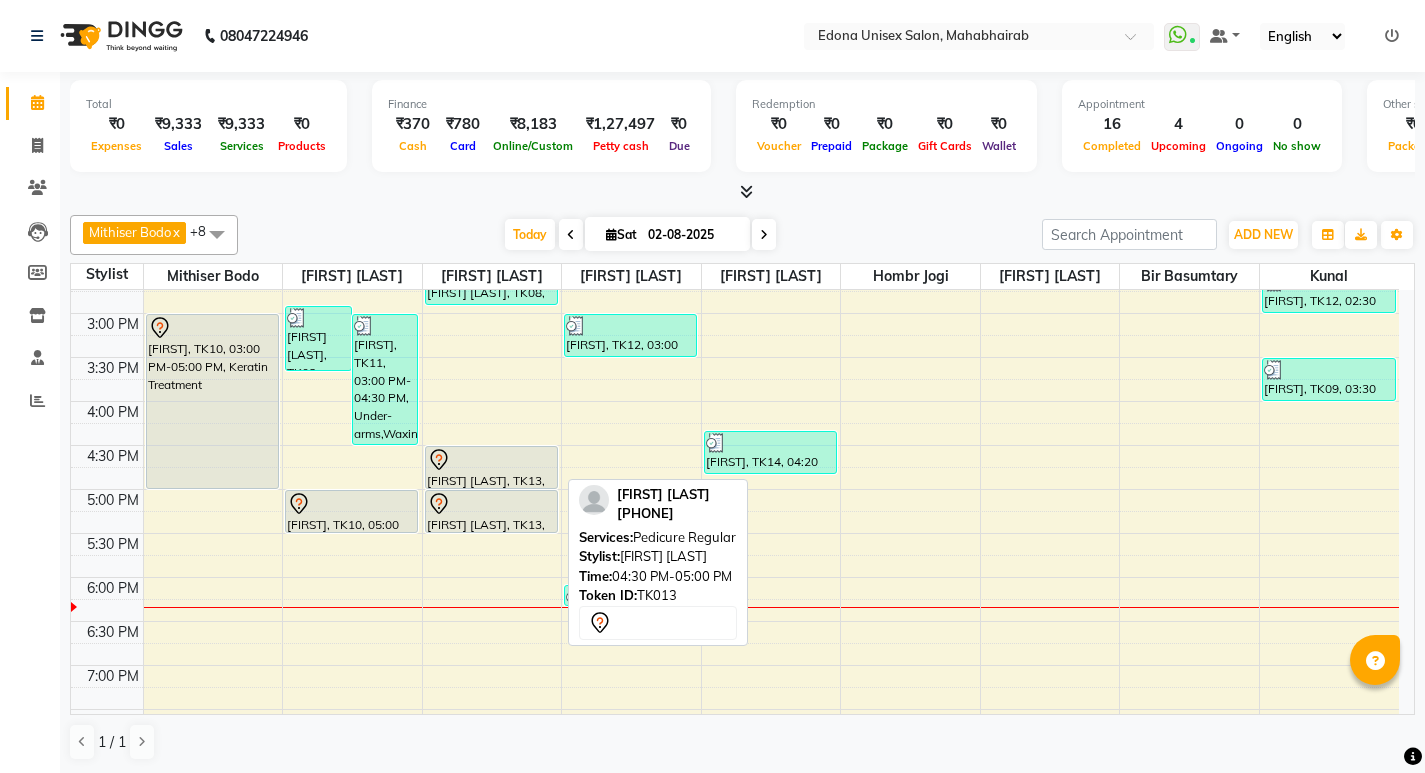 click at bounding box center [491, 460] 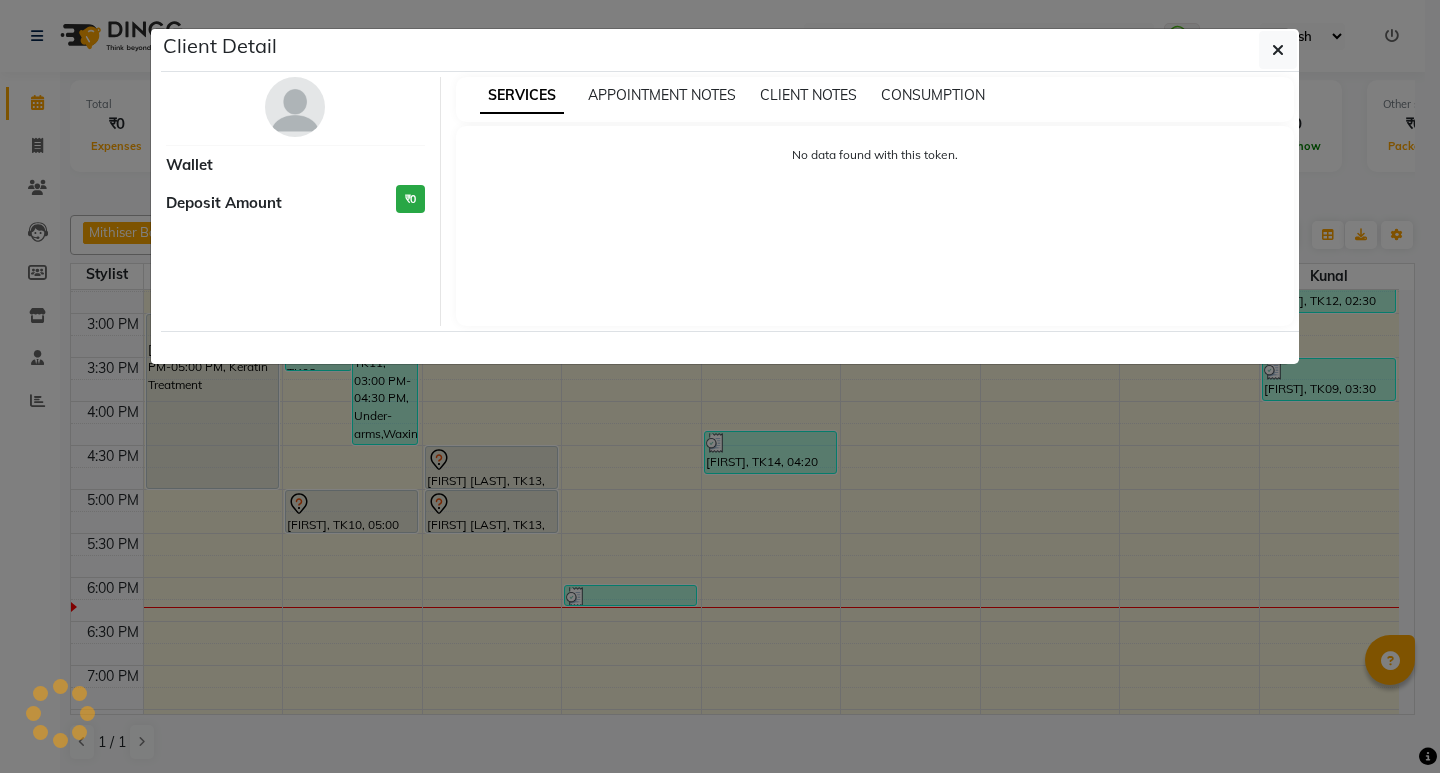 select on "7" 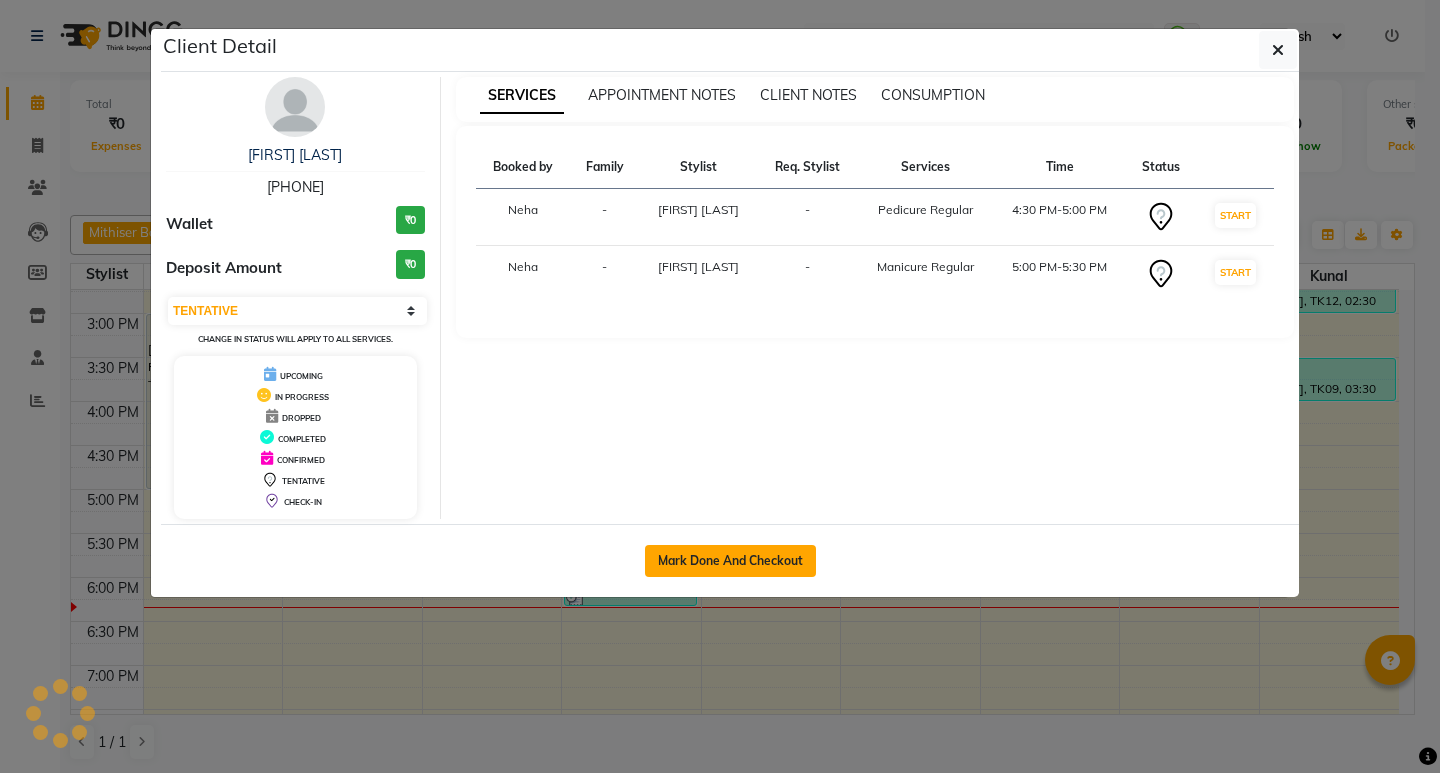 click on "Mark Done And Checkout" 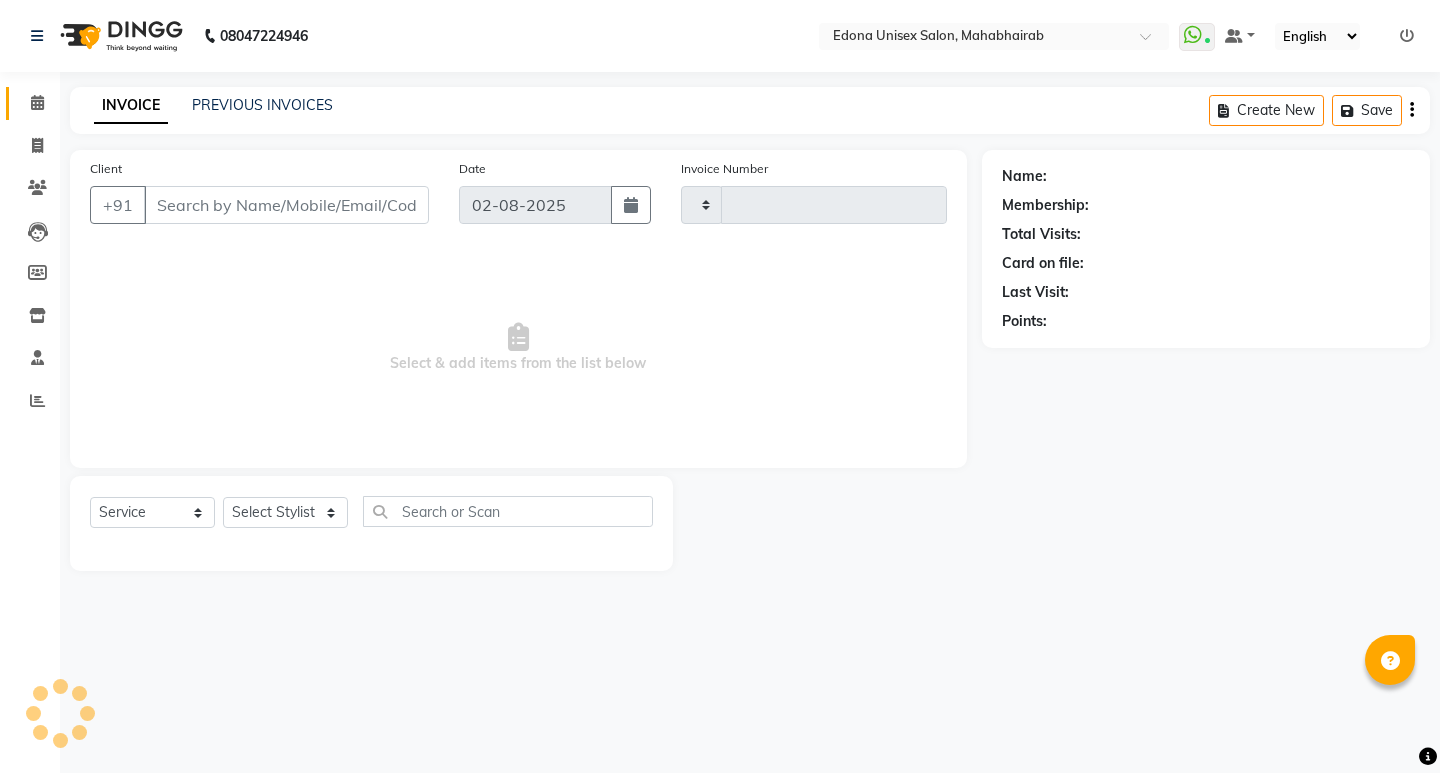 type on "2449" 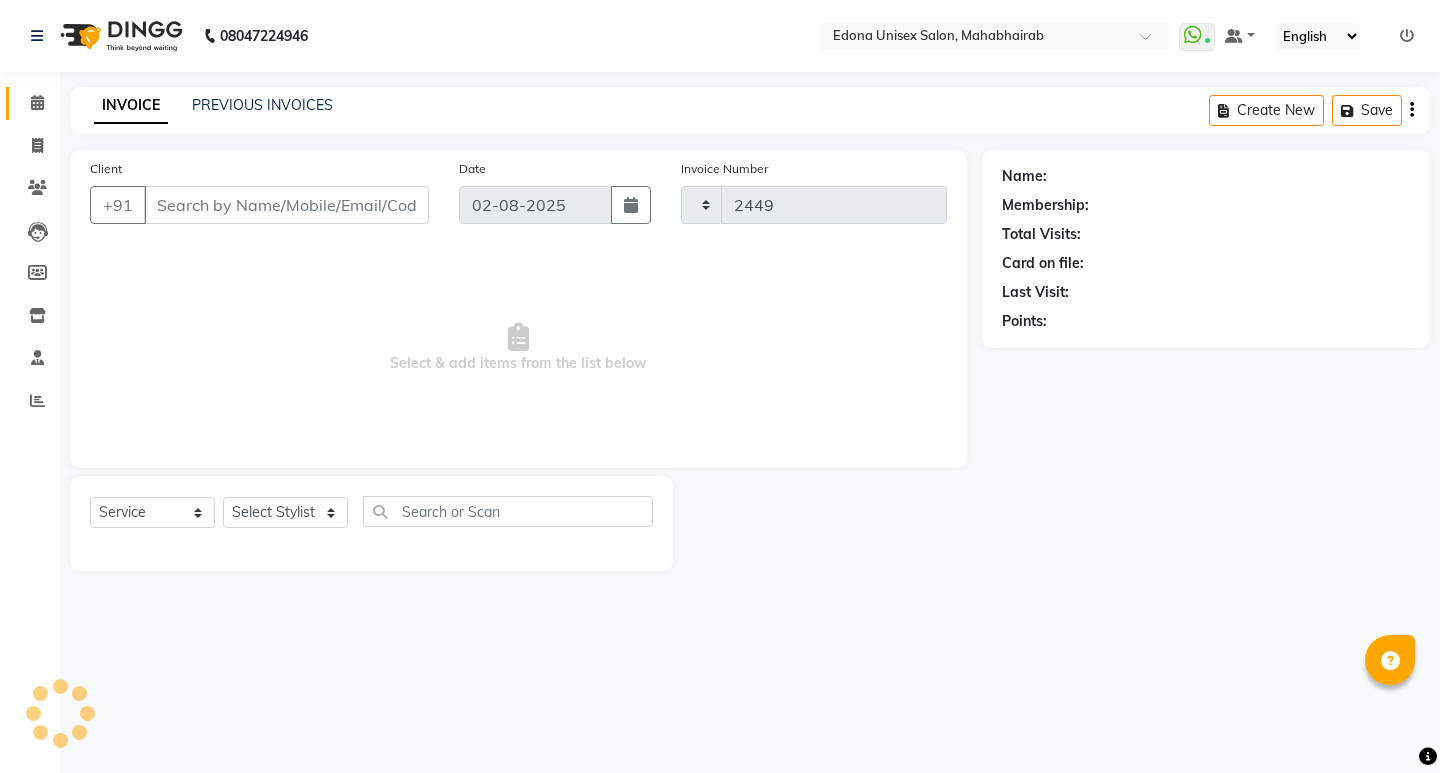 select on "5393" 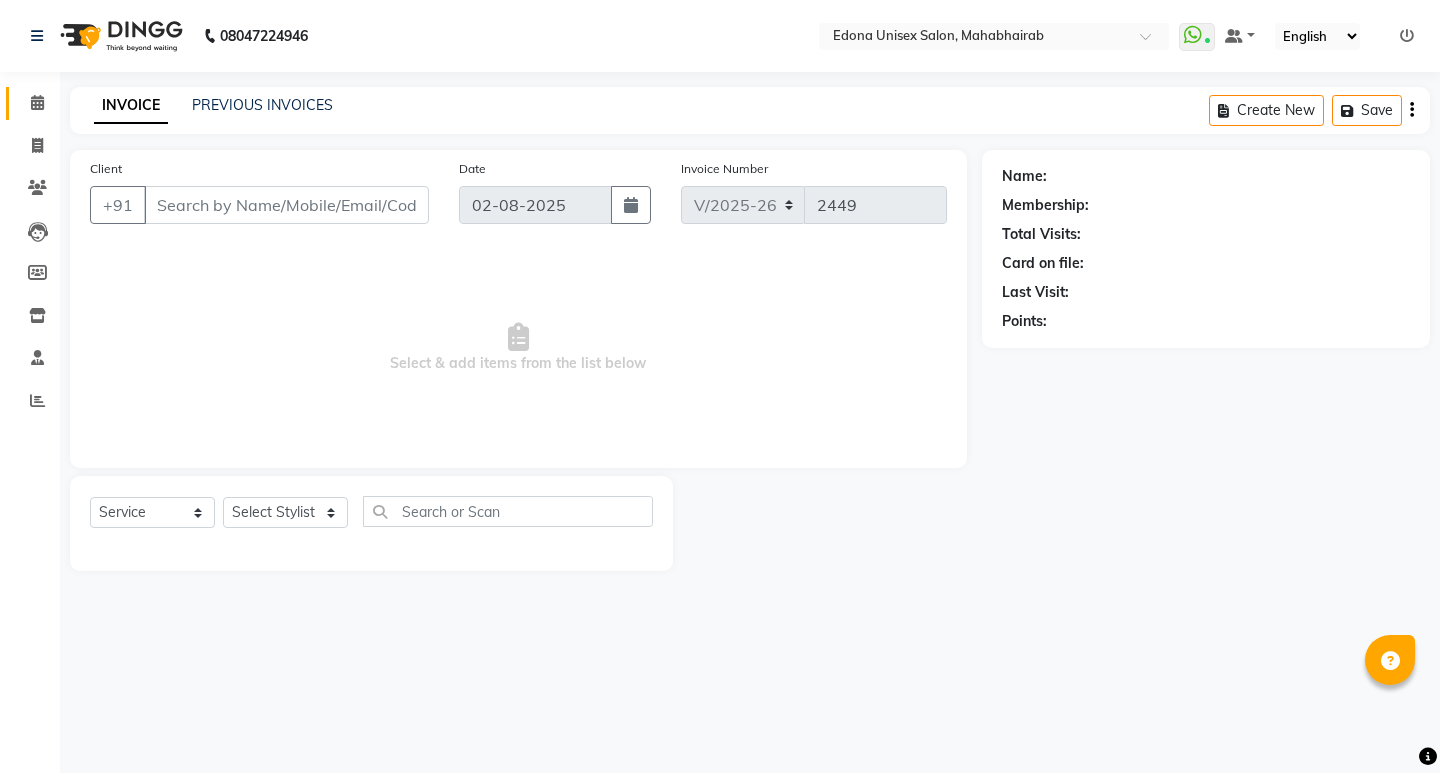 type on "[PHONE]" 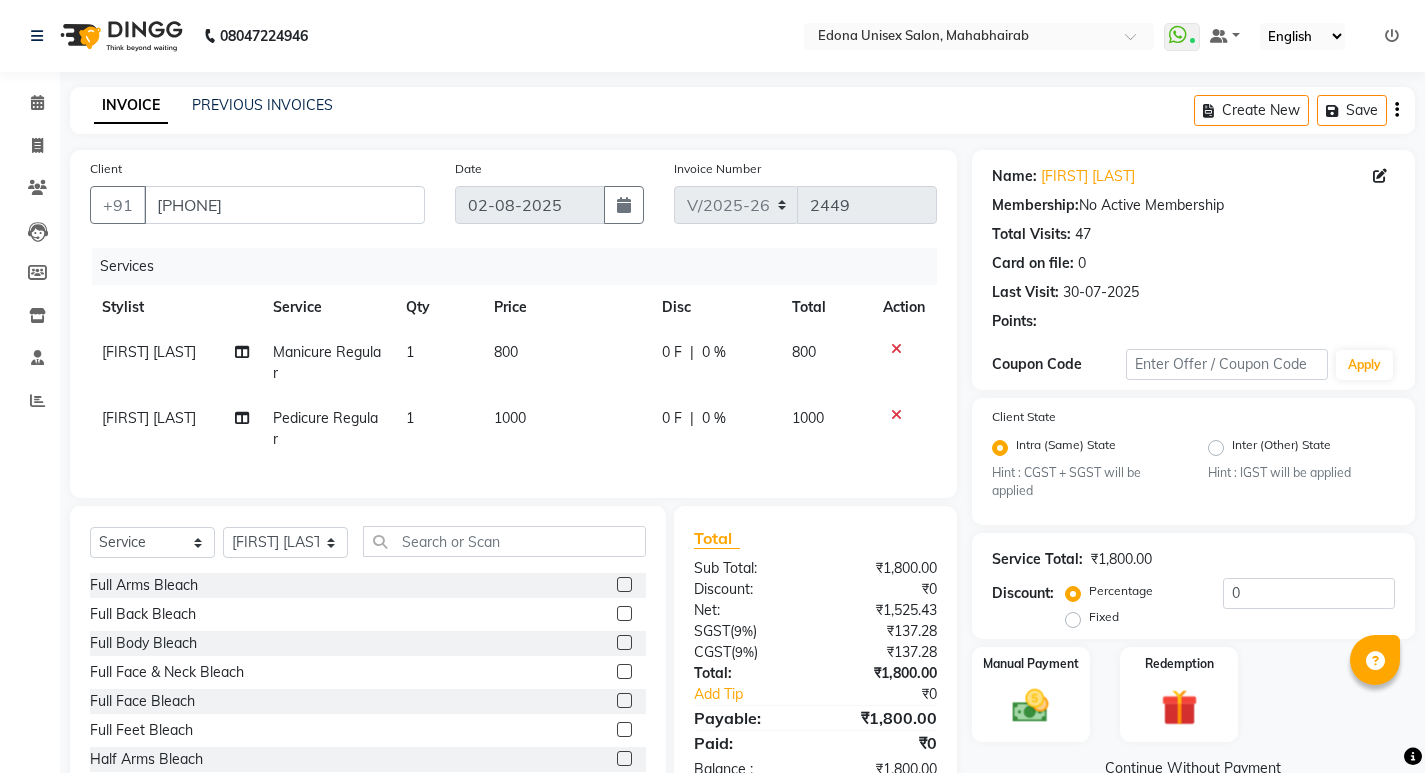 click 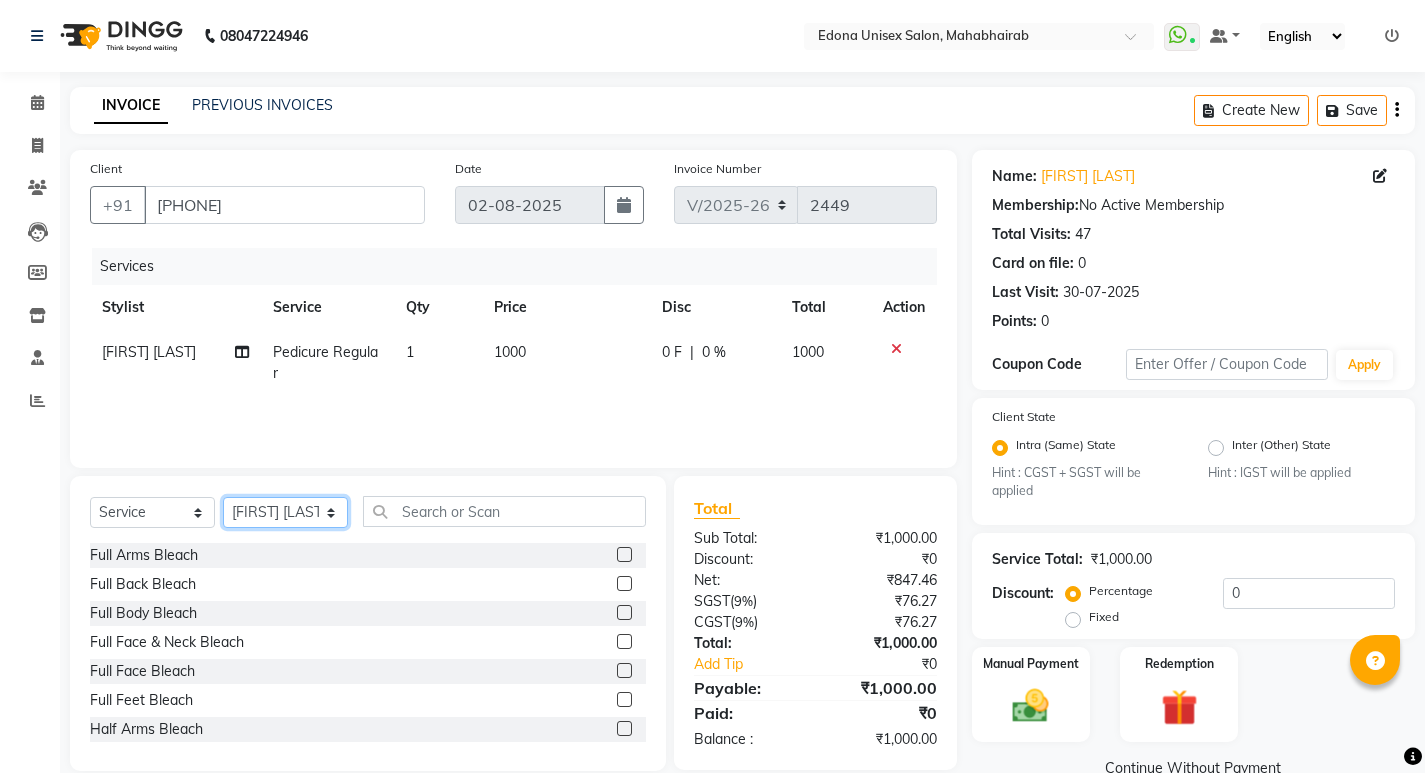 click on "Select Stylist Admin [FIRST] [LAST] [FIRST] [LAST] [FIRST] [LAST] [FIRST] [LAST] [FIRST] [LAST] [FIRST] [LAST] [FIRST] [LAST] [FIRST] [LAST] [FIRST] [LAST] [FIRST] [LAST] [FIRST] [LAST] [FIRST] [LAST] [FIRST] [LAST] [FIRST] [LAST] [FIRST] [LAST] [FIRST] [LAST] [FIRST] [LAST]" 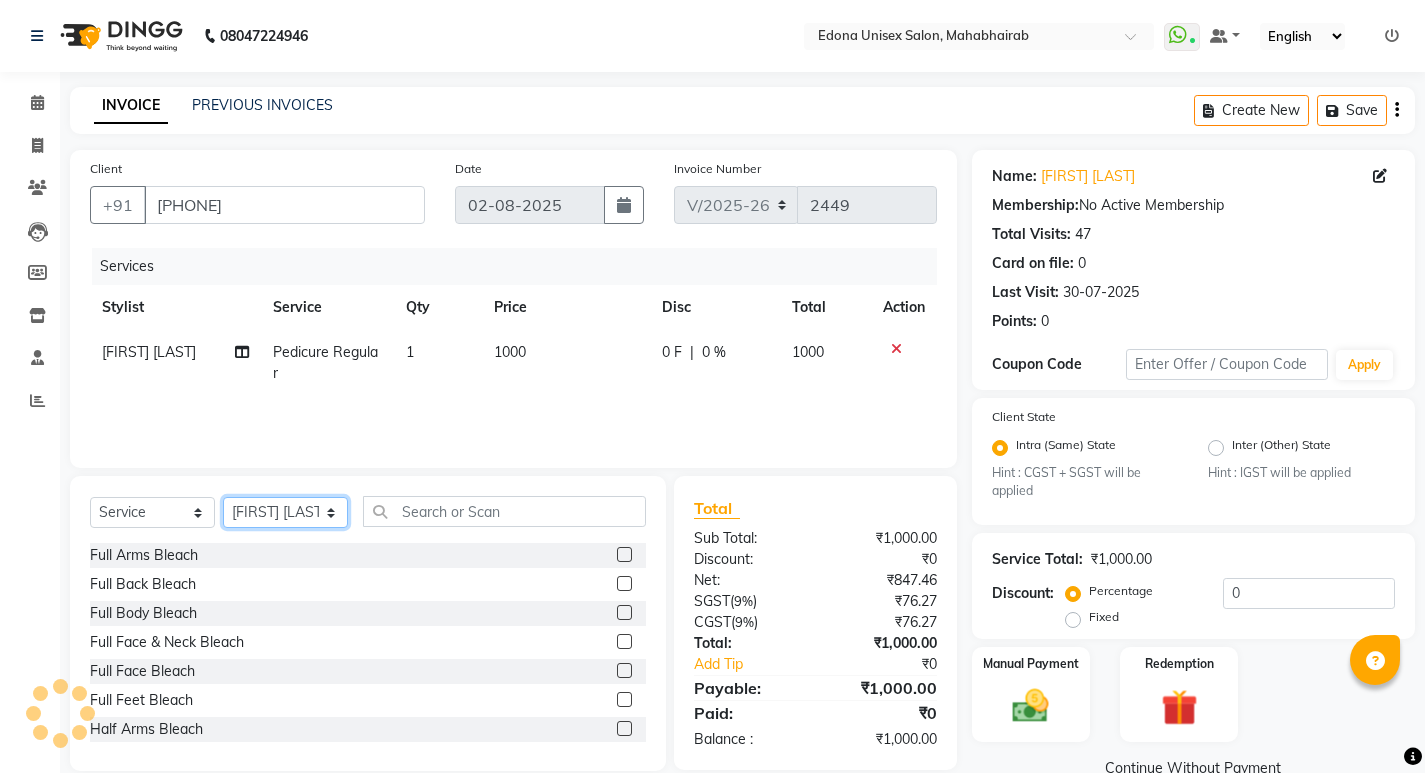 select on "35909" 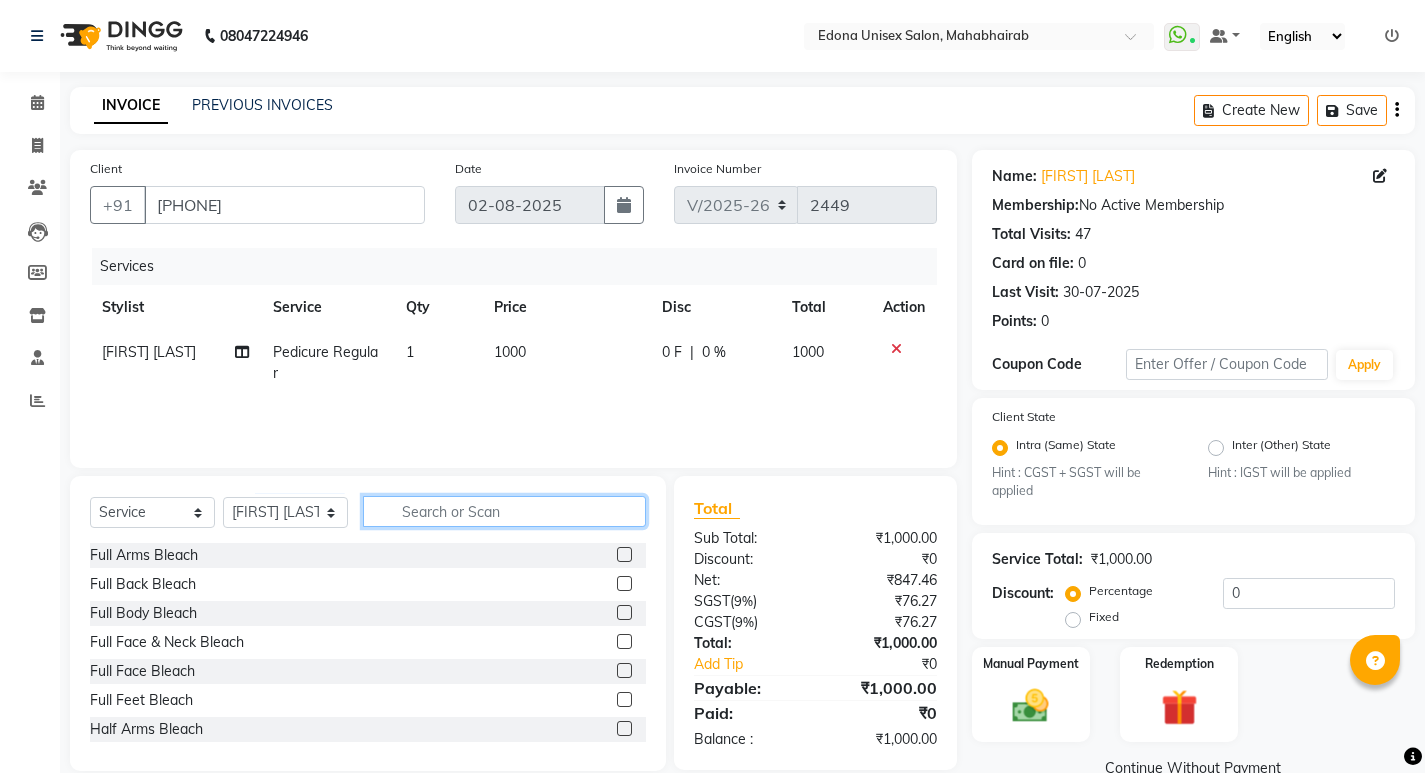 click 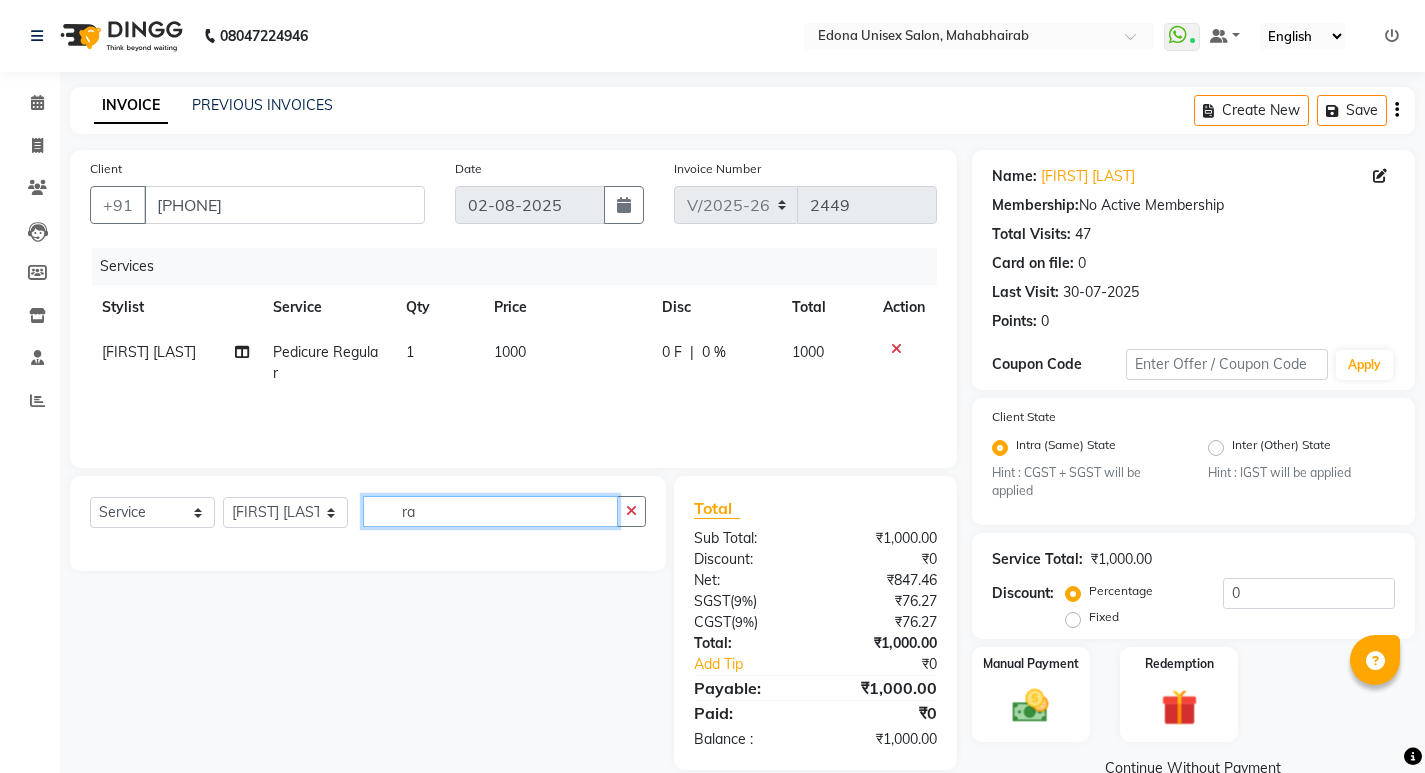 type on "r" 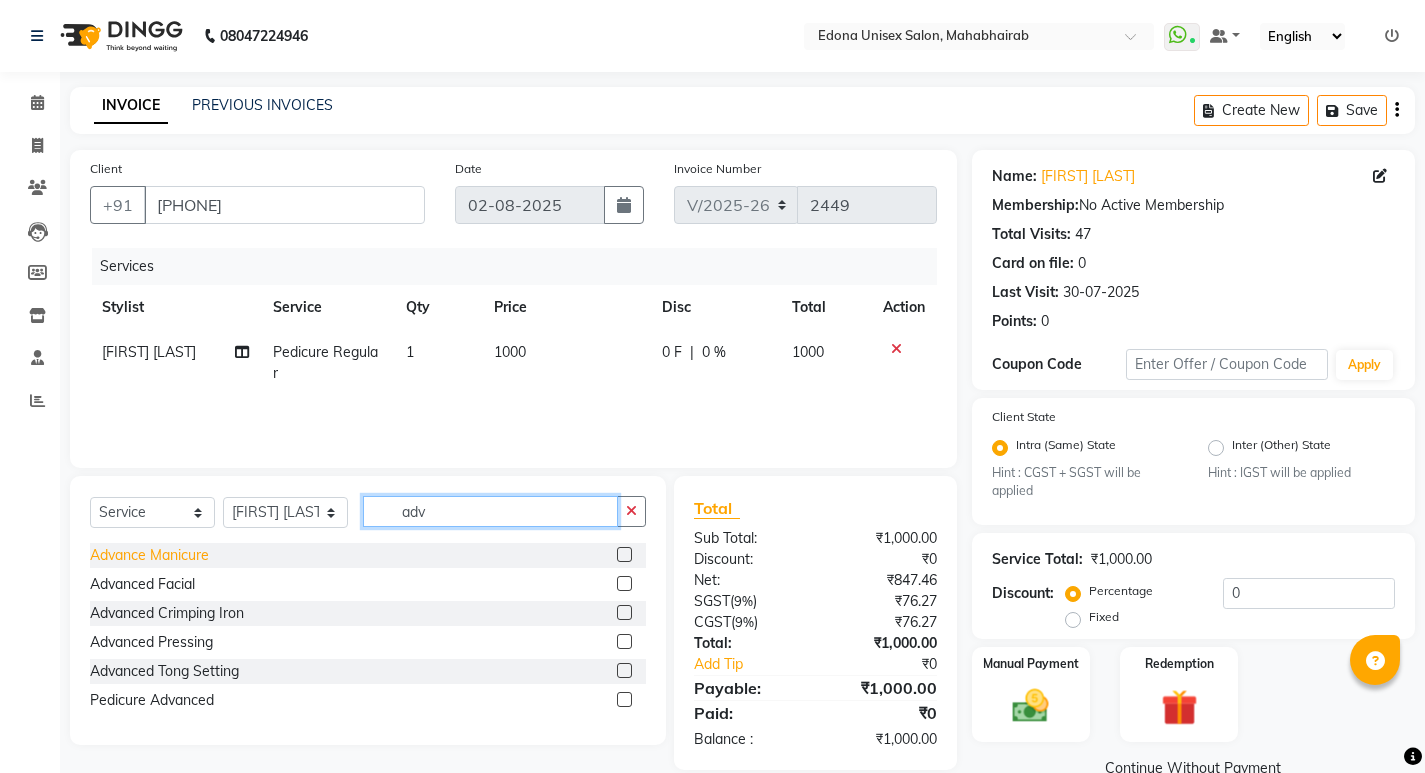 type on "adv" 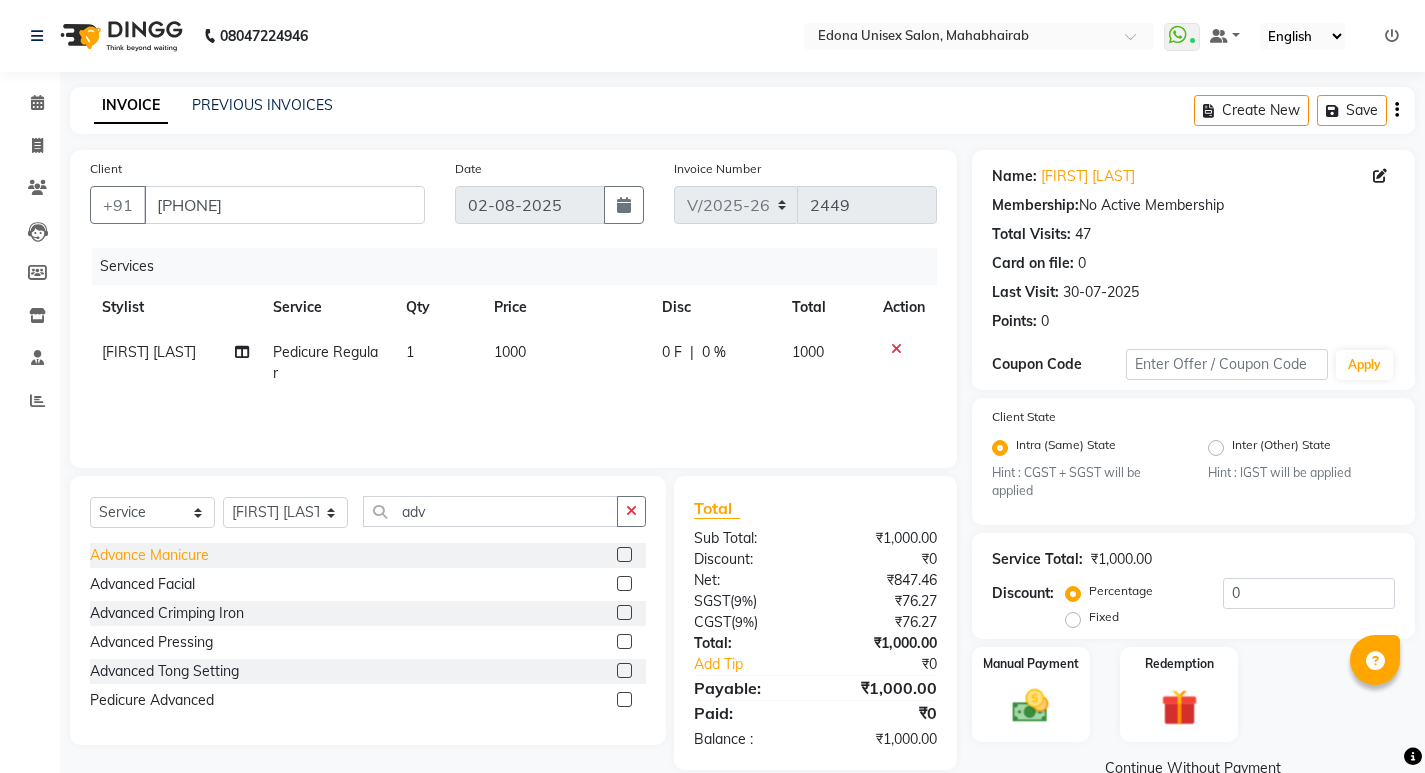 click on "Advance Manicure" 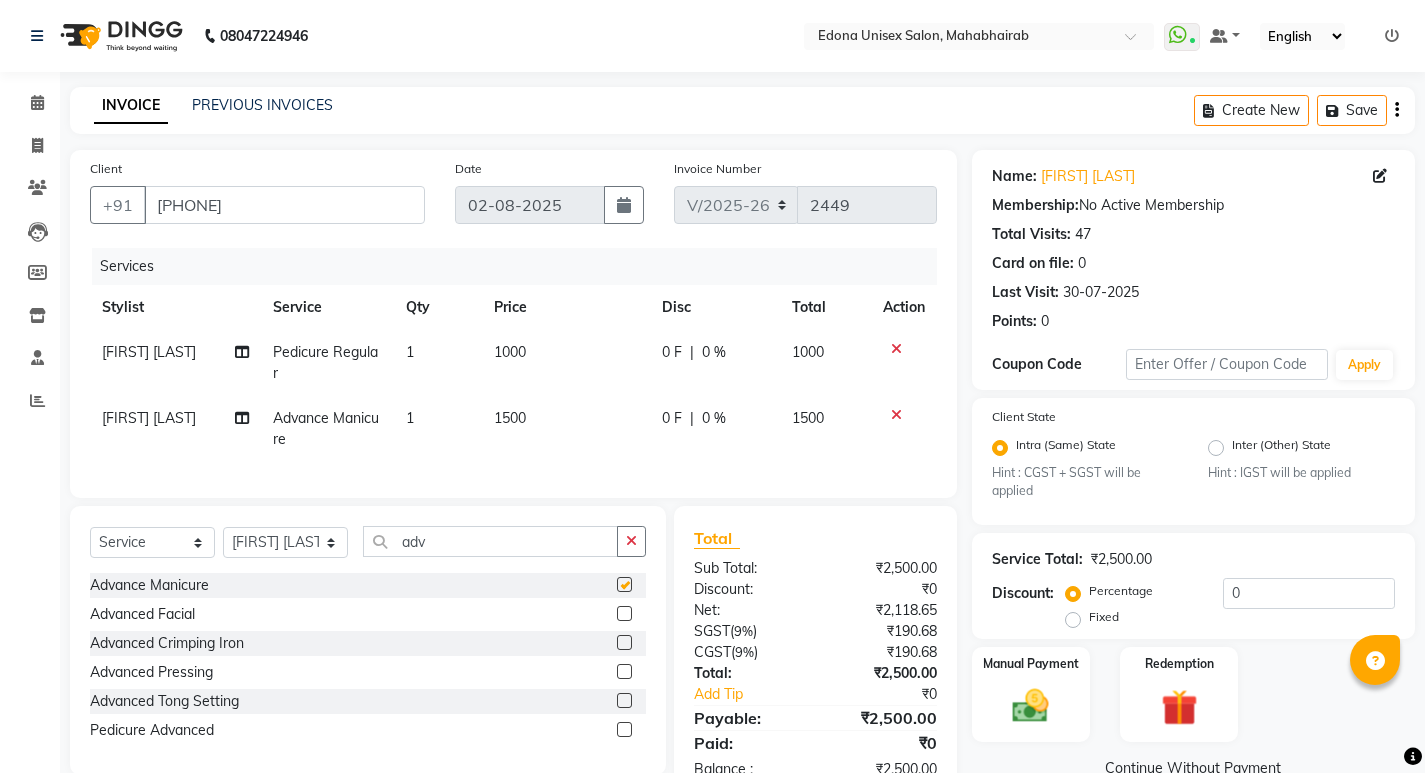 checkbox on "false" 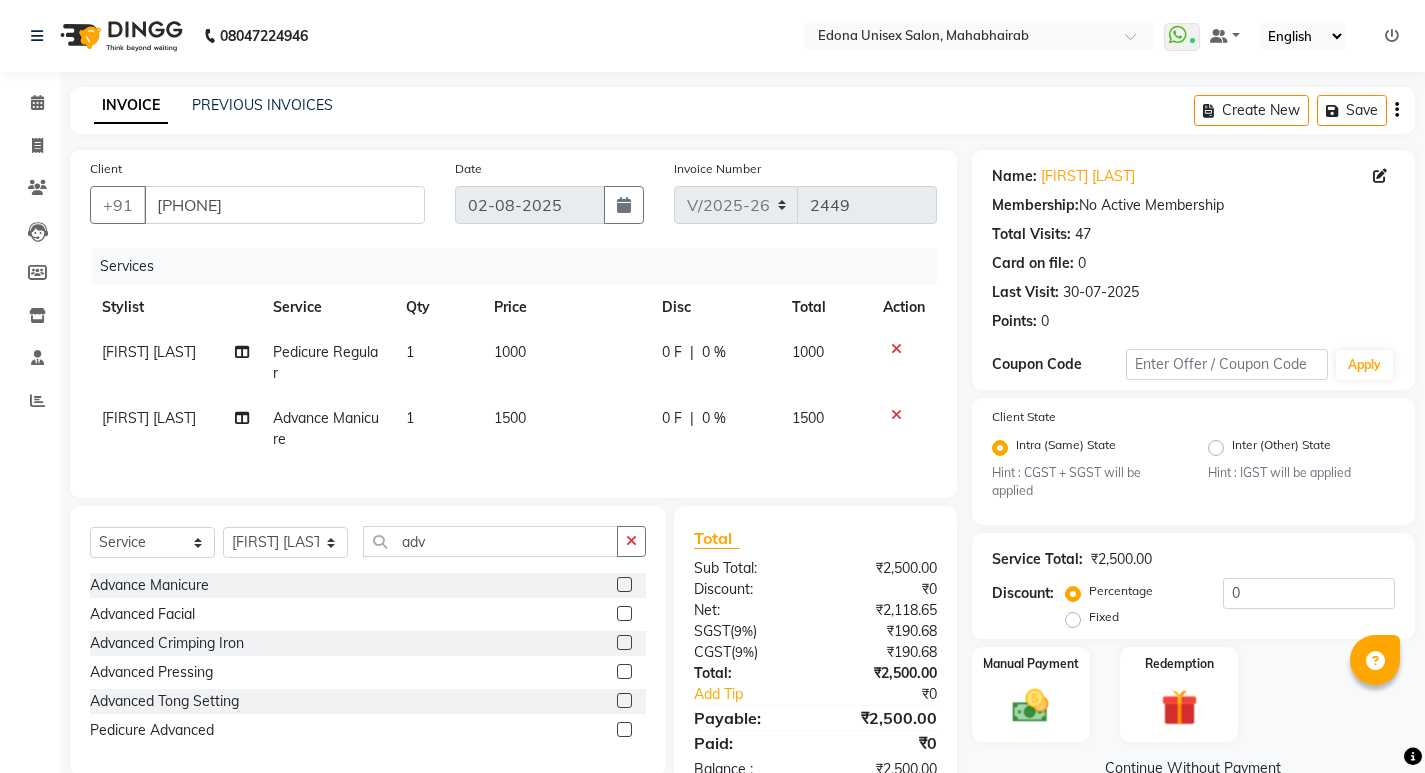 click 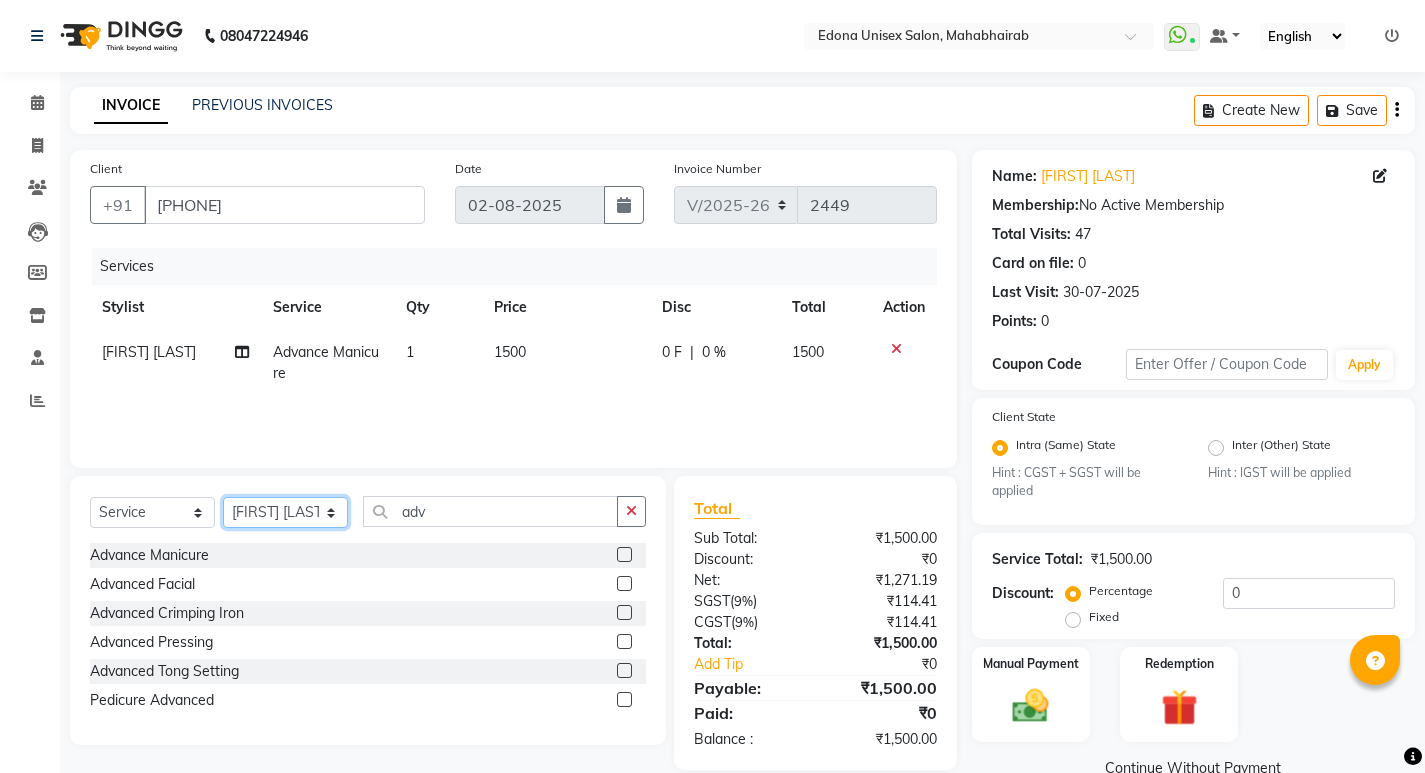 click on "Select Stylist Admin [FIRST] [LAST] [FIRST] [LAST] [FIRST] [LAST] [FIRST] [LAST] [FIRST] [LAST] [FIRST] [LAST] [FIRST] [LAST] [FIRST] [LAST] [FIRST] [LAST] [FIRST] [LAST] [FIRST] [LAST] [FIRST] [LAST] [FIRST] [LAST] [FIRST] [LAST] [FIRST] [LAST] [FIRST] [LAST] [FIRST] [LAST]" 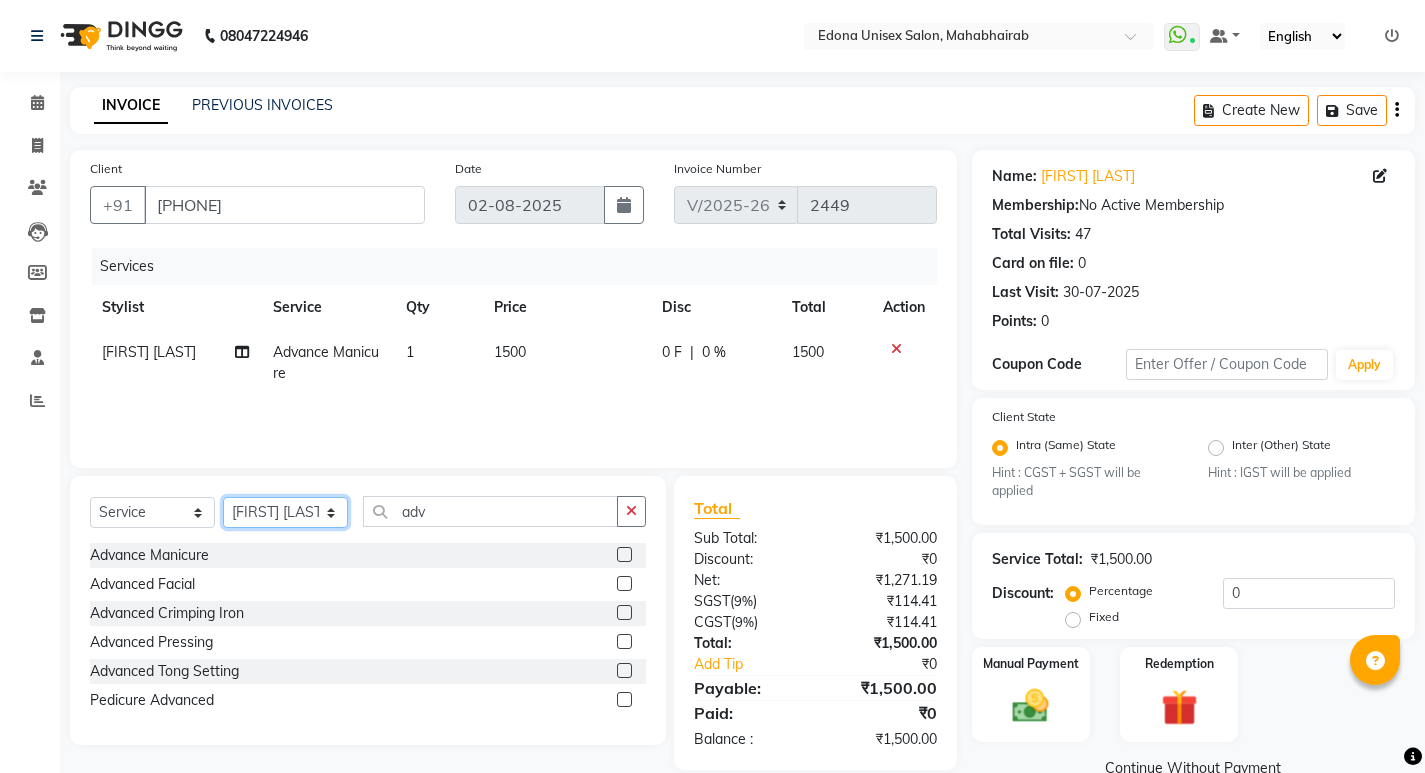select on "35911" 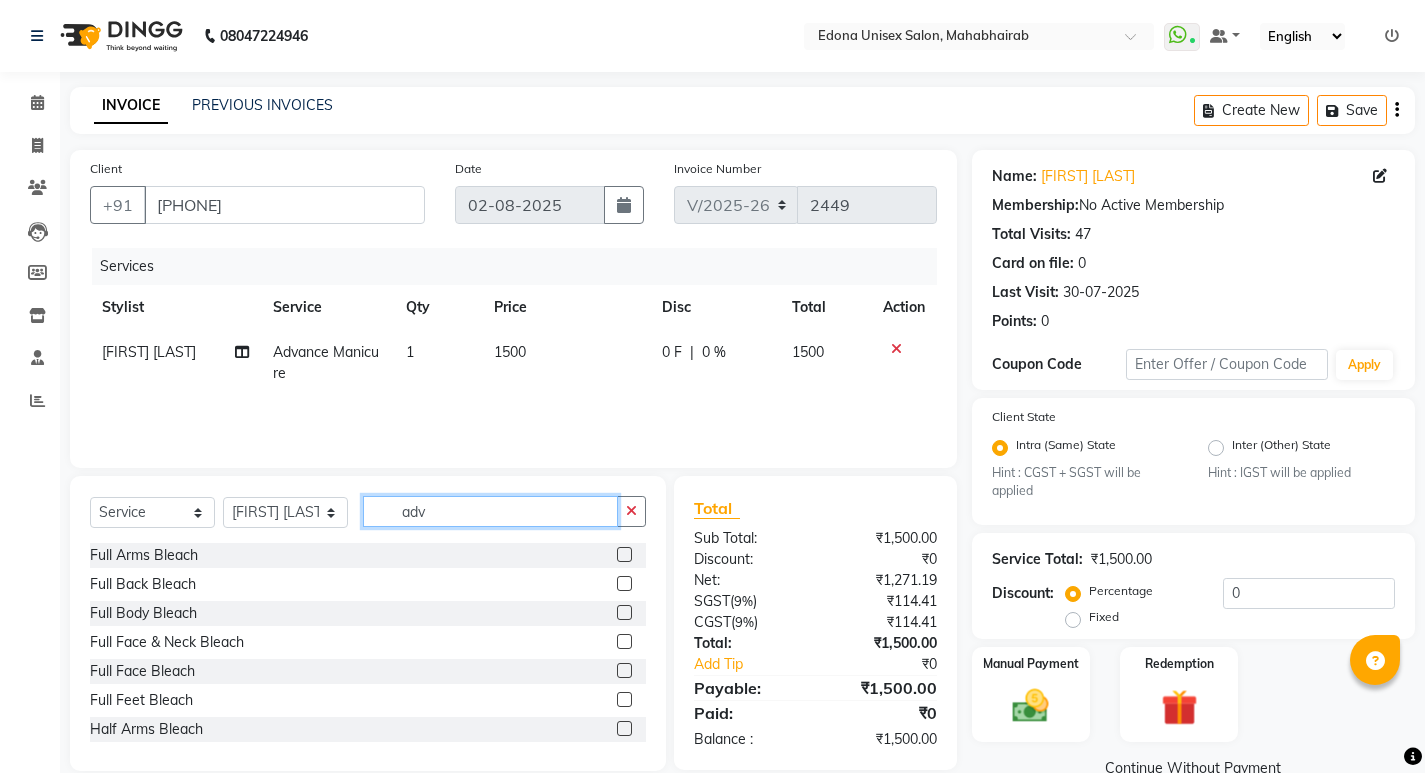 click on "adv" 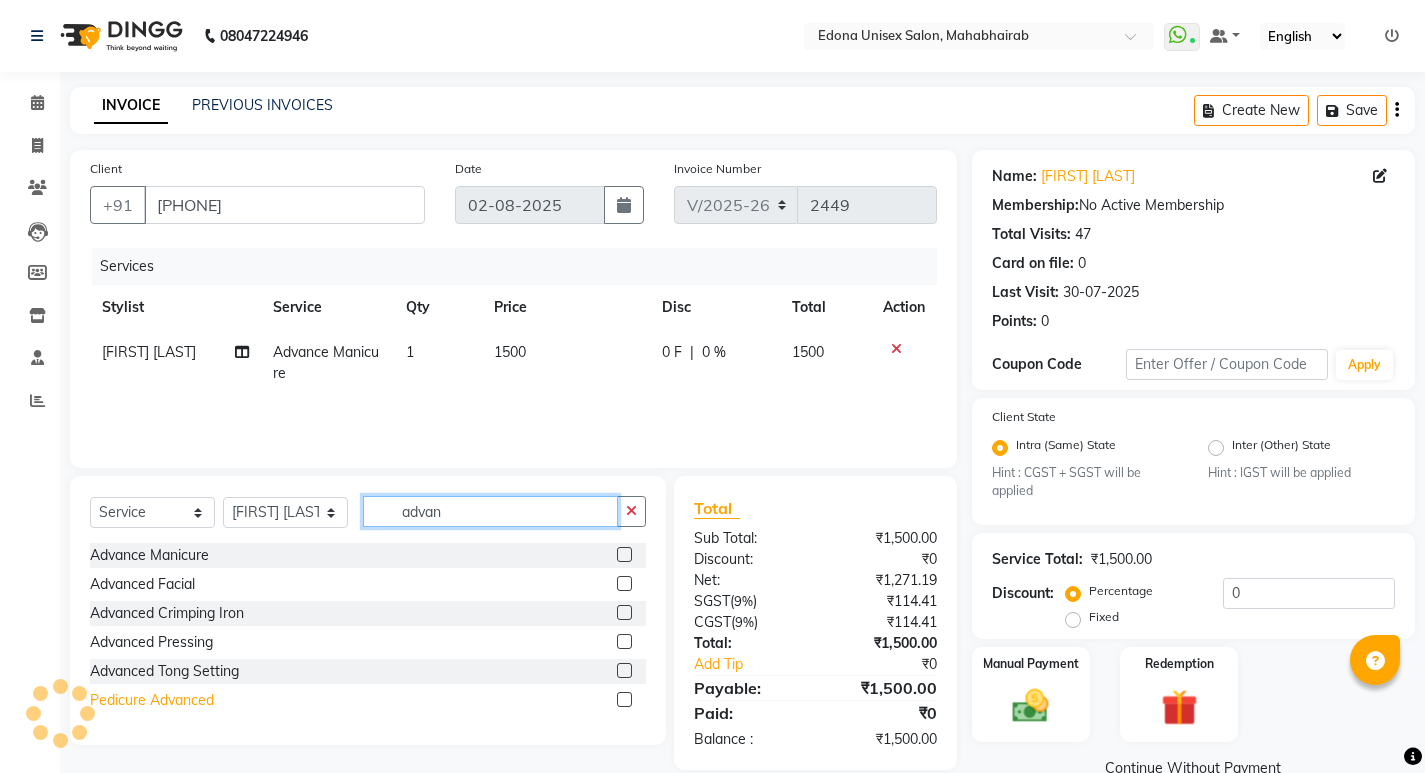 type on "advan" 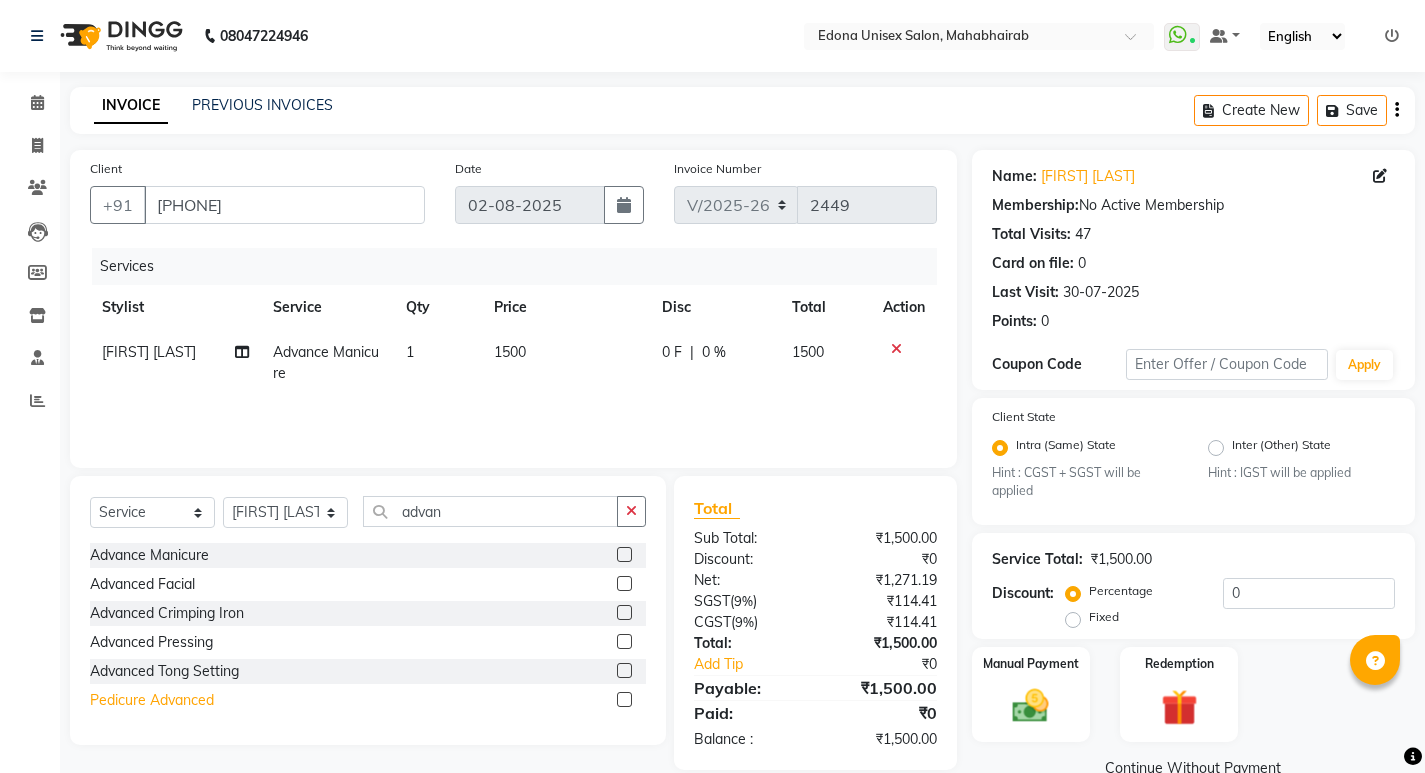click on "Pedicure Advanced" 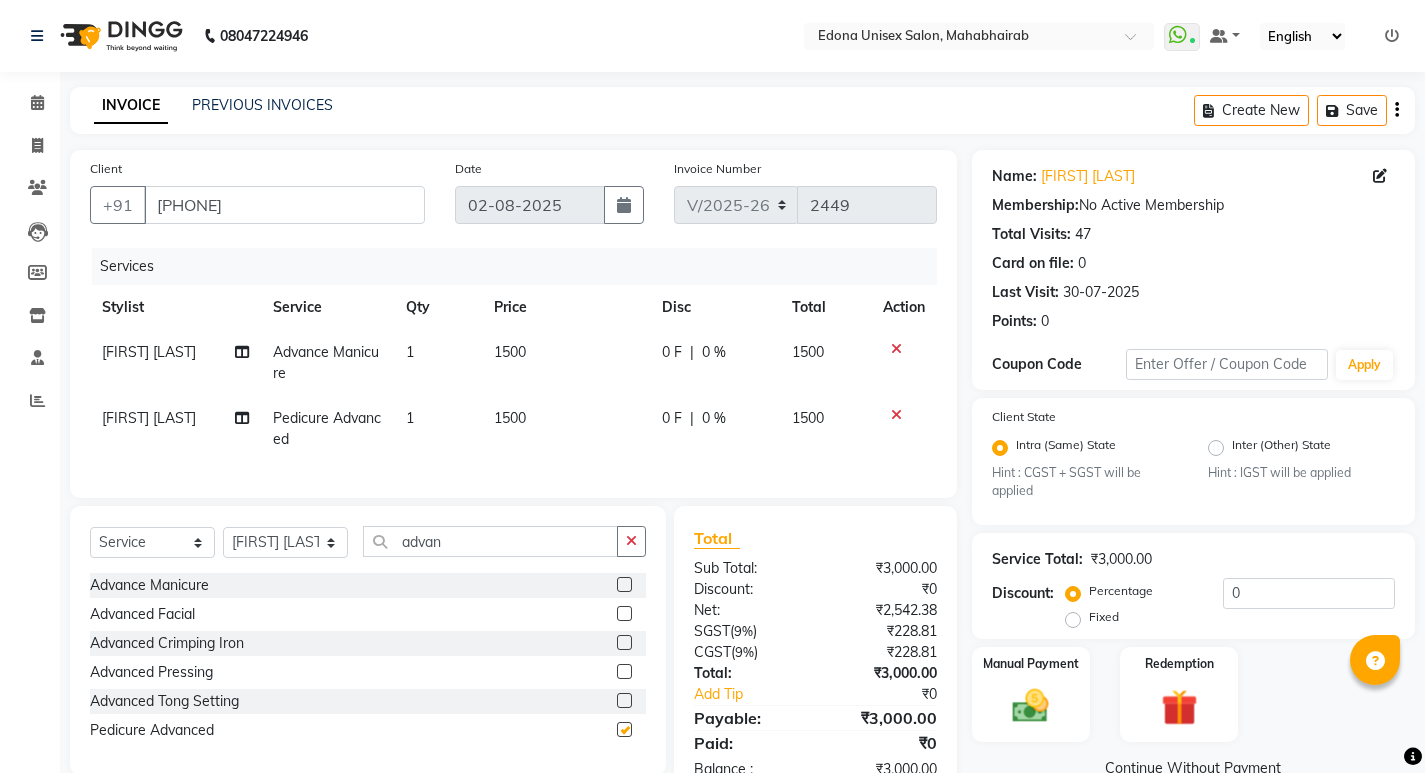 checkbox on "false" 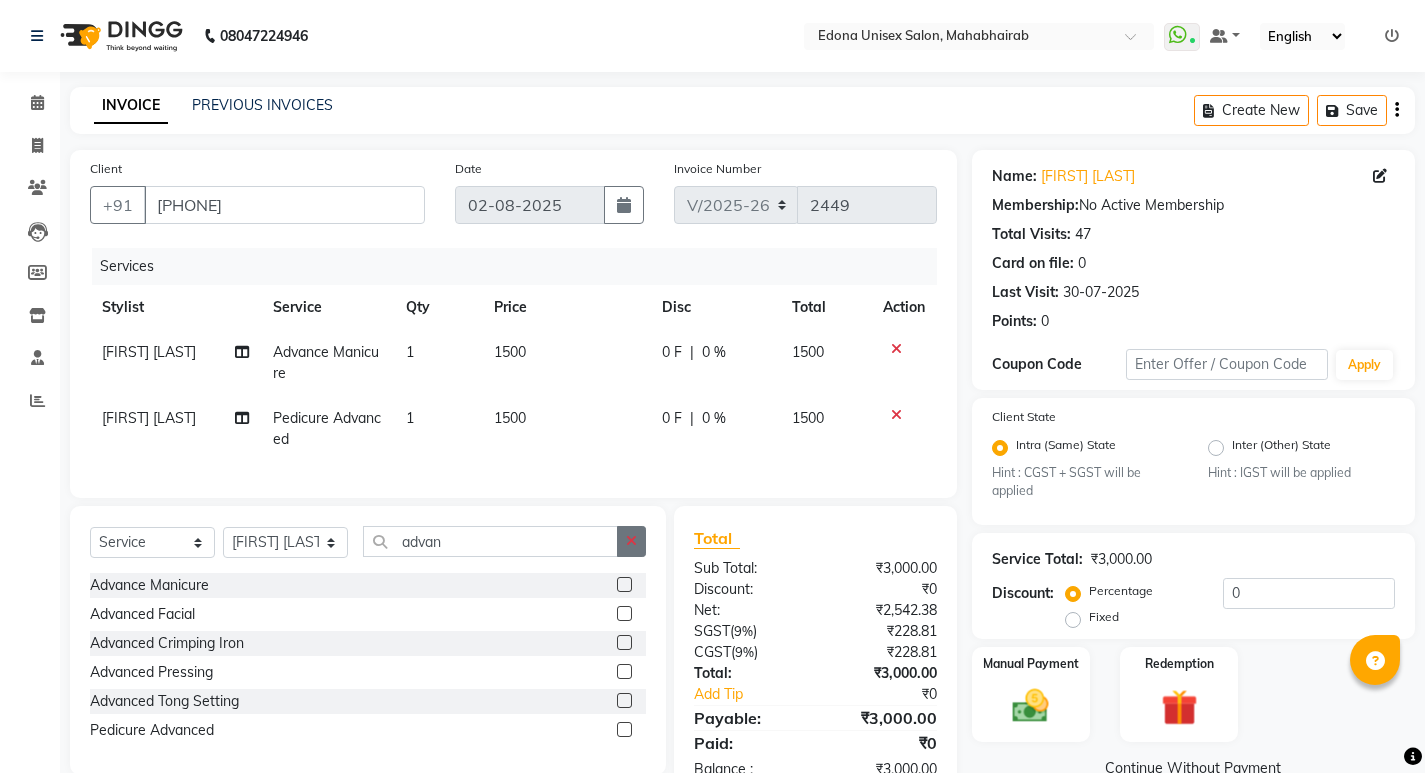 click 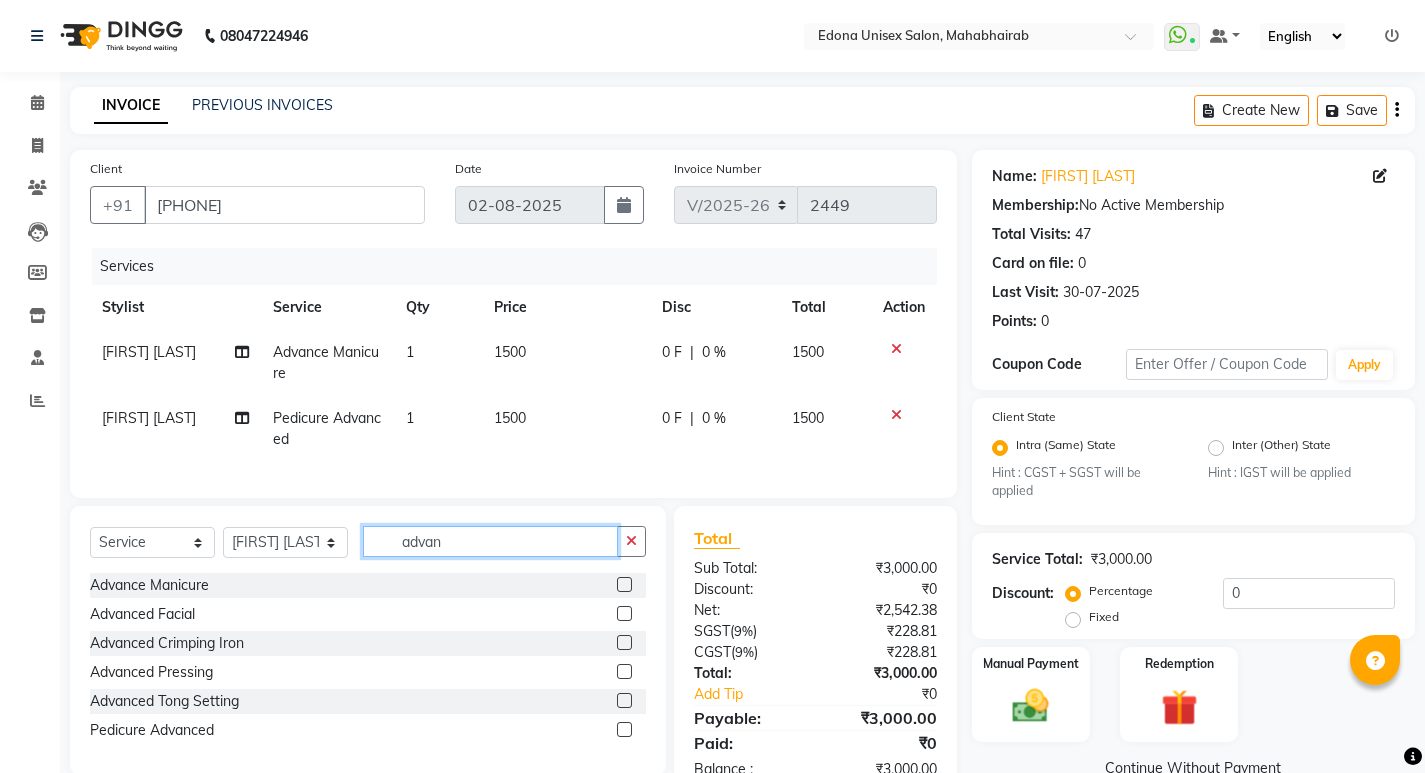 type 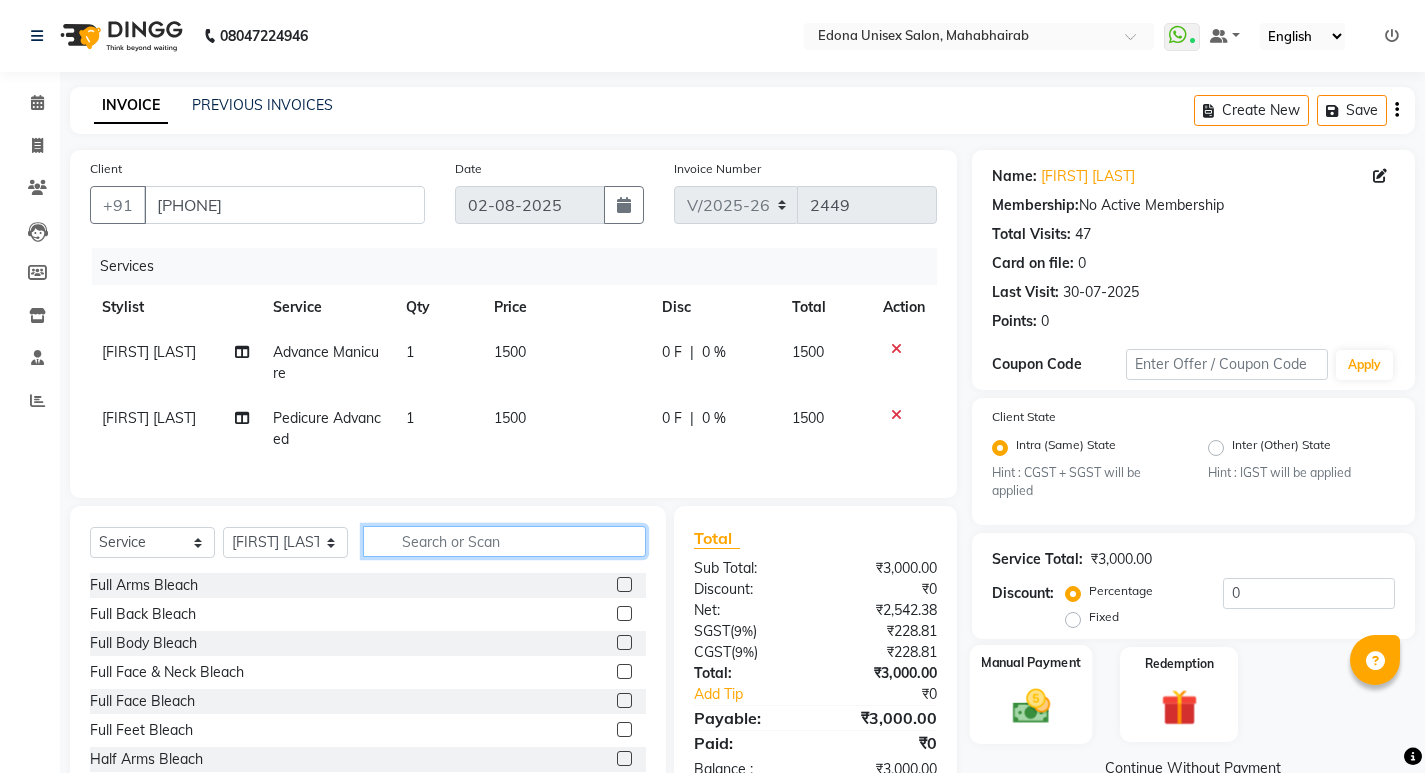 scroll, scrollTop: 73, scrollLeft: 0, axis: vertical 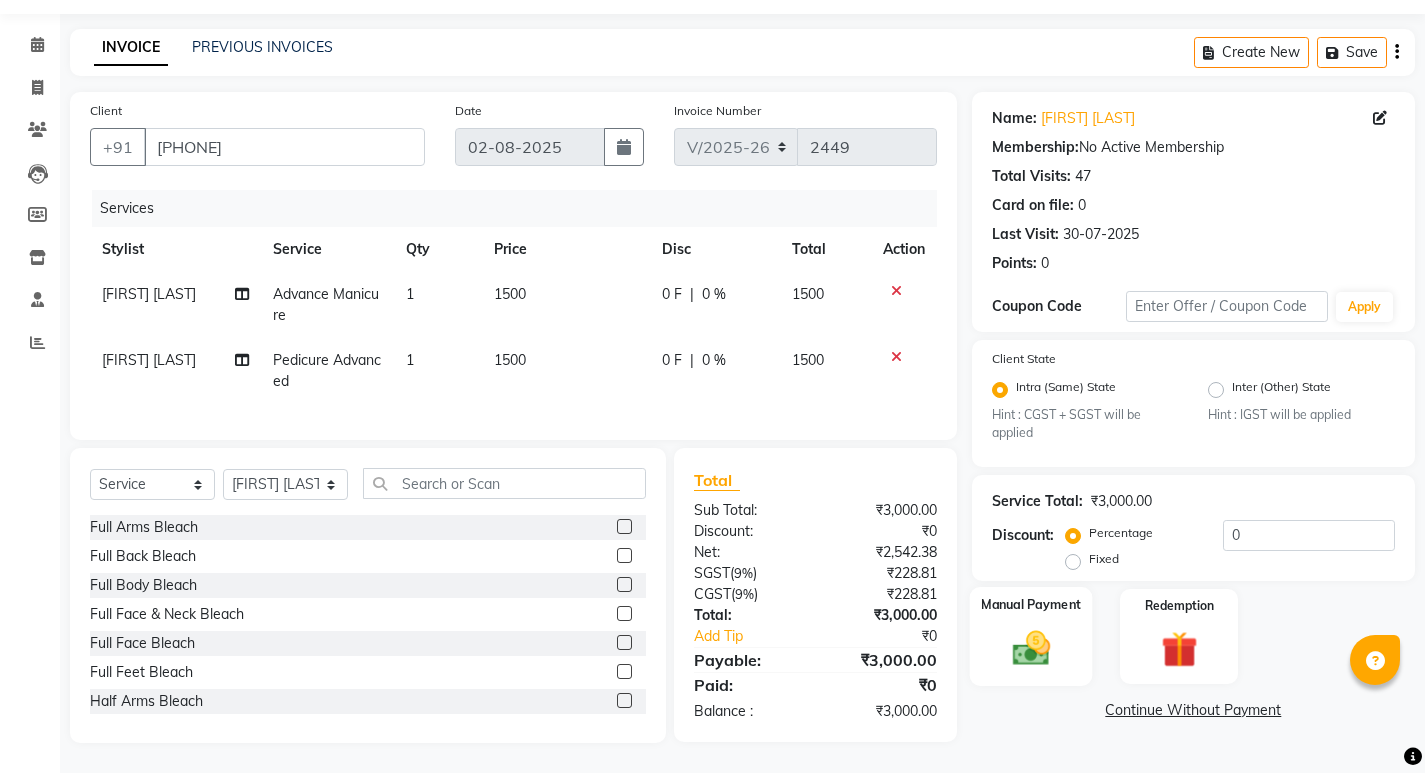 click 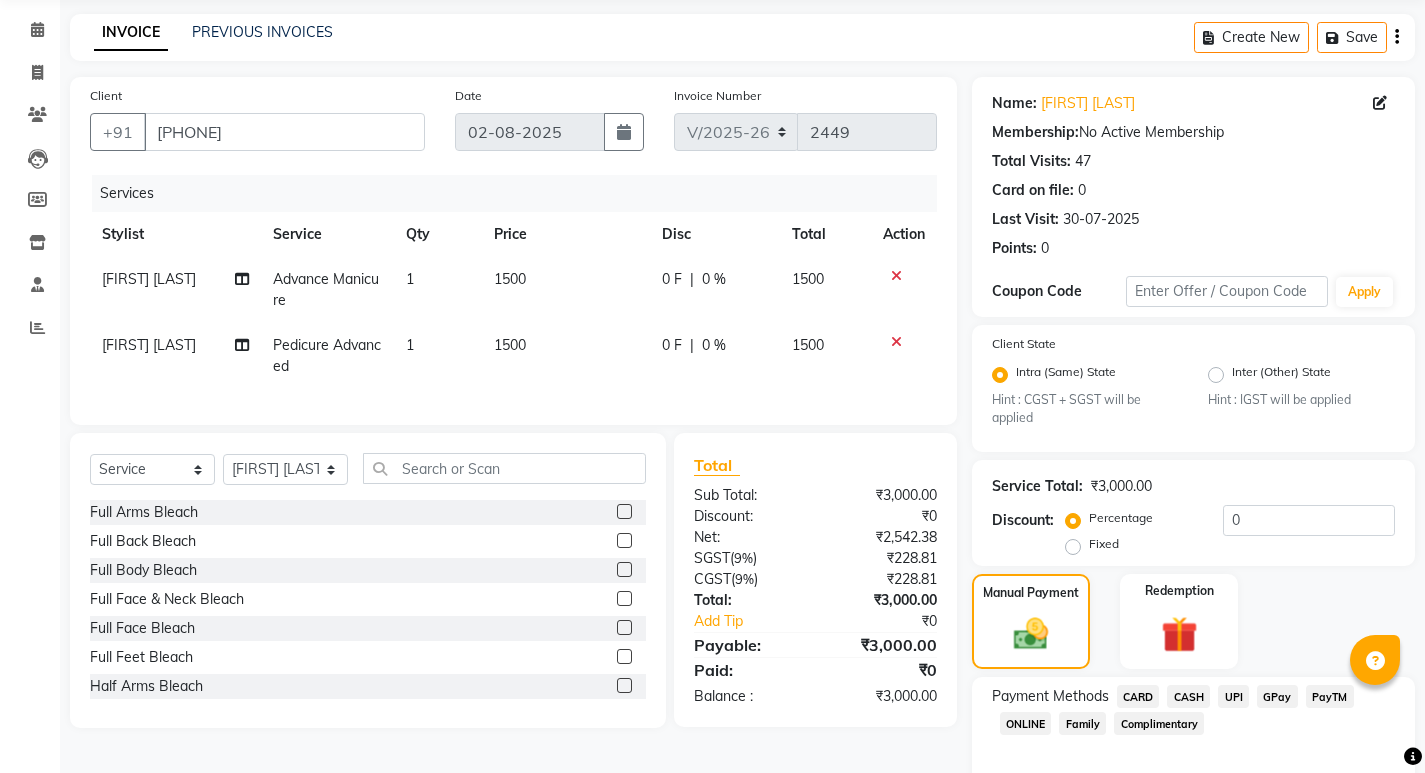 scroll, scrollTop: 168, scrollLeft: 0, axis: vertical 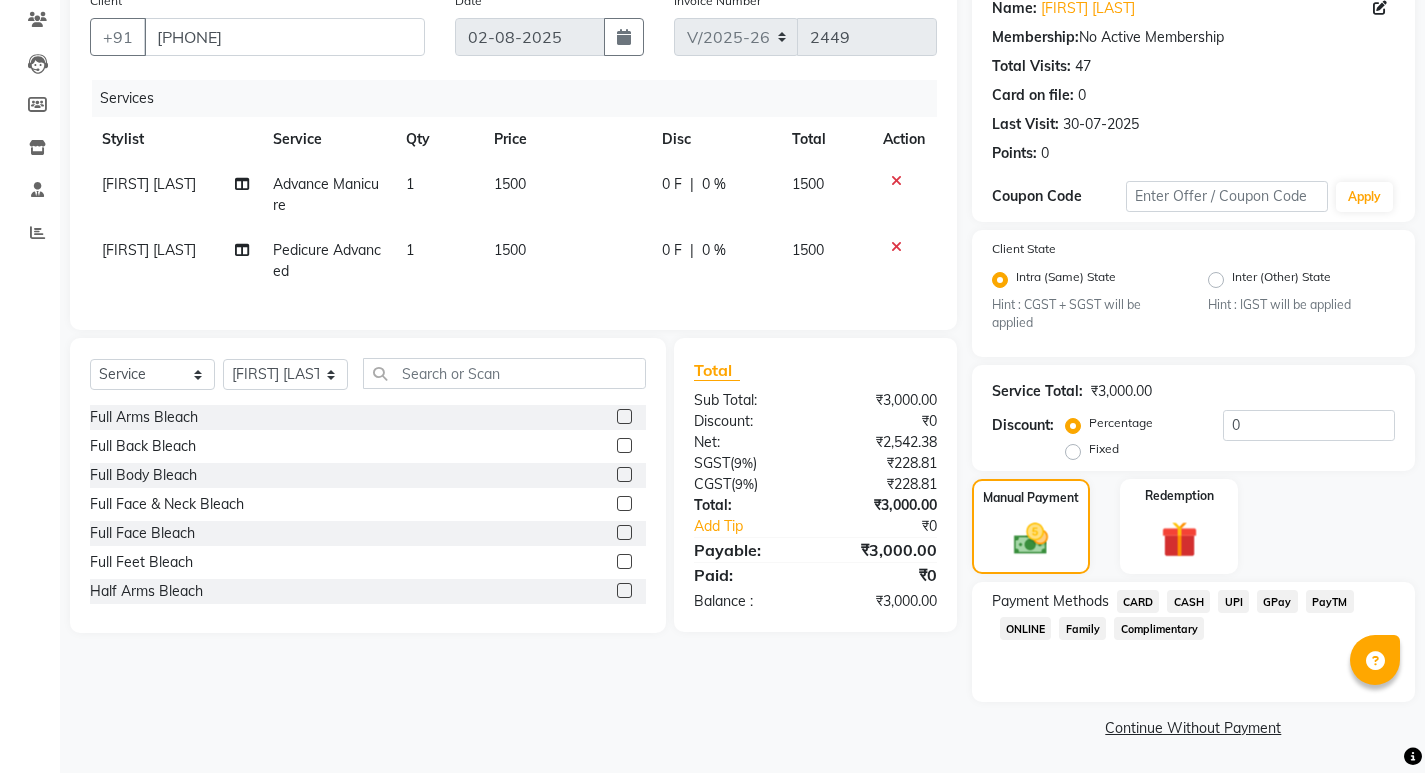 click on "UPI" 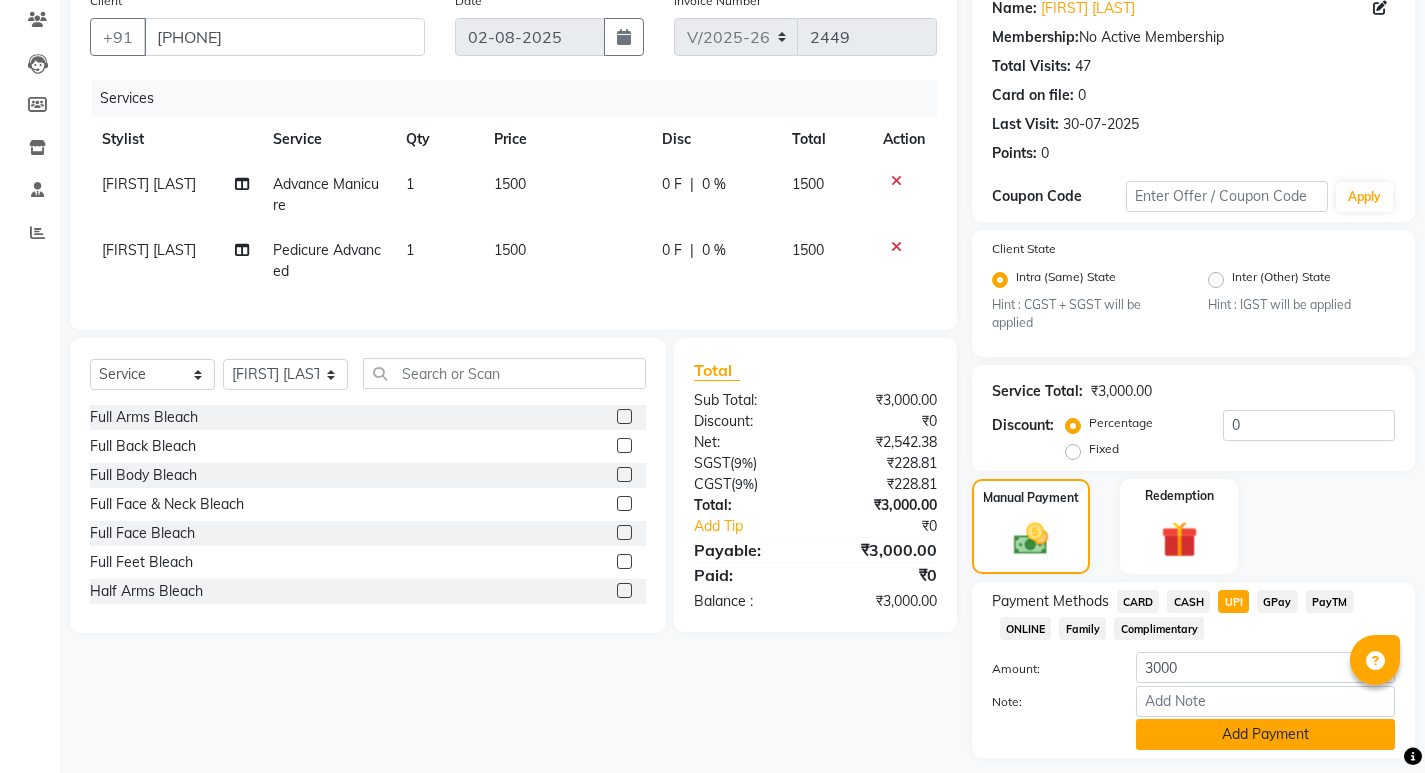 scroll, scrollTop: 224, scrollLeft: 0, axis: vertical 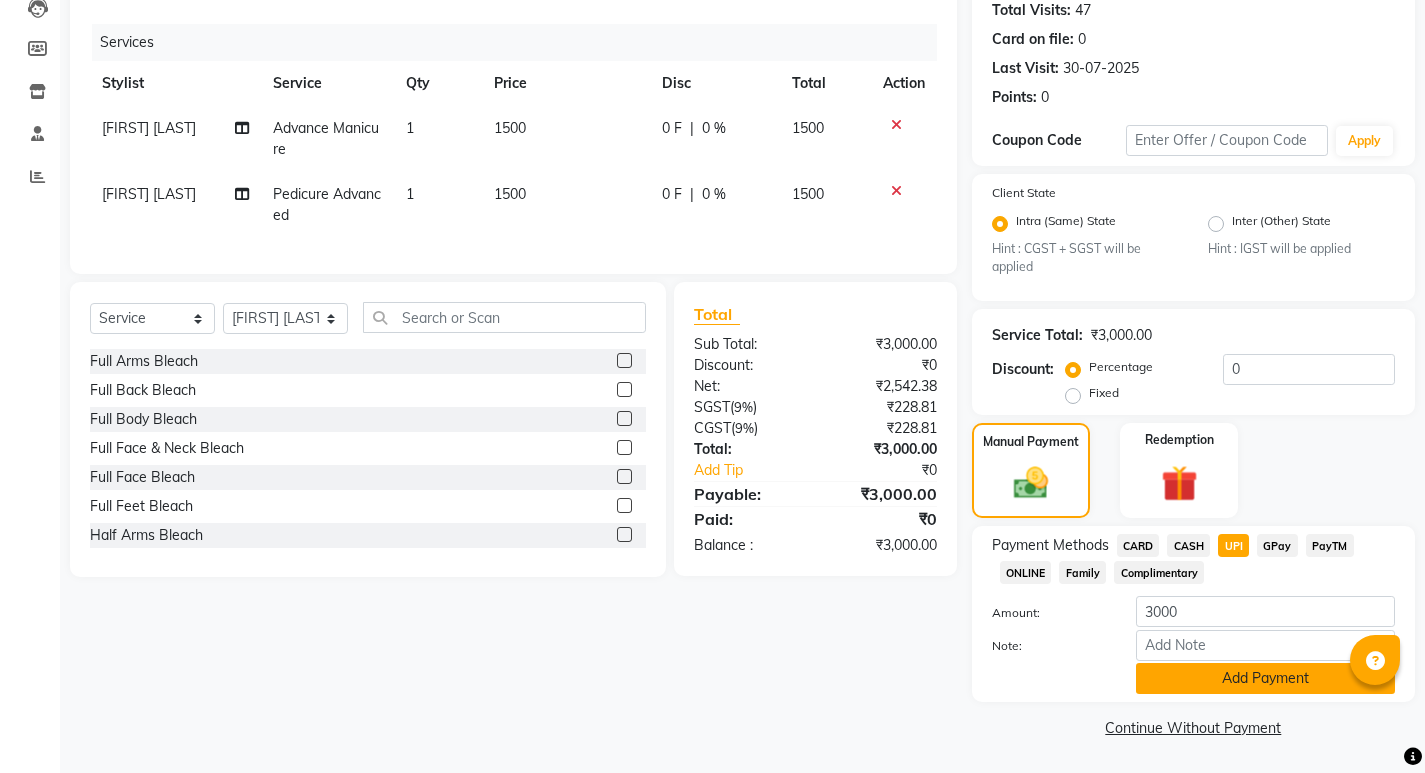 click on "Add Payment" 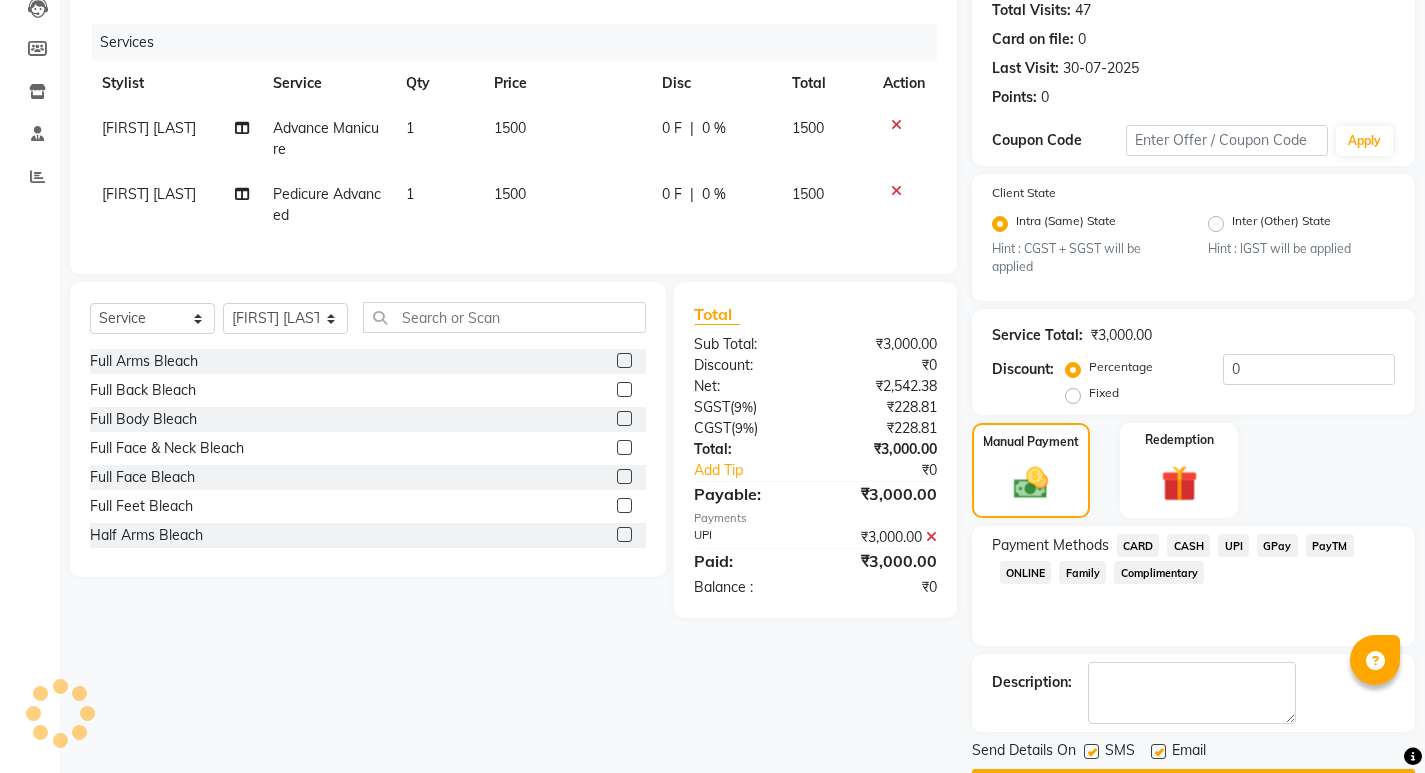 scroll, scrollTop: 281, scrollLeft: 0, axis: vertical 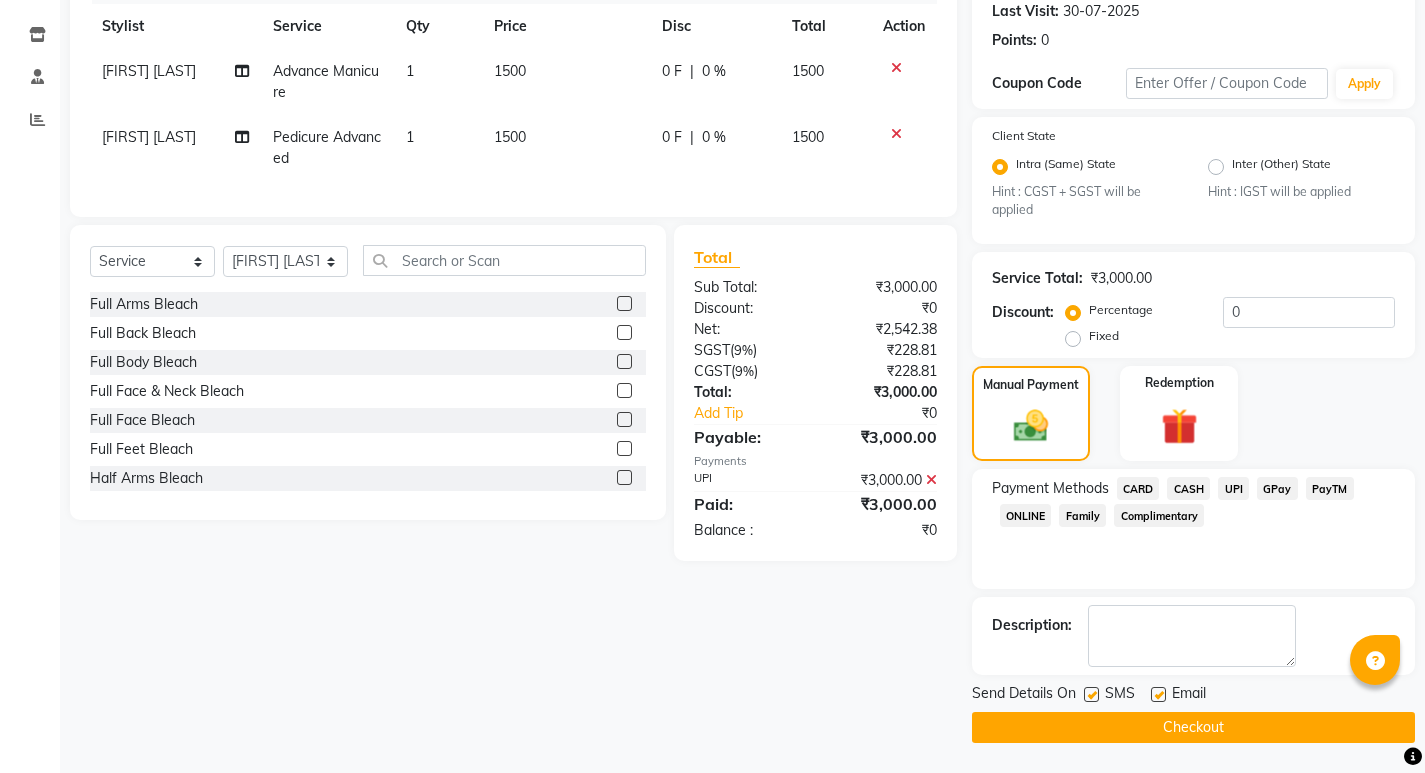 click on "Checkout" 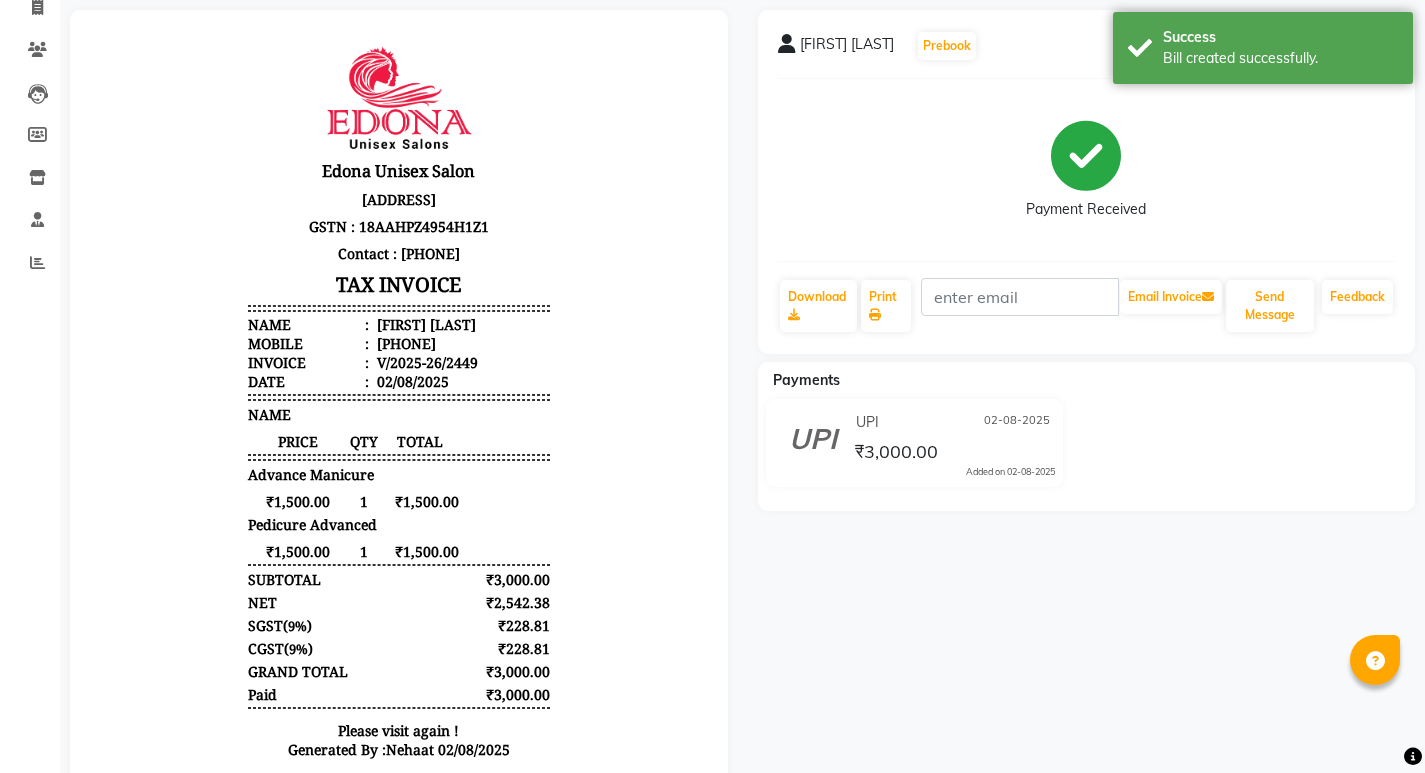 scroll, scrollTop: 207, scrollLeft: 0, axis: vertical 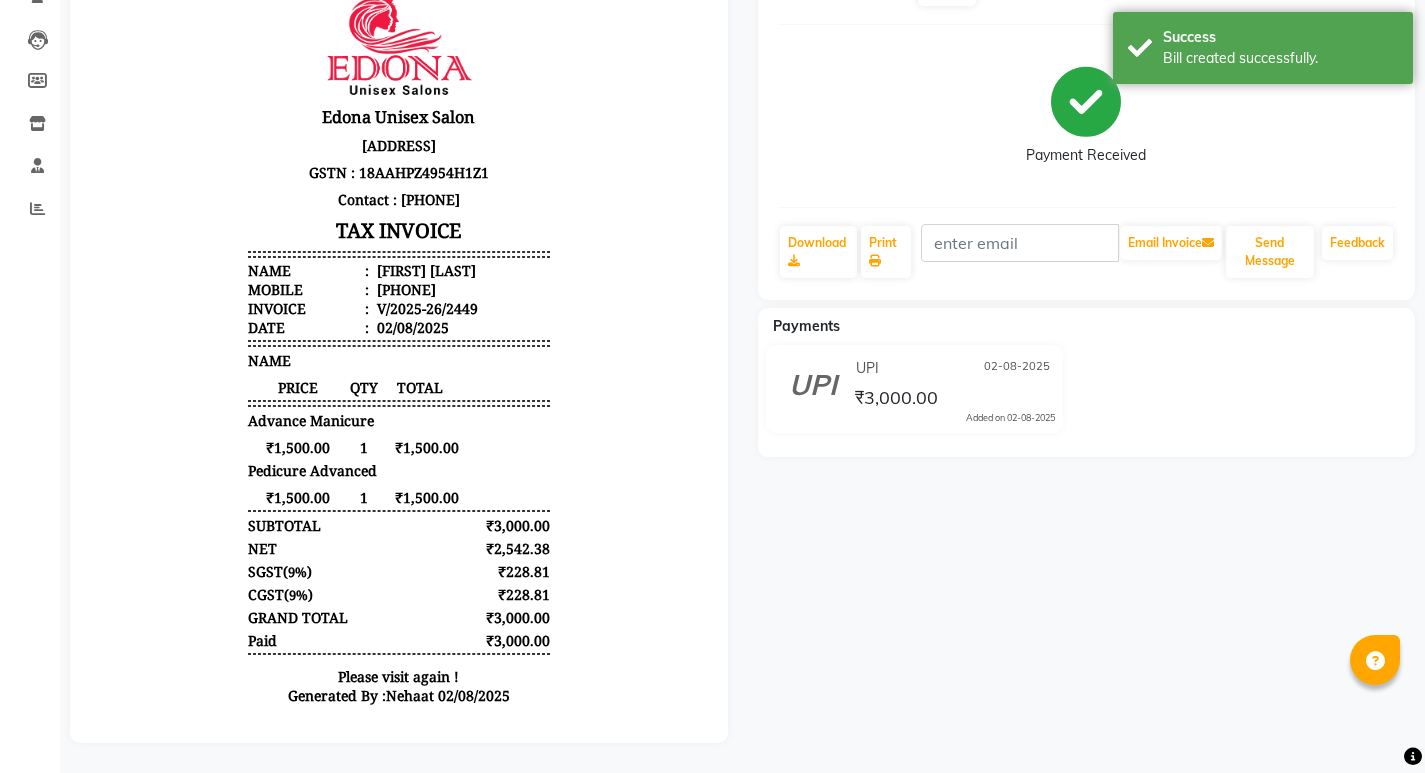 click on "Romasma Daimari  Prebook   Payment Received  Download  Print   Email Invoice   Send Message Feedback  Payments UPI 02-08-2025 ₹3,000.00  Added on 02-08-2025" 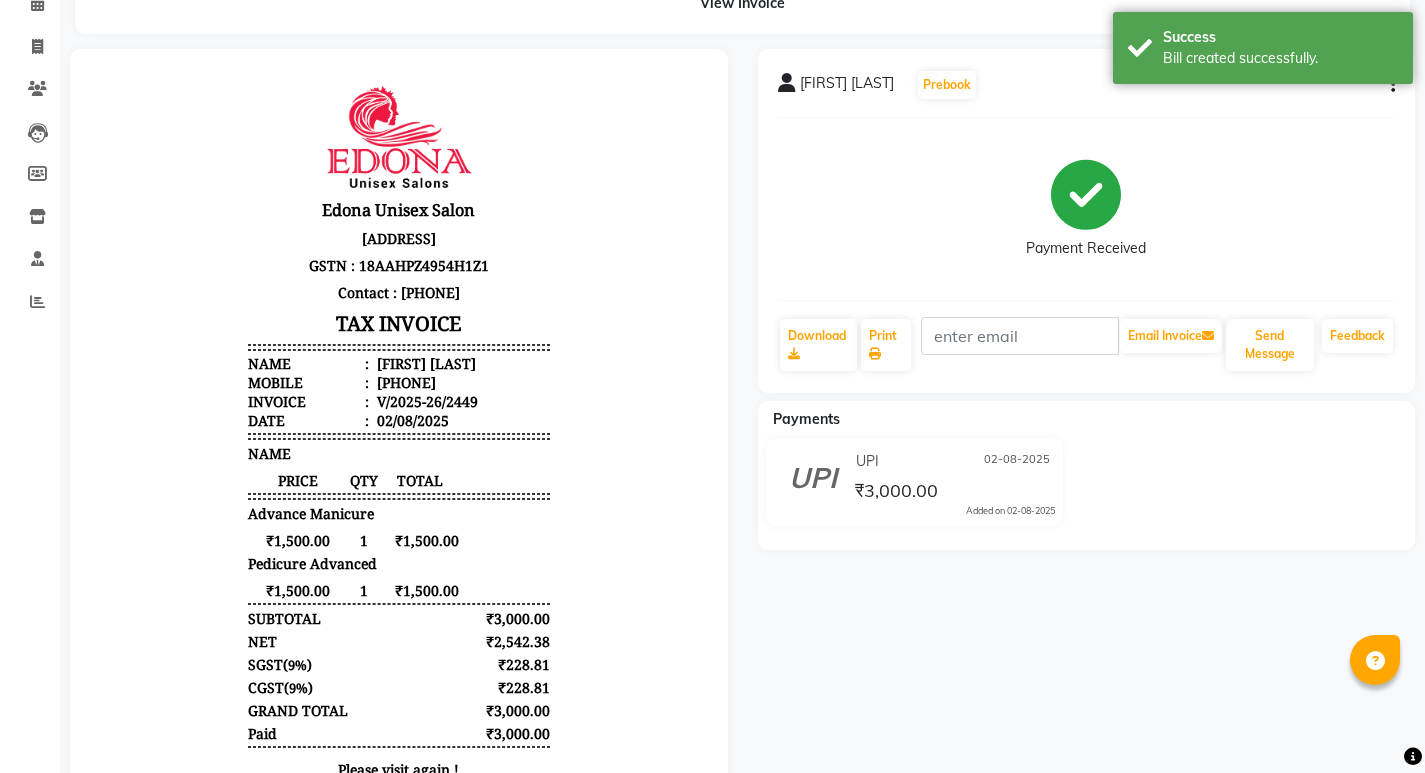 scroll, scrollTop: 0, scrollLeft: 0, axis: both 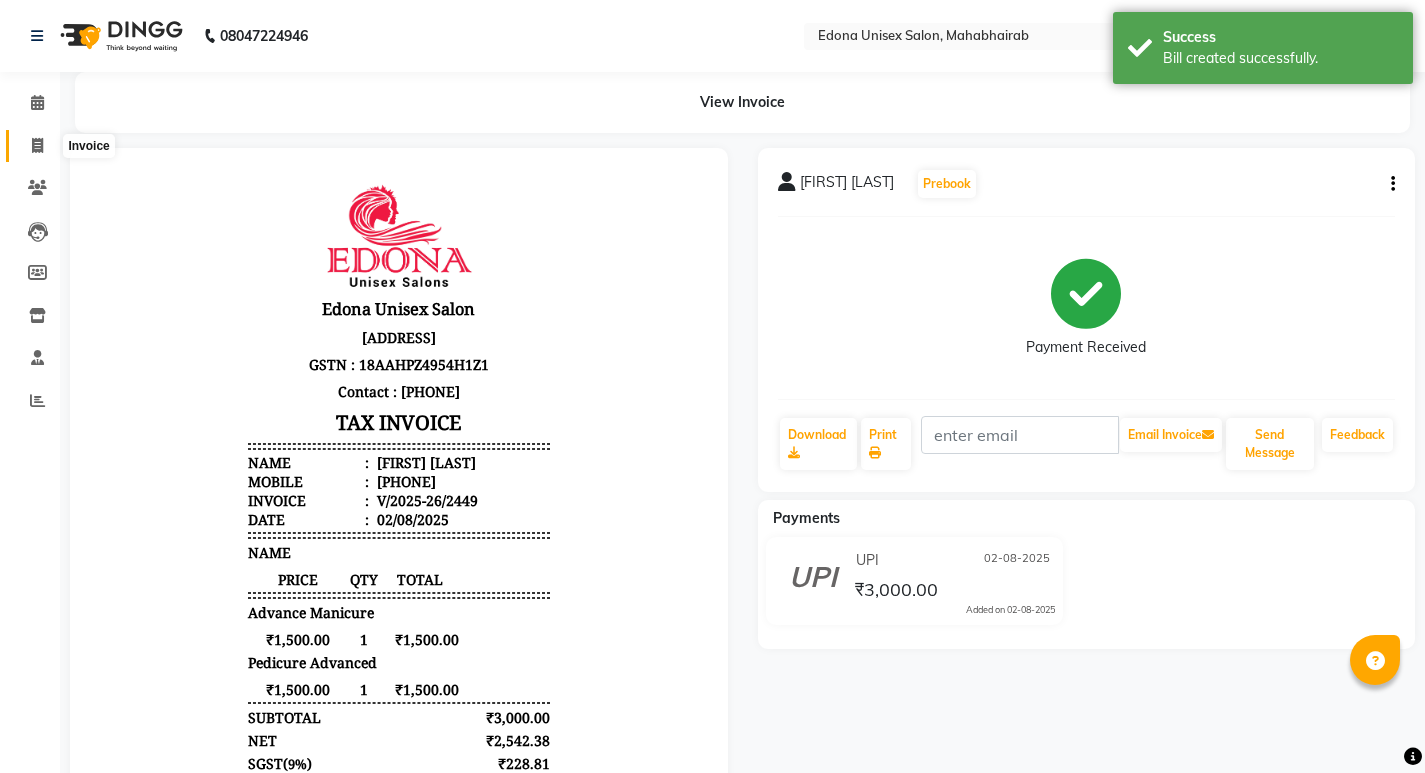 click 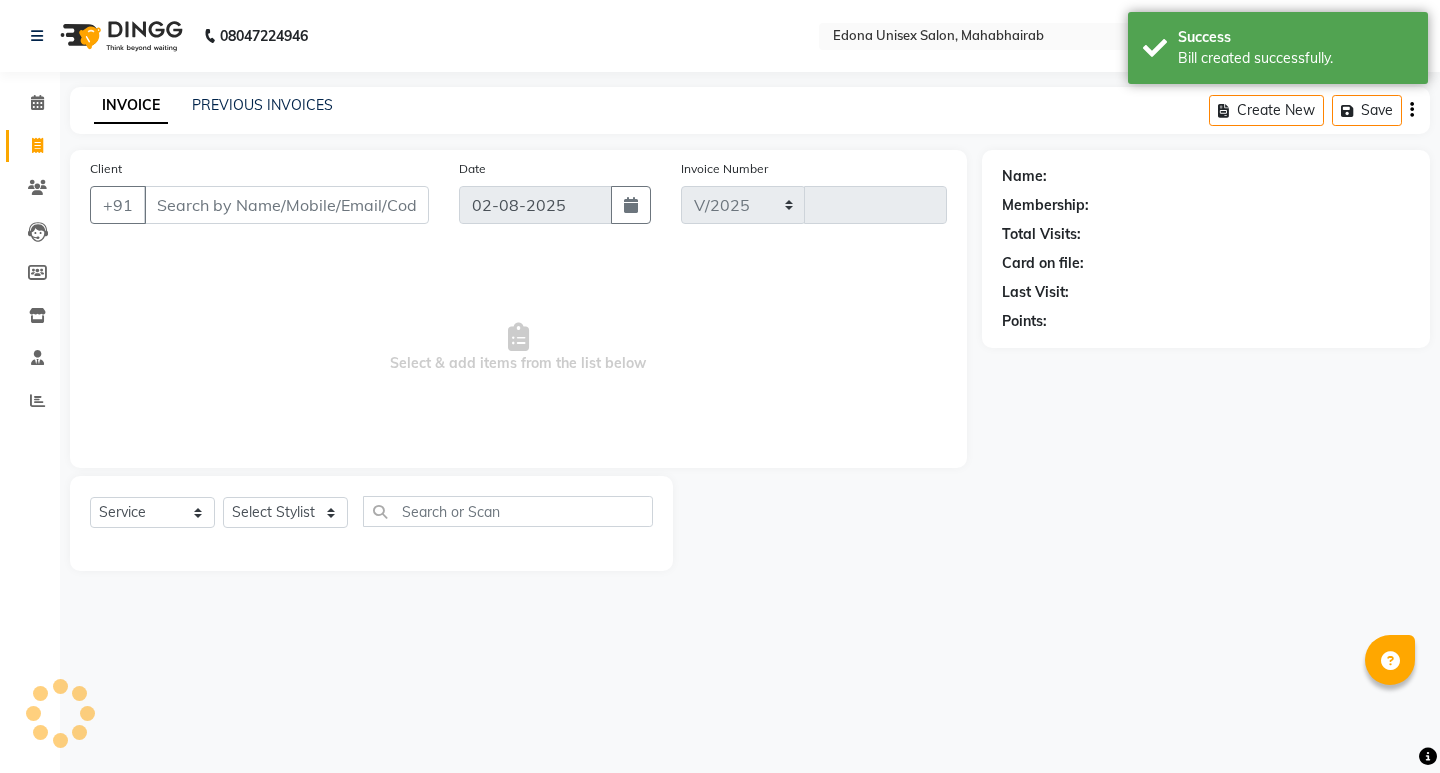 select on "5393" 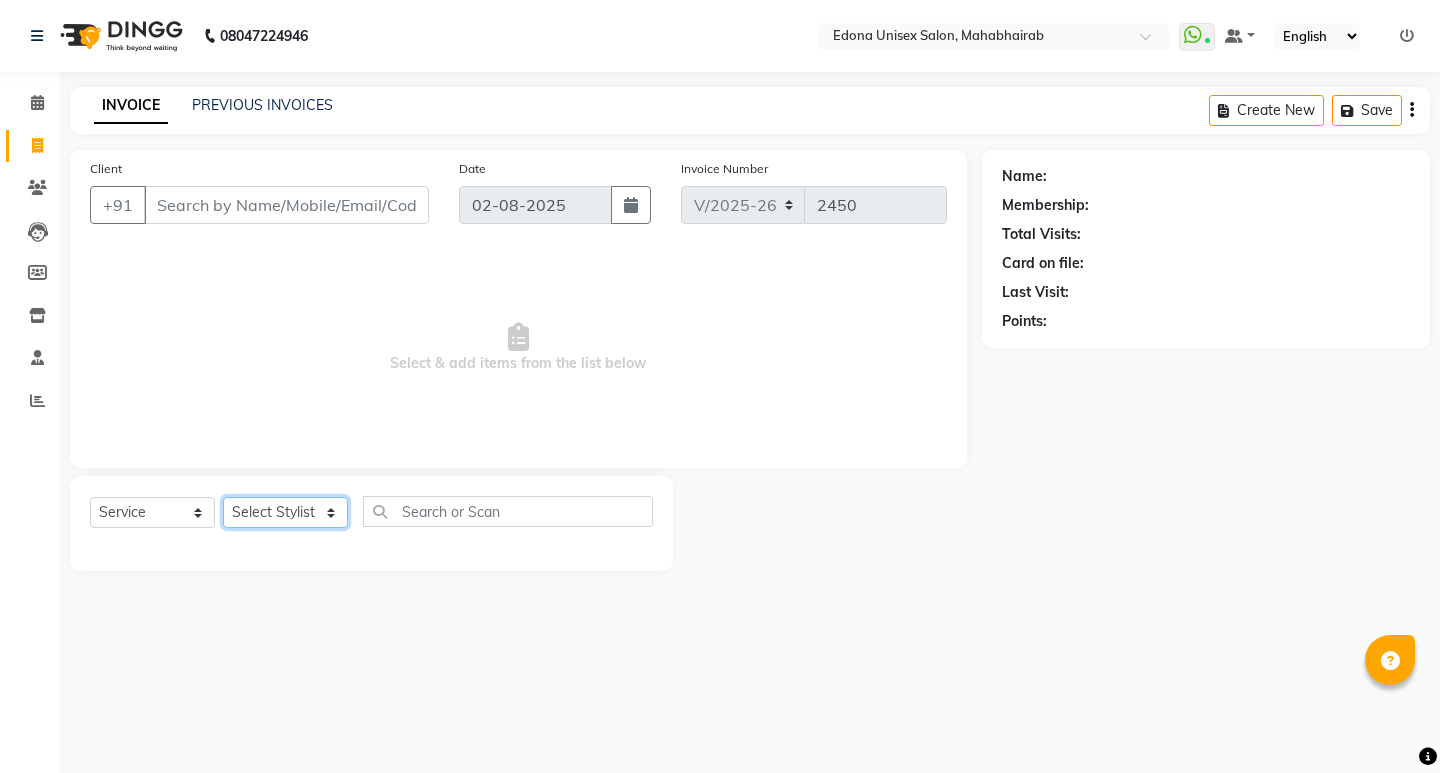 click on "Select Stylist Admin [FIRST] [LAST] [FIRST] [LAST] [FIRST] [LAST] [FIRST] [LAST] [FIRST] [LAST] [FIRST] [LAST] [FIRST] [LAST] [FIRST] [LAST] [FIRST] [LAST] [FIRST] [LAST] [FIRST] [LAST] [FIRST] [LAST] [FIRST] [LAST] [FIRST] [LAST] [FIRST] [LAST] [FIRST] [LAST] [FIRST] [LAST]" 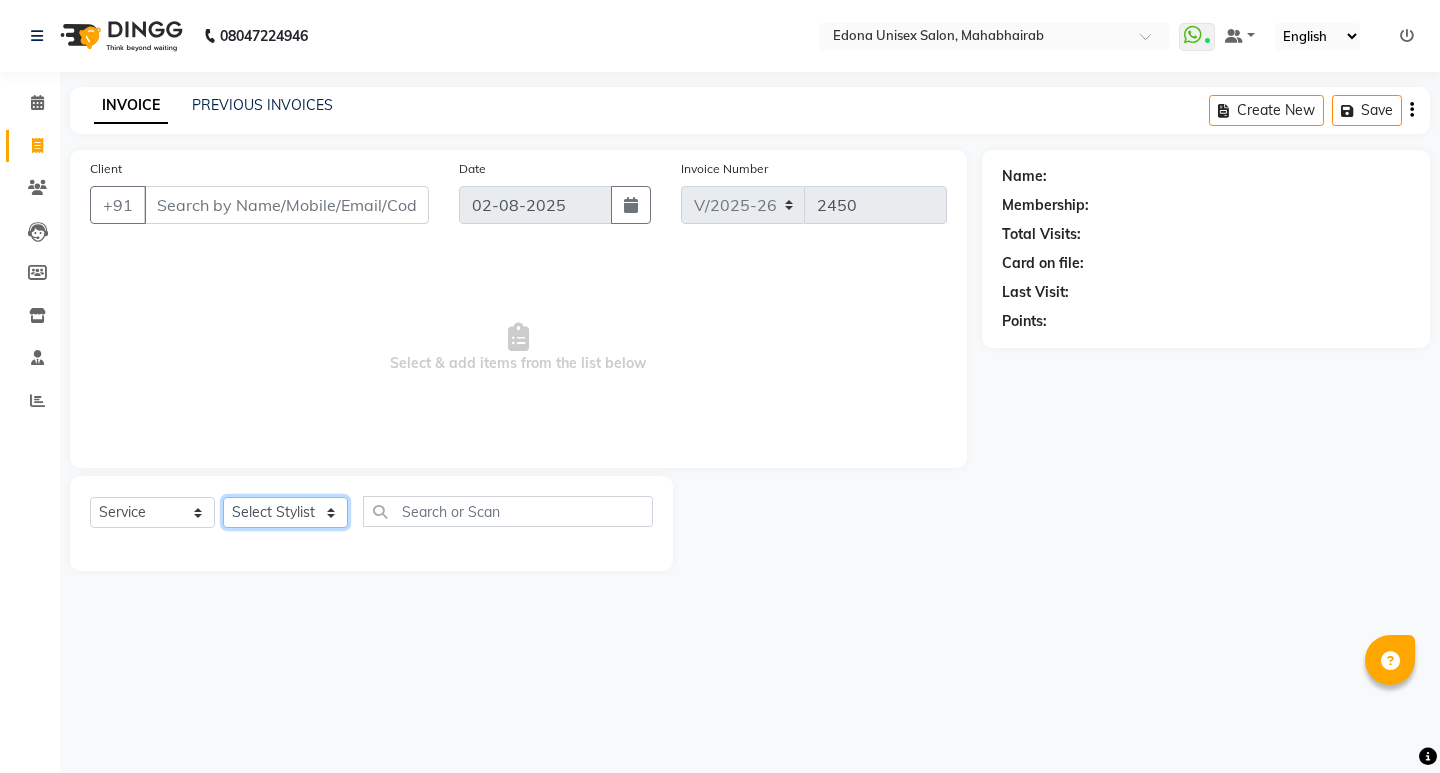 select on "87820" 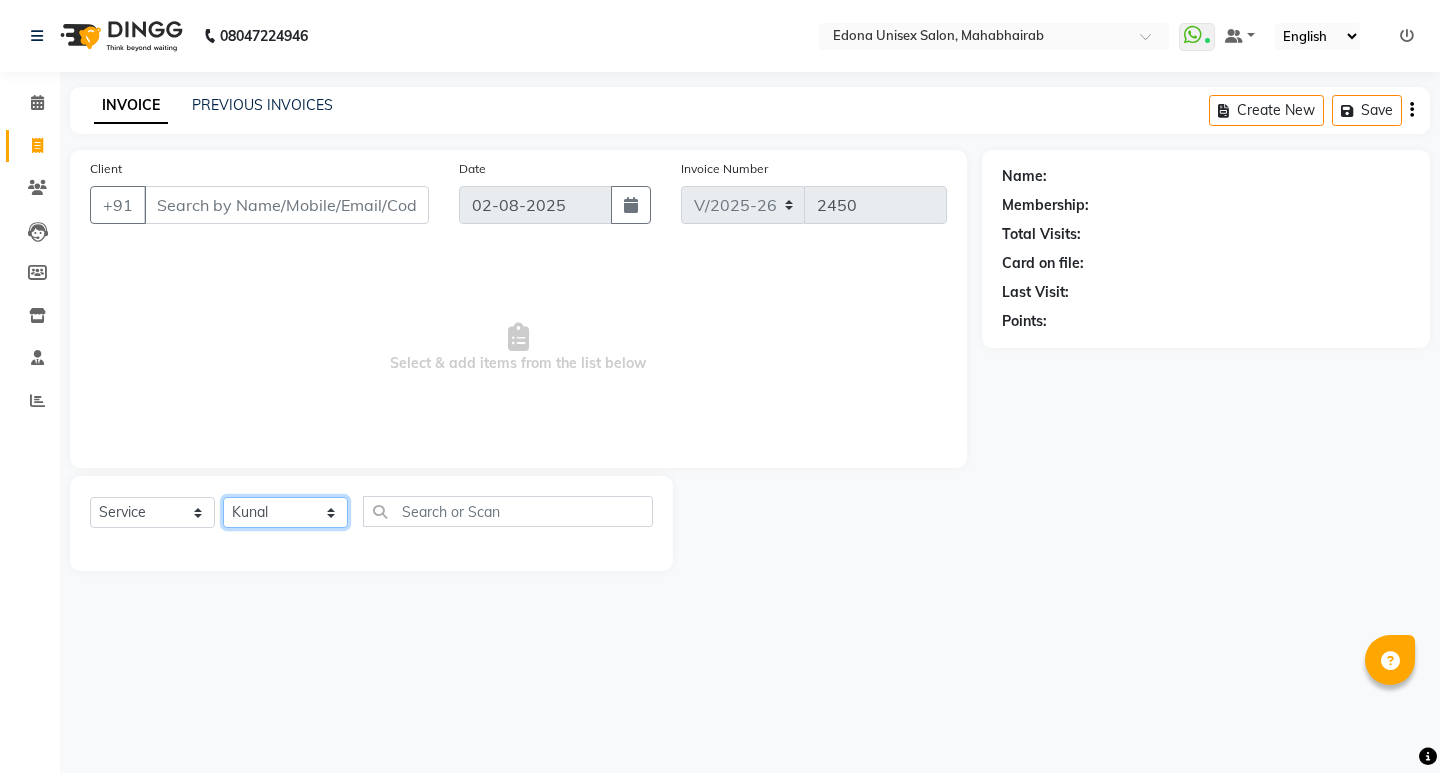click on "Select Stylist Admin [FIRST] [LAST] [FIRST] [LAST] [FIRST] [LAST] [FIRST] [LAST] [FIRST] [LAST] [FIRST] [LAST] [FIRST] [LAST] [FIRST] [LAST] [FIRST] [LAST] [FIRST] [LAST] [FIRST] [LAST] [FIRST] [LAST] [FIRST] [LAST] [FIRST] [LAST] [FIRST] [LAST] [FIRST] [LAST] [FIRST] [LAST]" 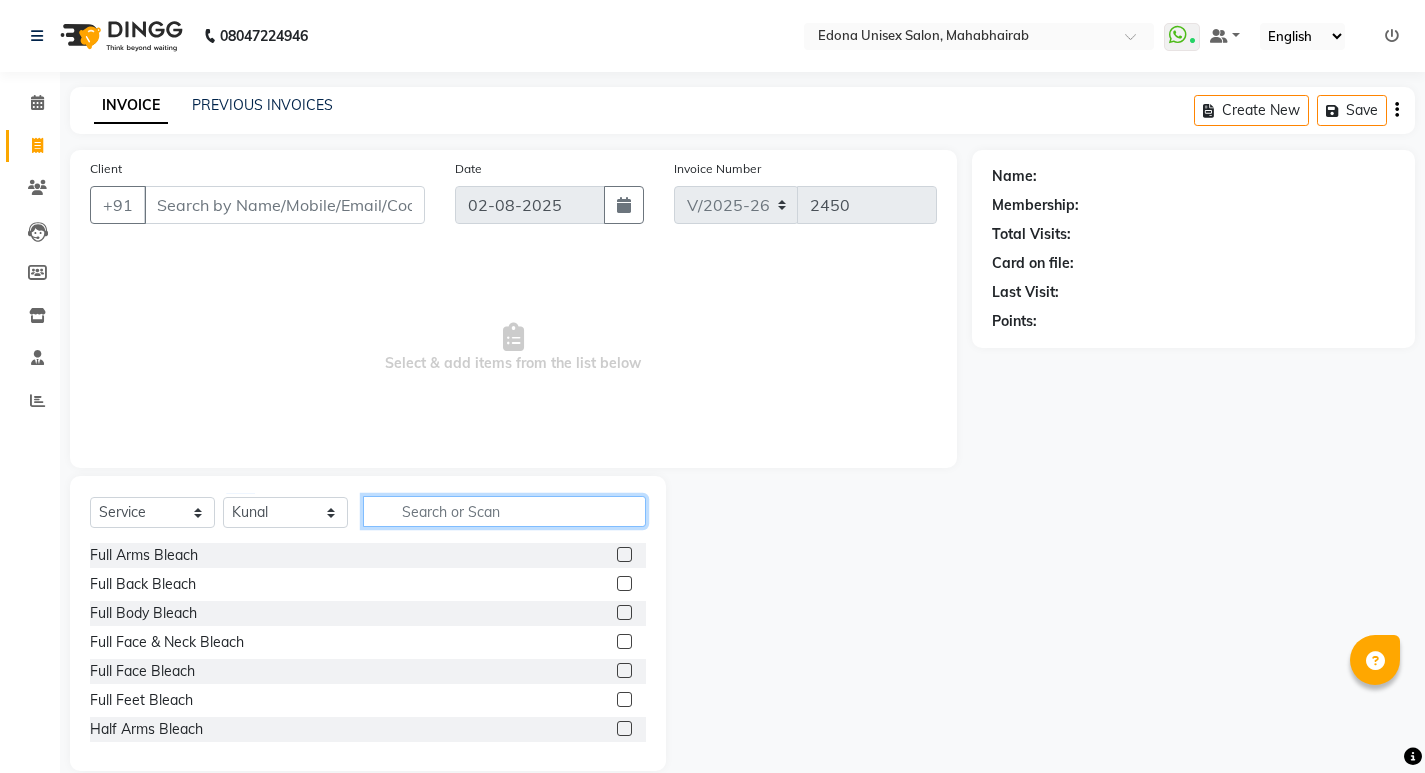 click 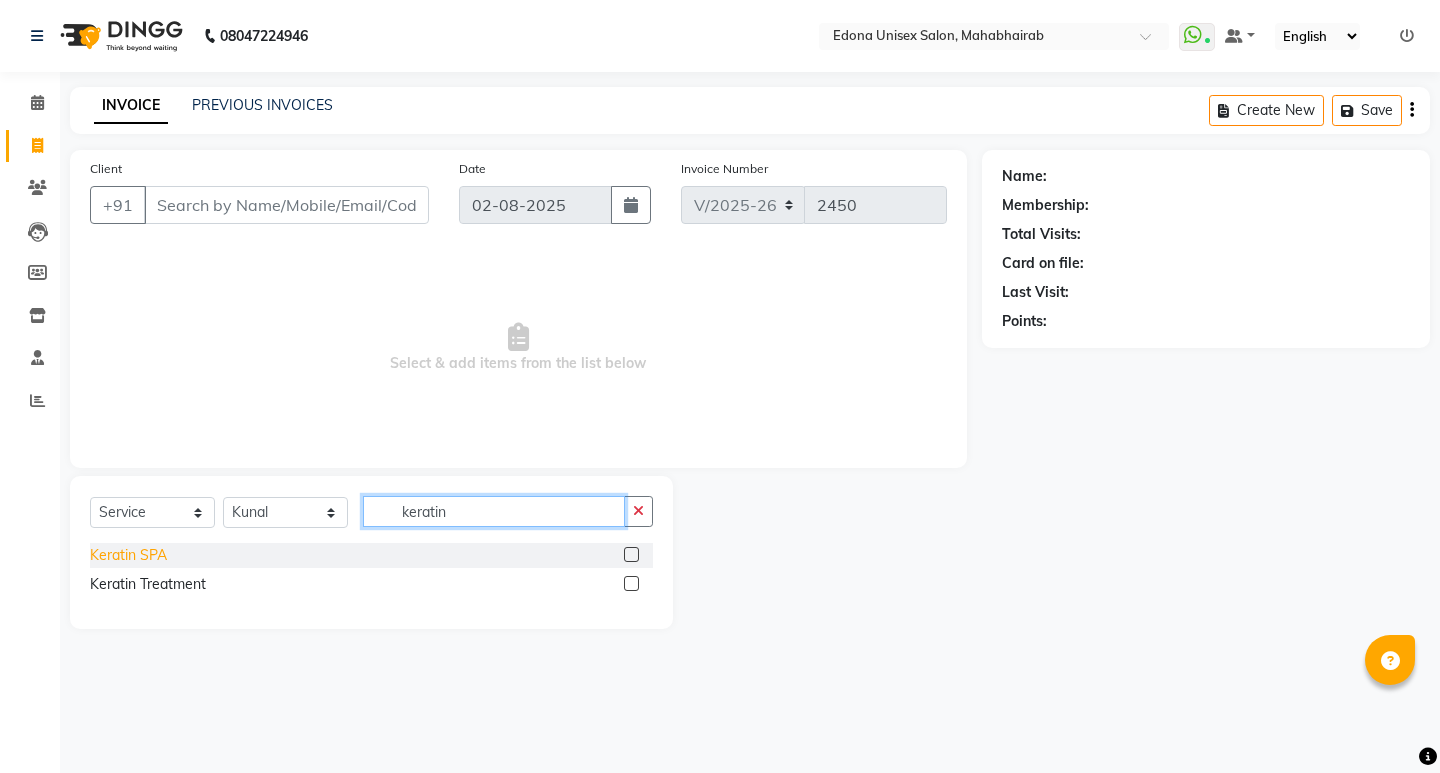 type on "keratin" 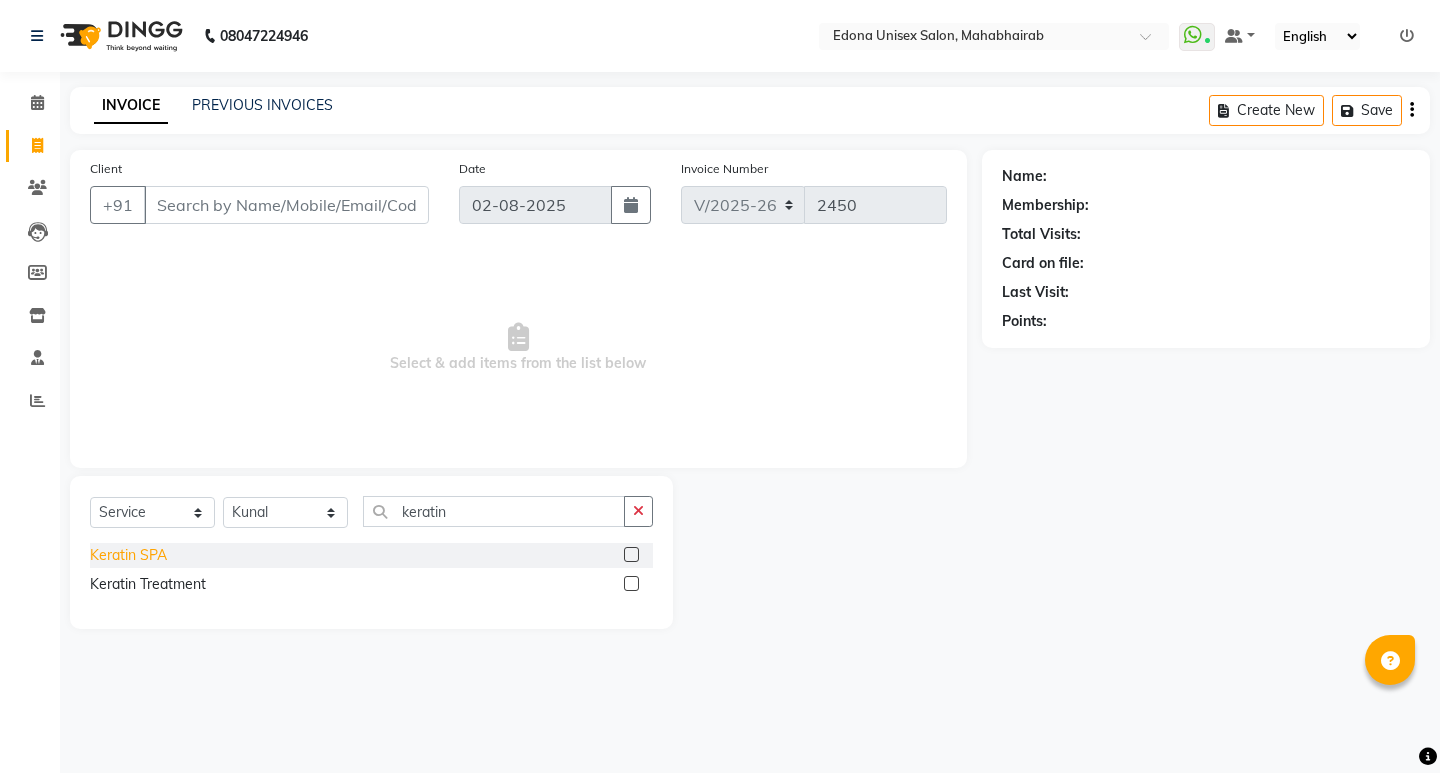 drag, startPoint x: 155, startPoint y: 552, endPoint x: 166, endPoint y: 546, distance: 12.529964 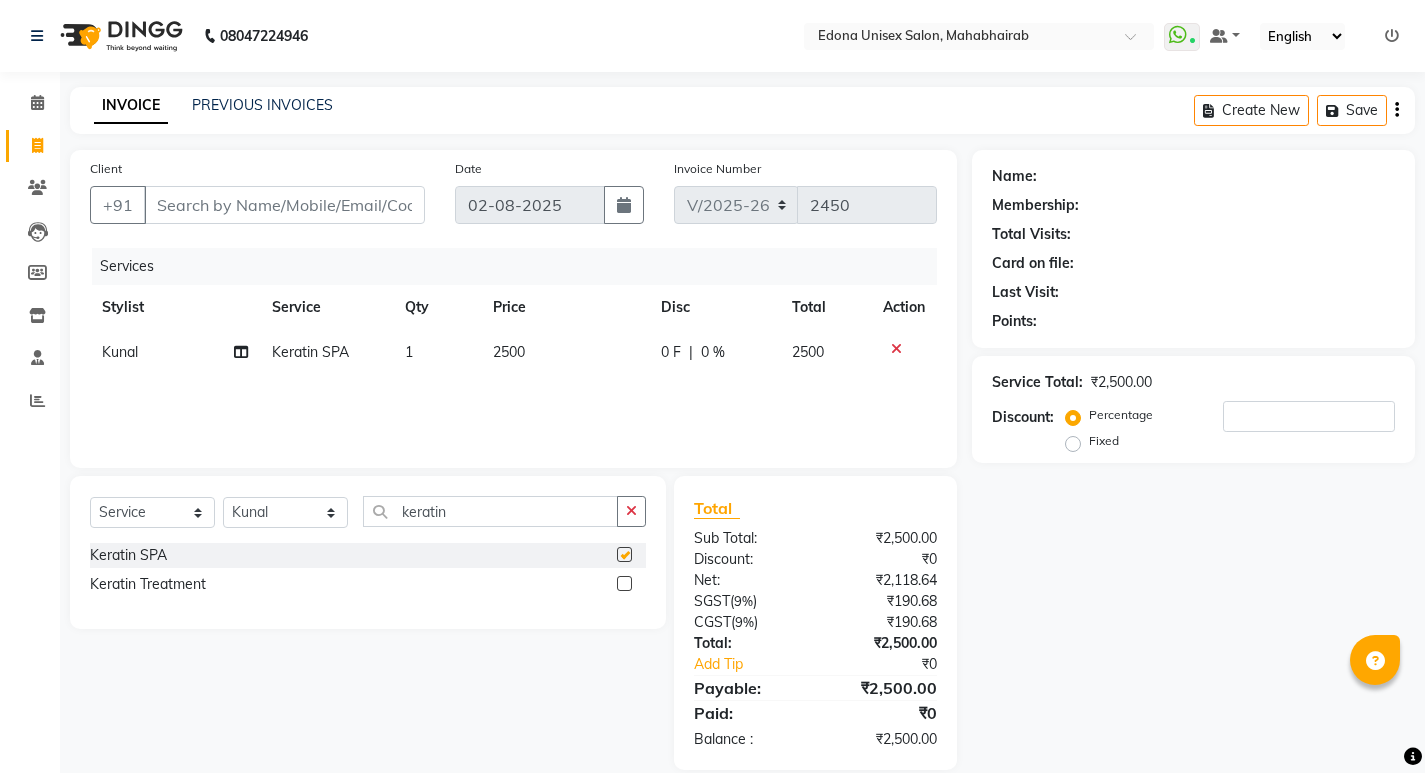 checkbox on "false" 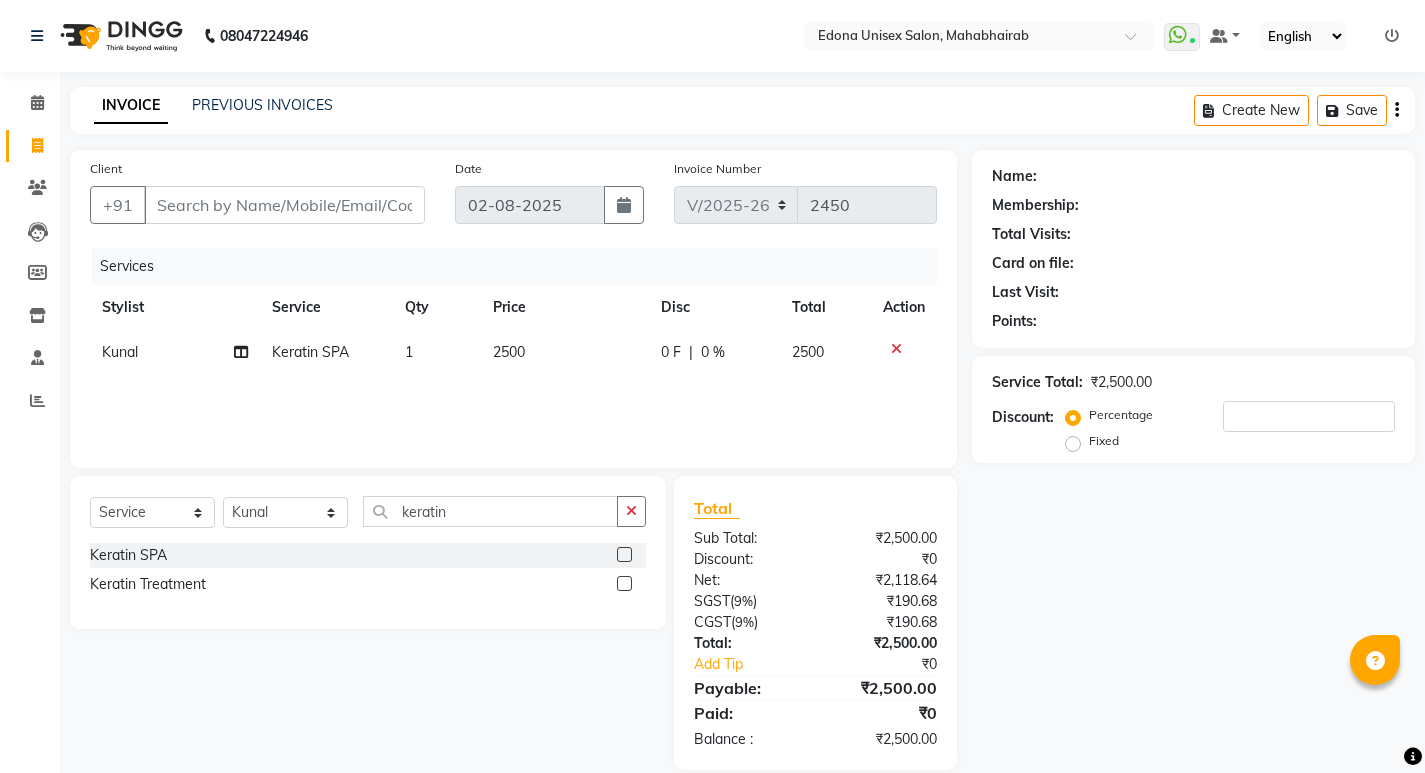 click on "2500" 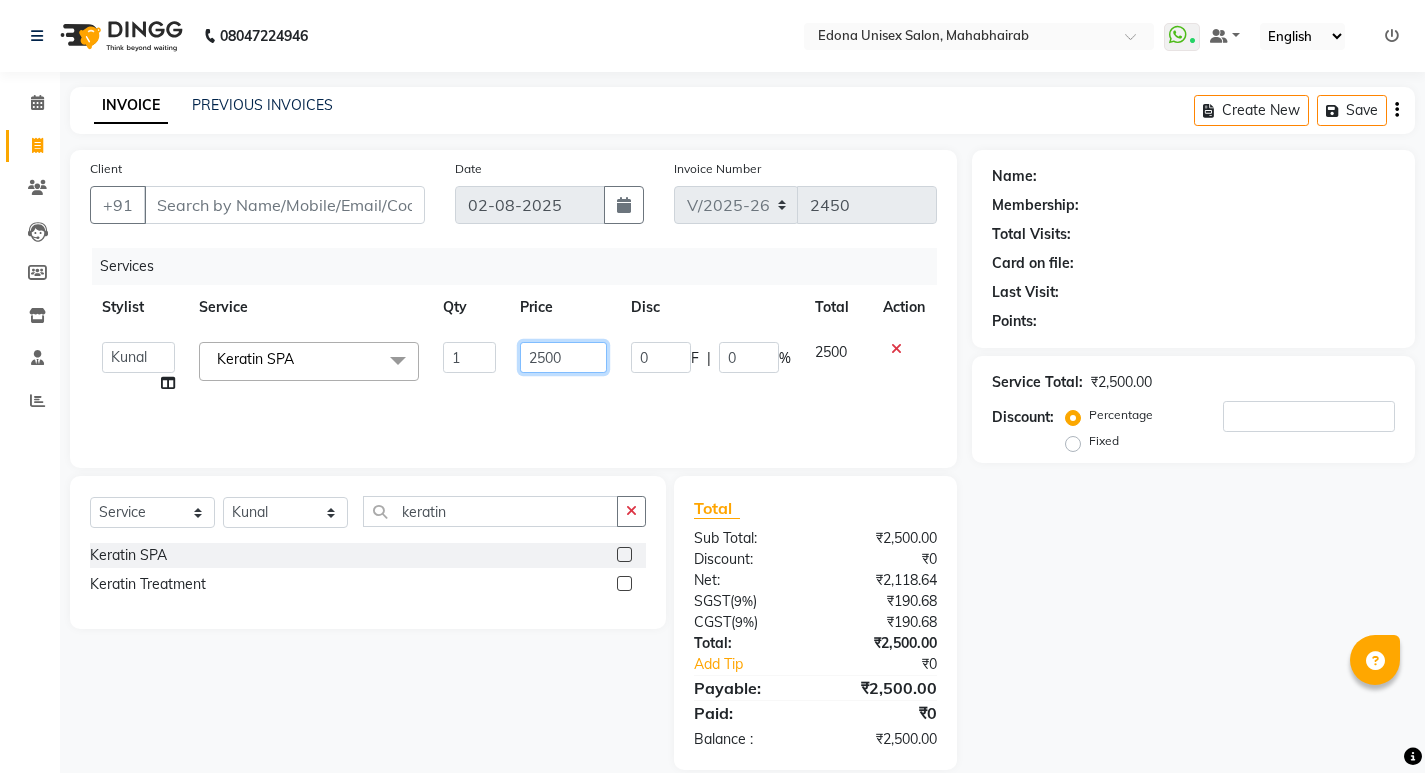 click on "2500" 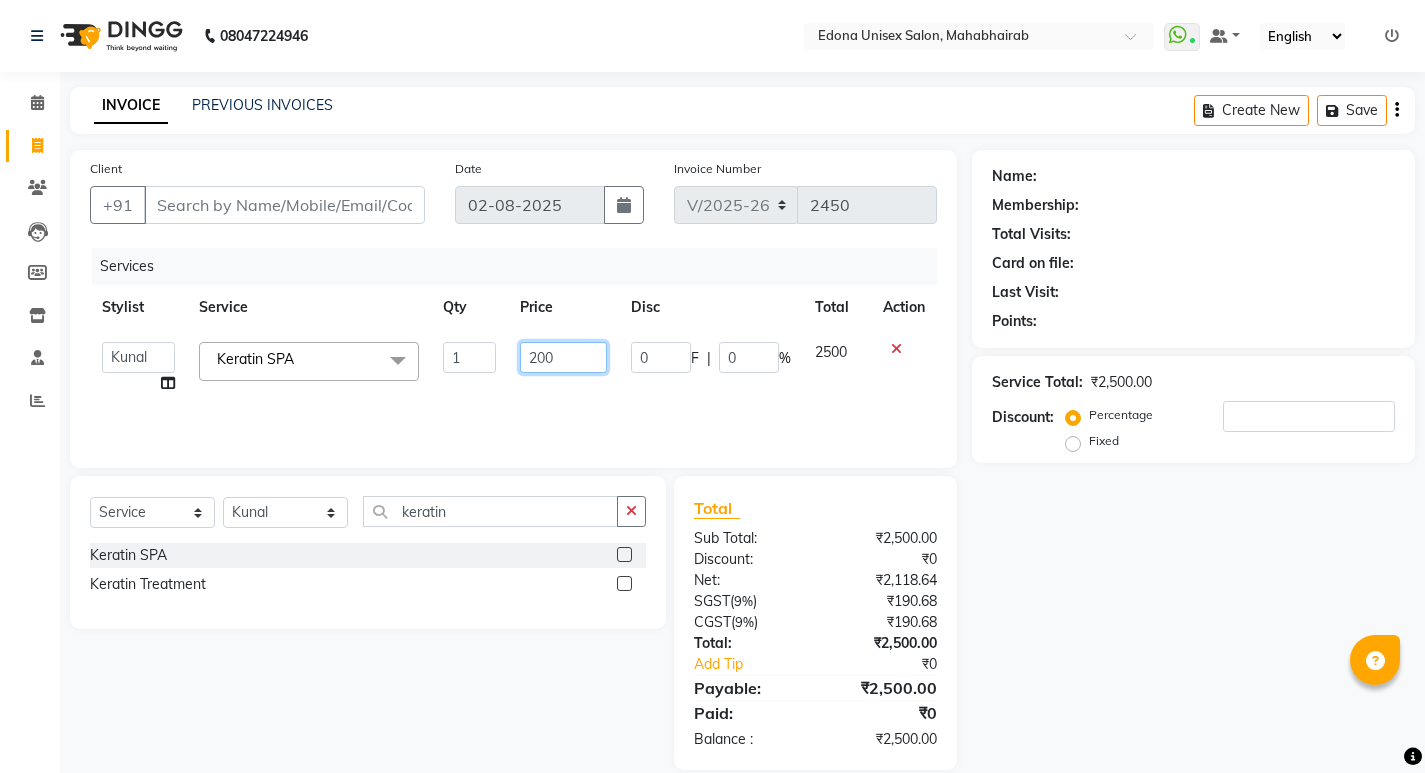 type on "2700" 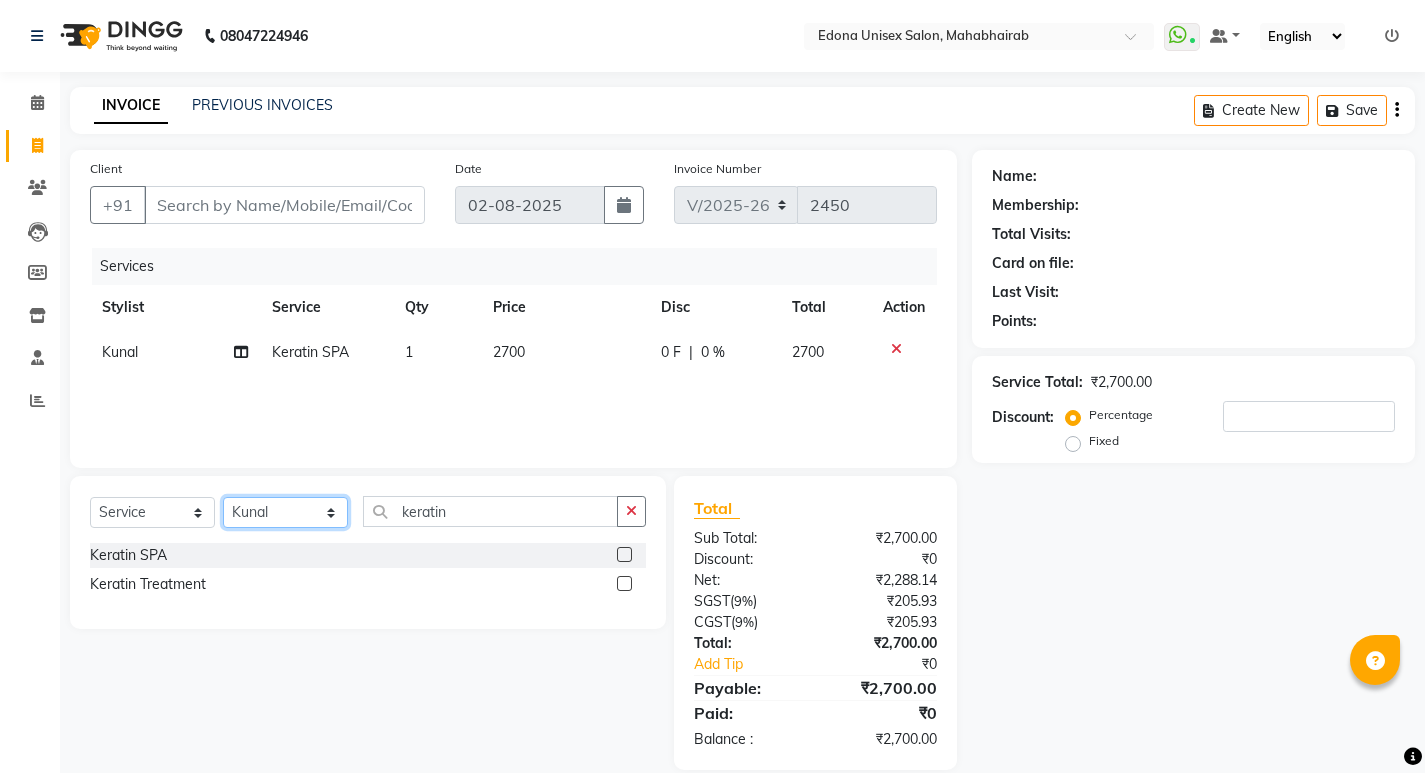 click on "Select Stylist Admin [FIRST] [LAST] [FIRST] [LAST] [FIRST] [LAST] [FIRST] [LAST] [FIRST] [LAST] [FIRST] [LAST] [FIRST] [LAST] [FIRST] [LAST] [FIRST] [LAST] [FIRST] [LAST] [FIRST] [LAST] [FIRST] [LAST] [FIRST] [LAST] [FIRST] [LAST] [FIRST] [LAST] [FIRST] [LAST] [FIRST] [LAST]" 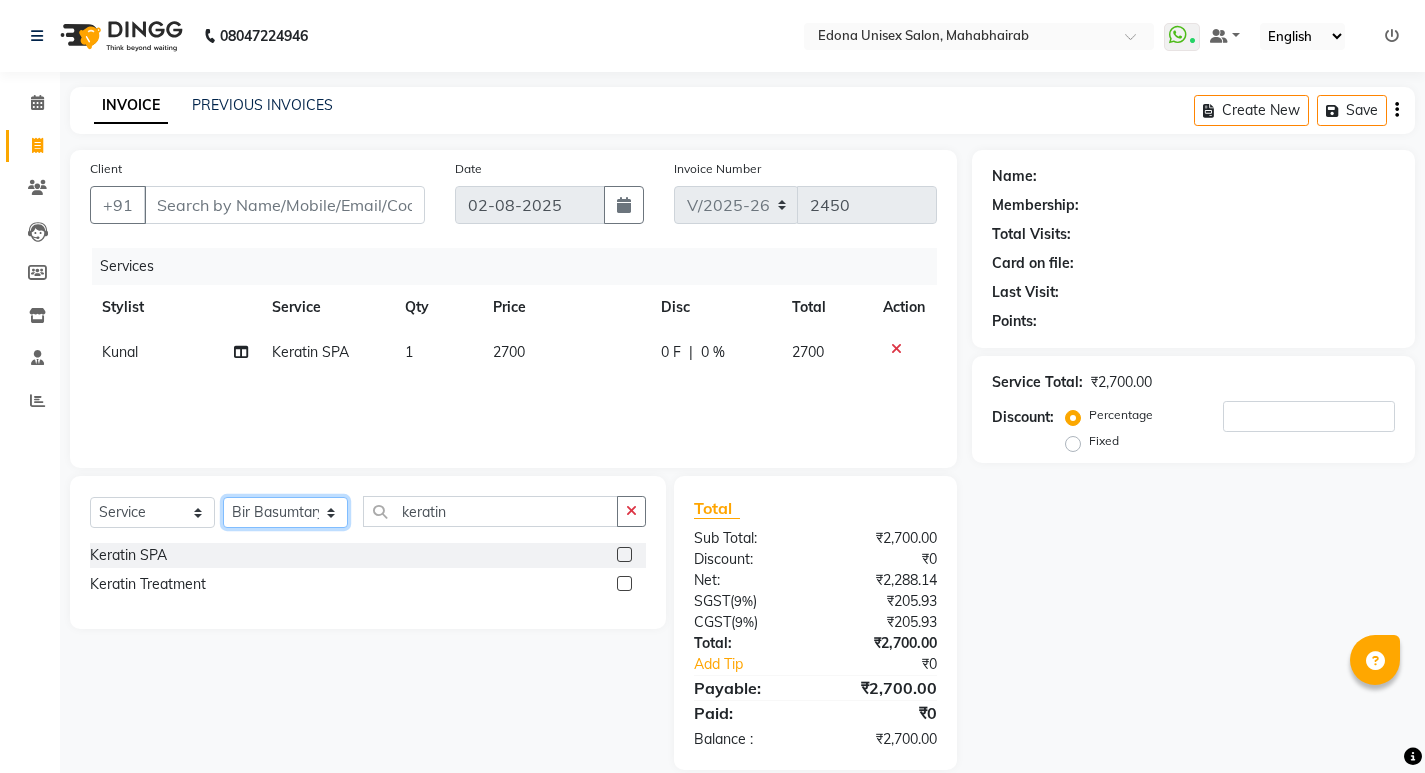 click on "Select Stylist Admin [FIRST] [LAST] [FIRST] [LAST] [FIRST] [LAST] [FIRST] [LAST] [FIRST] [LAST] [FIRST] [LAST] [FIRST] [LAST] [FIRST] [LAST] [FIRST] [LAST] [FIRST] [LAST] [FIRST] [LAST] [FIRST] [LAST] [FIRST] [LAST] [FIRST] [LAST] [FIRST] [LAST] [FIRST] [LAST] [FIRST] [LAST]" 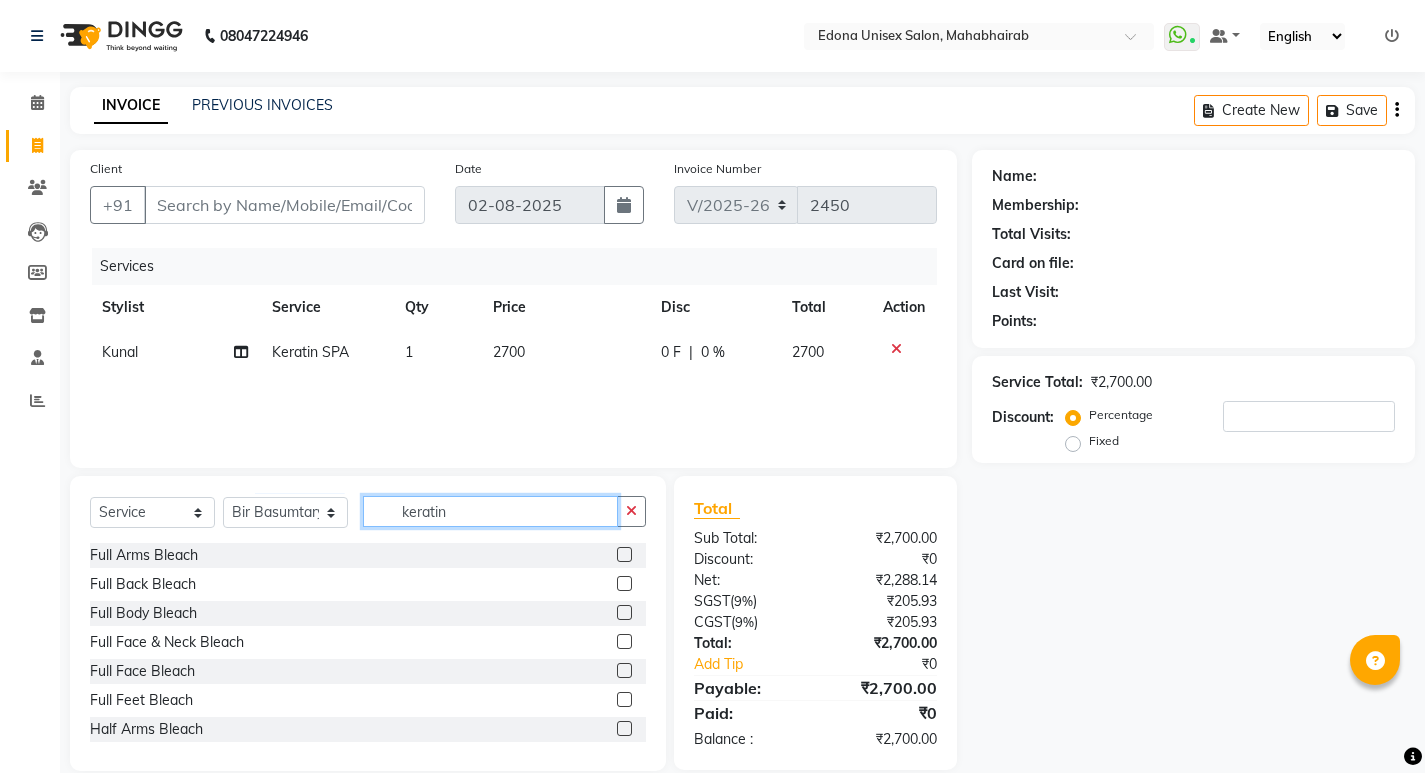 click on "keratin" 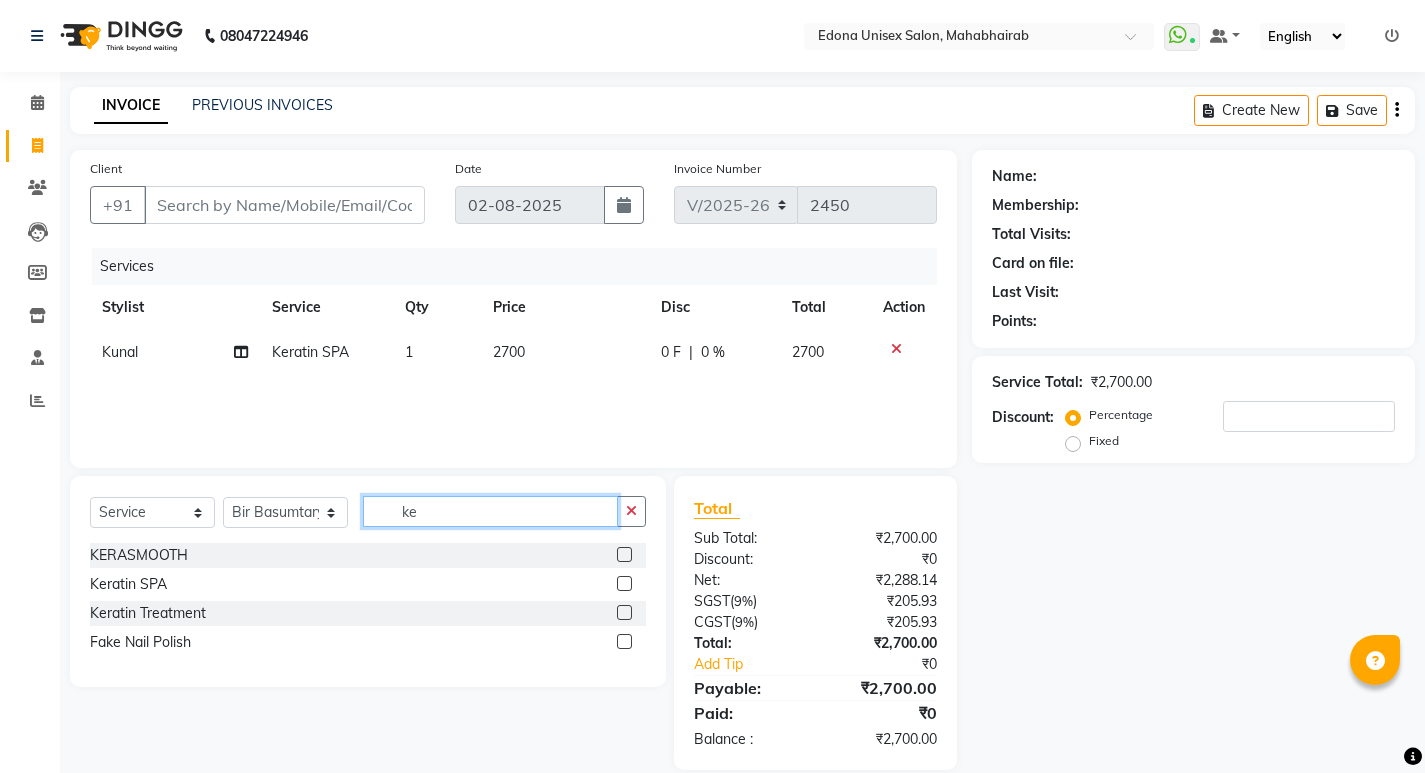 type on "k" 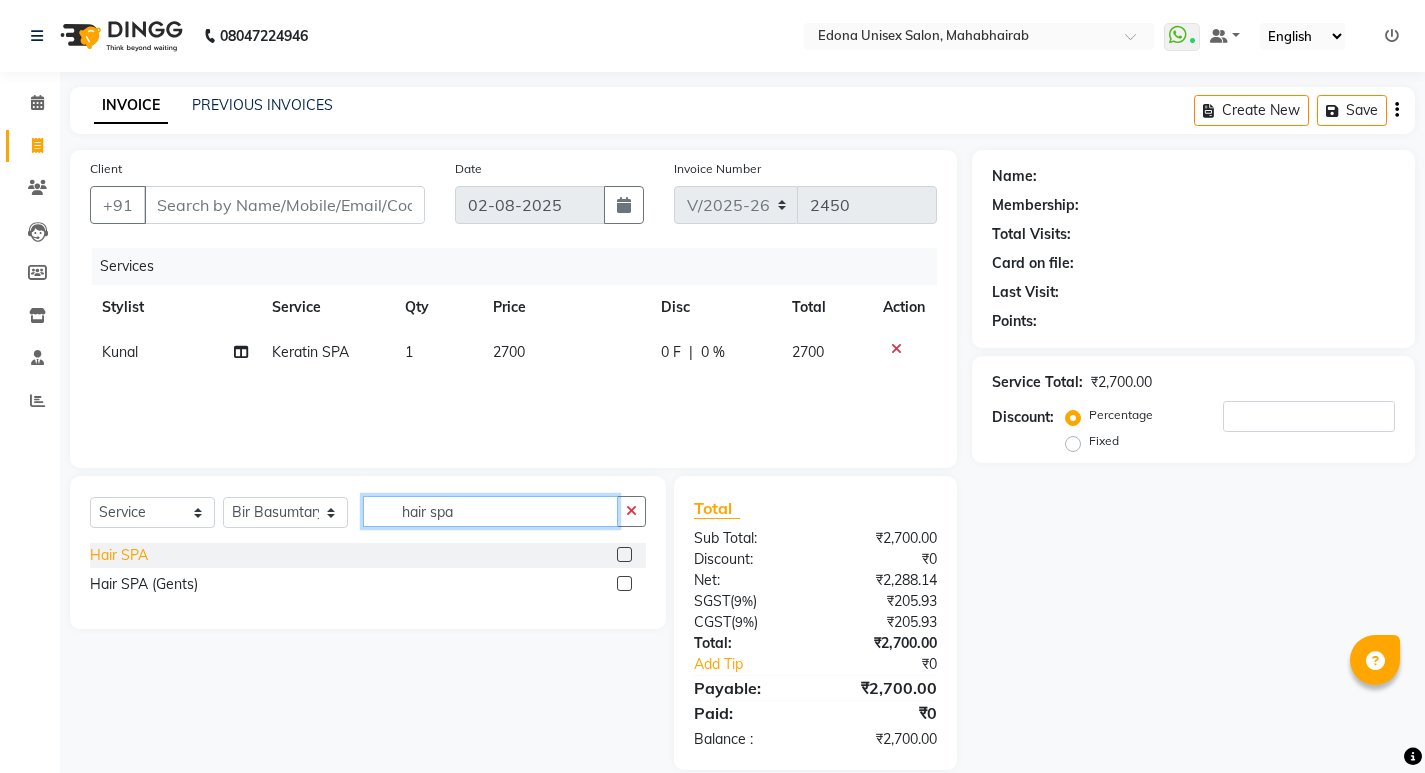 type on "hair spa" 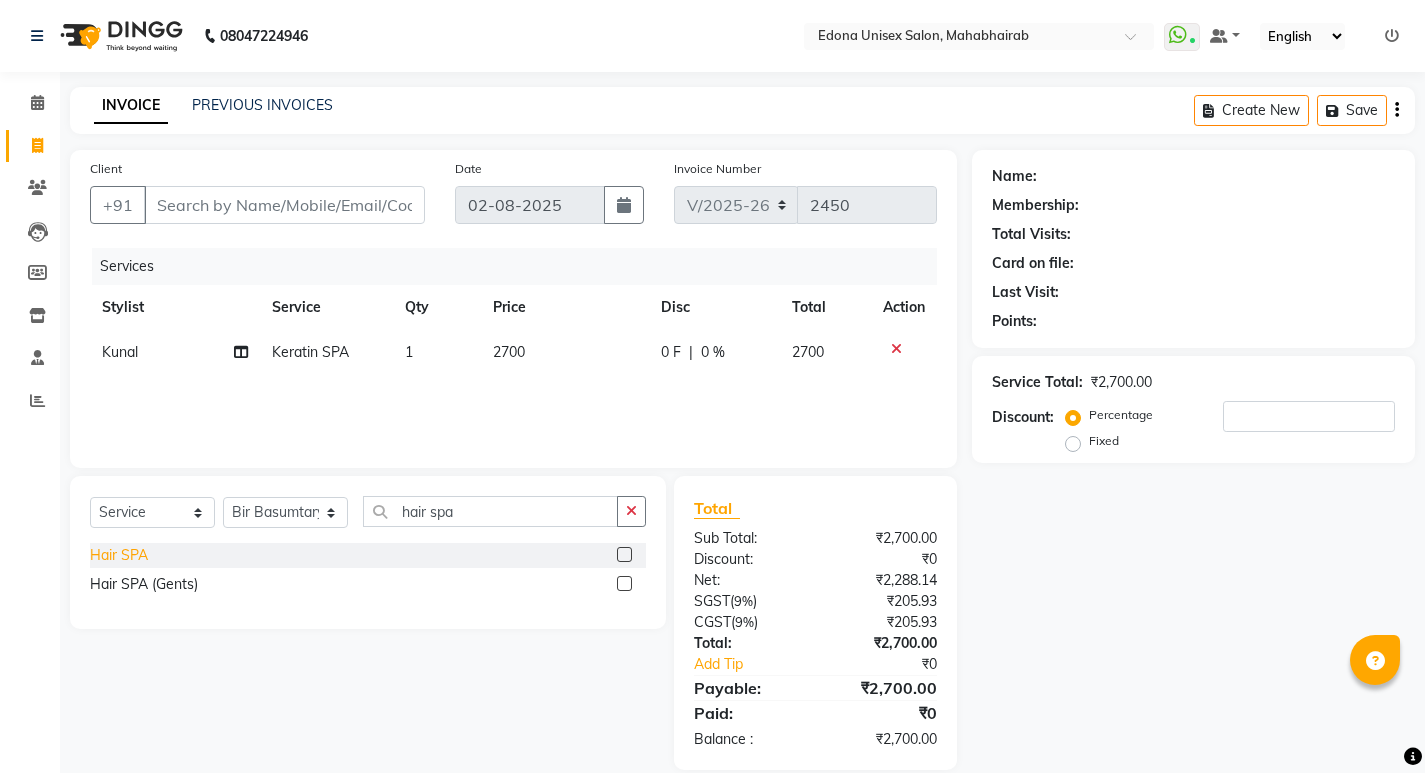 click on "Hair SPA" 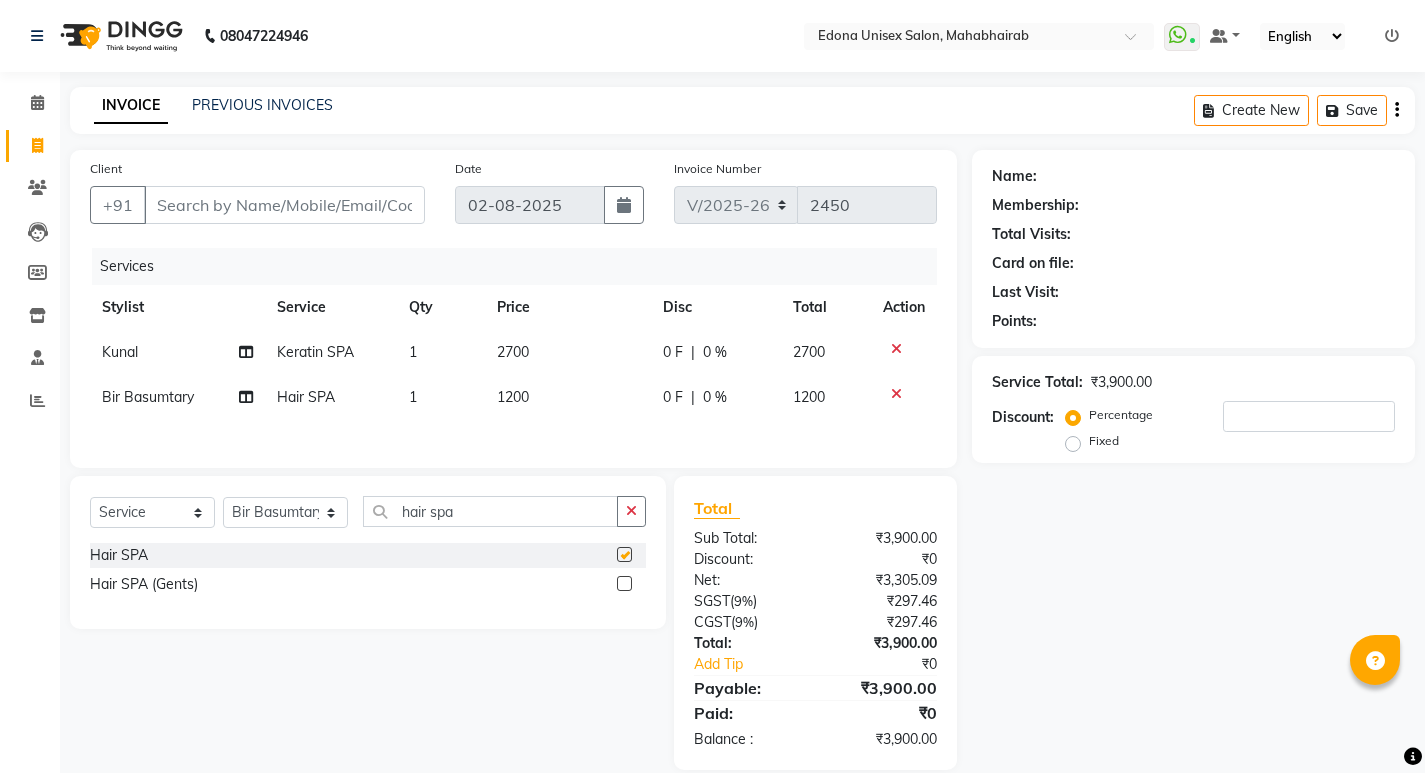 checkbox on "false" 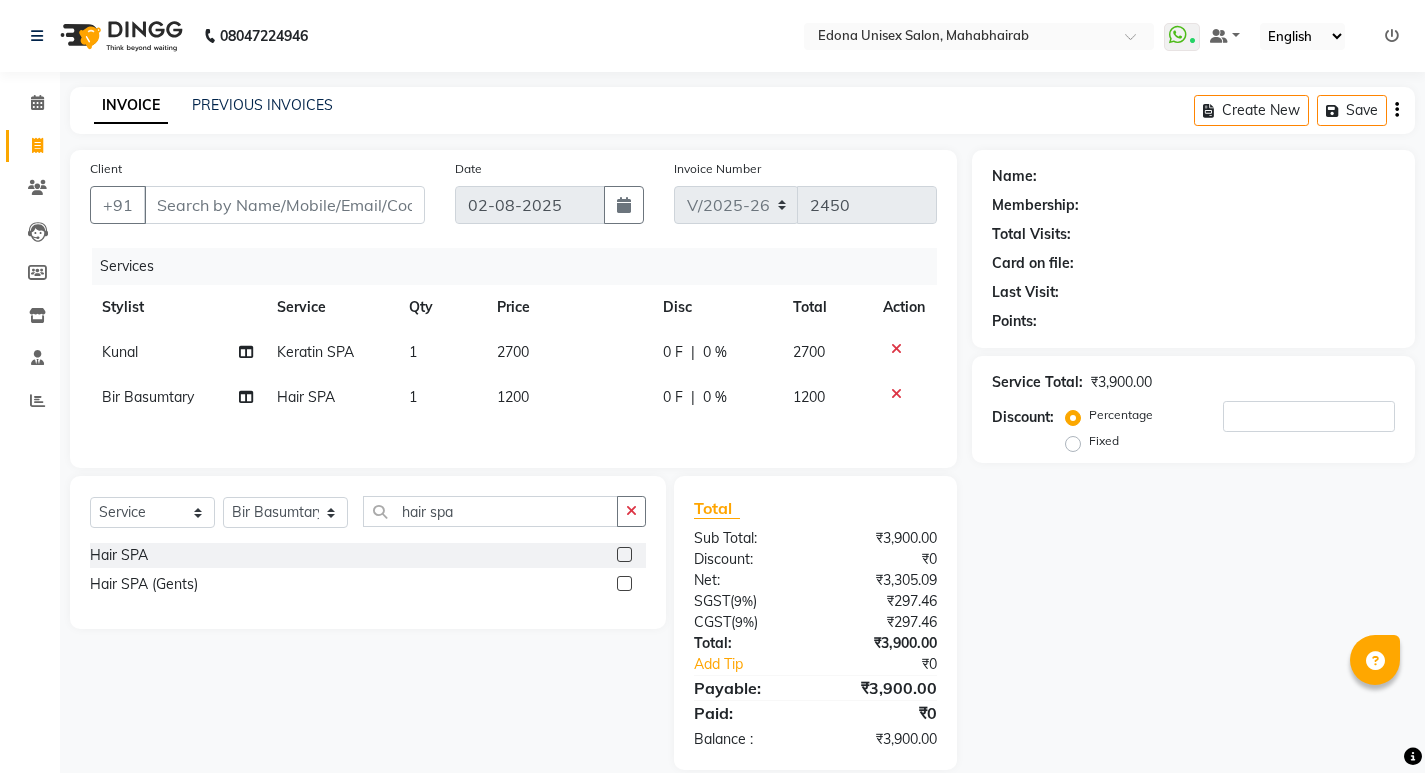 click on "1200" 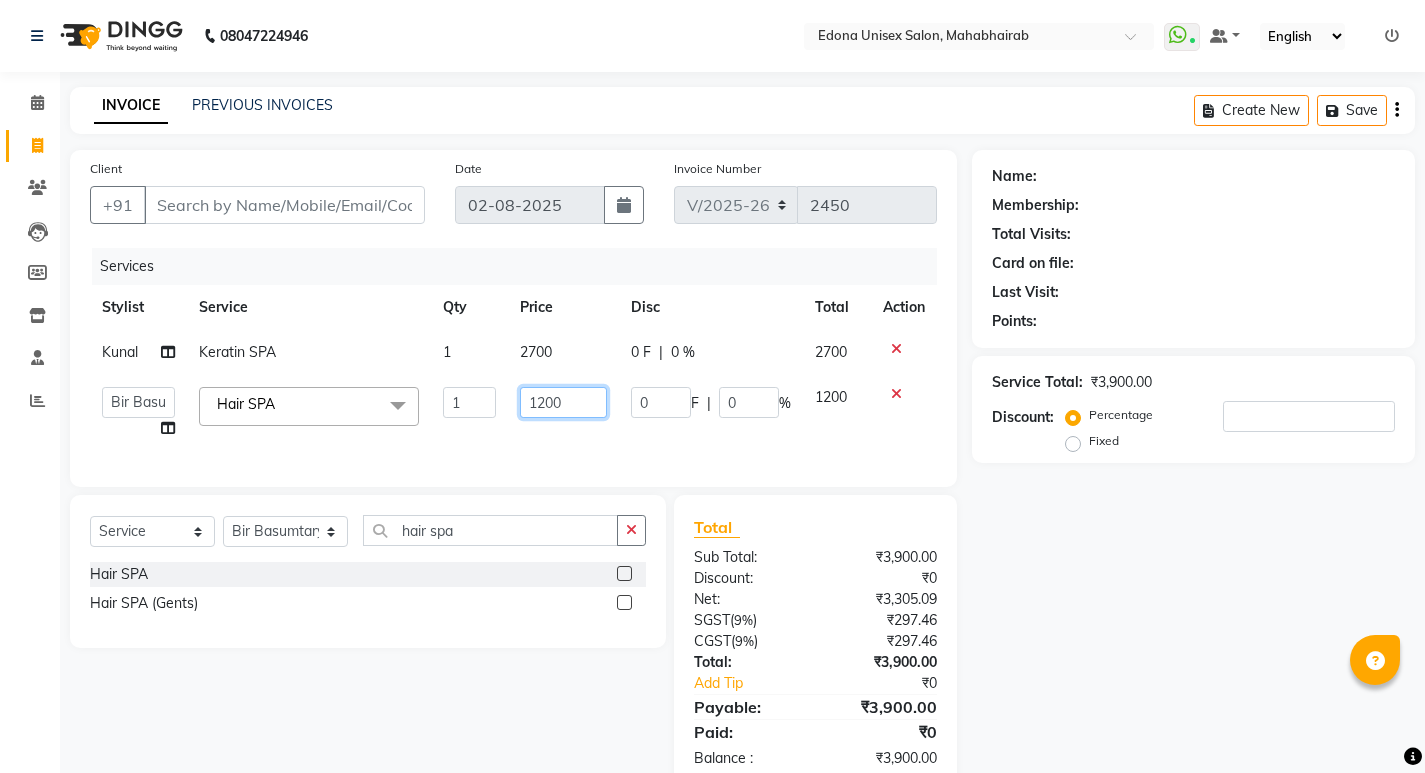 click on "1200" 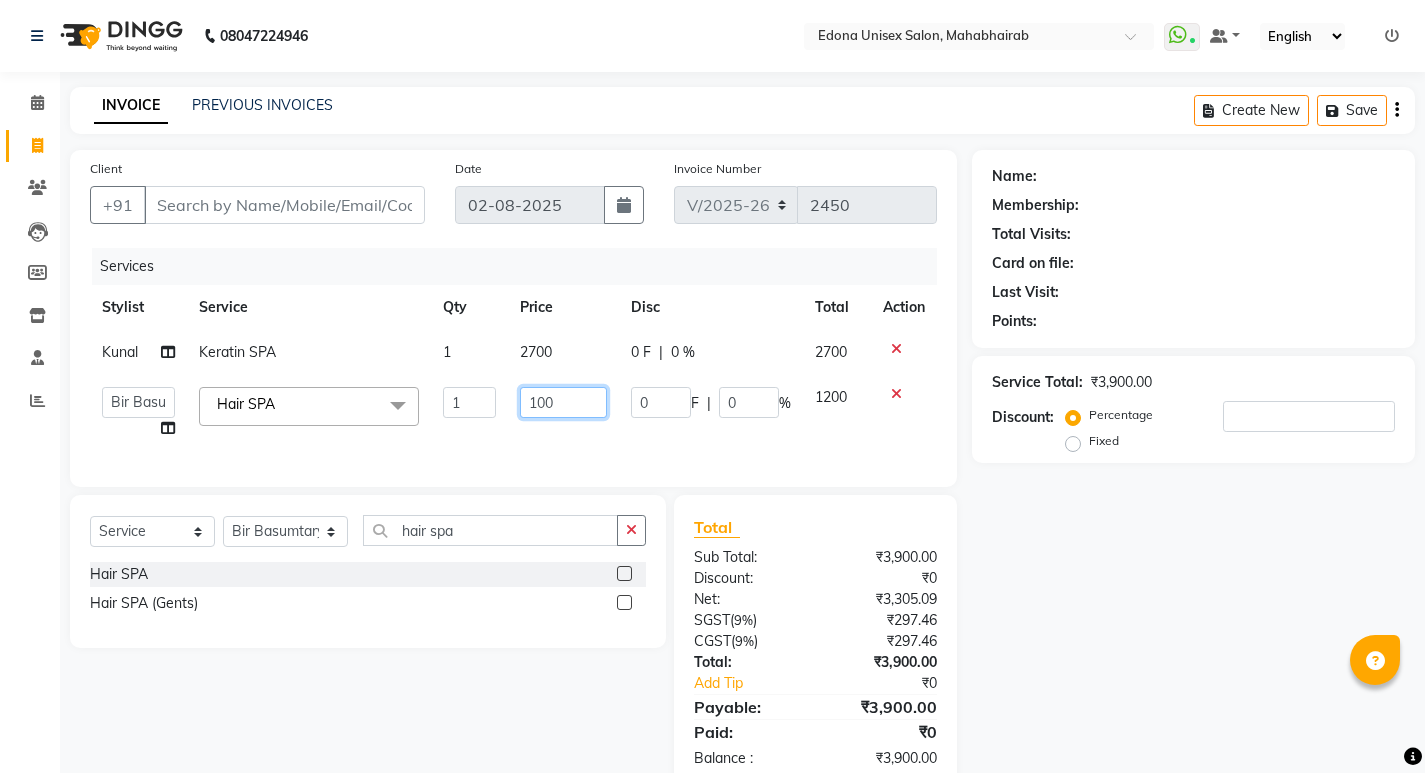 type on "1500" 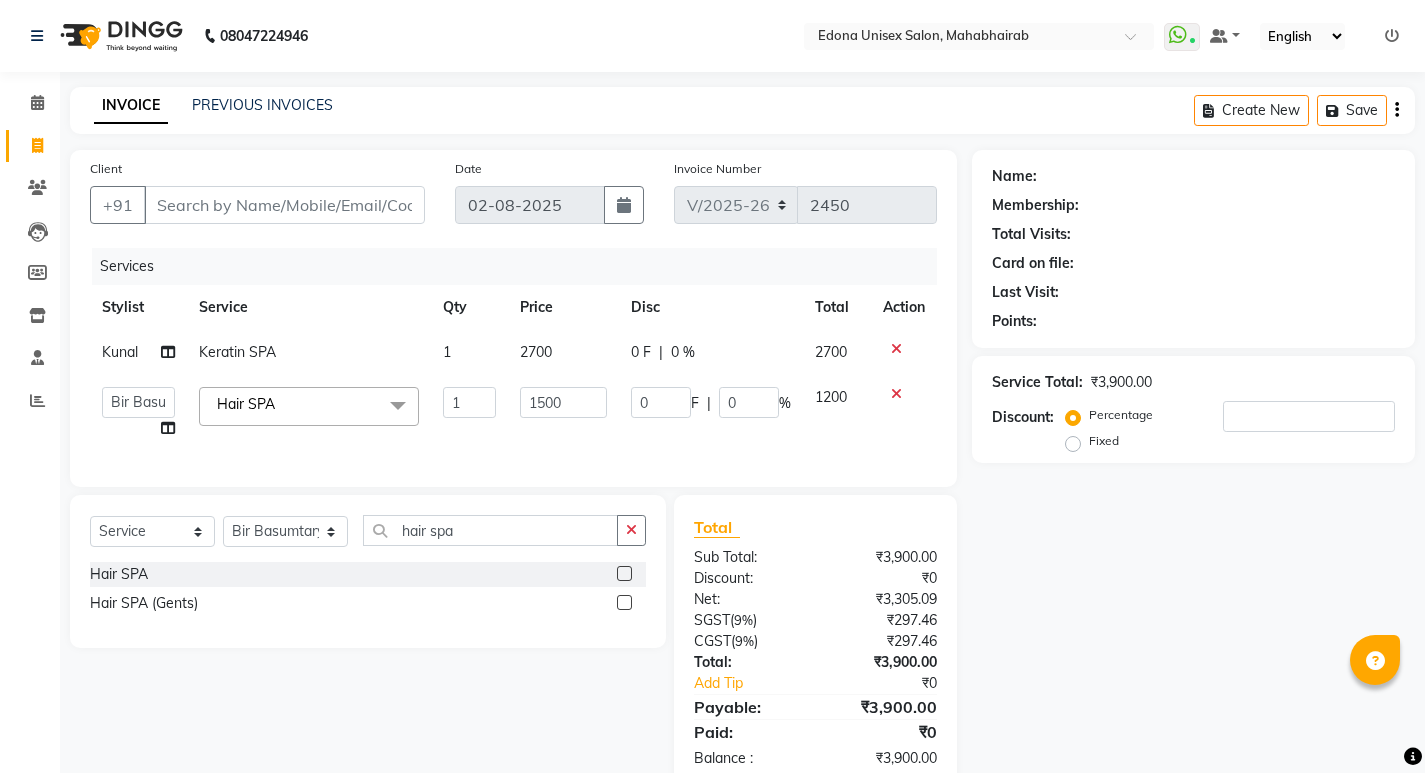 click on "Services Stylist Service Qty Price Disc Total Action Kunal Keratin SPA 1 2700 0 F | 0 % 2700  Admin   Anju Sonar   Bir Basumtary   Bishal Bharma   Hemen Daimari   Hombr Jogi   Jenny kayina   Kriti   Kunal   Lokesh Verma   Mithiser Bodo   Monisha Goyari   Neha   Pahi   Prabir Das   Rashmi Basumtary   Reshma Sultana   Roselin Basumtary   Sumitra Subba  Hair SPA  x Full Arms Bleach Full Back Bleach Full Body Bleach Full Face & Neck Bleach Full Face Bleach Full Feet Bleach Half Arms Bleach Half Back Bleach Half Feet Bleach Under Arms Back Scrub Advance Manicure Back D-Tan Full Arms D-Tan Full Feet D-Tan Full/Face D-Tan Half Arms D-Tan Half Feet D-Tan Neck D-Tan Advanced Facial Basic Facial Bridal Facial Cheryl's Clean up Cheryl's Facial Clean up Jeannot Clean up Jeannot Facial Lotus (Preservita) Facial Lotus Clean up O3 Clean up O3 D-Tan Clean up O3+ Anti Agening Facial O3+ Anti Pigmention Facial O3+ Diamond Facial O3+ Shine & Glow Facial O3+ Whitning & Brighting Facial Other Pack Treatment Facial Hydra Facial 1" 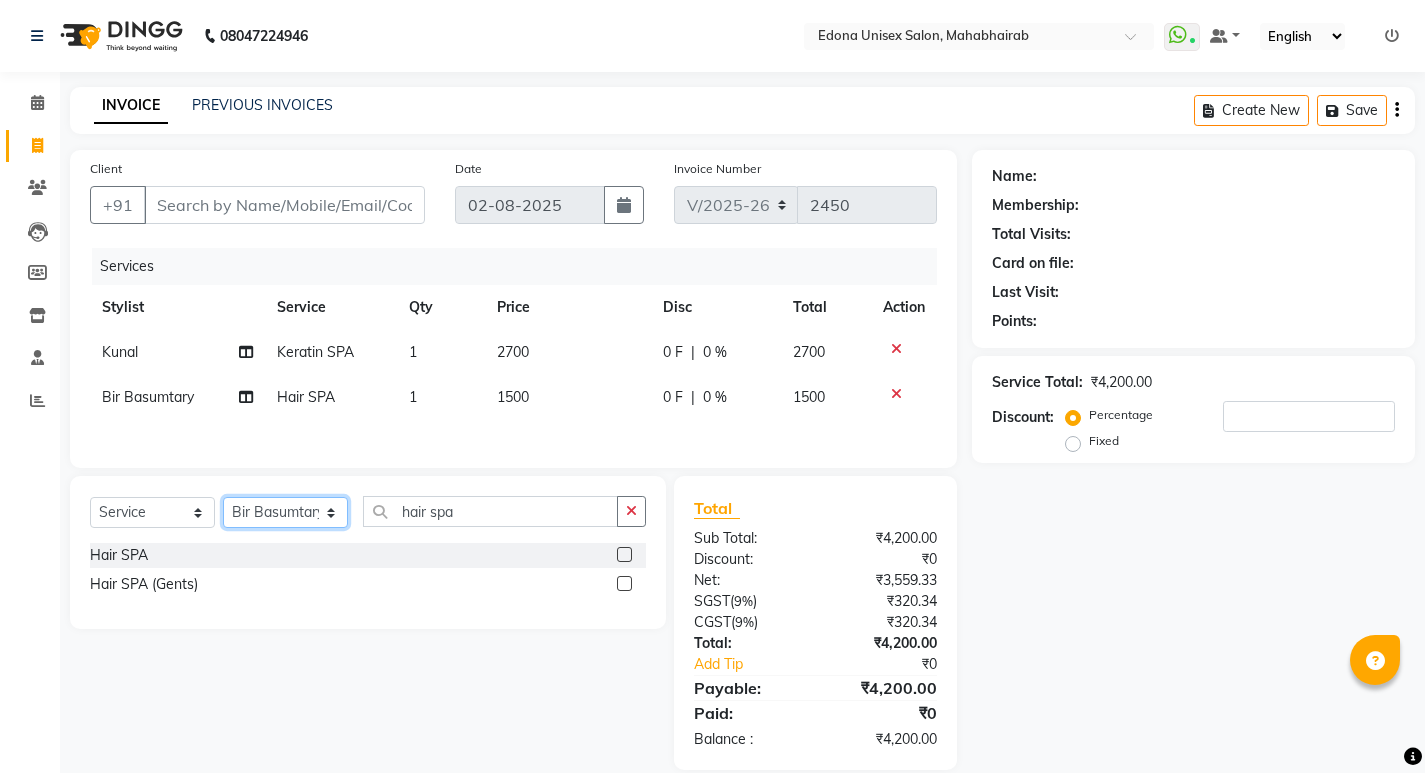 click on "Select Stylist Admin [FIRST] [LAST] [FIRST] [LAST] [FIRST] [LAST] [FIRST] [LAST] [FIRST] [LAST] [FIRST] [LAST] [FIRST] [LAST] [FIRST] [LAST] [FIRST] [LAST] [FIRST] [LAST] [FIRST] [LAST] [FIRST] [LAST] [FIRST] [LAST] [FIRST] [LAST] [FIRST] [LAST] [FIRST] [LAST] [FIRST] [LAST]" 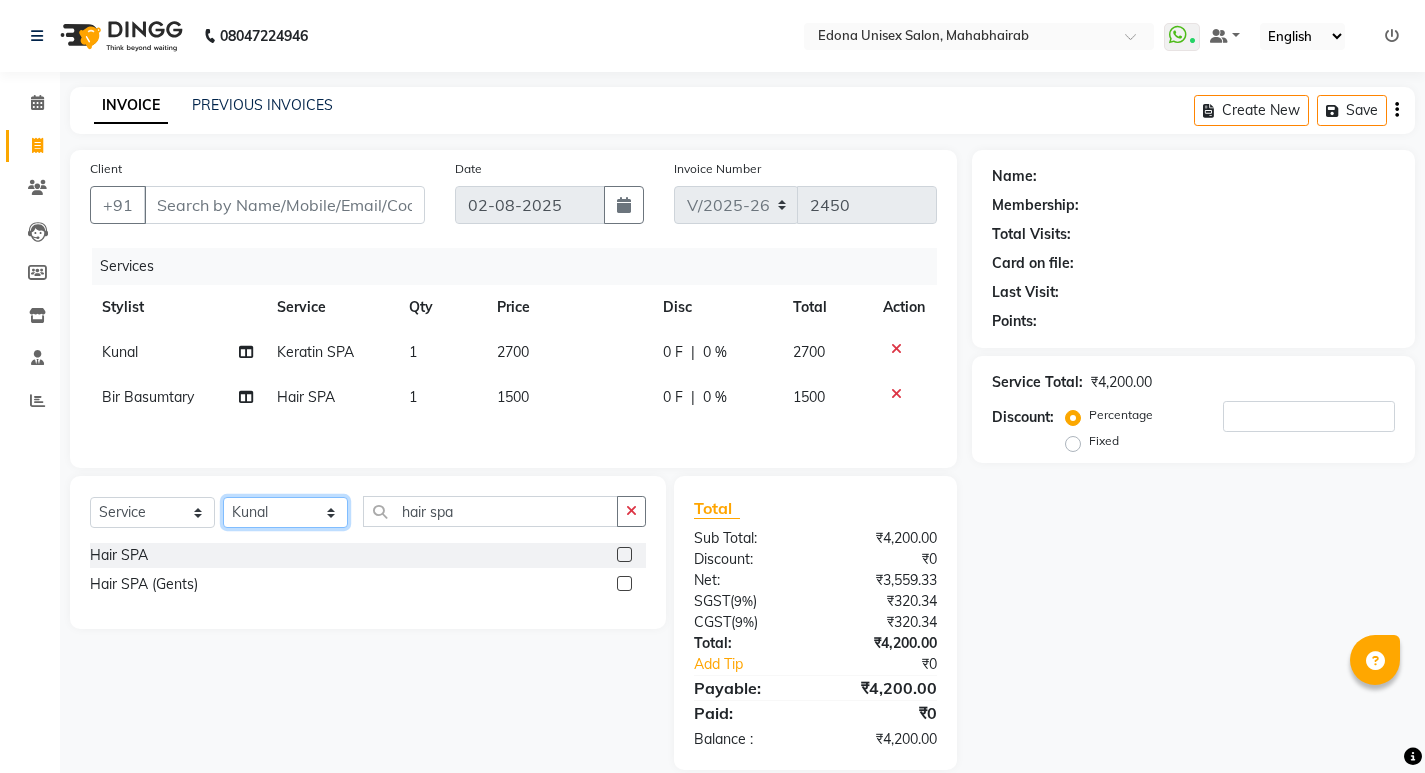 click on "Select Stylist Admin [FIRST] [LAST] [FIRST] [LAST] [FIRST] [LAST] [FIRST] [LAST] [FIRST] [LAST] [FIRST] [LAST] [FIRST] [LAST] [FIRST] [LAST] [FIRST] [LAST] [FIRST] [LAST] [FIRST] [LAST] [FIRST] [LAST] [FIRST] [LAST] [FIRST] [LAST] [FIRST] [LAST] [FIRST] [LAST] [FIRST] [LAST]" 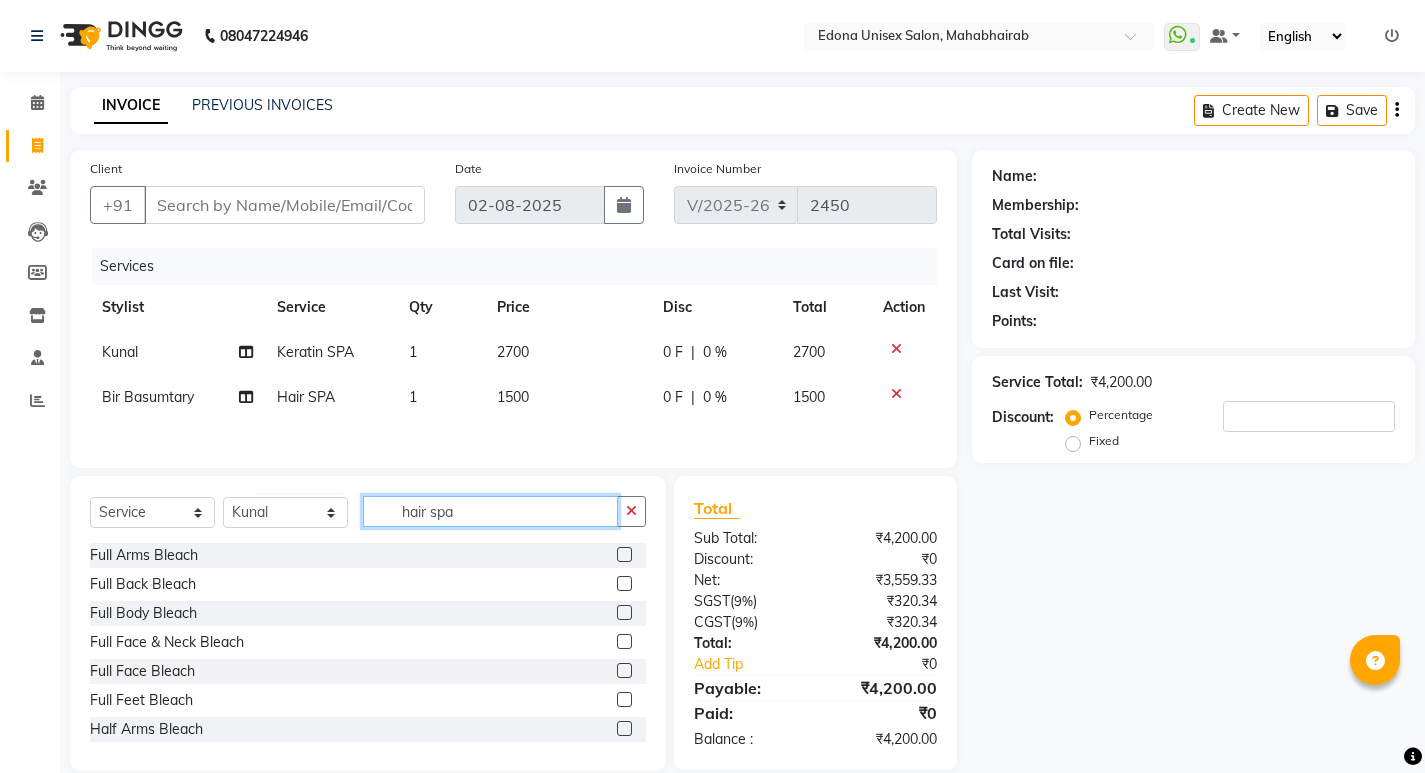 click on "hair spa" 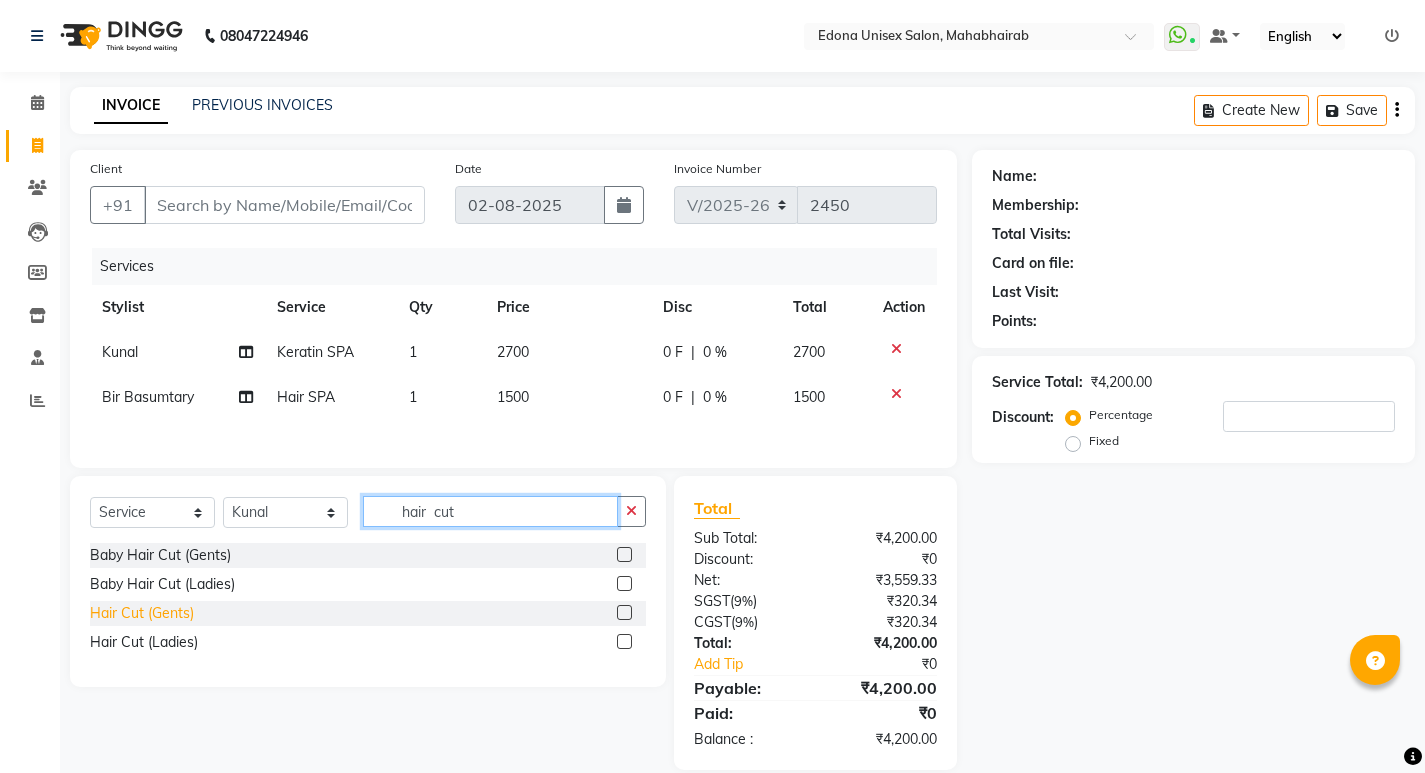 type on "hair  cut" 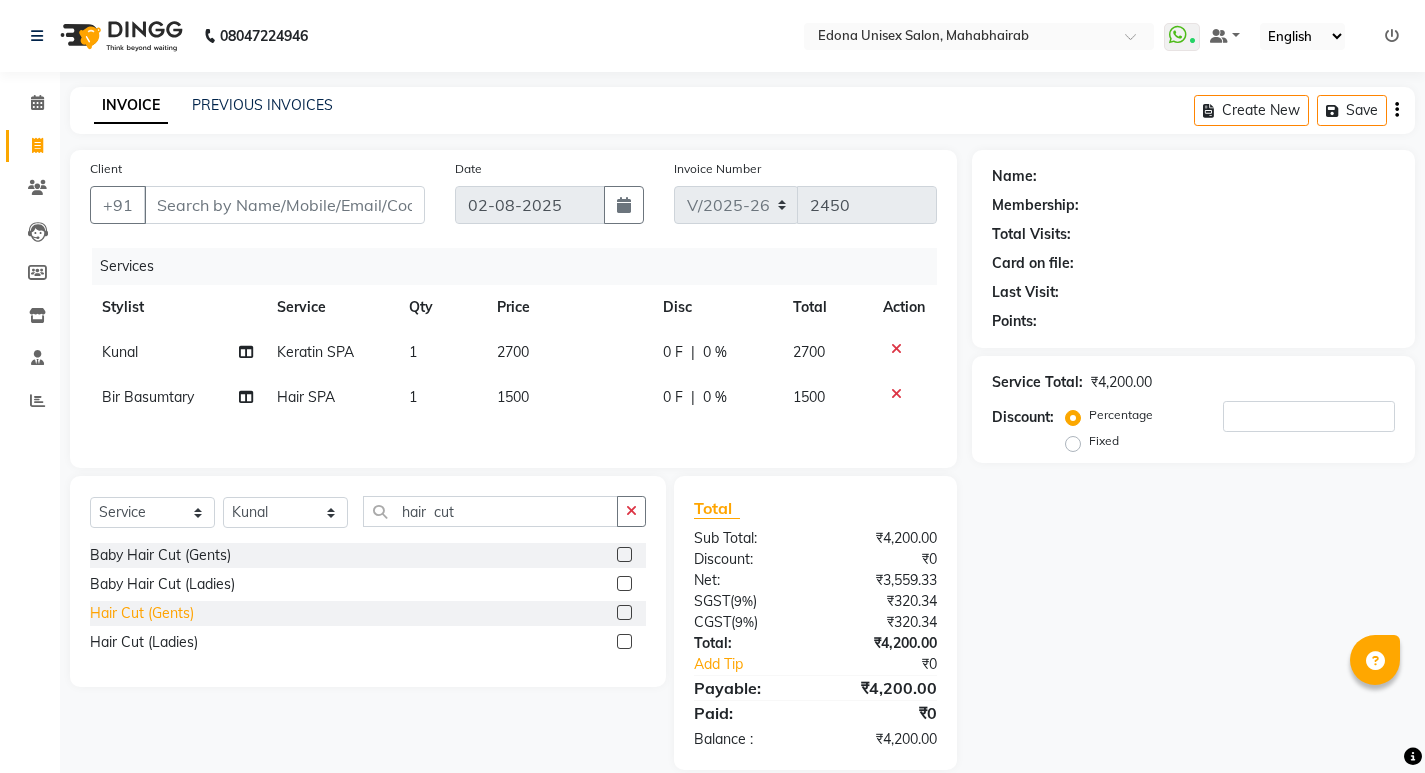 click on "Hair Cut (Gents)" 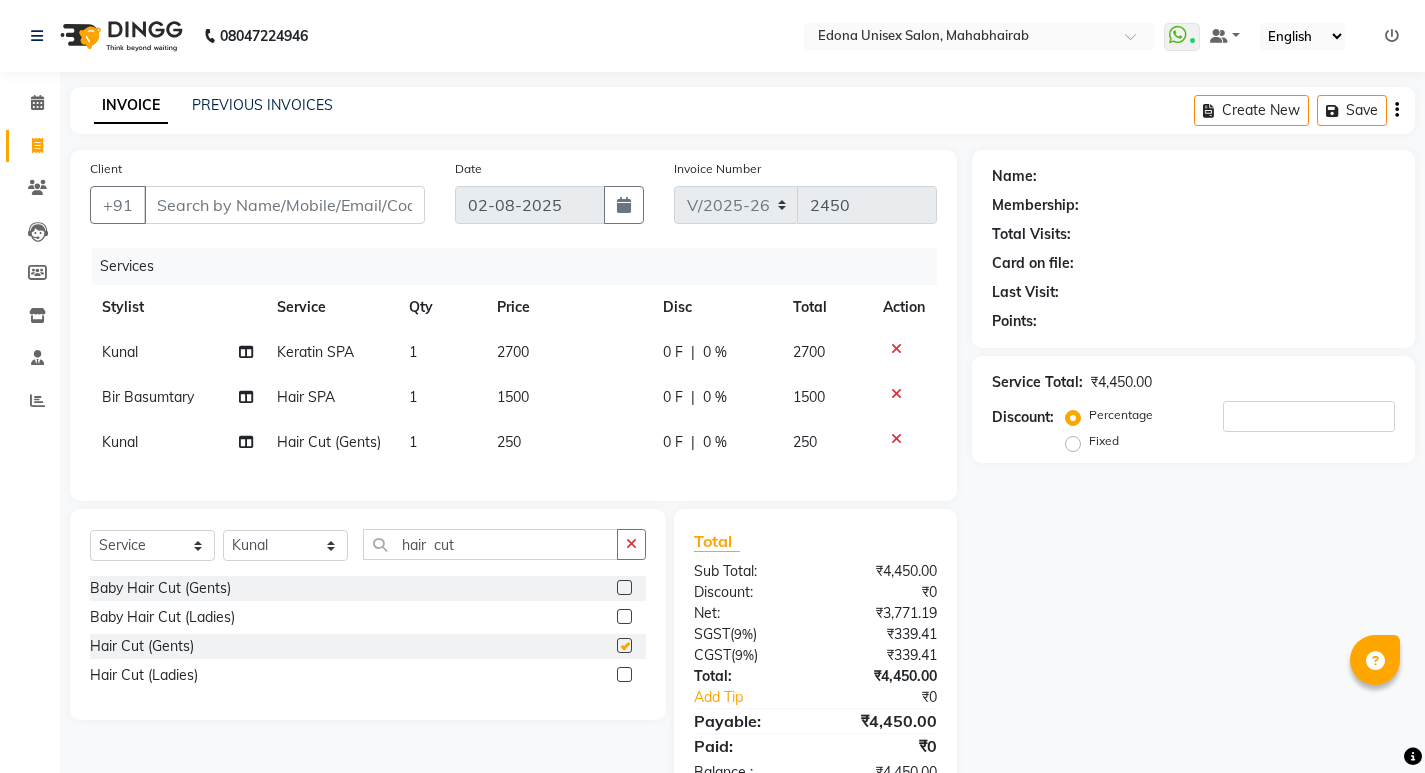 checkbox on "false" 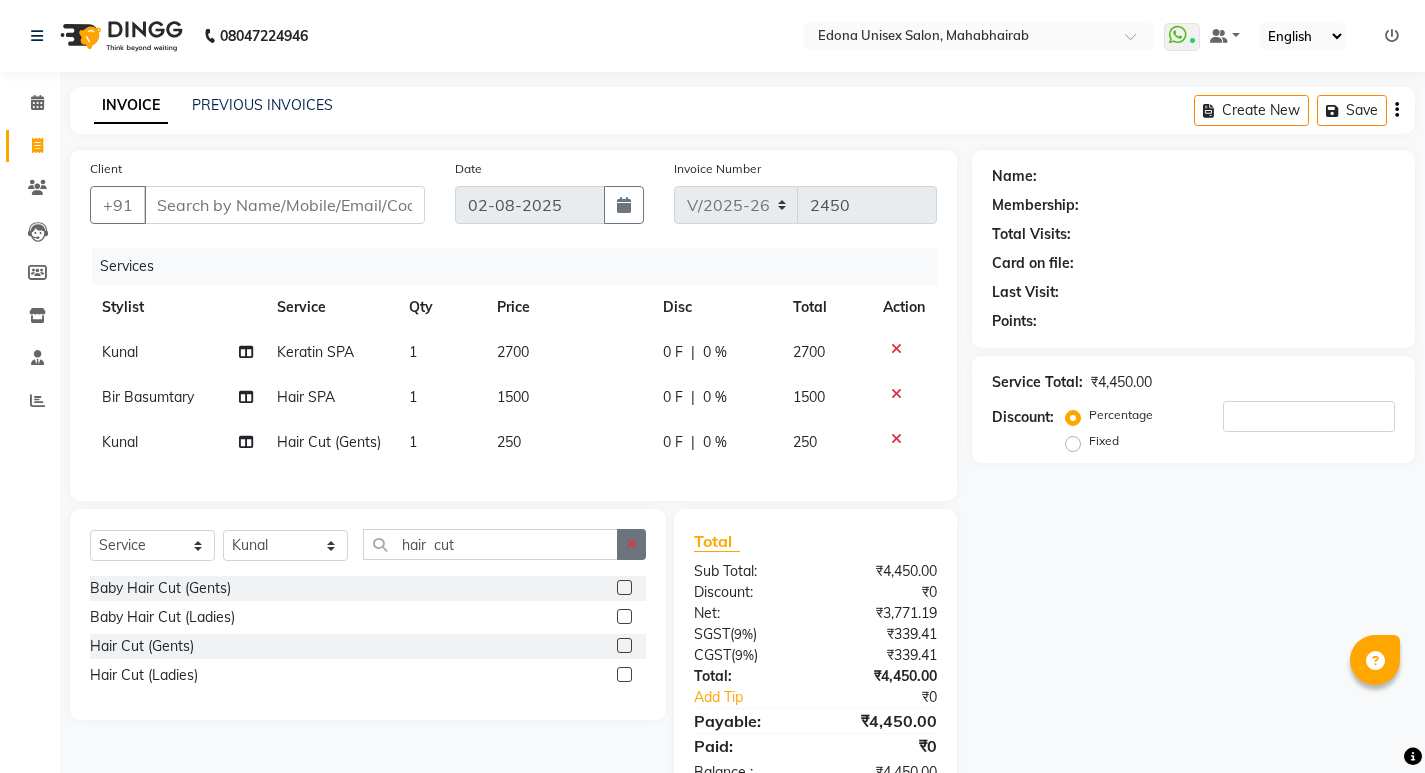 click 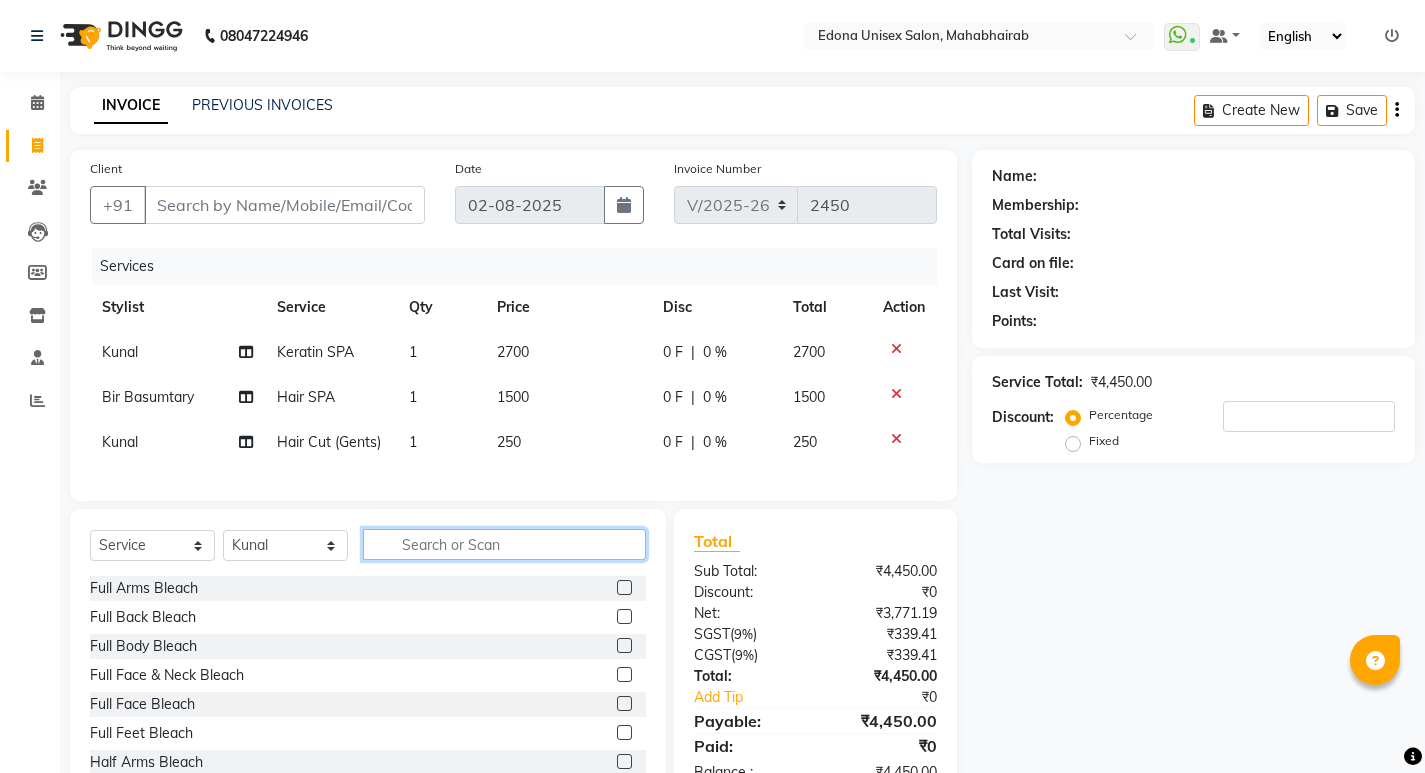 scroll, scrollTop: 76, scrollLeft: 0, axis: vertical 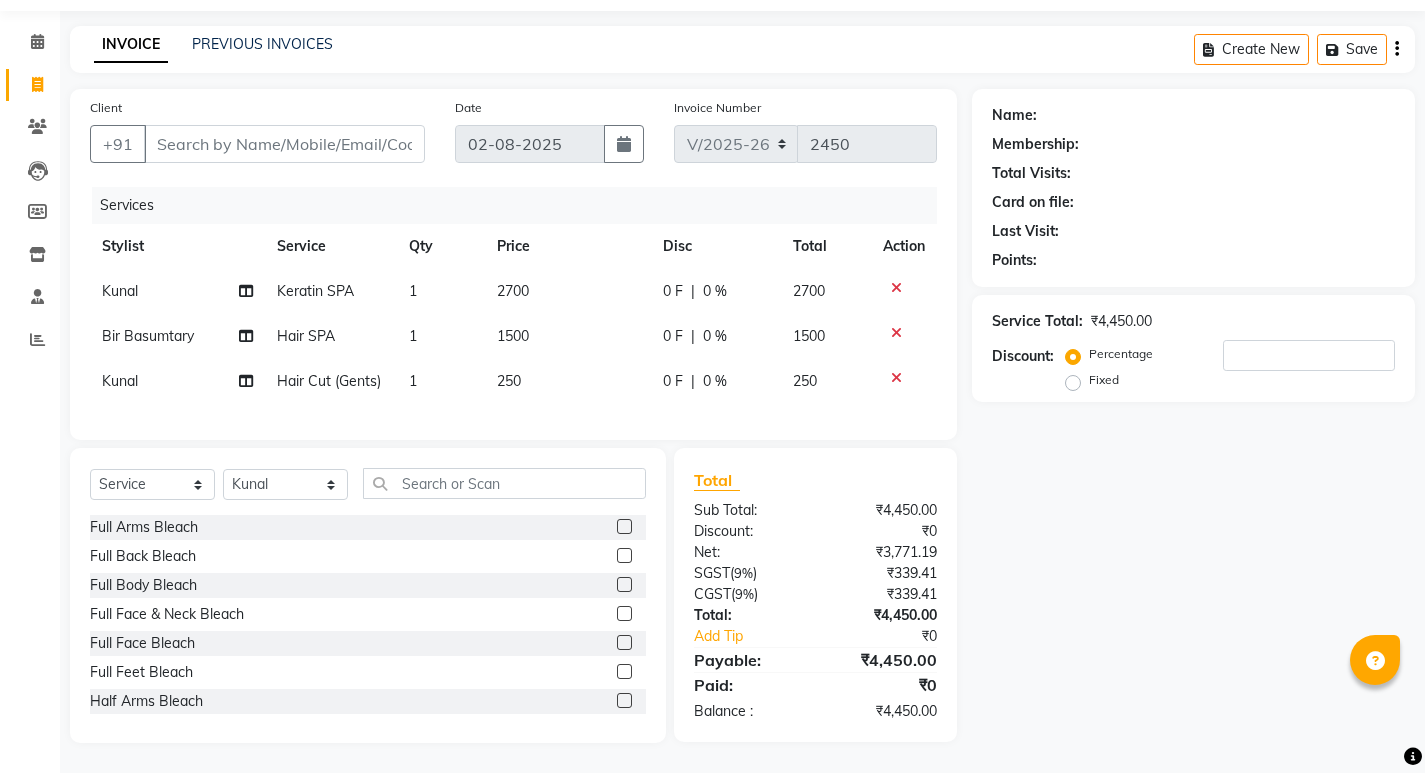 click 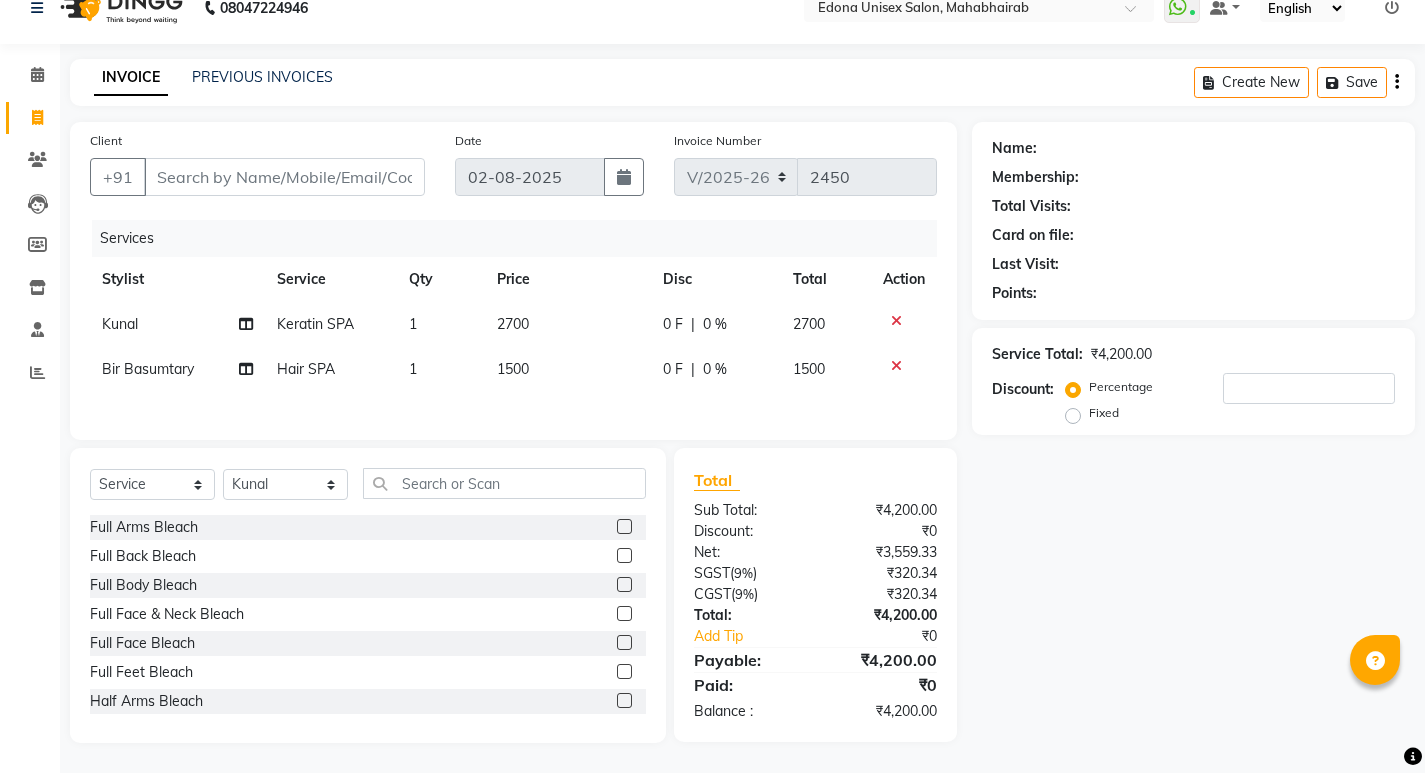 scroll, scrollTop: 31, scrollLeft: 0, axis: vertical 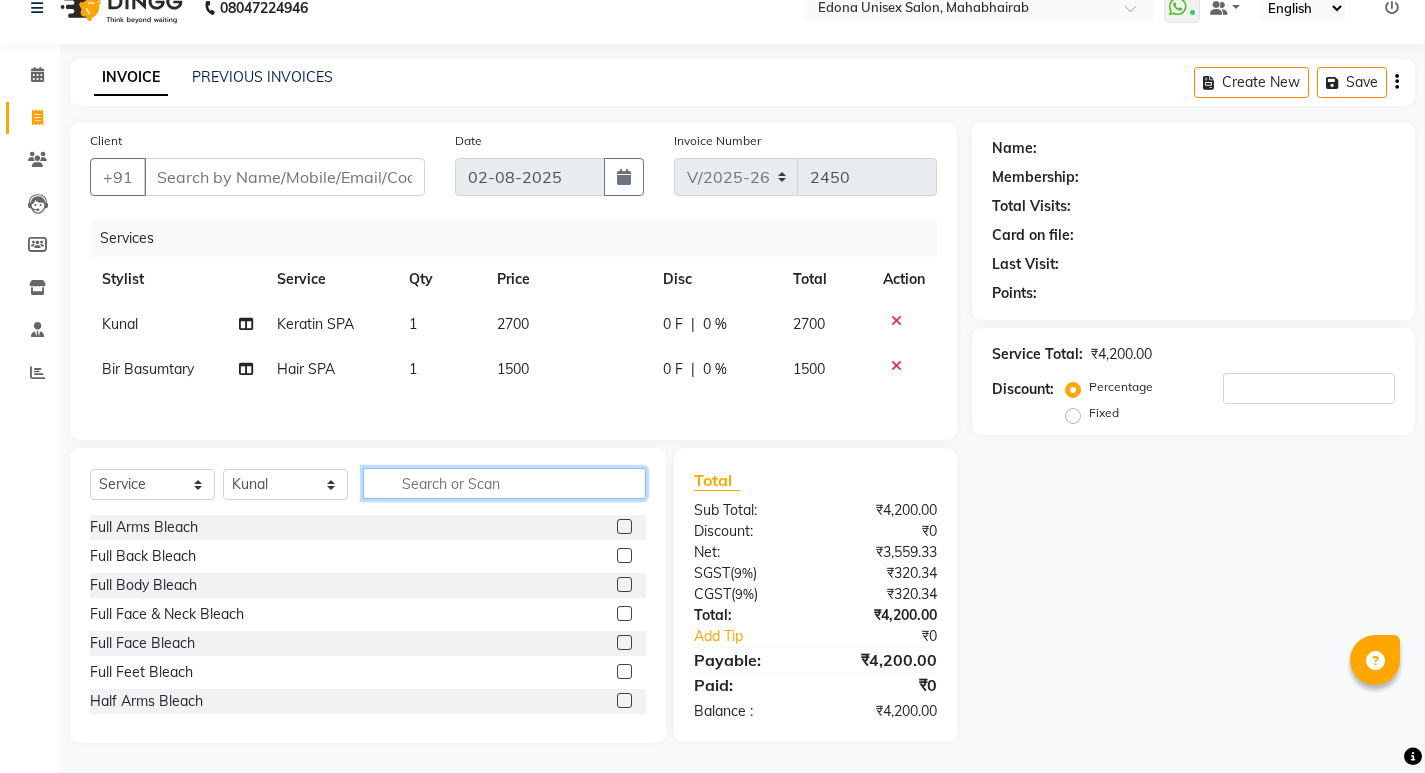 click 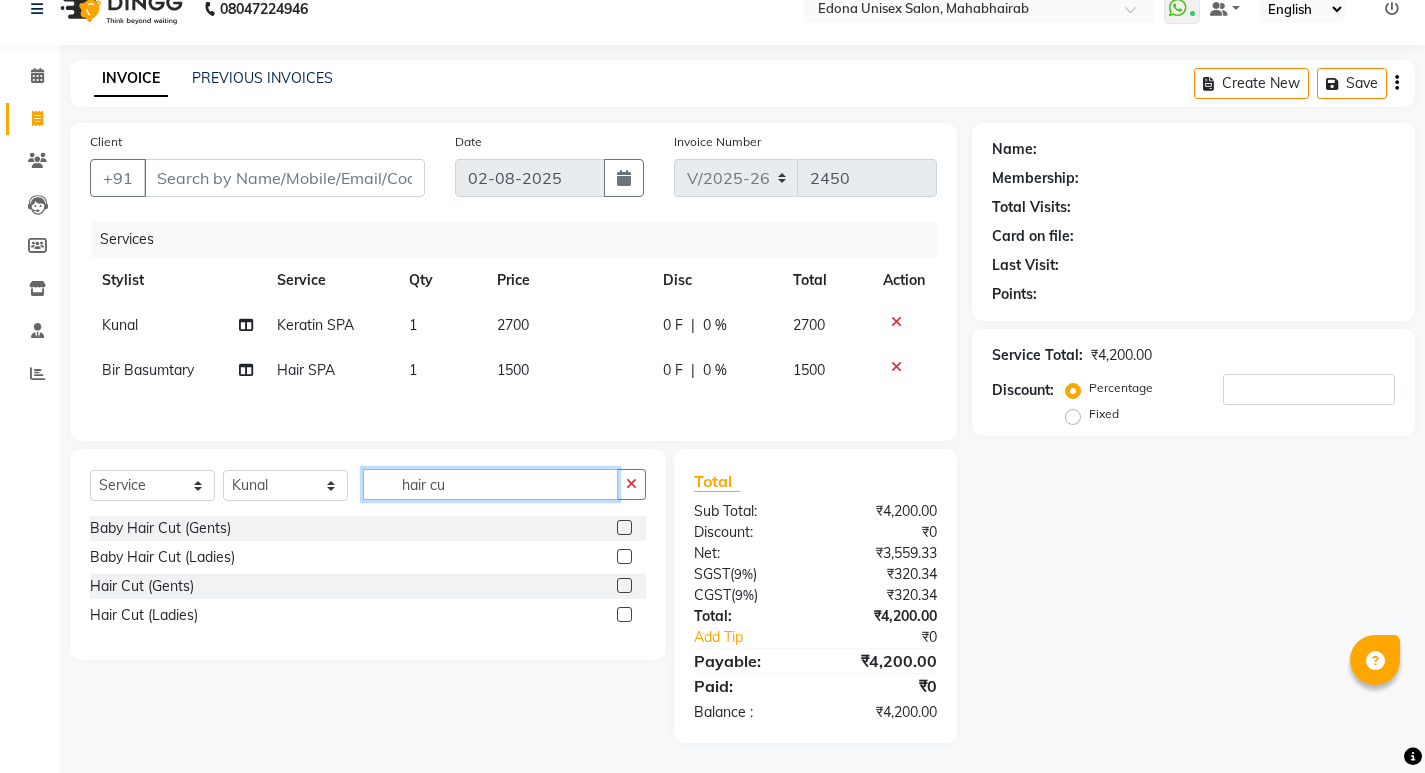 scroll, scrollTop: 30, scrollLeft: 0, axis: vertical 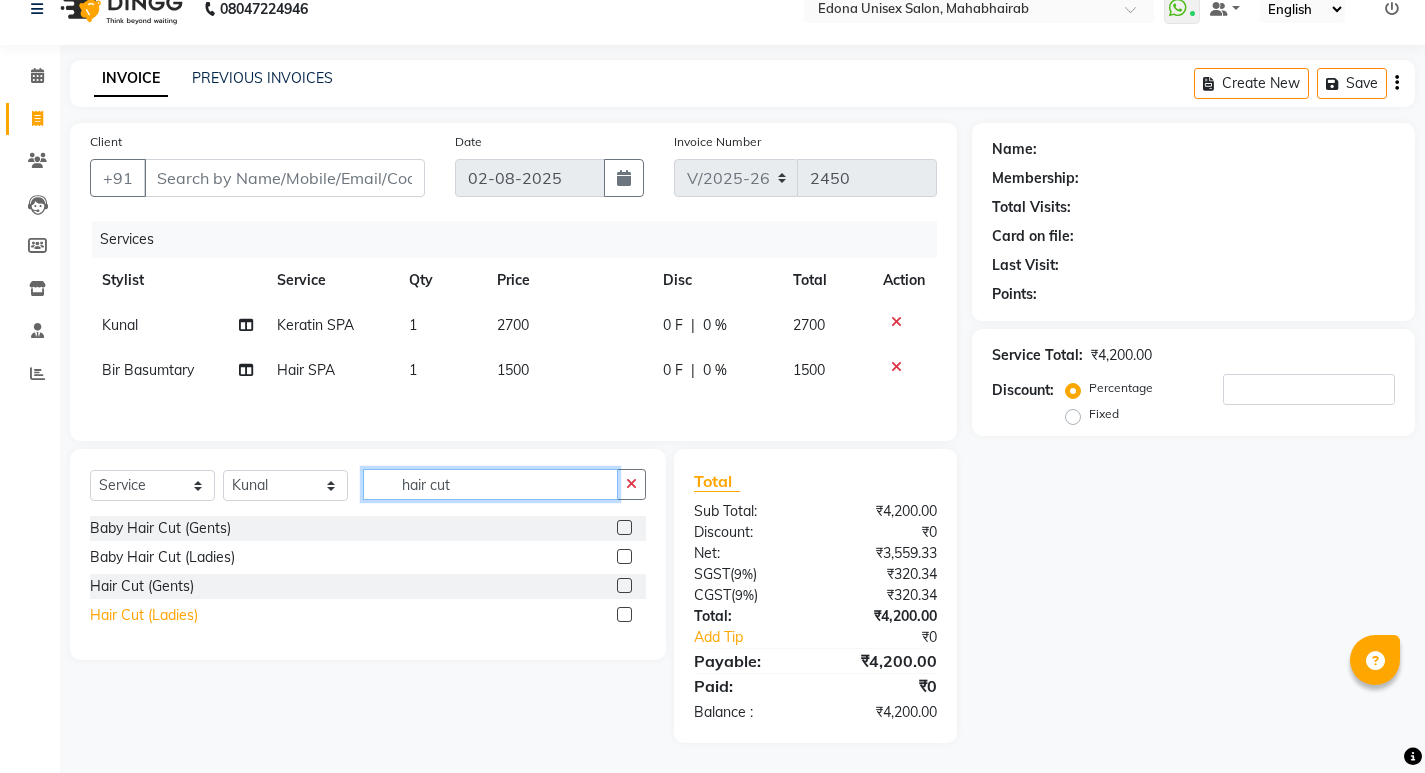 type on "hair cut" 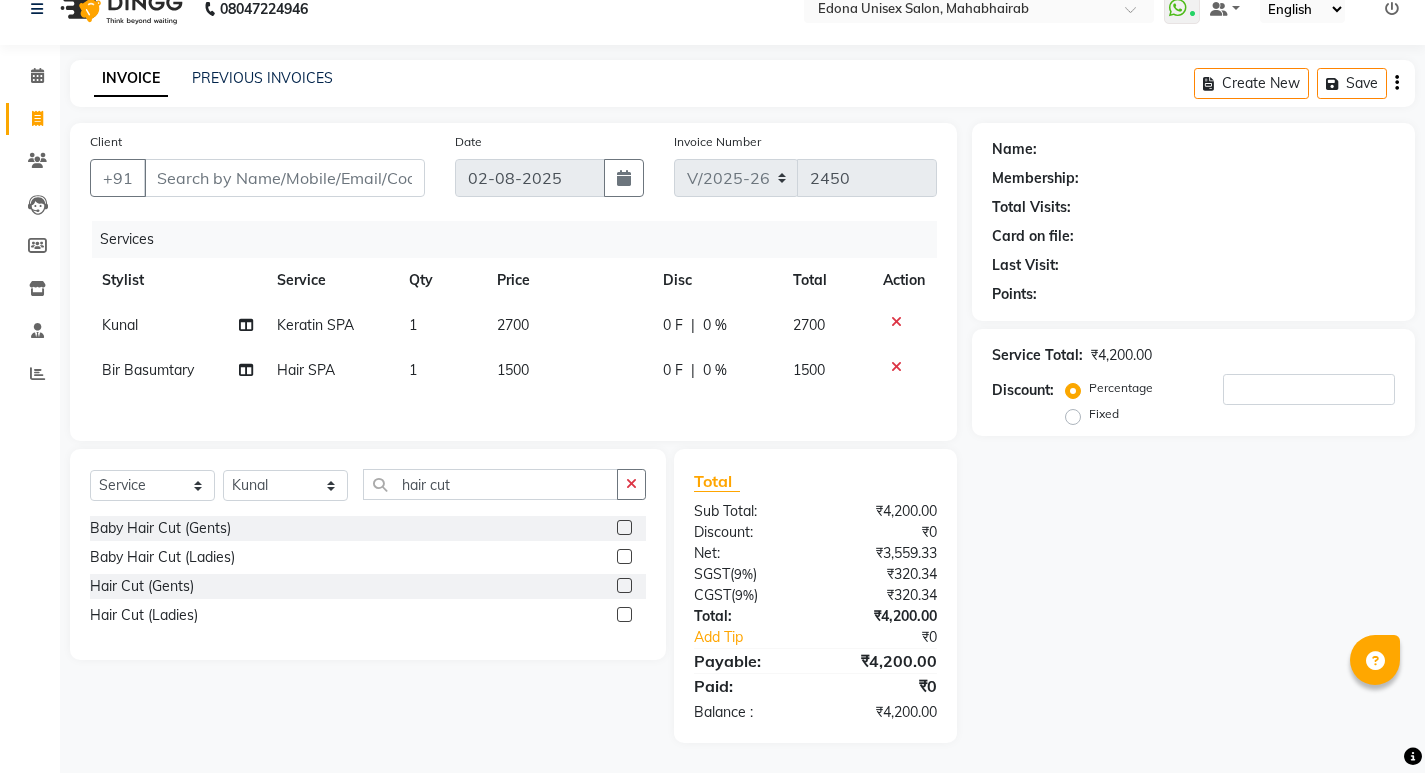 drag, startPoint x: 146, startPoint y: 621, endPoint x: 346, endPoint y: 562, distance: 208.52098 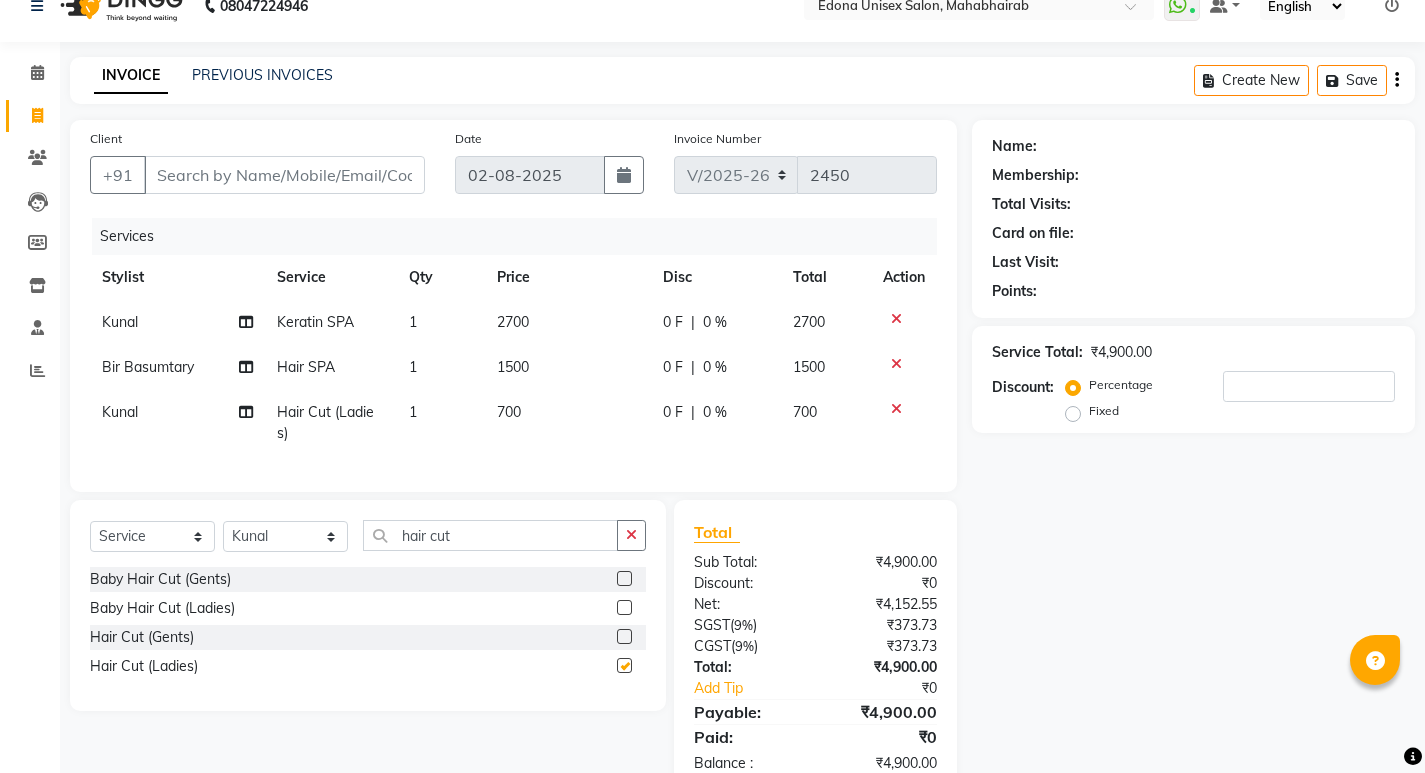 checkbox on "false" 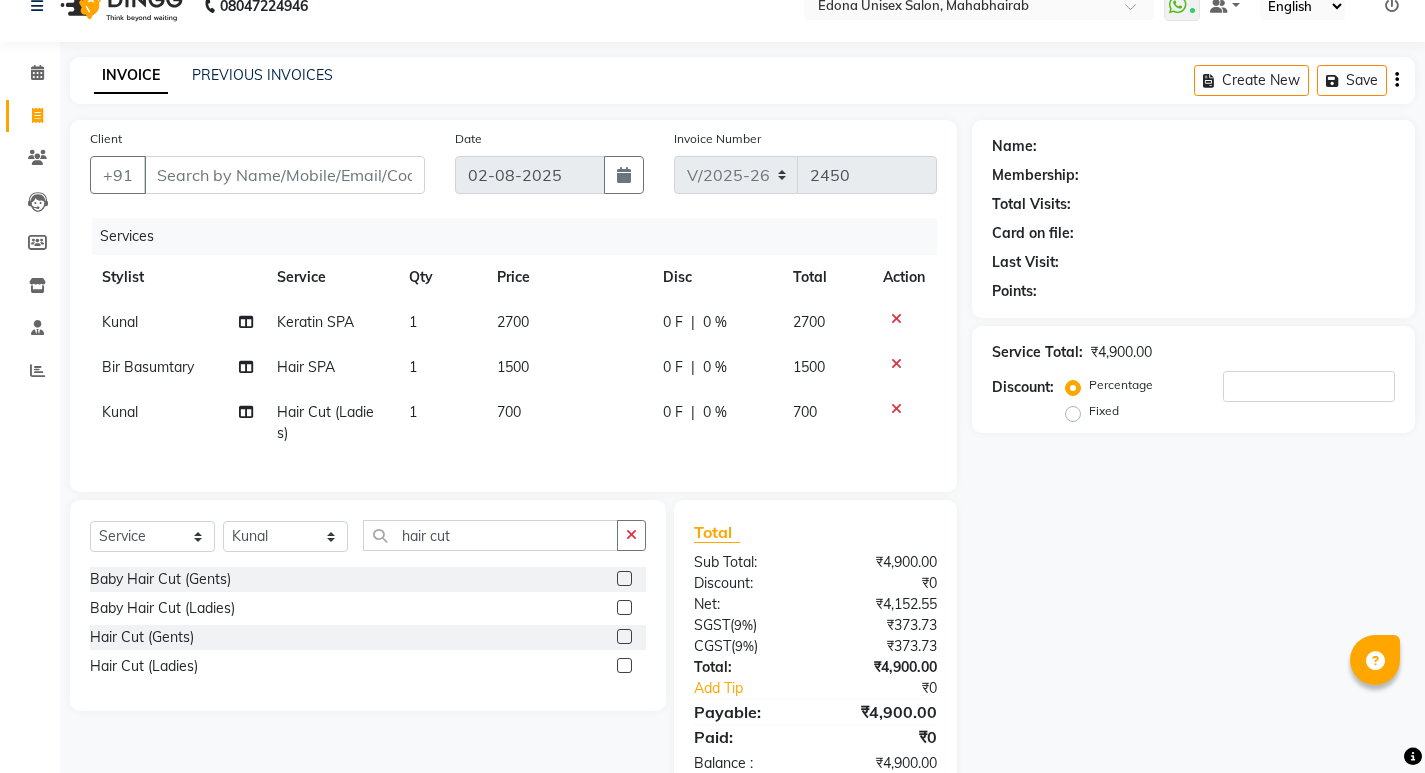 scroll, scrollTop: 0, scrollLeft: 0, axis: both 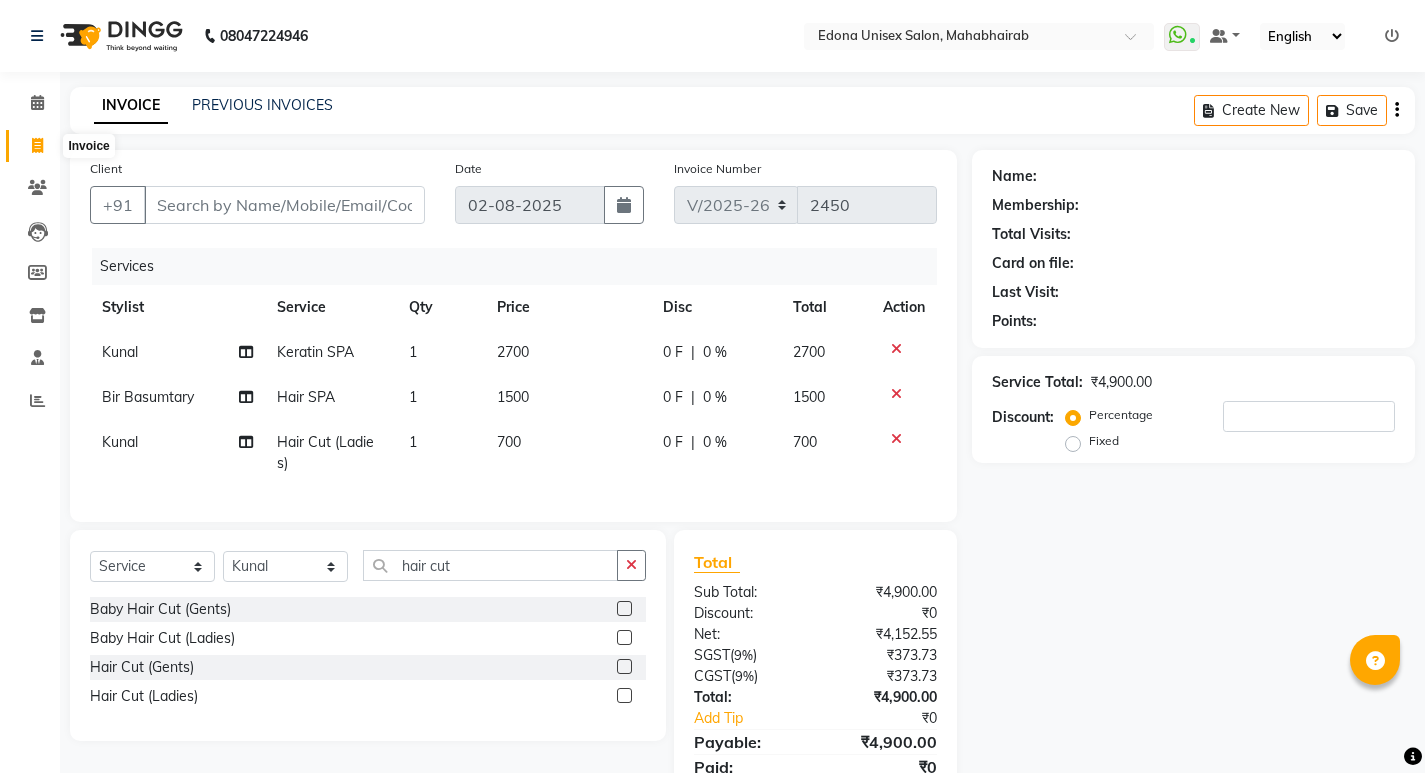 click 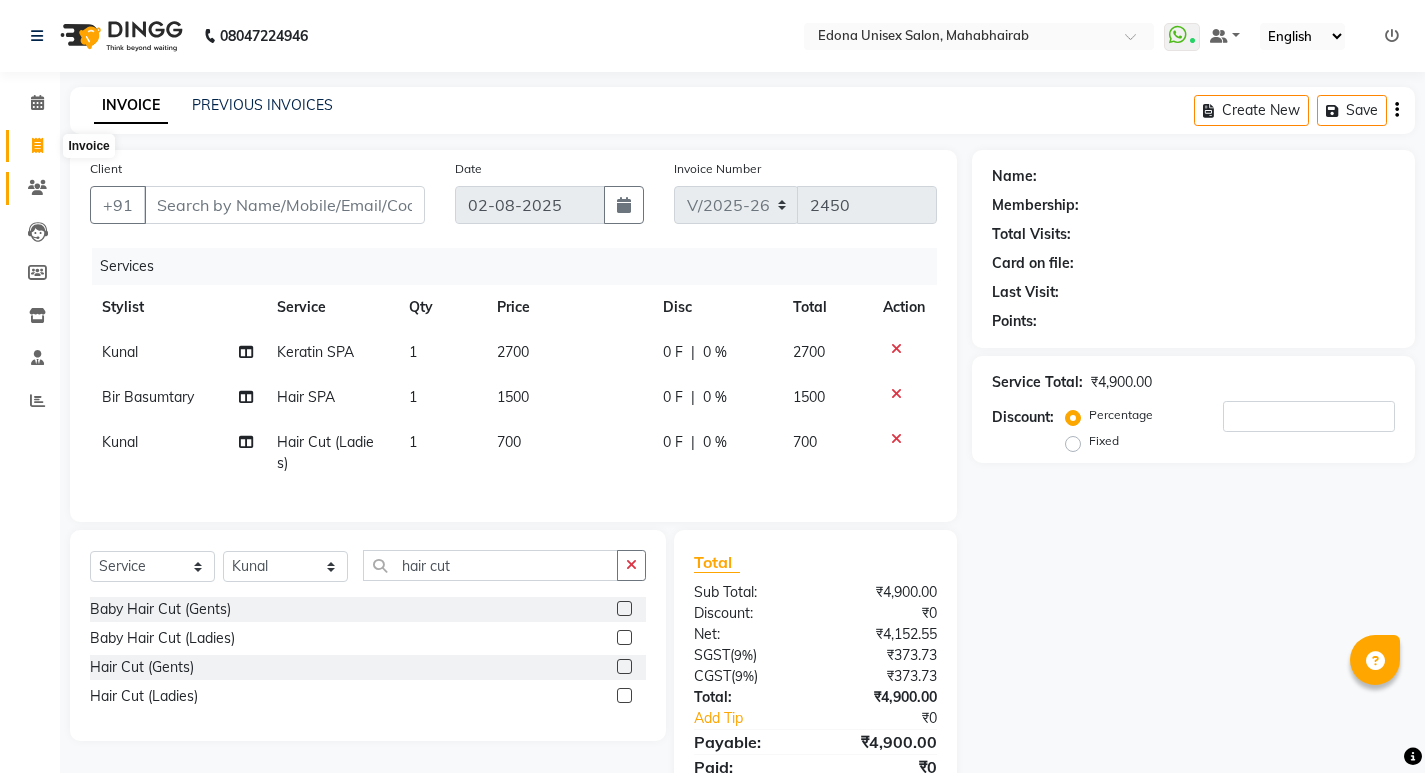 select on "service" 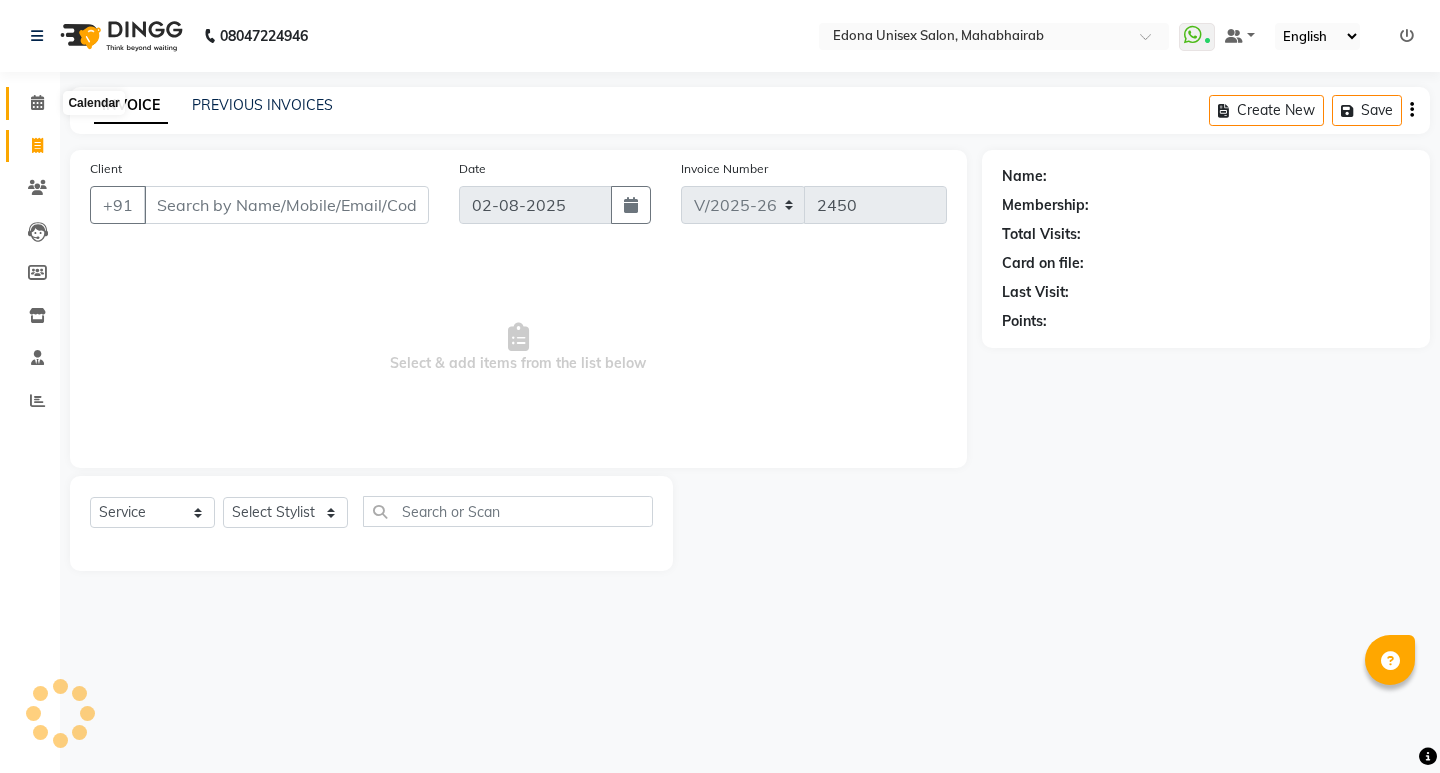 click 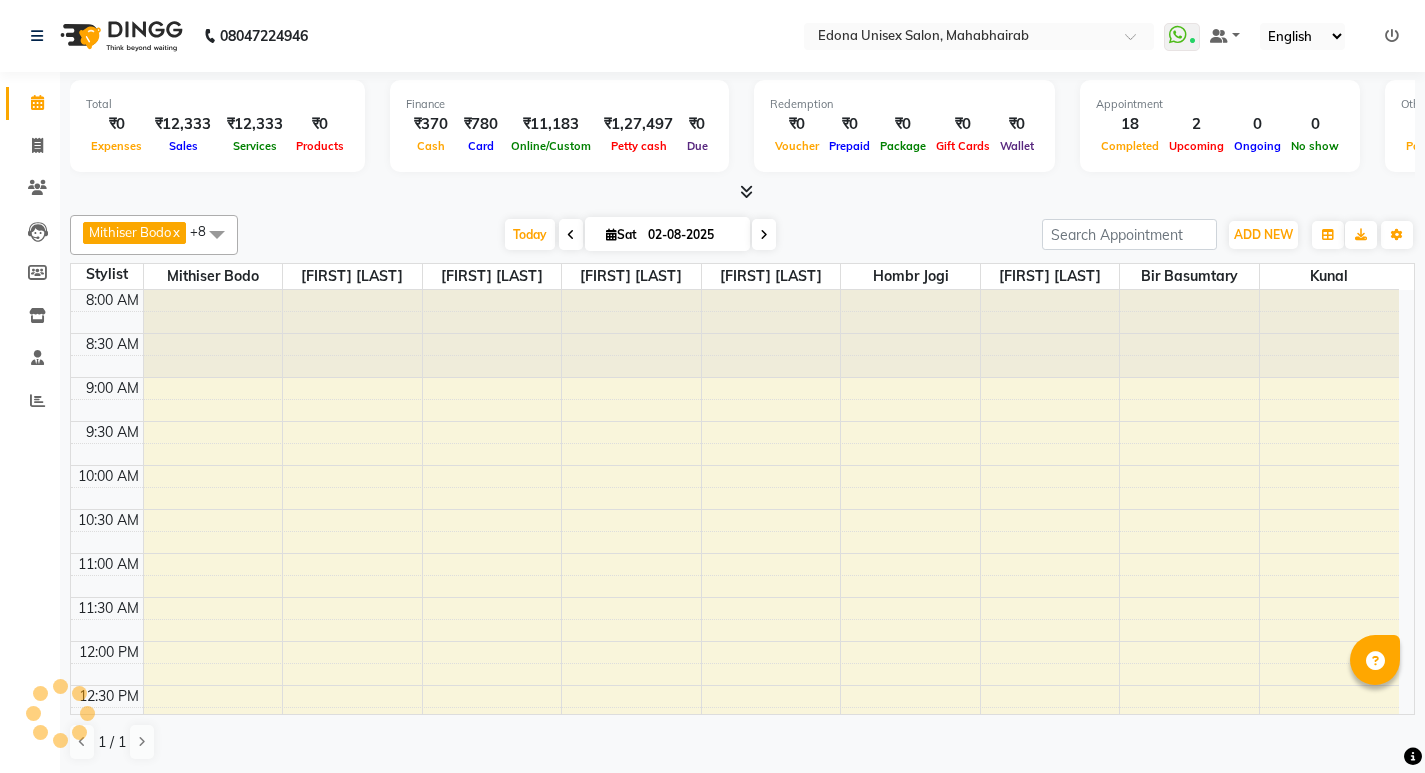 scroll, scrollTop: 0, scrollLeft: 0, axis: both 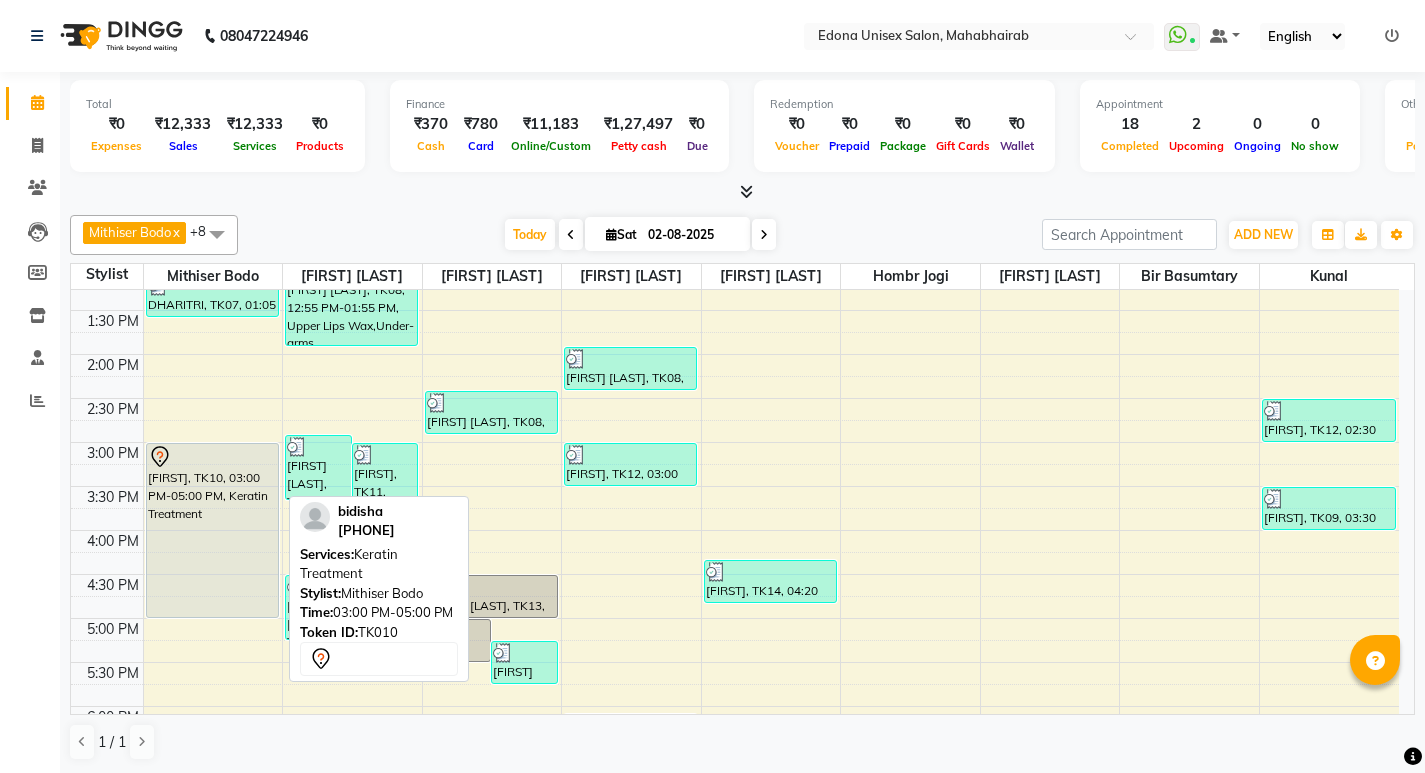 click on "[FIRST], TK10, 03:00 PM-05:00 PM, Keratin Treatment" at bounding box center (212, 530) 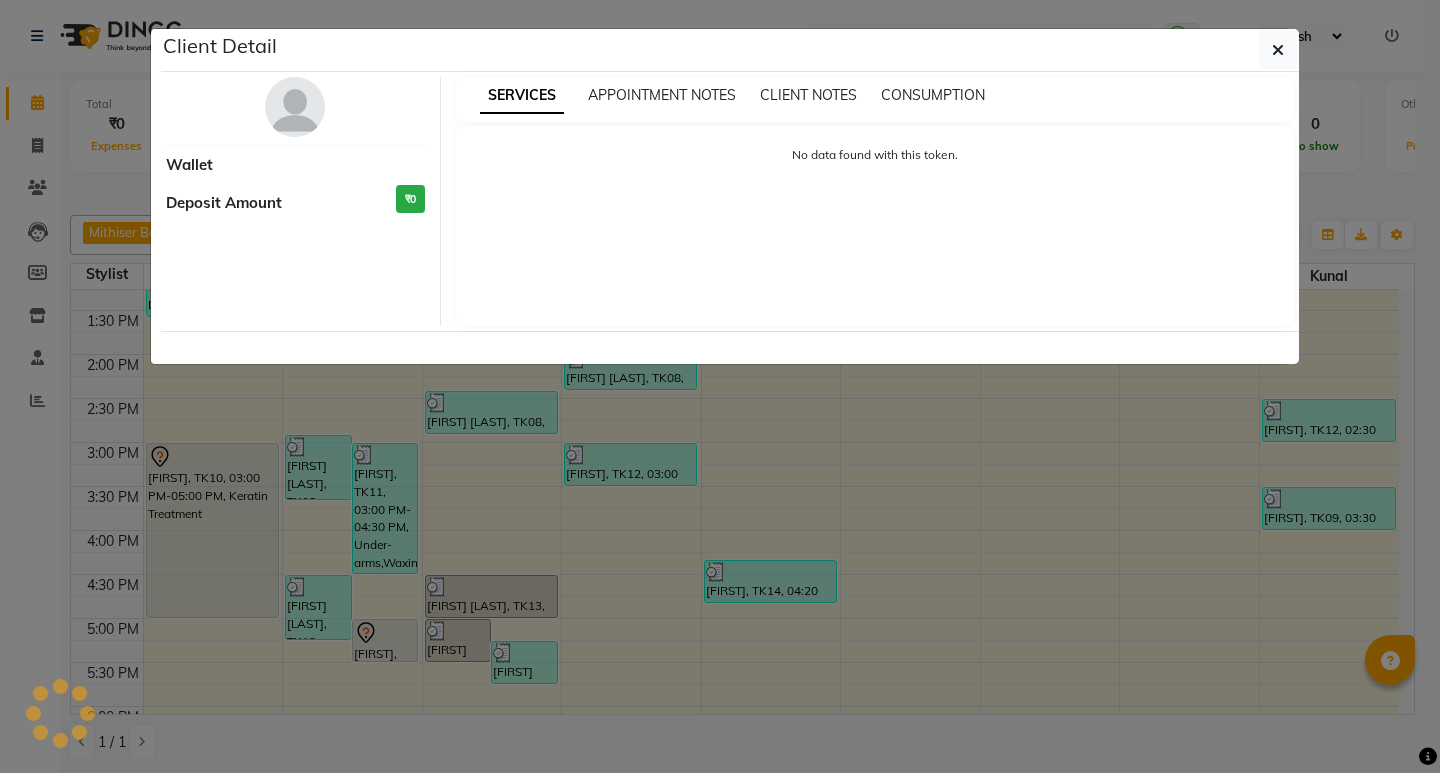 select on "7" 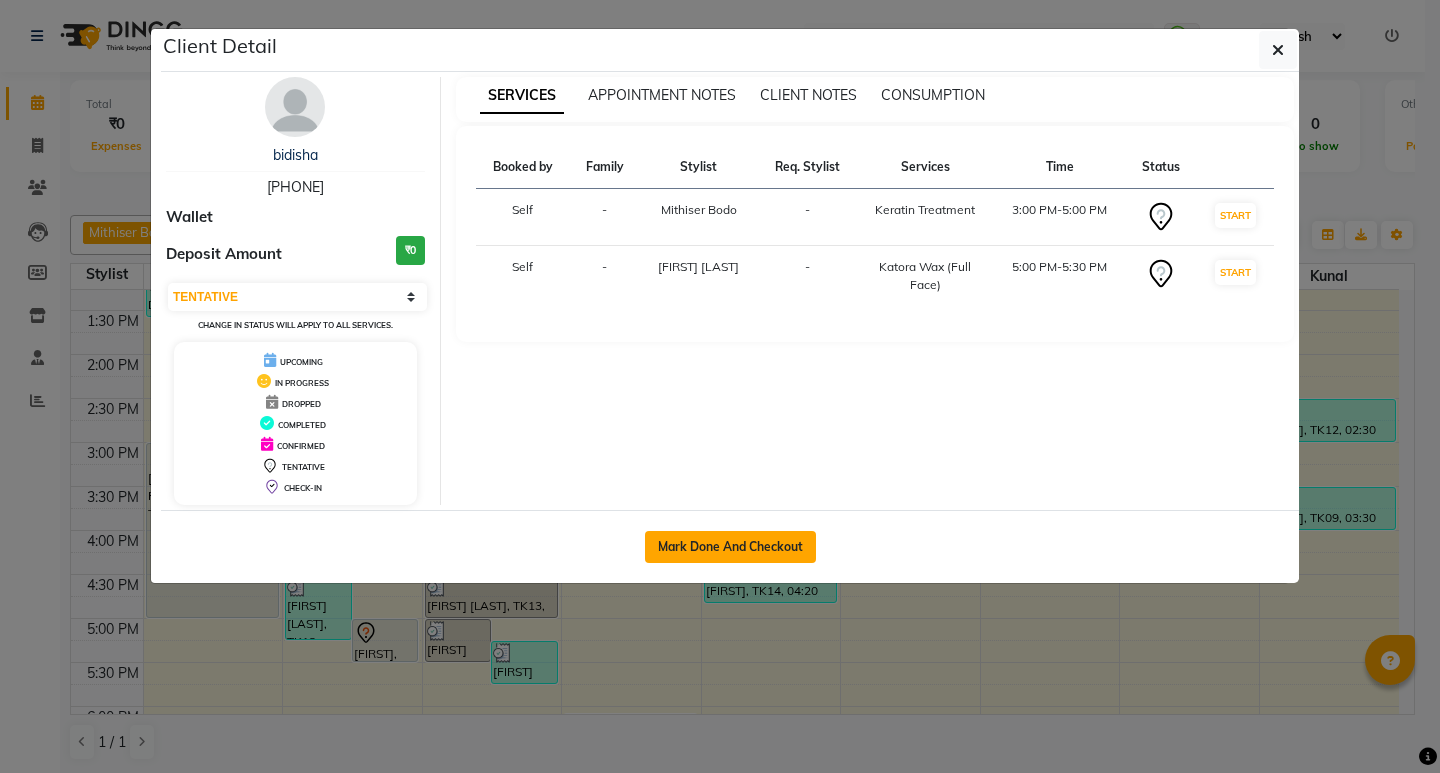 click on "Mark Done And Checkout" 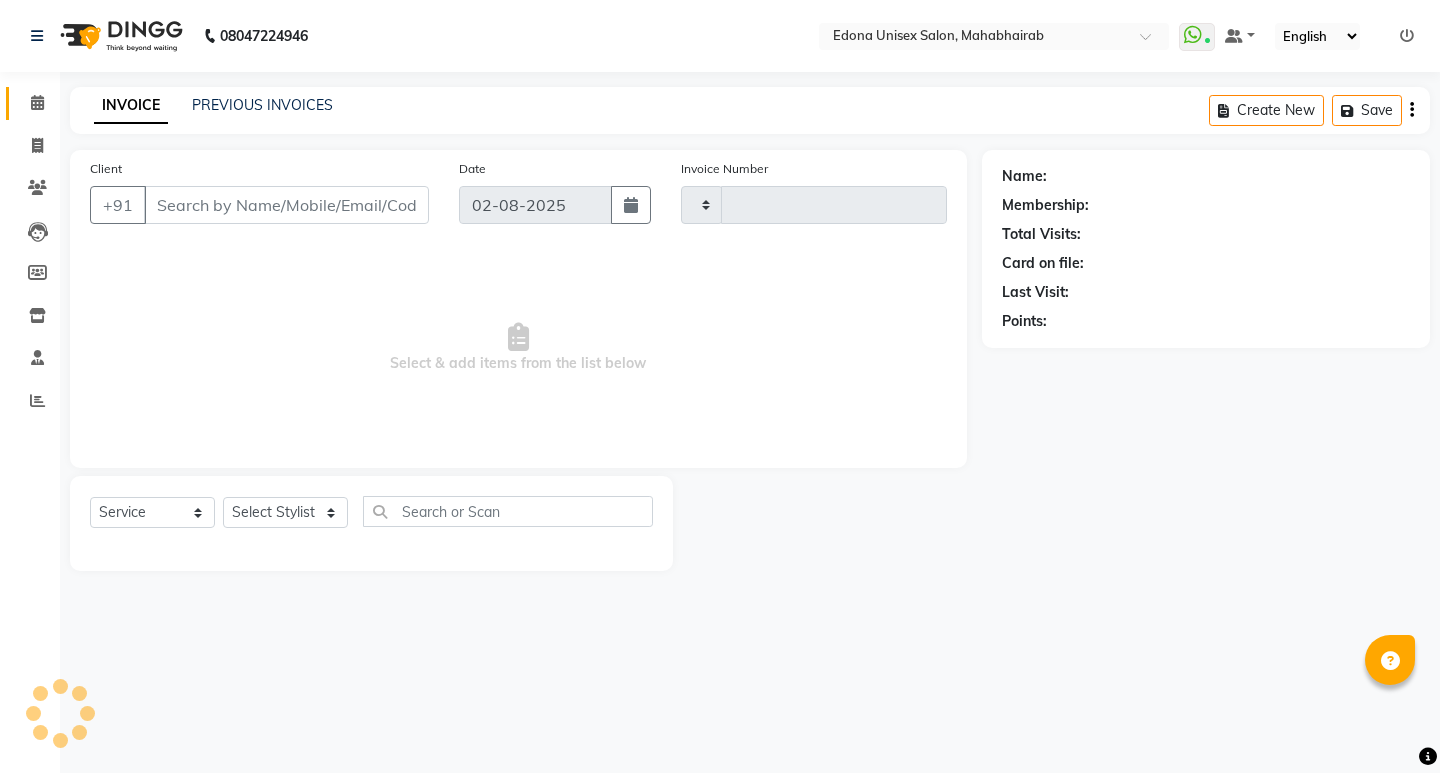 type on "2450" 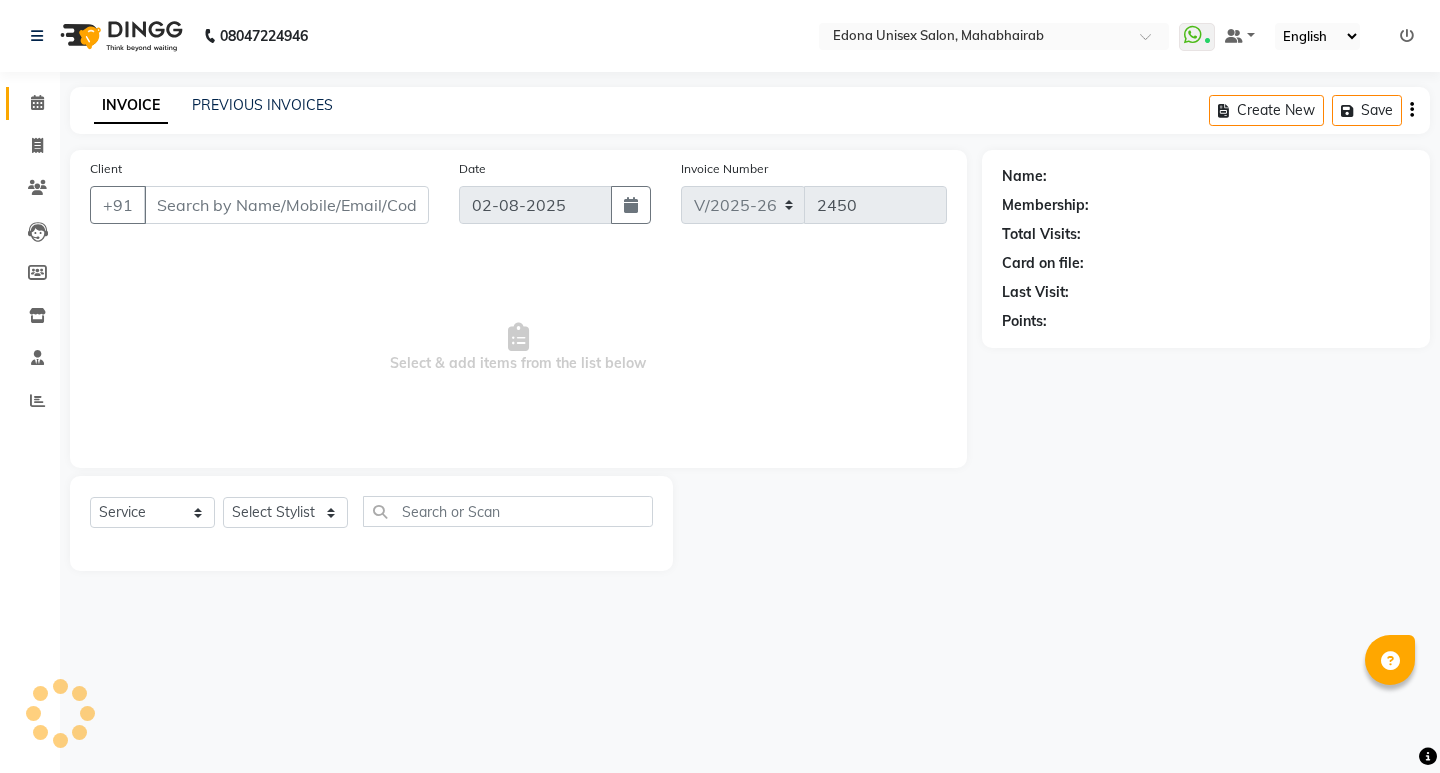 type on "[PHONE]" 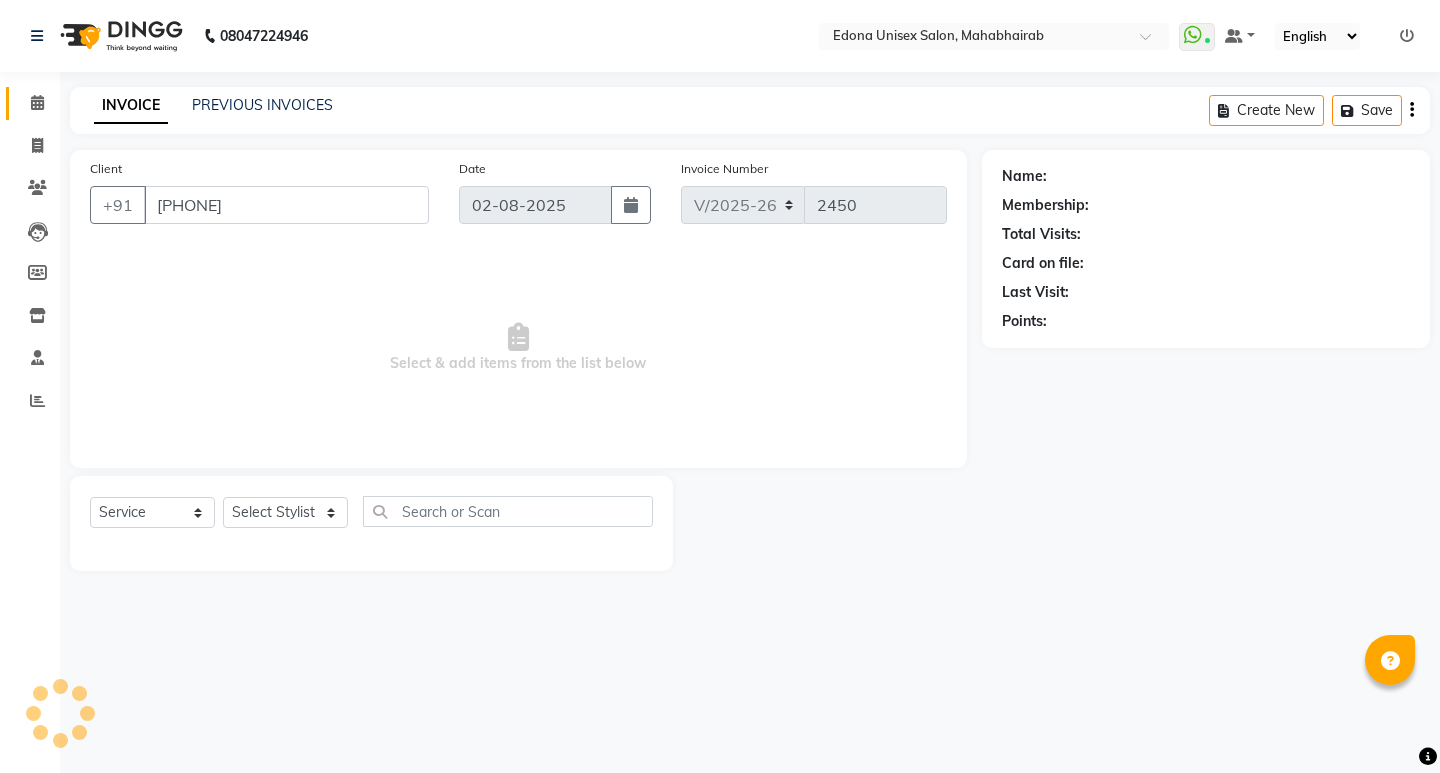 select on "35909" 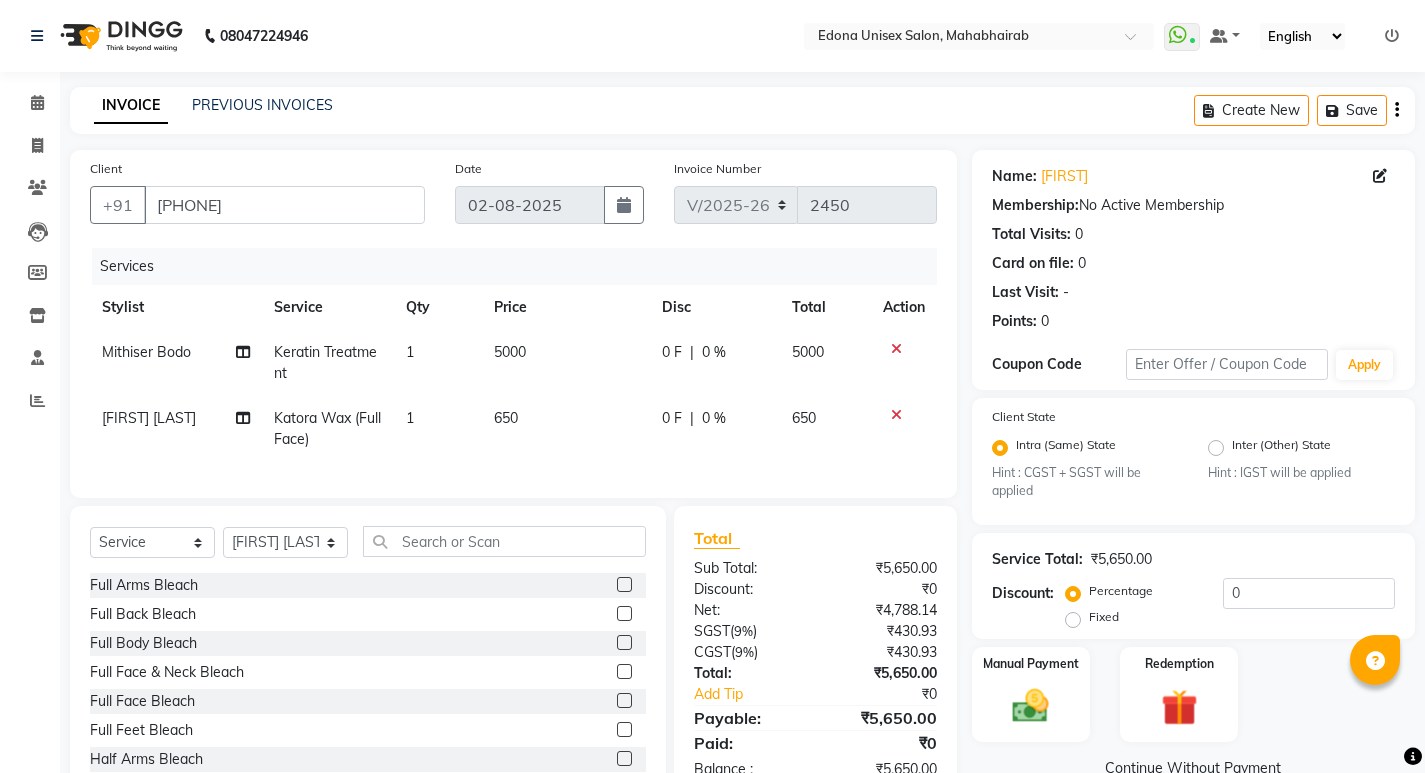 click 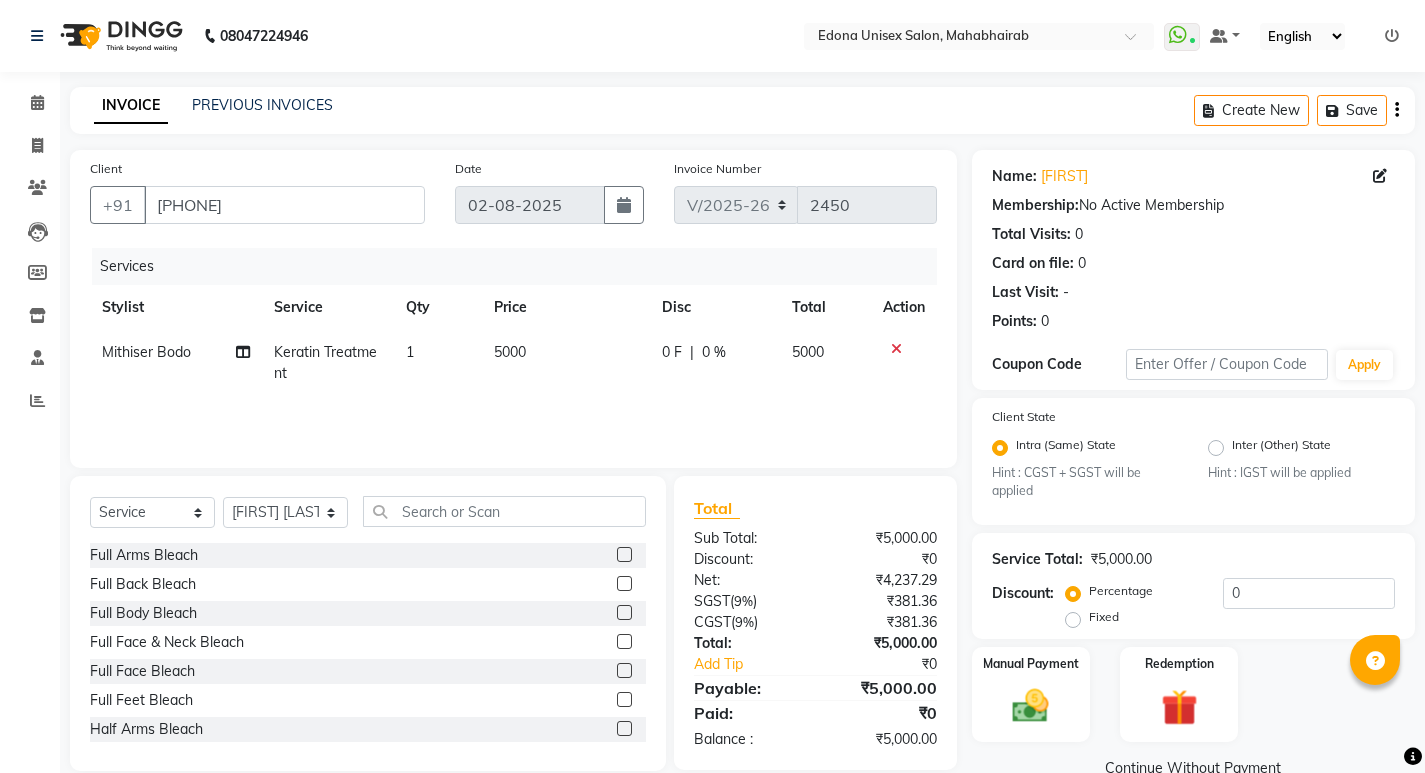click 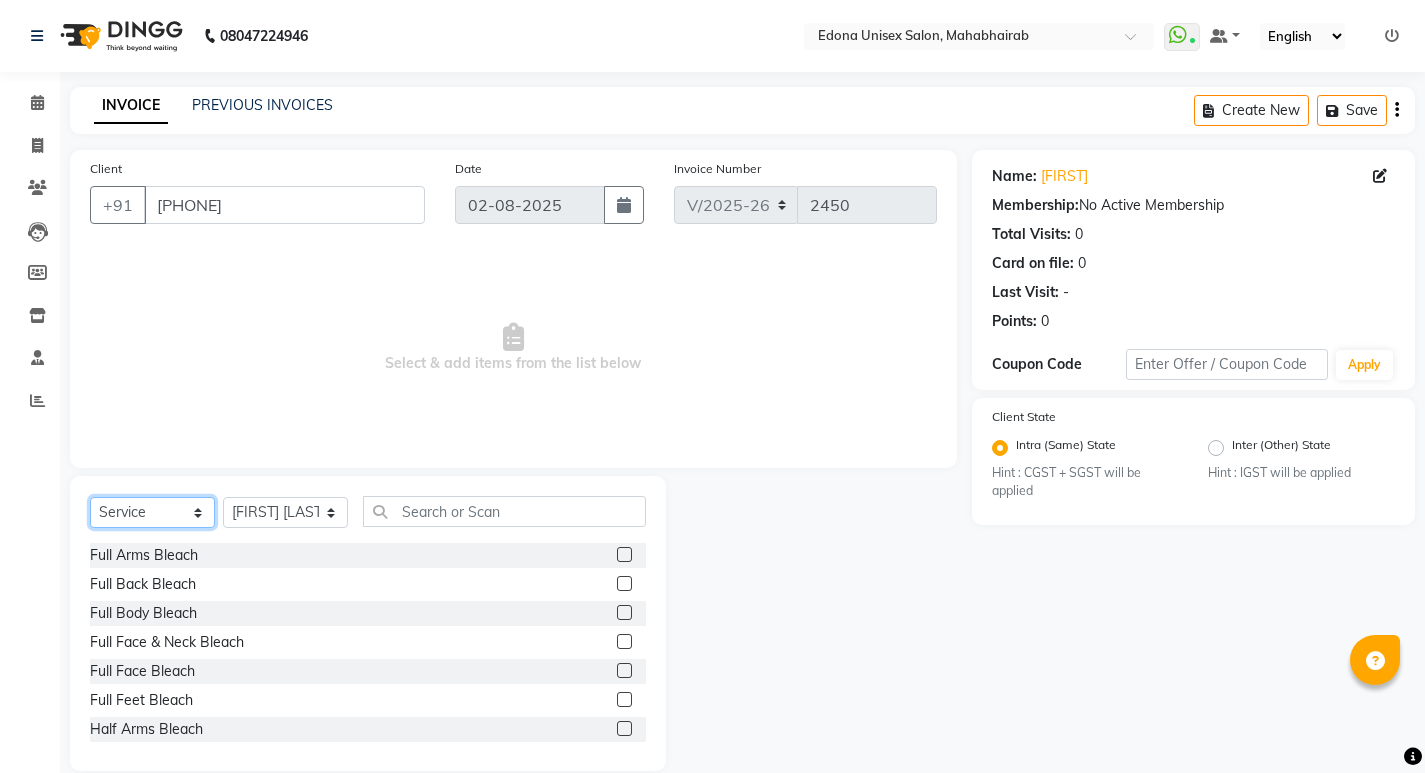 click on "Select  Service  Product  Membership  Package Voucher Prepaid Gift Card" 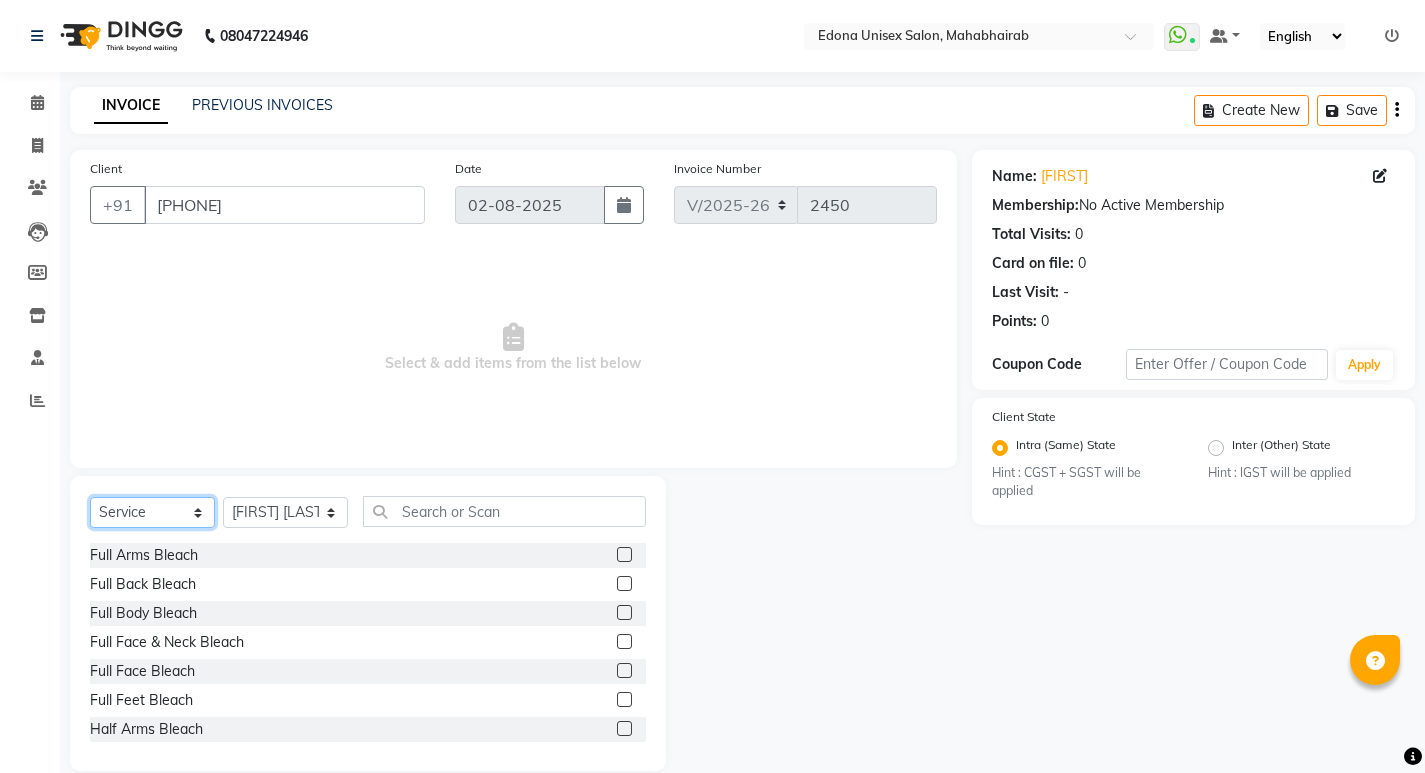 select on "P" 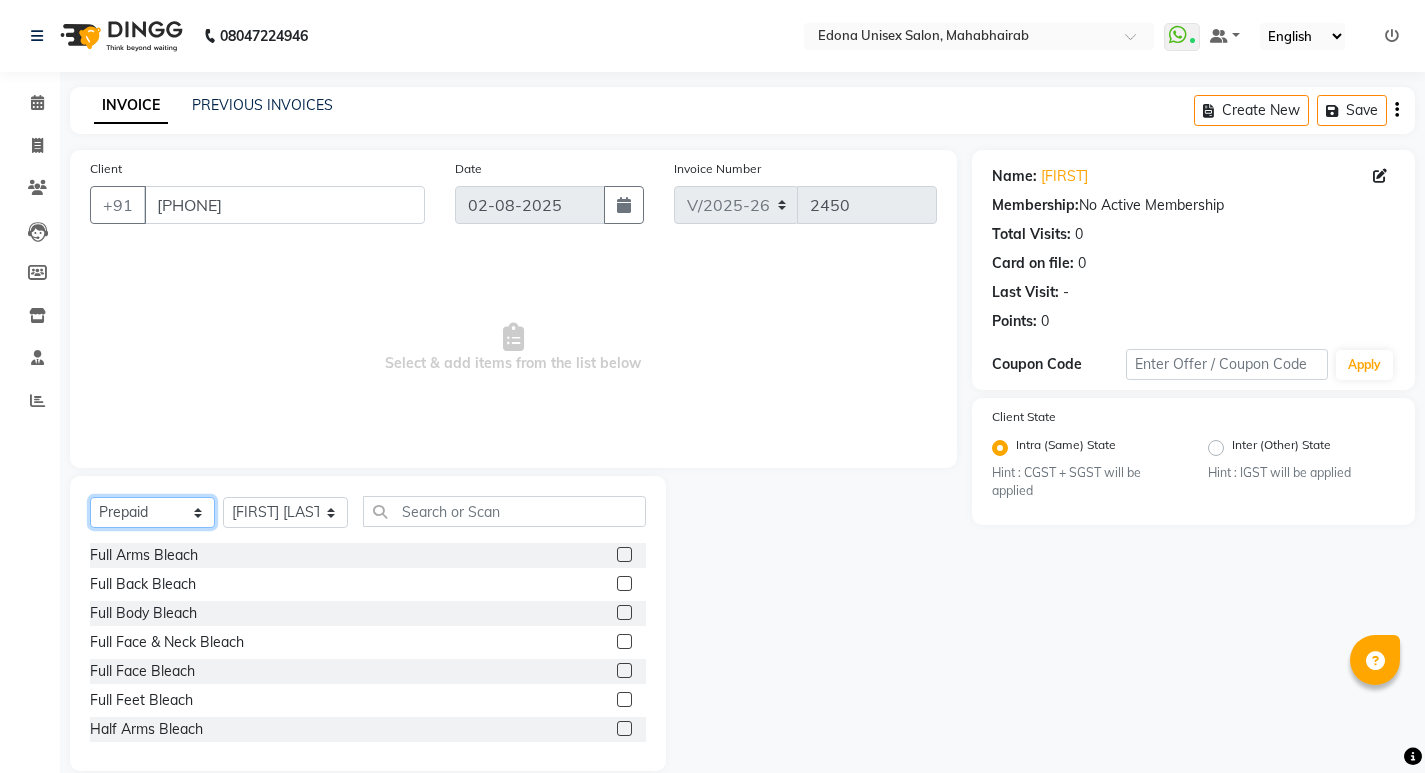 click on "Select  Service  Product  Membership  Package Voucher Prepaid Gift Card" 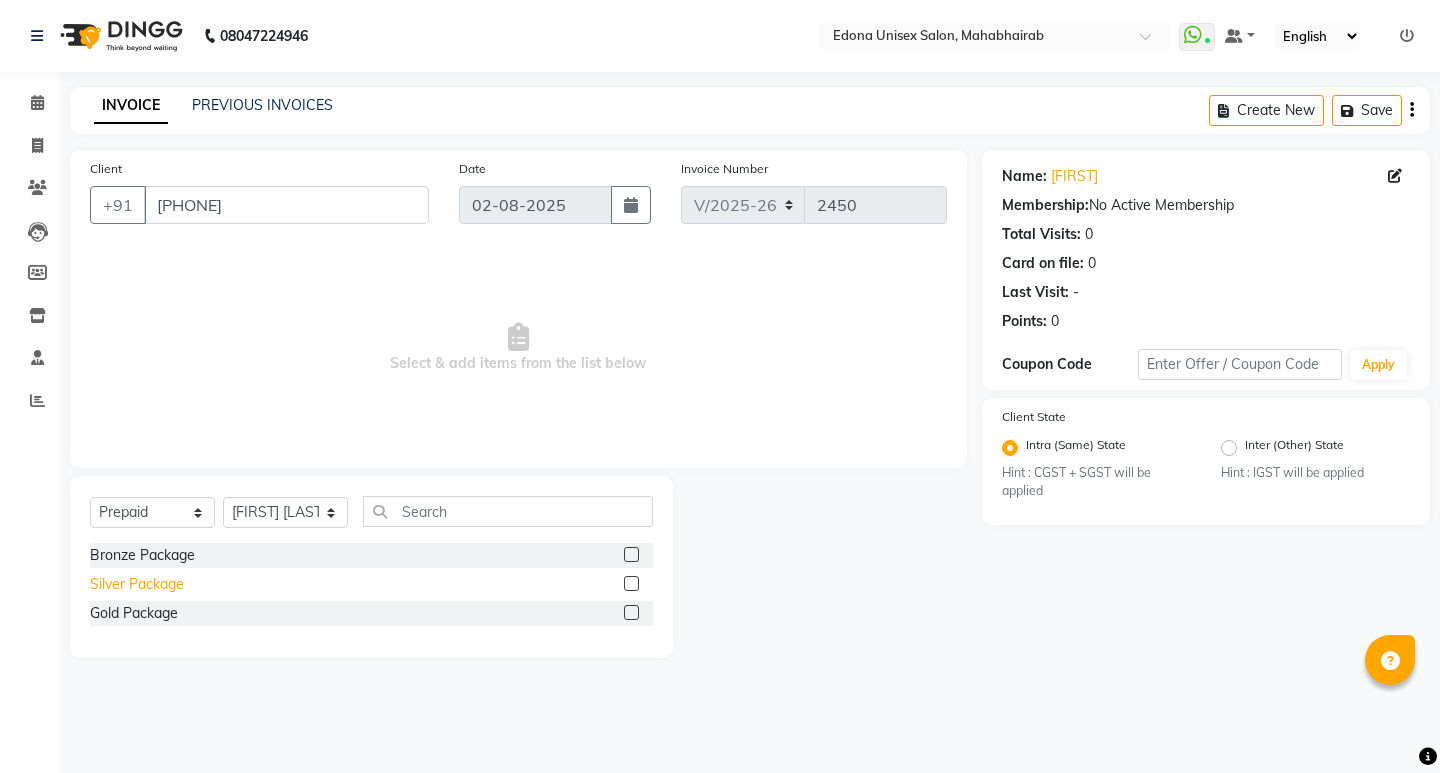 click on "Silver Package" 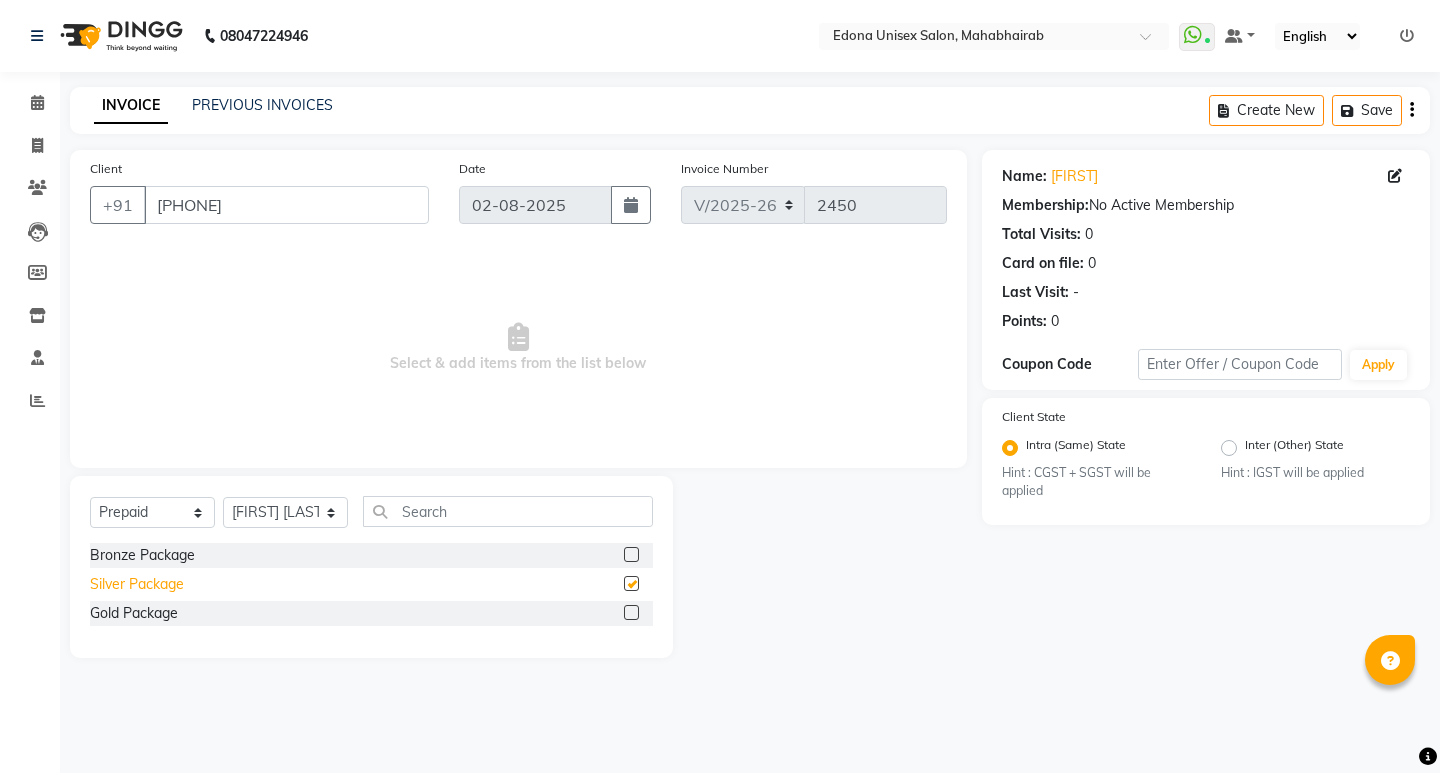 checkbox on "false" 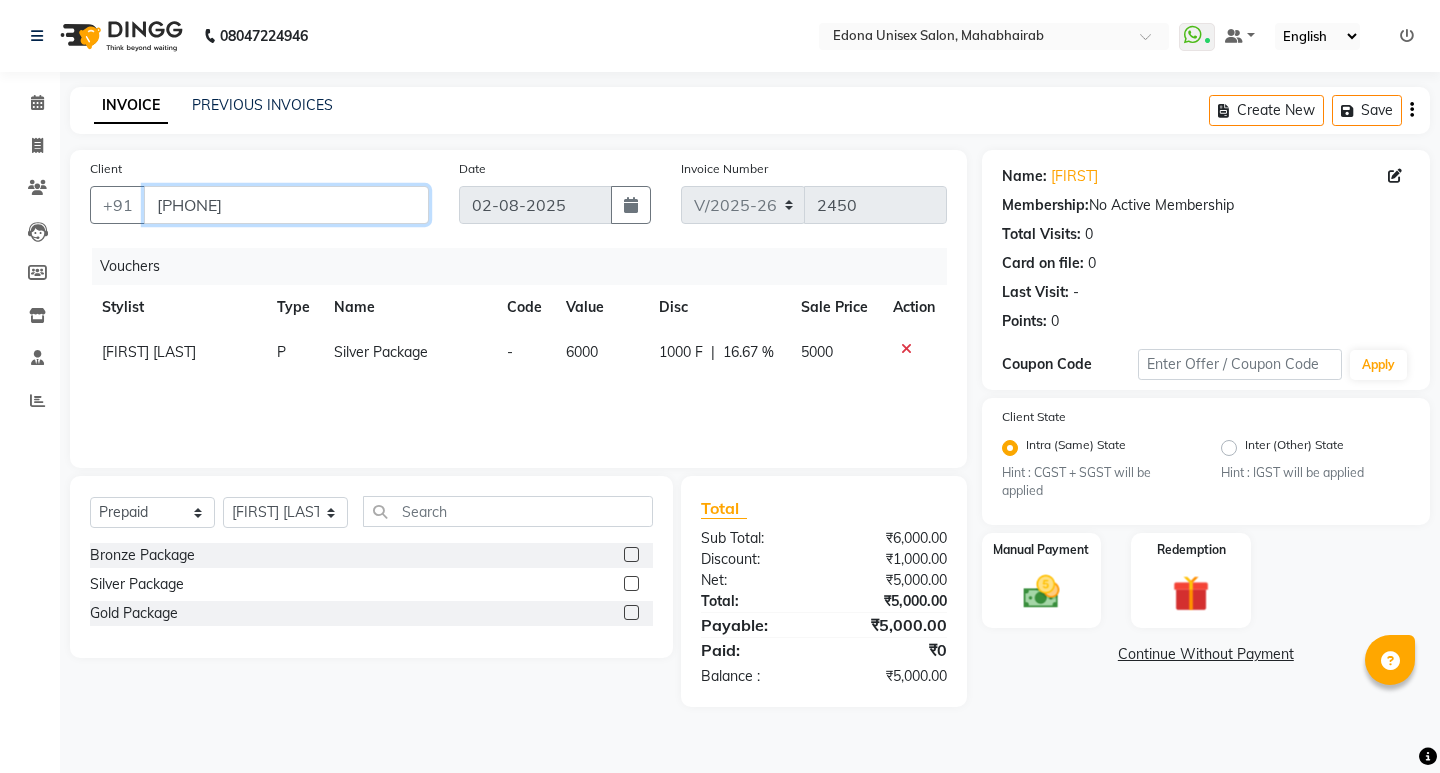 drag, startPoint x: 153, startPoint y: 199, endPoint x: 287, endPoint y: 197, distance: 134.01492 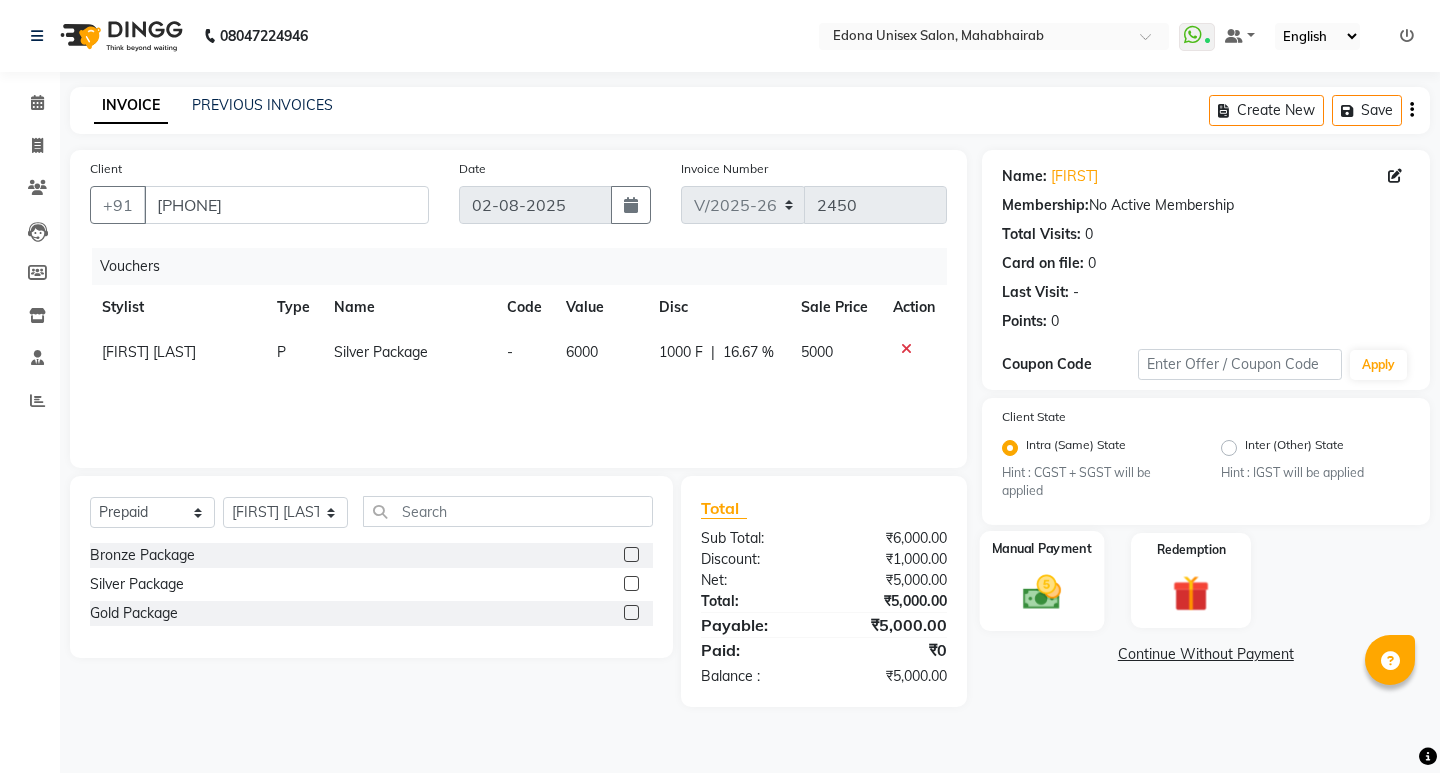 click 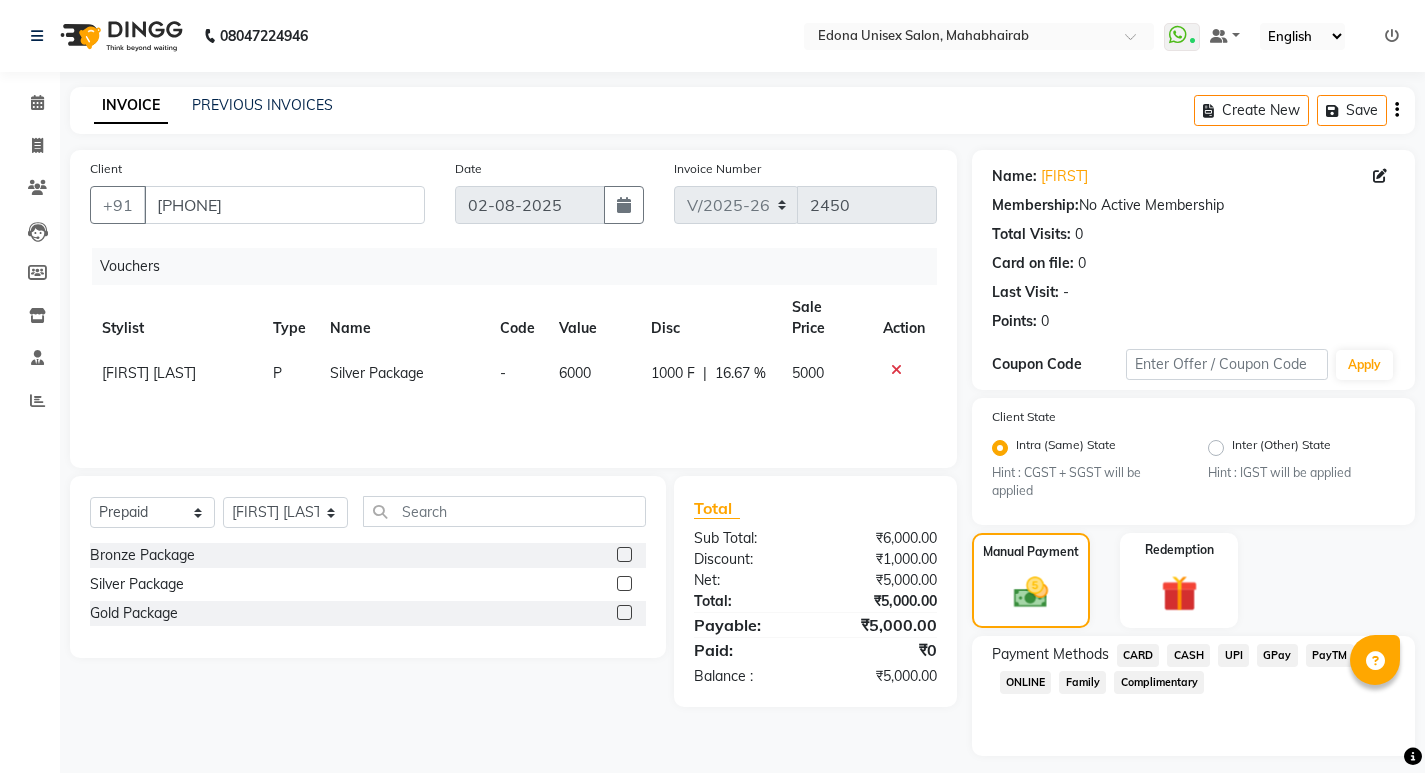 click 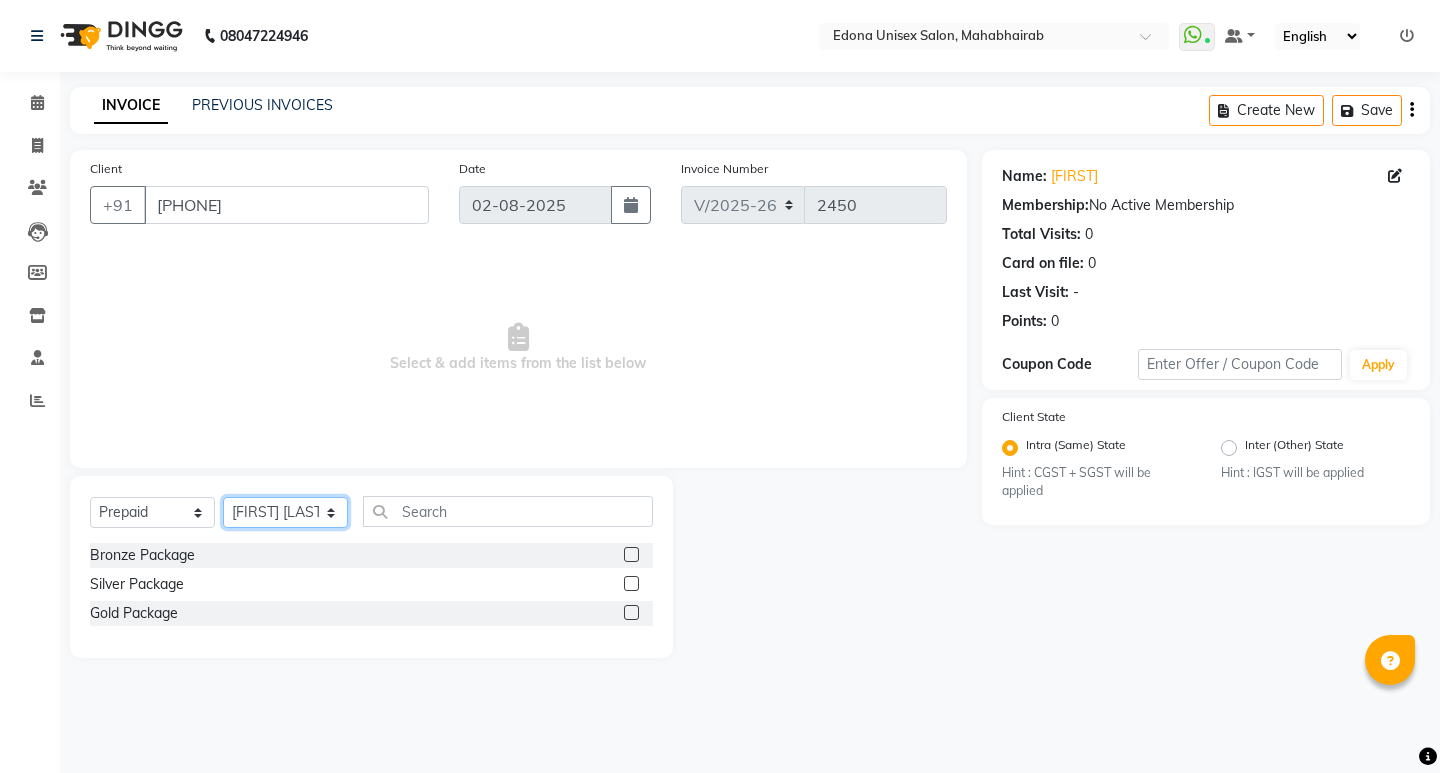 click on "Select Stylist Admin [FIRST] [LAST] [FIRST] [LAST] [FIRST] [LAST] [FIRST] [LAST] [FIRST] [LAST] [FIRST] [LAST] [FIRST] [LAST] [FIRST] [LAST] [FIRST] [LAST] [FIRST] [LAST] [FIRST] [LAST] [FIRST] [LAST] [FIRST] [LAST] [FIRST] [LAST] [FIRST] [LAST] [FIRST] [LAST] [FIRST] [LAST]" 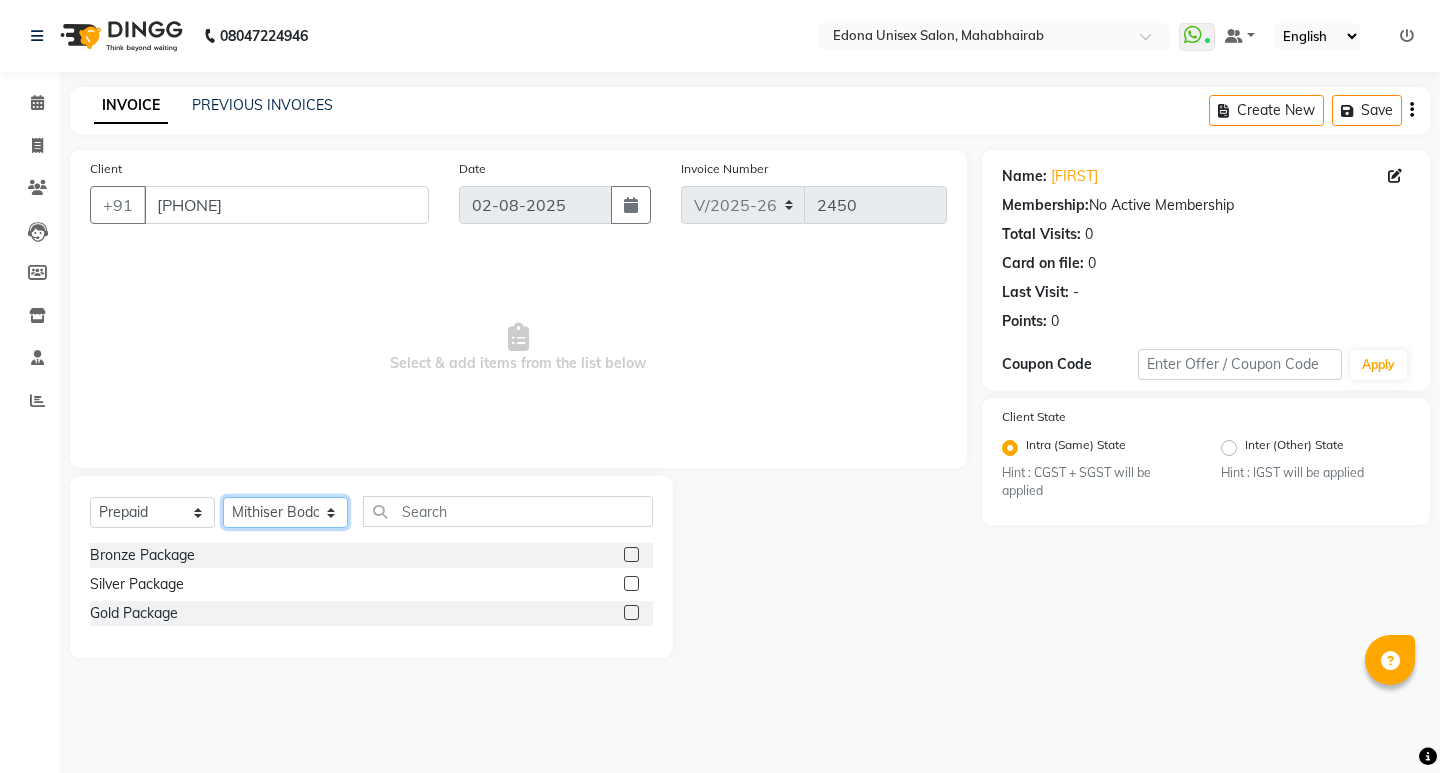 click on "Select Stylist Admin [FIRST] [LAST] [FIRST] [LAST] [FIRST] [LAST] [FIRST] [LAST] [FIRST] [LAST] [FIRST] [LAST] [FIRST] [LAST] [FIRST] [LAST] [FIRST] [LAST] [FIRST] [LAST] [FIRST] [LAST] [FIRST] [LAST] [FIRST] [LAST] [FIRST] [LAST] [FIRST] [LAST] [FIRST] [LAST] [FIRST] [LAST]" 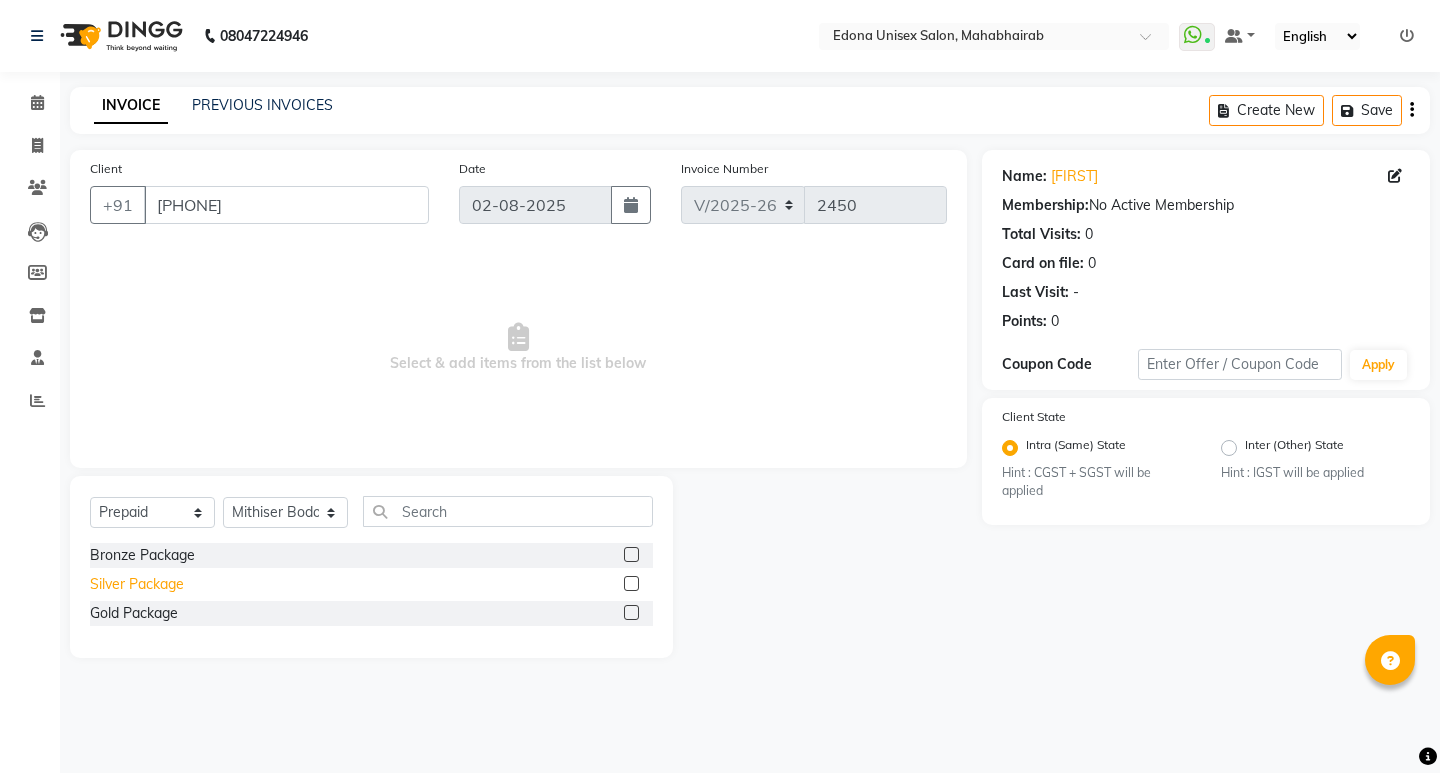 click on "Silver Package" 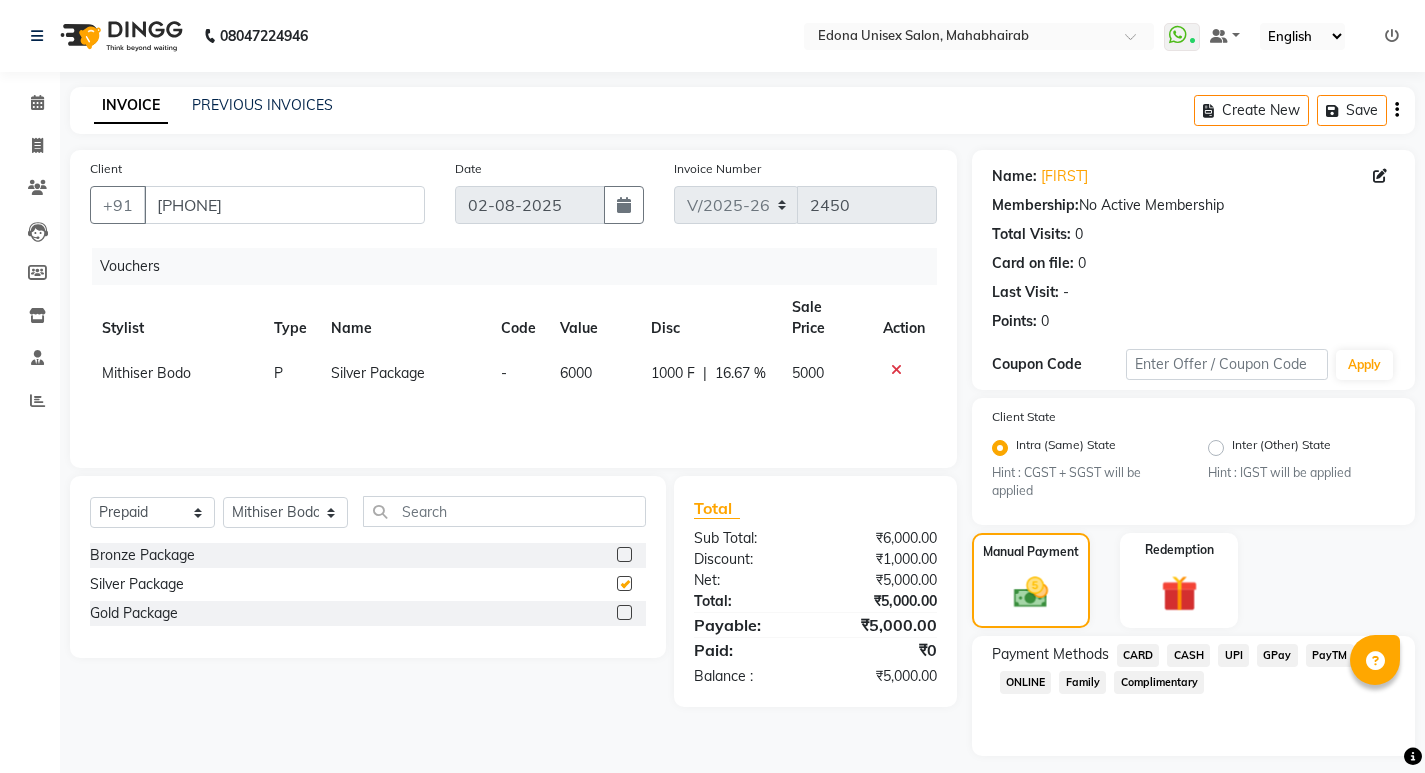 checkbox on "false" 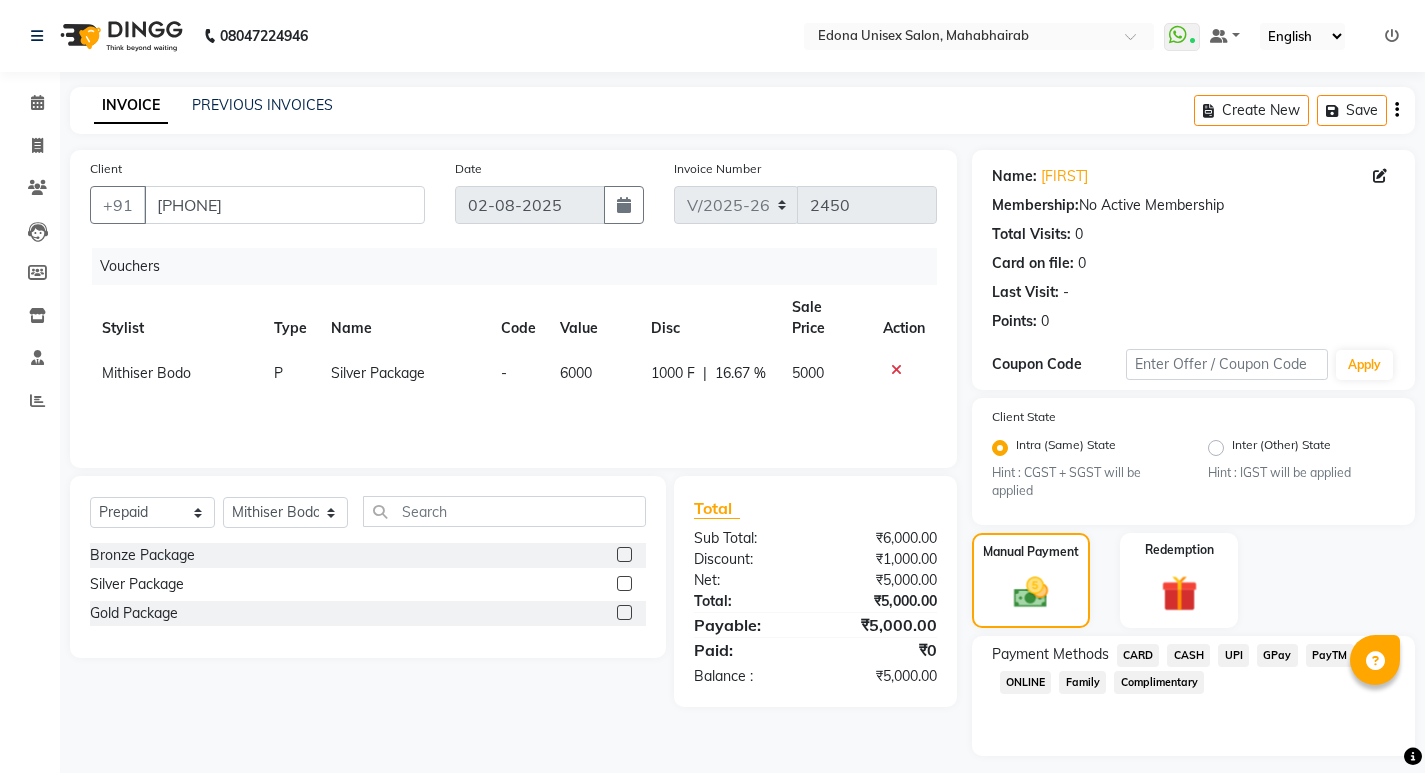 scroll, scrollTop: 54, scrollLeft: 0, axis: vertical 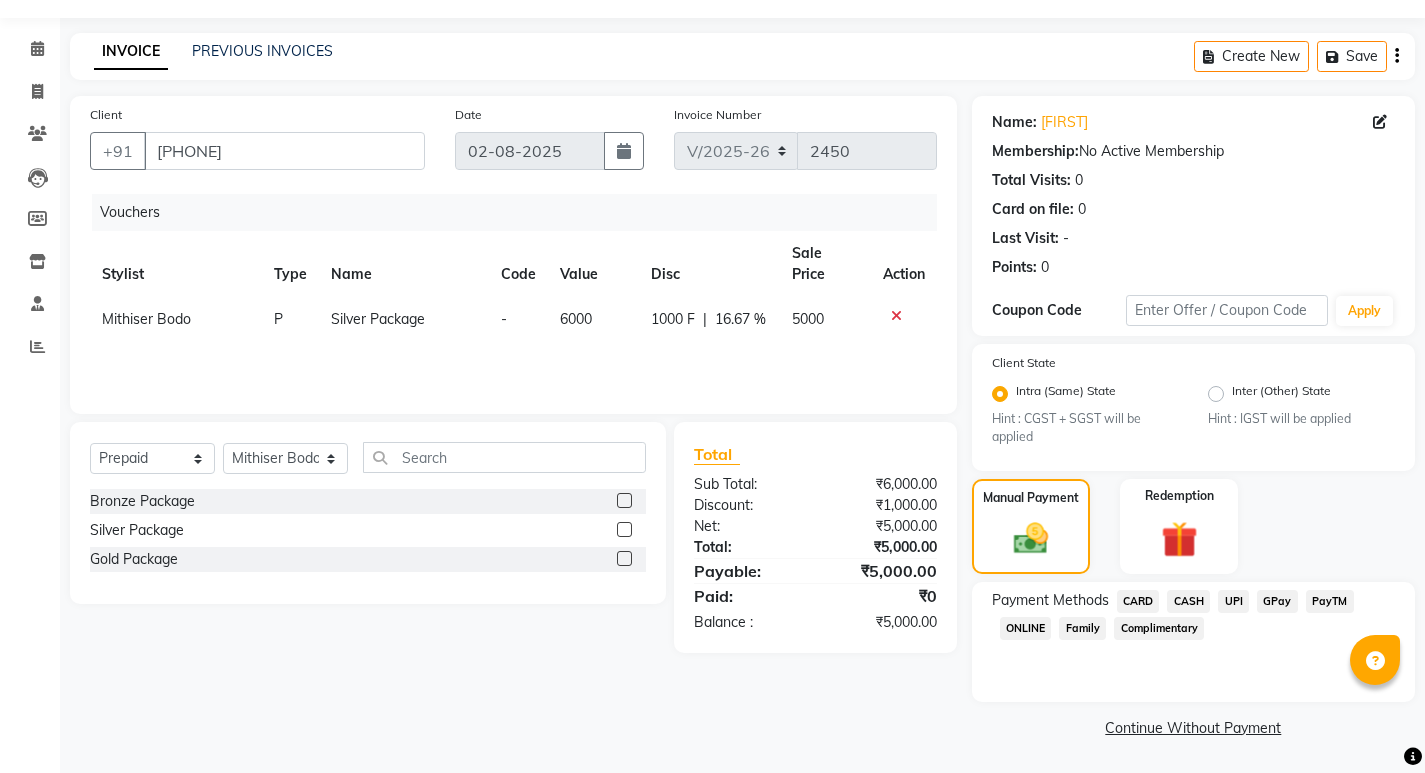 click on "UPI" 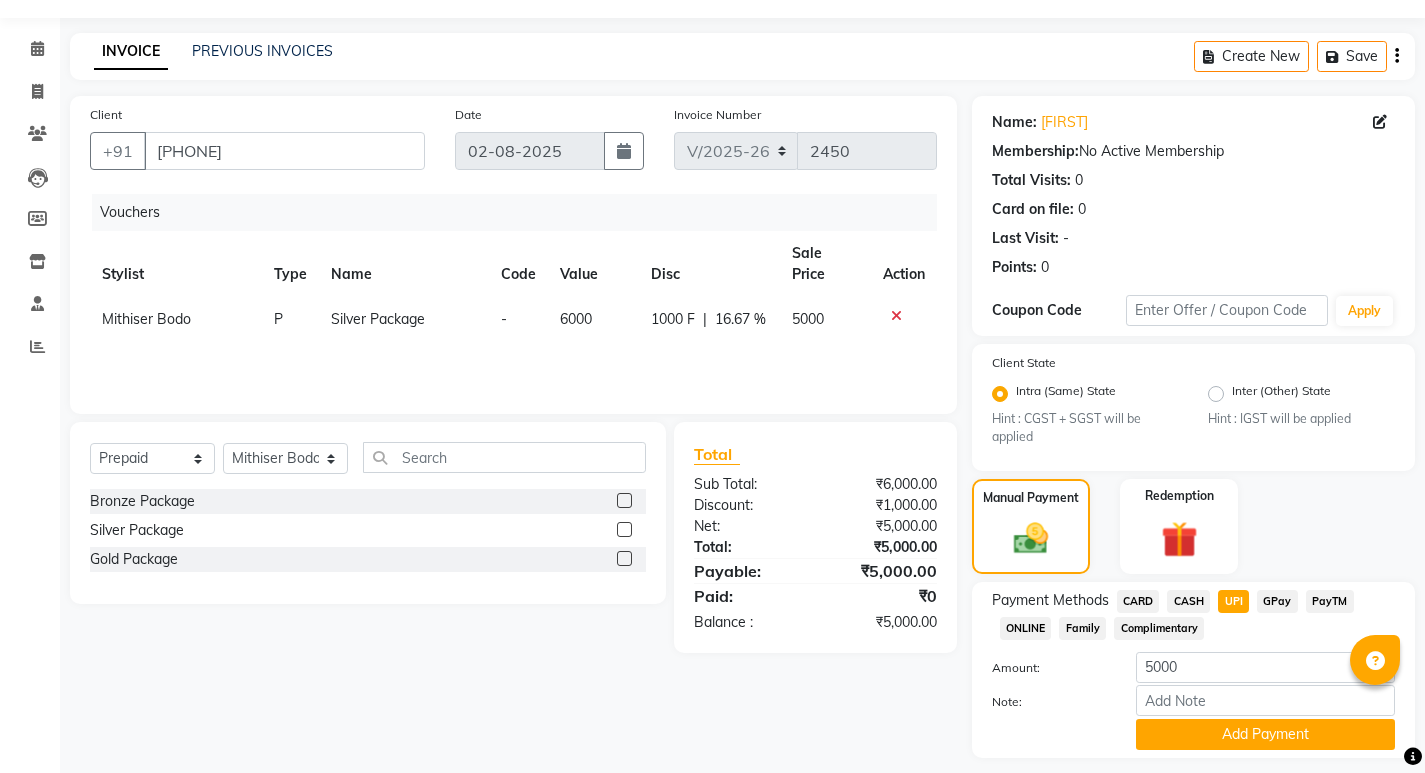 scroll, scrollTop: 110, scrollLeft: 0, axis: vertical 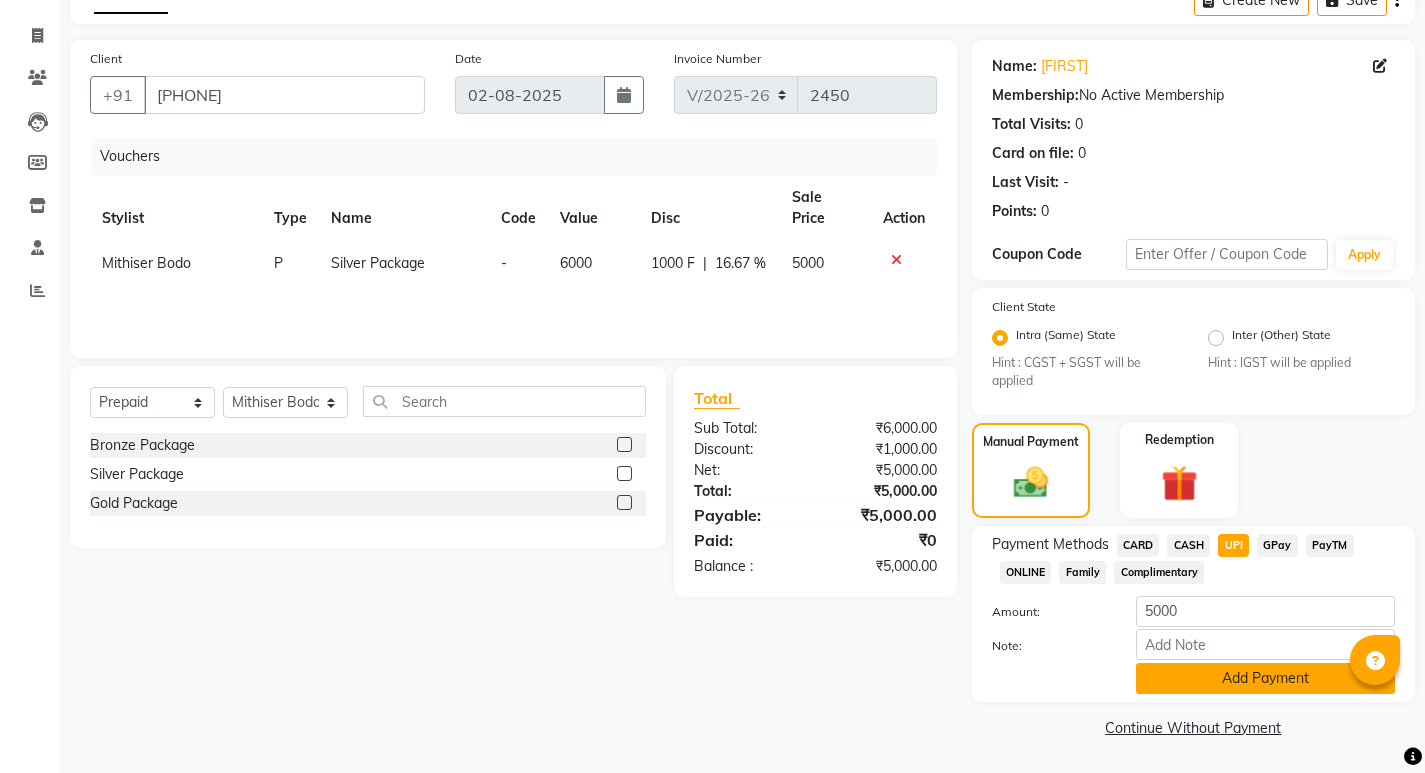 click on "Add Payment" 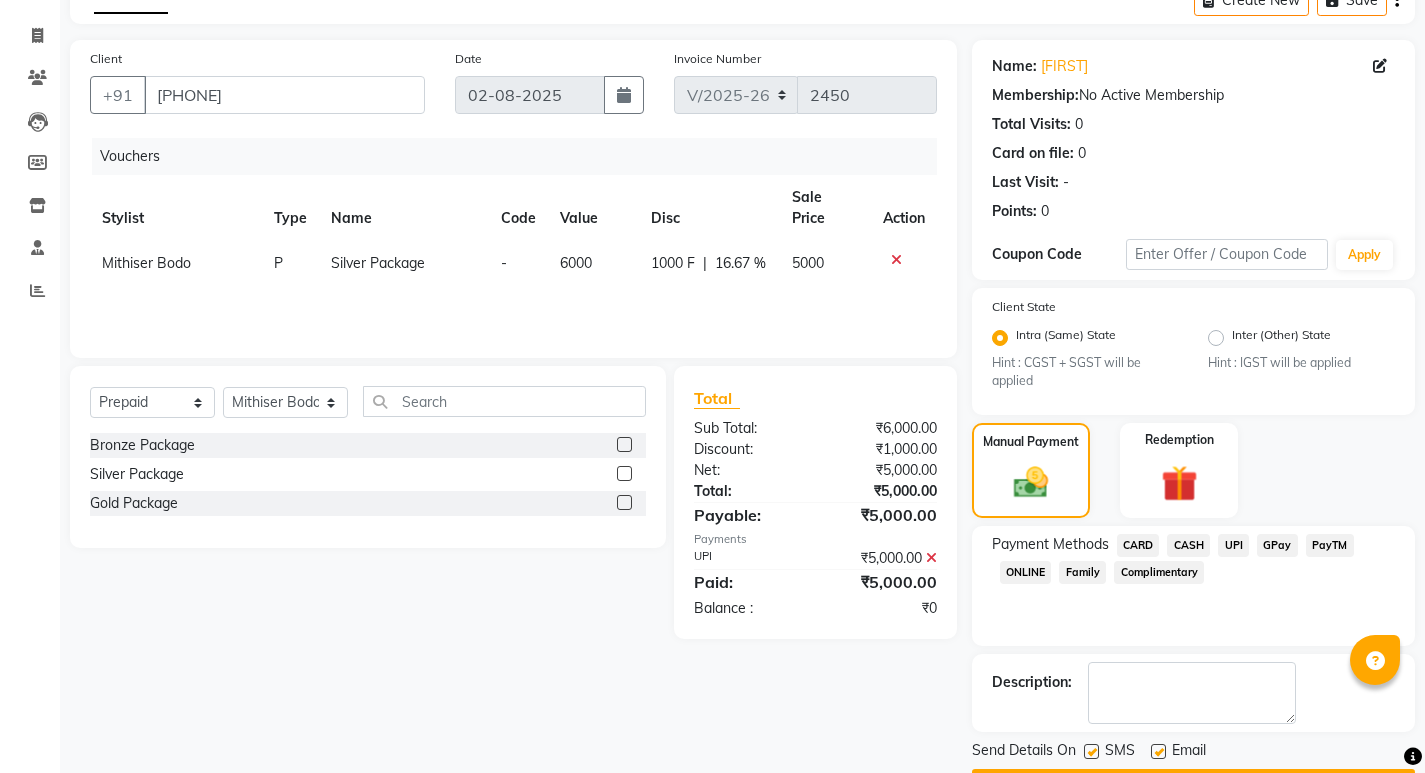 scroll, scrollTop: 167, scrollLeft: 0, axis: vertical 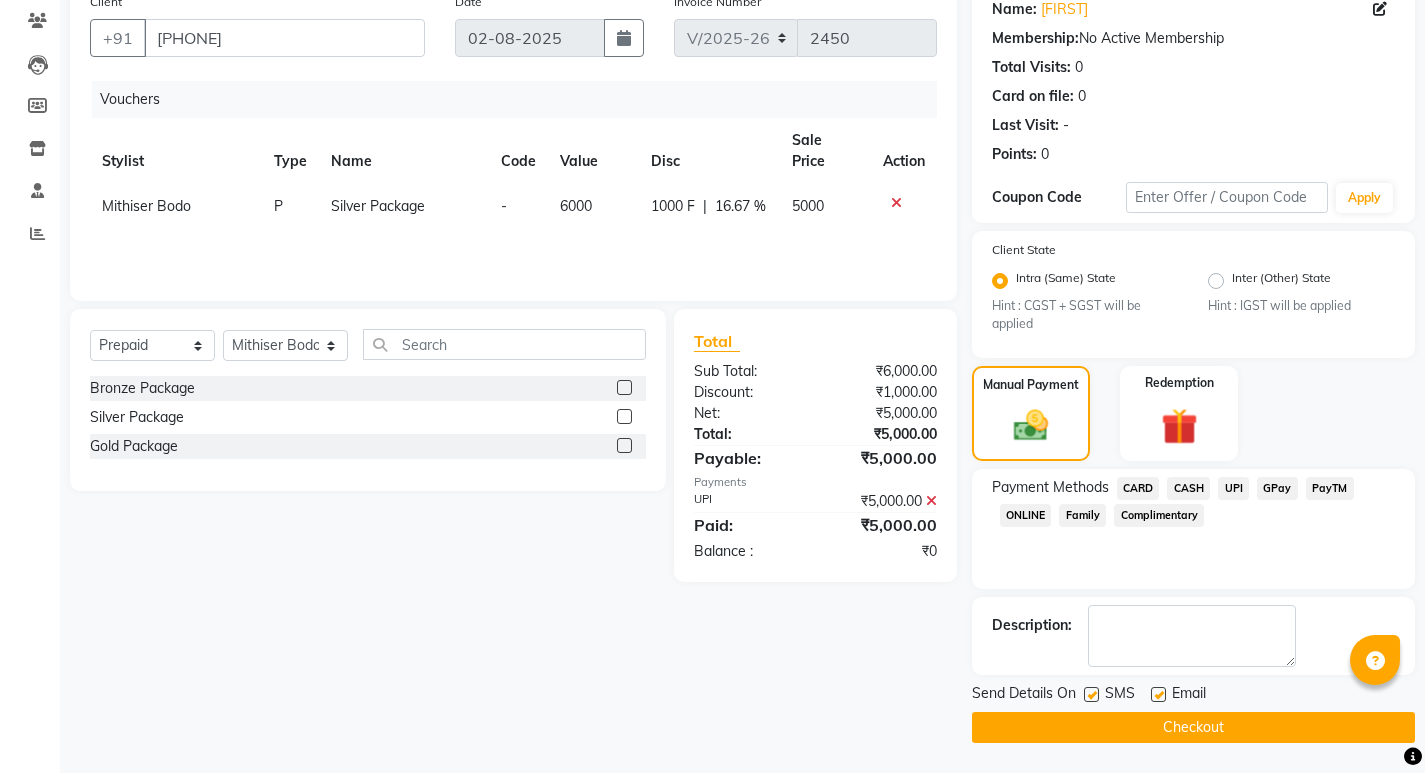 click 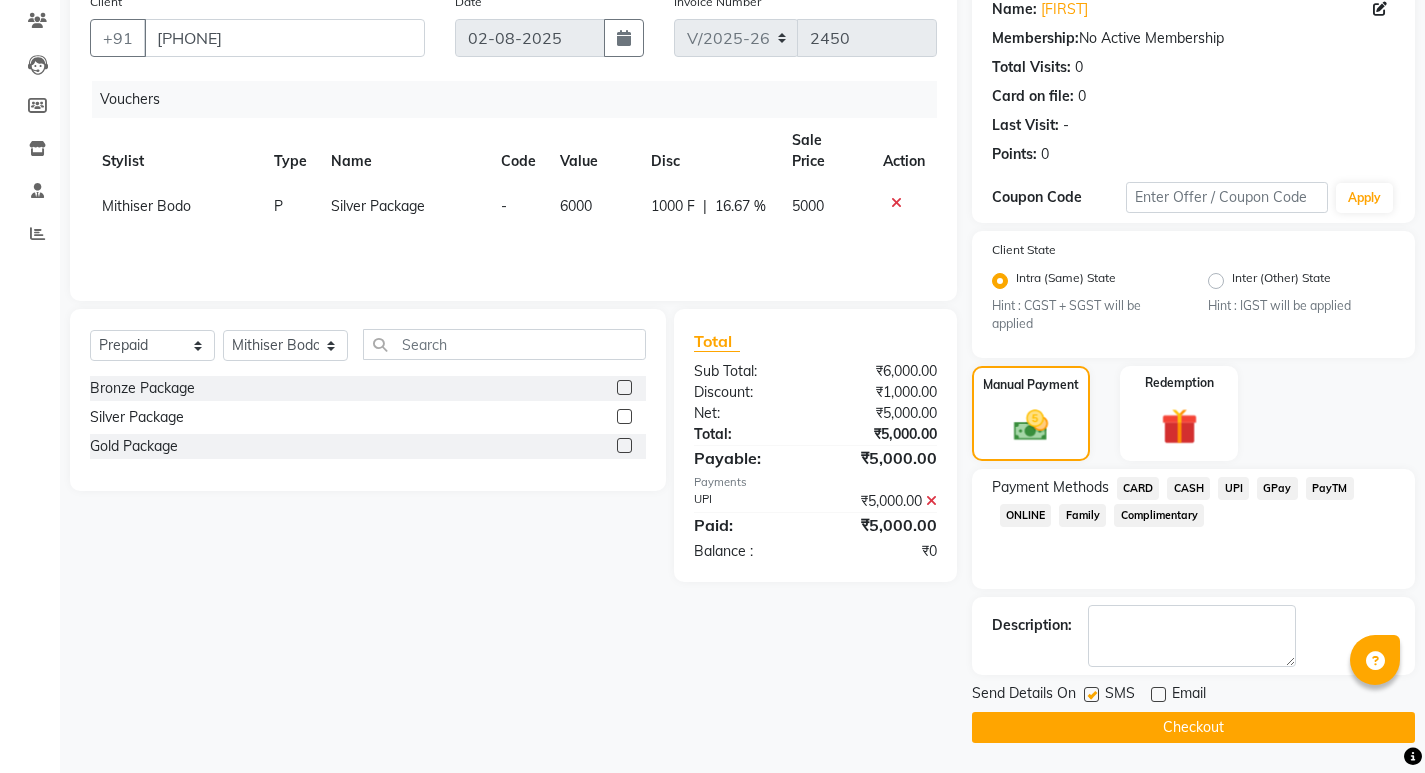 click 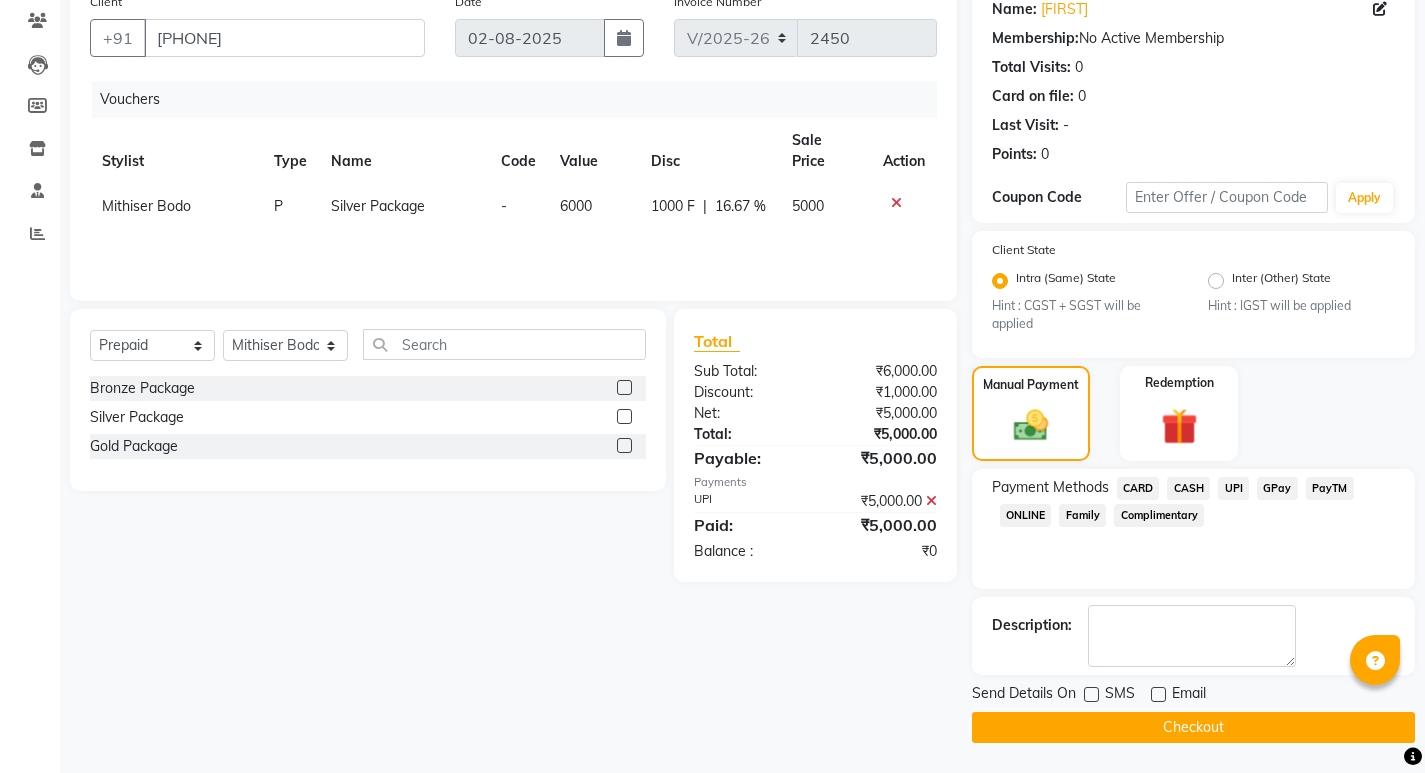 scroll, scrollTop: 0, scrollLeft: 0, axis: both 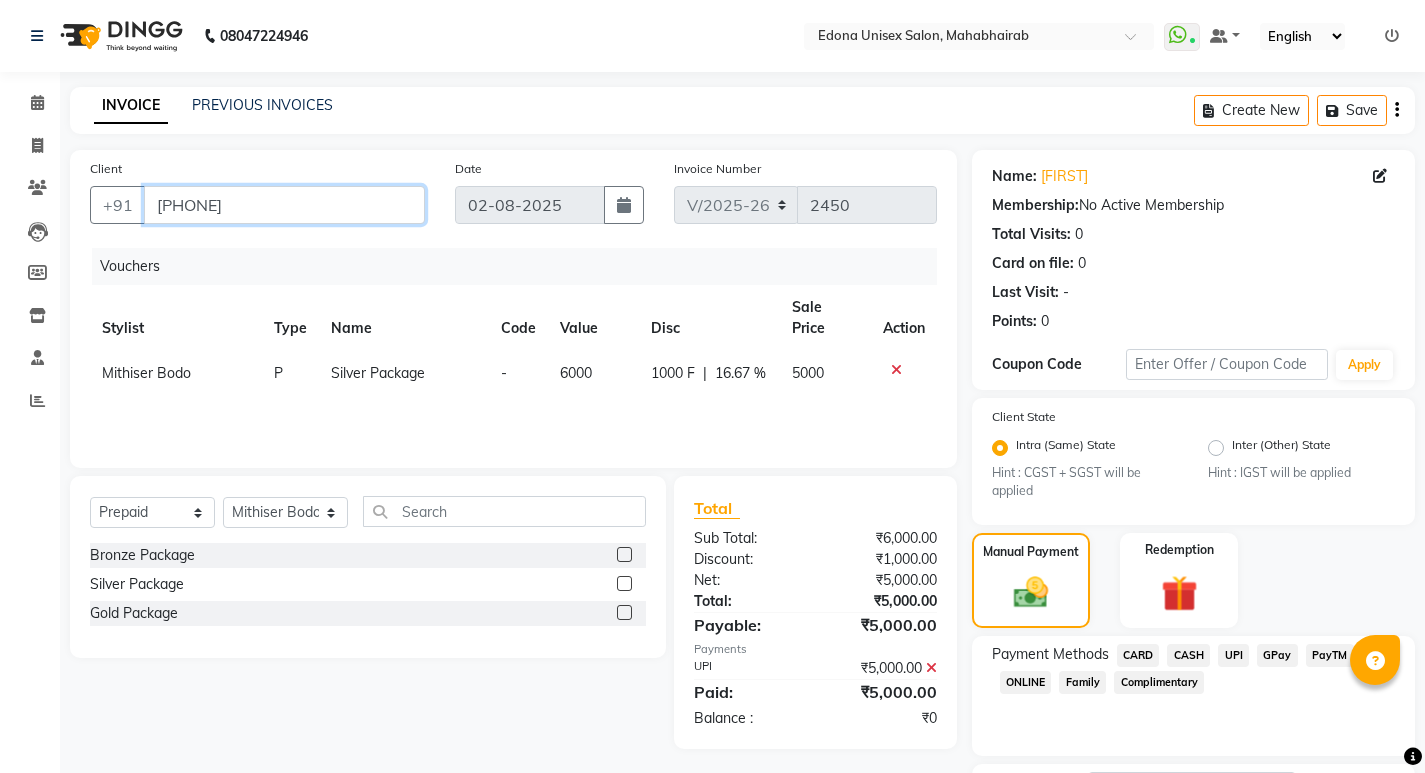 click on "[PHONE]" at bounding box center (284, 205) 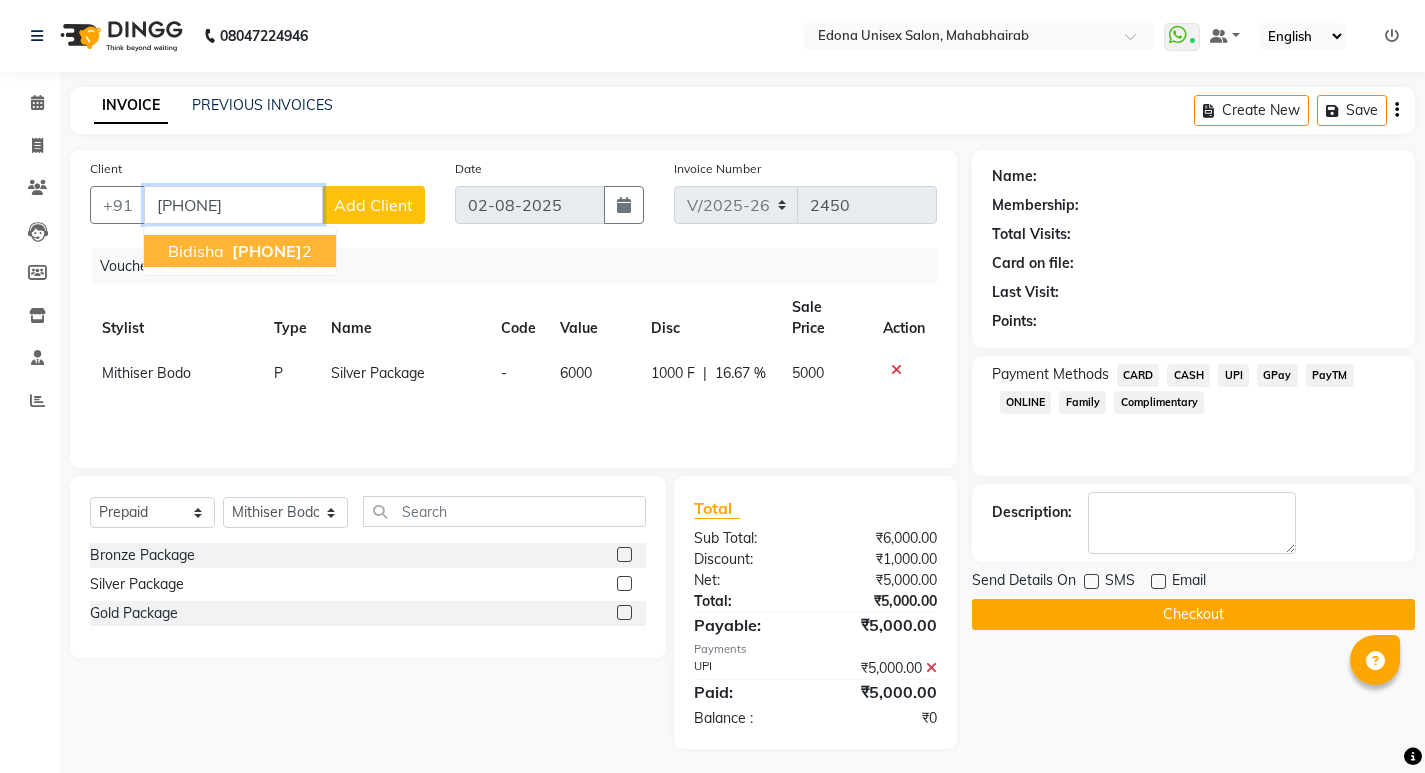 click on "763694890" at bounding box center [267, 251] 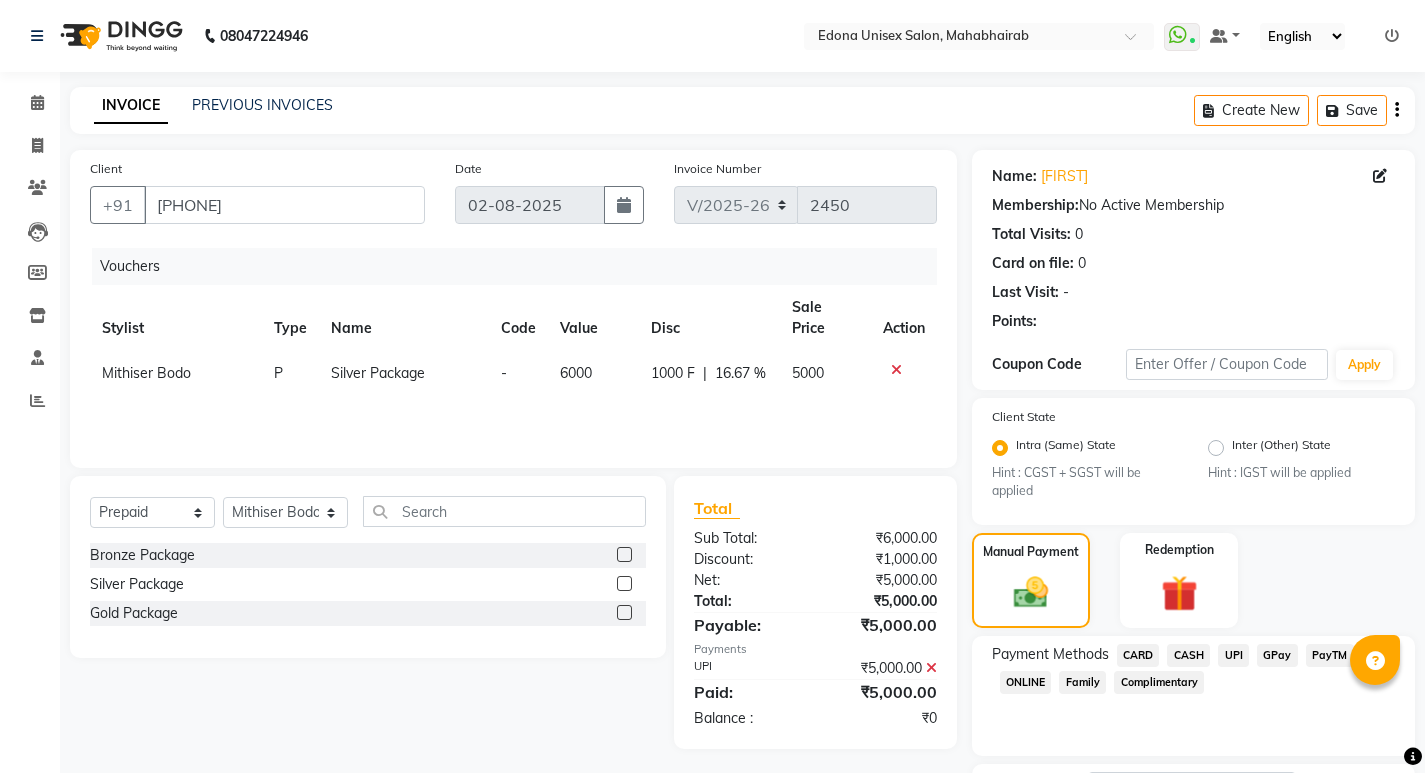 scroll, scrollTop: 167, scrollLeft: 0, axis: vertical 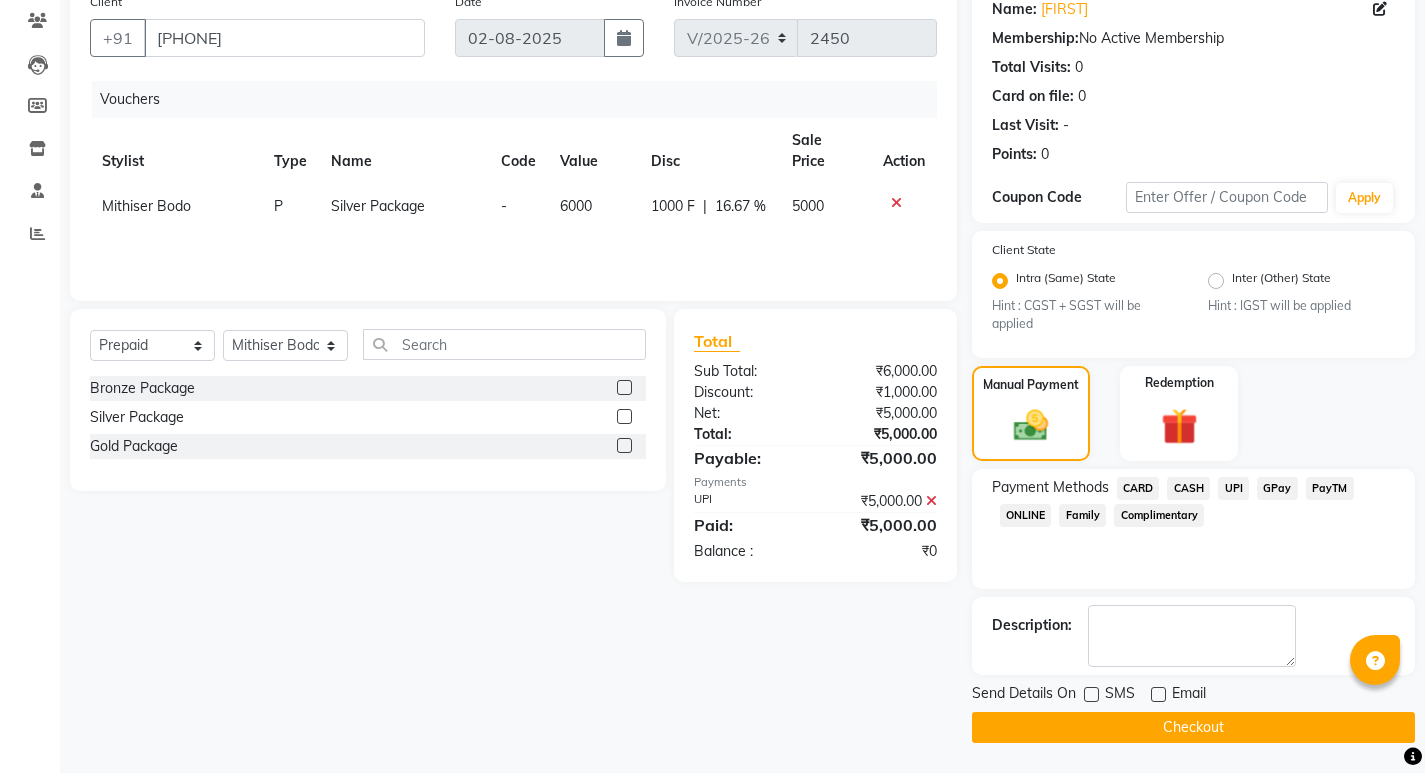 click on "Checkout" 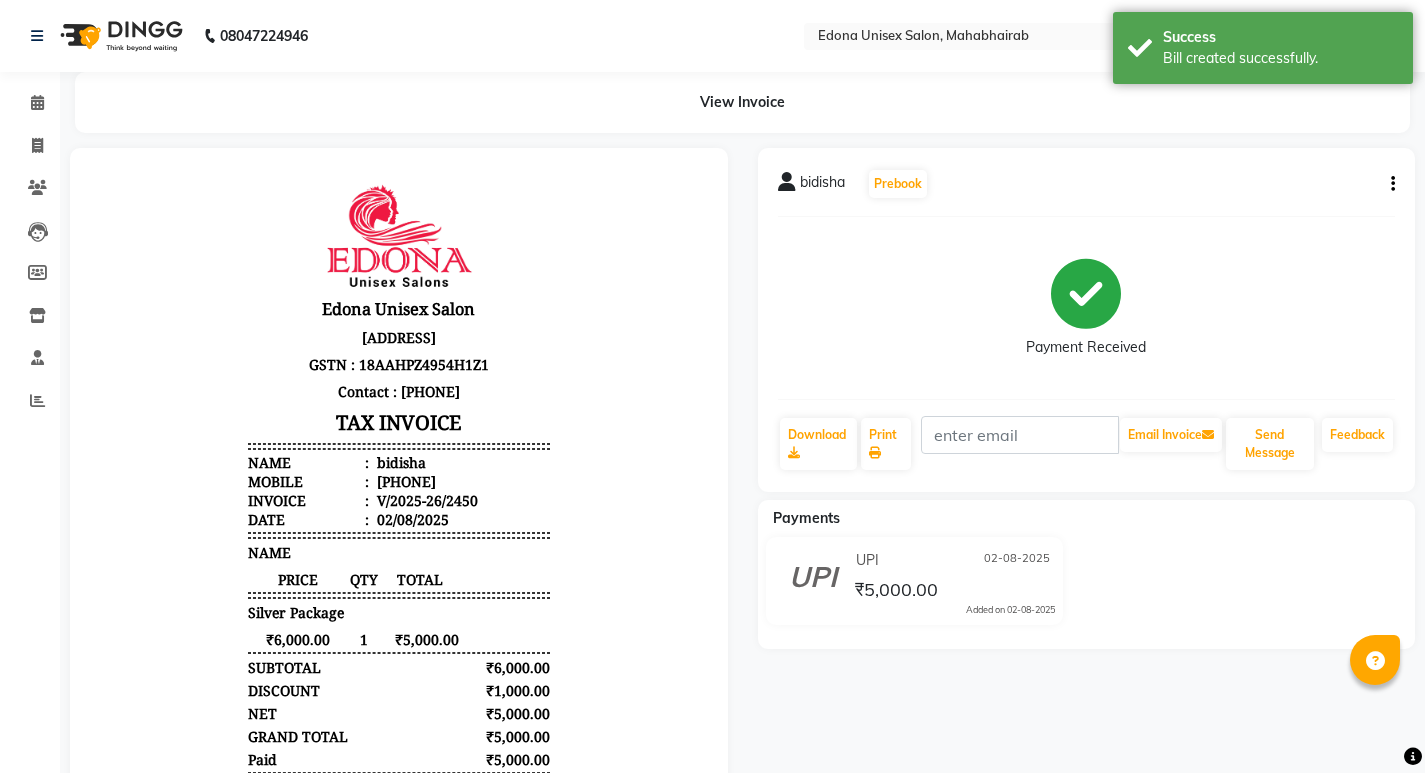 scroll, scrollTop: 0, scrollLeft: 0, axis: both 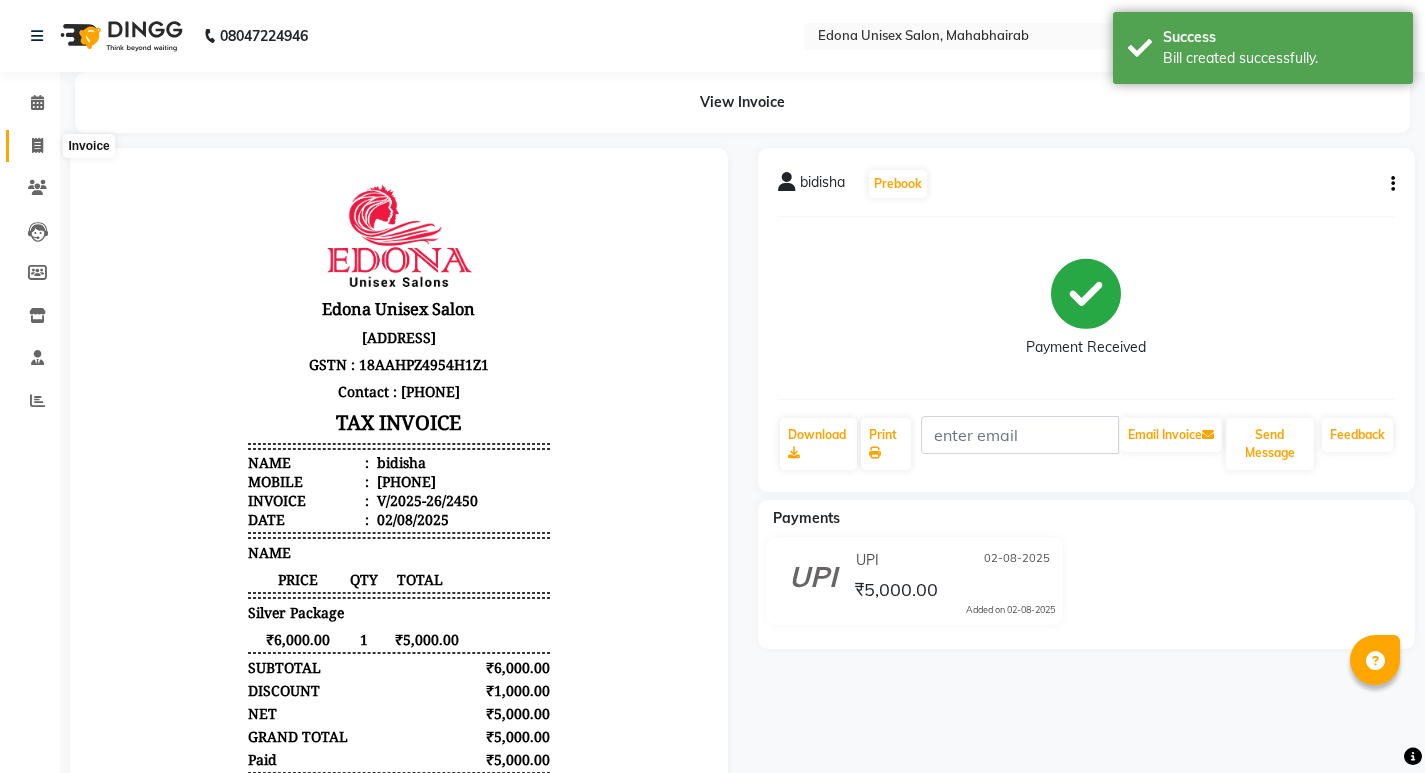 click 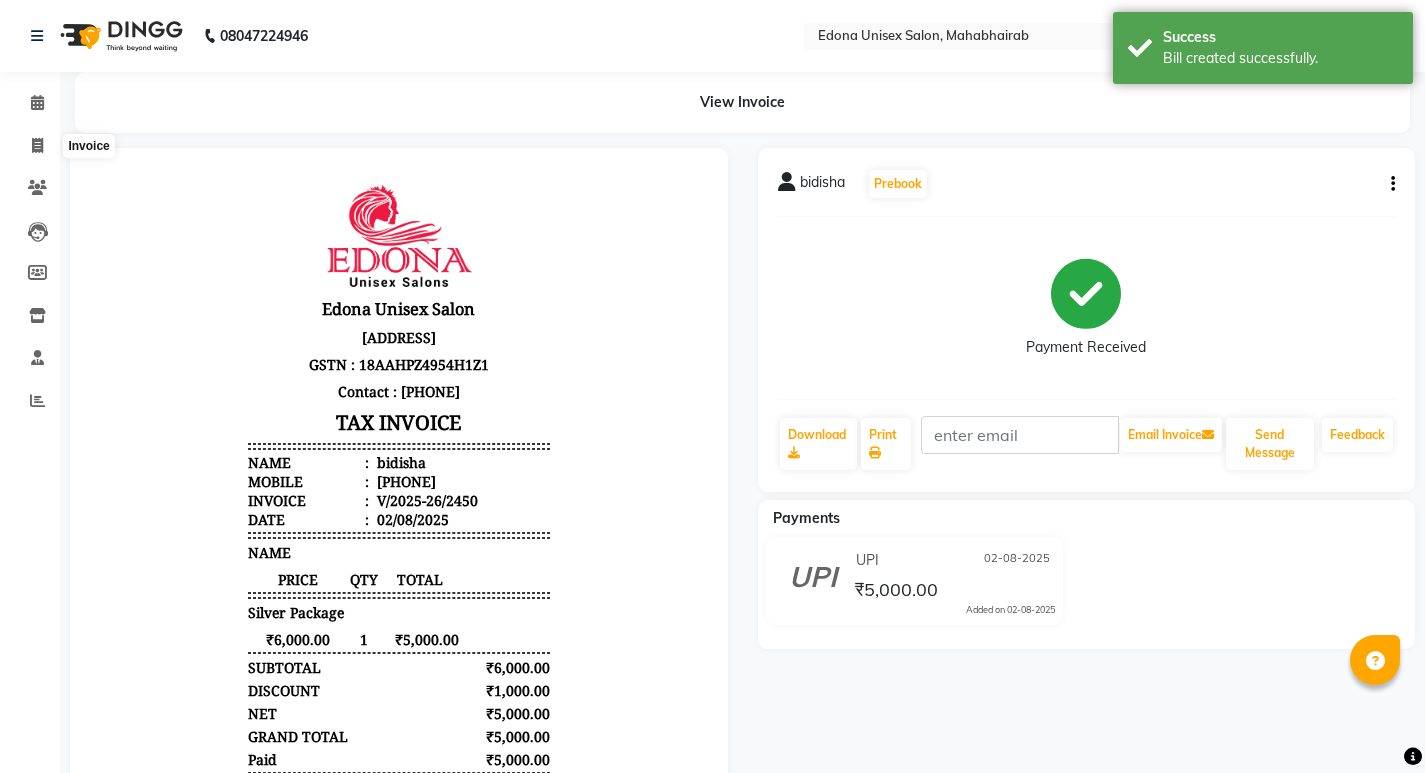 select on "service" 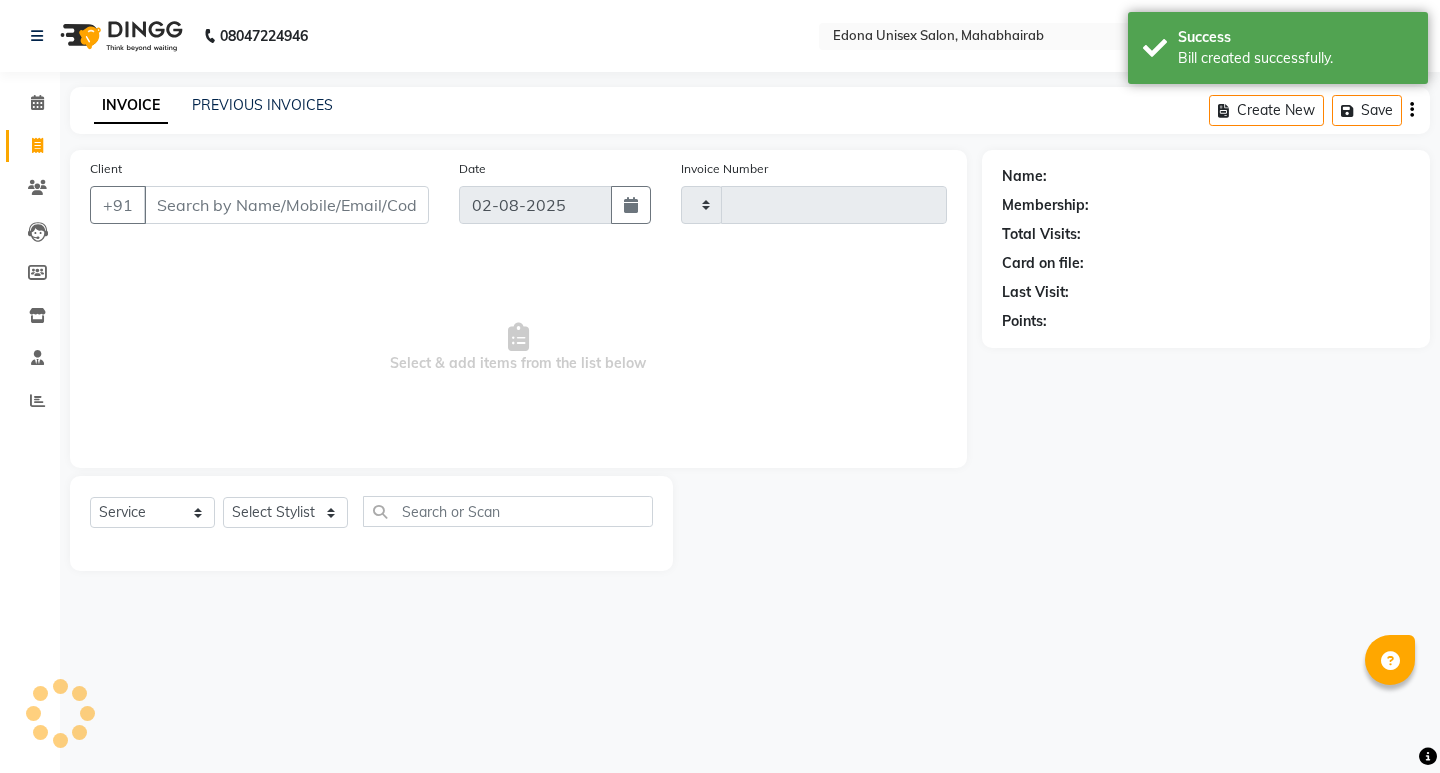 type on "2451" 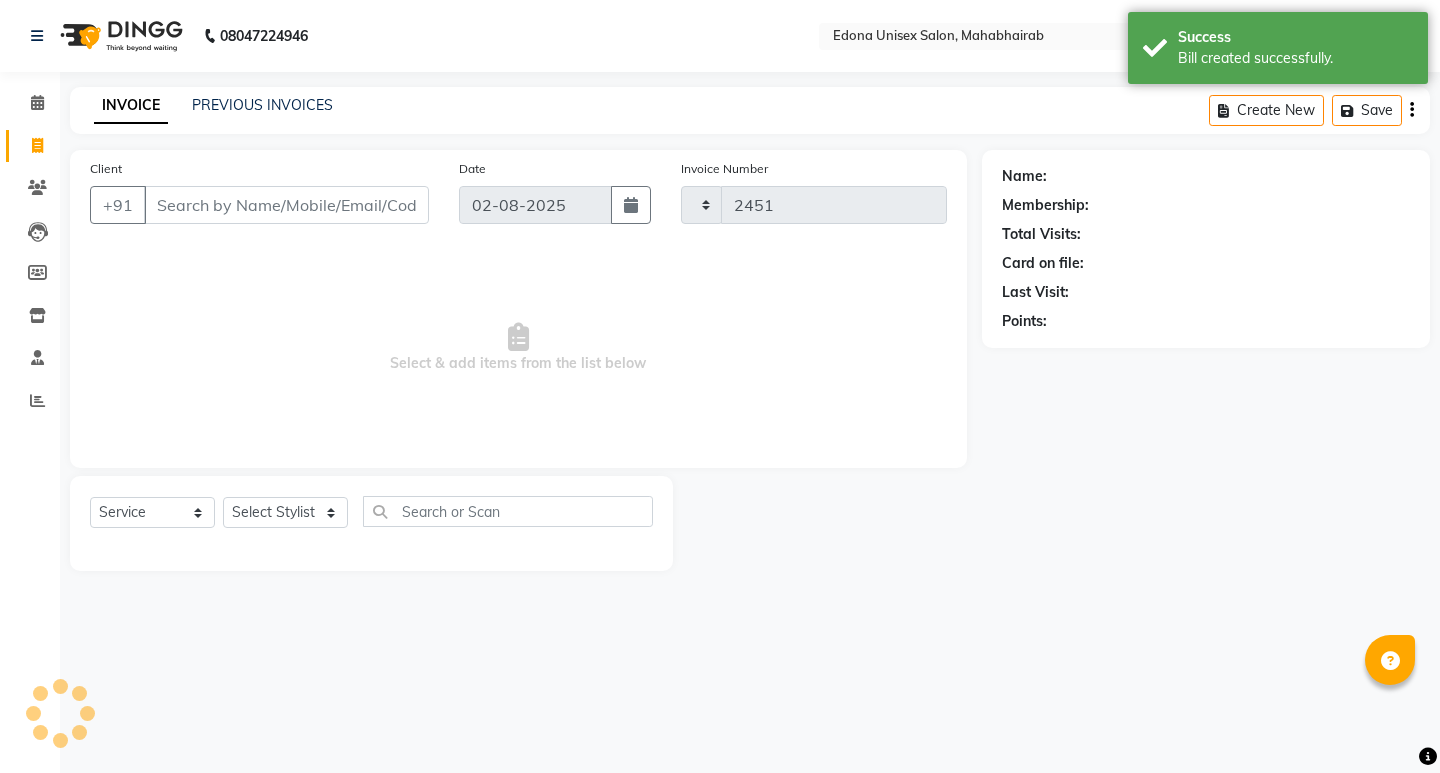 select on "5393" 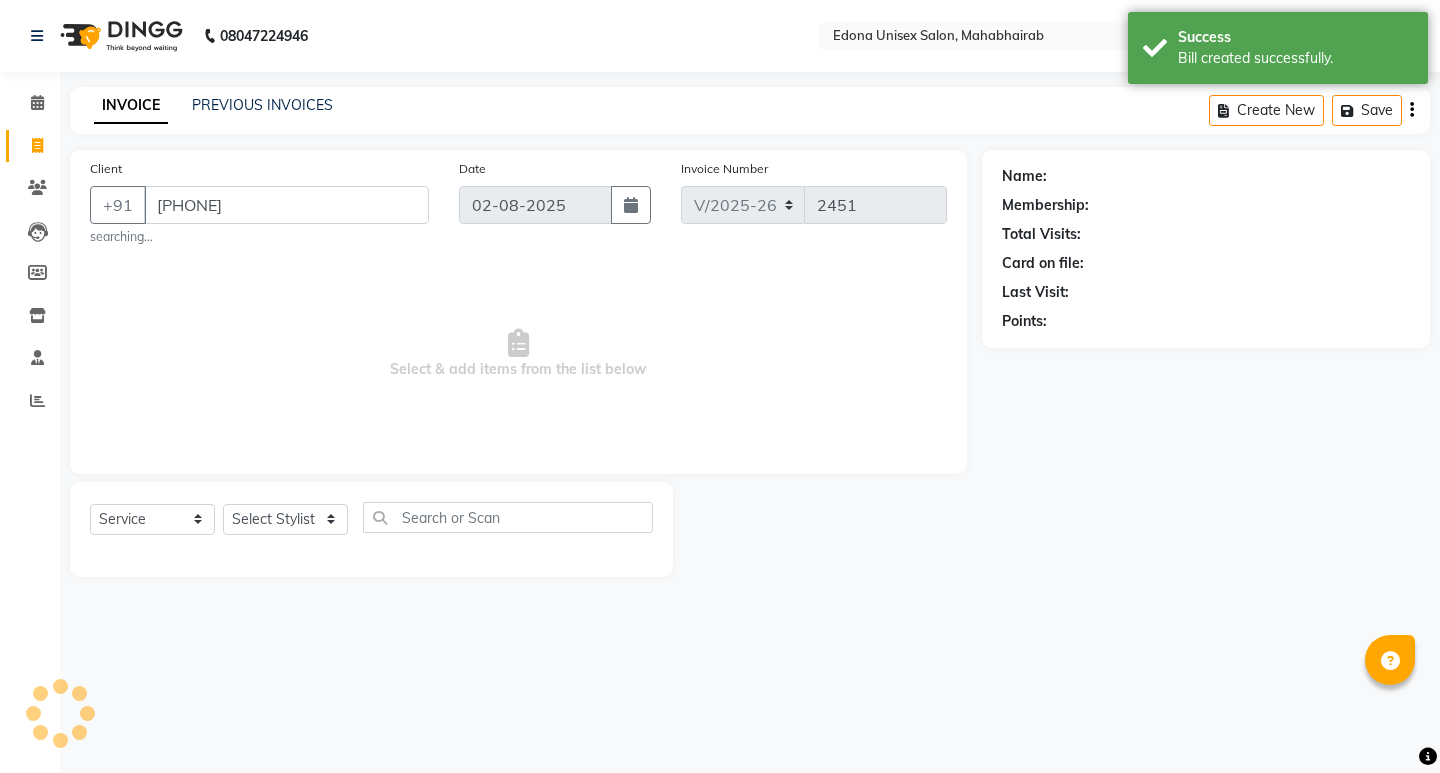 type on "[PHONE]" 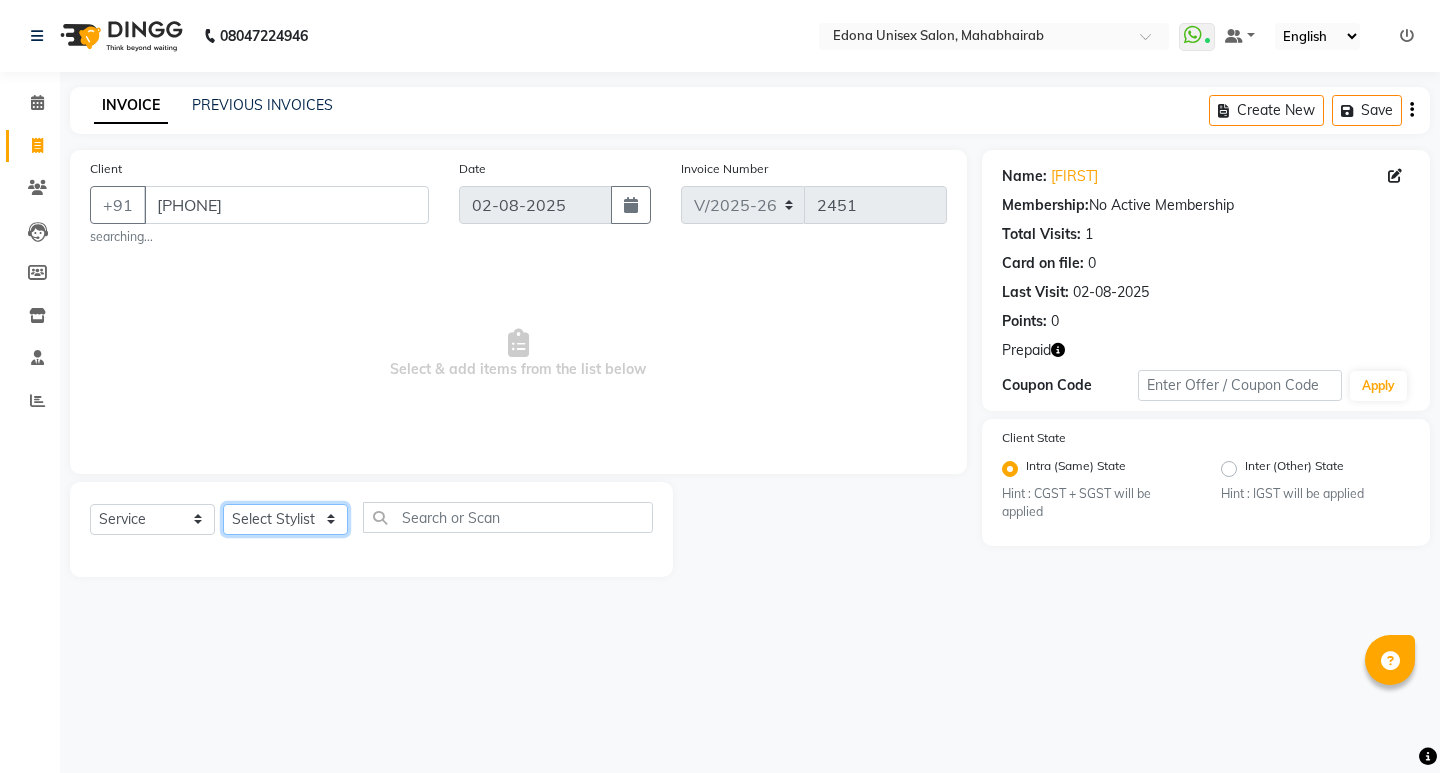 click on "Select Stylist Admin [FIRST] [LAST] [FIRST] [LAST] [FIRST] [LAST] [FIRST] [LAST] [FIRST] [LAST] [FIRST] [LAST] [FIRST] [LAST] [FIRST] [LAST] [FIRST] [LAST] [FIRST] [LAST] [FIRST] [LAST] [FIRST] [LAST] [FIRST] [LAST] [FIRST] [LAST] [FIRST] [LAST] [FIRST] [LAST] [FIRST] [LAST]" 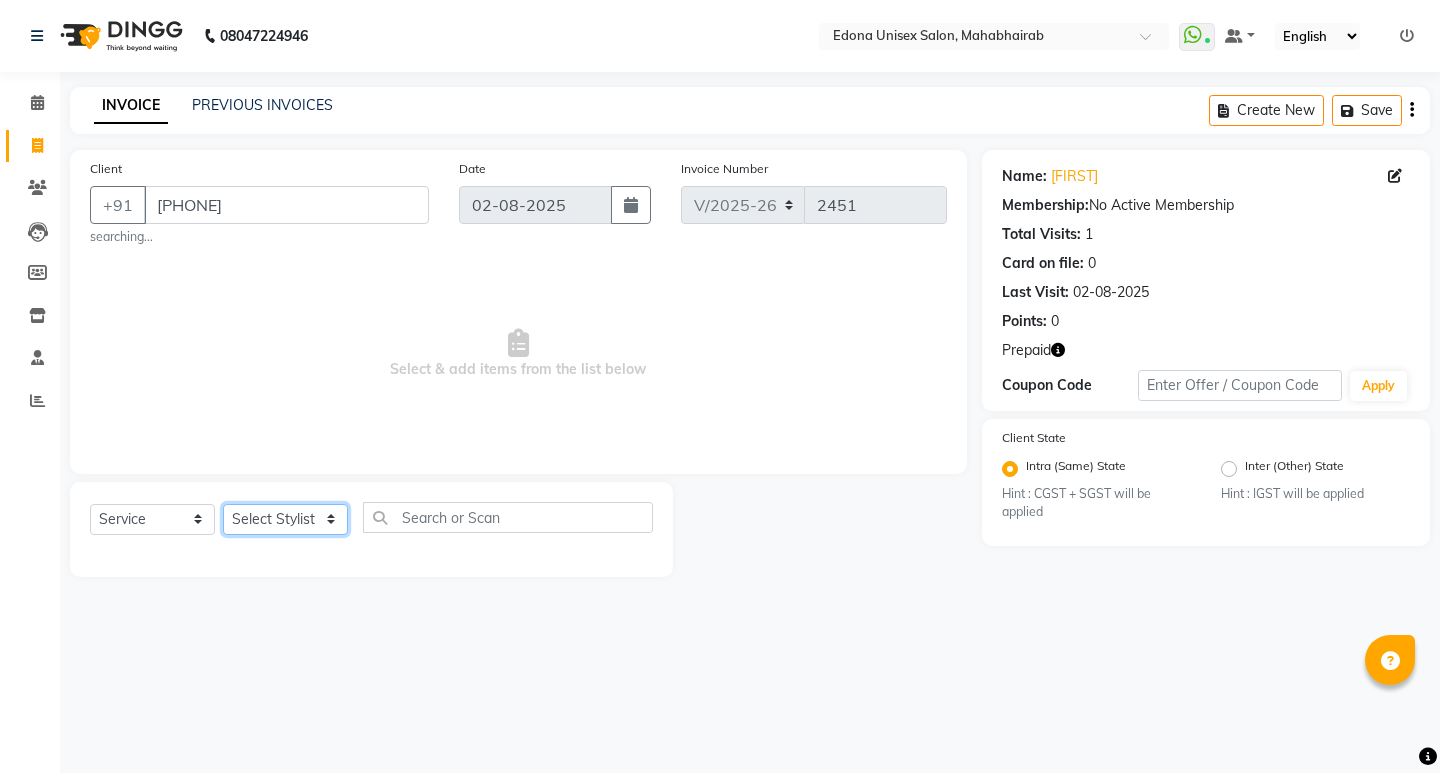 select on "35904" 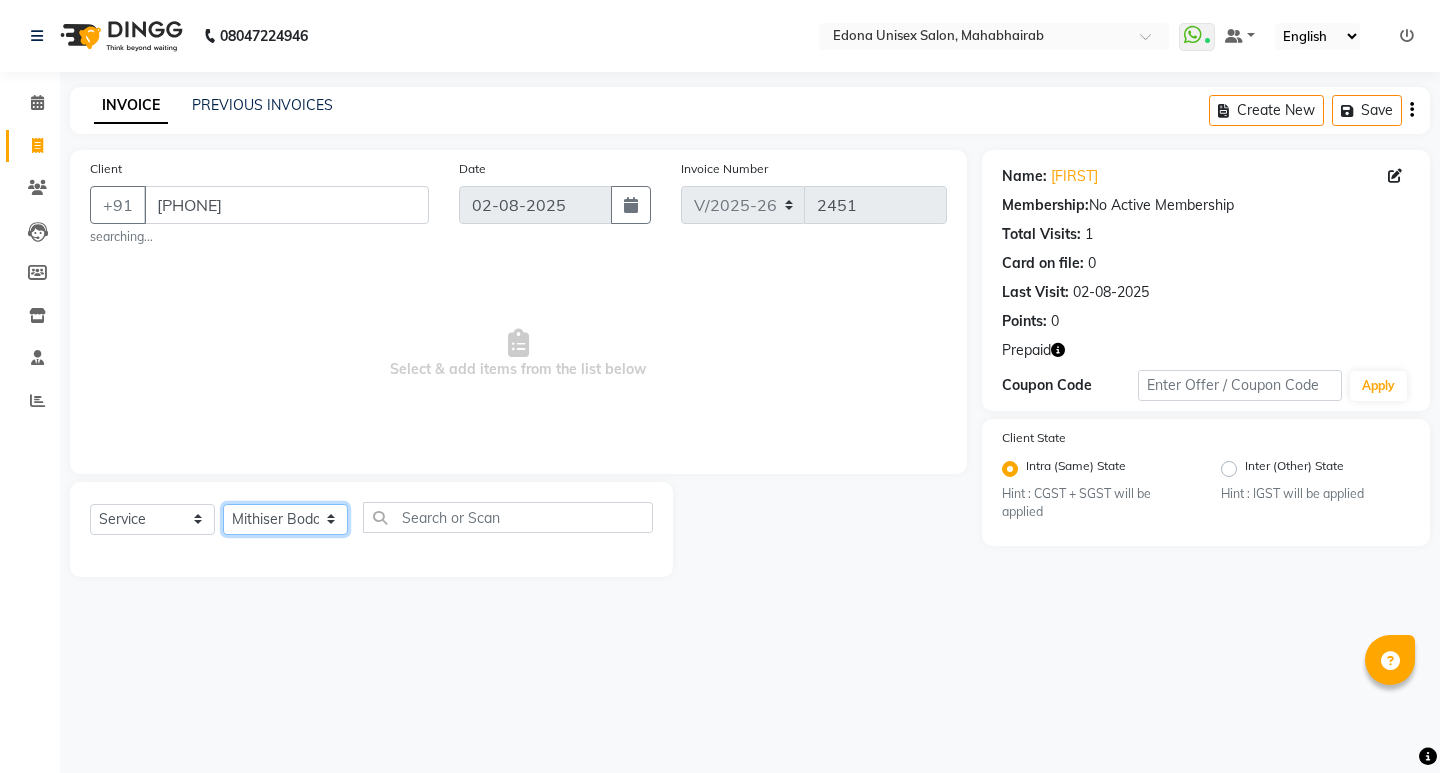 click on "Select Stylist Admin [FIRST] [LAST] [FIRST] [LAST] [FIRST] [LAST] [FIRST] [LAST] [FIRST] [LAST] [FIRST] [LAST] [FIRST] [LAST] [FIRST] [LAST] [FIRST] [LAST] [FIRST] [LAST] [FIRST] [LAST] [FIRST] [LAST] [FIRST] [LAST] [FIRST] [LAST] [FIRST] [LAST] [FIRST] [LAST] [FIRST] [LAST]" 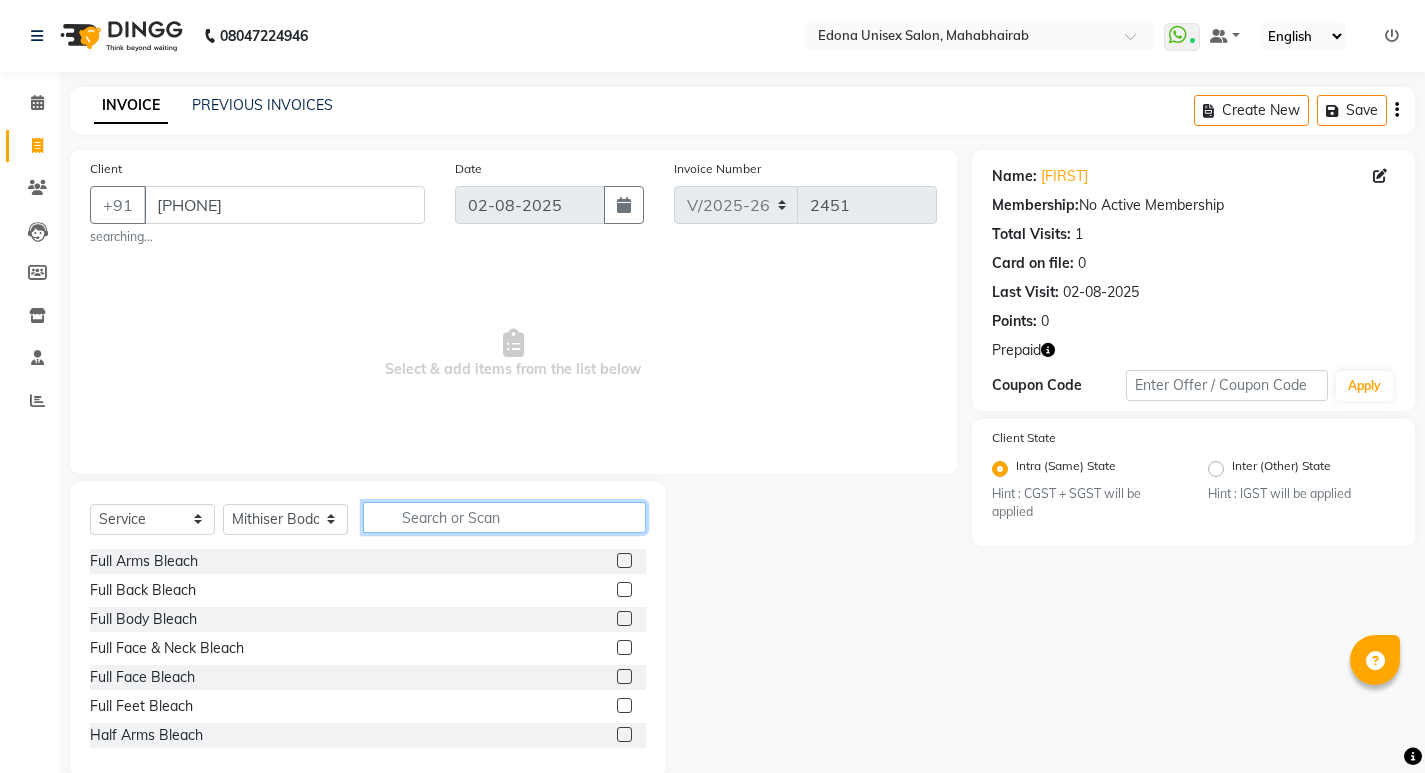 click 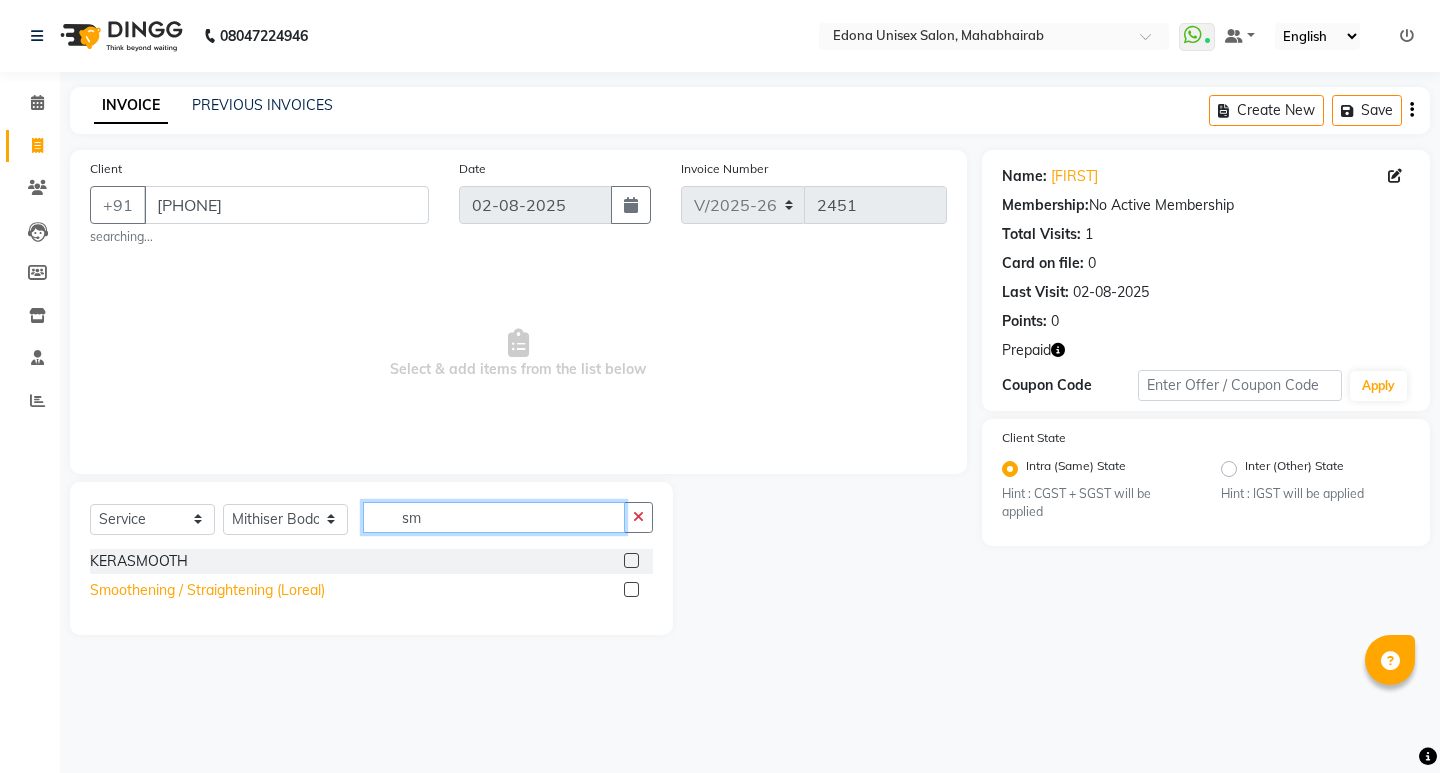 type on "sm" 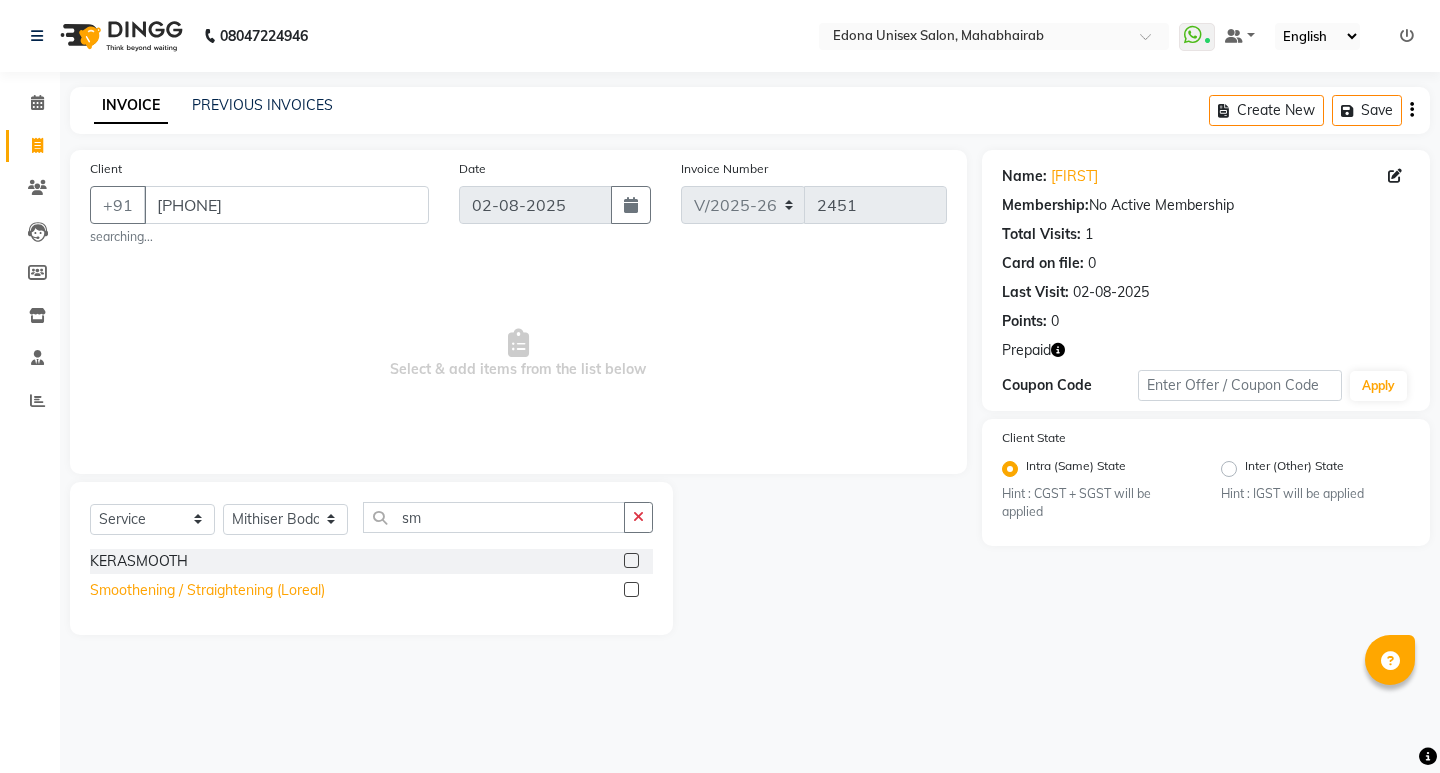 click on "Smoothening / Straightening (Loreal)" 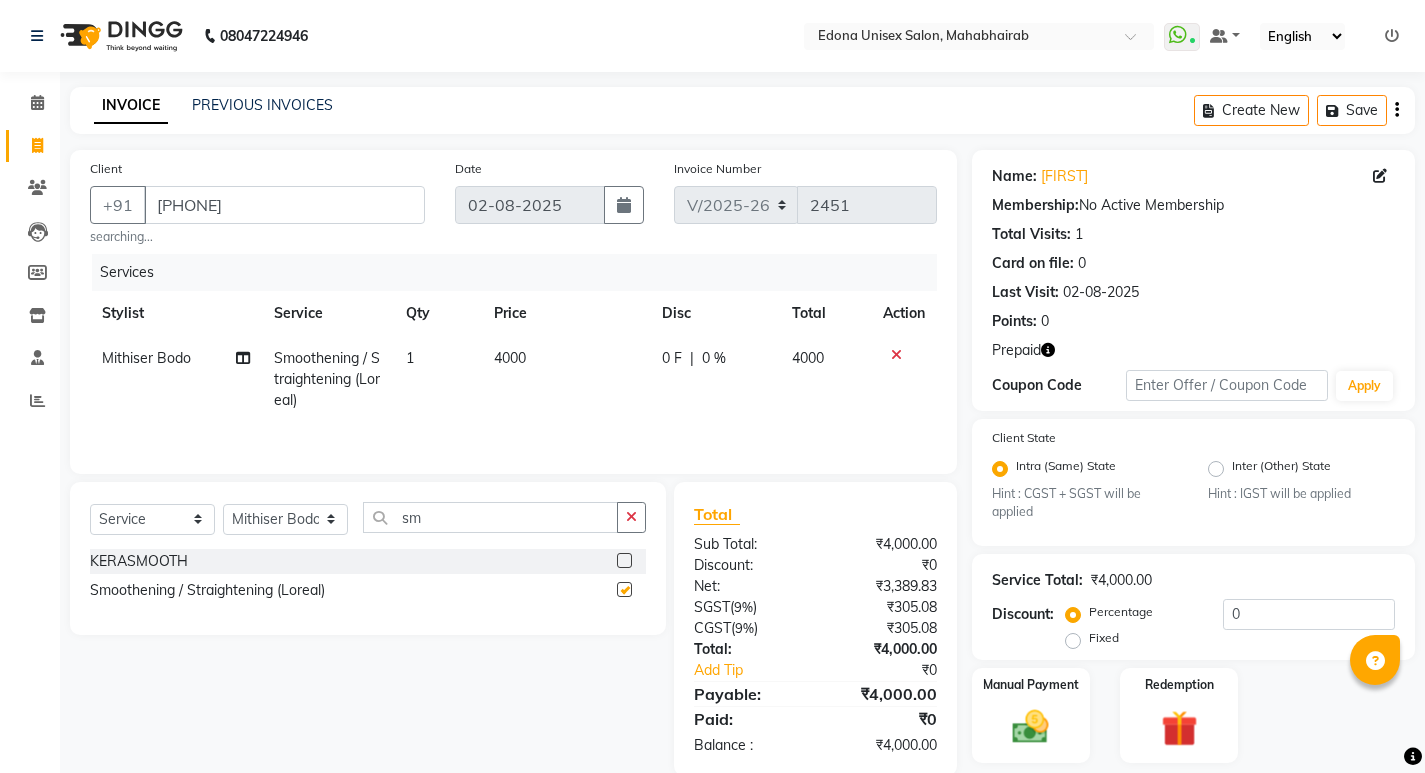 checkbox on "false" 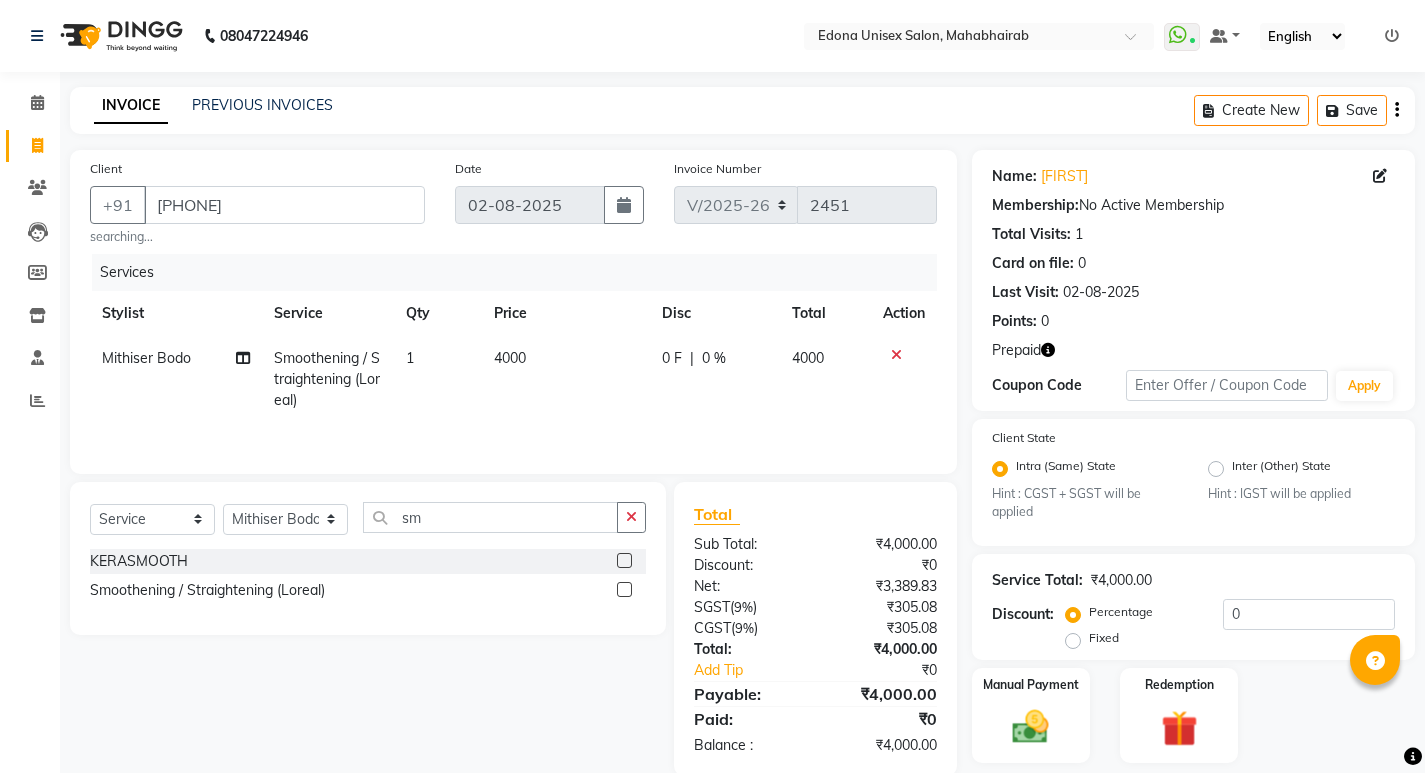click on "4000" 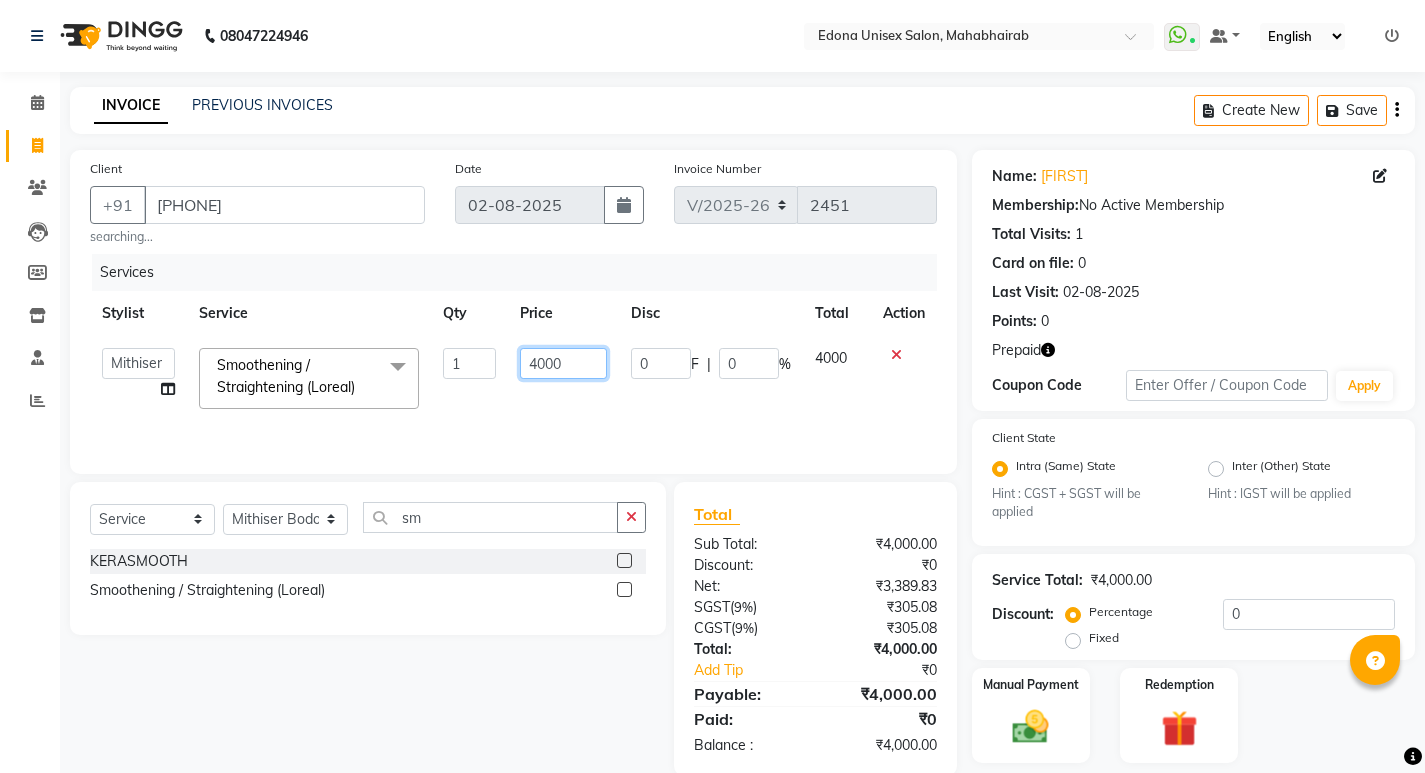 click on "4000" 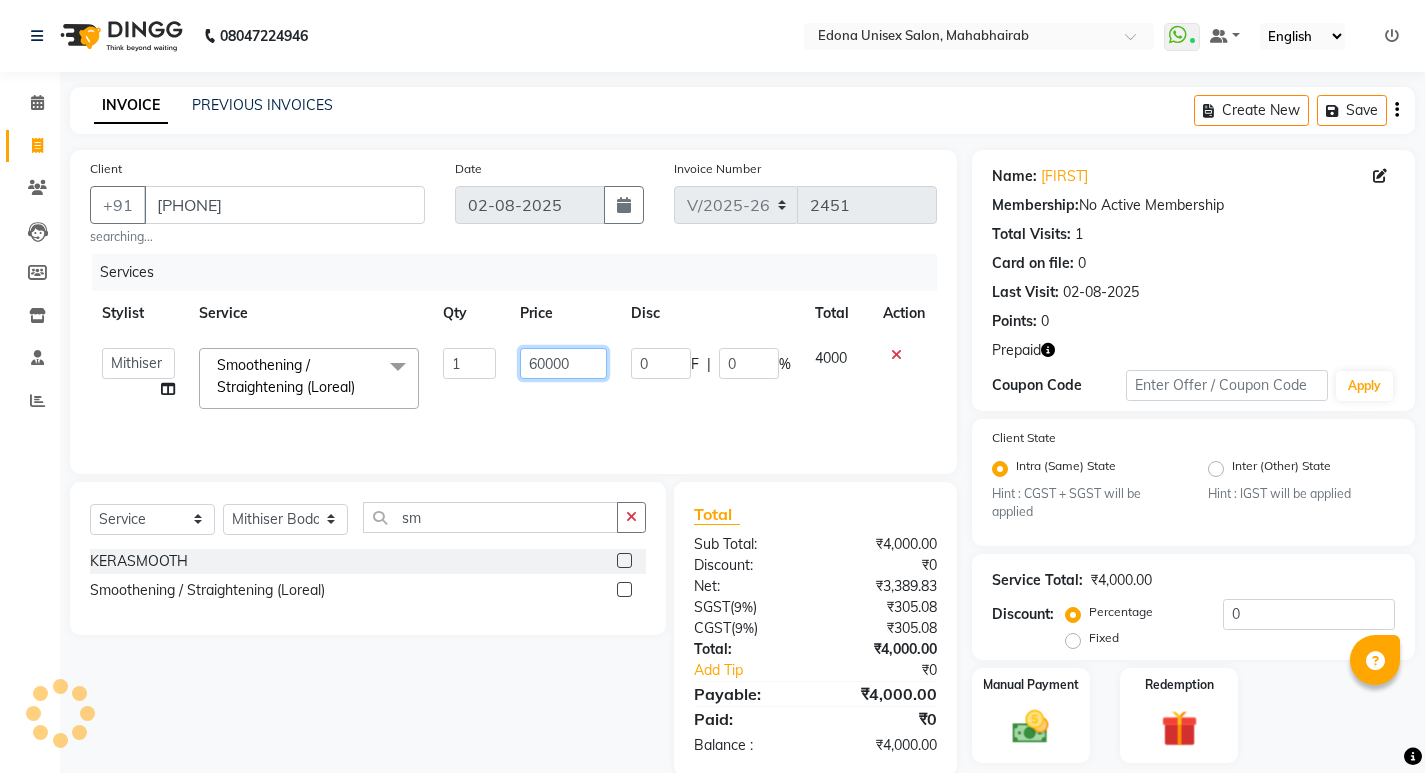type on "6000" 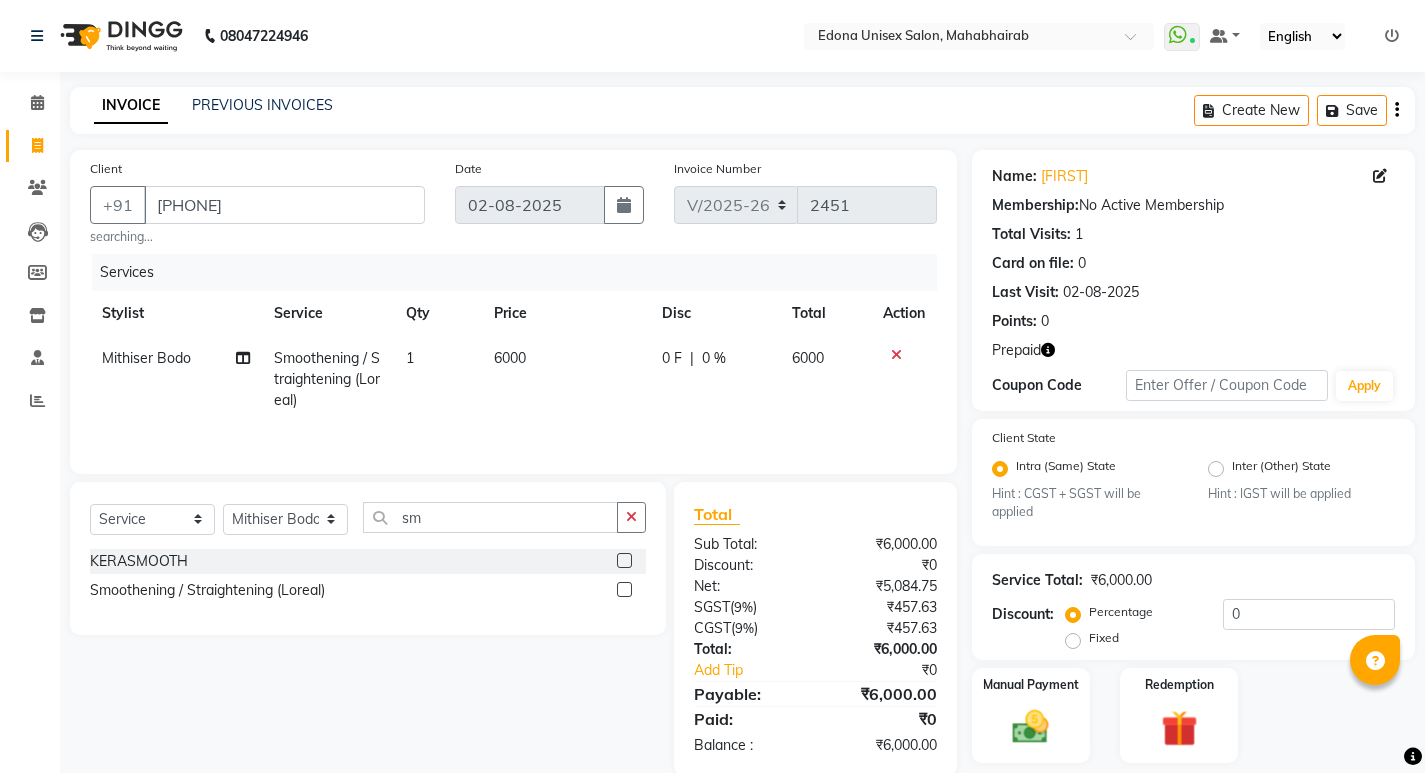click on "Services Stylist Service Qty Price Disc Total Action Mithiser Bodo Smoothening / Straightening (Loreal) 1 6000 0 F | 0 % 6000" 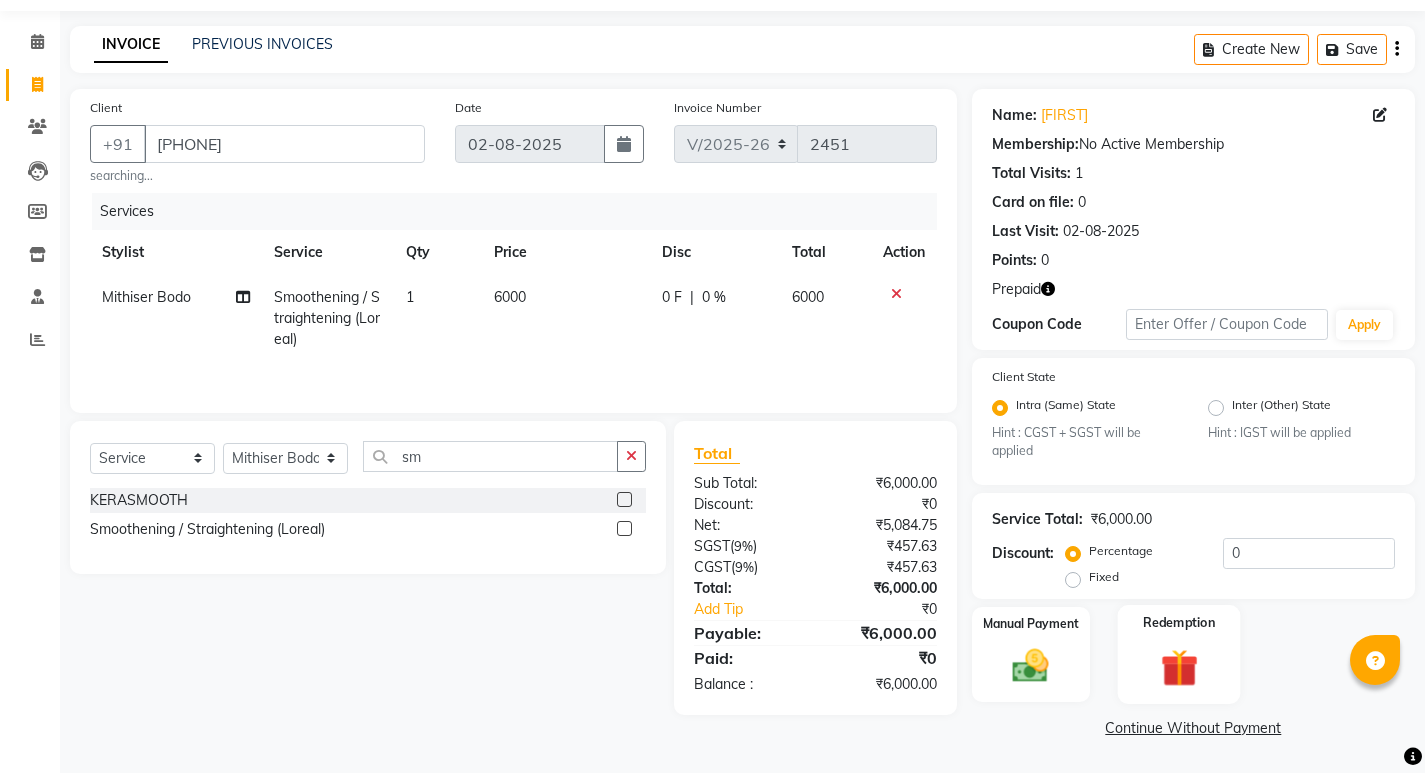 click 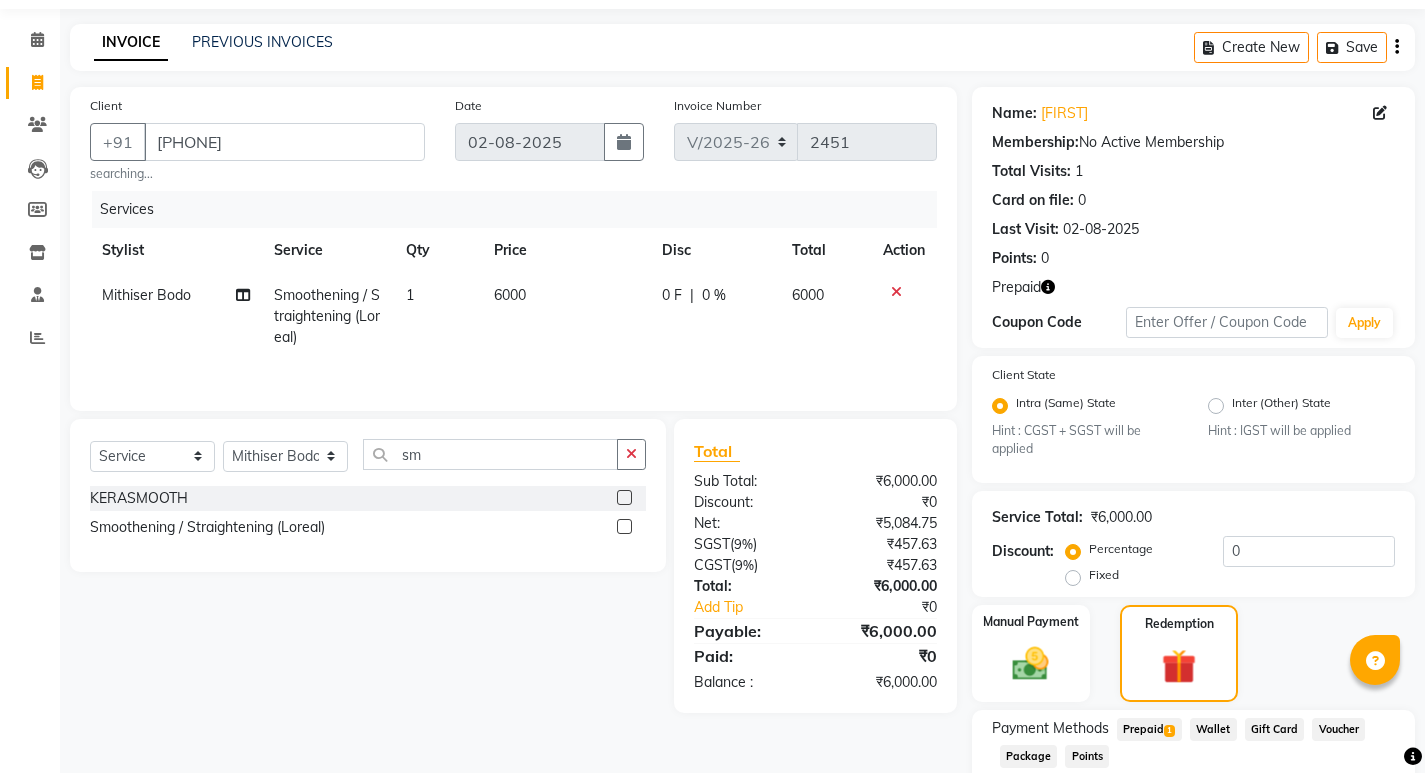 scroll, scrollTop: 191, scrollLeft: 0, axis: vertical 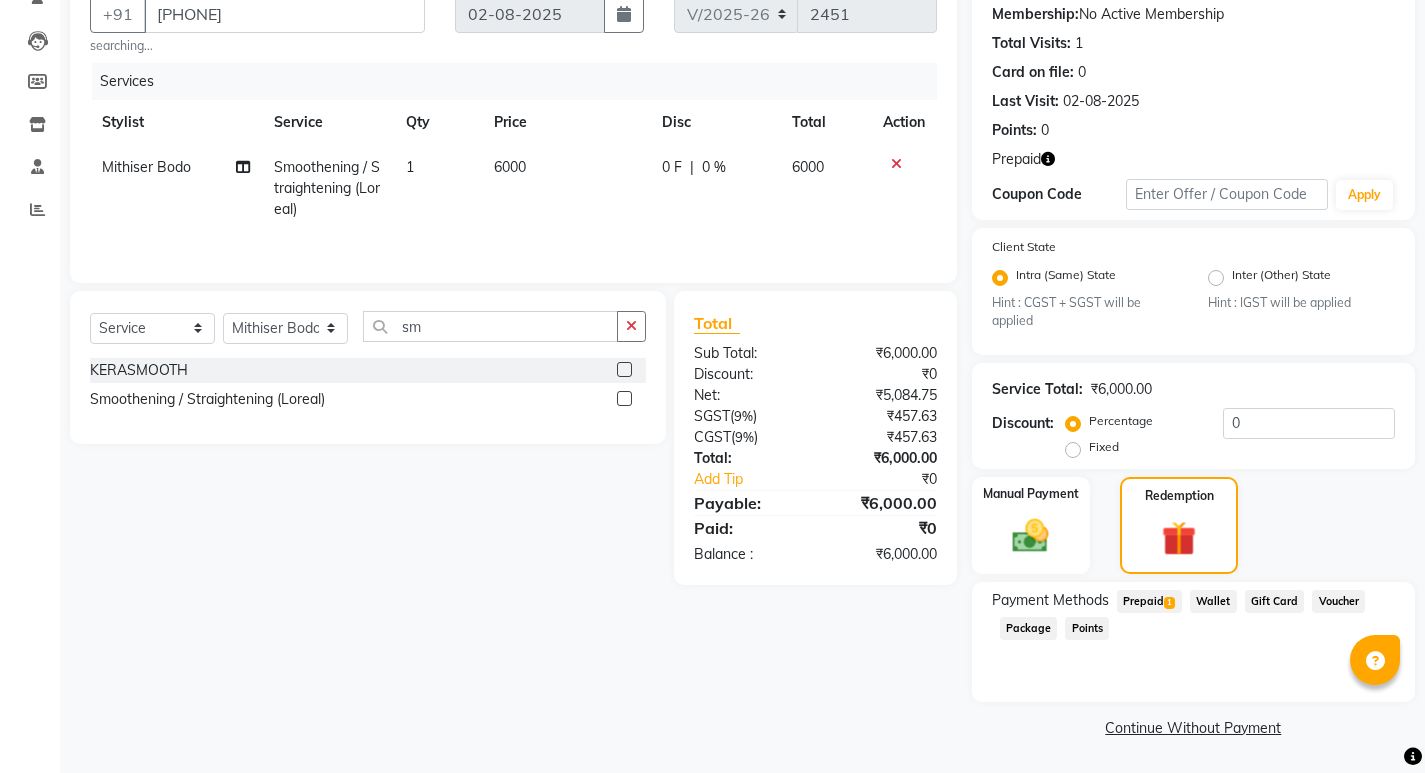 click on "Prepaid  1" 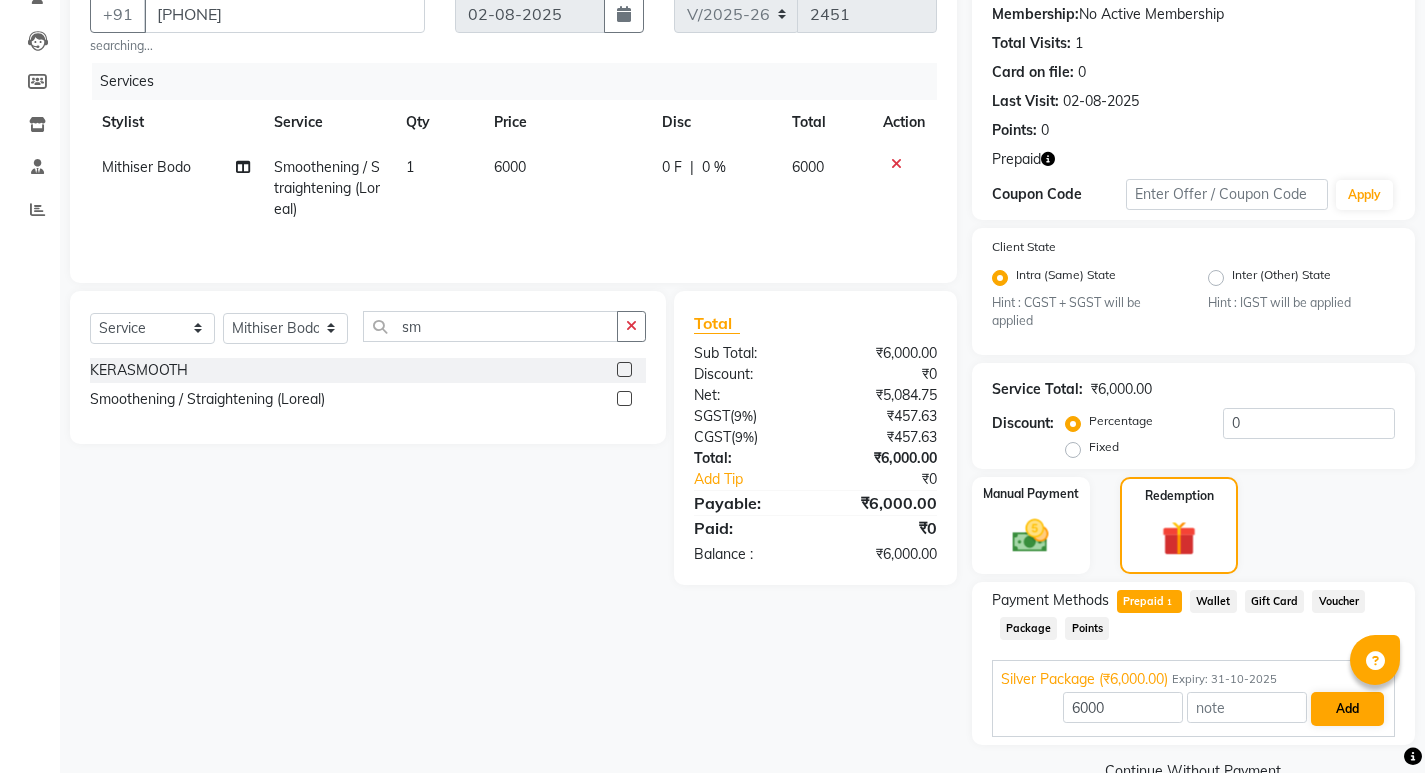 scroll, scrollTop: 234, scrollLeft: 0, axis: vertical 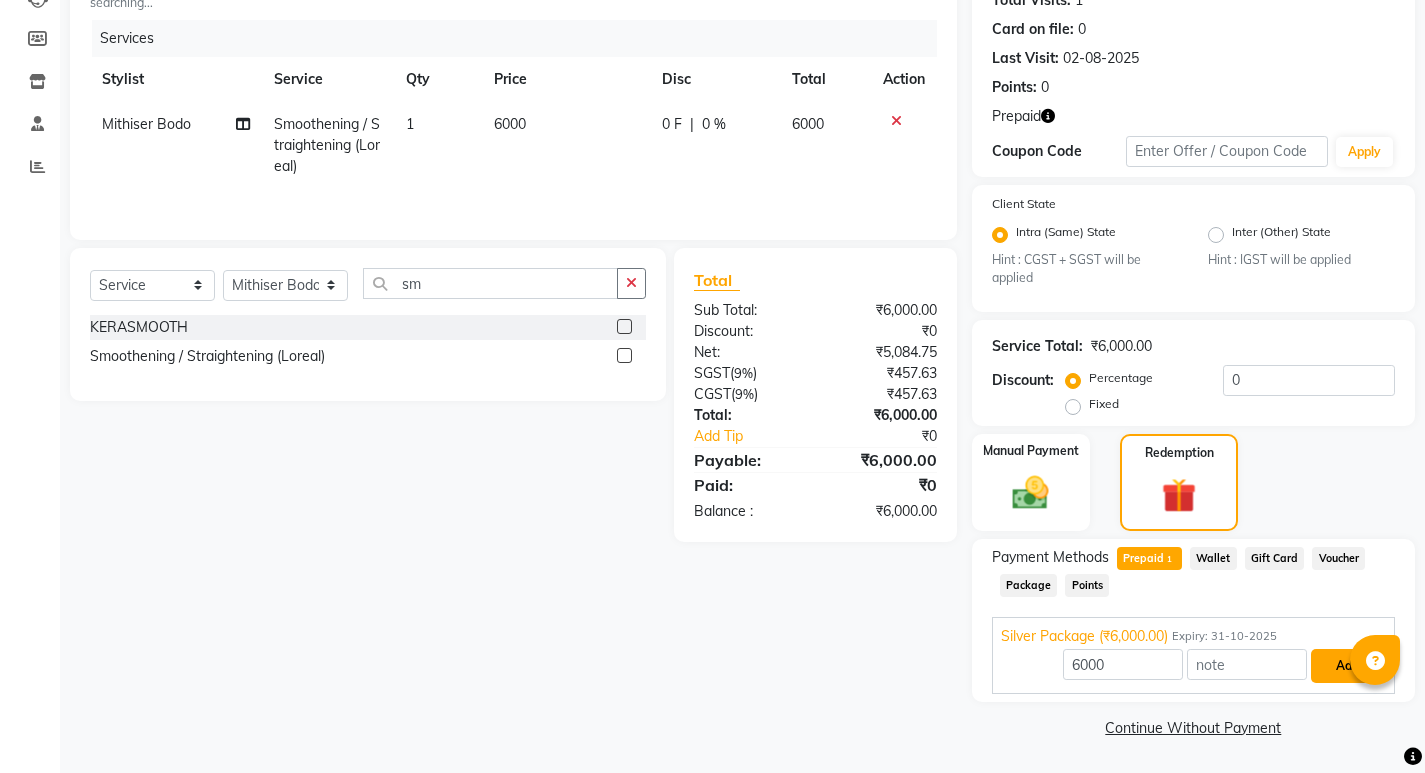 click on "Add" at bounding box center [1347, 666] 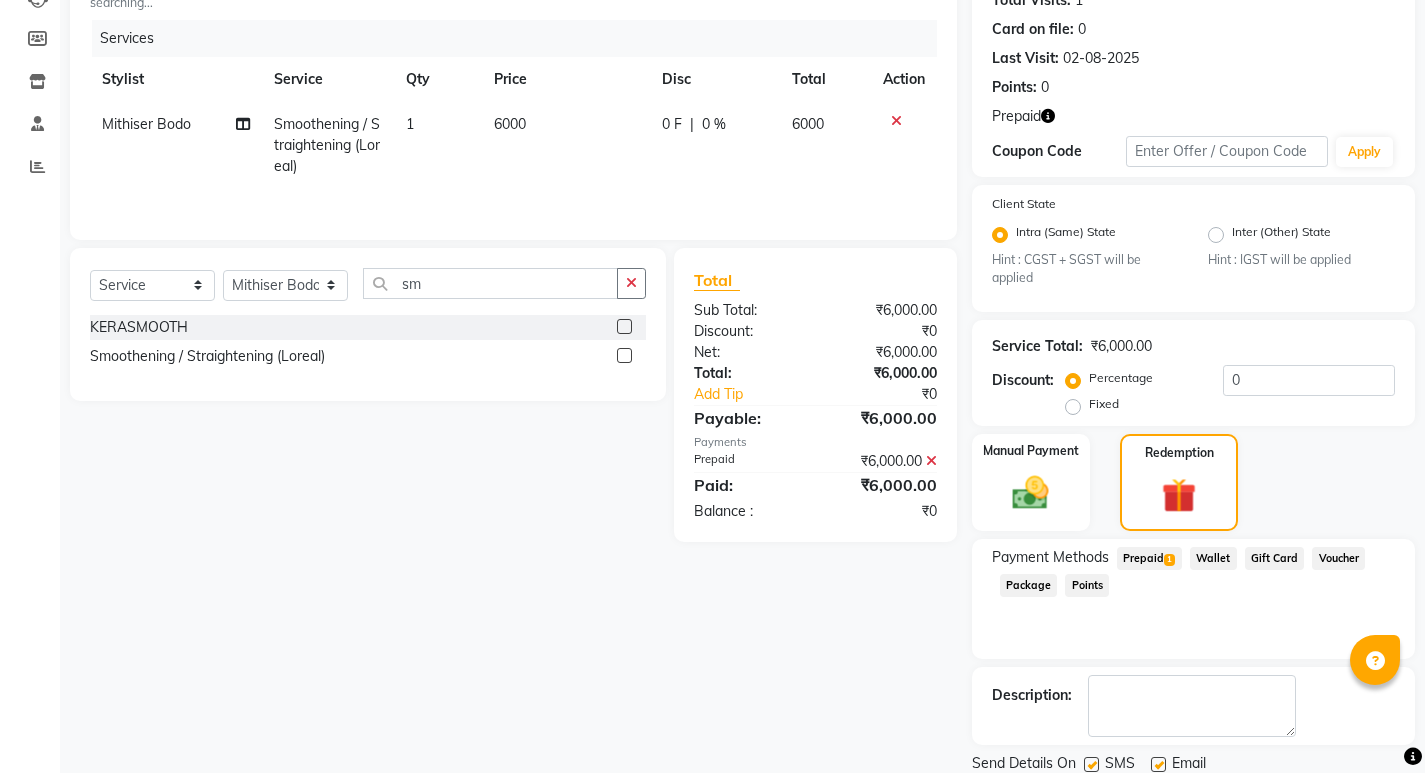scroll, scrollTop: 304, scrollLeft: 0, axis: vertical 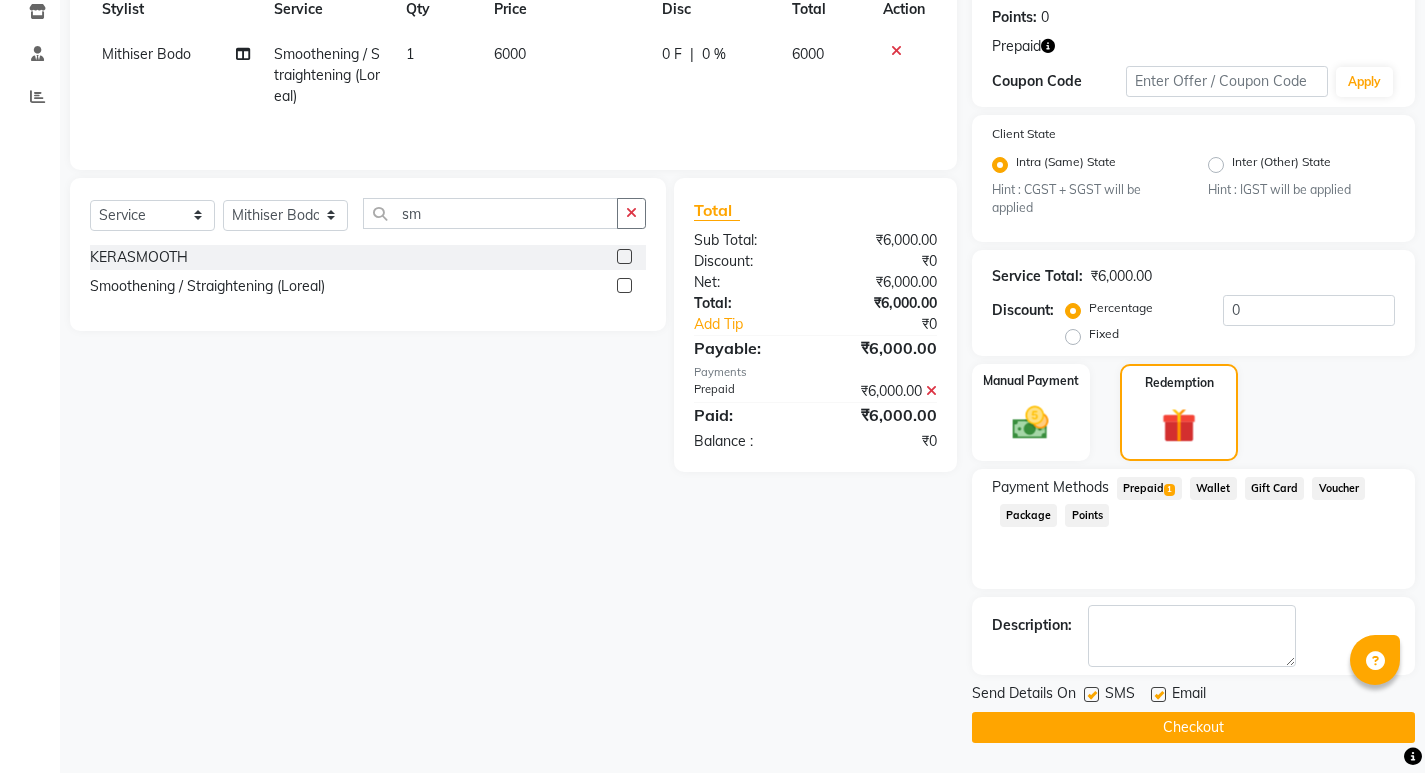 click on "Checkout" 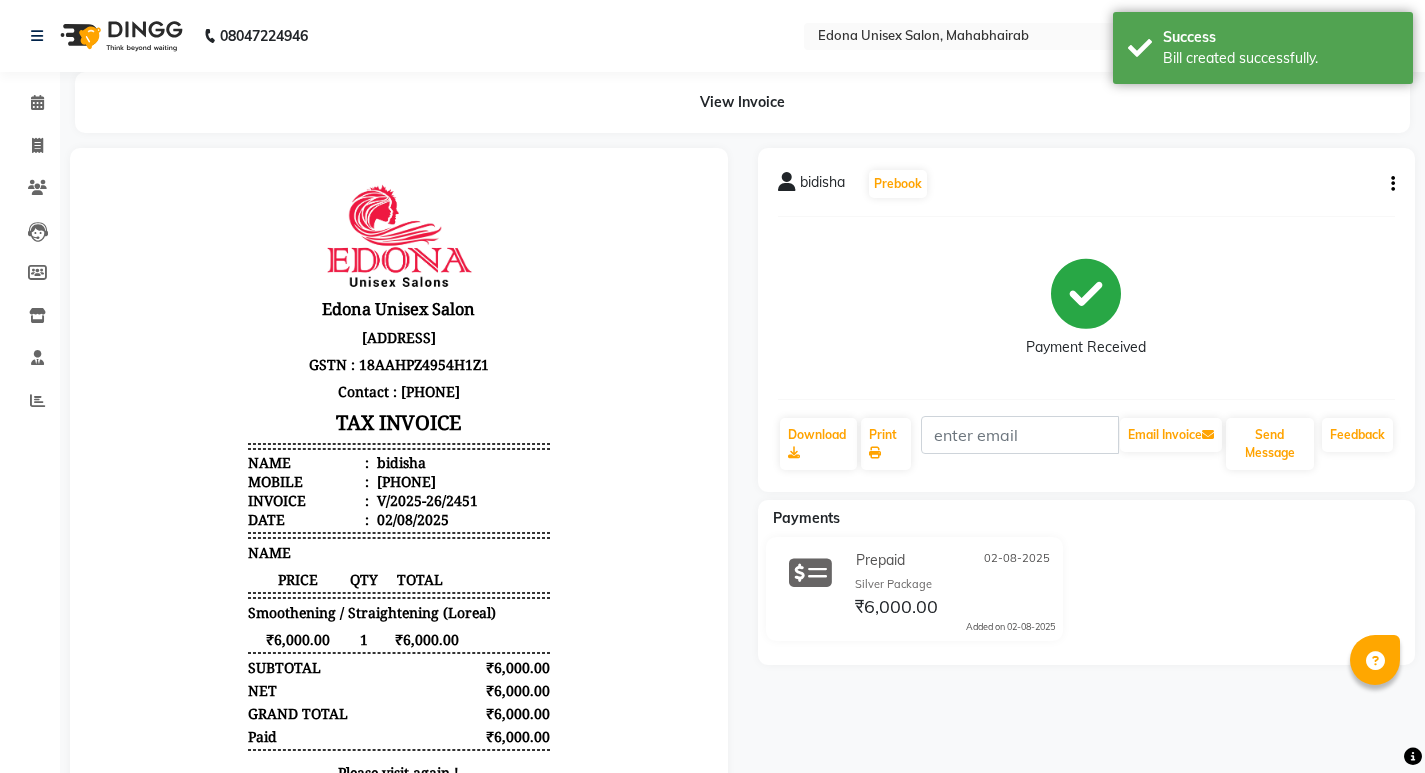 scroll, scrollTop: 0, scrollLeft: 0, axis: both 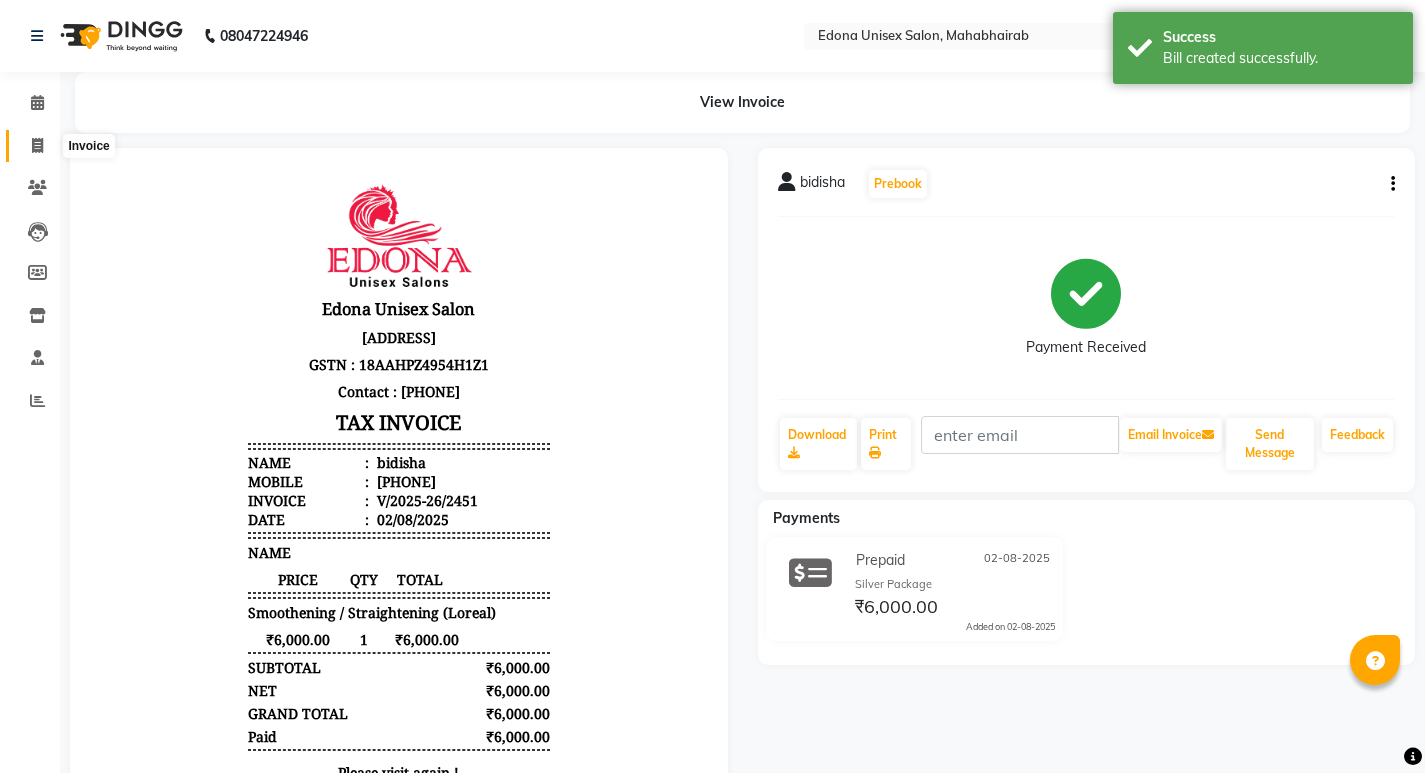 click 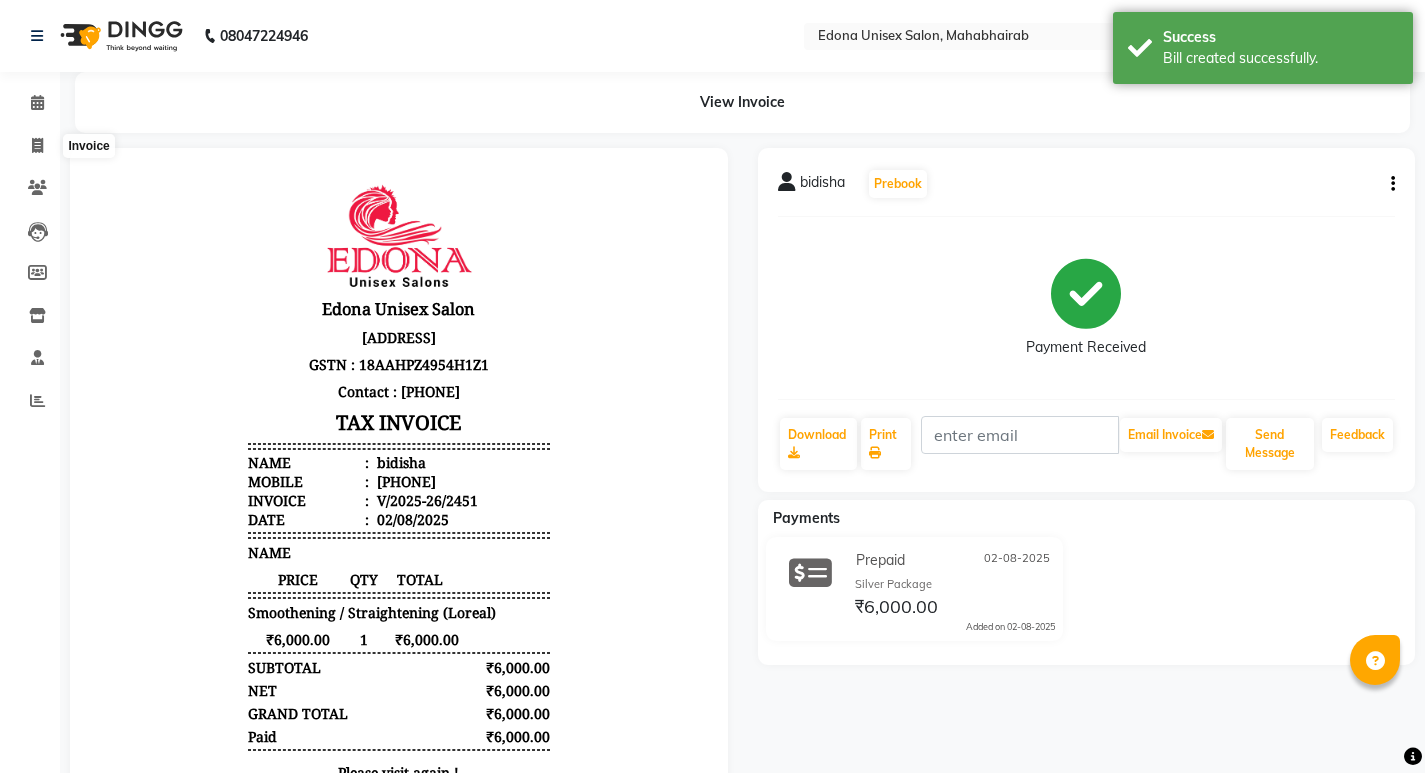 select on "service" 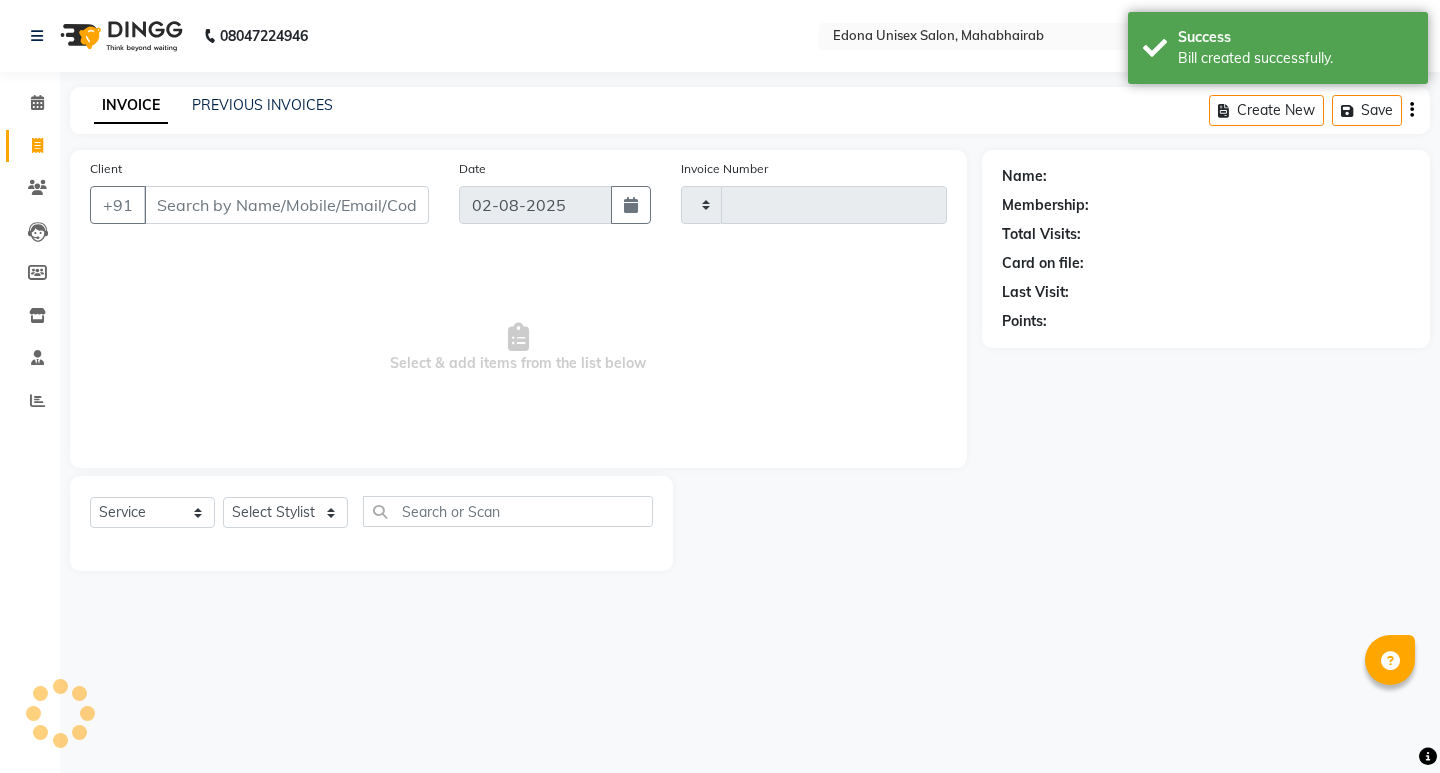 type on "2452" 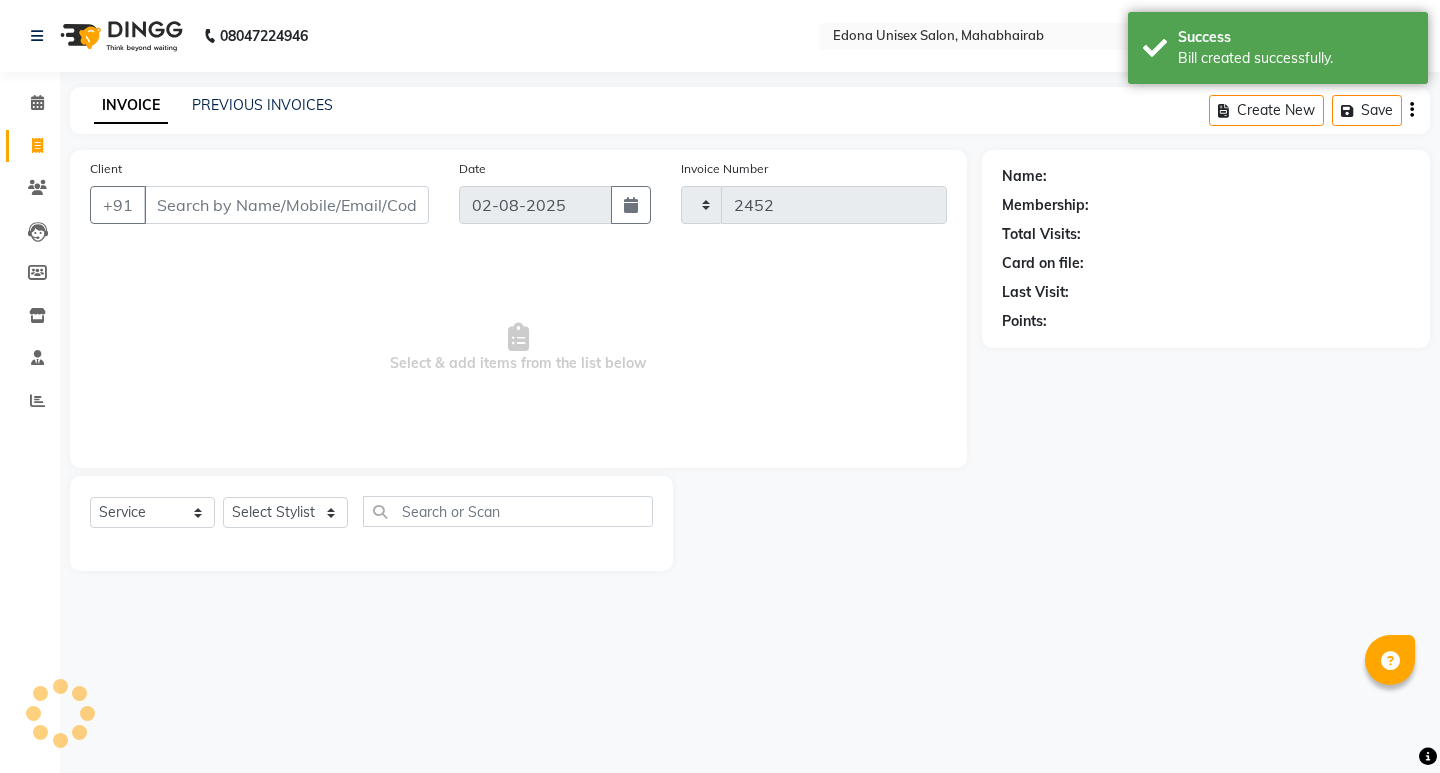 select on "5393" 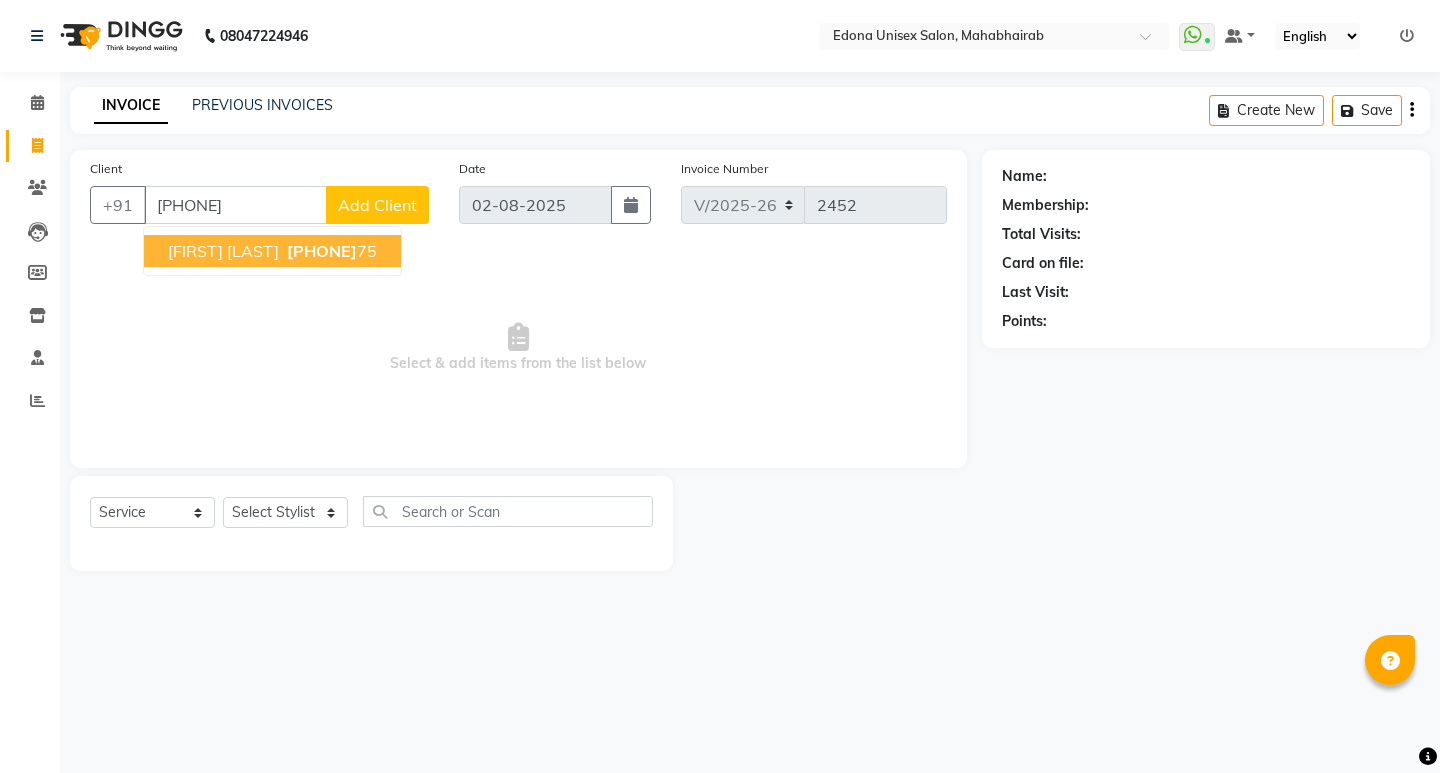 click on "MARIYA BASUMATARY" at bounding box center [223, 251] 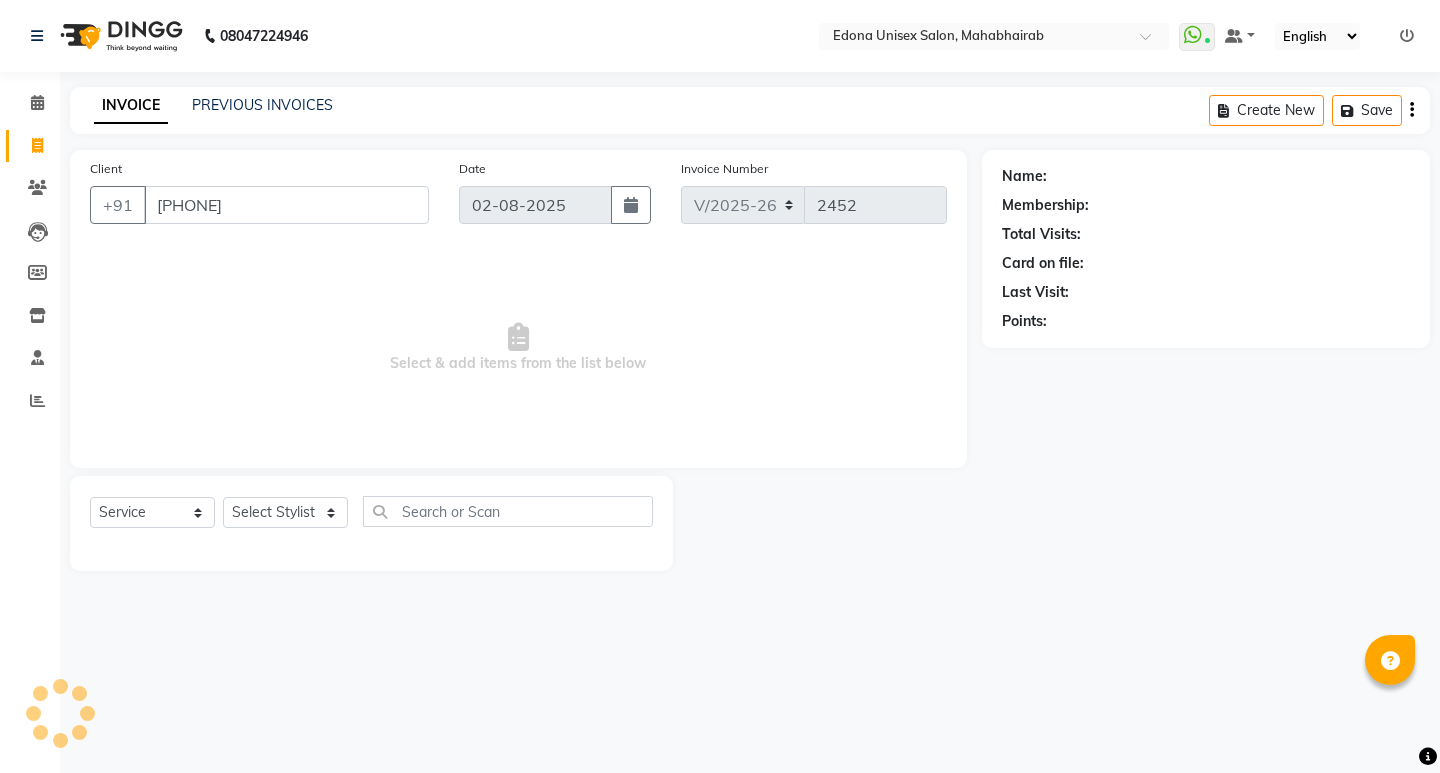 type on "[PHONE]" 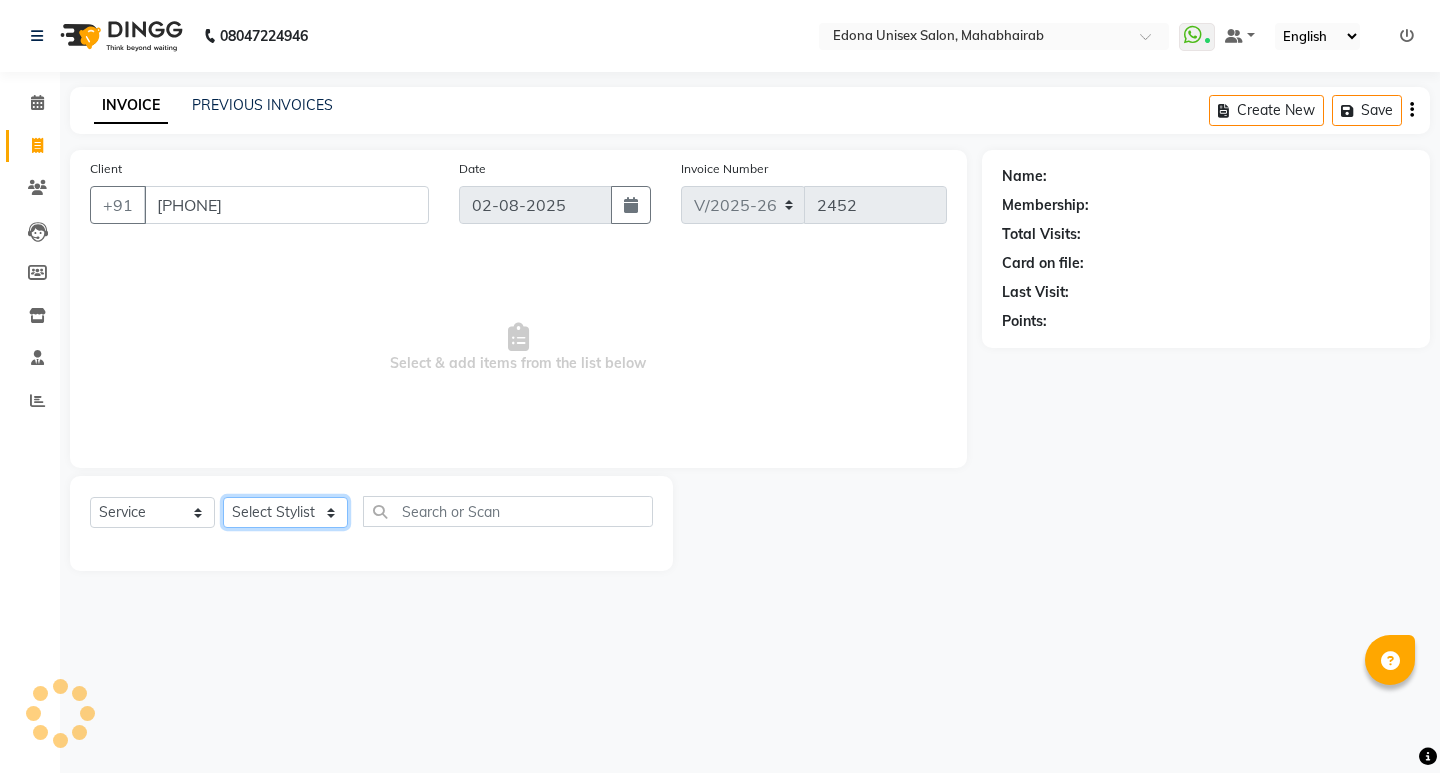 click on "Select Stylist Admin [FIRST] [LAST] [FIRST] [LAST] [FIRST] [LAST] [FIRST] [LAST] [FIRST] [LAST] [FIRST] [LAST] [FIRST] [LAST] [FIRST] [LAST] [FIRST] [LAST] [FIRST] [LAST] [FIRST] [LAST] [FIRST] [LAST] [FIRST] [LAST] [FIRST] [LAST] [FIRST] [LAST] [FIRST] [LAST] [FIRST] [LAST]" 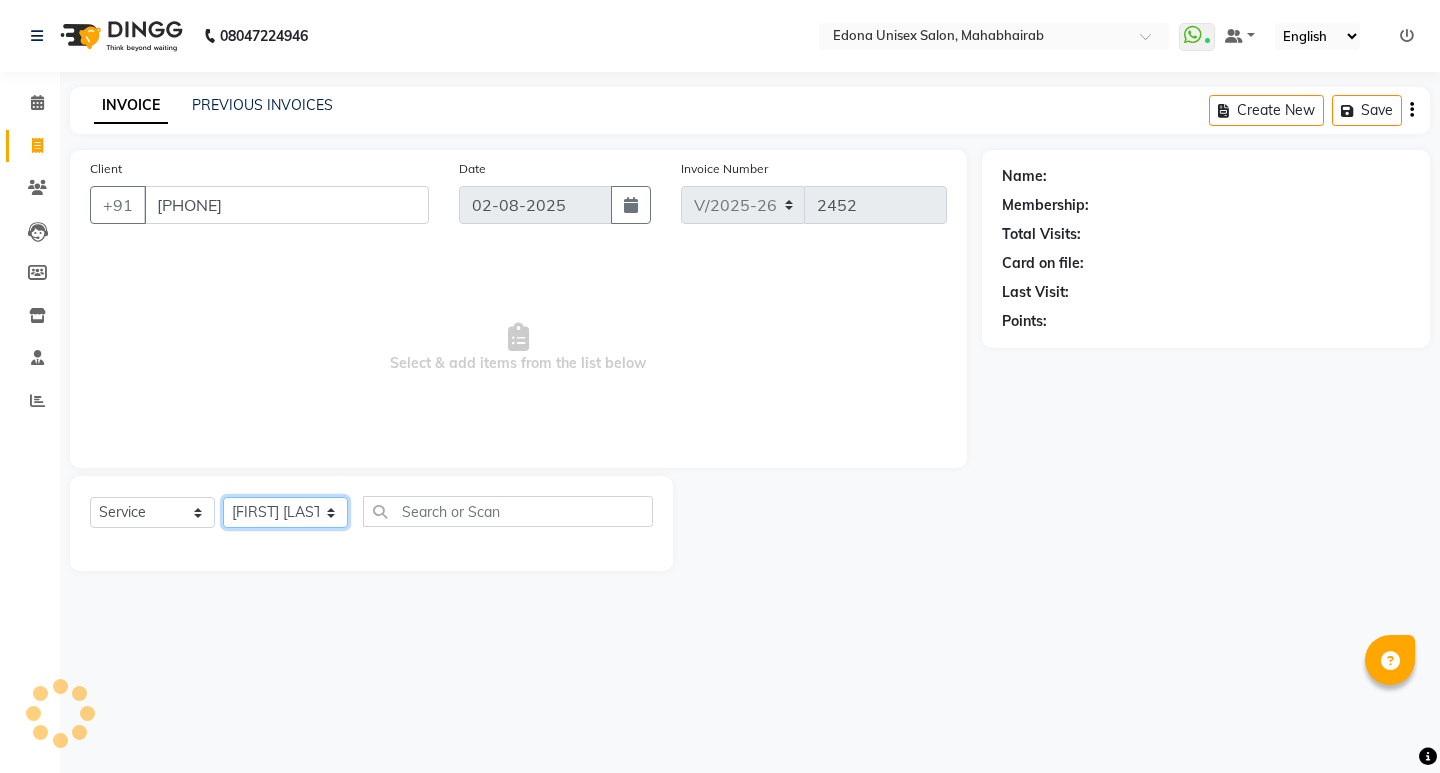 click on "Select Stylist Admin [FIRST] [LAST] [FIRST] [LAST] [FIRST] [LAST] [FIRST] [LAST] [FIRST] [LAST] [FIRST] [LAST] [FIRST] [LAST] [FIRST] [LAST] [FIRST] [LAST] [FIRST] [LAST] [FIRST] [LAST] [FIRST] [LAST] [FIRST] [LAST] [FIRST] [LAST] [FIRST] [LAST] [FIRST] [LAST] [FIRST] [LAST]" 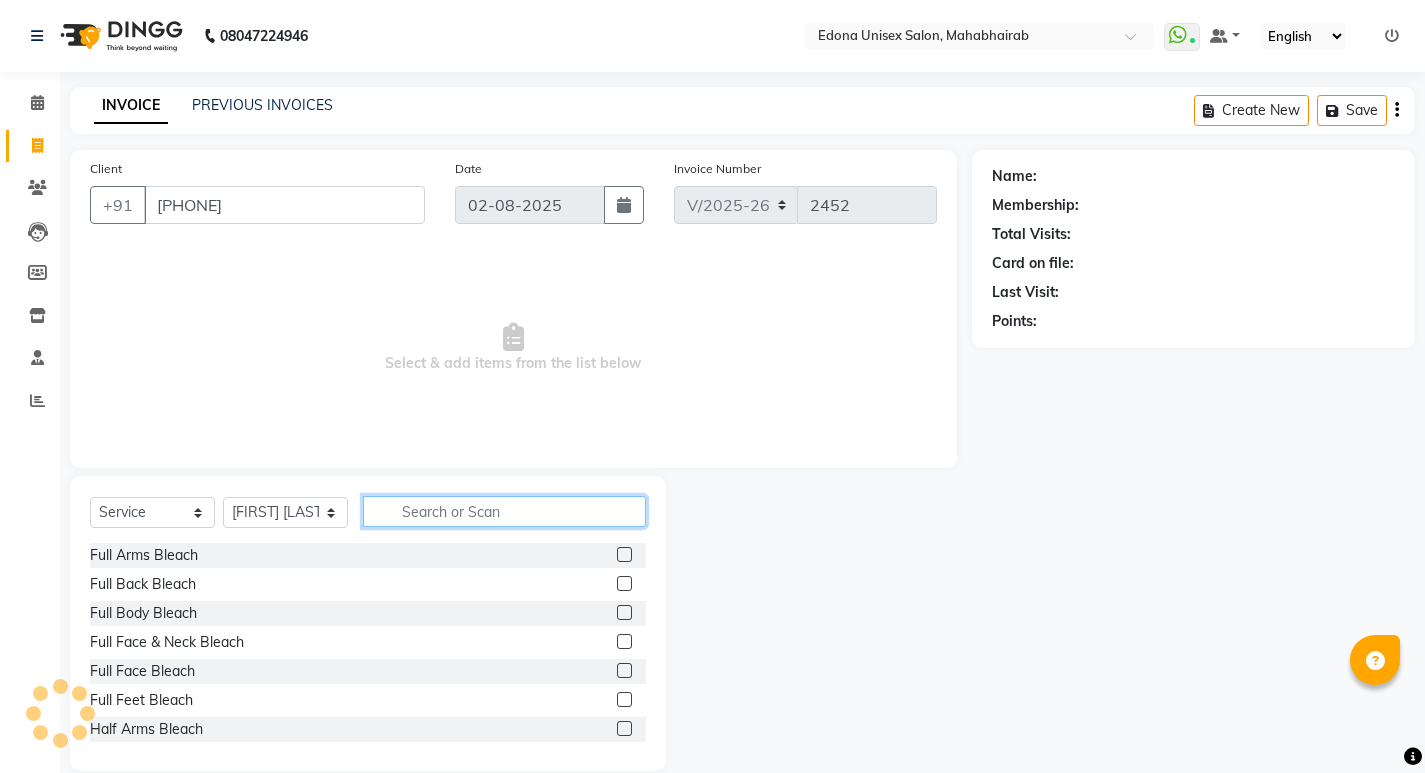 click 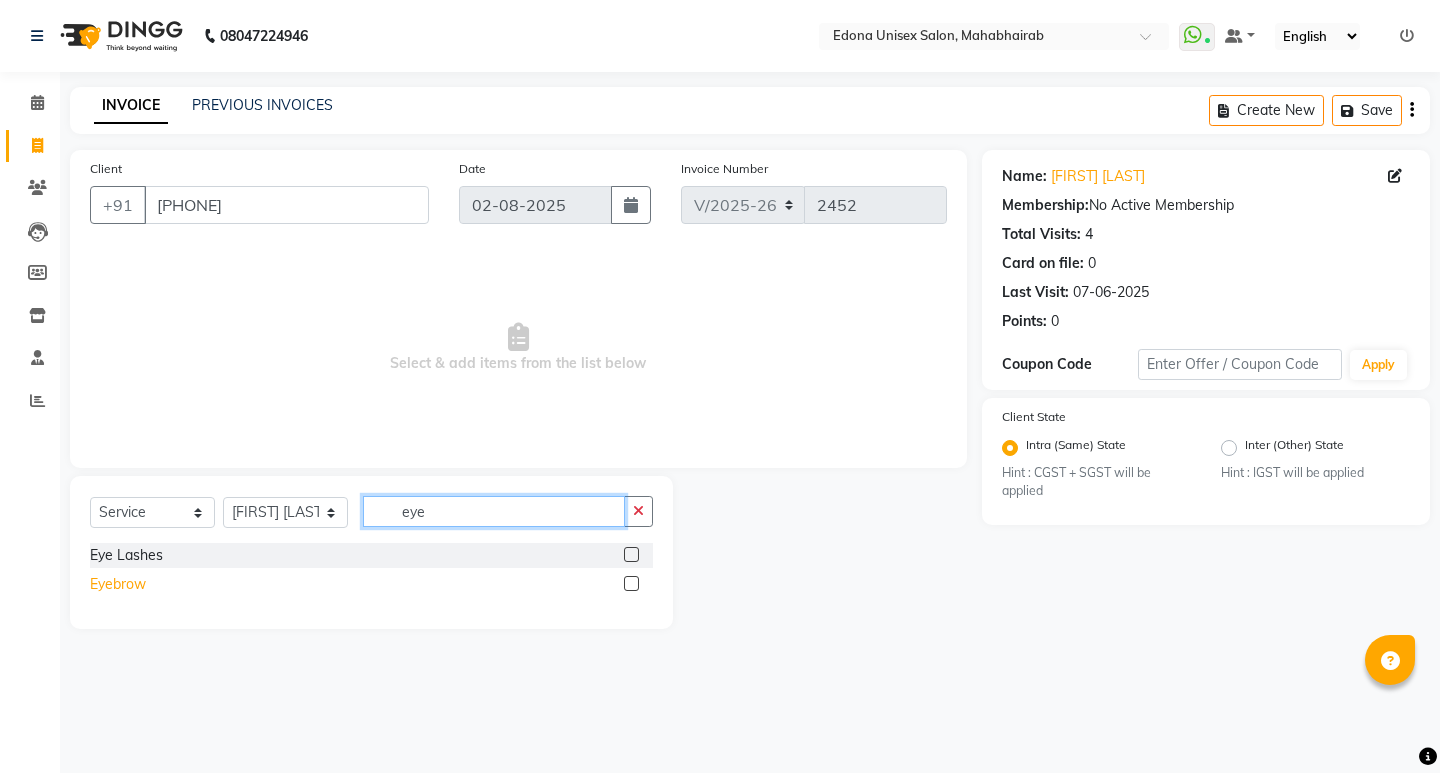type on "eye" 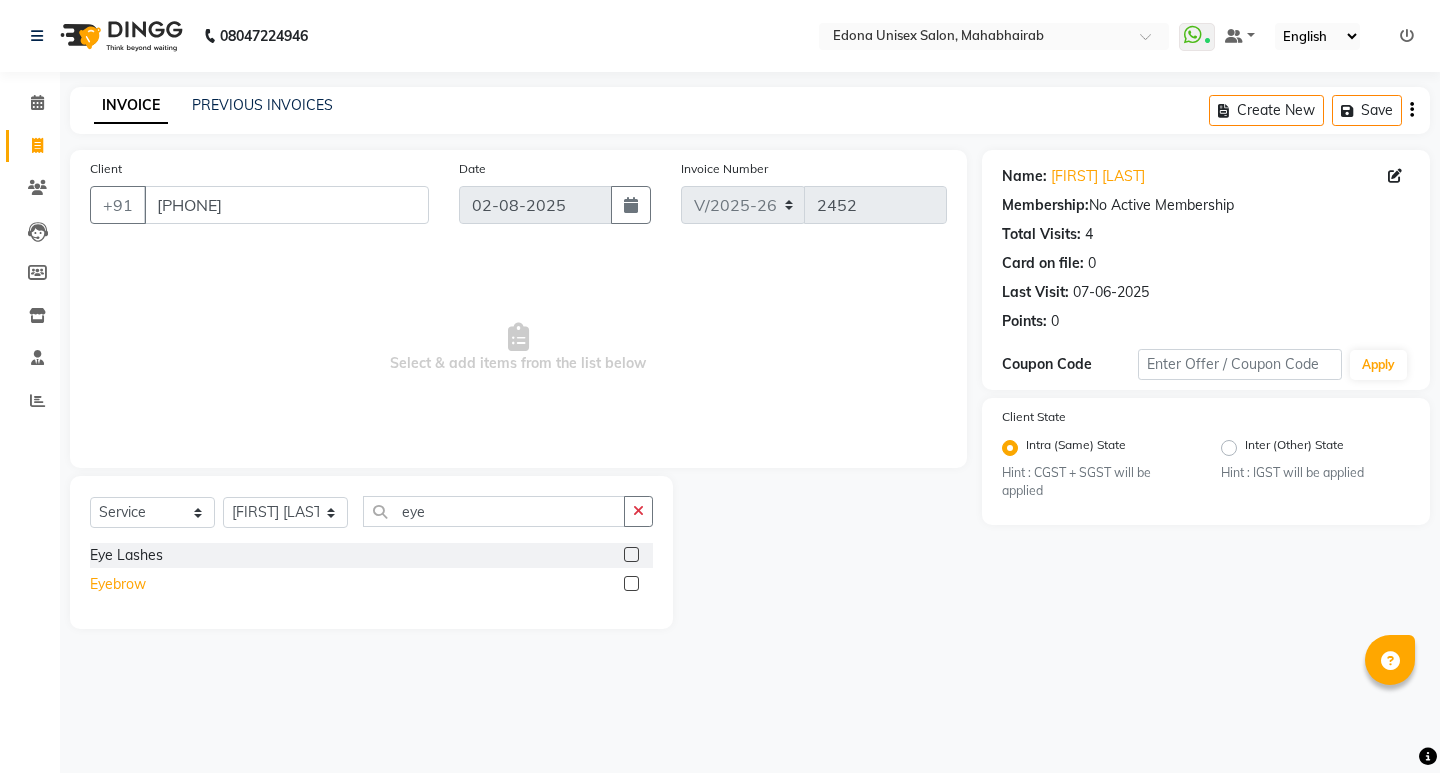 click on "Eyebrow" 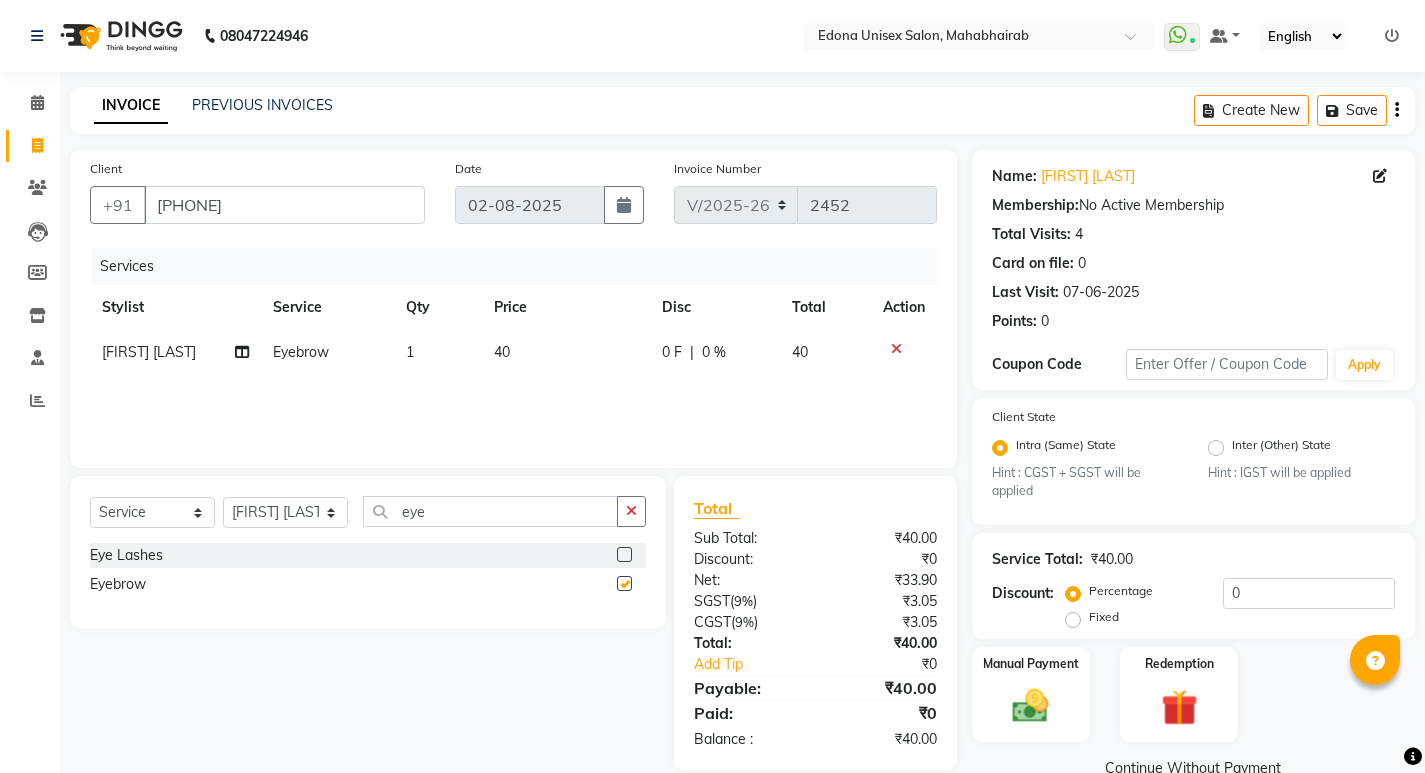 checkbox on "false" 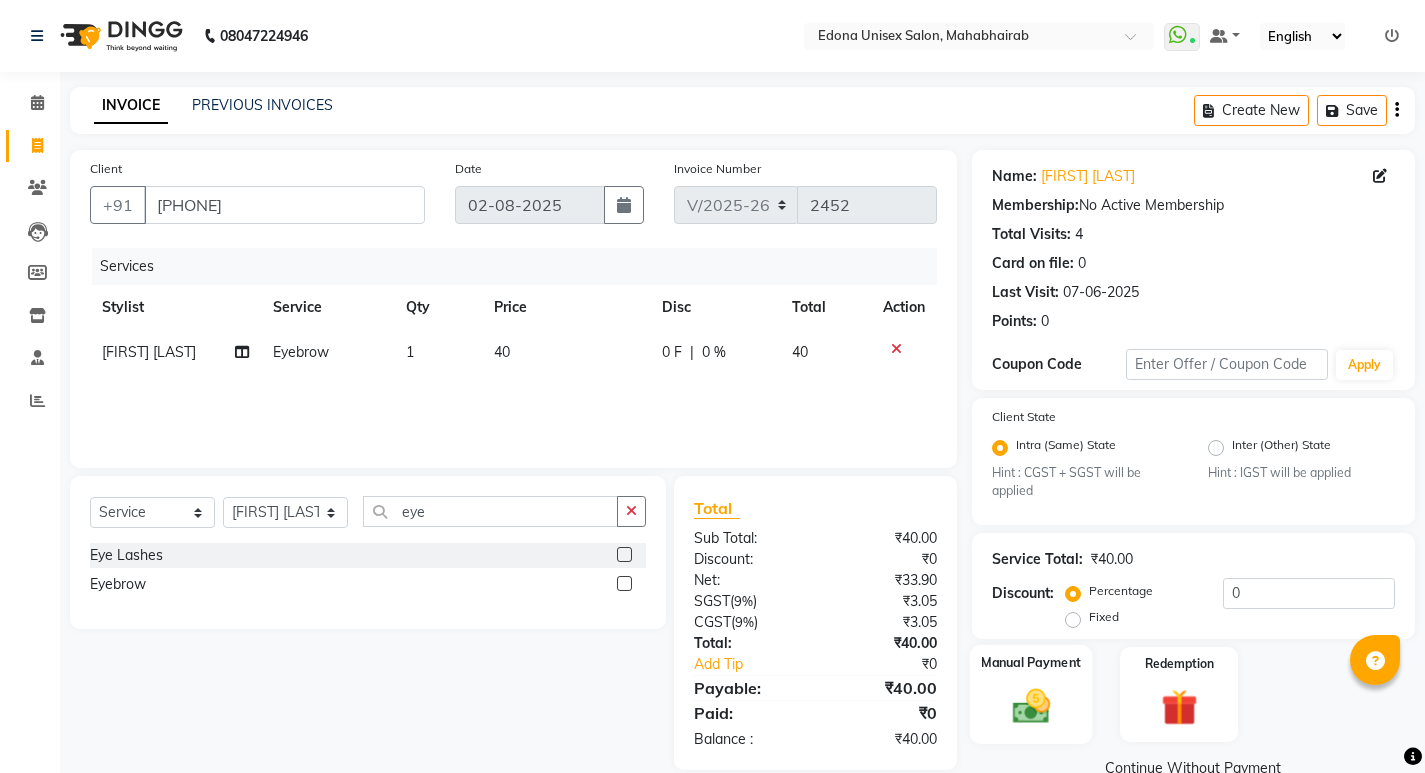 scroll, scrollTop: 40, scrollLeft: 0, axis: vertical 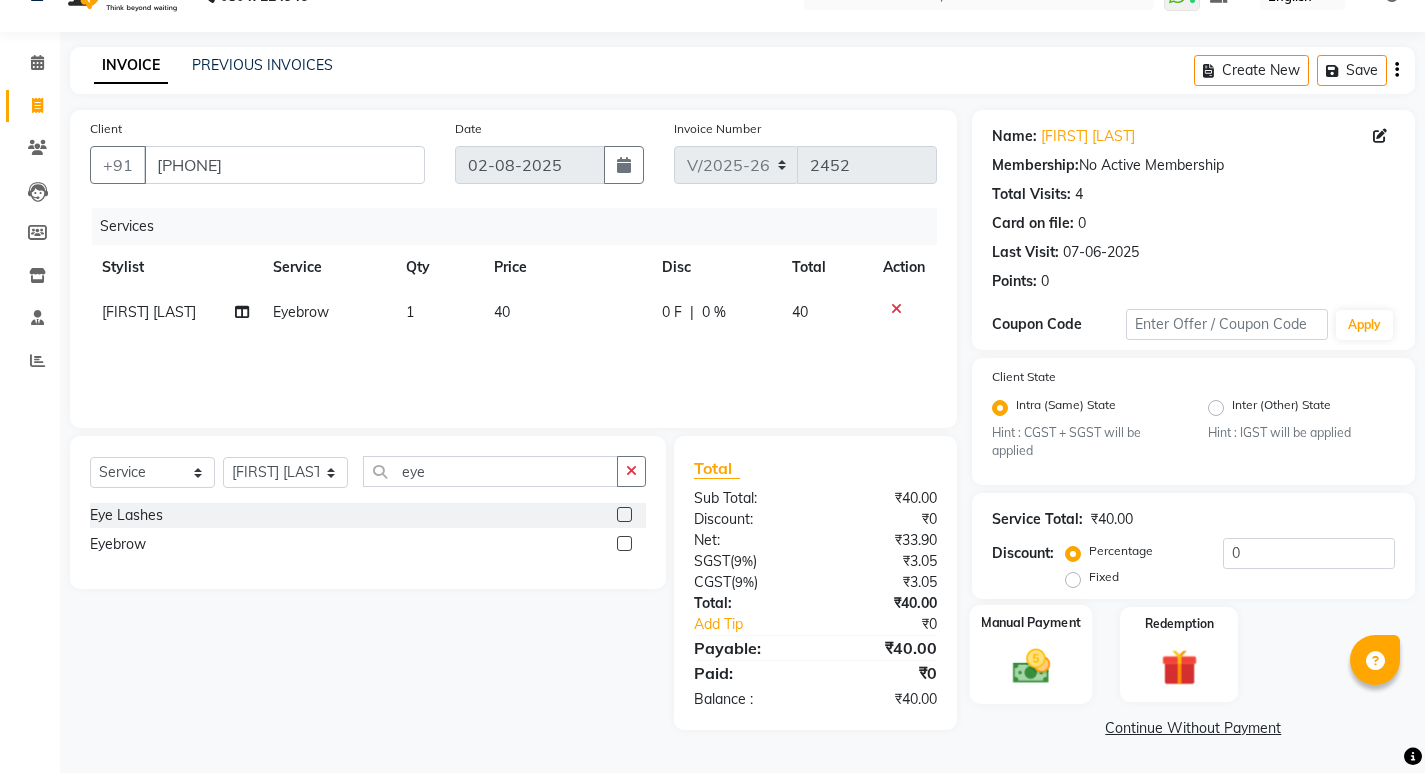 click on "Manual Payment" 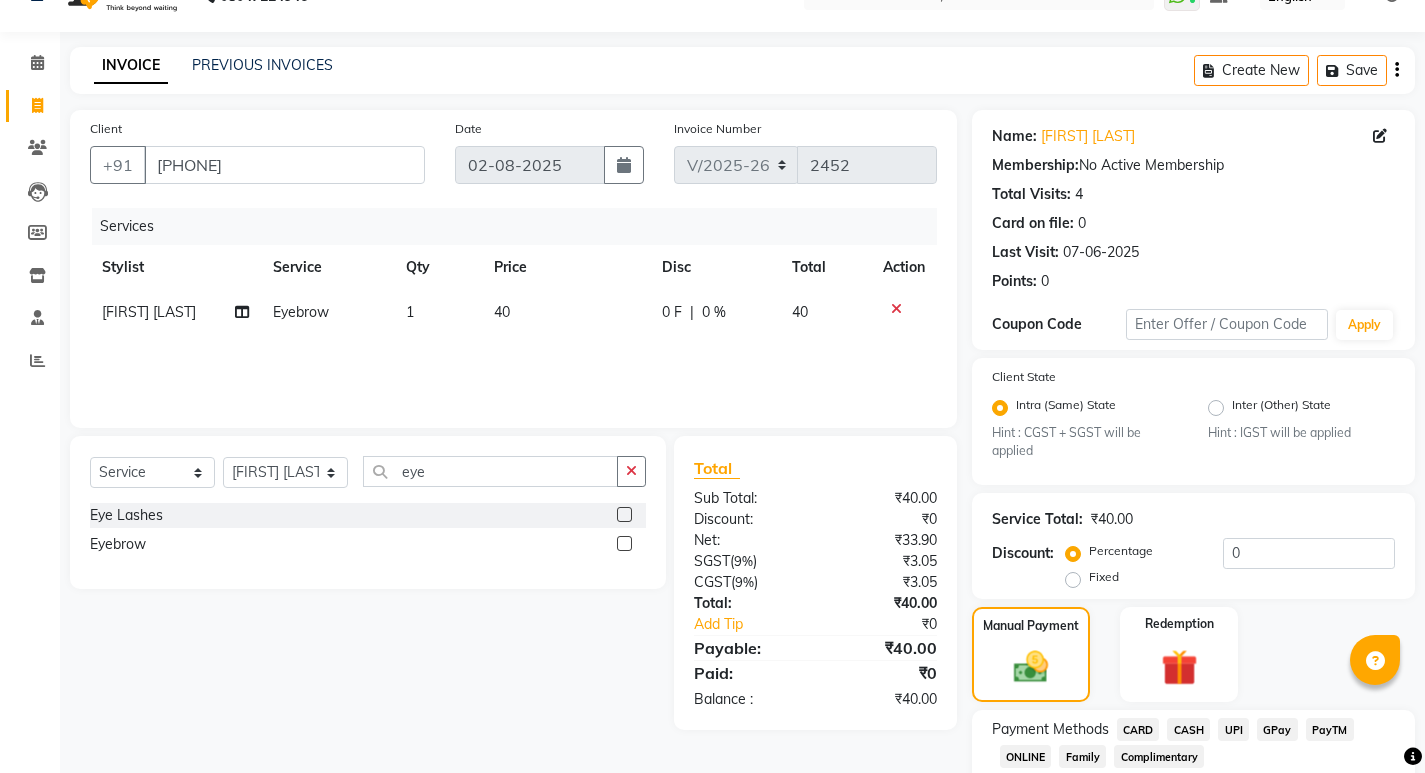 scroll, scrollTop: 168, scrollLeft: 0, axis: vertical 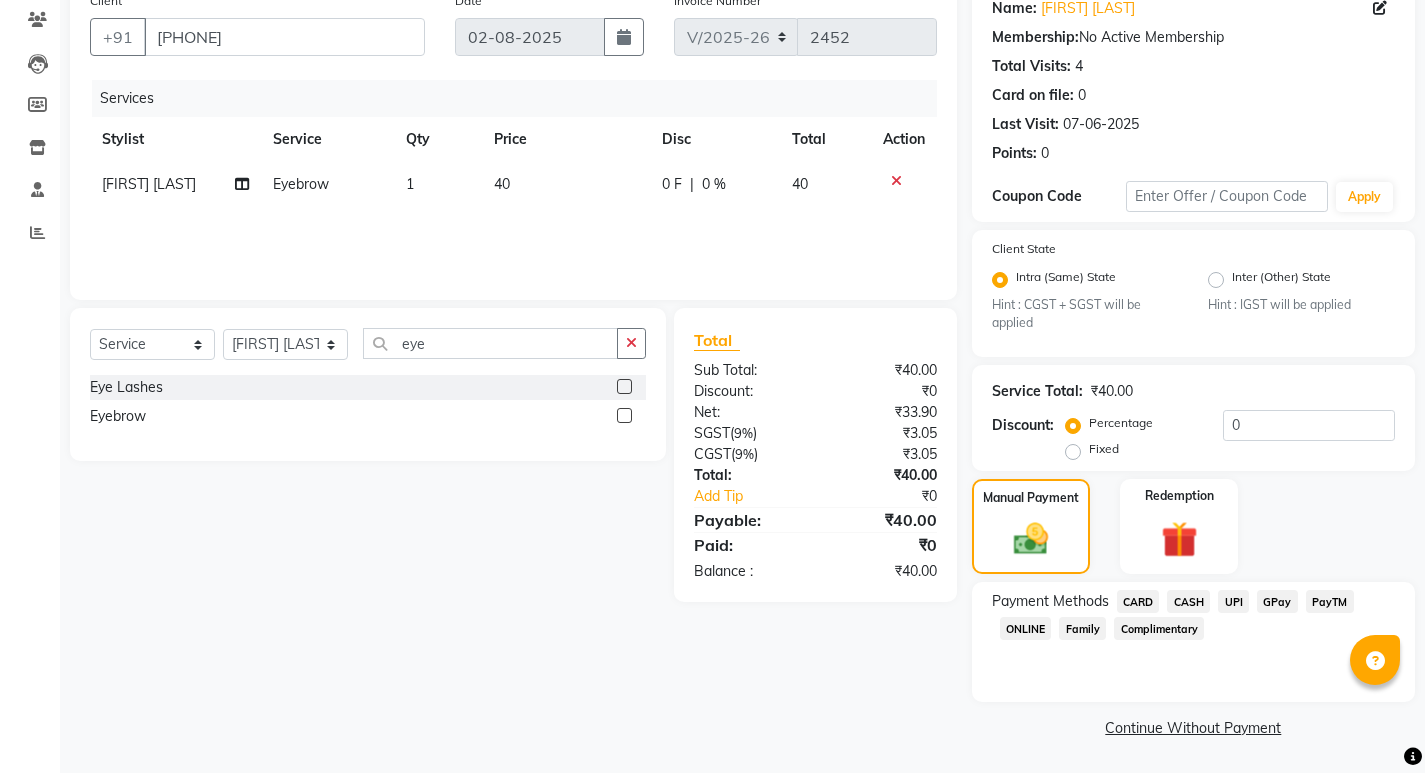 click on "UPI" 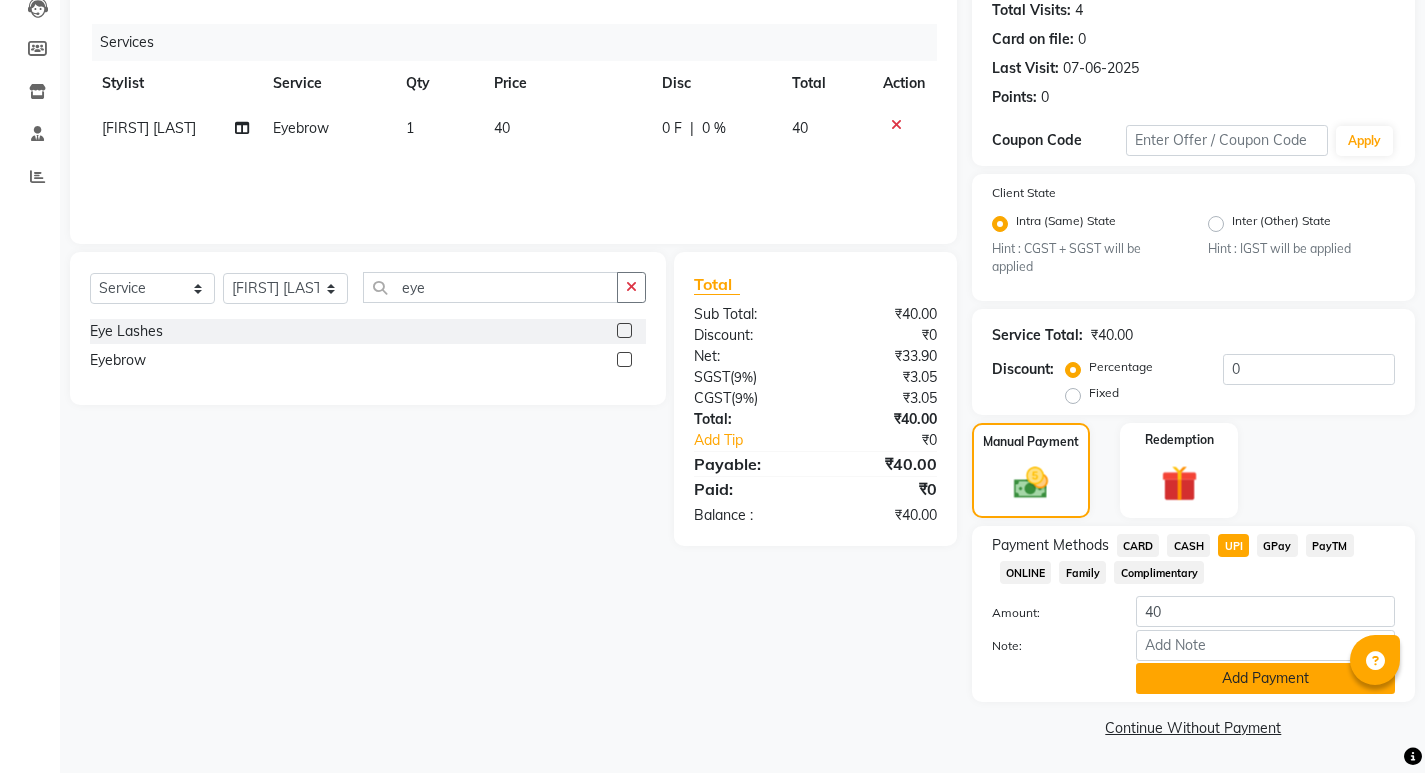 click on "Add Payment" 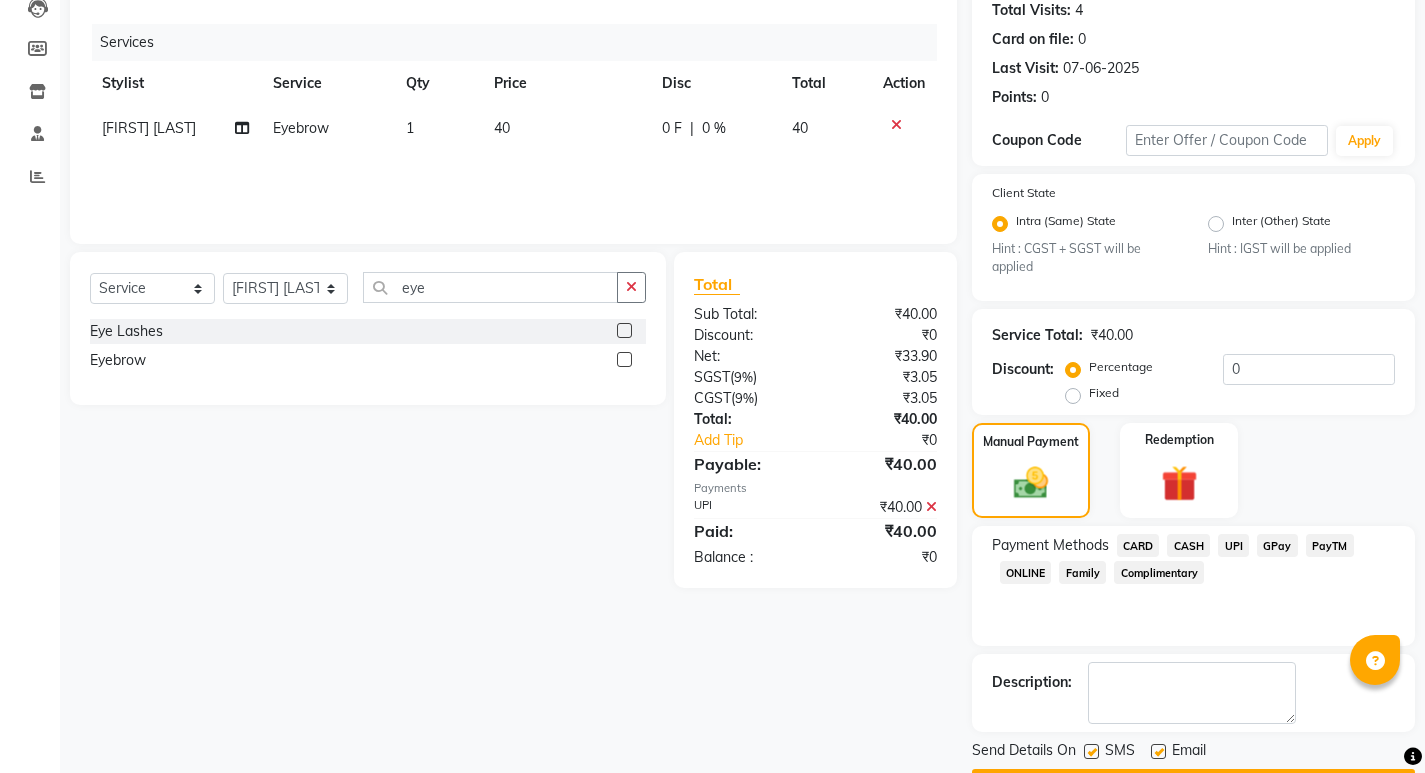 scroll, scrollTop: 281, scrollLeft: 0, axis: vertical 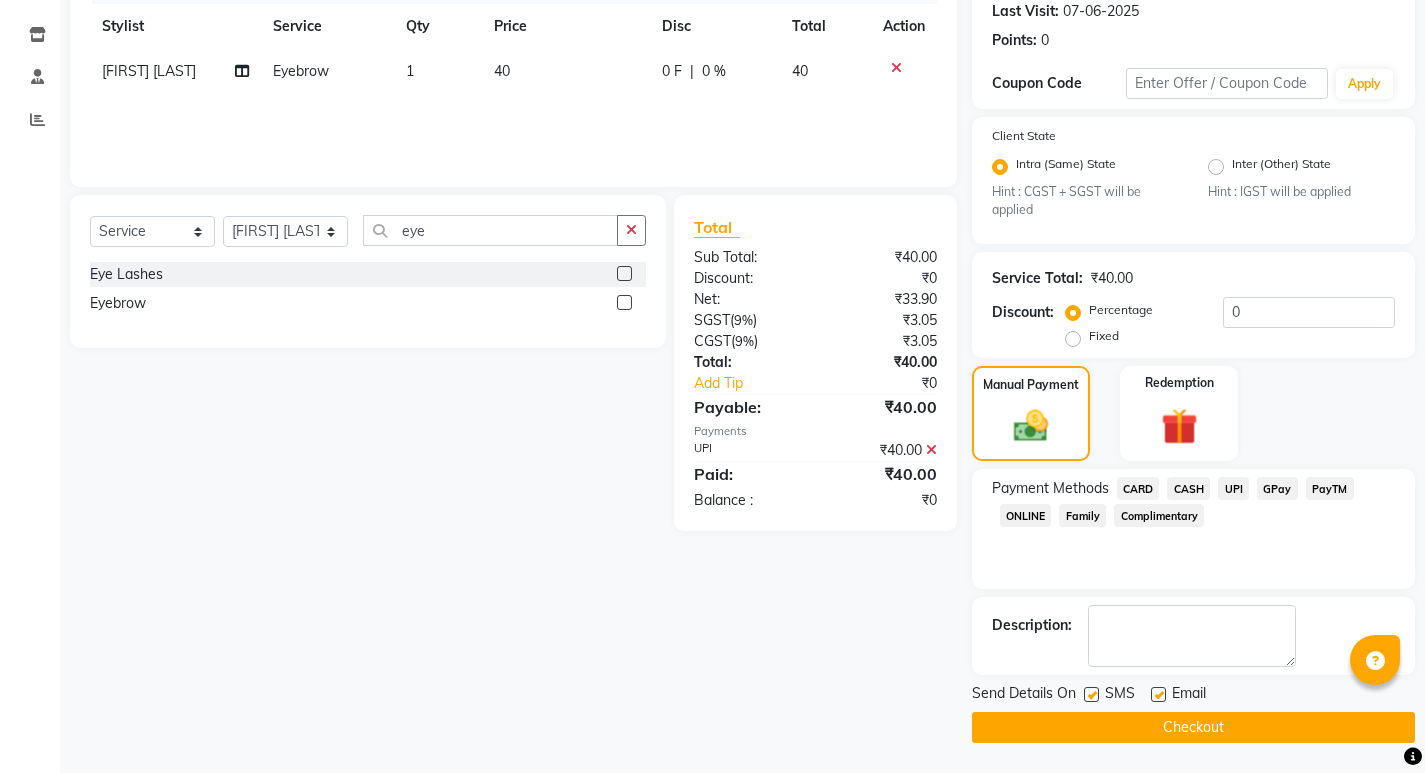 click on "Checkout" 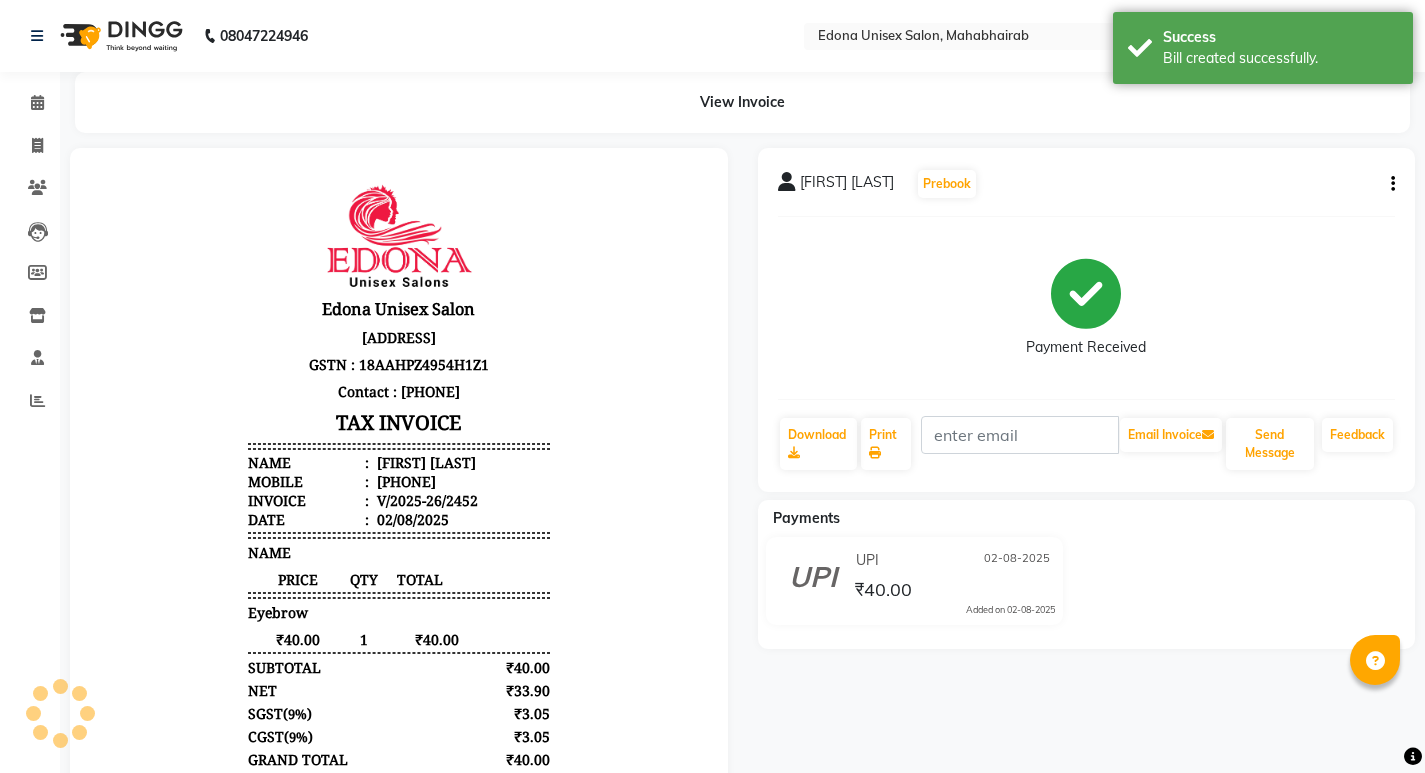scroll, scrollTop: 0, scrollLeft: 0, axis: both 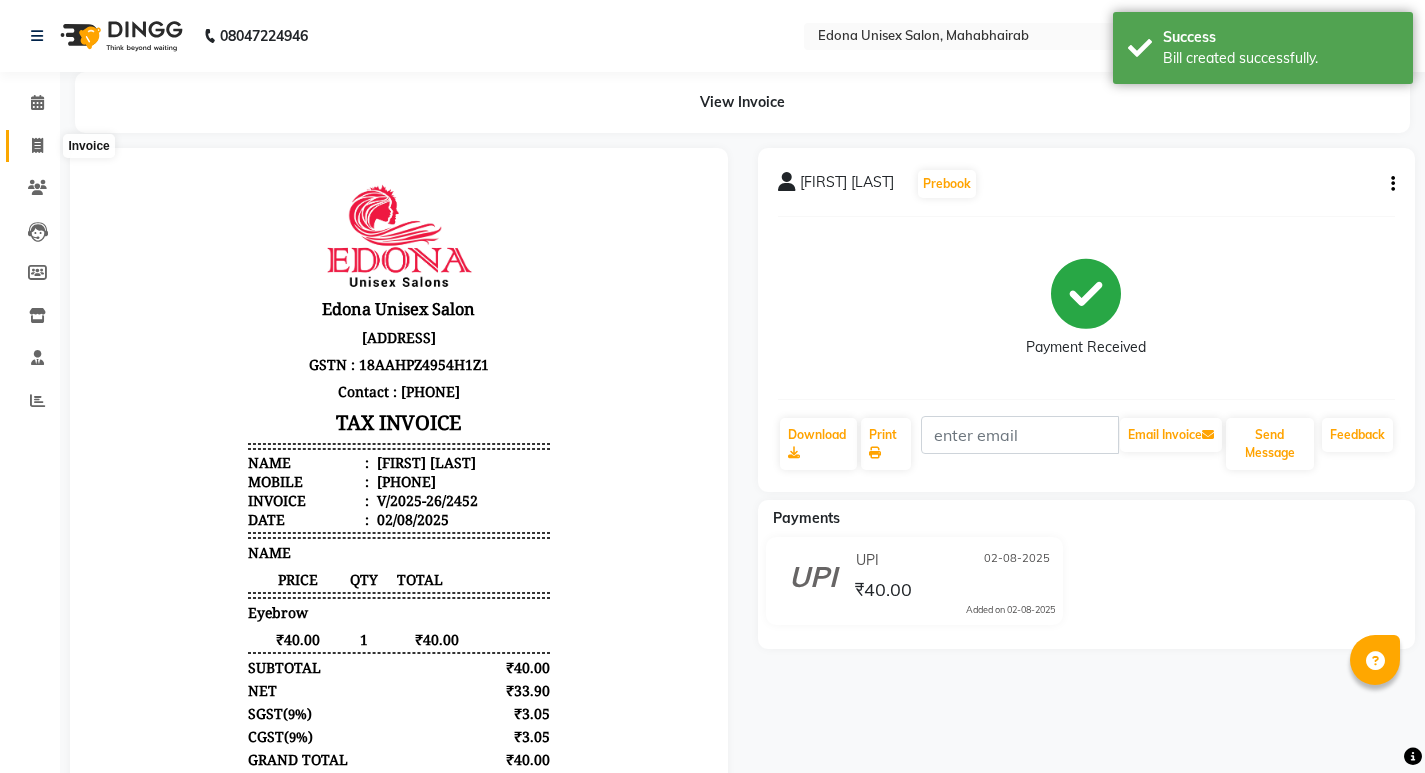 click 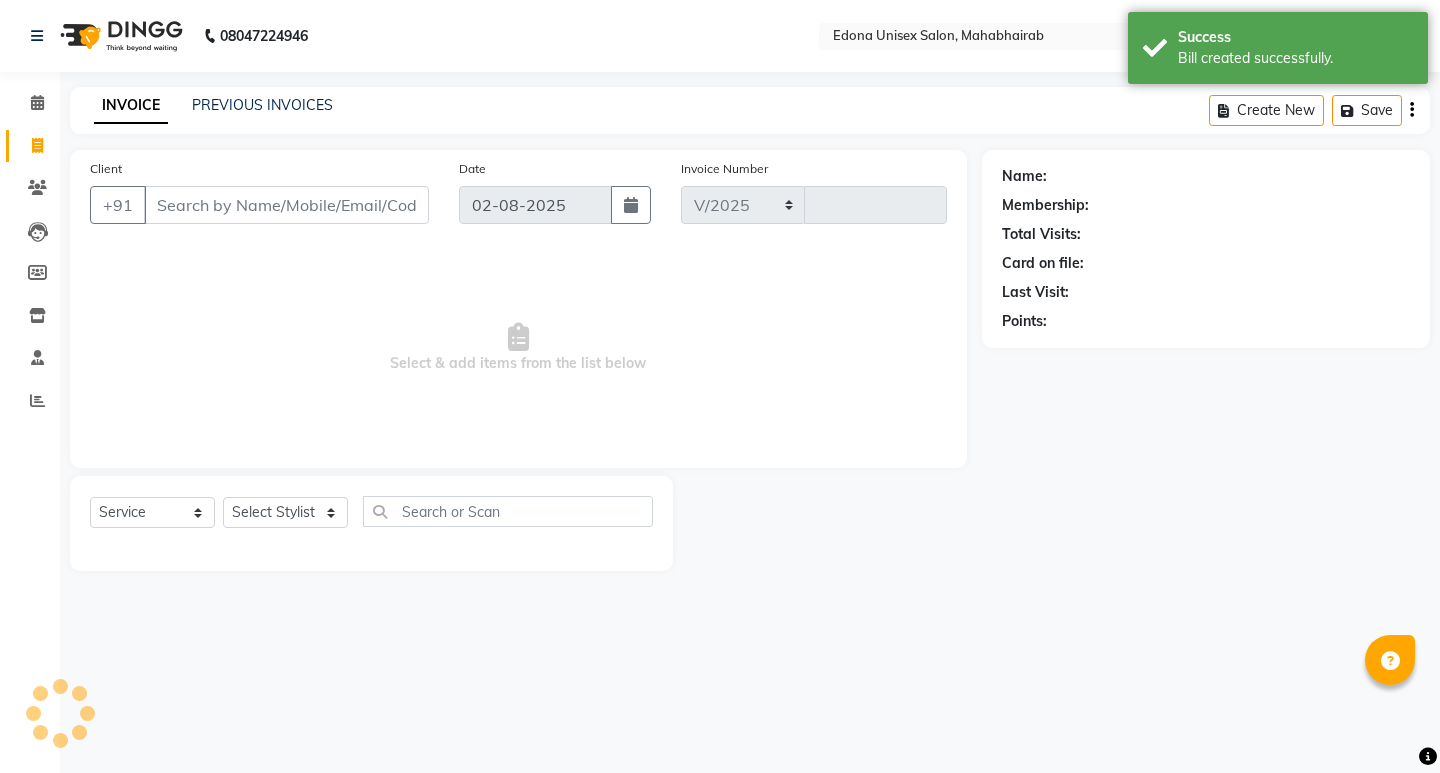 select on "5393" 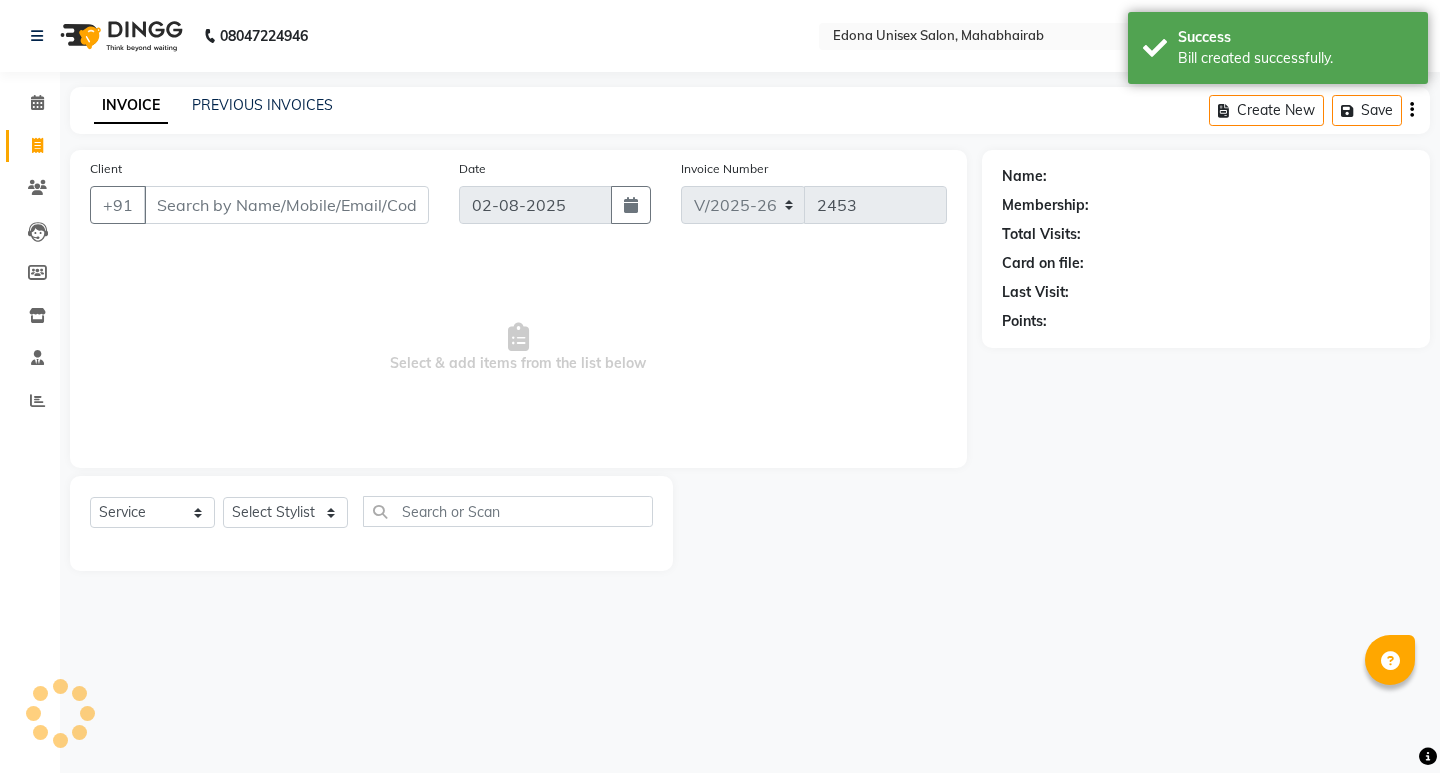click on "Client" at bounding box center [286, 205] 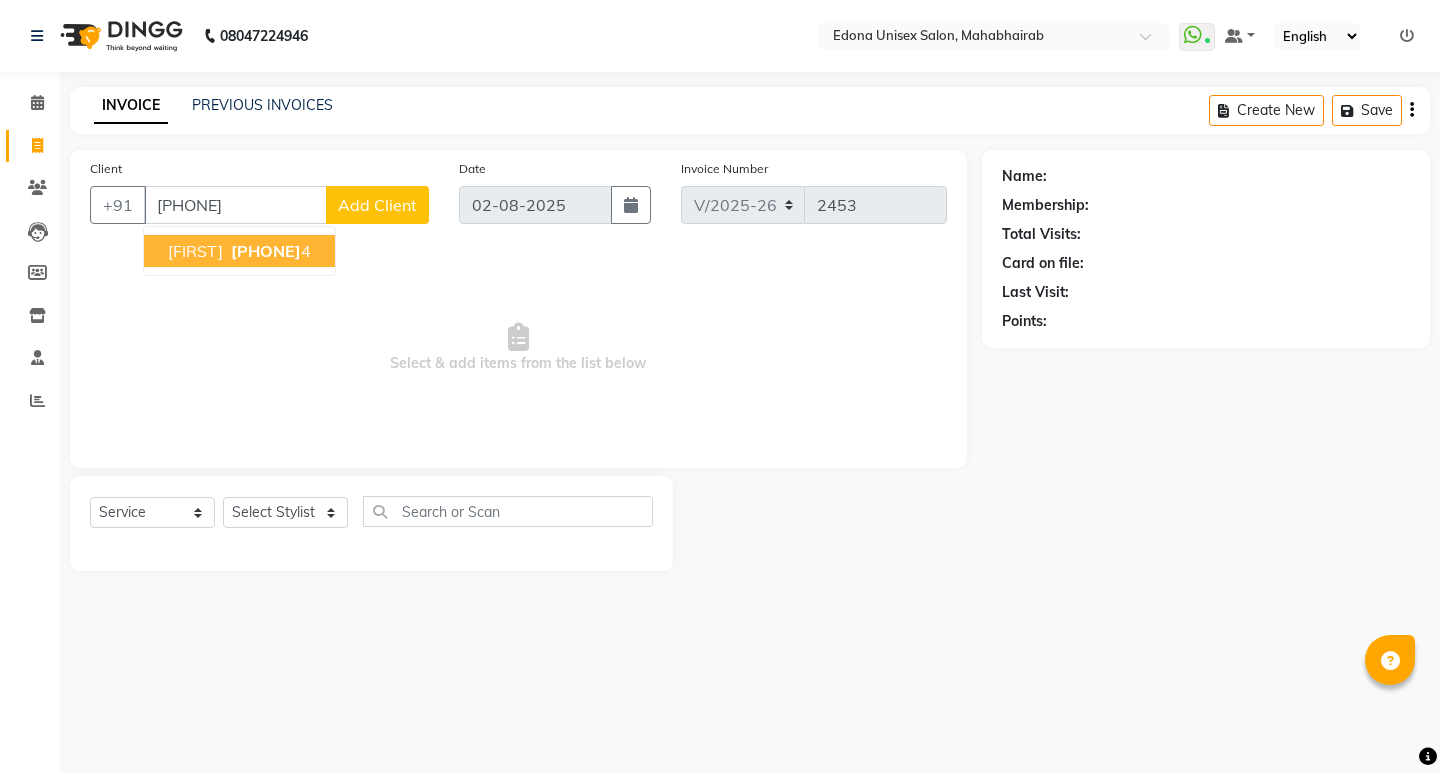click on "Select & add items from the list below" at bounding box center (518, 348) 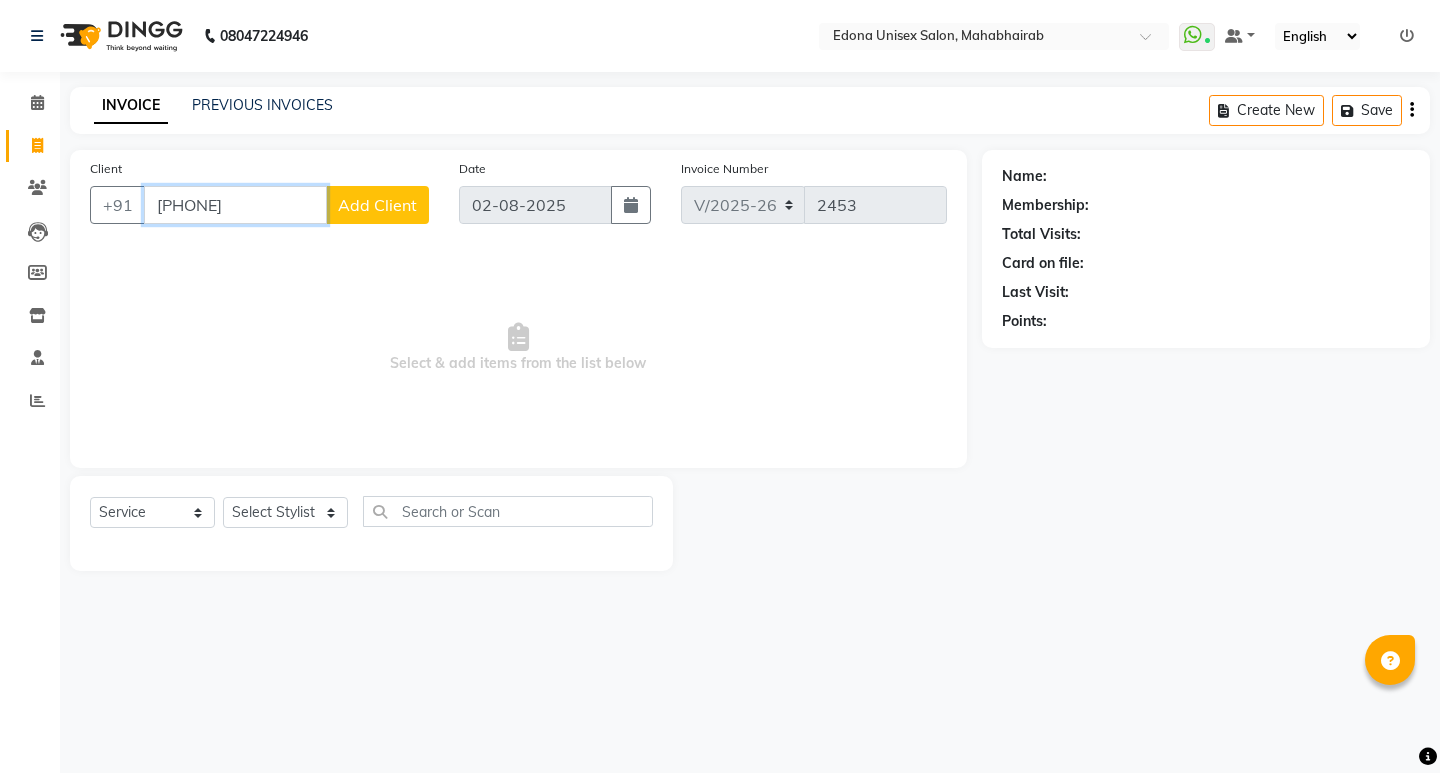 click on "840404873" at bounding box center [235, 205] 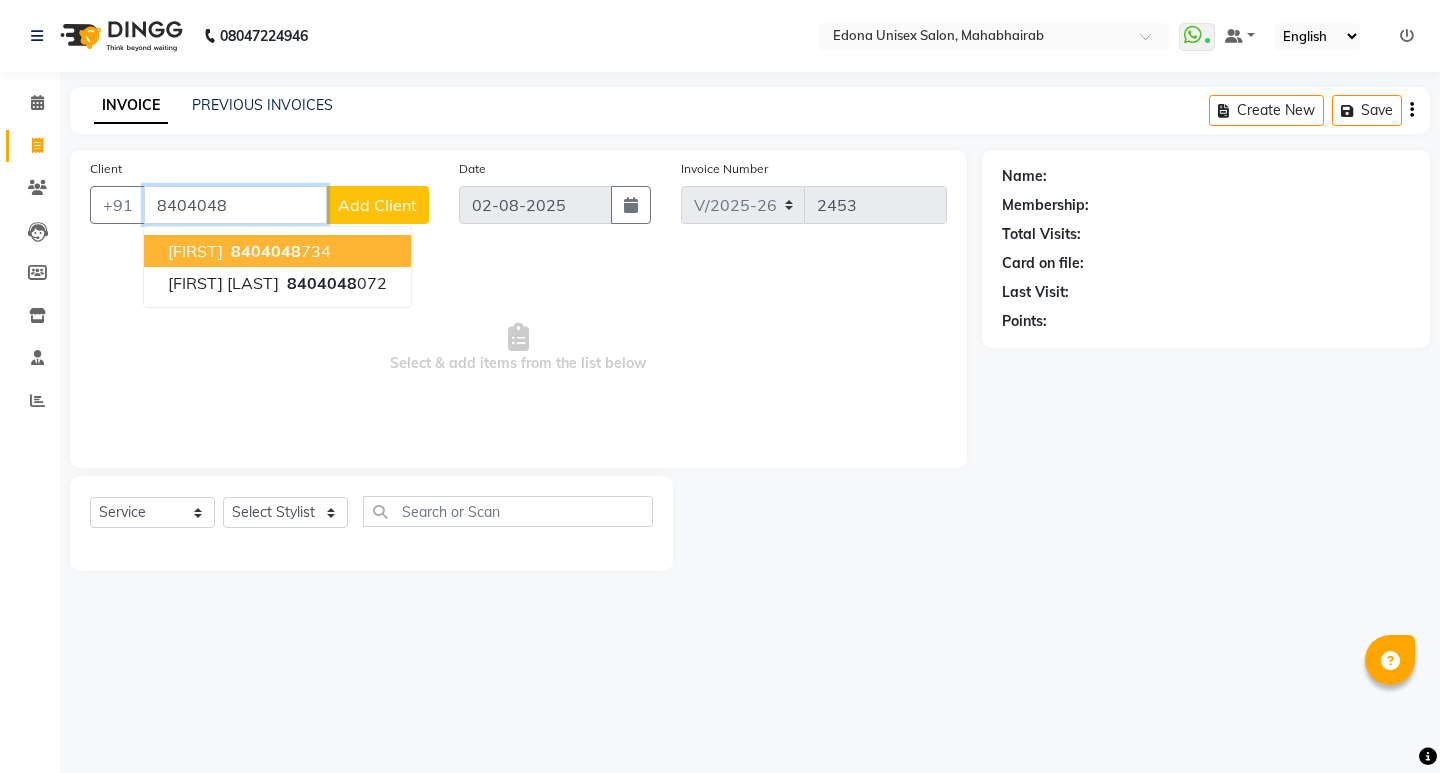 click on "8404048" at bounding box center [266, 251] 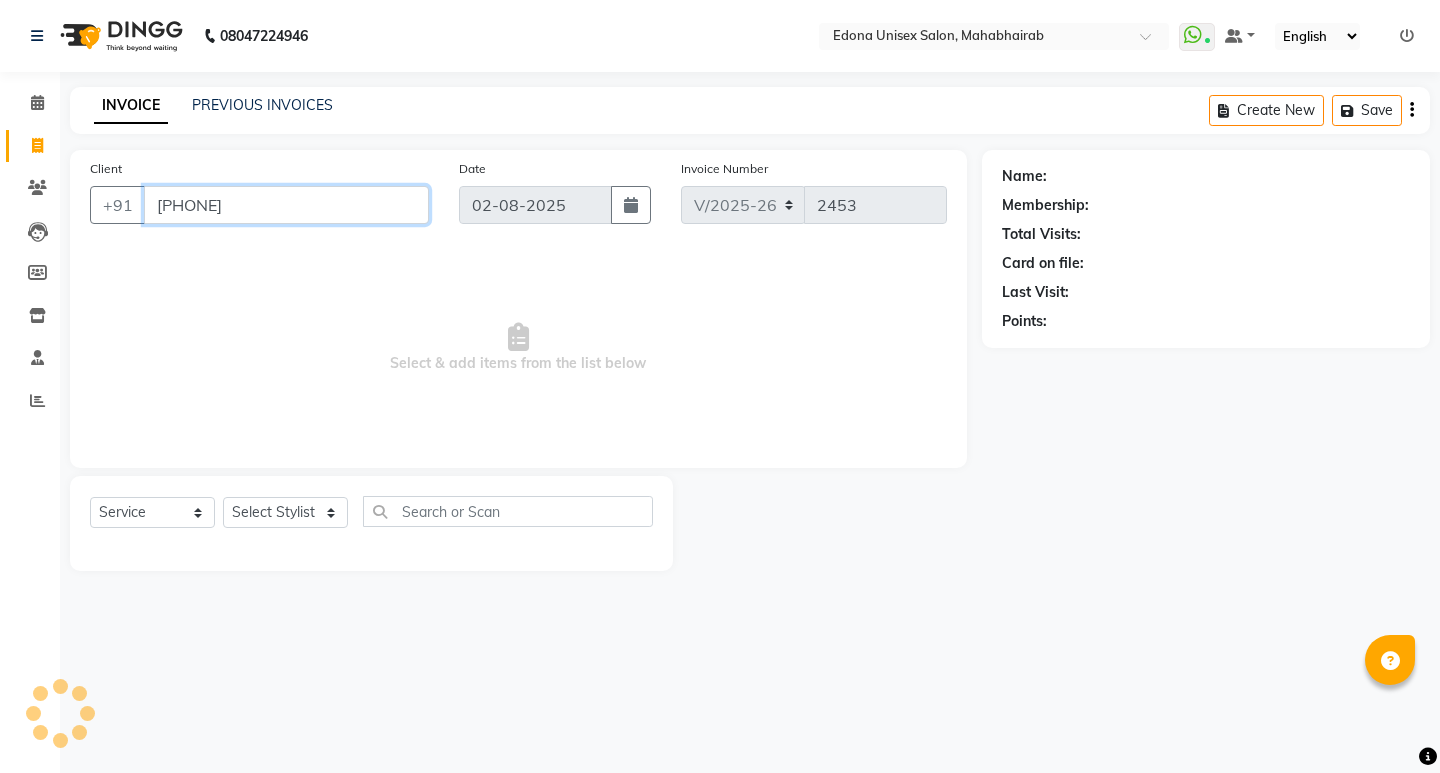 type on "[PHONE]" 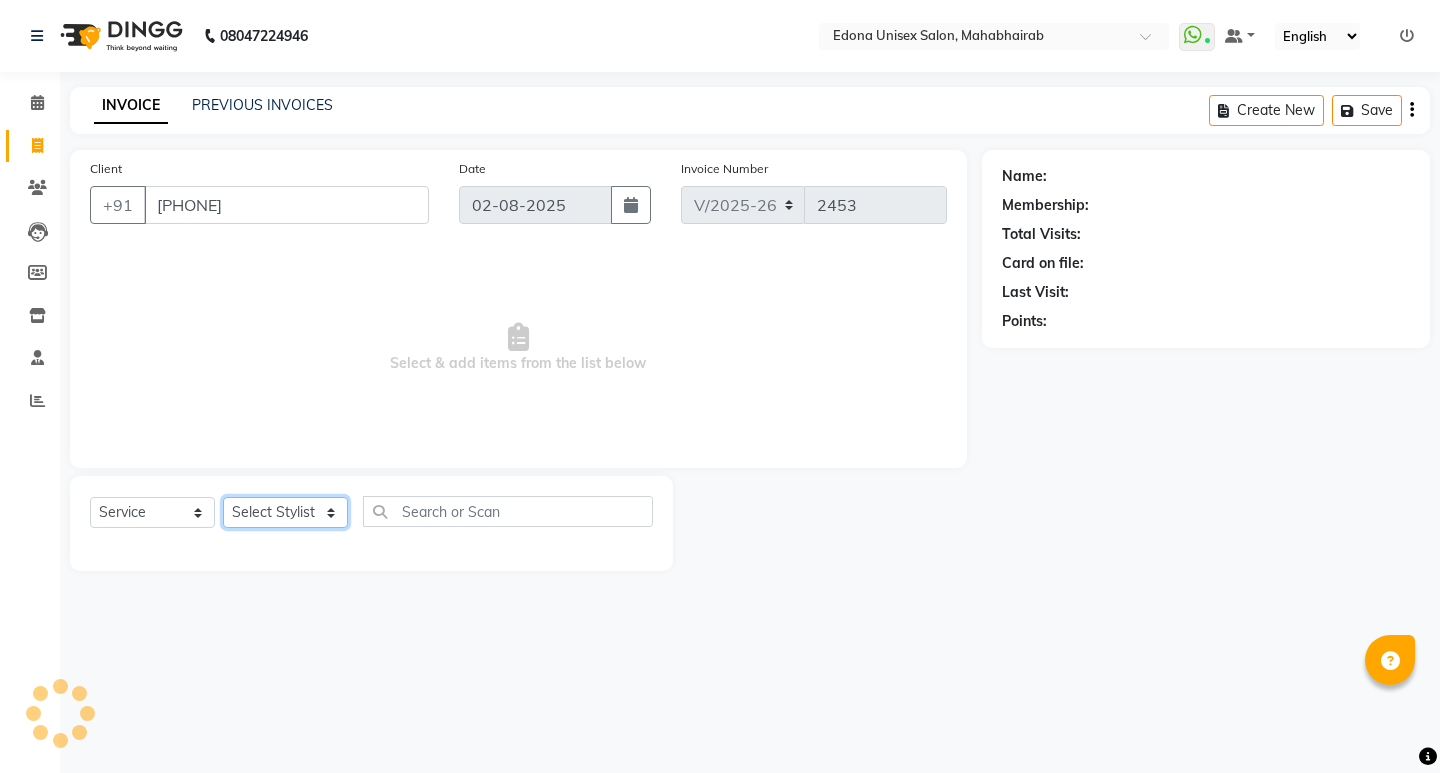 click on "Select Stylist Admin [FIRST] [LAST] [FIRST] [LAST] [FIRST] [LAST] [FIRST] [LAST] [FIRST] [LAST] [FIRST] [LAST] [FIRST] [LAST] [FIRST] [LAST] [FIRST] [LAST] [FIRST] [LAST] [FIRST] [LAST] [FIRST] [LAST] [FIRST] [LAST] [FIRST] [LAST] [FIRST] [LAST] [FIRST] [LAST] [FIRST] [LAST]" 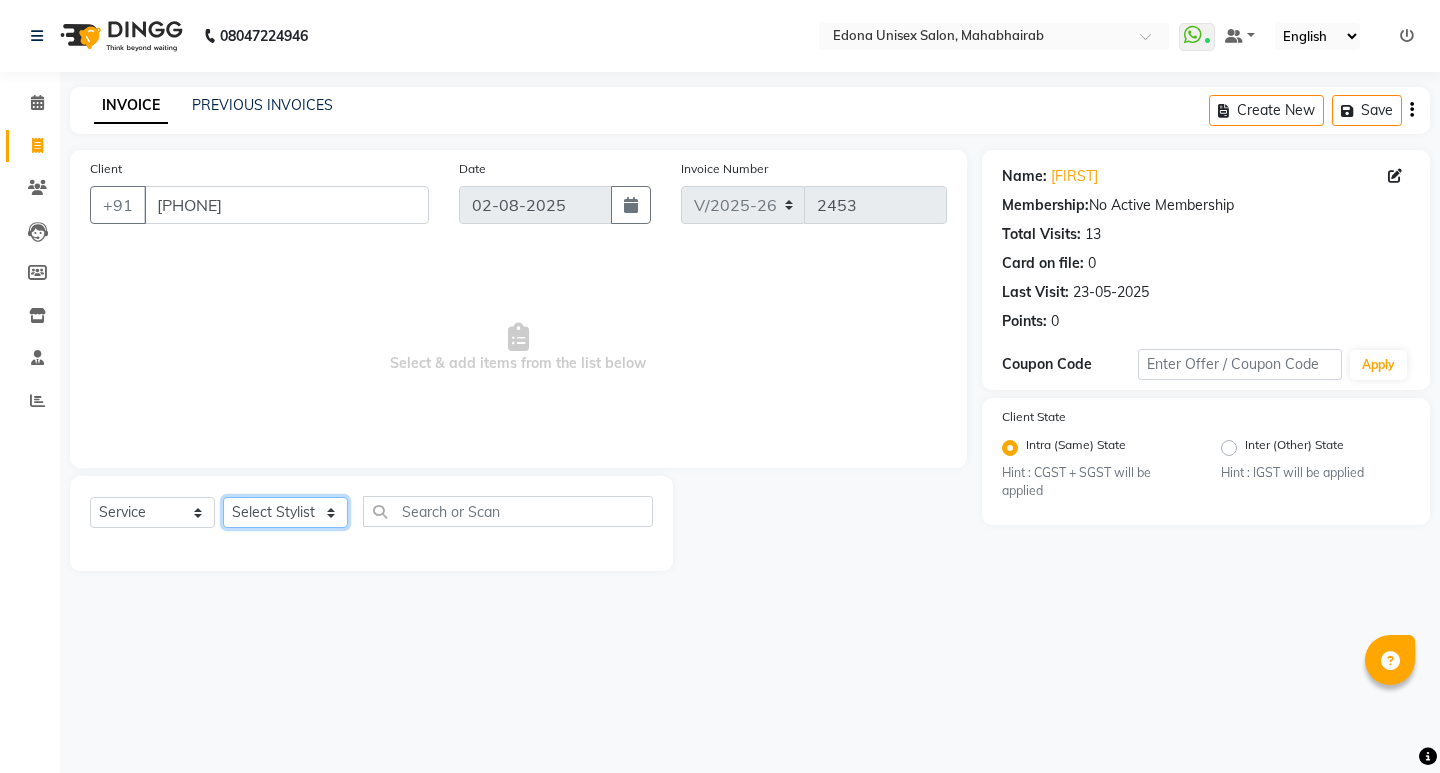 select on "35909" 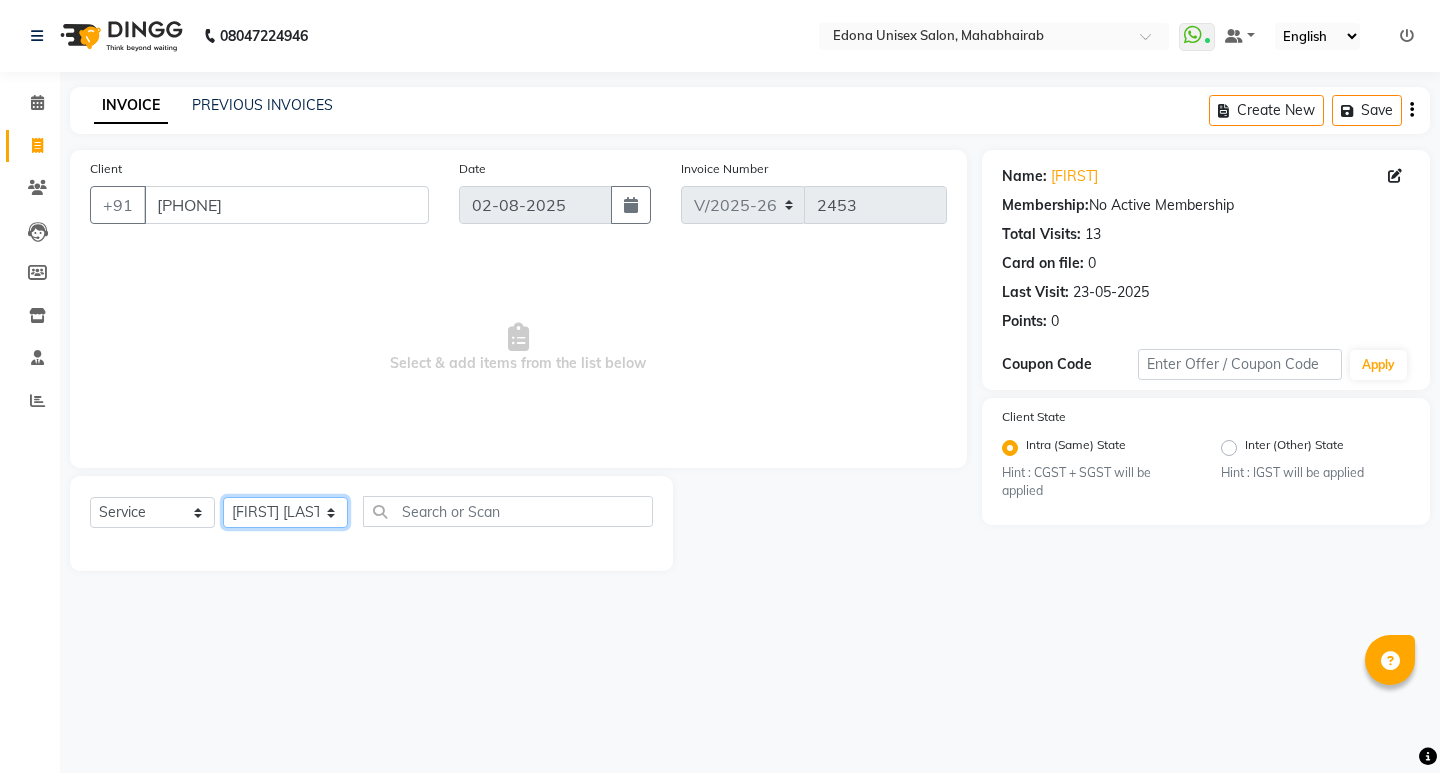 click on "Select Stylist Admin [FIRST] [LAST] [FIRST] [LAST] [FIRST] [LAST] [FIRST] [LAST] [FIRST] [LAST] [FIRST] [LAST] [FIRST] [LAST] [FIRST] [LAST] [FIRST] [LAST] [FIRST] [LAST] [FIRST] [LAST] [FIRST] [LAST] [FIRST] [LAST] [FIRST] [LAST] [FIRST] [LAST] [FIRST] [LAST] [FIRST] [LAST]" 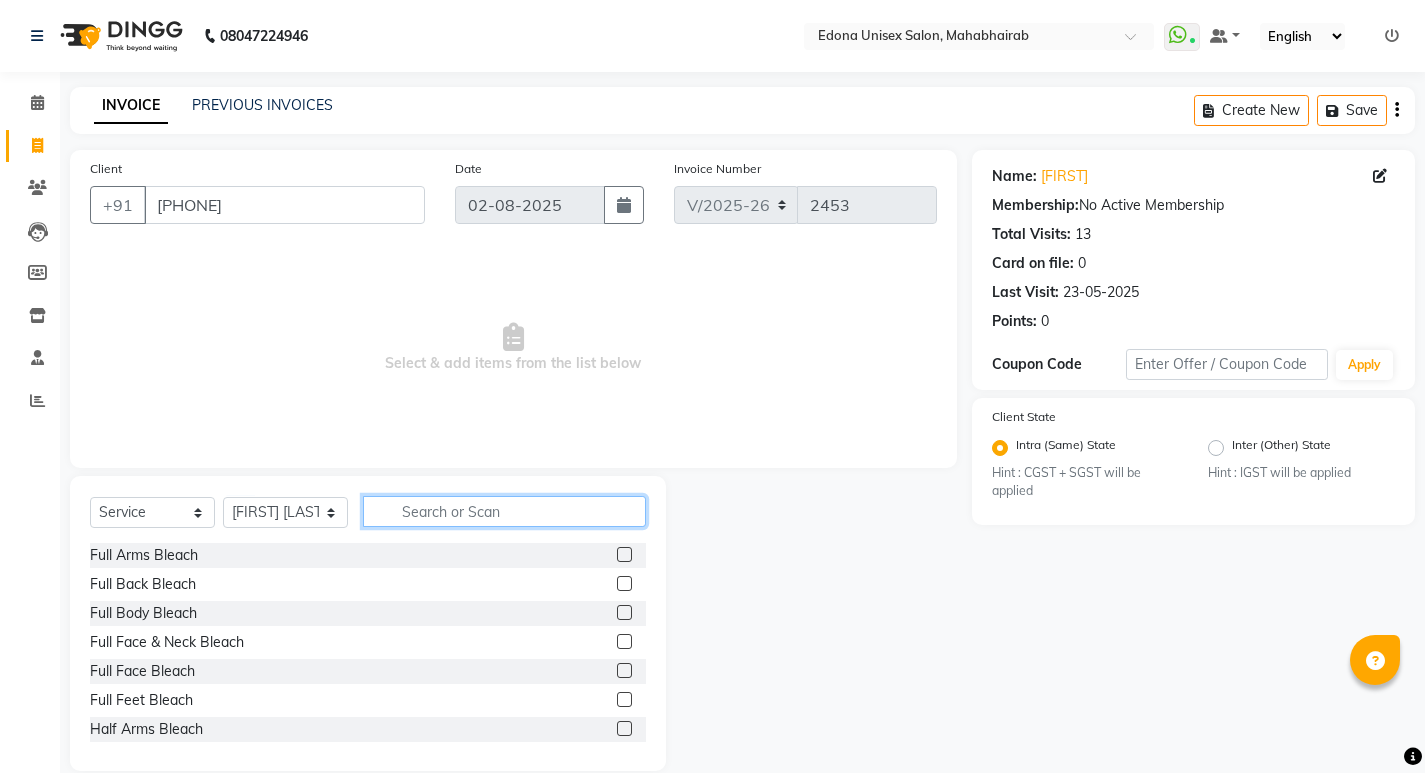 click 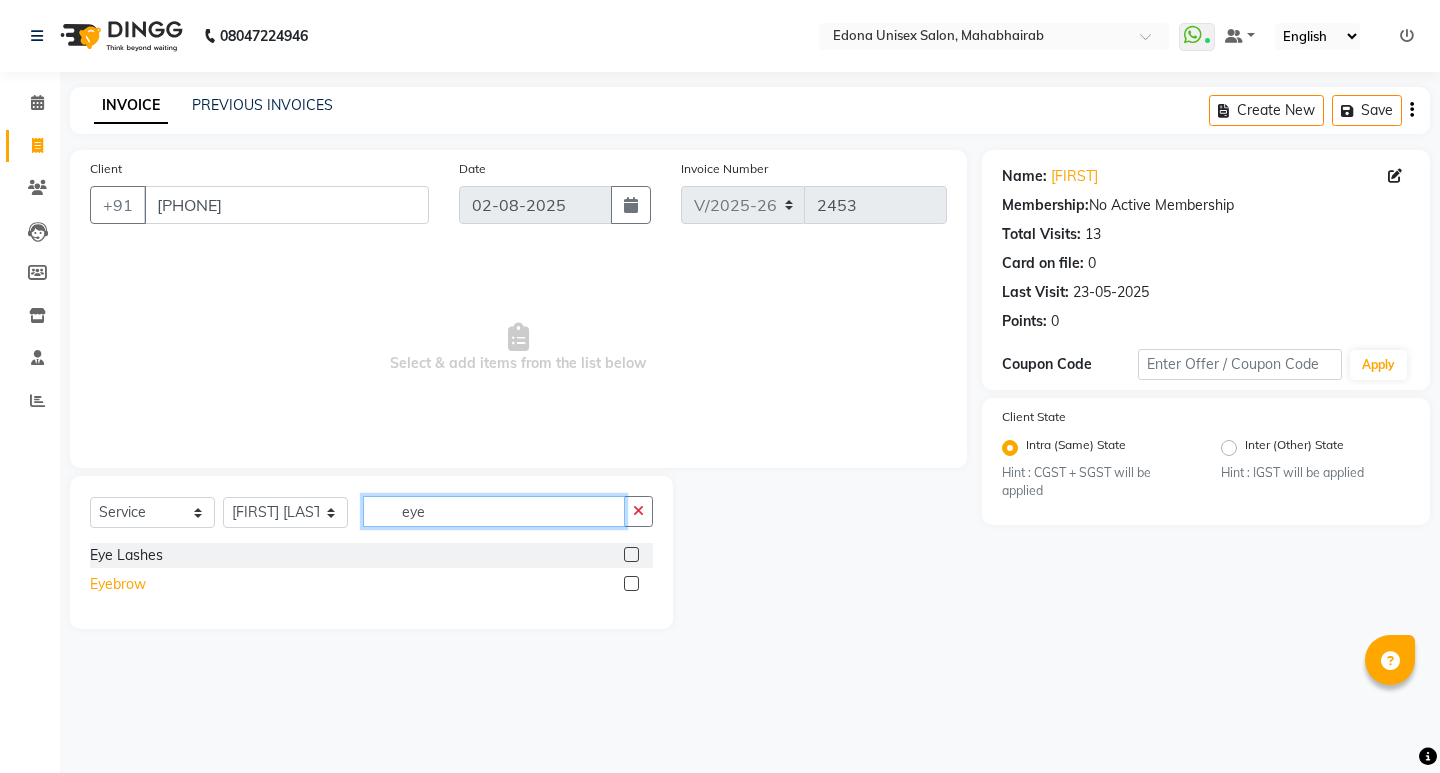 type on "eye" 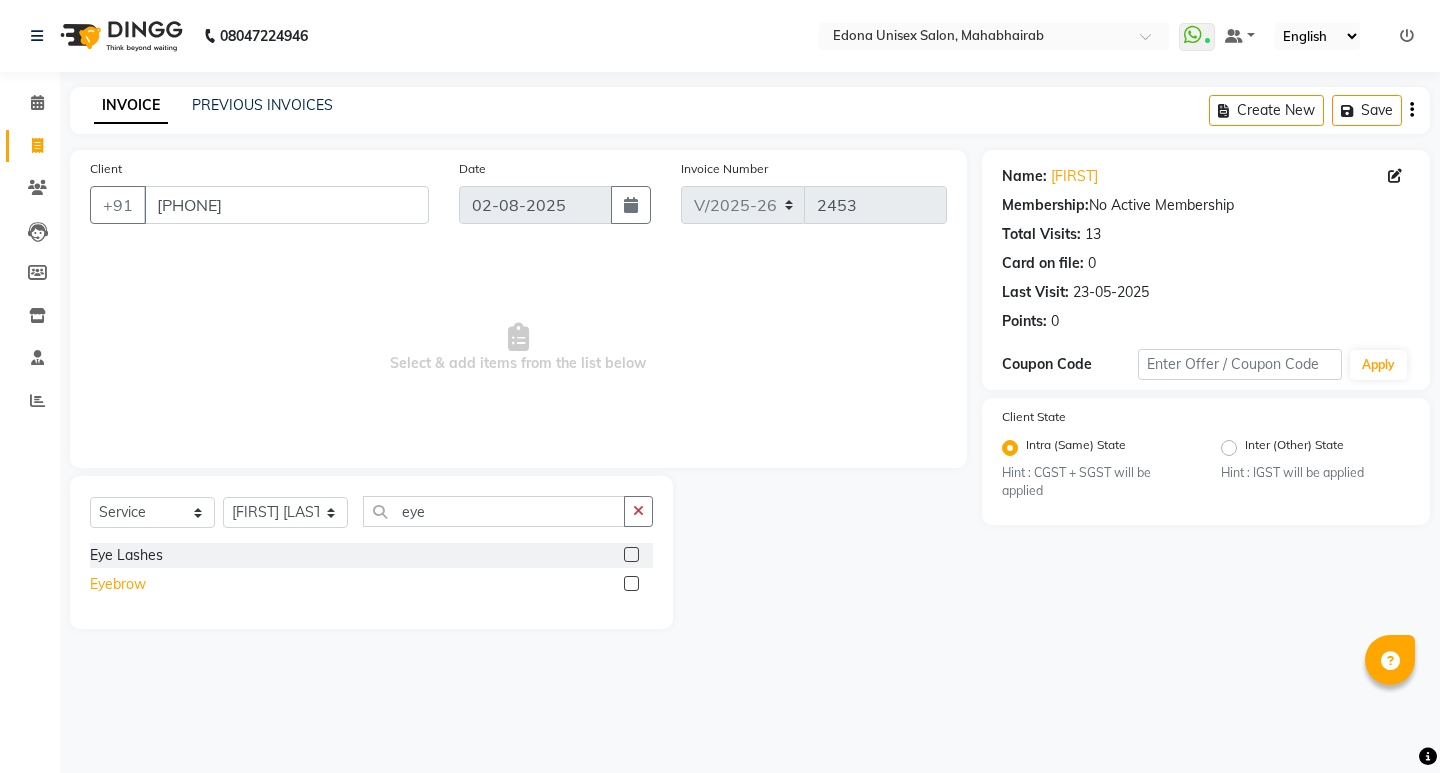 click on "Eyebrow" 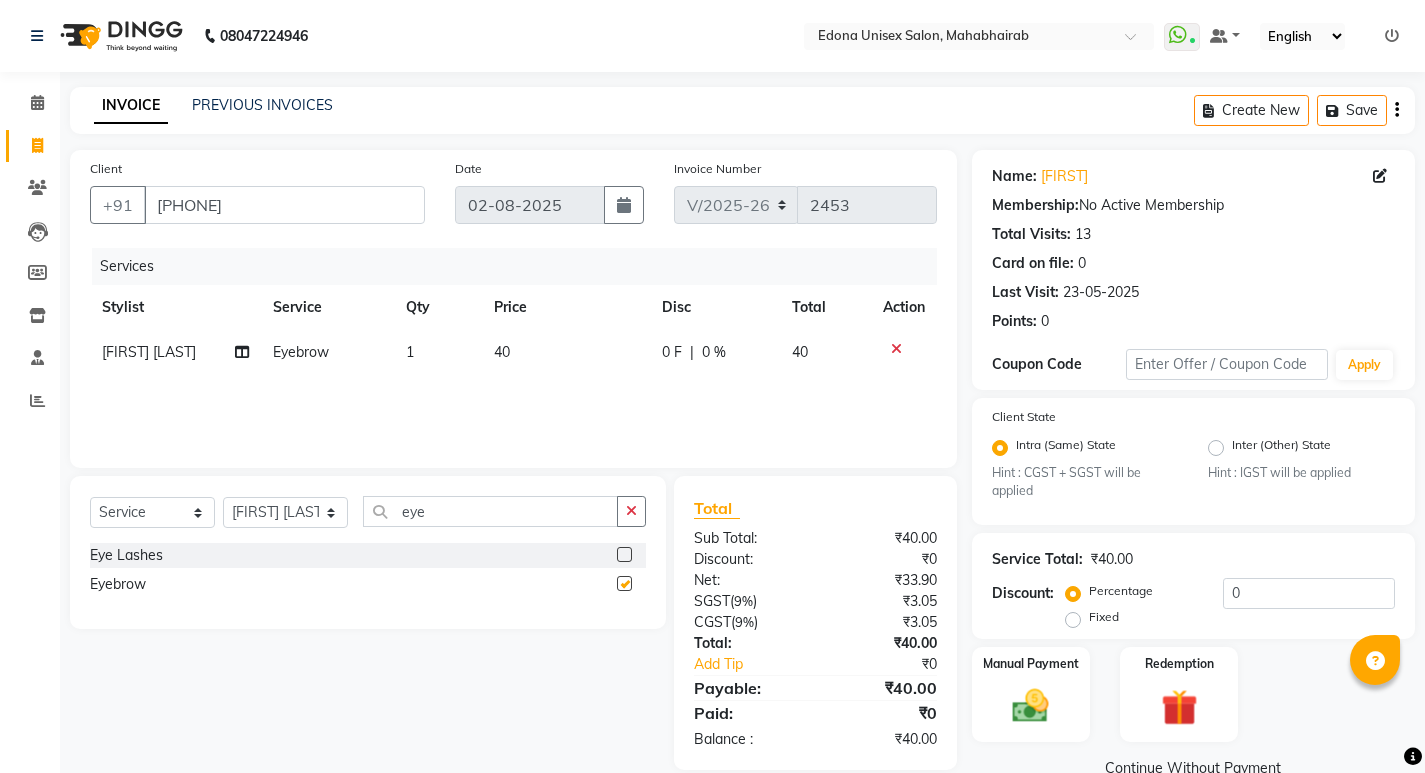 checkbox on "false" 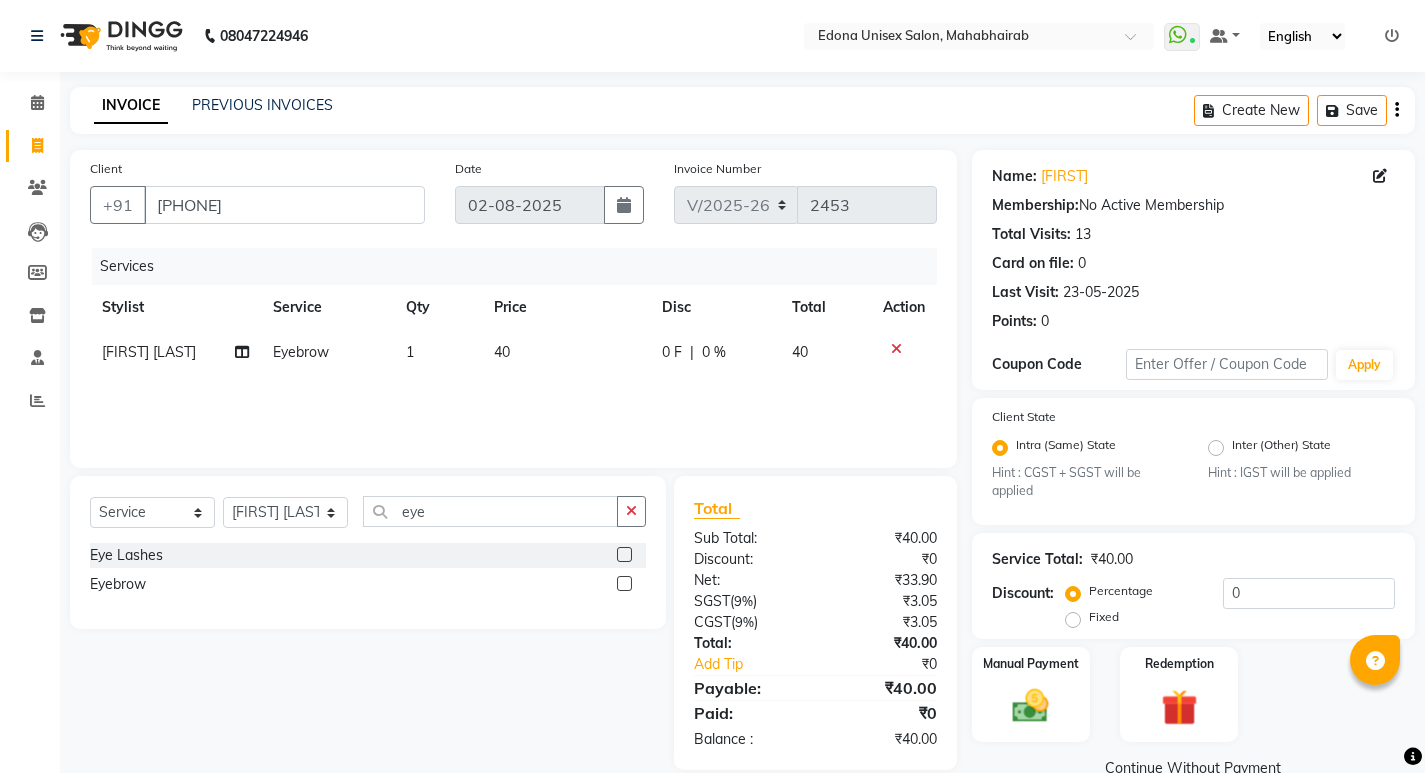click 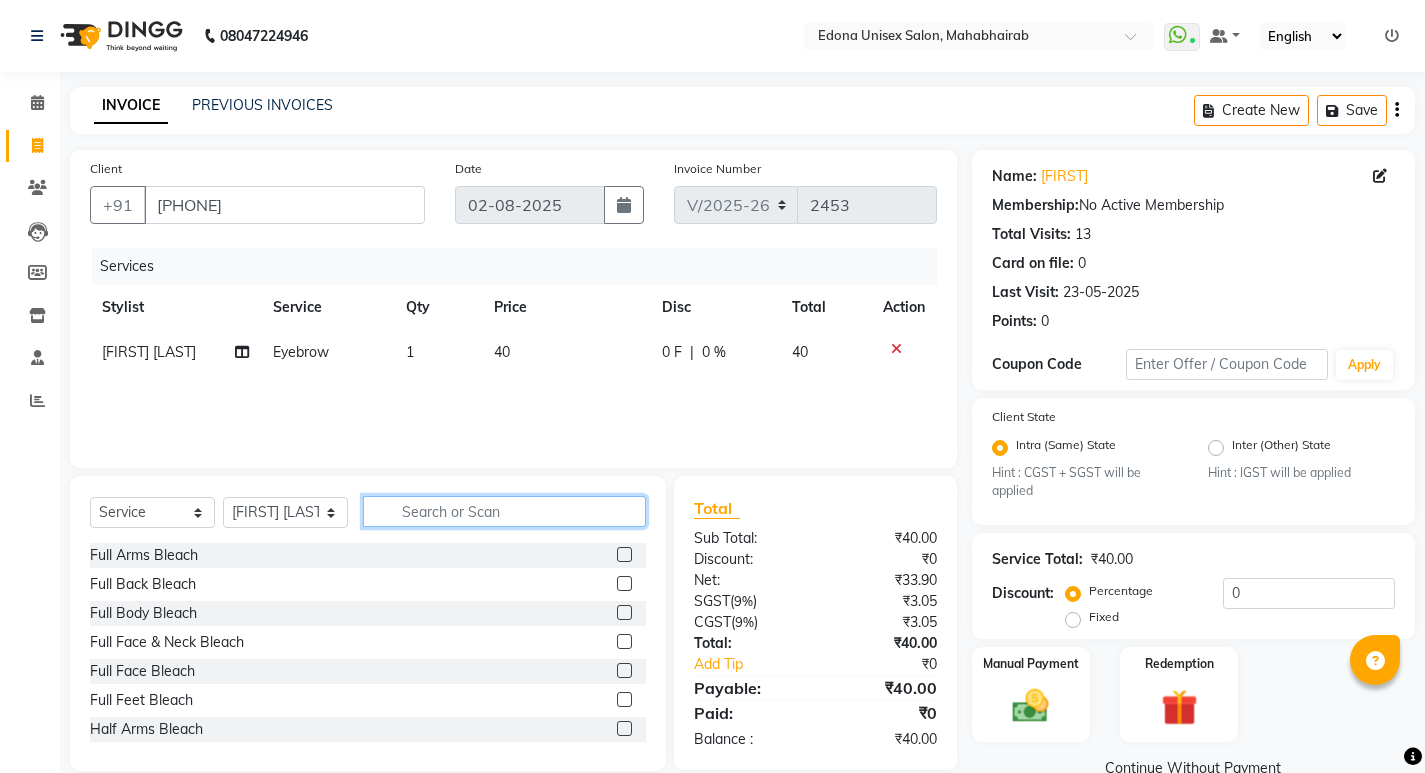 click 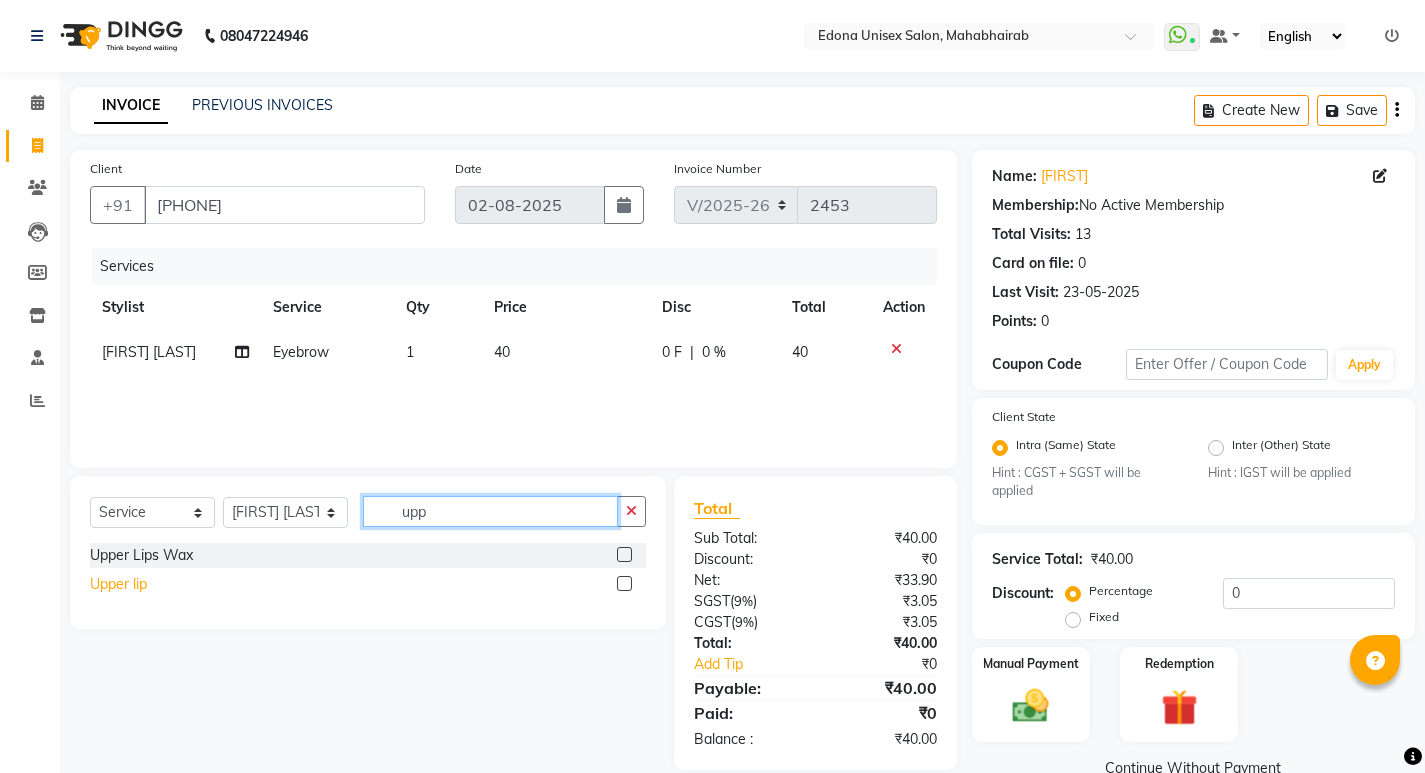 type on "upp" 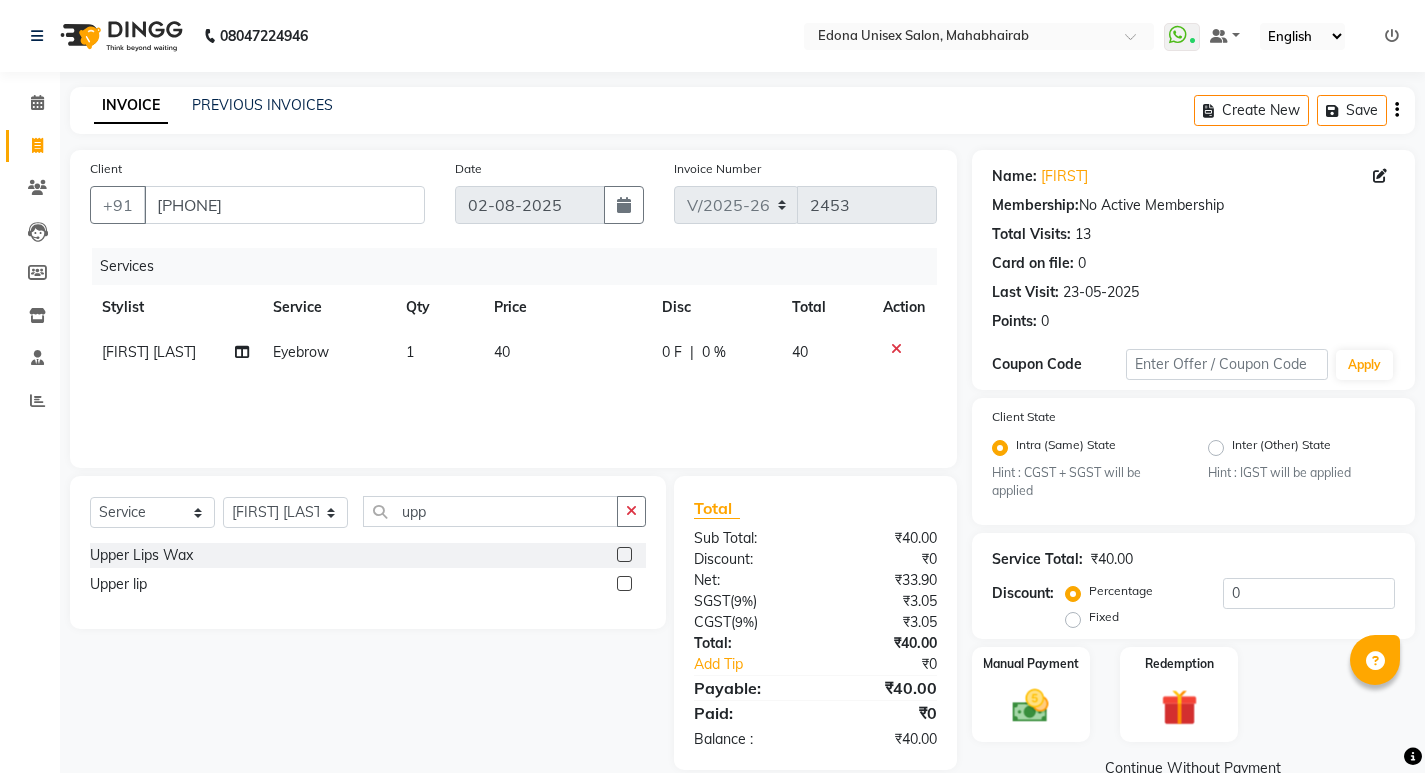 drag, startPoint x: 125, startPoint y: 587, endPoint x: 229, endPoint y: 586, distance: 104.00481 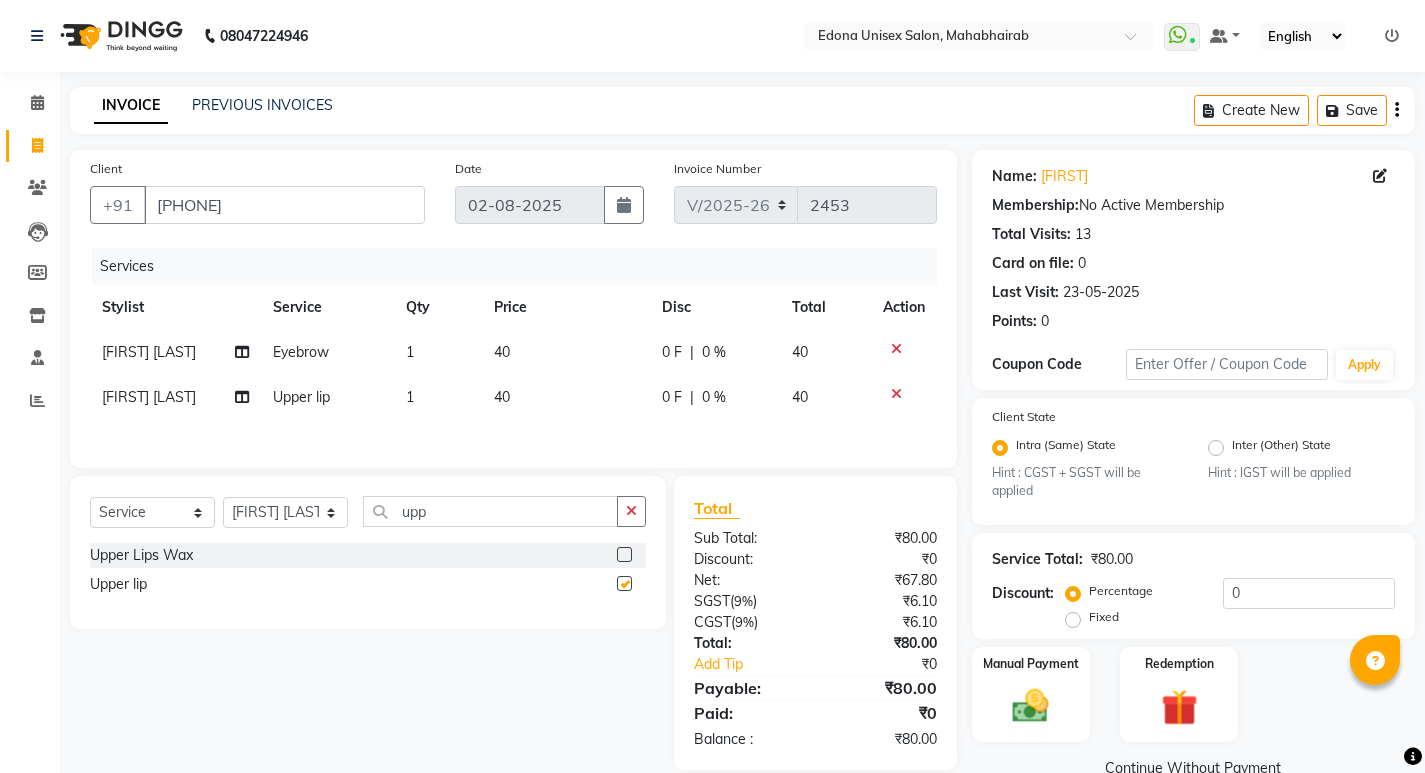 checkbox on "false" 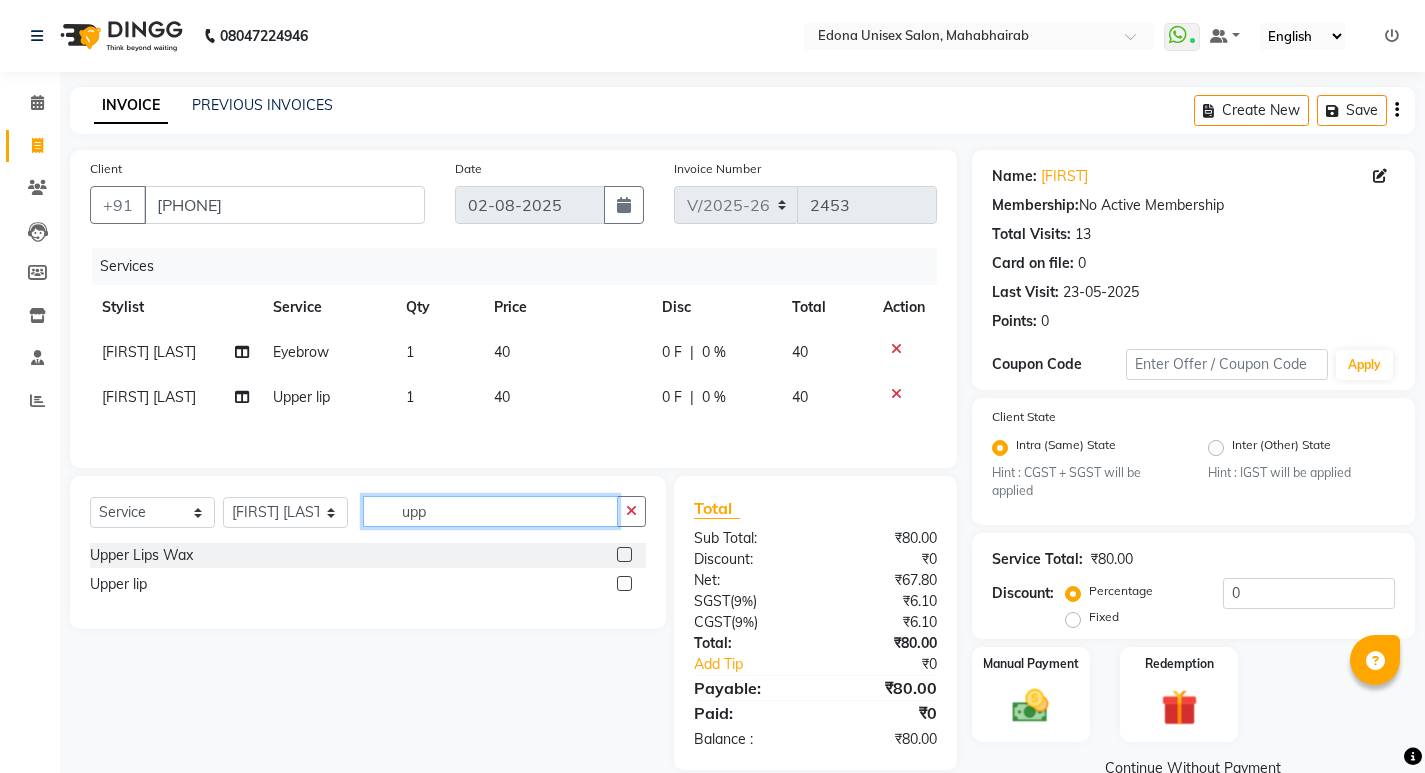 click on "upp" 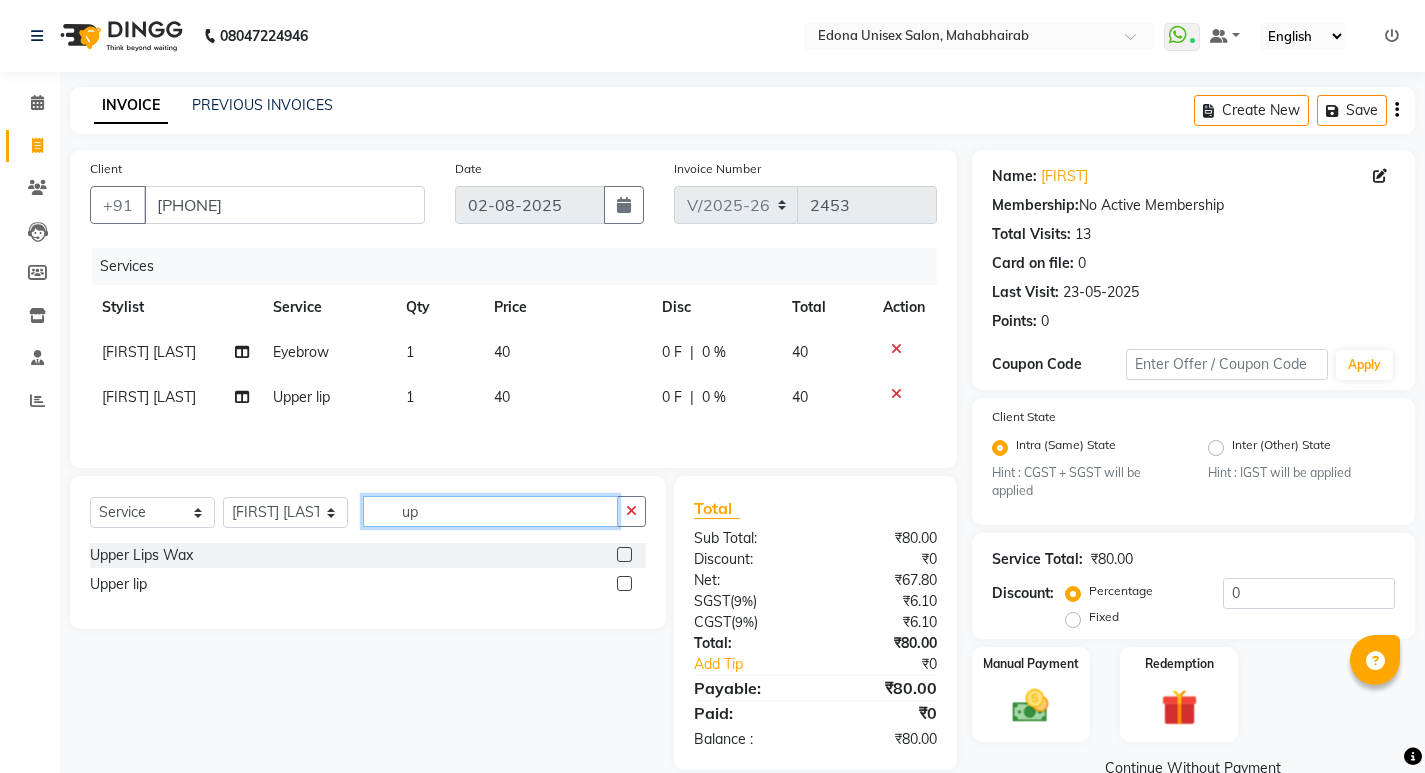 type on "u" 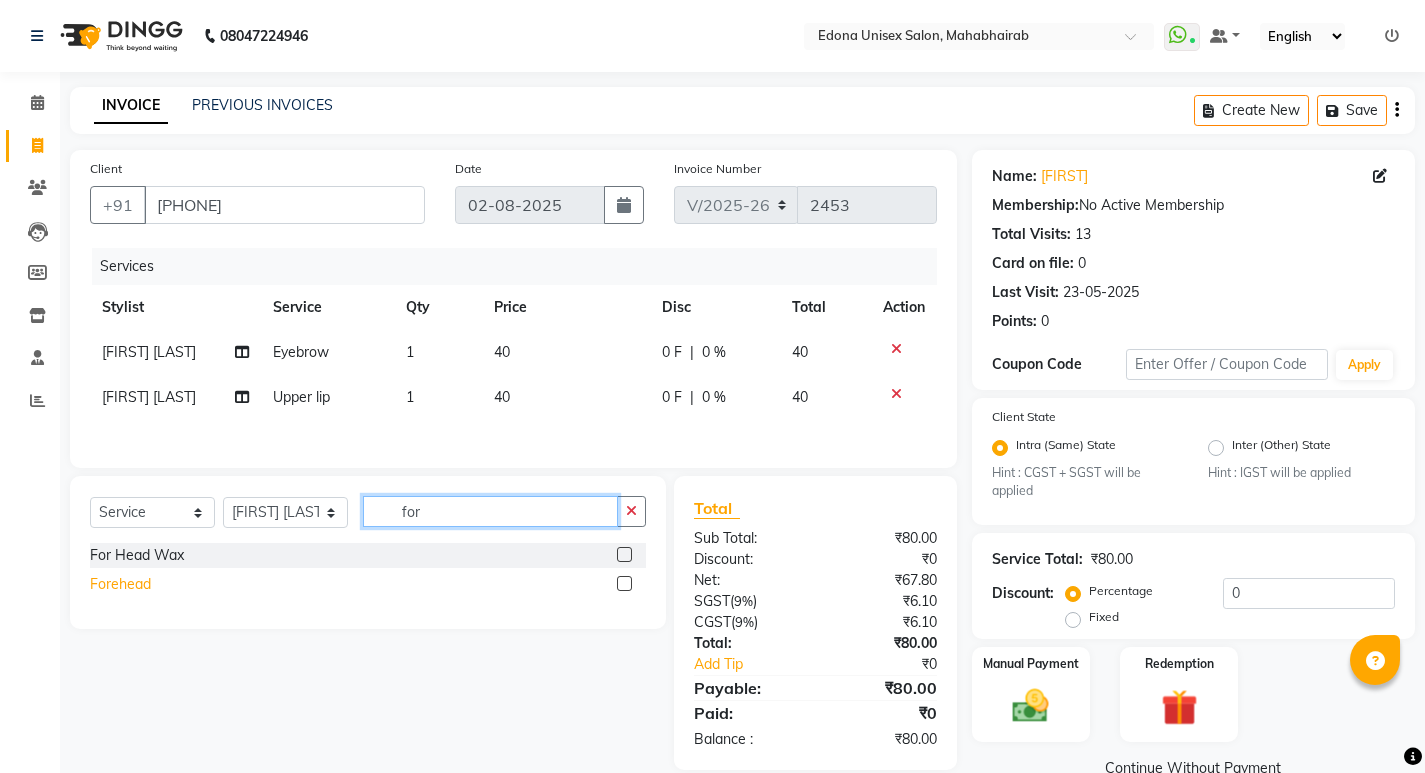 type on "for" 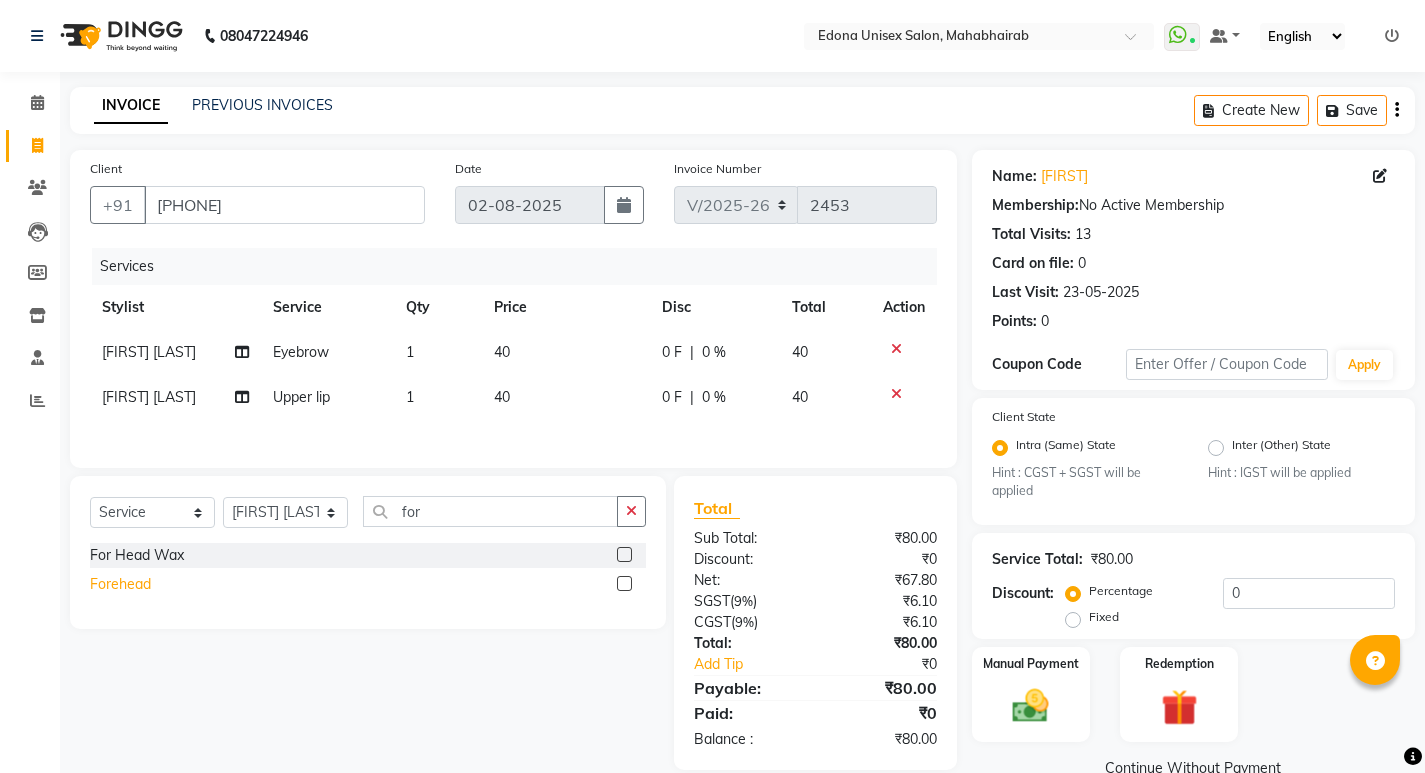 click on "Forehead" 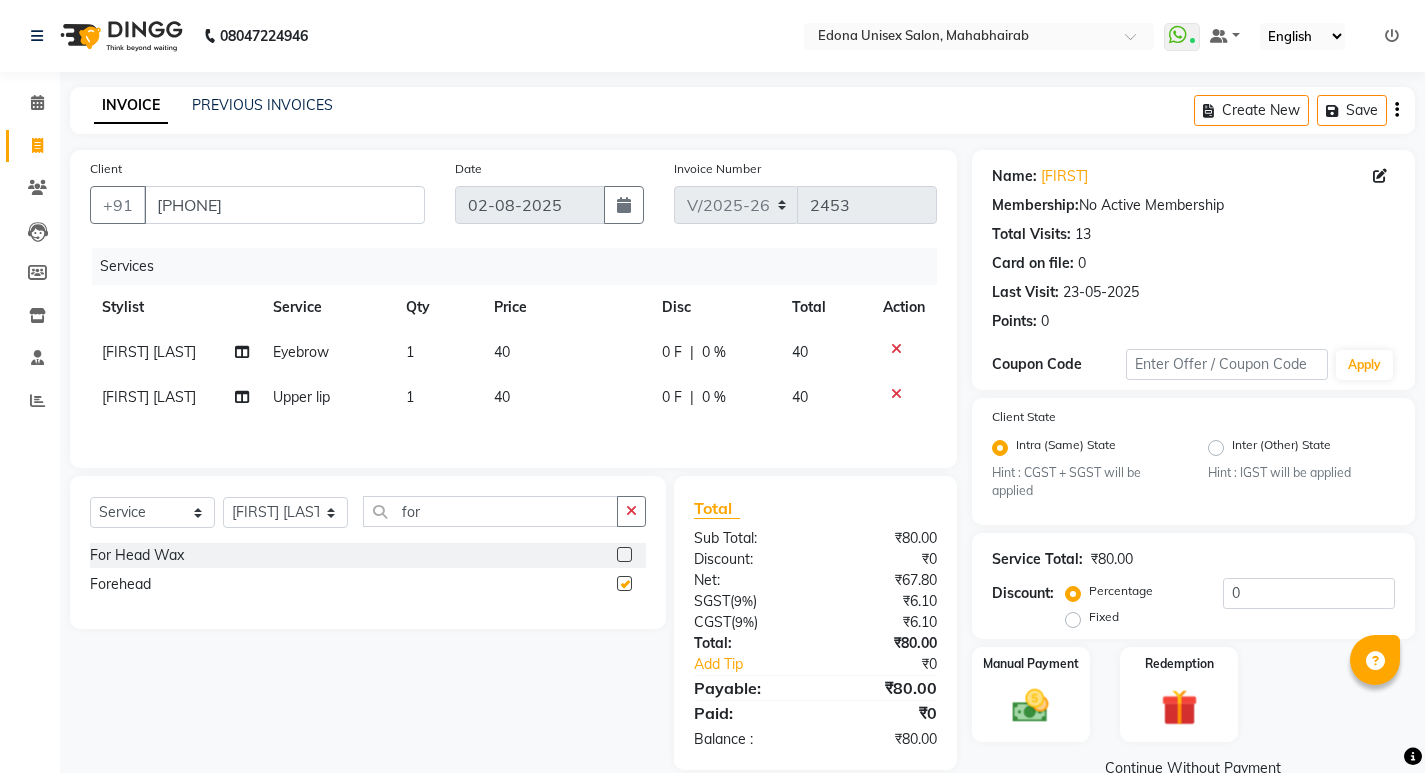 checkbox on "false" 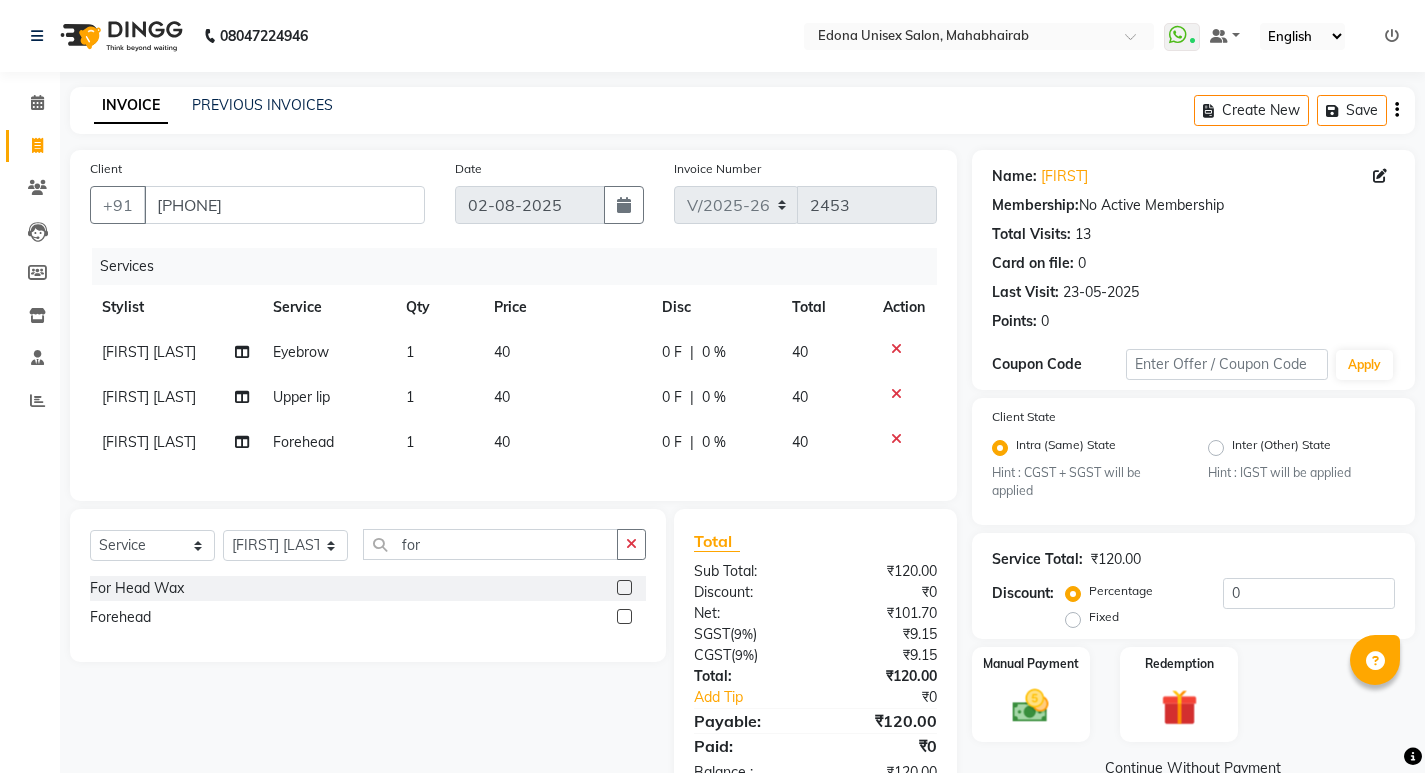 scroll, scrollTop: 75, scrollLeft: 0, axis: vertical 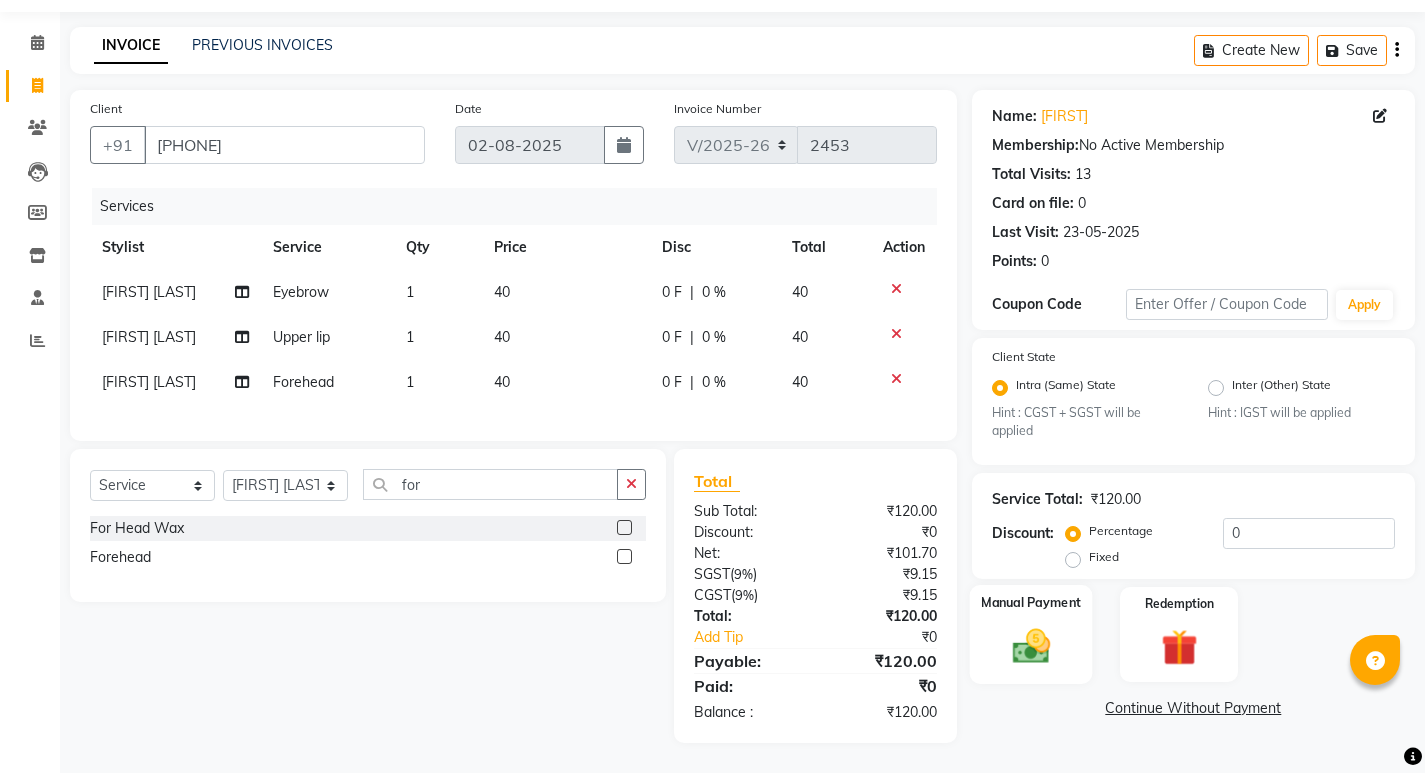 click 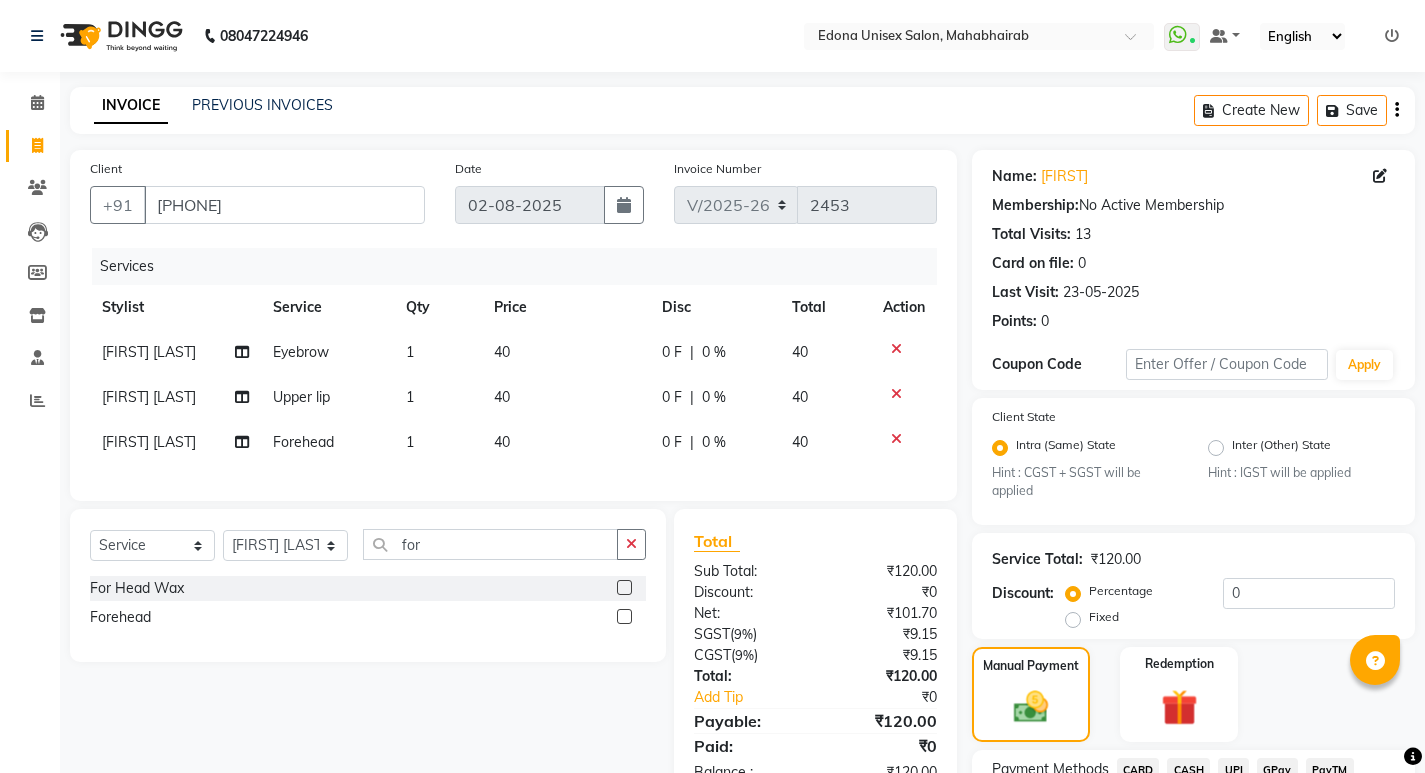 scroll, scrollTop: 168, scrollLeft: 0, axis: vertical 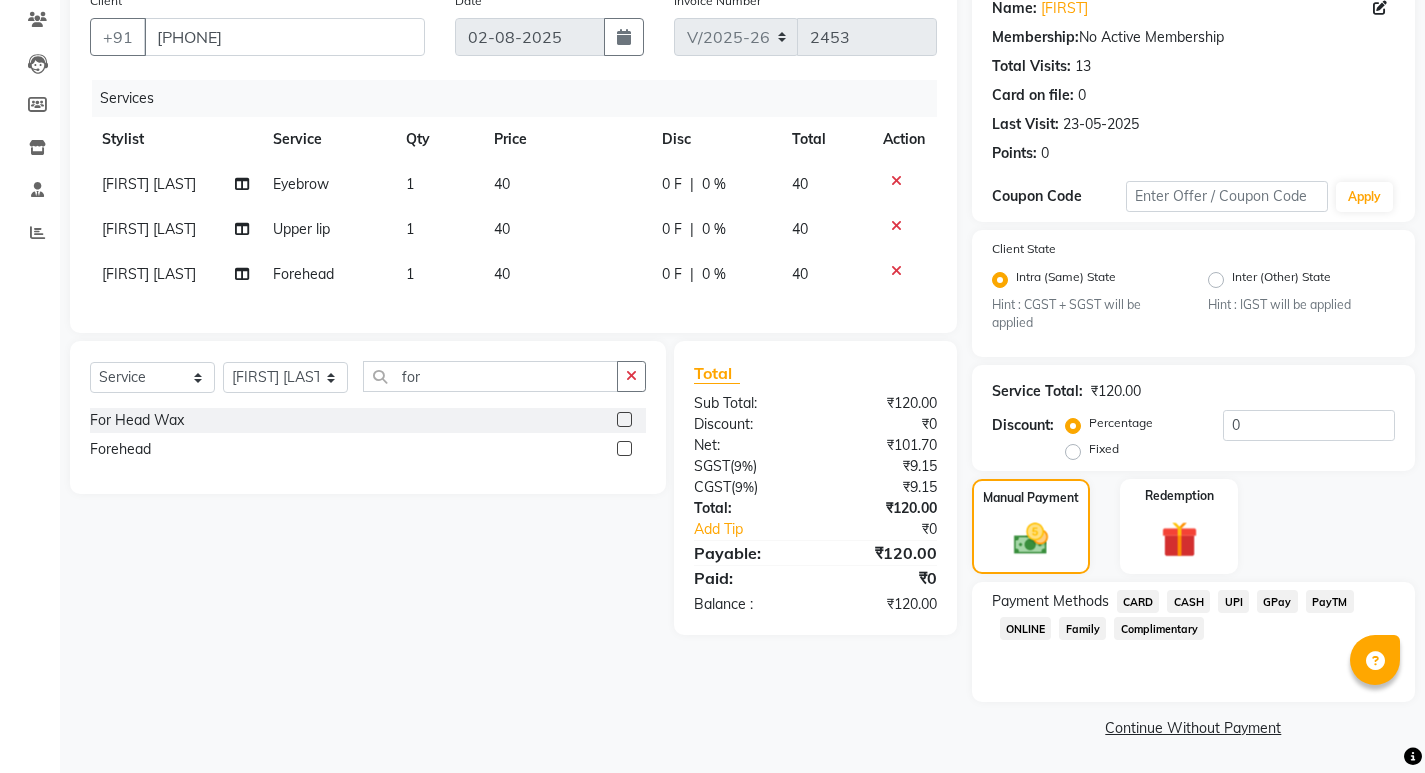 click on "UPI" 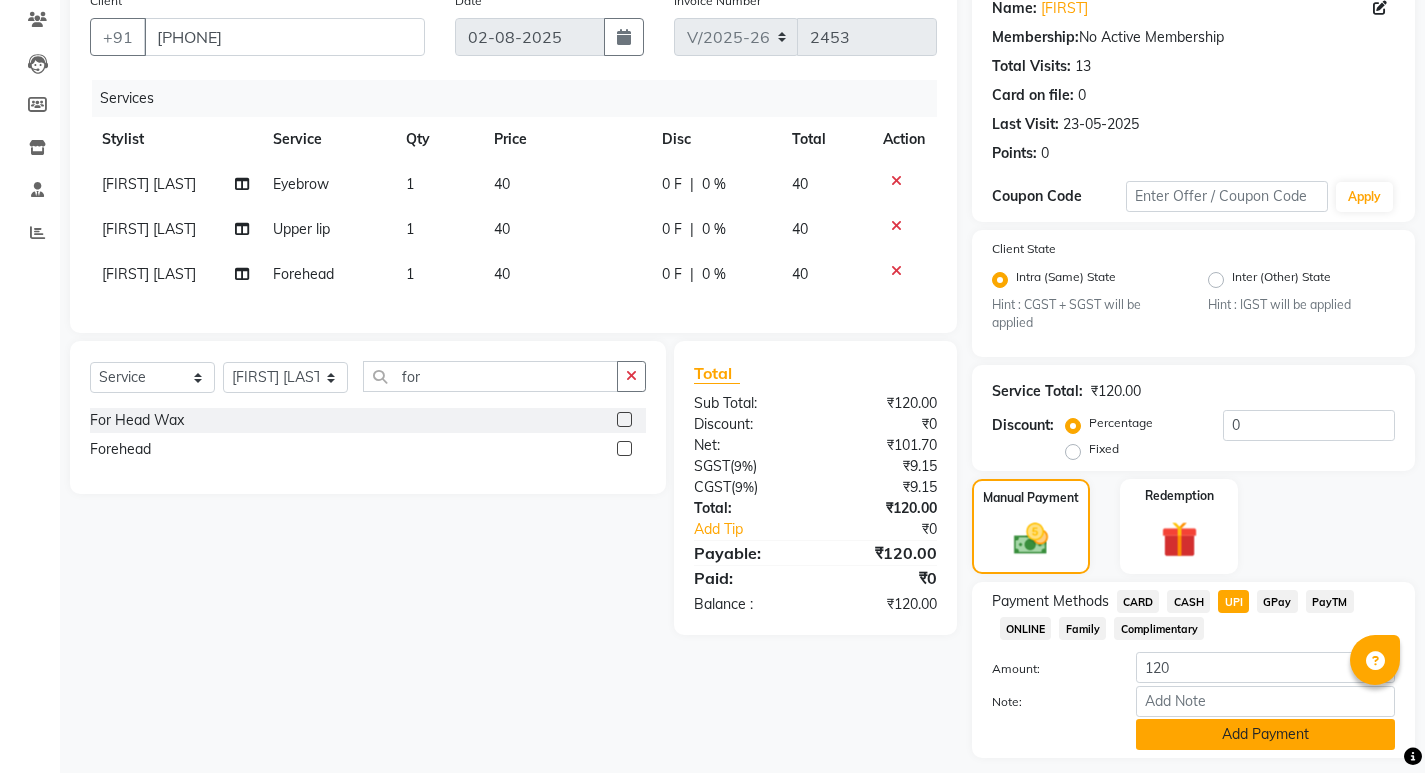 scroll, scrollTop: 224, scrollLeft: 0, axis: vertical 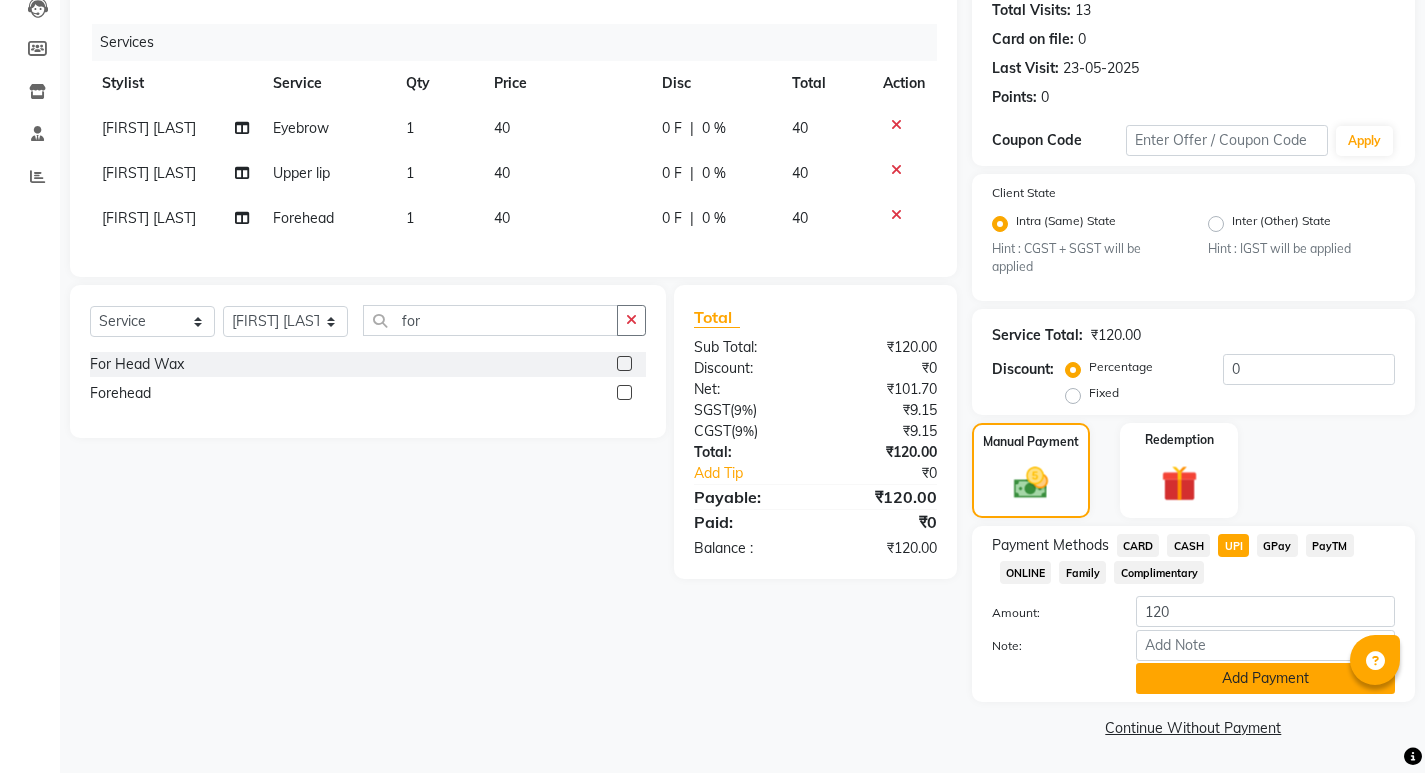 click on "Add Payment" 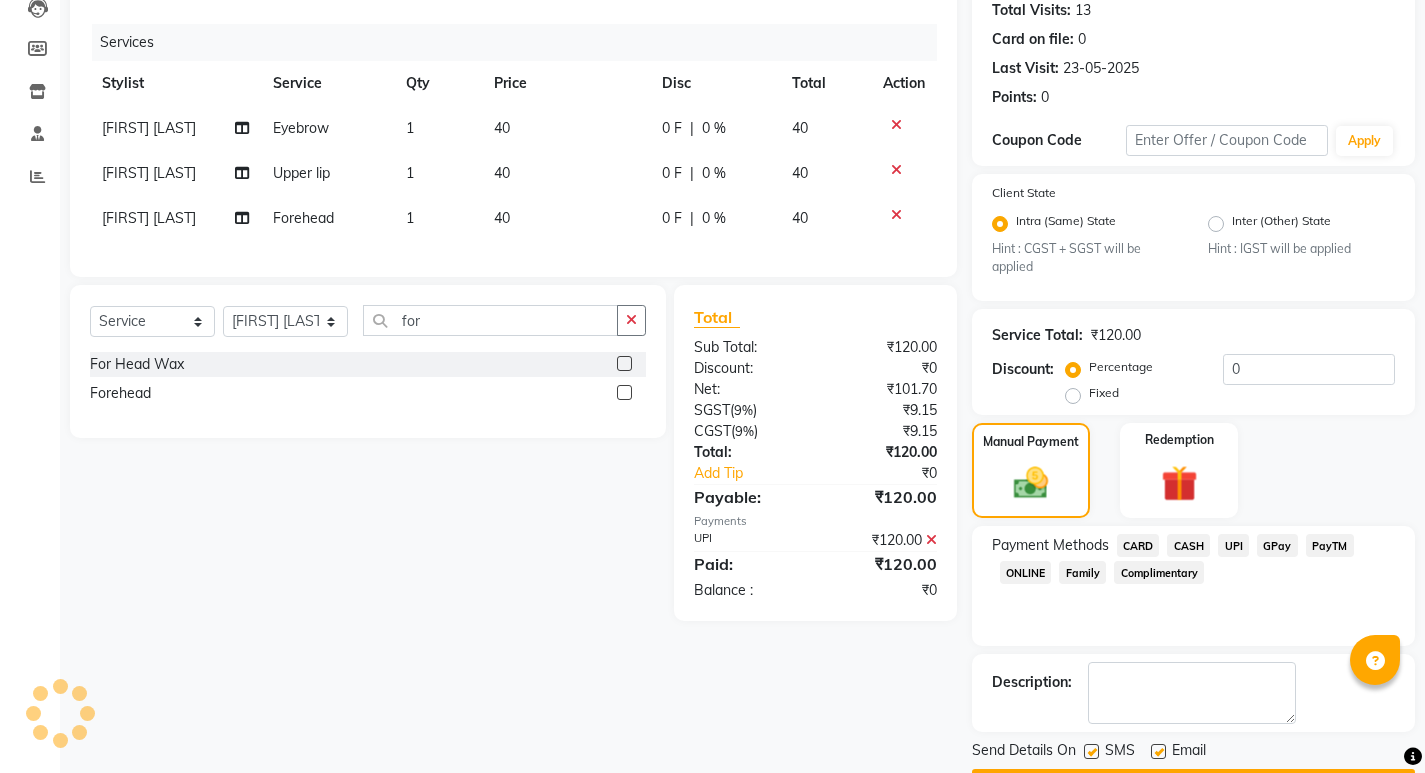 scroll, scrollTop: 281, scrollLeft: 0, axis: vertical 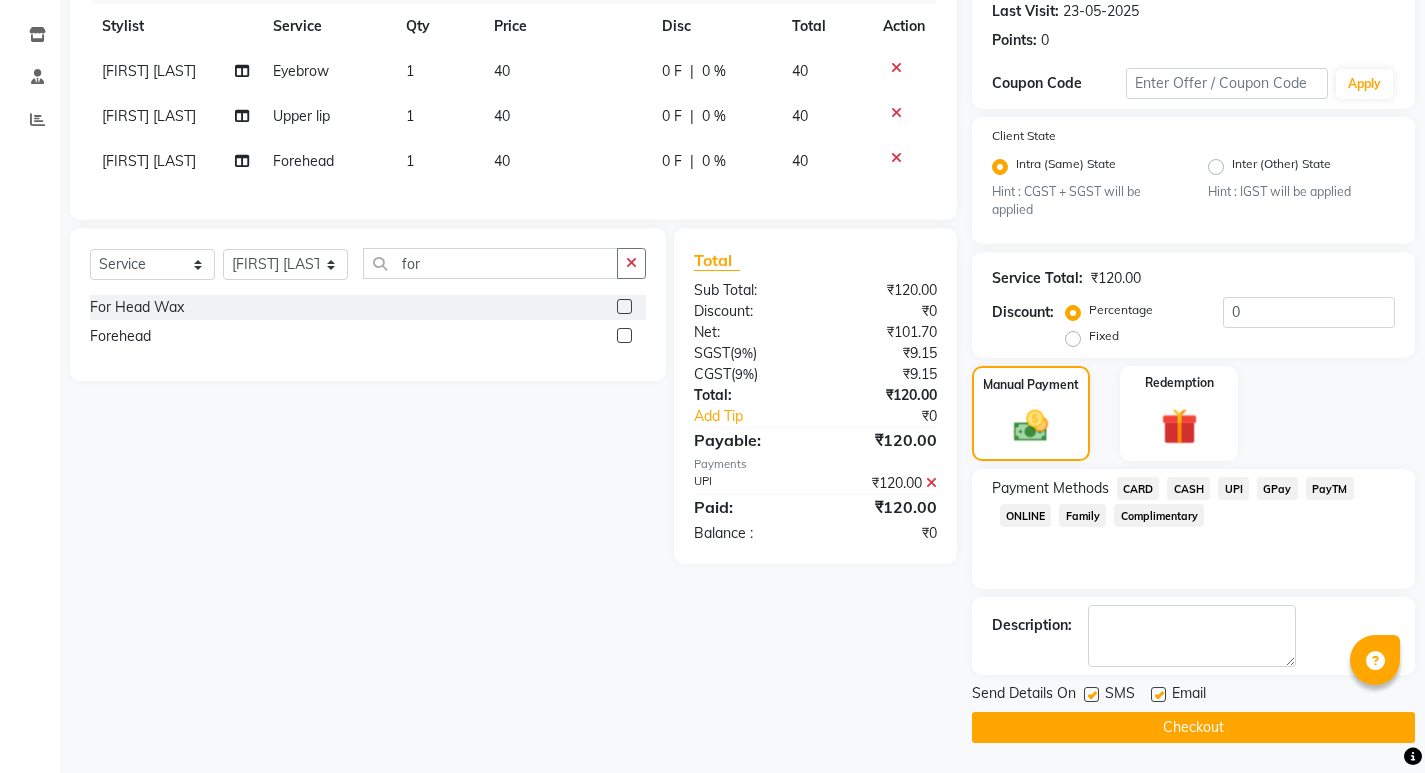 click on "Checkout" 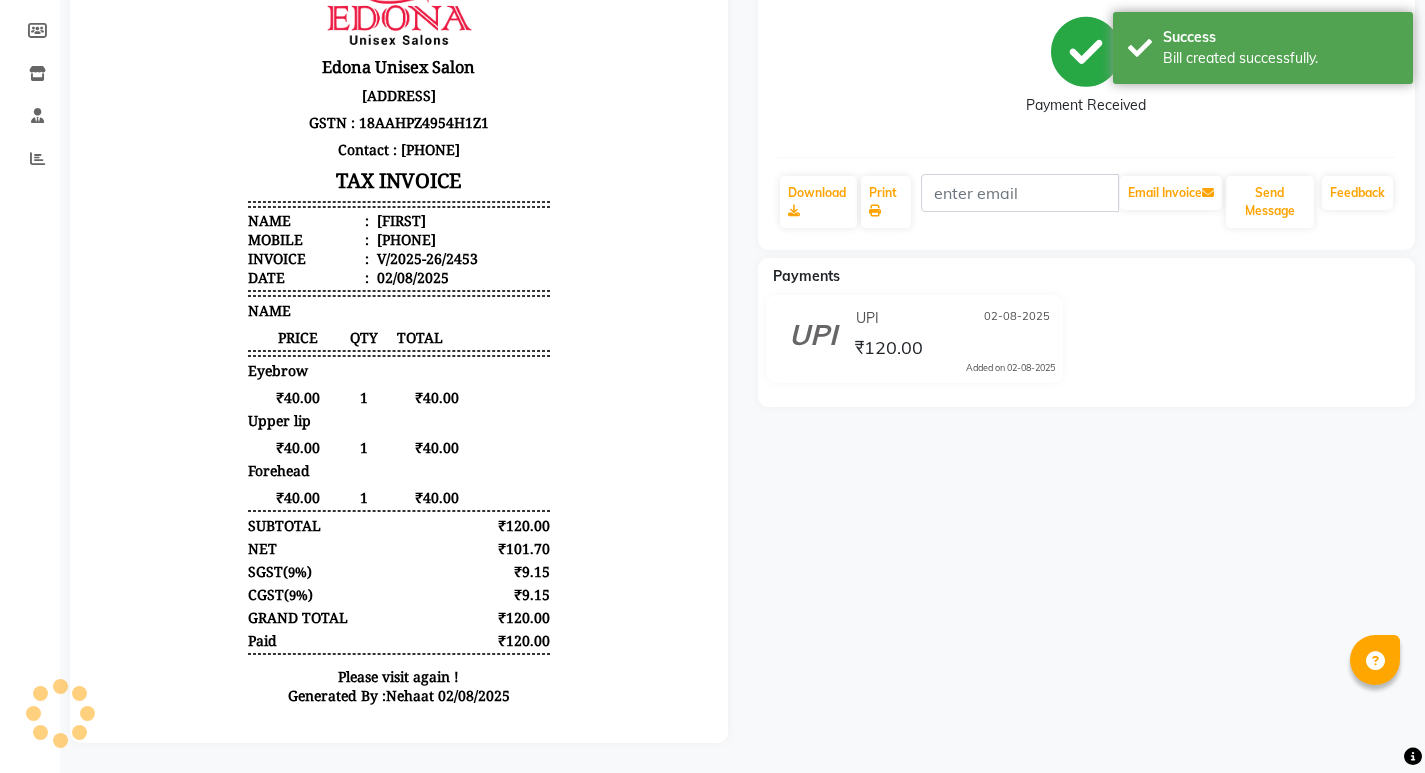 scroll, scrollTop: 0, scrollLeft: 0, axis: both 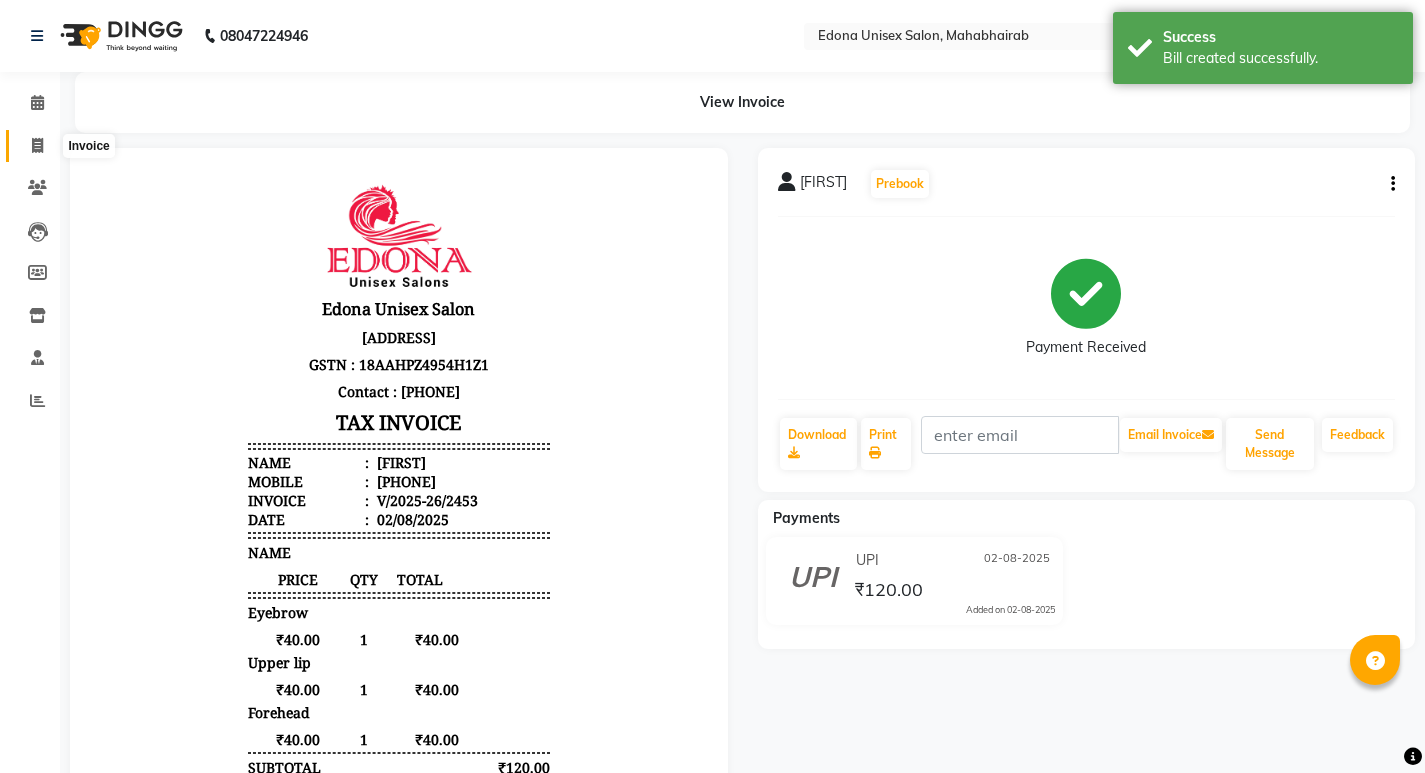 click 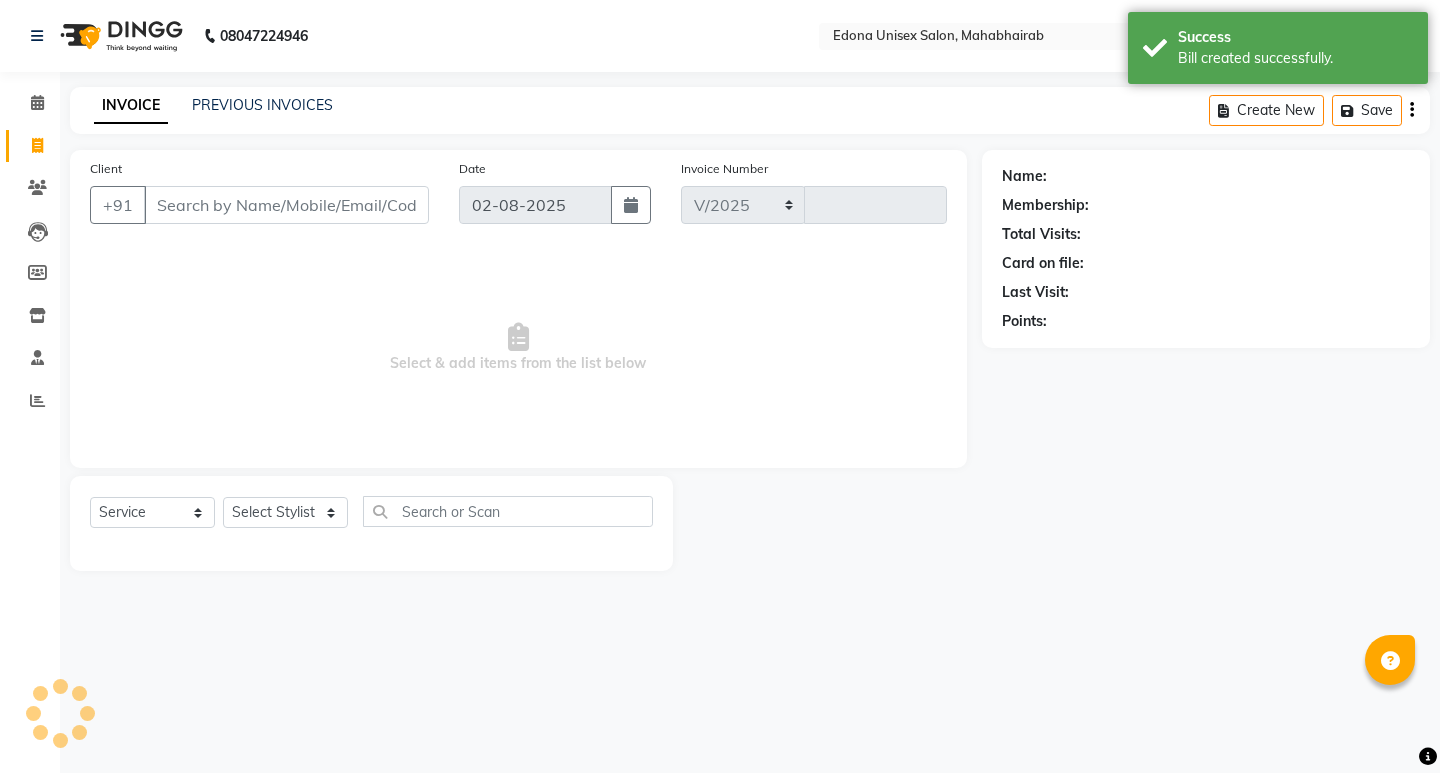 select on "5393" 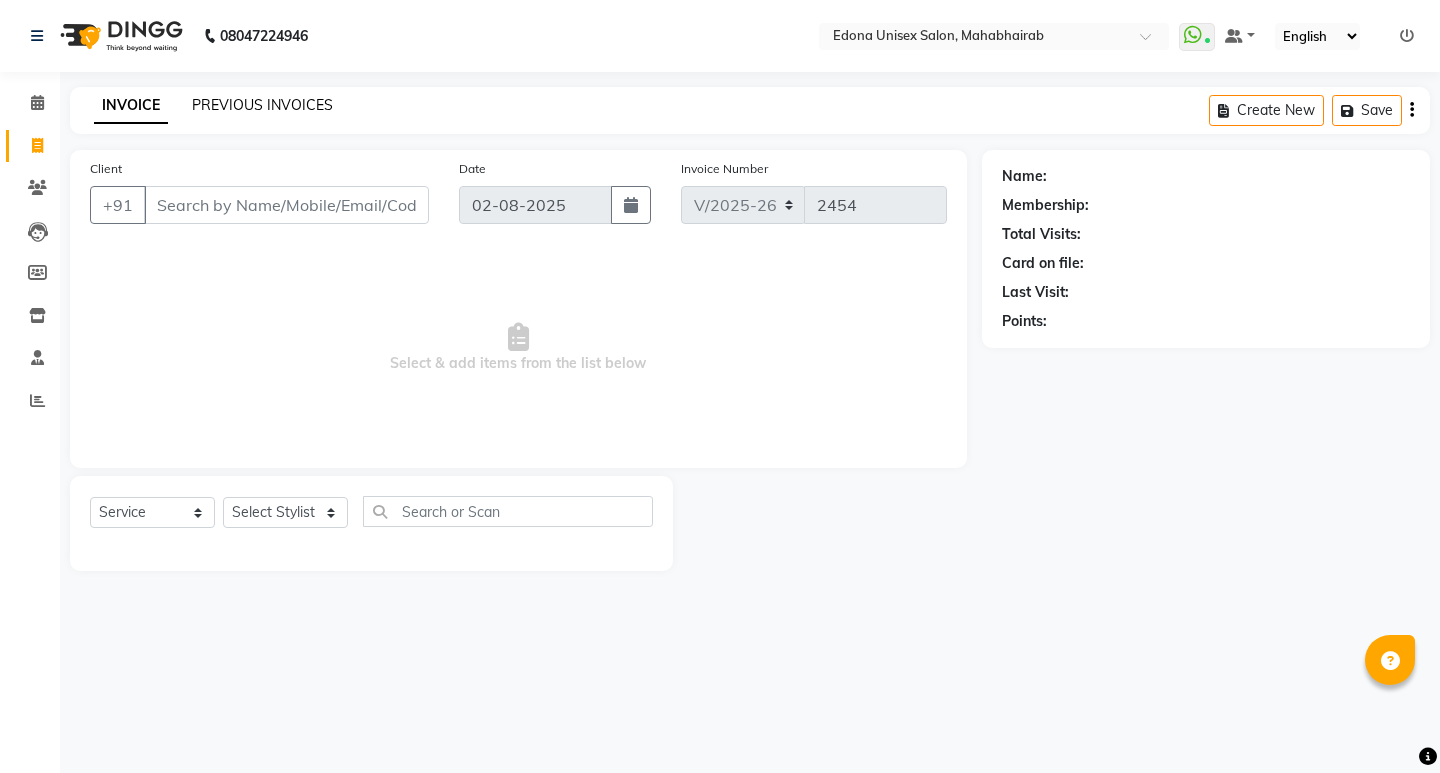 click on "PREVIOUS INVOICES" 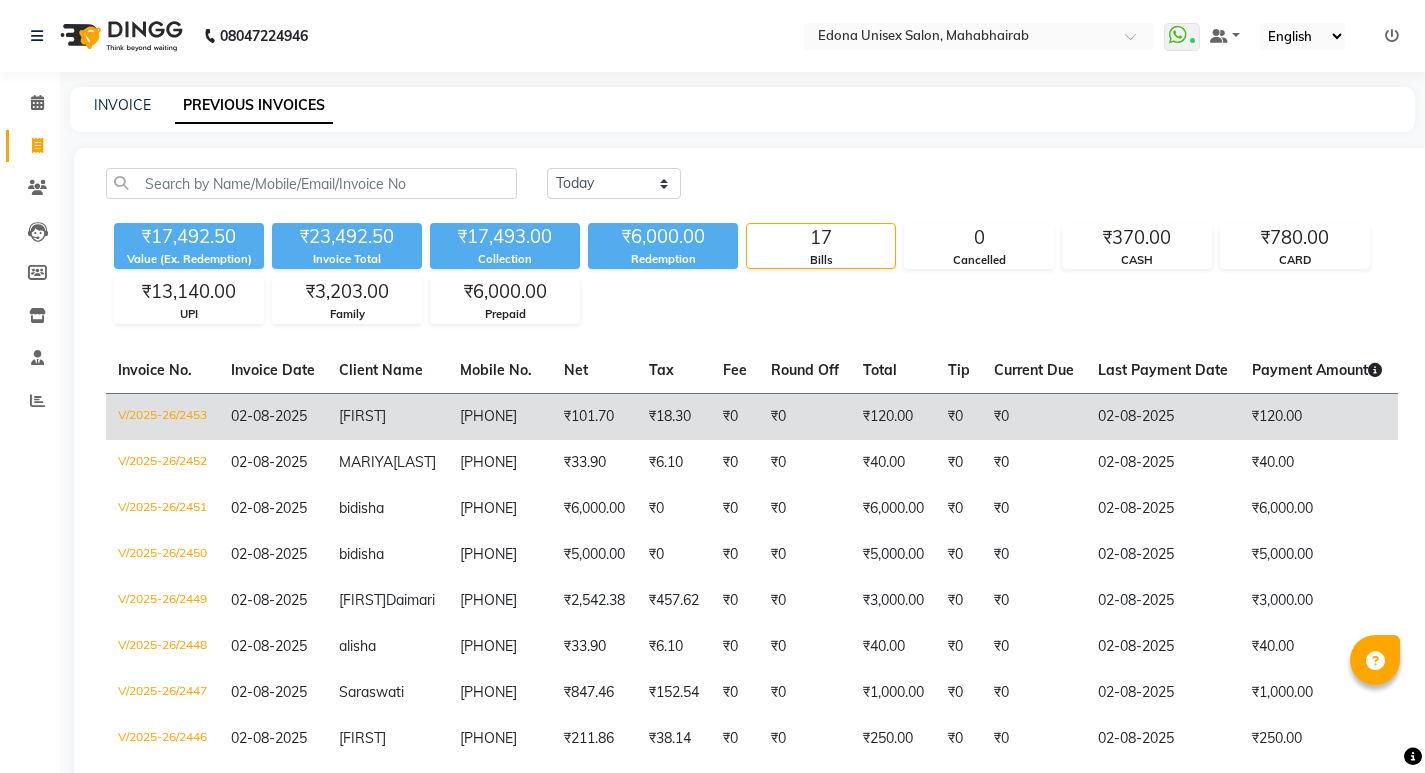 click on "₹120.00" 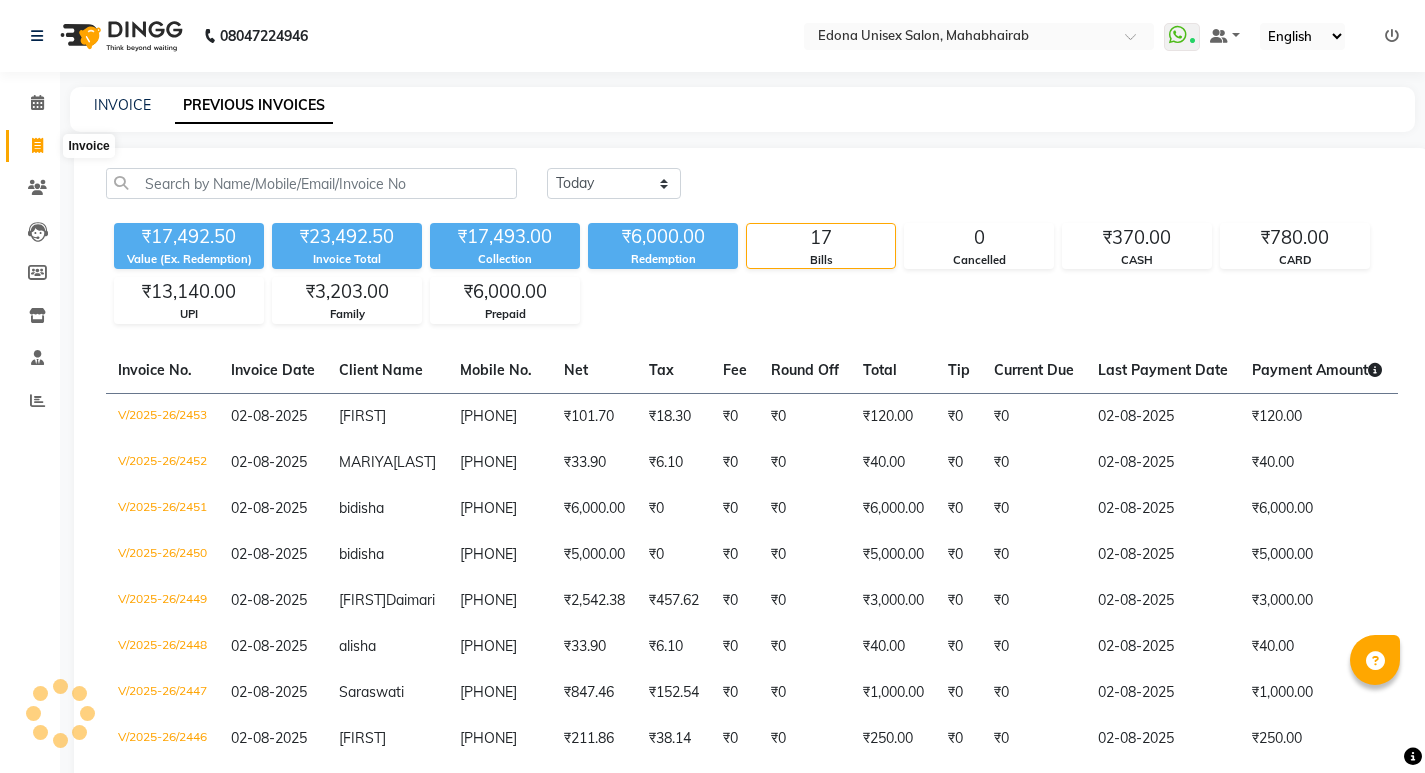 click 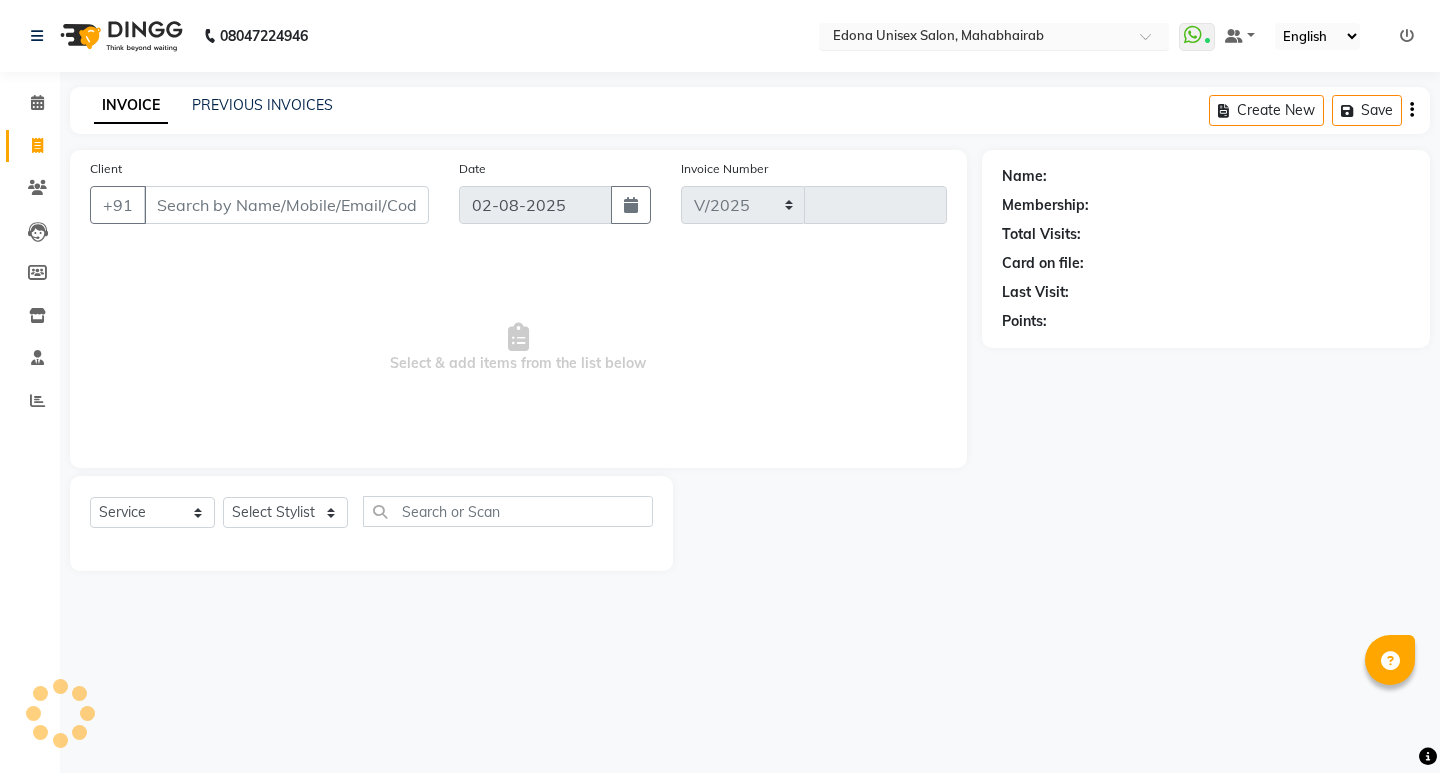 select on "5393" 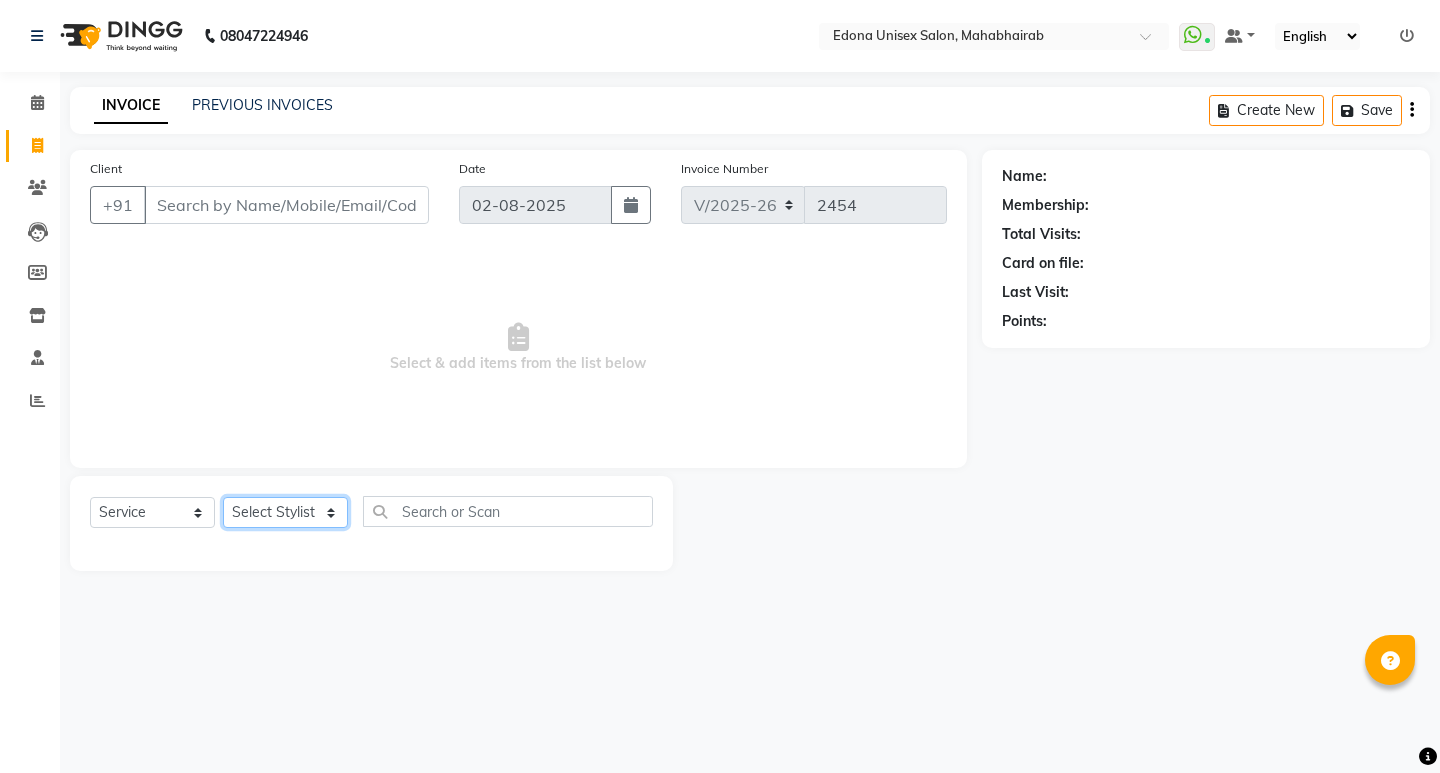 click on "Select Stylist Admin [FIRST] [LAST] [FIRST] [LAST] [FIRST] [LAST] [FIRST] [LAST] [FIRST] [LAST] [FIRST] [LAST] [FIRST] [LAST] [FIRST] [LAST] [FIRST] [LAST] [FIRST] [LAST] [FIRST] [LAST] [FIRST] [LAST] [FIRST] [LAST] [FIRST] [LAST] [FIRST] [LAST] [FIRST] [LAST] [FIRST] [LAST]" 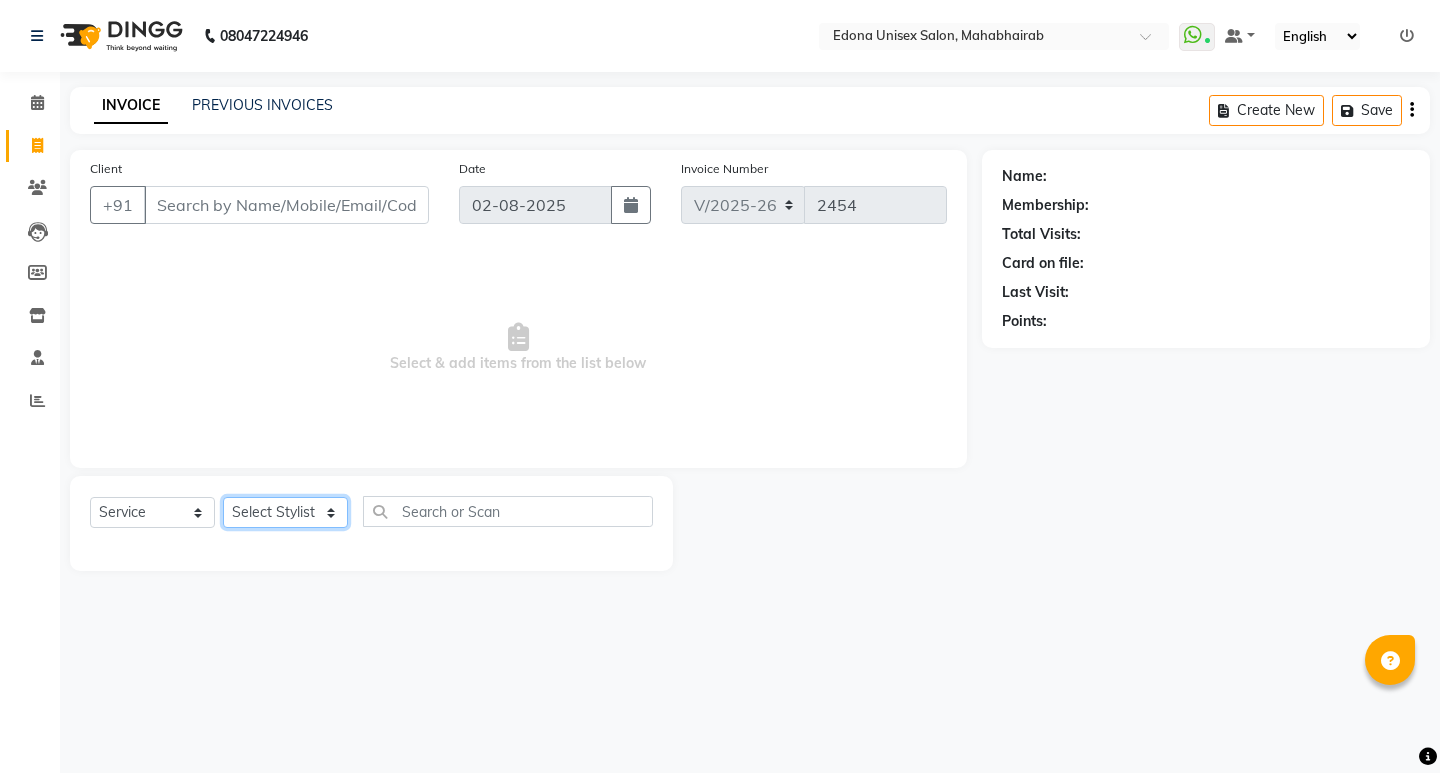 select on "69793" 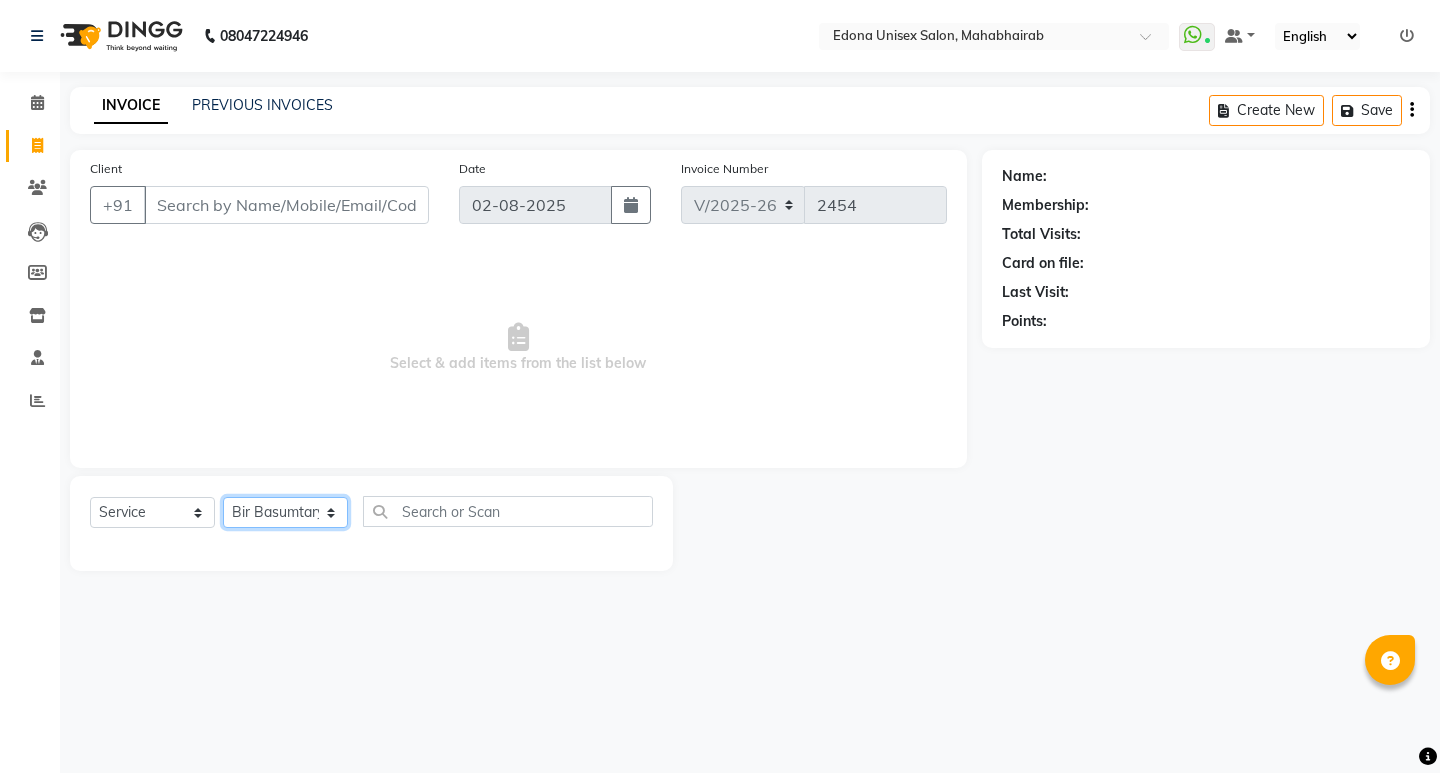 click on "Select Stylist Admin [FIRST] [LAST] [FIRST] [LAST] [FIRST] [LAST] [FIRST] [LAST] [FIRST] [LAST] [FIRST] [LAST] [FIRST] [LAST] [FIRST] [LAST] [FIRST] [LAST] [FIRST] [LAST] [FIRST] [LAST] [FIRST] [LAST] [FIRST] [LAST] [FIRST] [LAST] [FIRST] [LAST] [FIRST] [LAST] [FIRST] [LAST]" 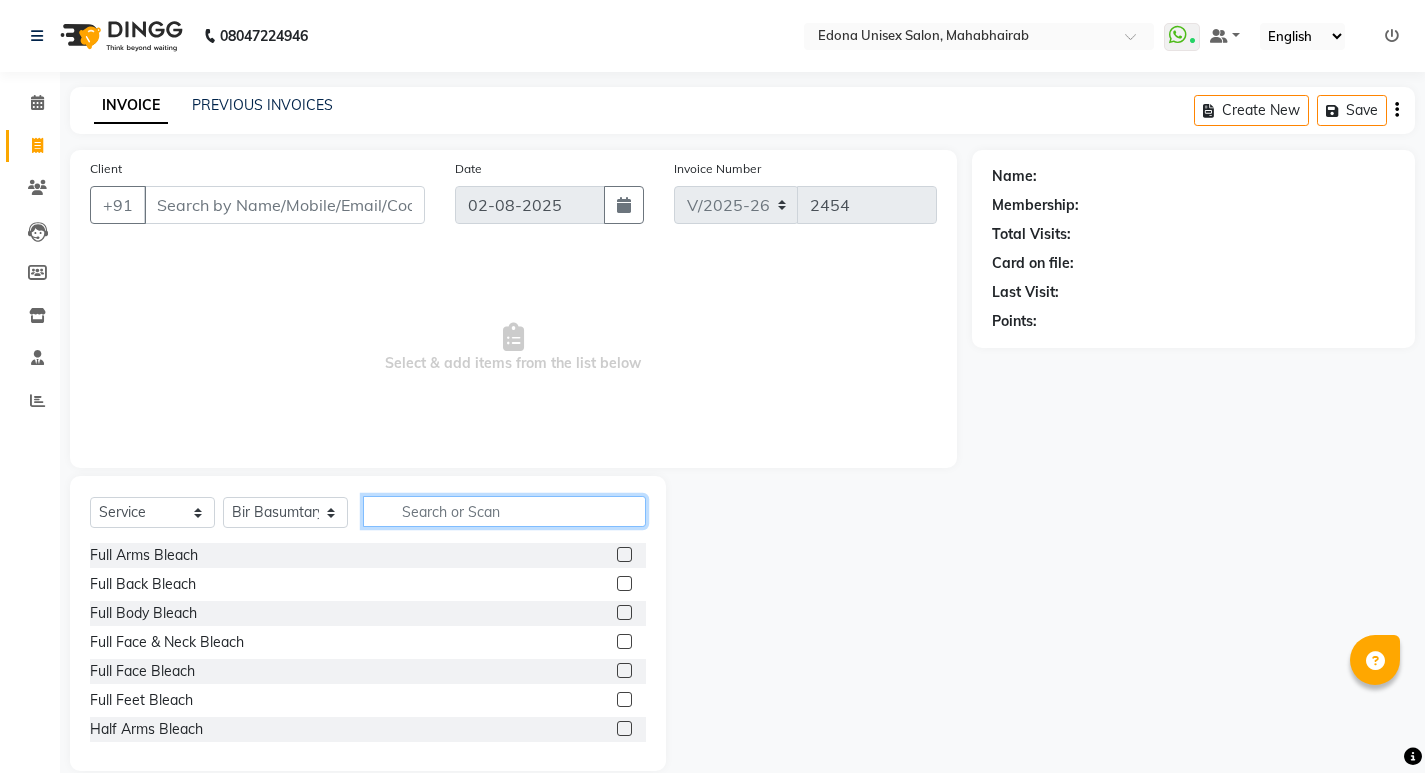 click 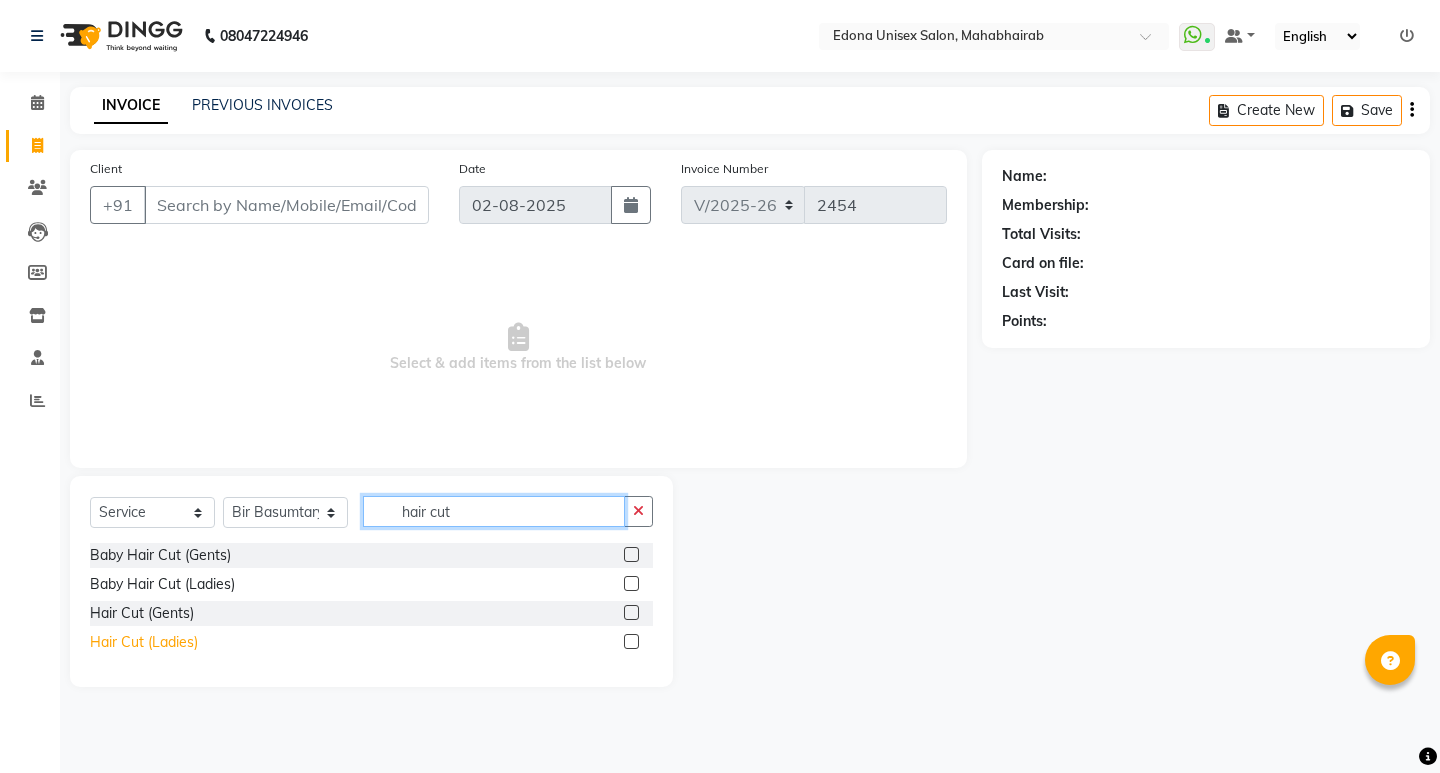 type on "hair cut" 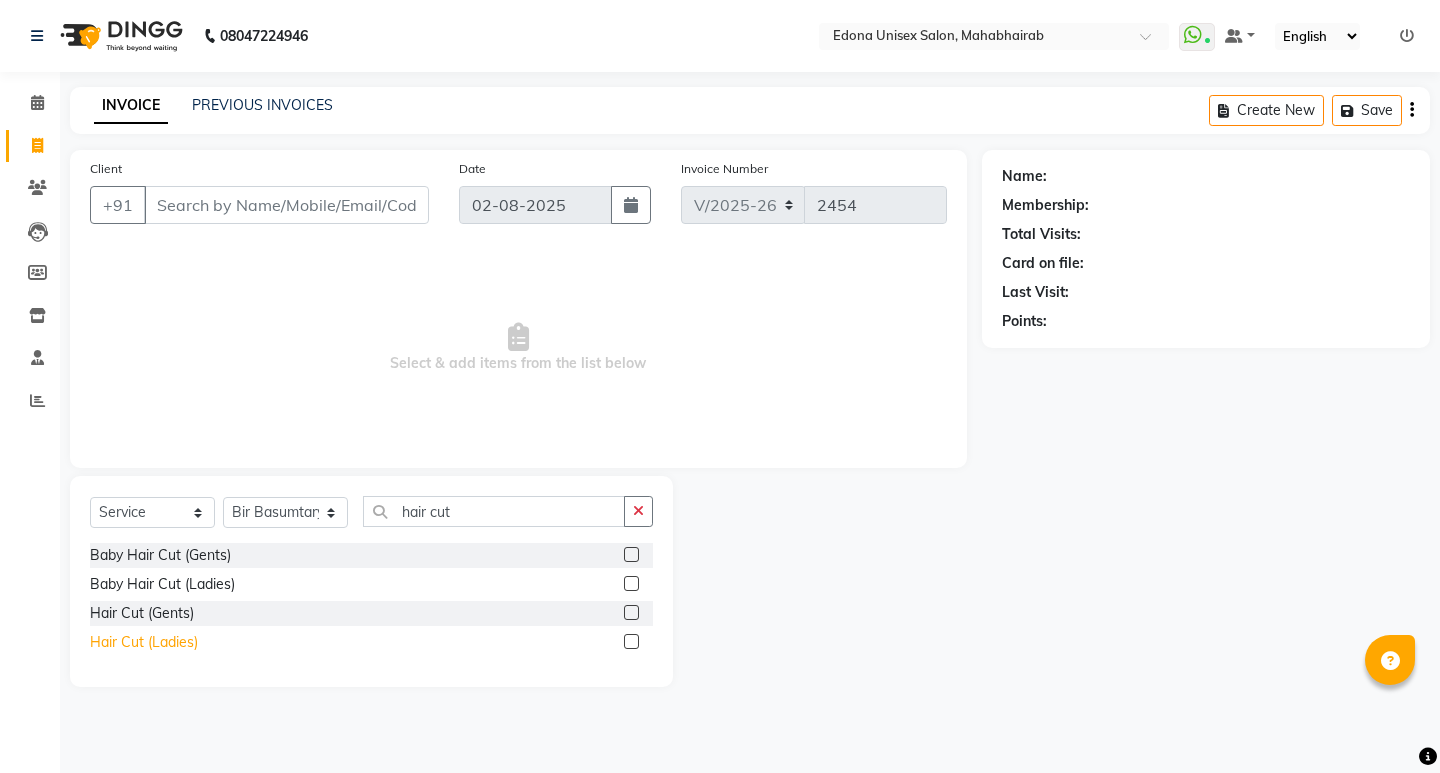 click on "Hair Cut (Ladies)" 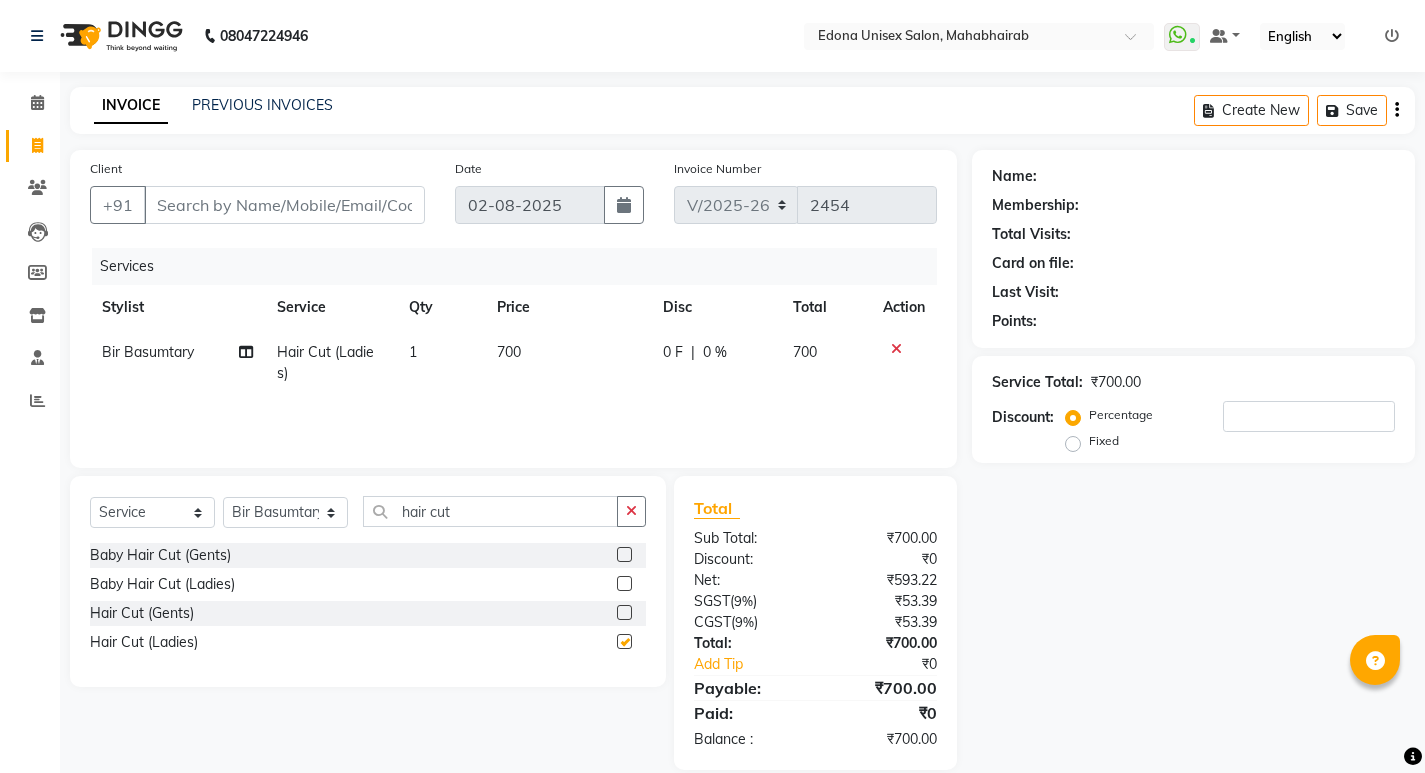 checkbox on "false" 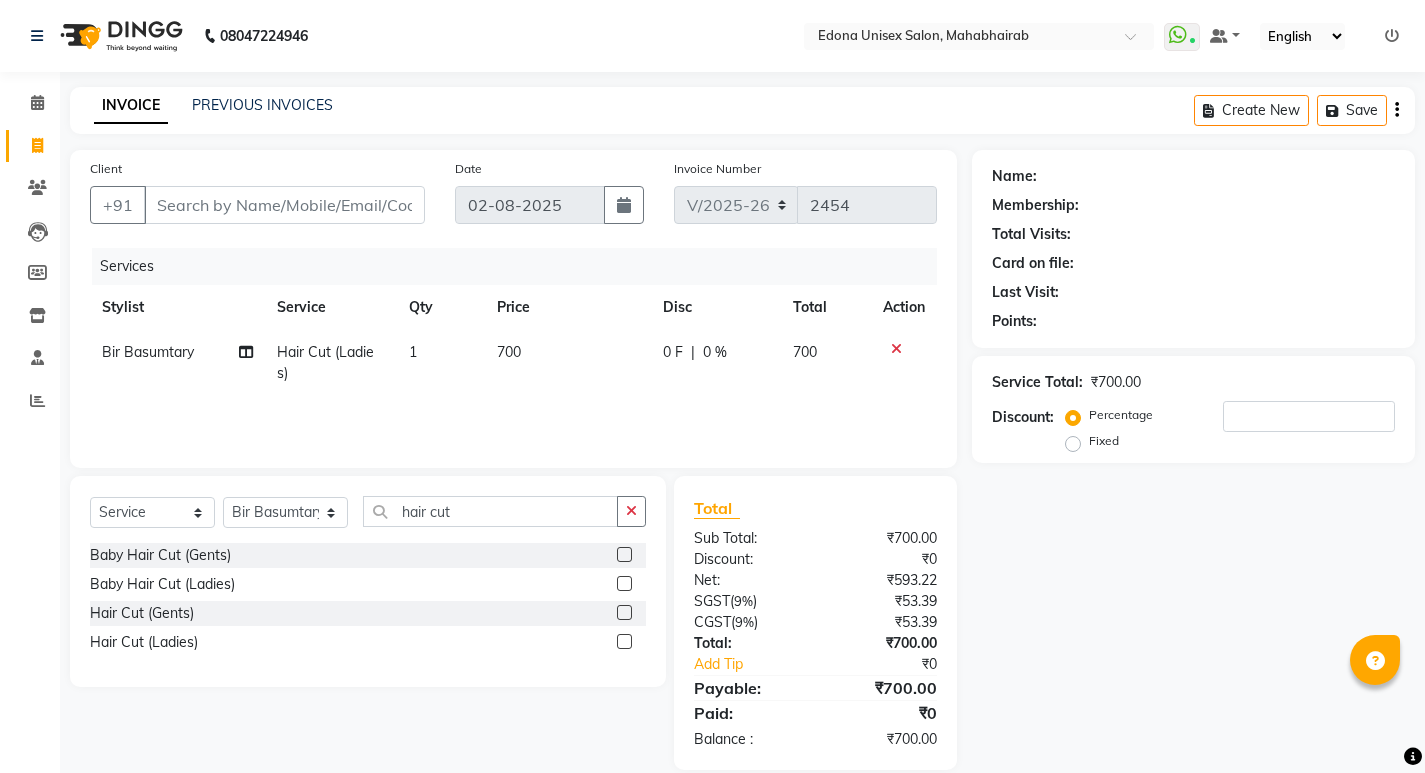 drag, startPoint x: 510, startPoint y: 335, endPoint x: 518, endPoint y: 351, distance: 17.888544 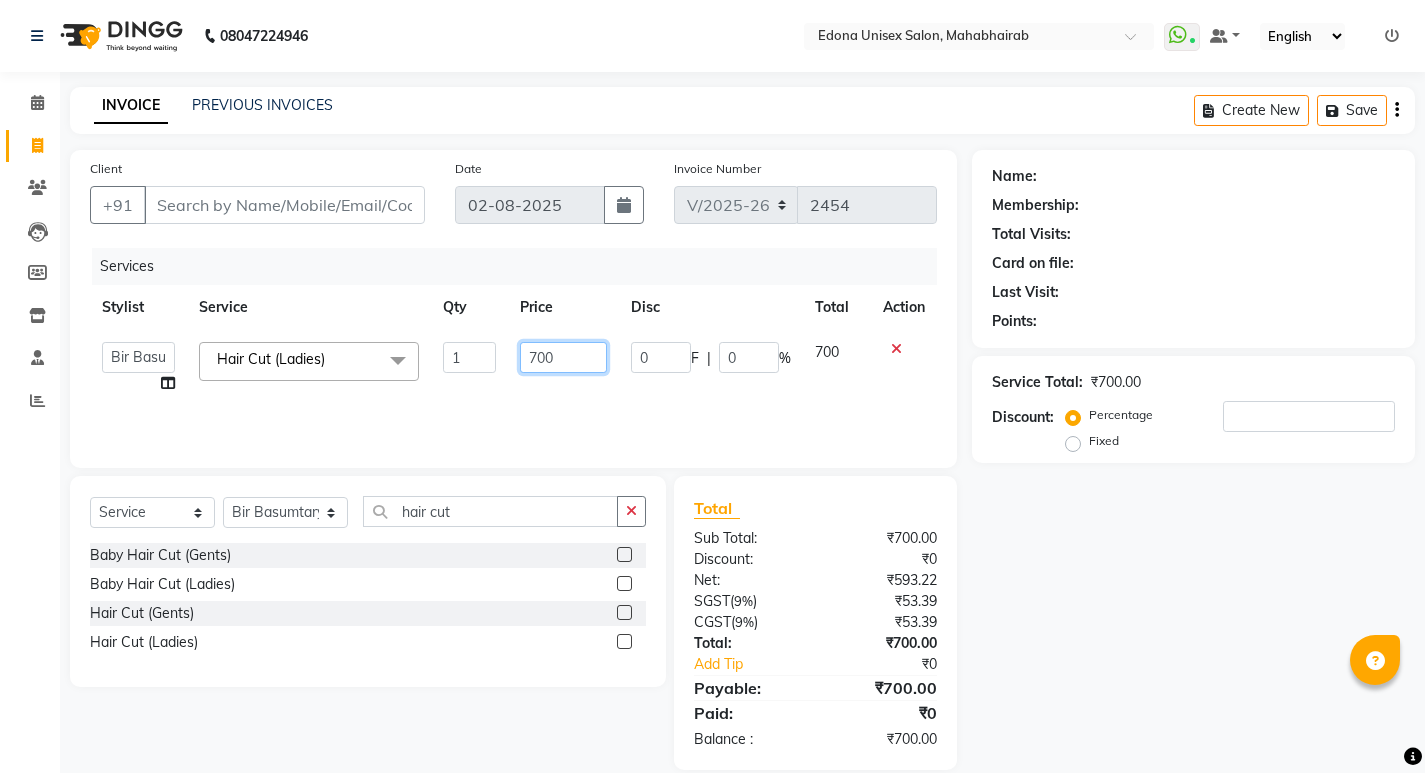 click on "700" 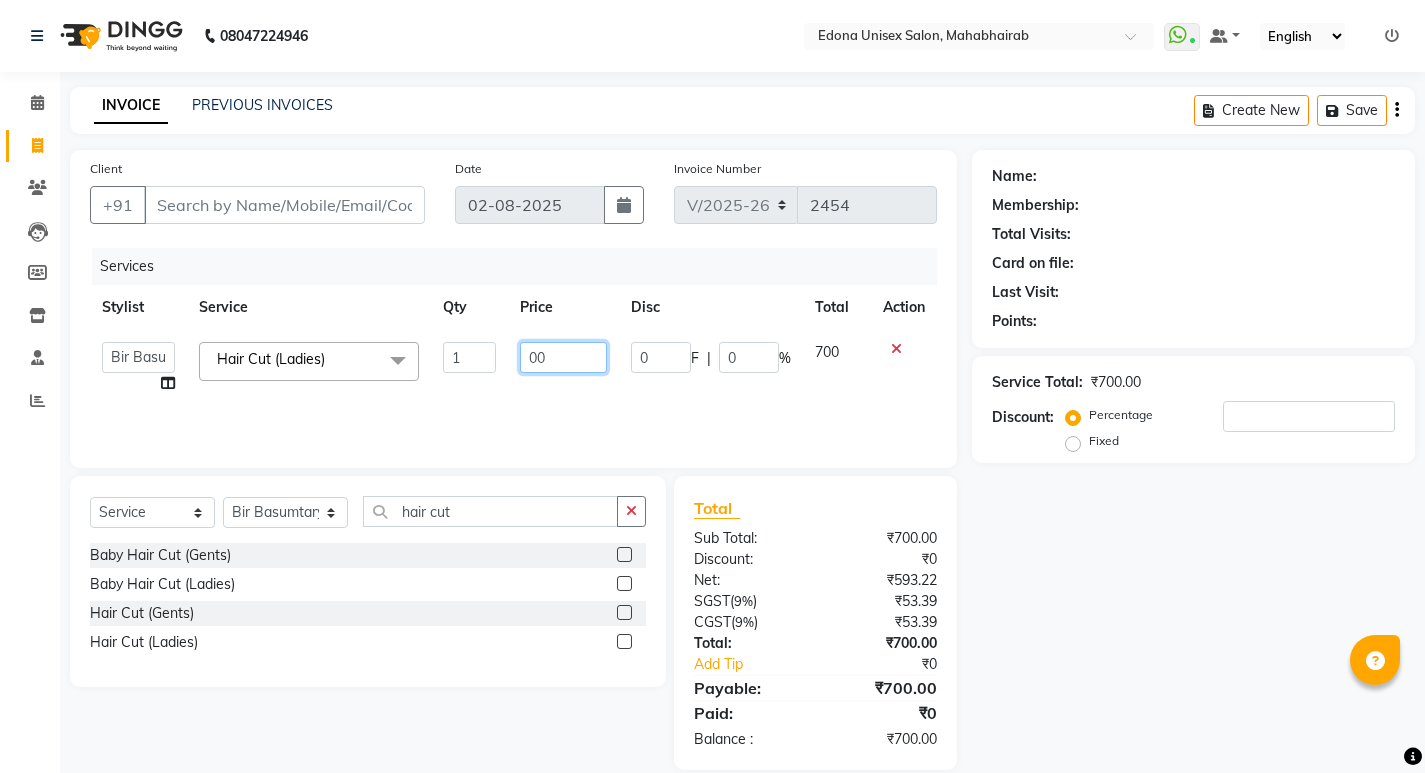 type on "600" 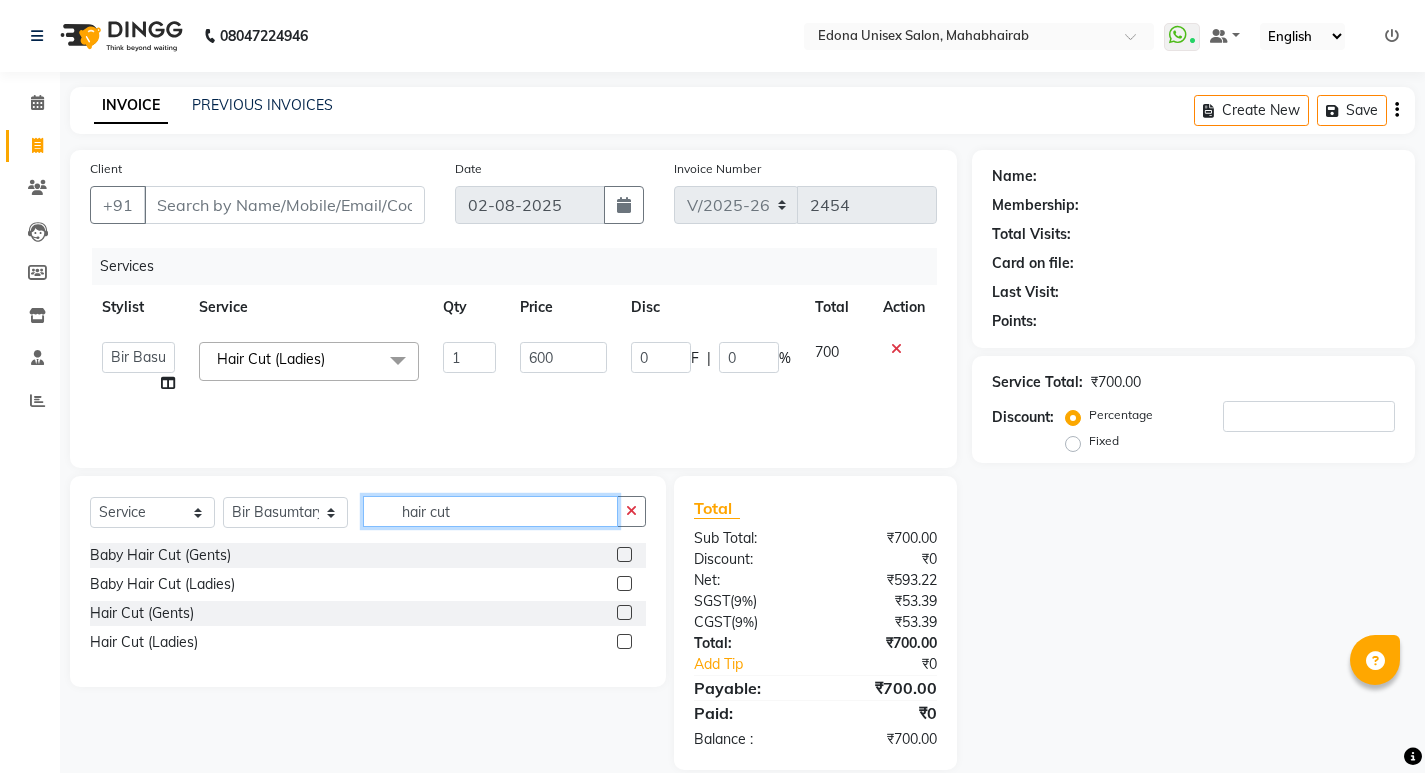 click on "hair cut" 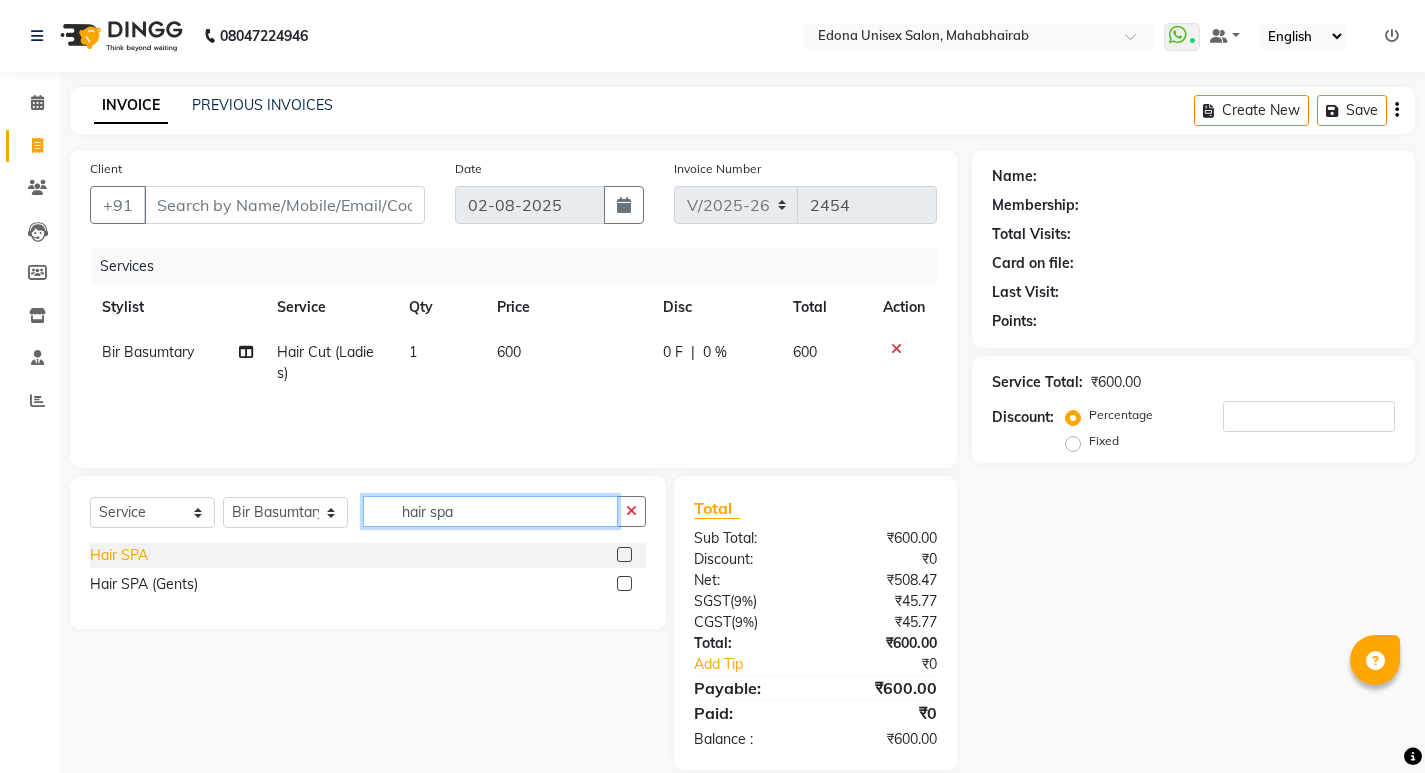 type on "hair spa" 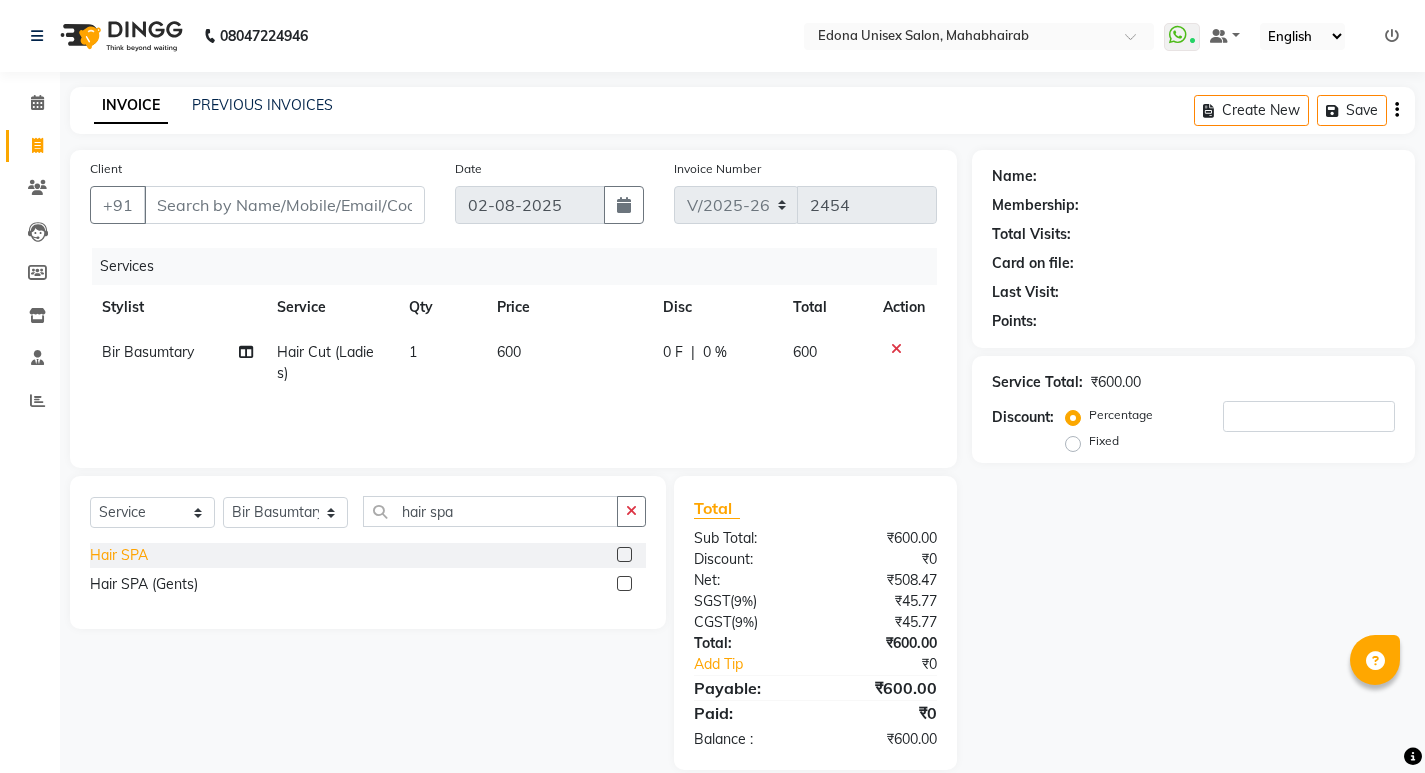 click on "Hair SPA" 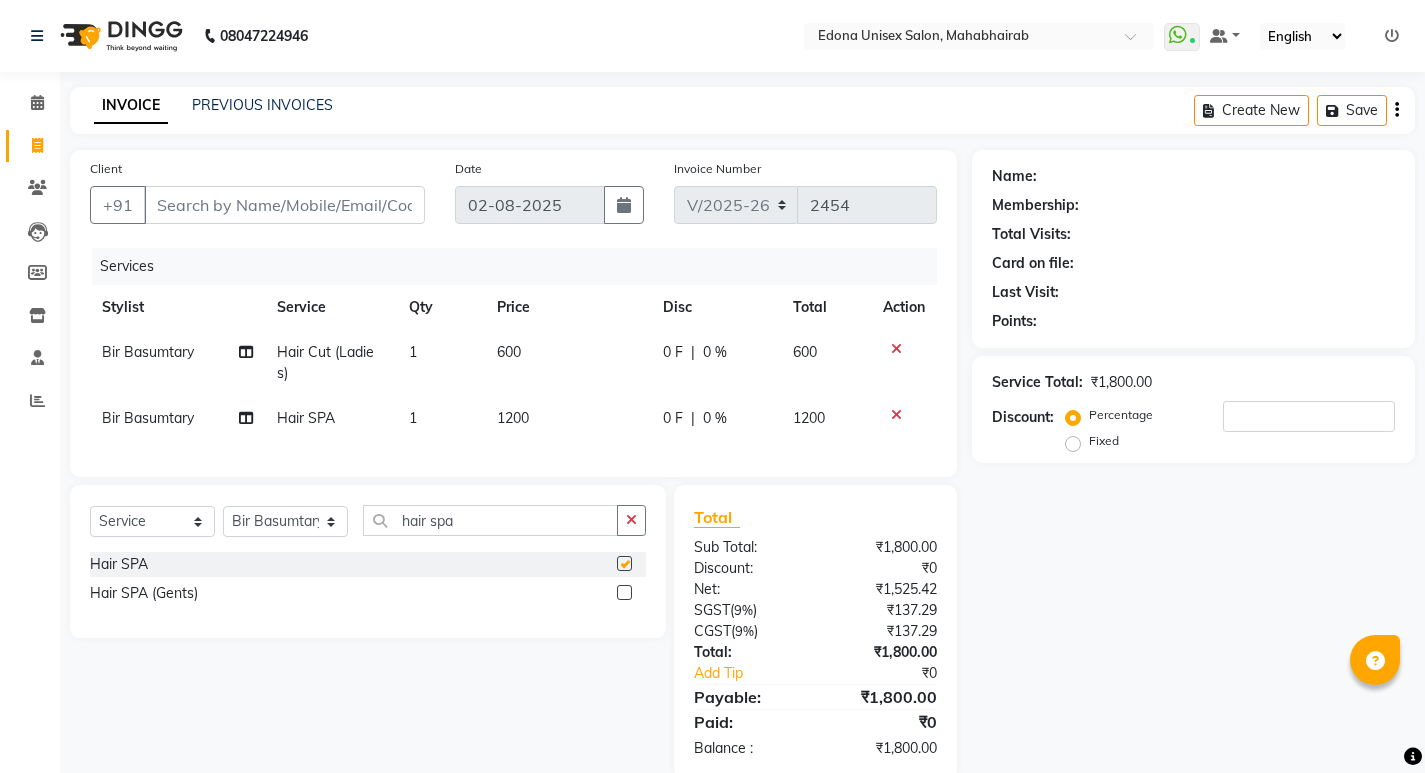 checkbox on "false" 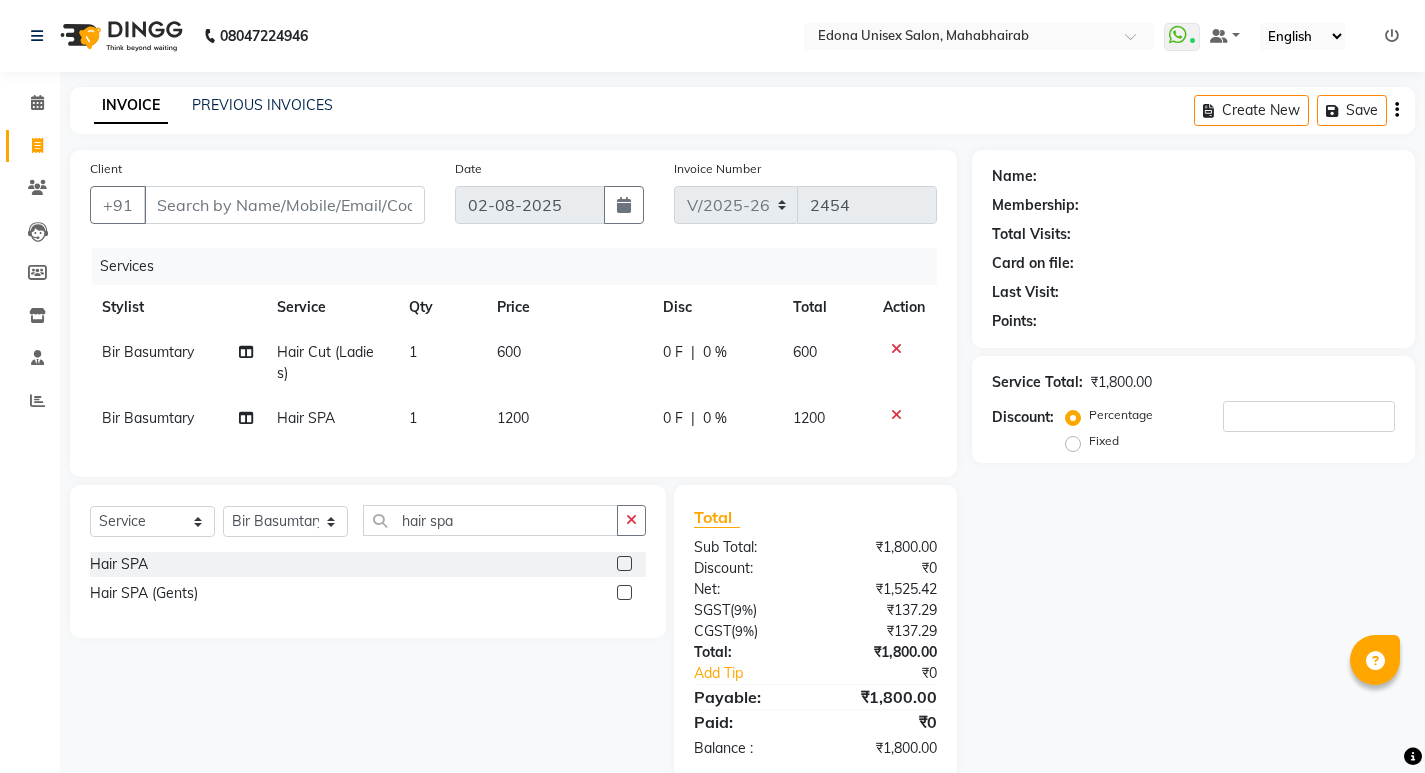 click on "1200" 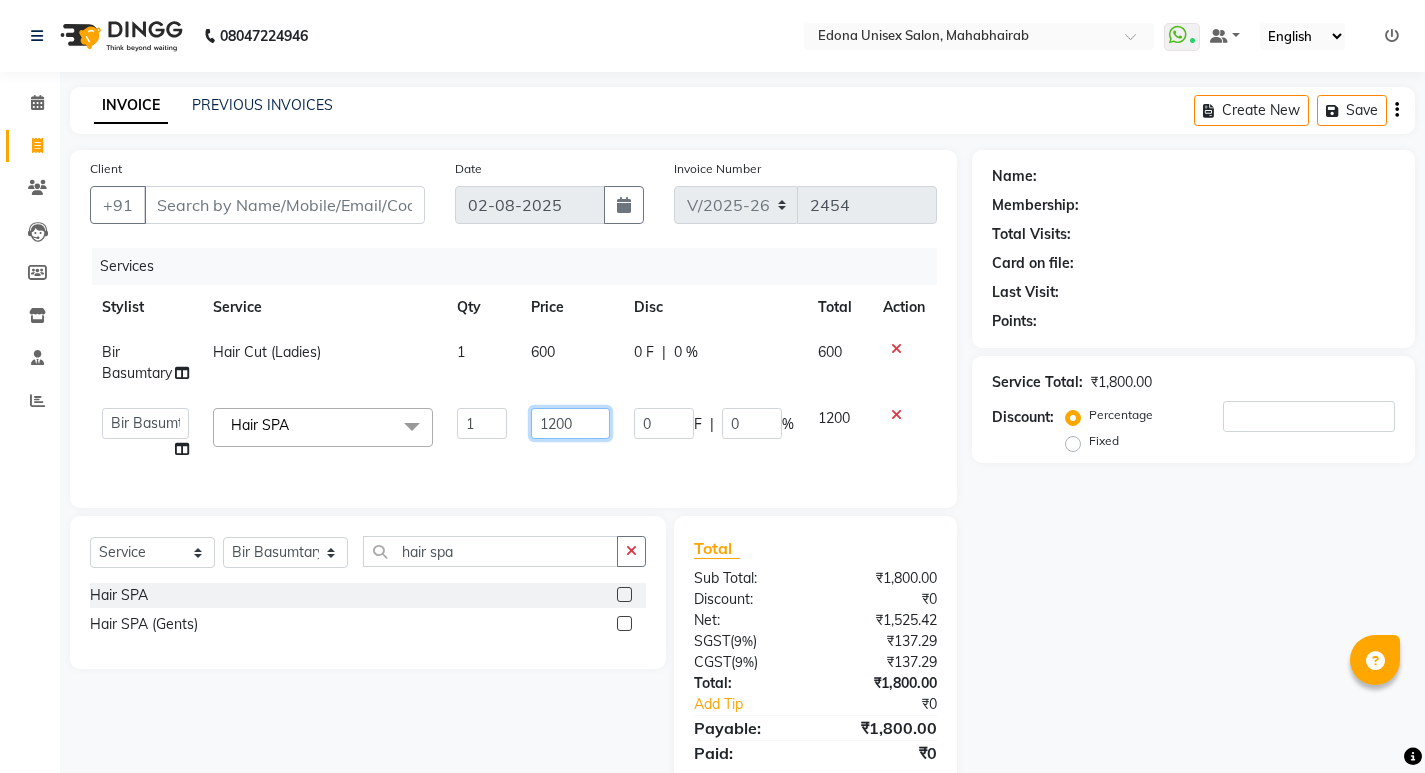 click on "1200" 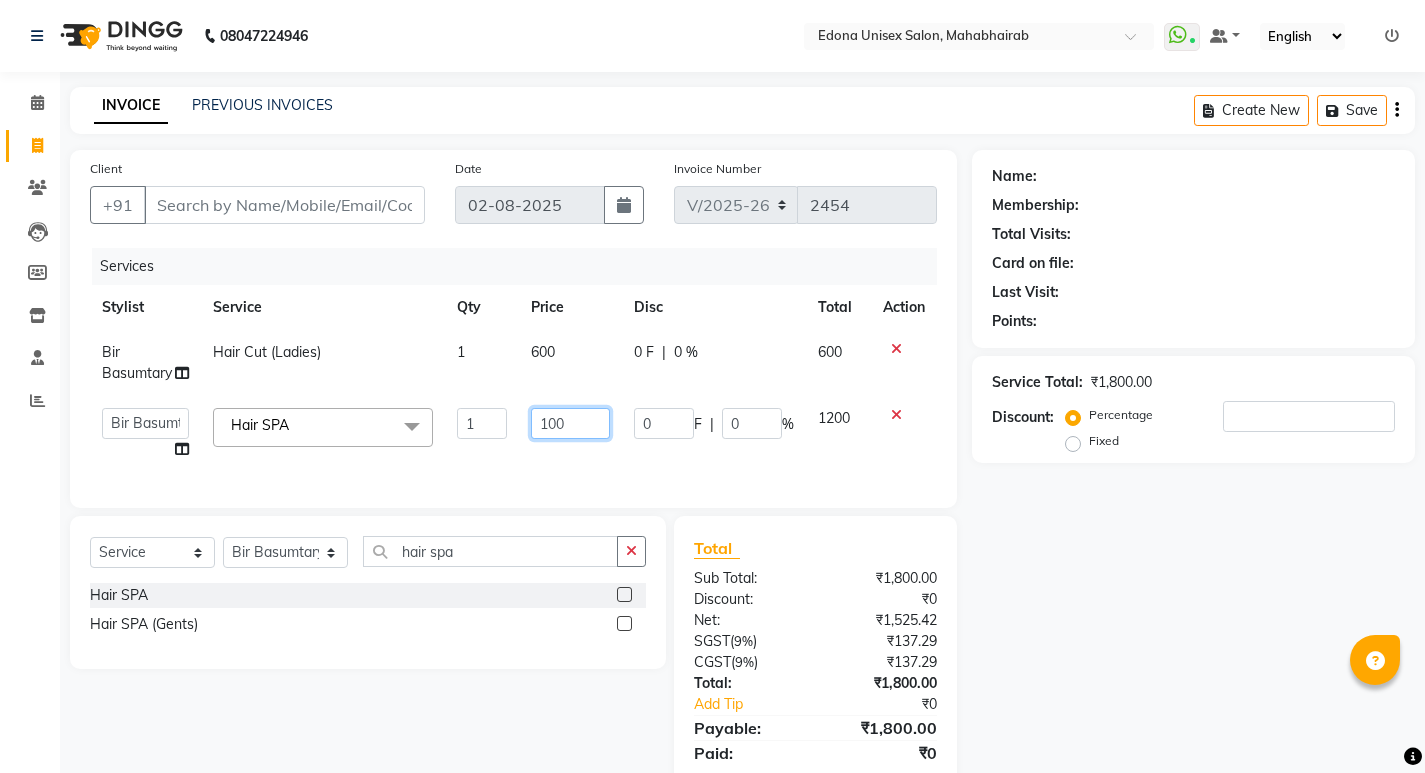type on "1700" 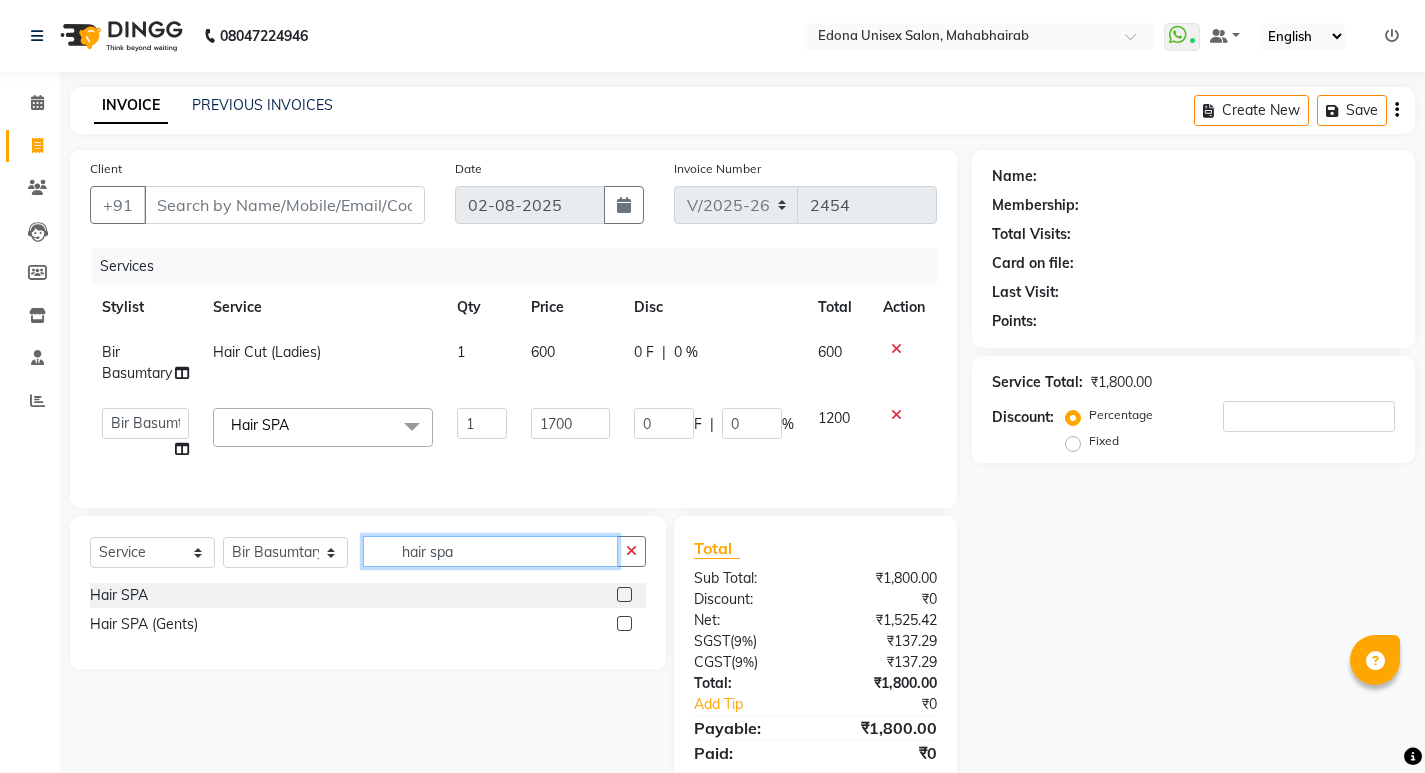 click on "Select  Service  Product  Membership  Package Voucher Prepaid Gift Card  Select Stylist Admin Anju Sonar Bir Basumtary Bishal Bharma Hemen Daimari Hombr Jogi Jenny kayina Kriti Kunal Lokesh Verma Mithiser Bodo Monisha Goyari Neha Pahi Prabir Das Rashmi Basumtary Reshma Sultana Roselin Basumtary Sumitra Subba hair spa" 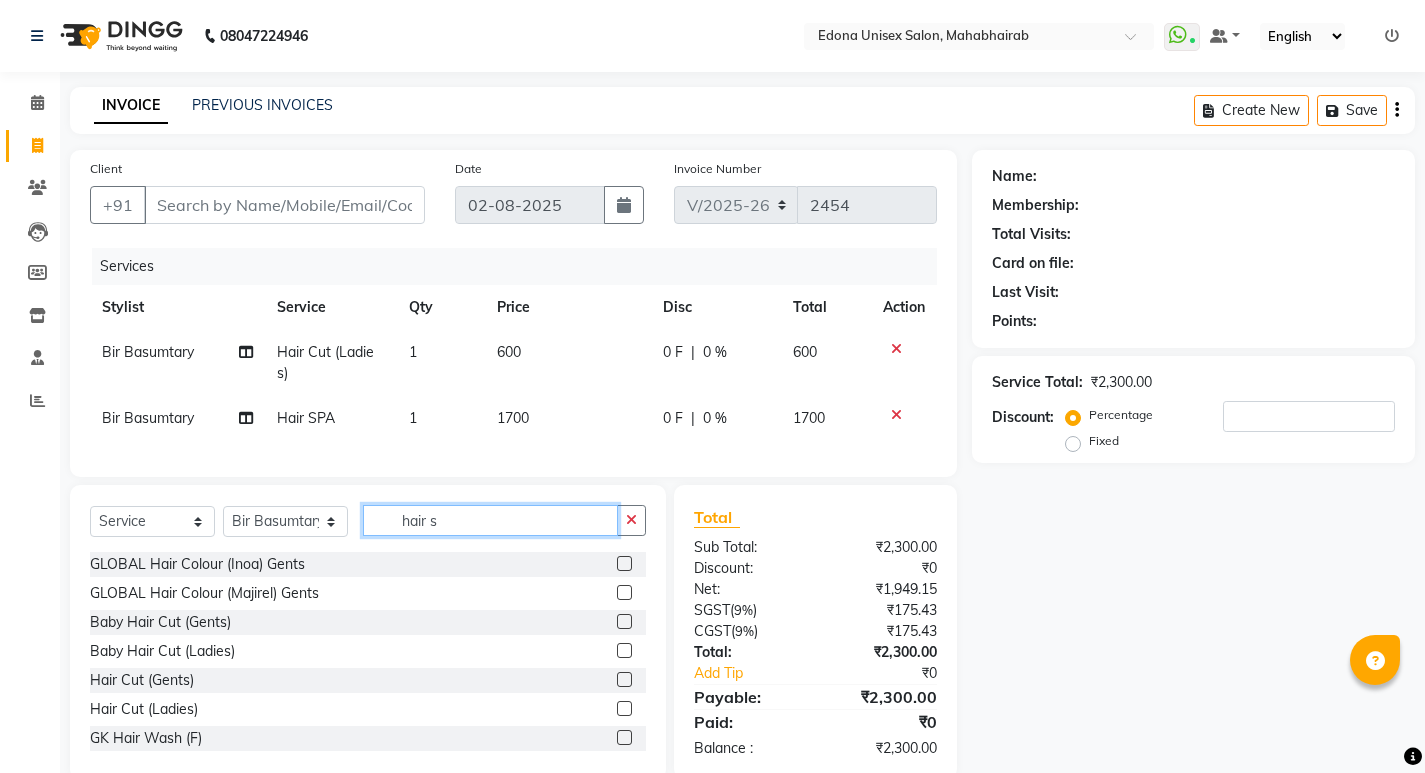 type on "hair s" 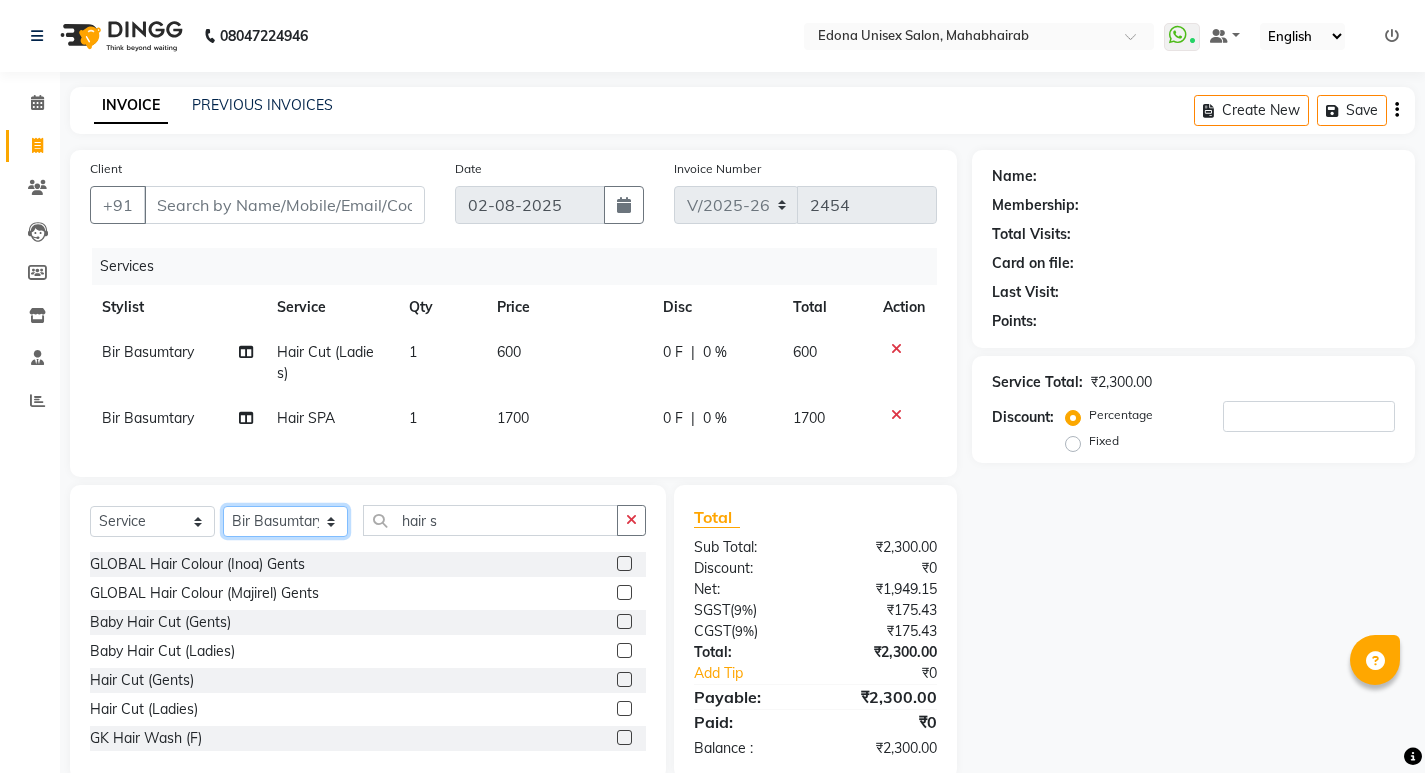 click on "Select Stylist Admin [FIRST] [LAST] [FIRST] [LAST] [FIRST] [LAST] [FIRST] [LAST] [FIRST] [LAST] [FIRST] [LAST] [FIRST] [LAST] [FIRST] [LAST] [FIRST] [LAST] [FIRST] [LAST] [FIRST] [LAST] [FIRST] [LAST] [FIRST] [LAST] [FIRST] [LAST] [FIRST] [LAST] [FIRST] [LAST] [FIRST] [LAST]" 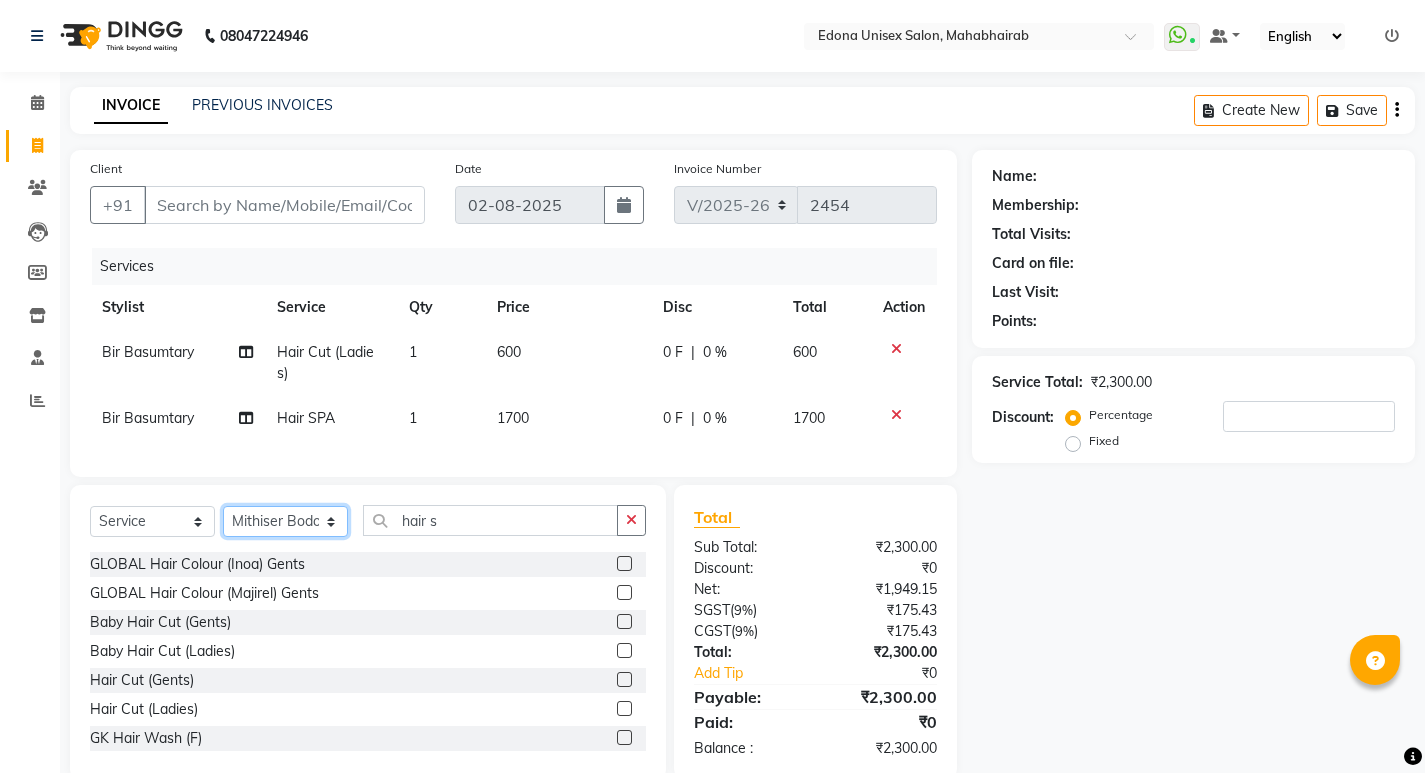 click on "Select Stylist Admin [FIRST] [LAST] [FIRST] [LAST] [FIRST] [LAST] [FIRST] [LAST] [FIRST] [LAST] [FIRST] [LAST] [FIRST] [LAST] [FIRST] [LAST] [FIRST] [LAST] [FIRST] [LAST] [FIRST] [LAST] [FIRST] [LAST] [FIRST] [LAST] [FIRST] [LAST] [FIRST] [LAST] [FIRST] [LAST] [FIRST] [LAST]" 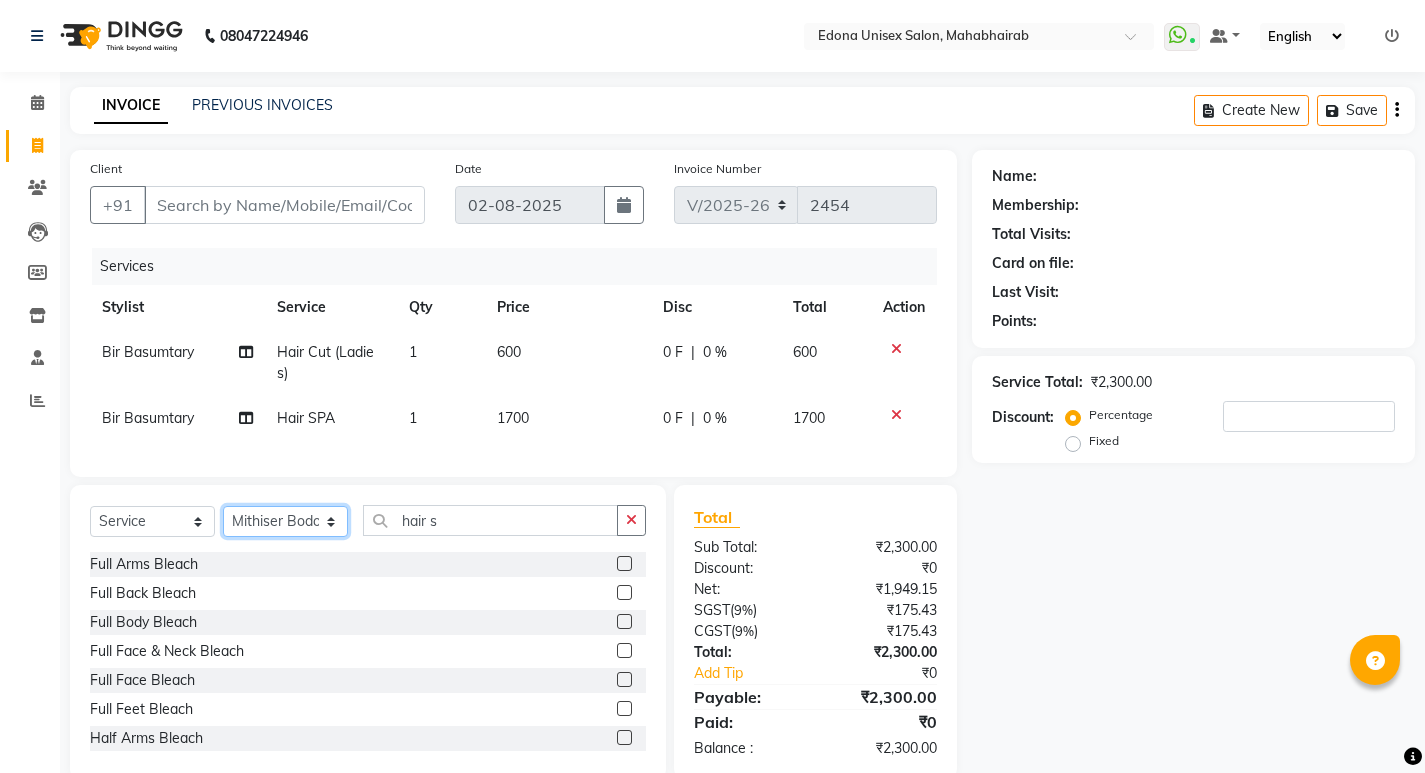 click on "Select Stylist Admin [FIRST] [LAST] [FIRST] [LAST] [FIRST] [LAST] [FIRST] [LAST] [FIRST] [LAST] [FIRST] [LAST] [FIRST] [LAST] [FIRST] [LAST] [FIRST] [LAST] [FIRST] [LAST] [FIRST] [LAST] [FIRST] [LAST] [FIRST] [LAST] [FIRST] [LAST] [FIRST] [LAST] [FIRST] [LAST] [FIRST] [LAST]" 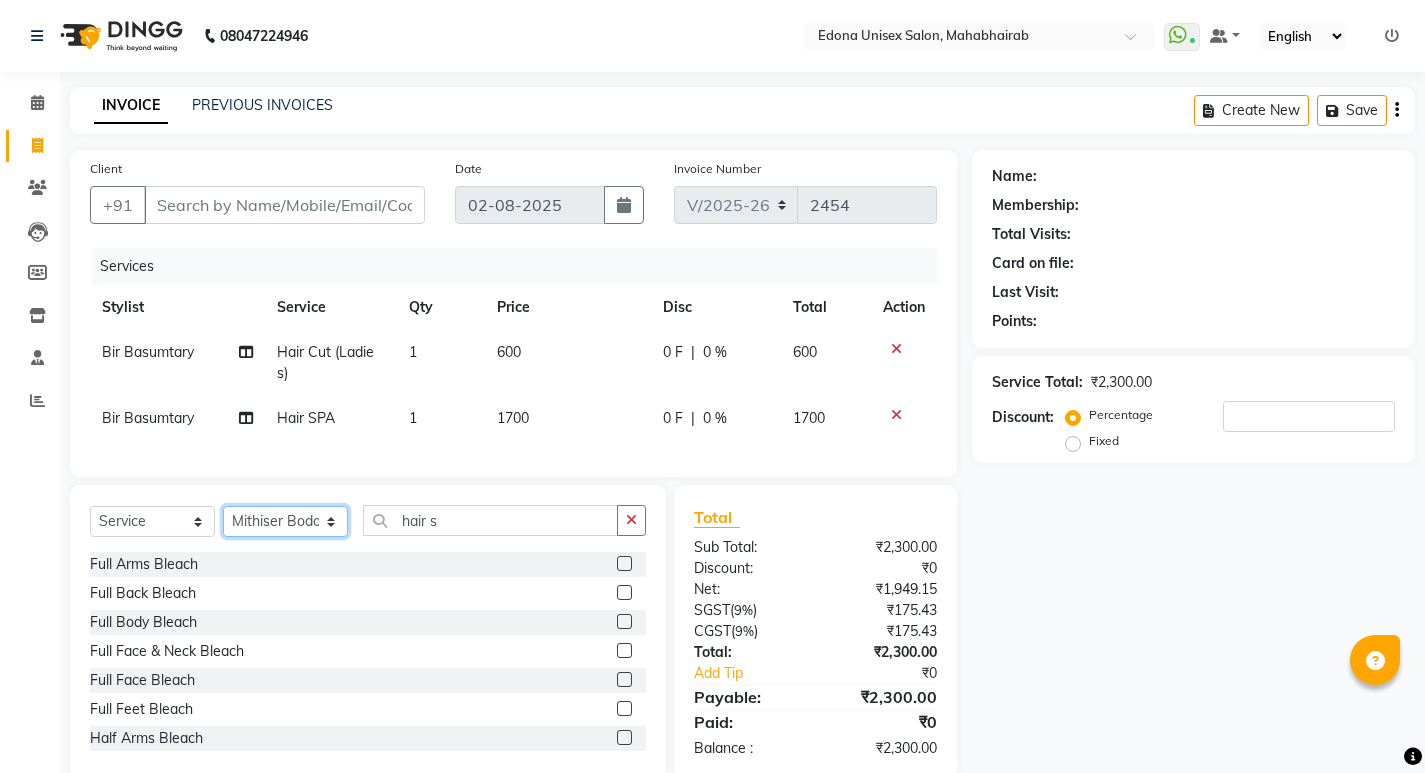 select on "87820" 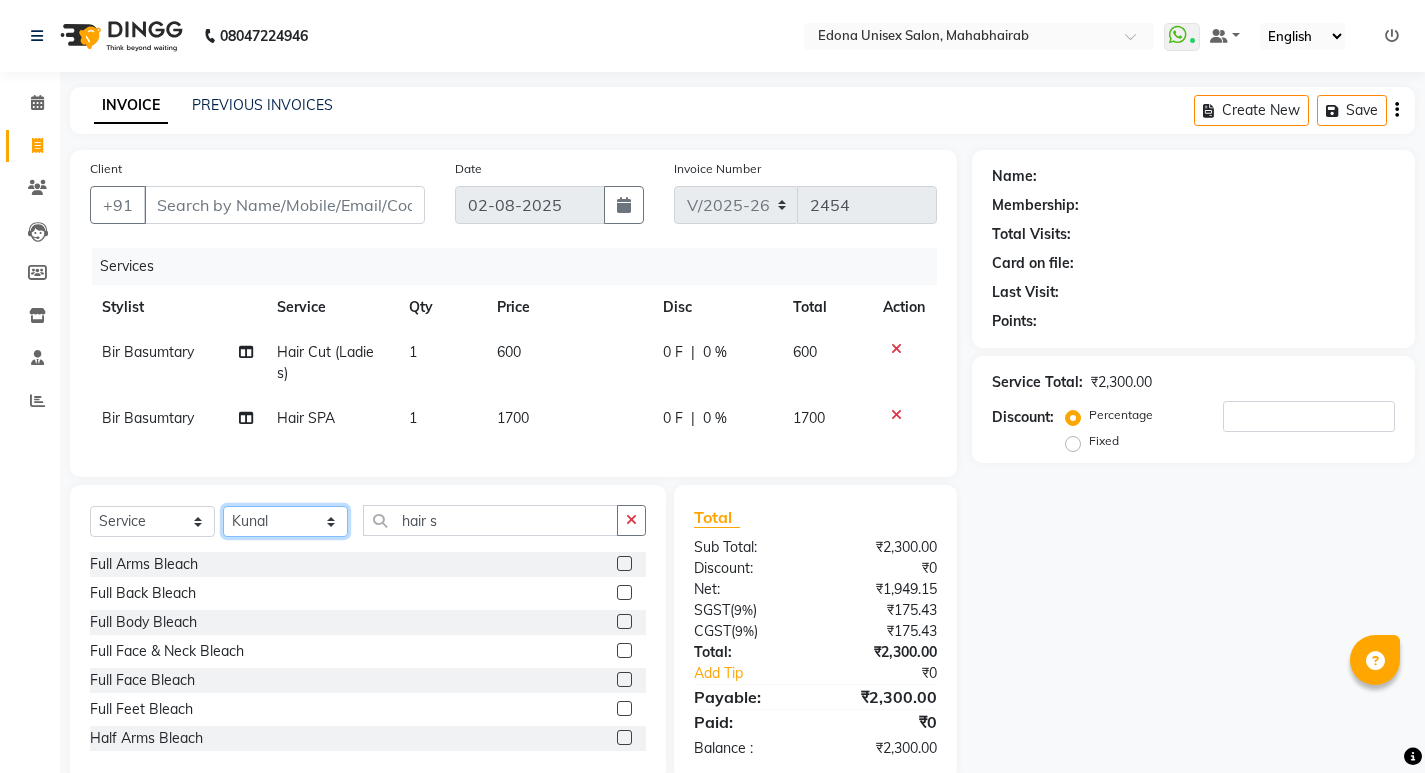 click on "Select Stylist Admin [FIRST] [LAST] [FIRST] [LAST] [FIRST] [LAST] [FIRST] [LAST] [FIRST] [LAST] [FIRST] [LAST] [FIRST] [LAST] [FIRST] [LAST] [FIRST] [LAST] [FIRST] [LAST] [FIRST] [LAST] [FIRST] [LAST] [FIRST] [LAST] [FIRST] [LAST] [FIRST] [LAST] [FIRST] [LAST] [FIRST] [LAST]" 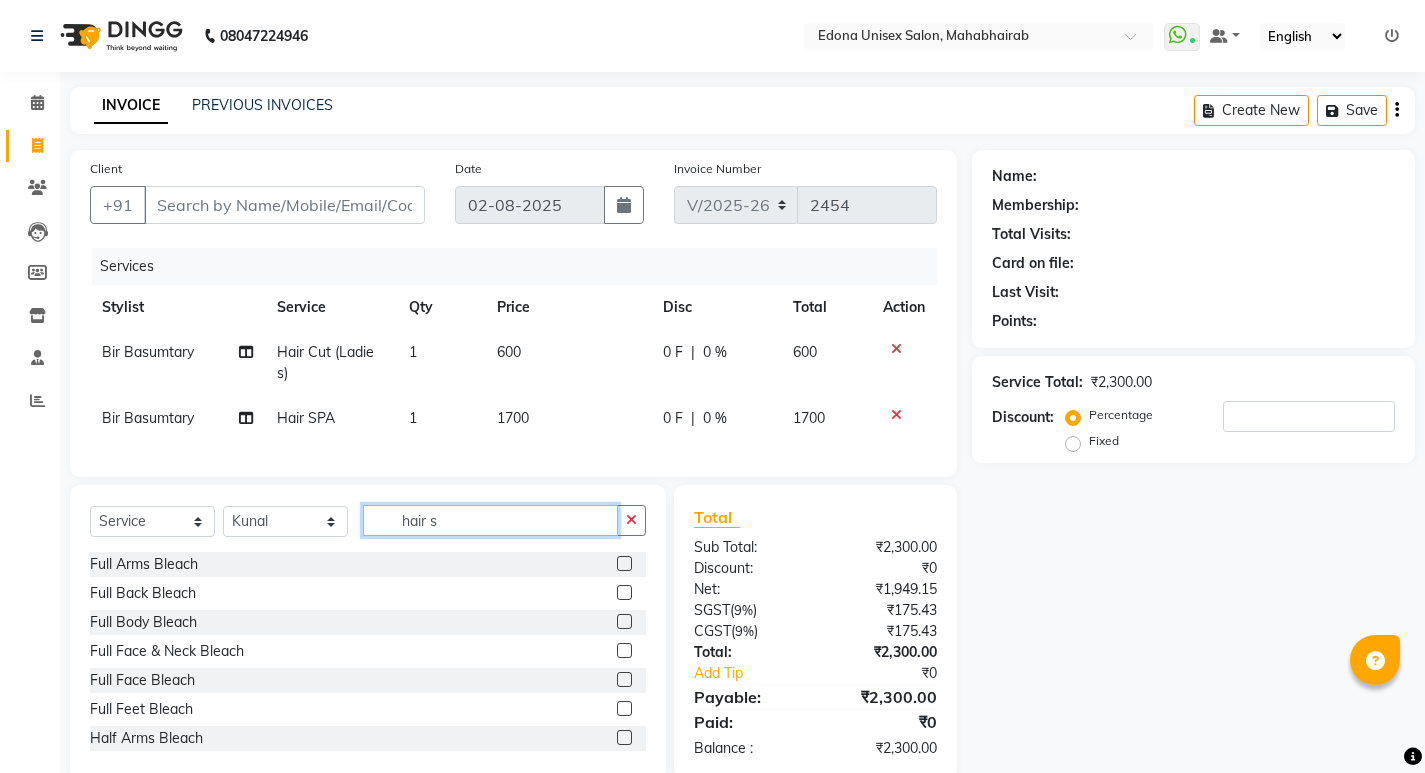 click on "hair s" 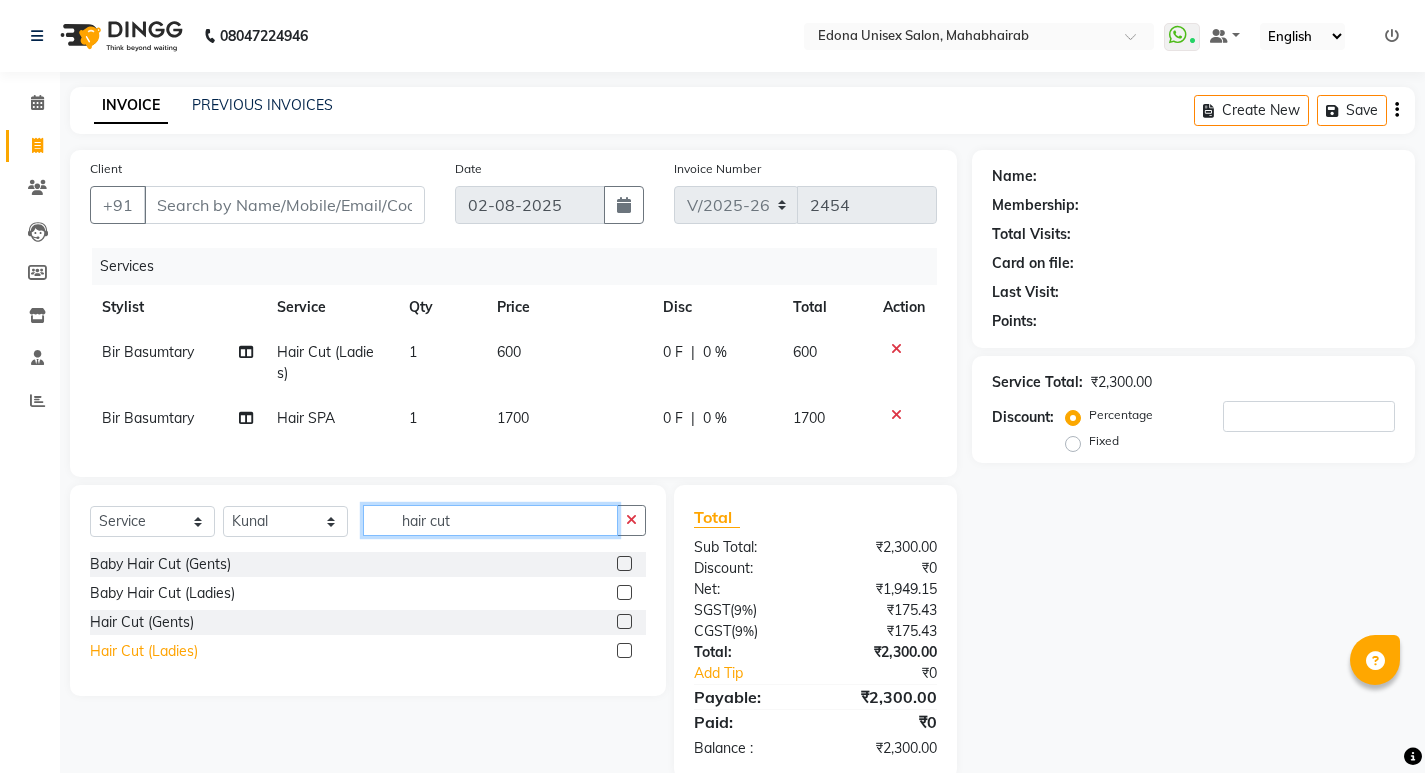 type on "hair cut" 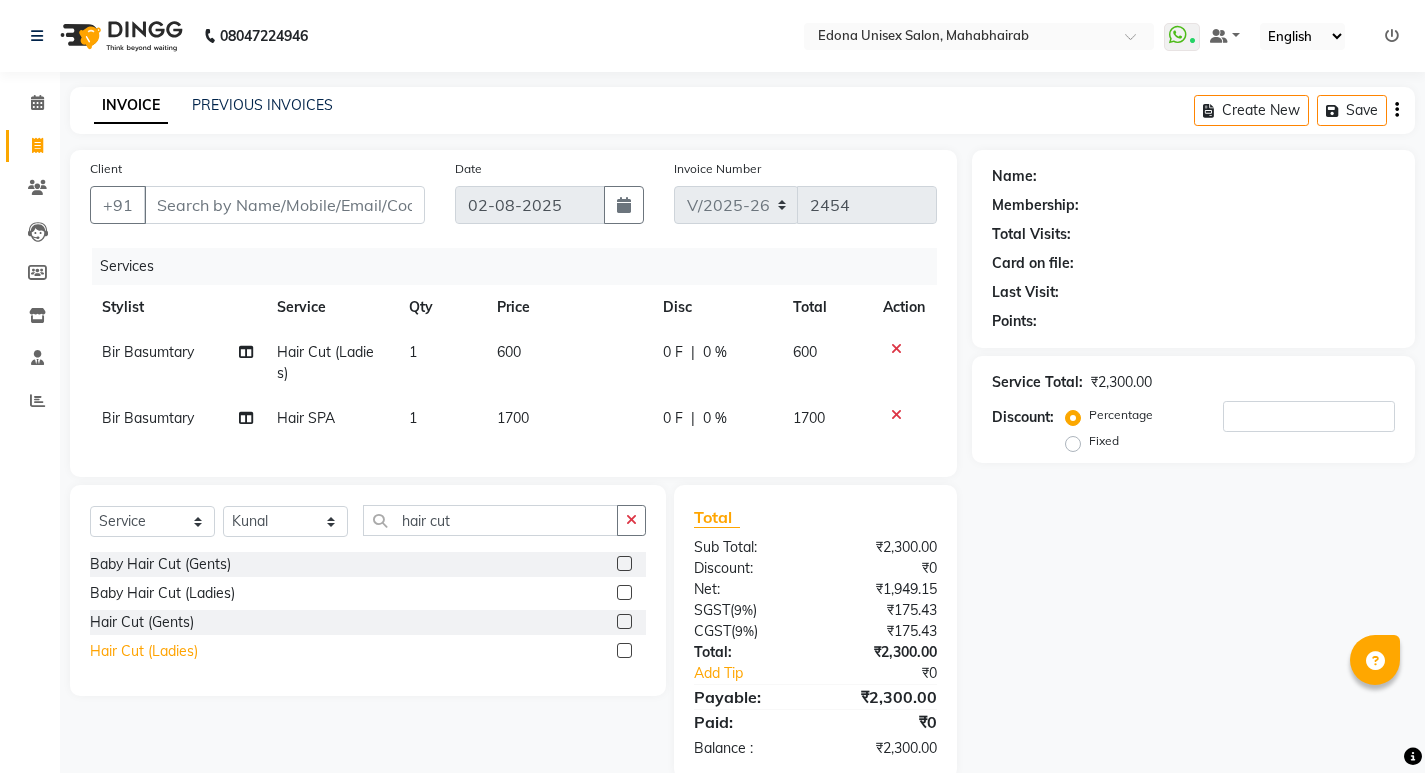 click on "Hair Cut (Ladies)" 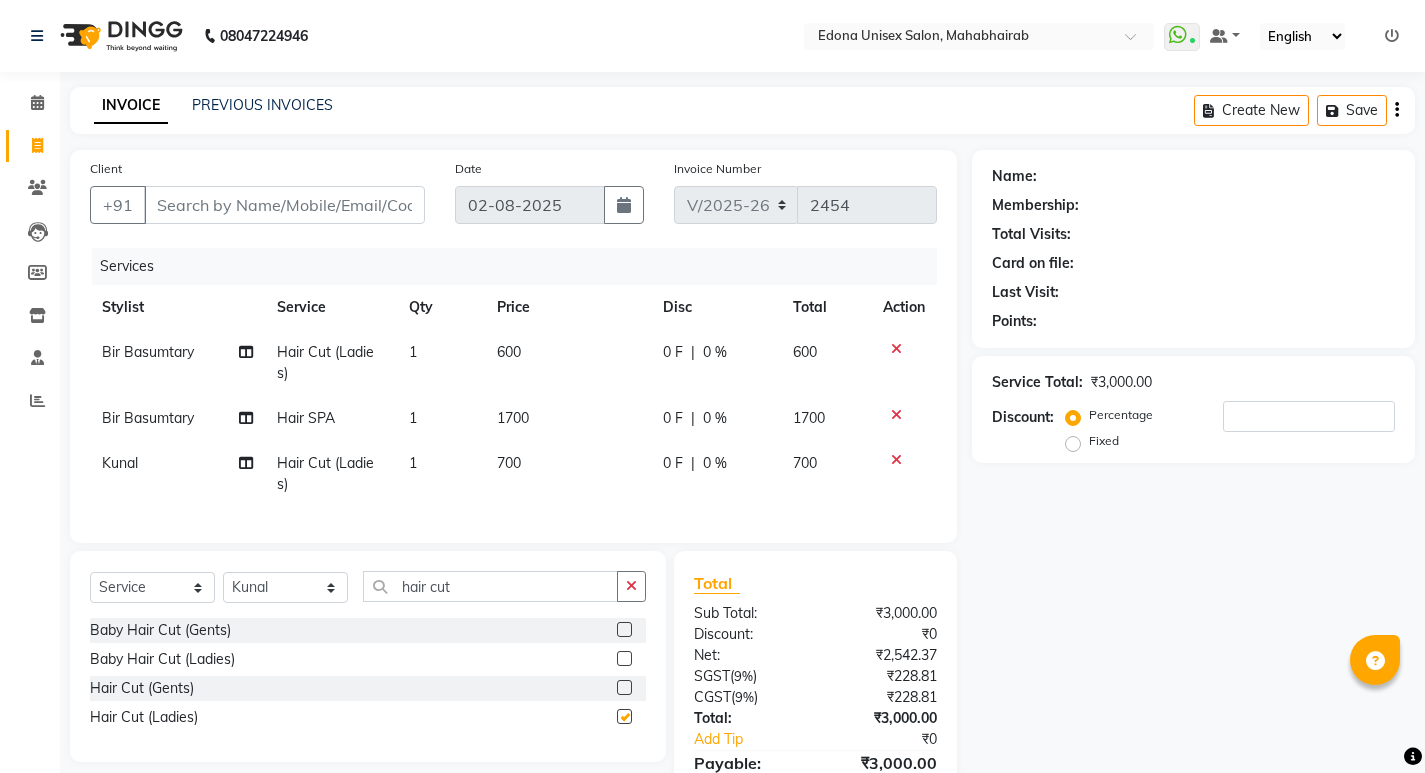 checkbox on "false" 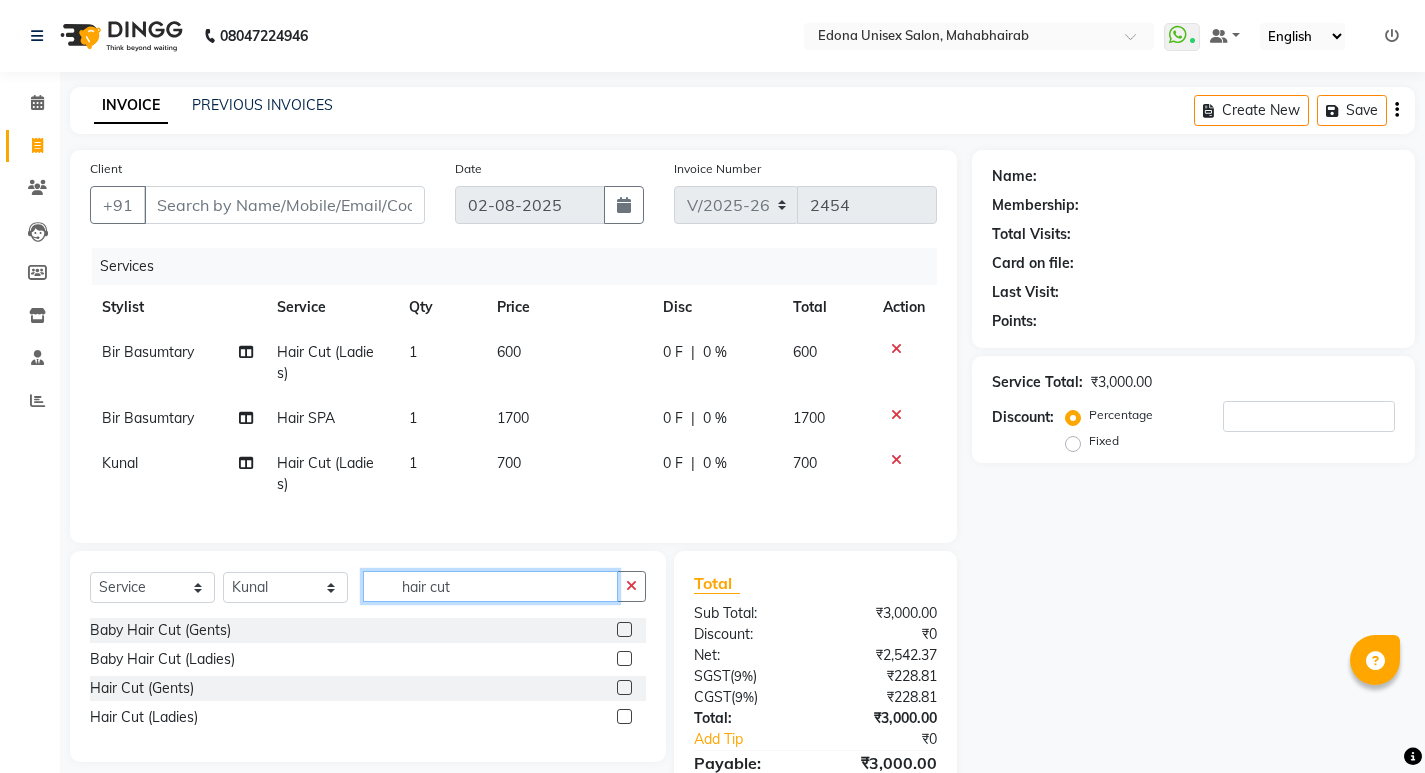 click on "hair cut" 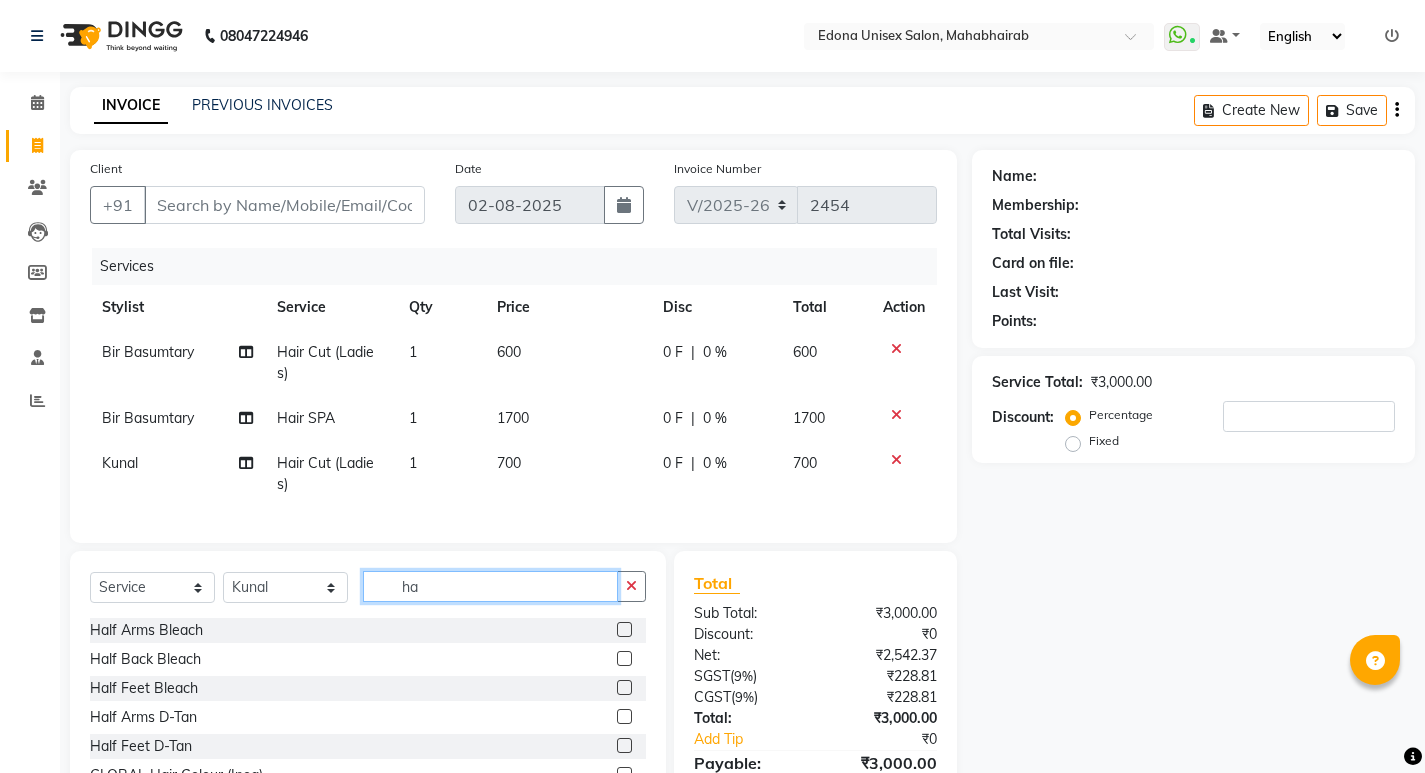 type on "h" 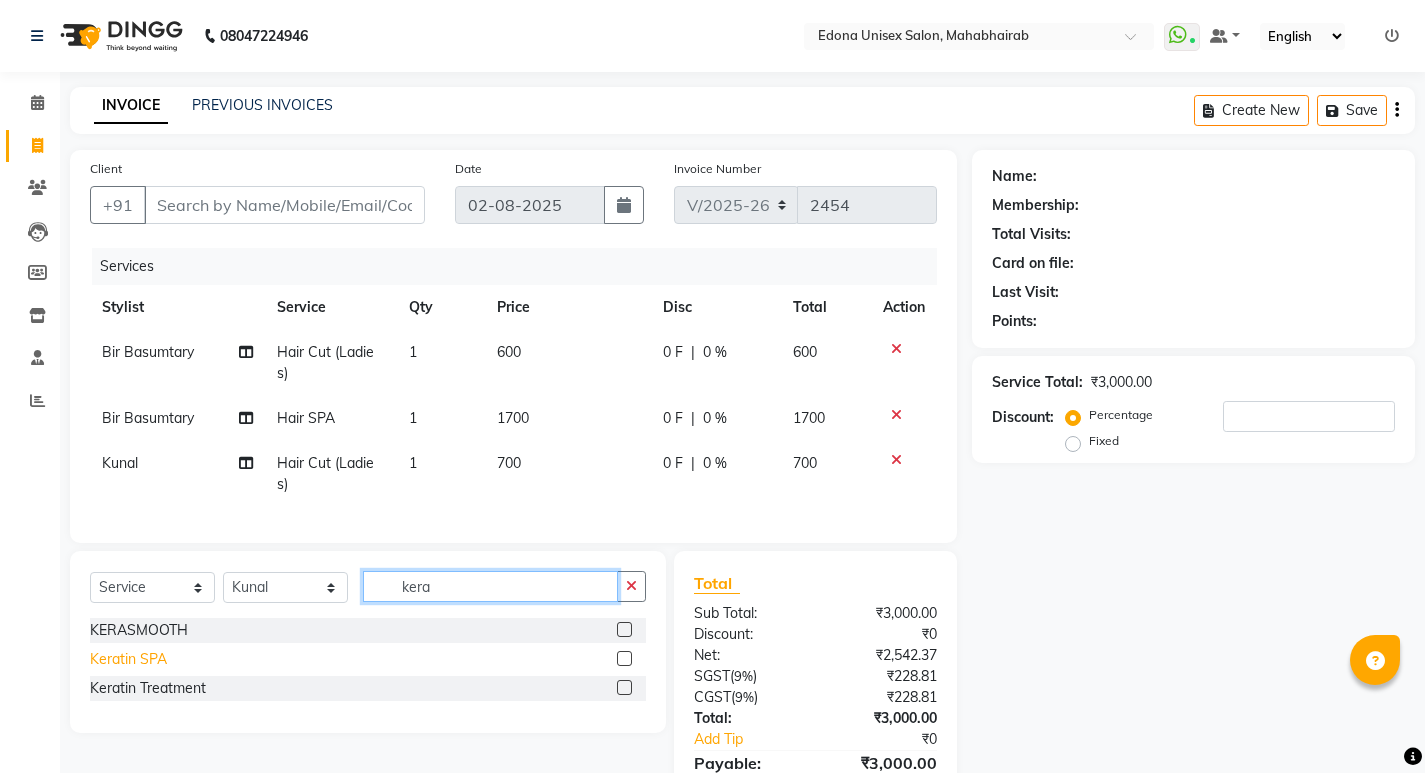 type on "kera" 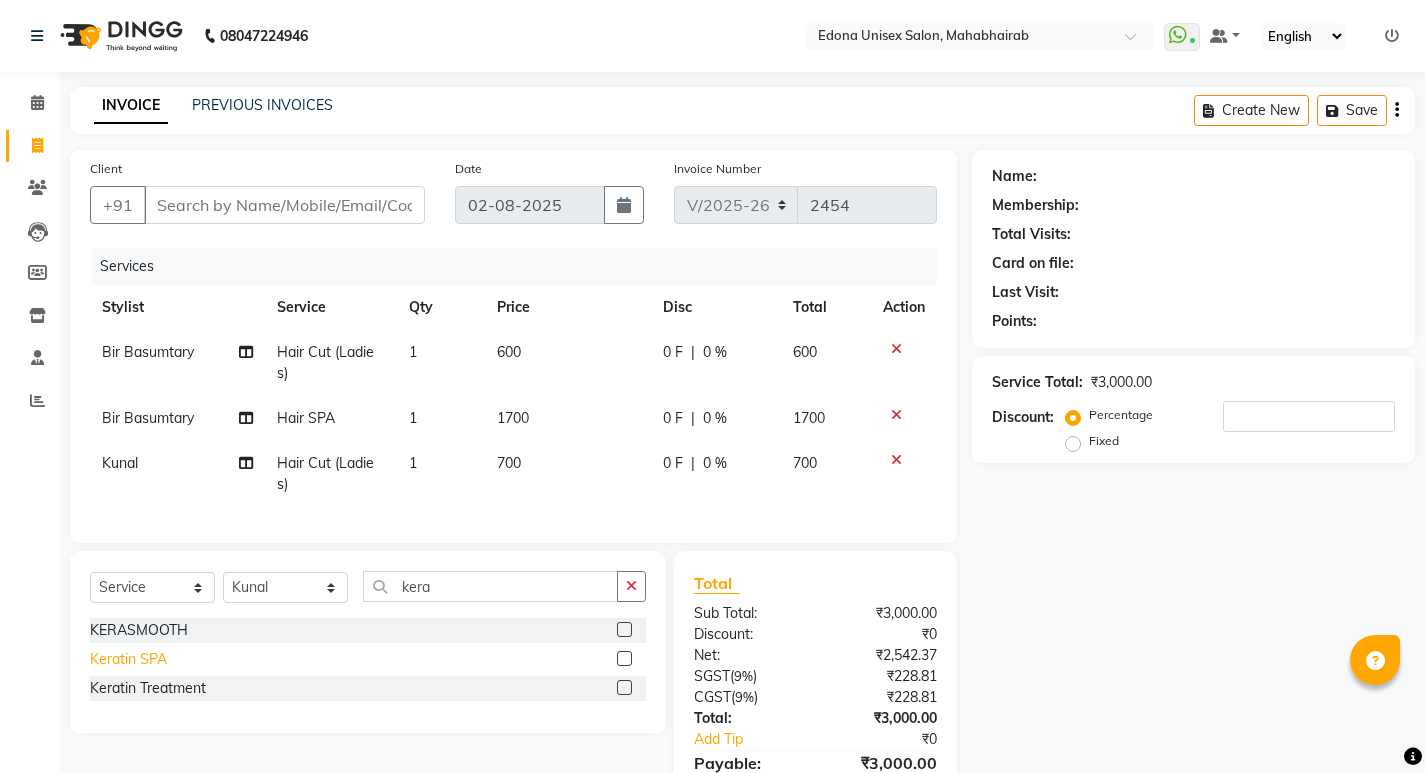 click on "Keratin SPA" 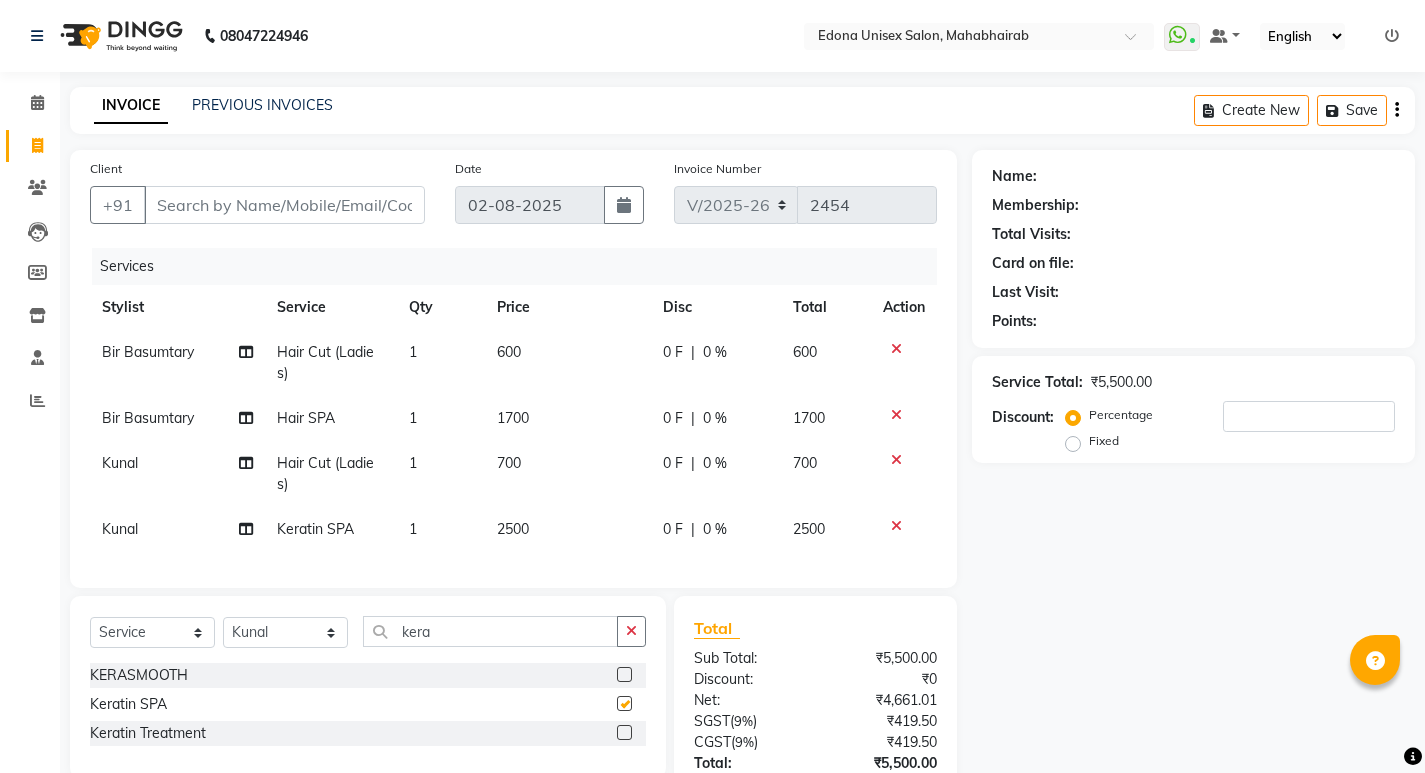 checkbox on "false" 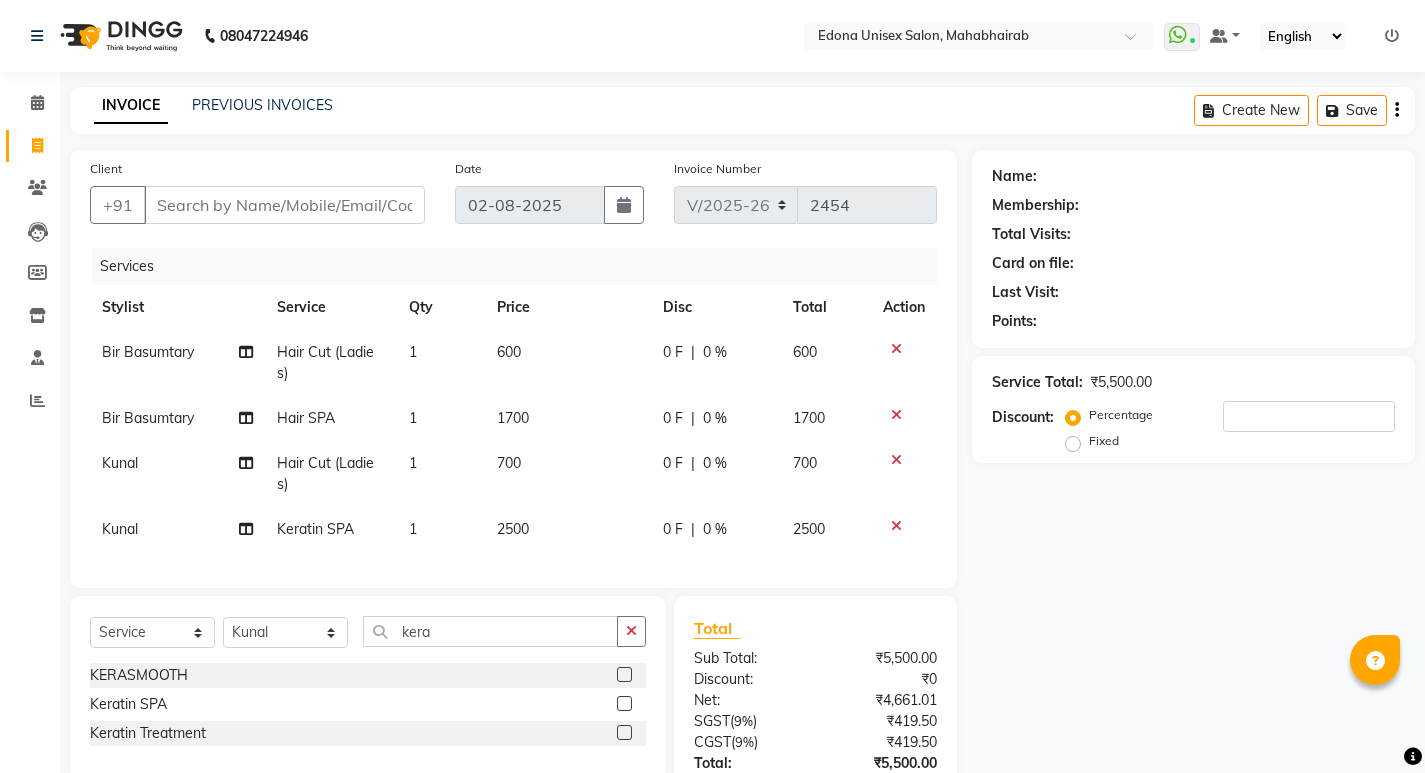 click on "2500" 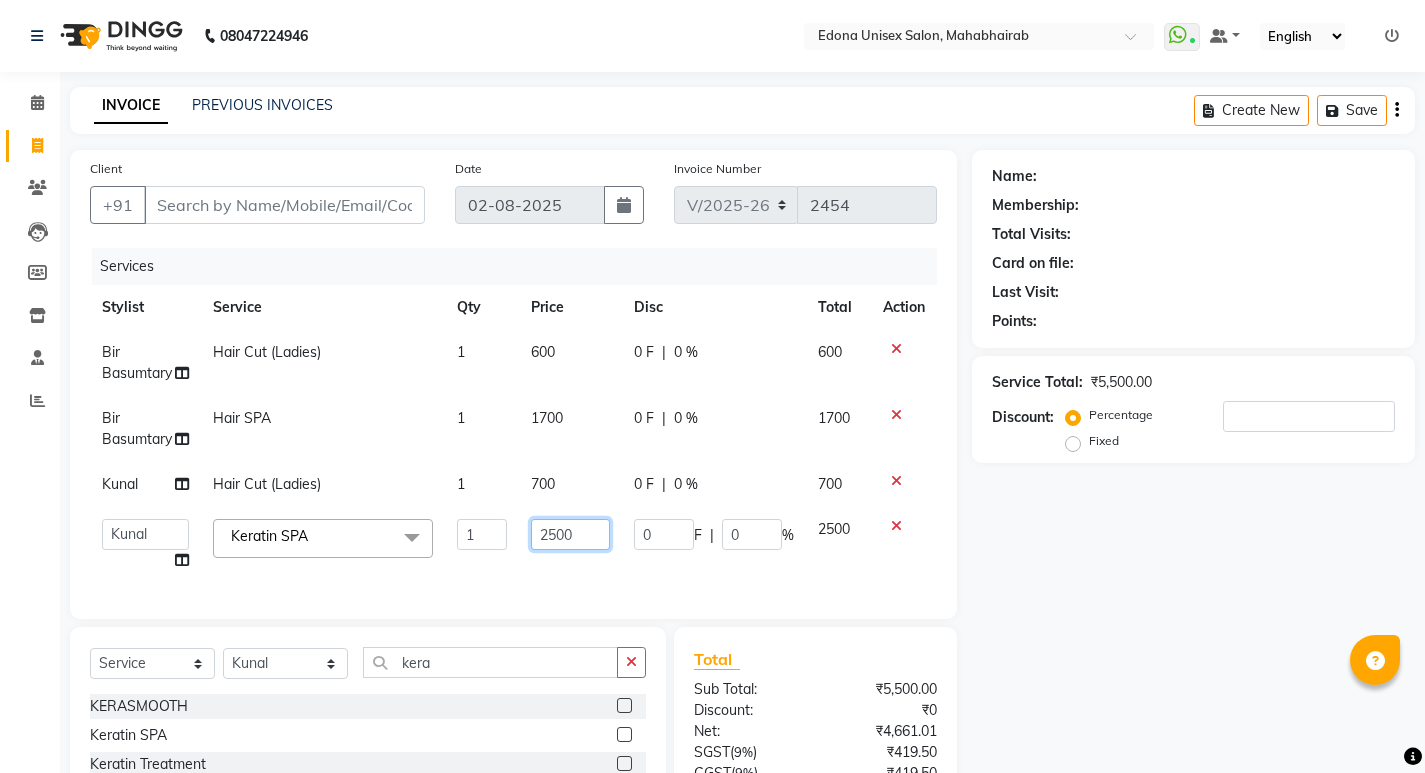 click on "2500" 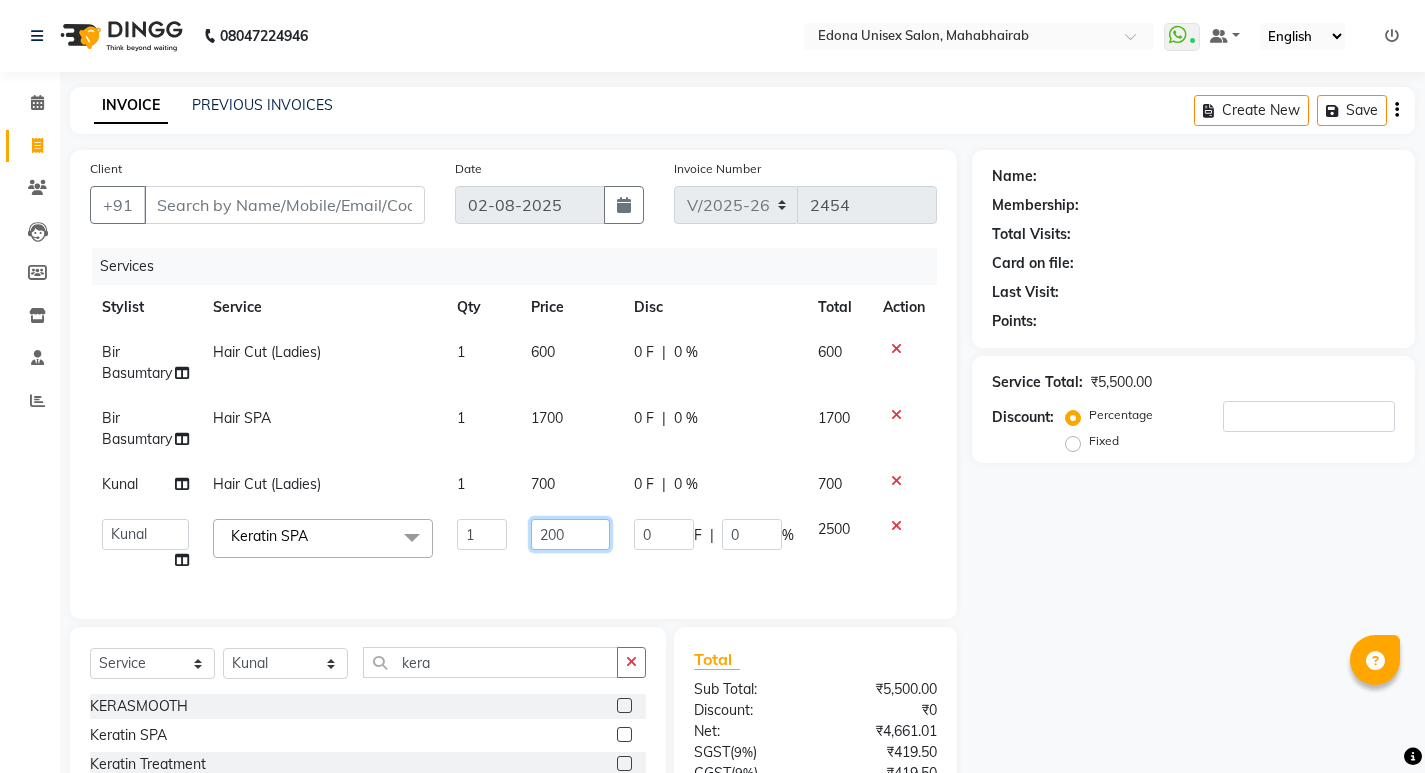 type on "2800" 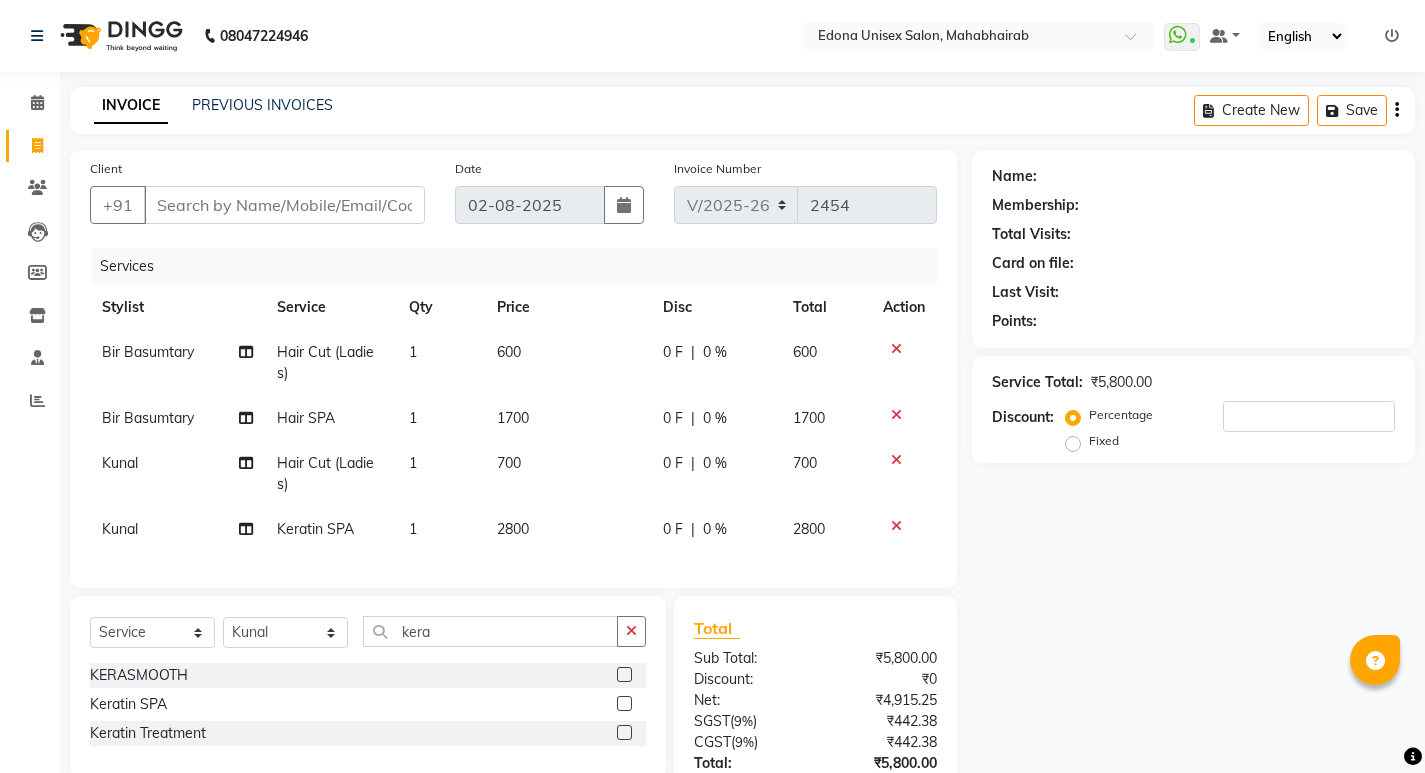 click on "Kunal Keratin SPA 1 2800 0 F | 0 % 2800" 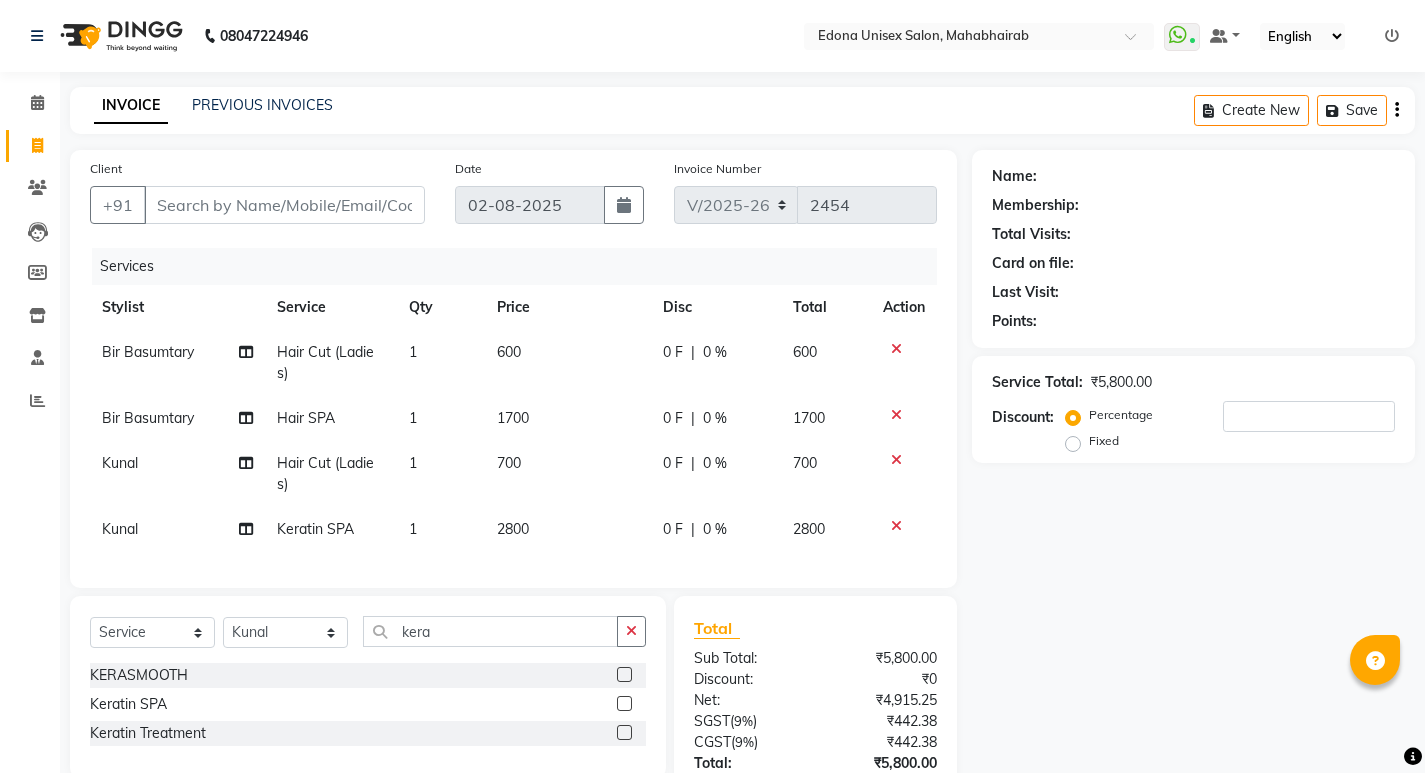 scroll, scrollTop: 162, scrollLeft: 0, axis: vertical 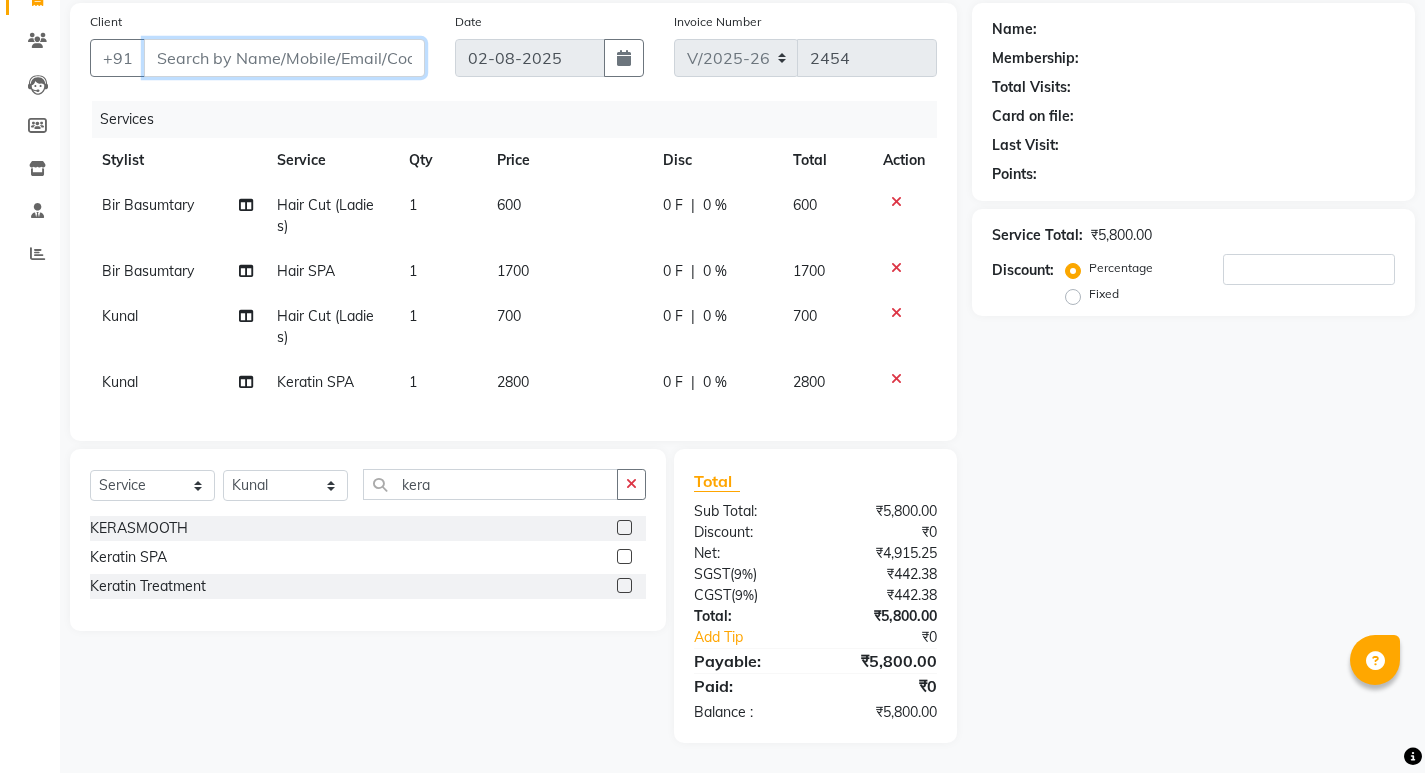 click on "Client" at bounding box center [284, 58] 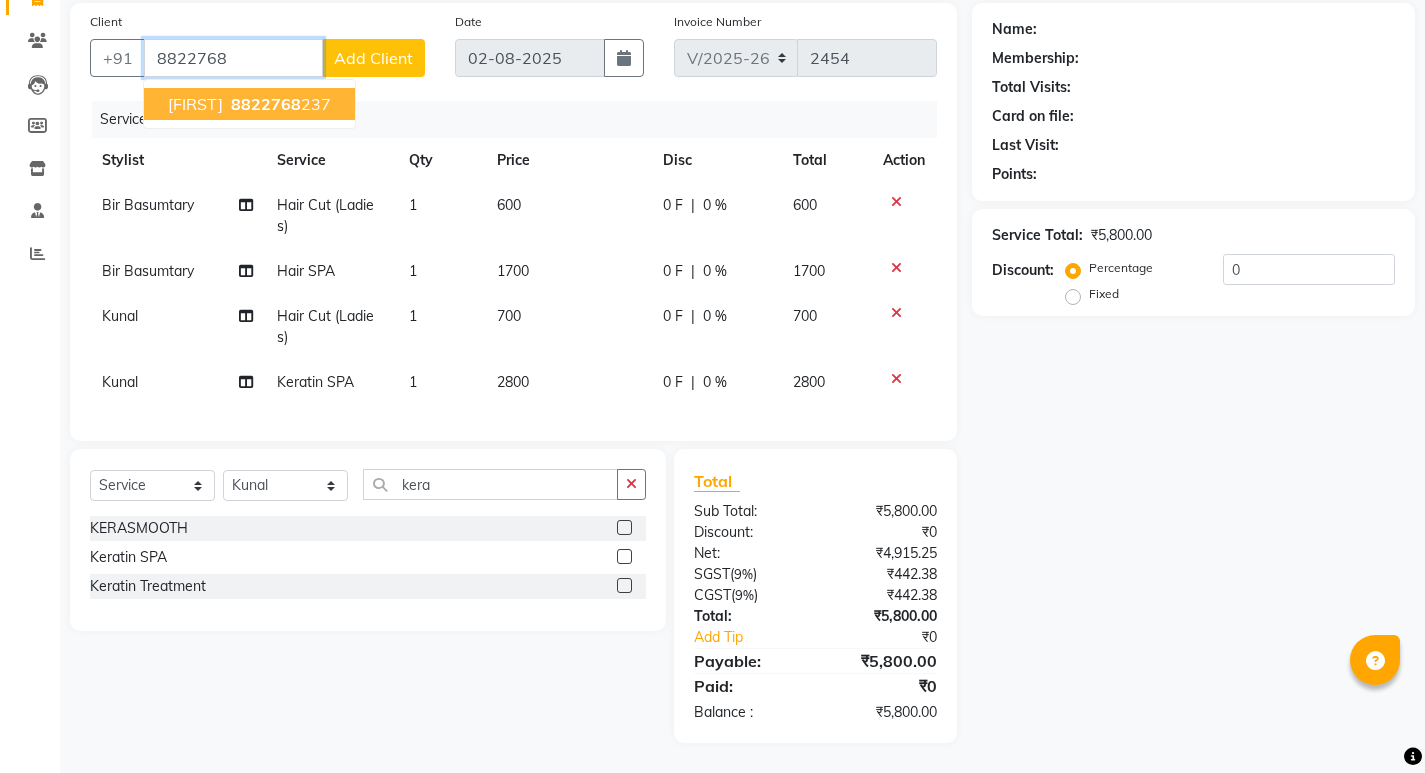 click on "8822768 237" at bounding box center [279, 104] 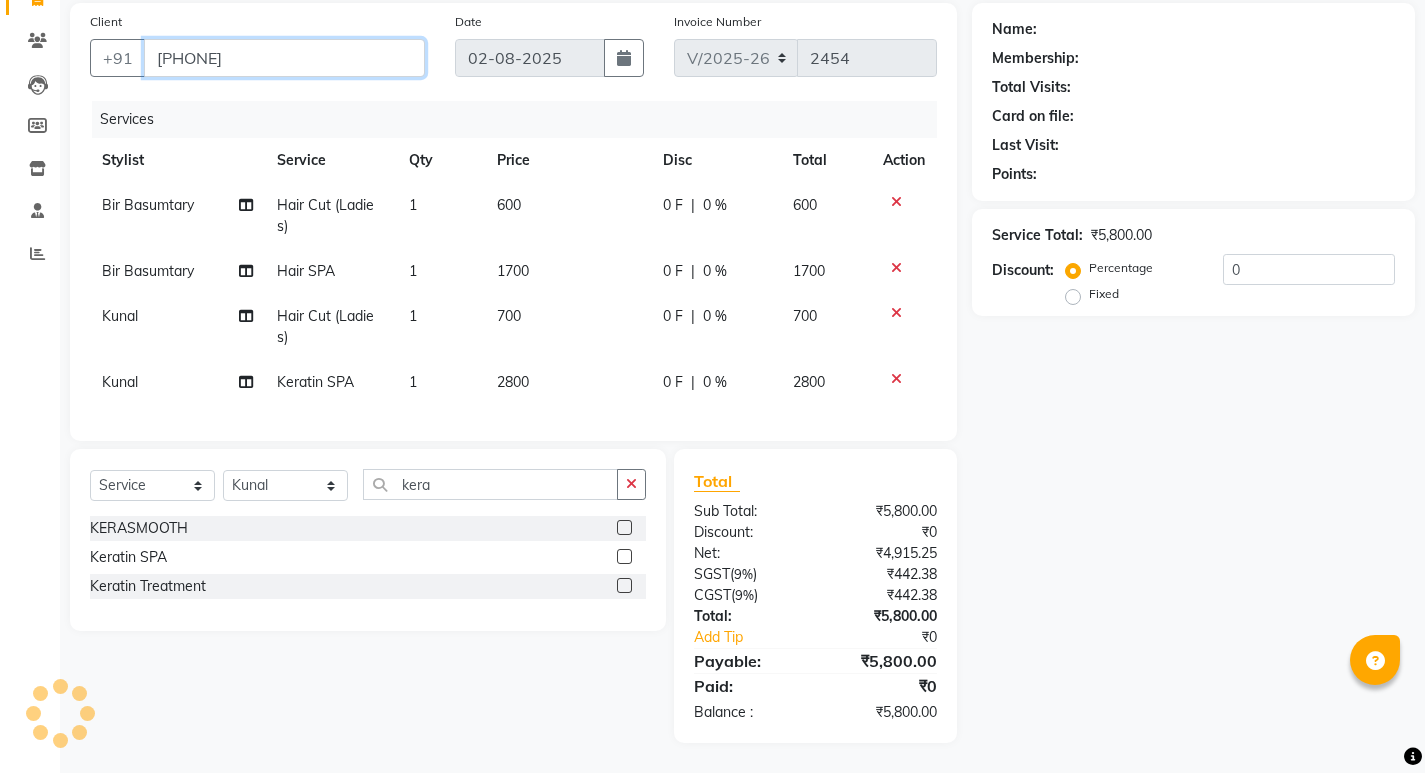 type on "[PHONE]" 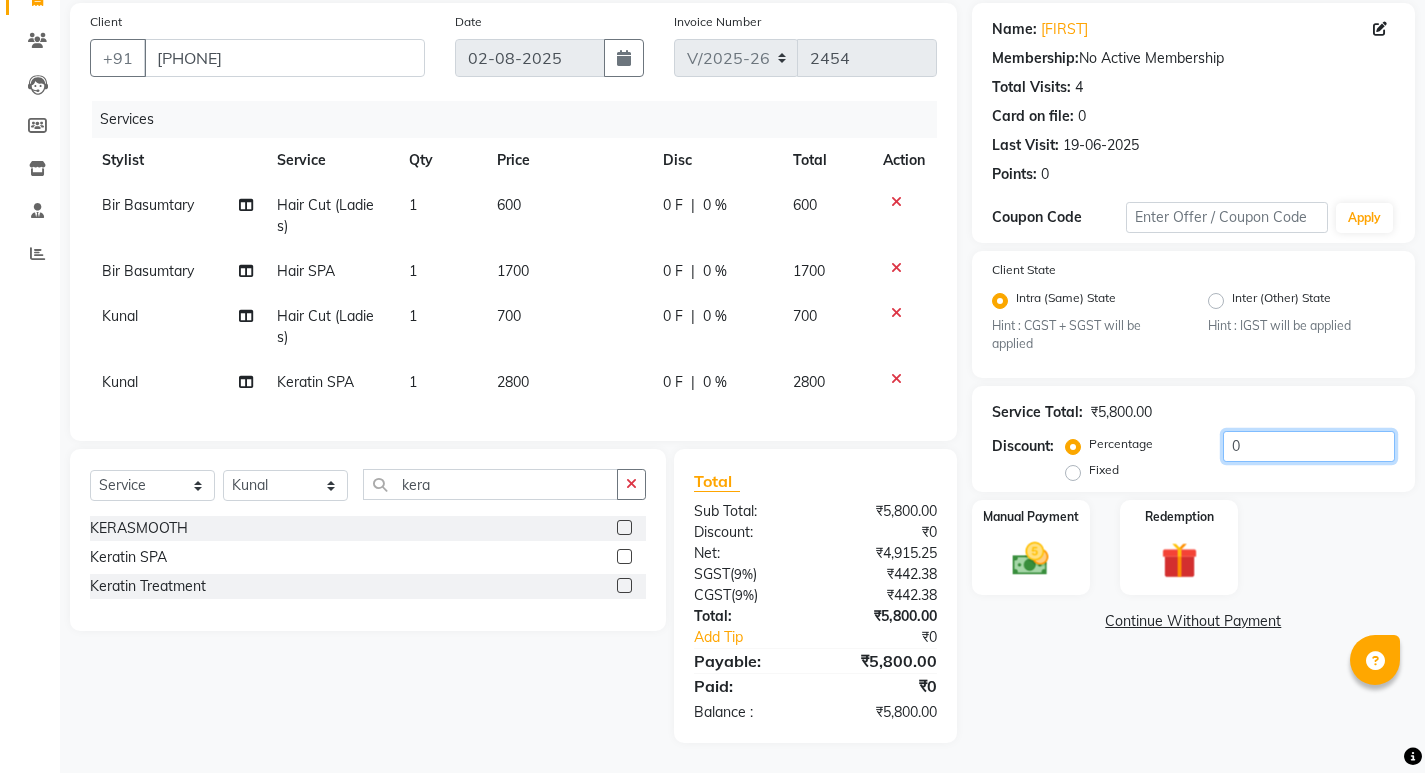 click on "0" 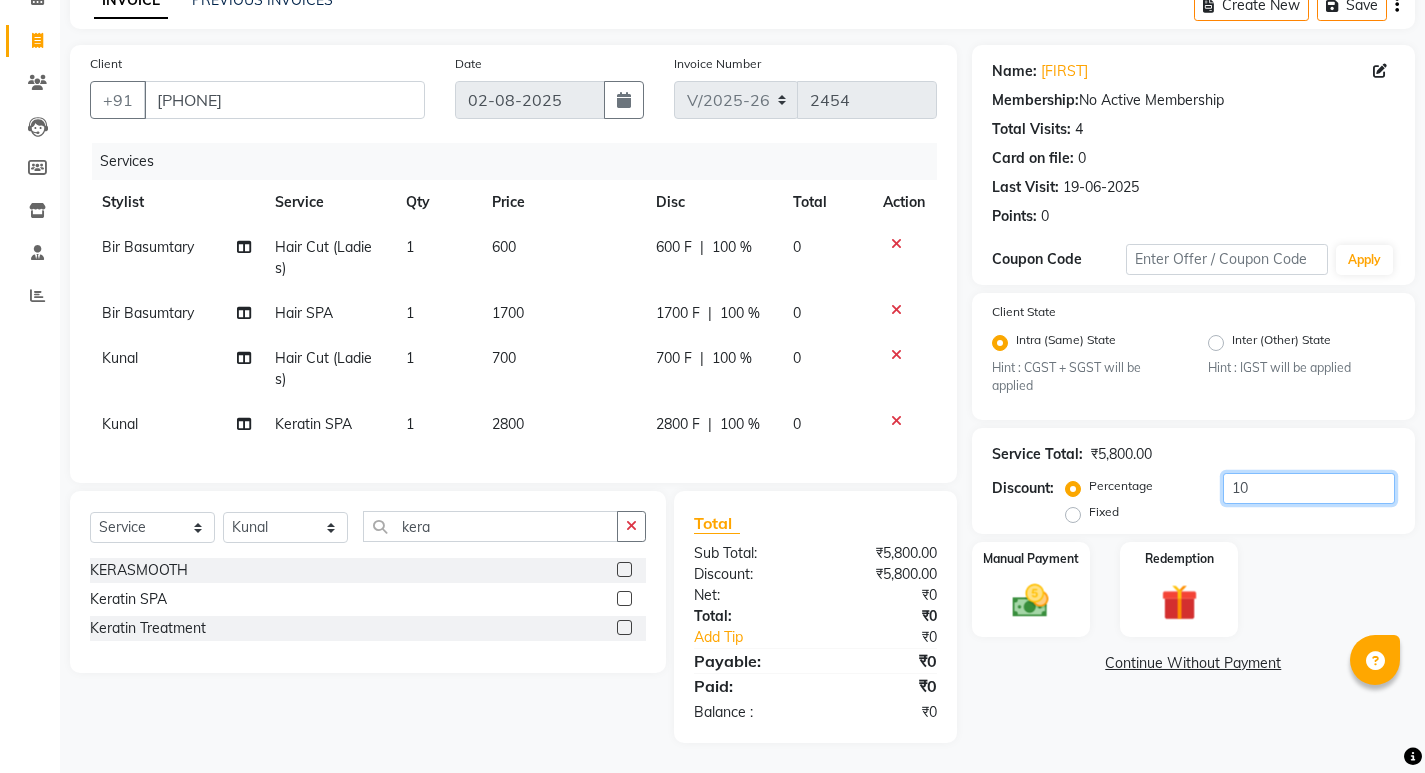 scroll, scrollTop: 162, scrollLeft: 0, axis: vertical 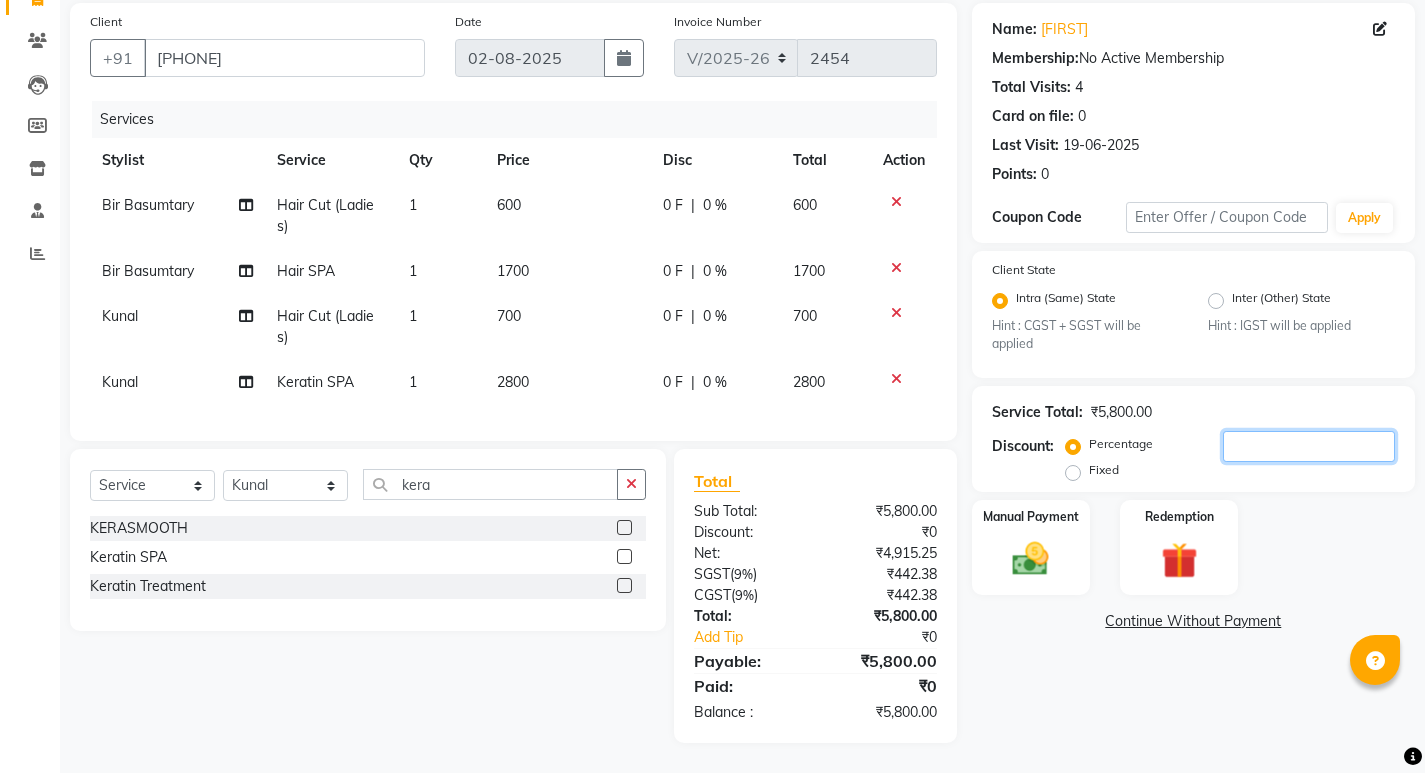 type 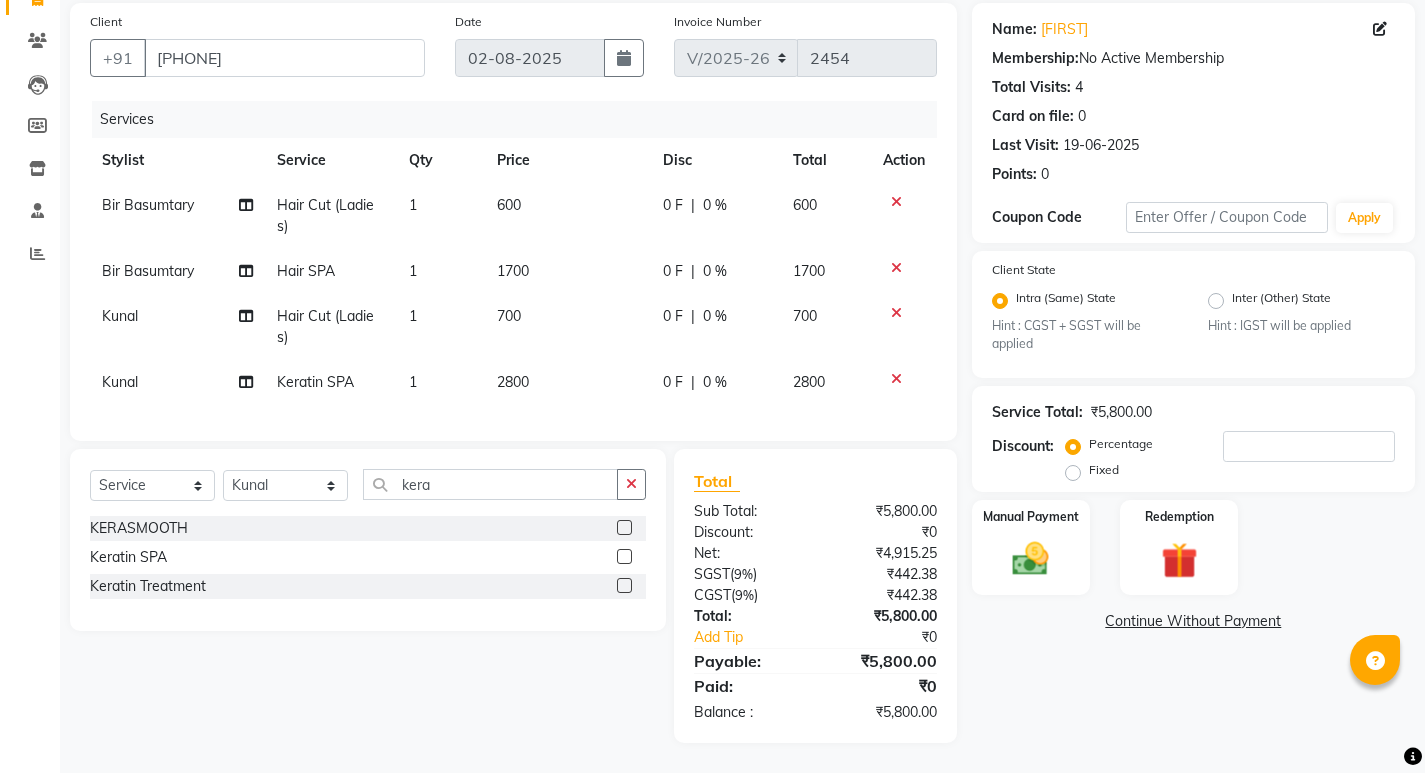 click on "Fixed" 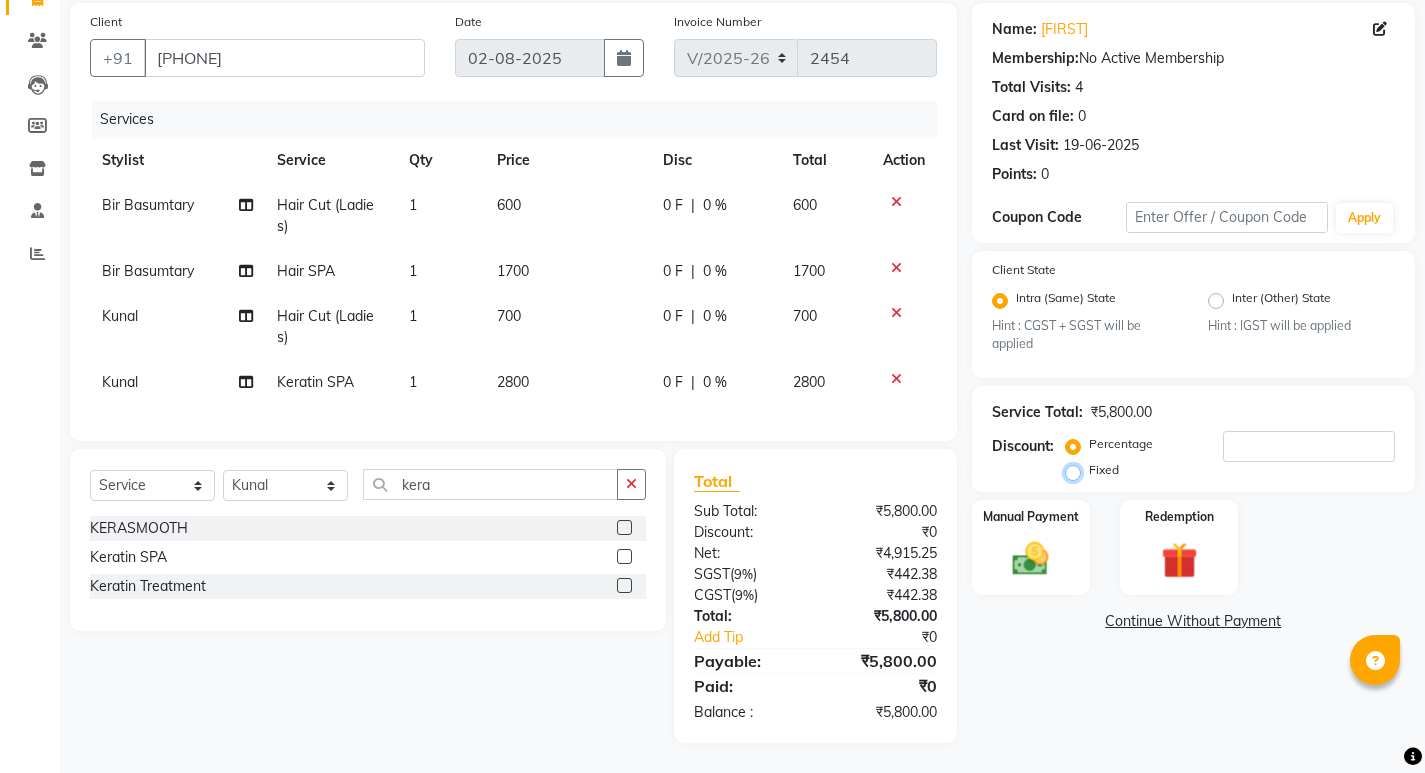click on "Fixed" at bounding box center (1077, 470) 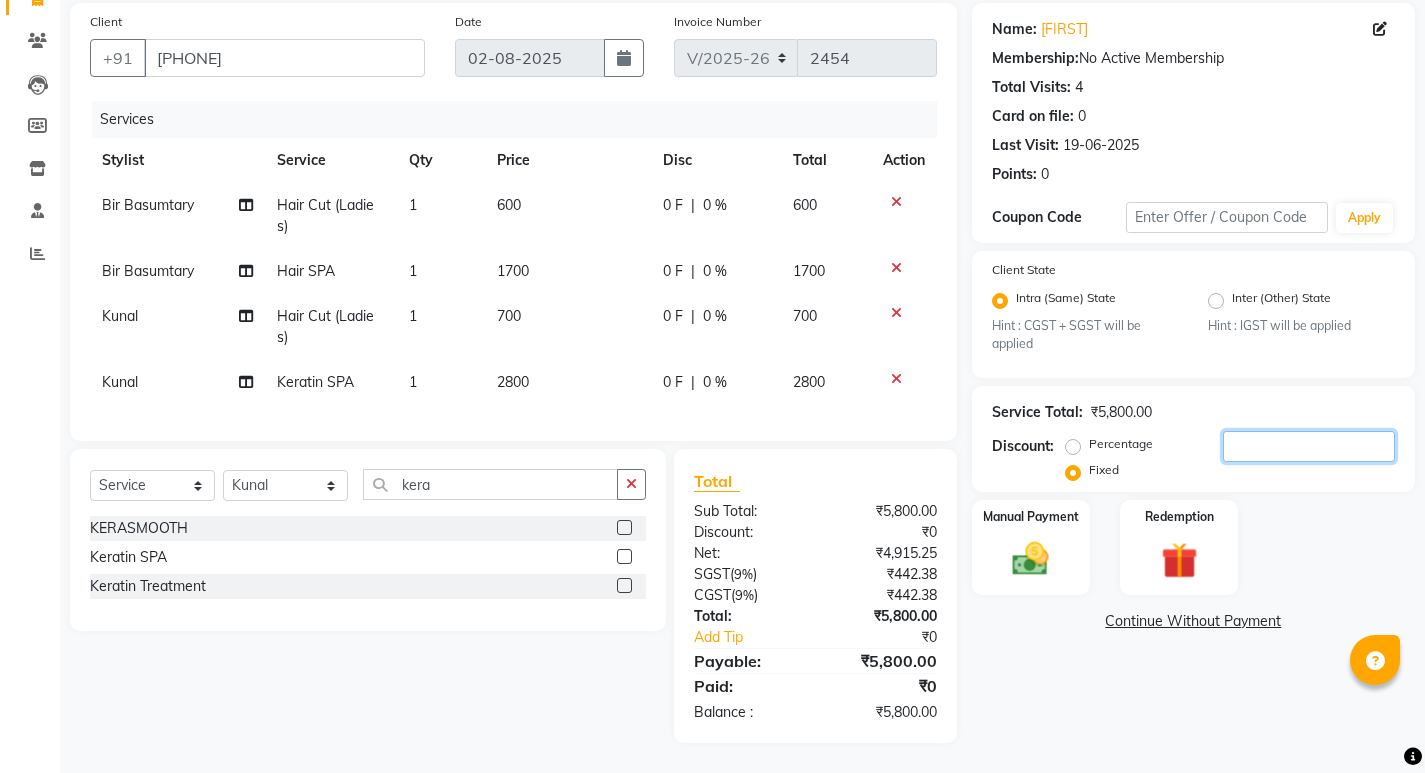 click 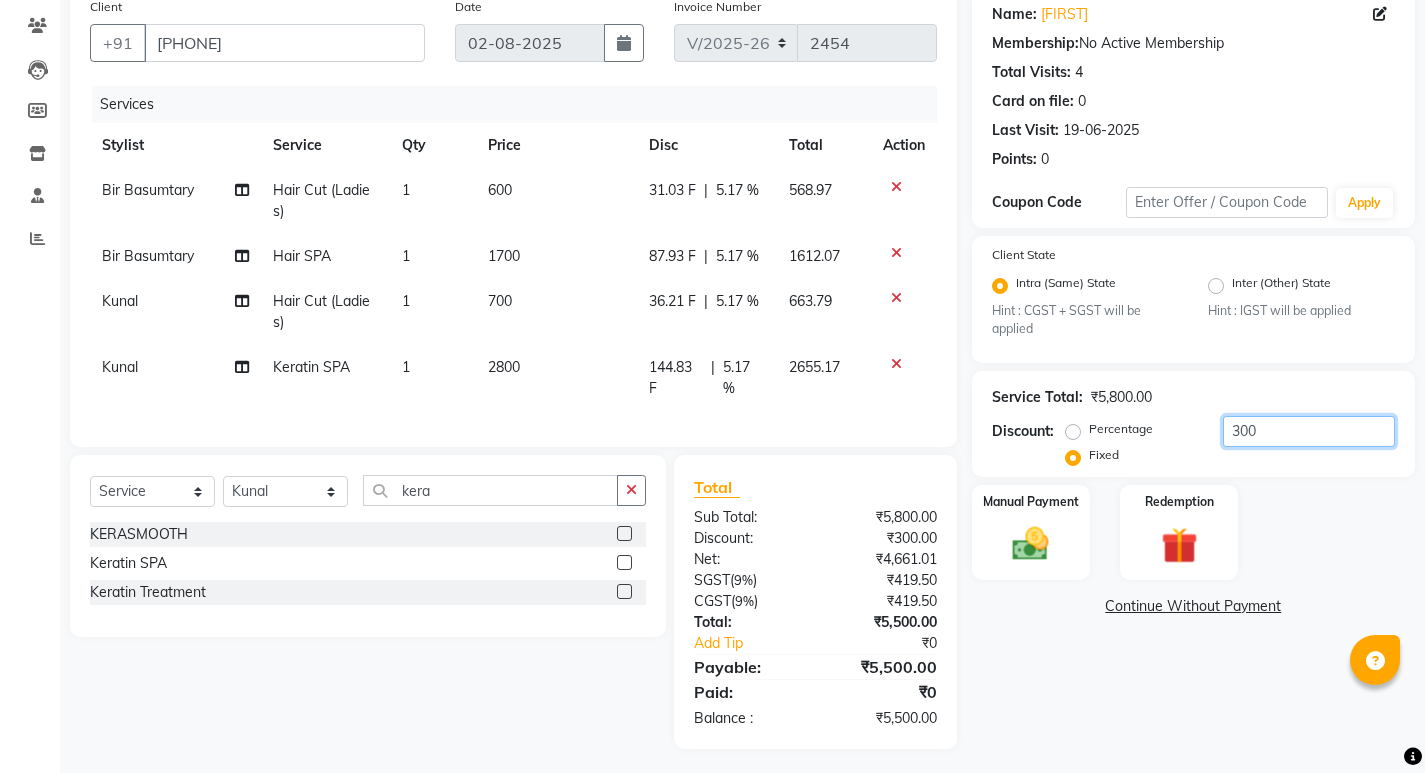scroll, scrollTop: 183, scrollLeft: 0, axis: vertical 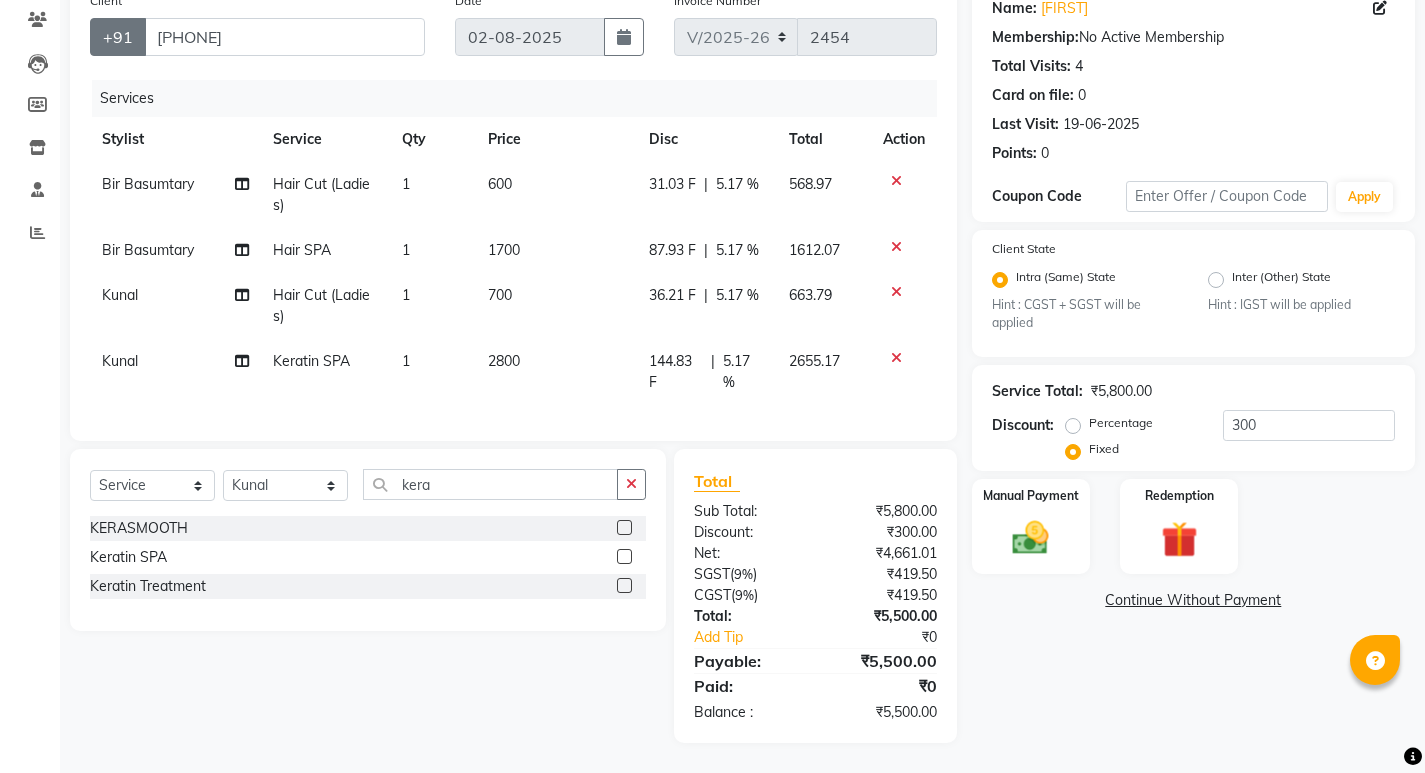 click on "+91" 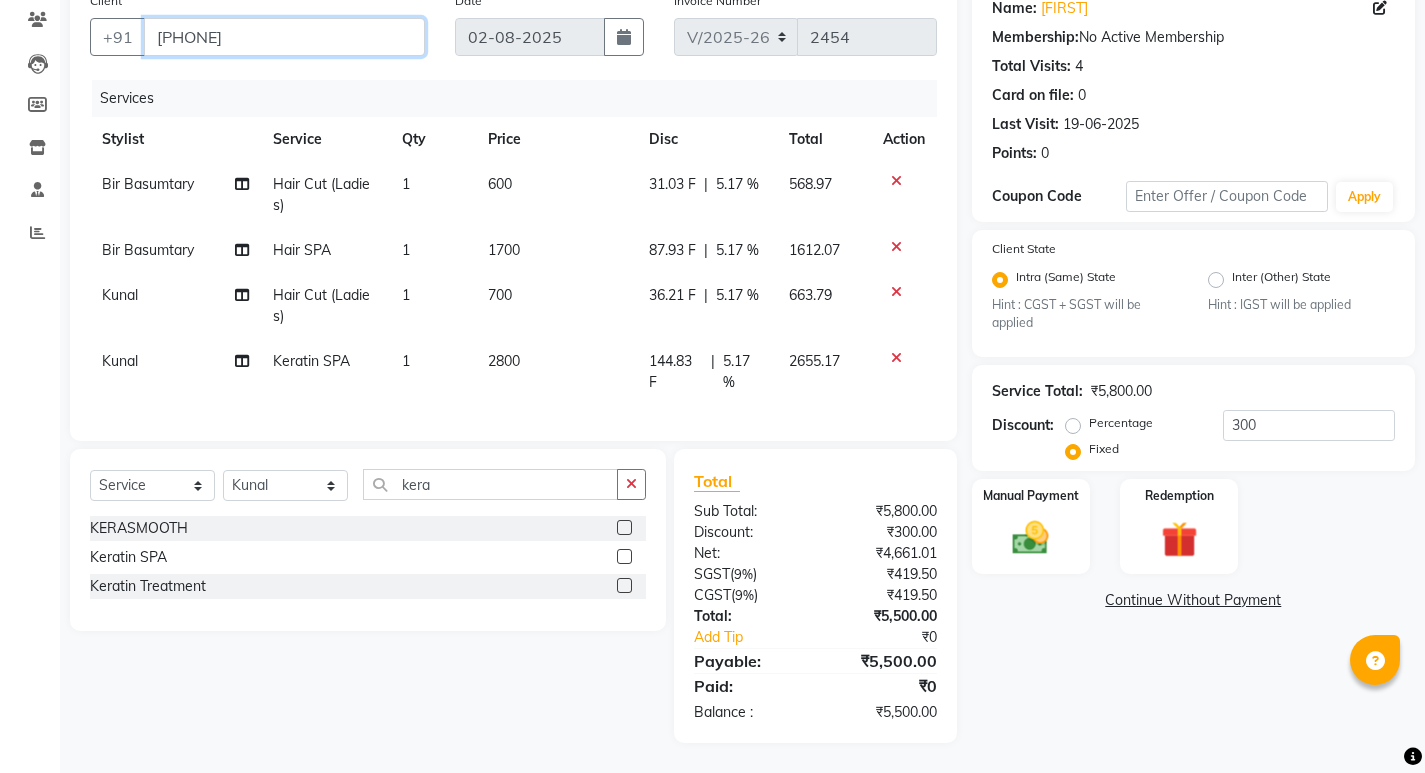 drag, startPoint x: 158, startPoint y: 15, endPoint x: 270, endPoint y: 20, distance: 112.11155 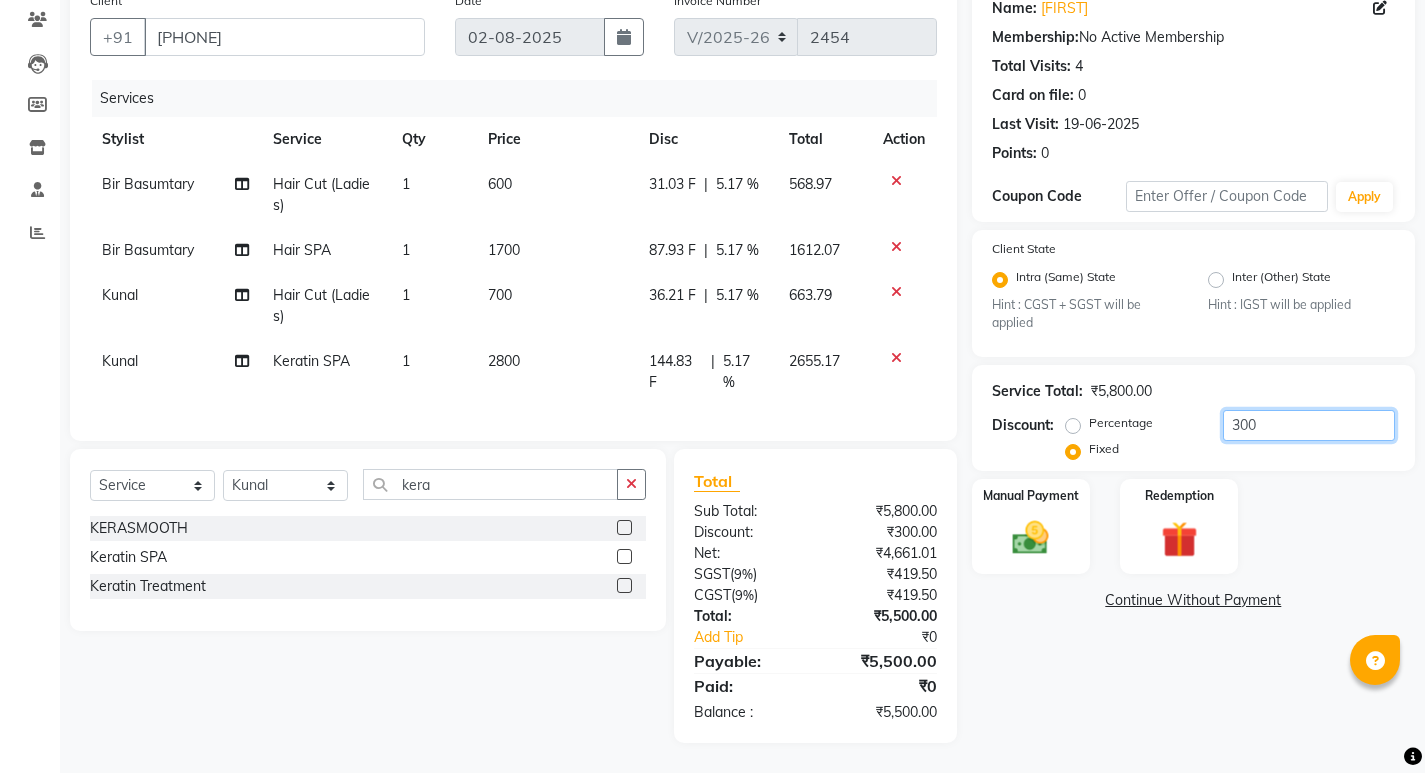 click on "300" 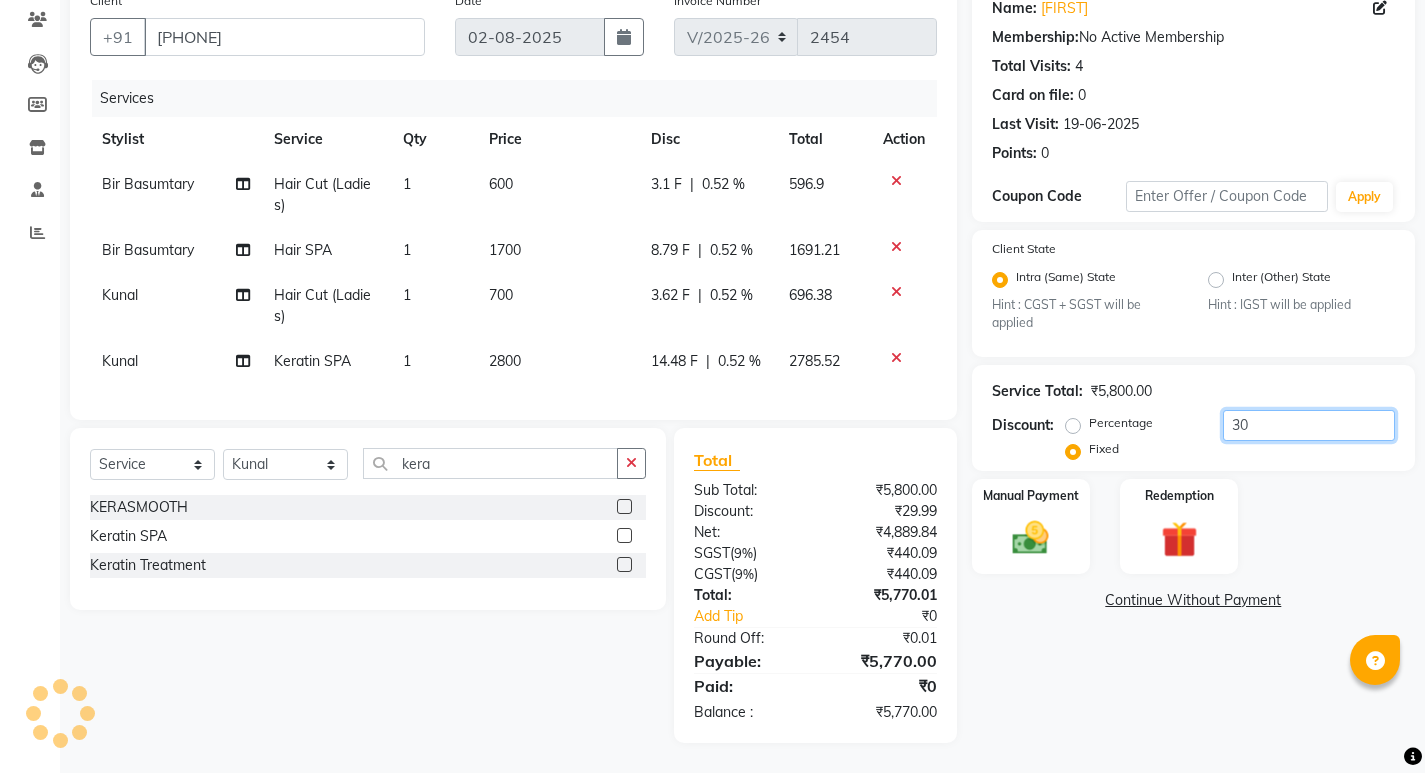 type on "3" 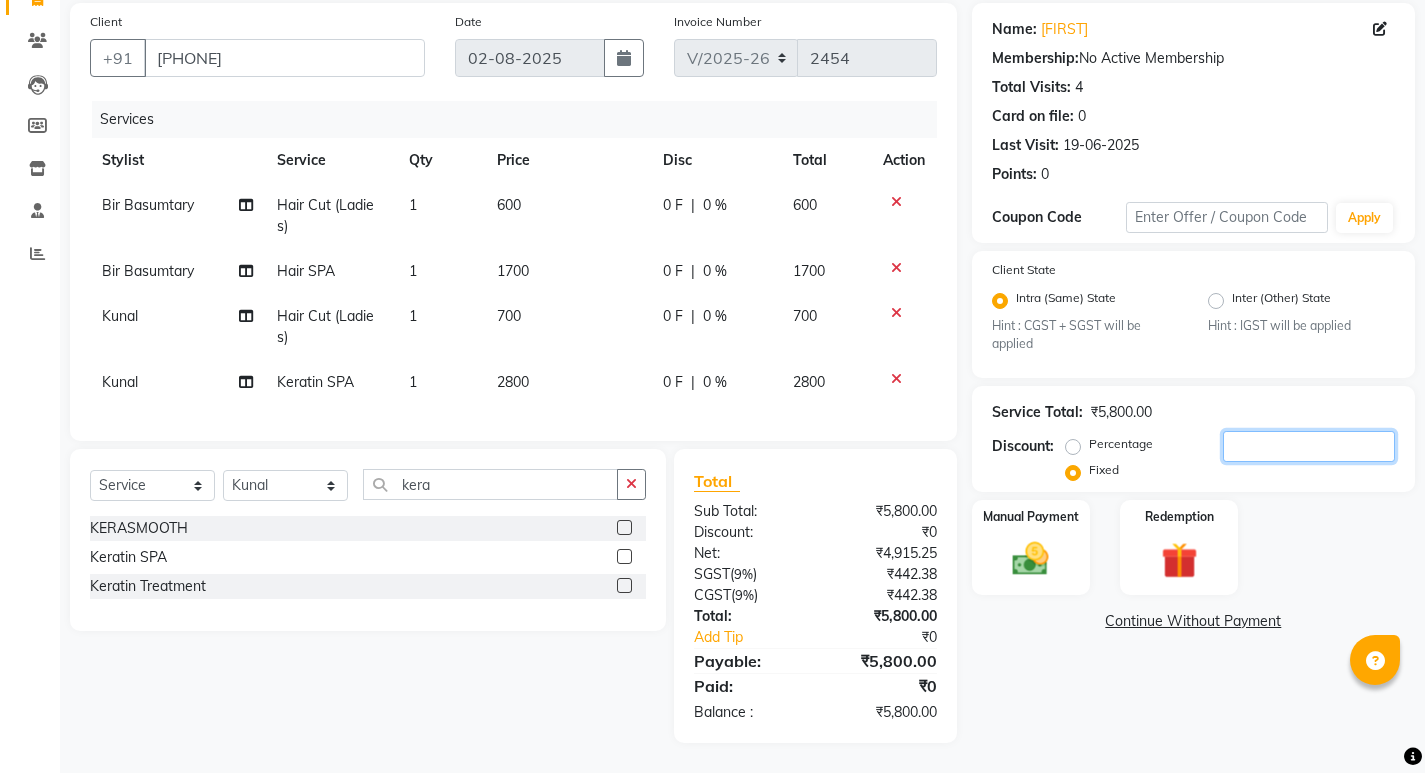 scroll, scrollTop: 162, scrollLeft: 0, axis: vertical 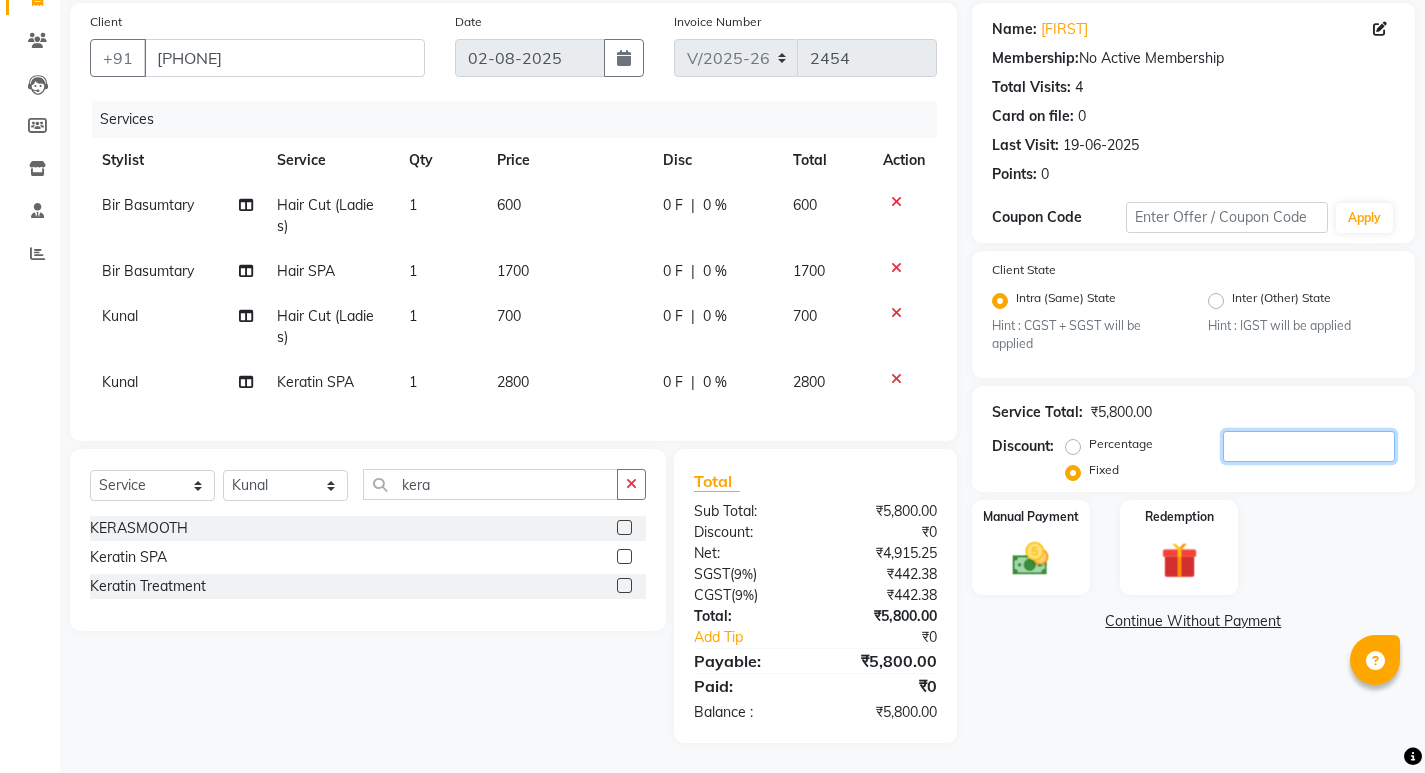 type 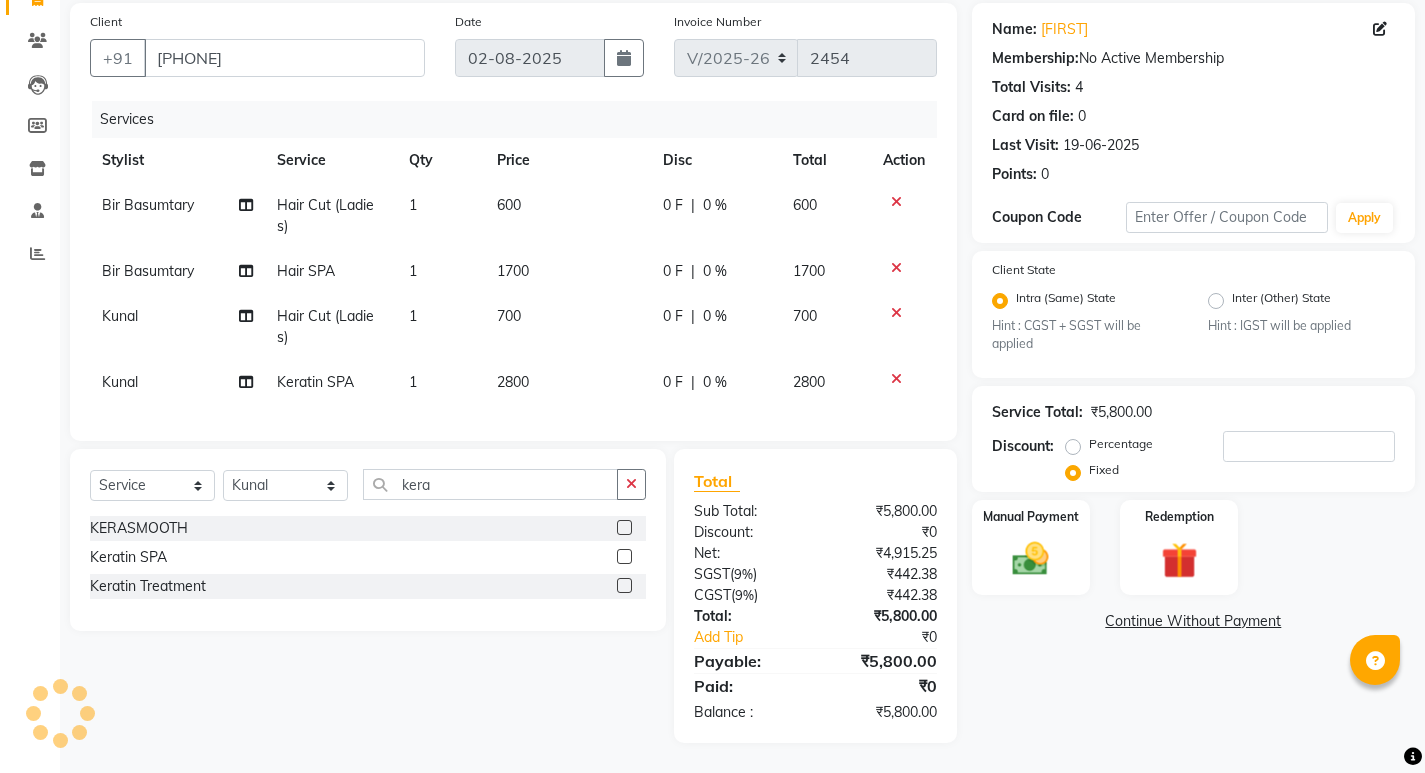 click on "2800" 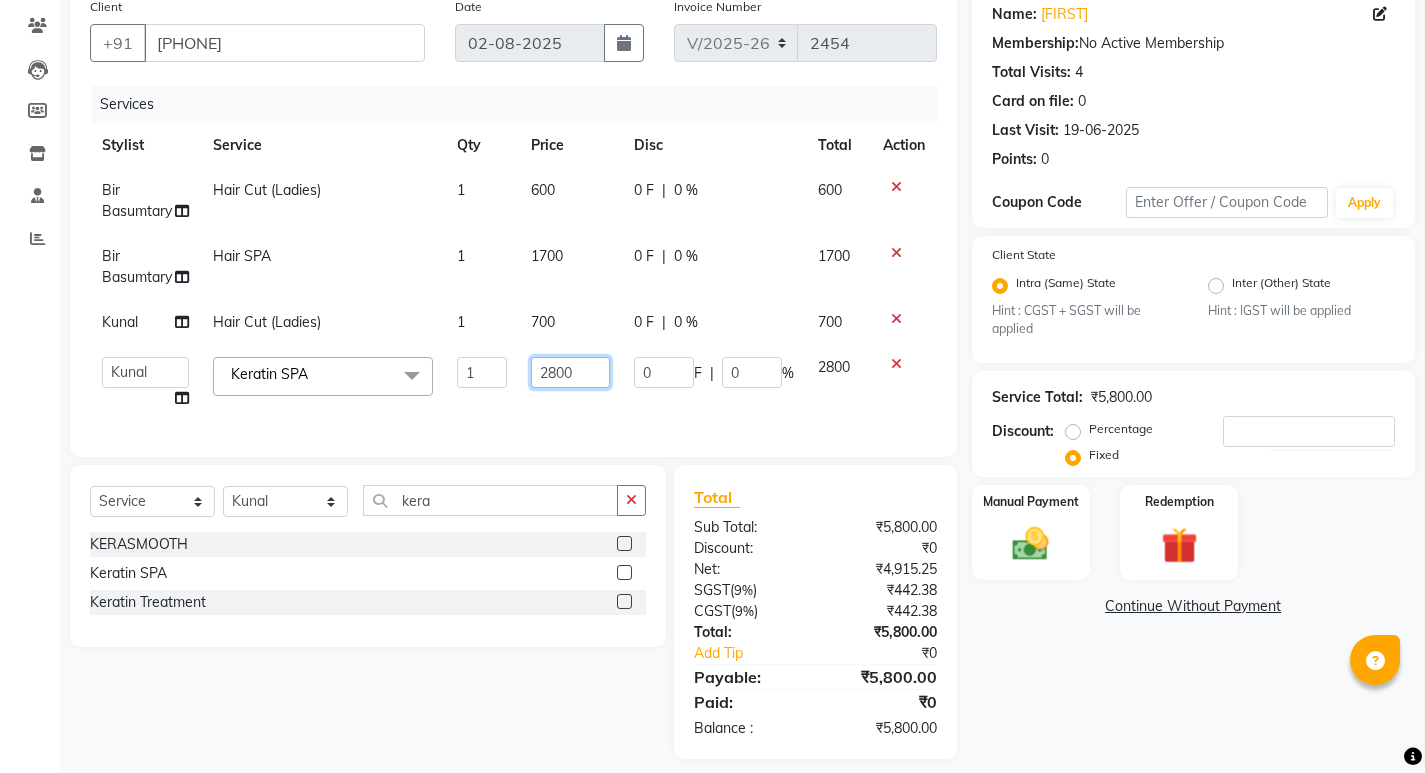 click on "2800" 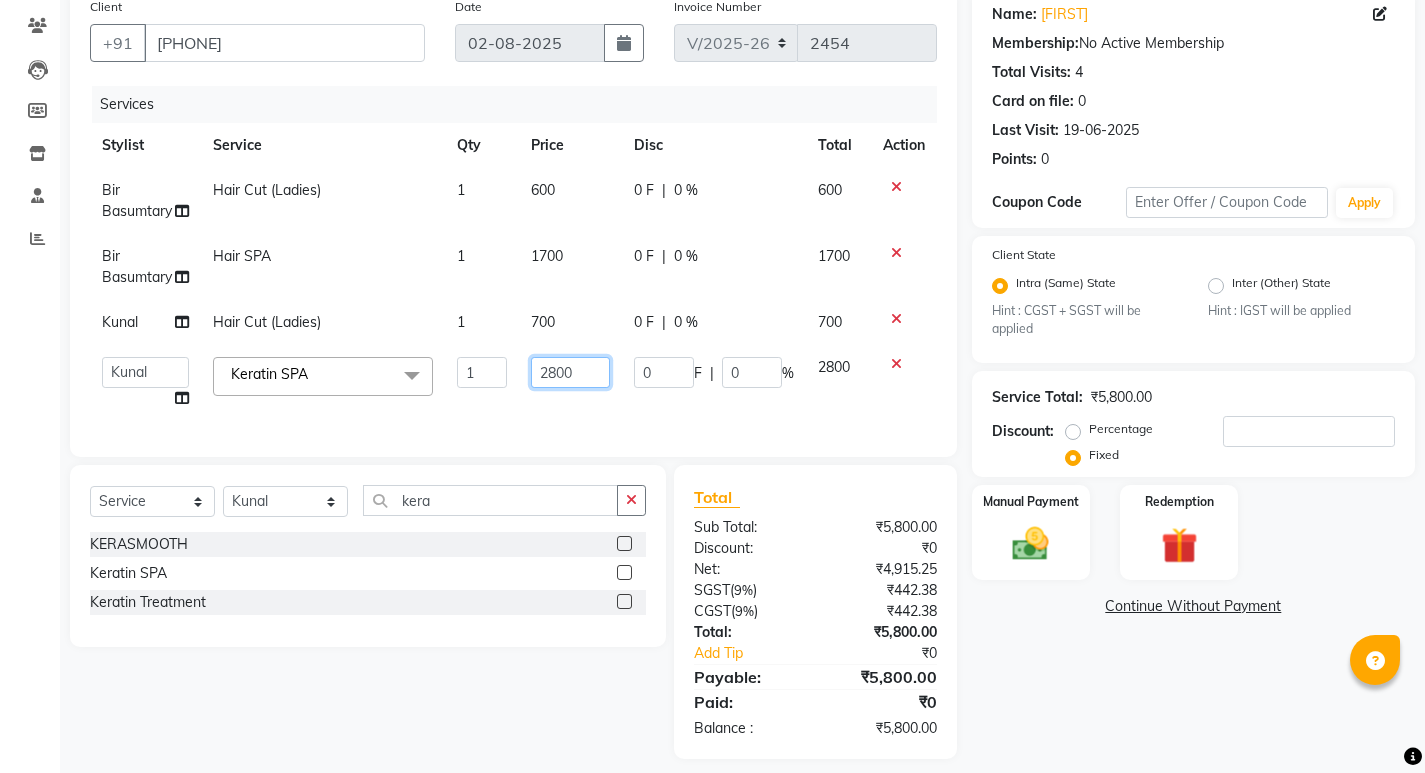 drag, startPoint x: 558, startPoint y: 368, endPoint x: 606, endPoint y: 363, distance: 48.259712 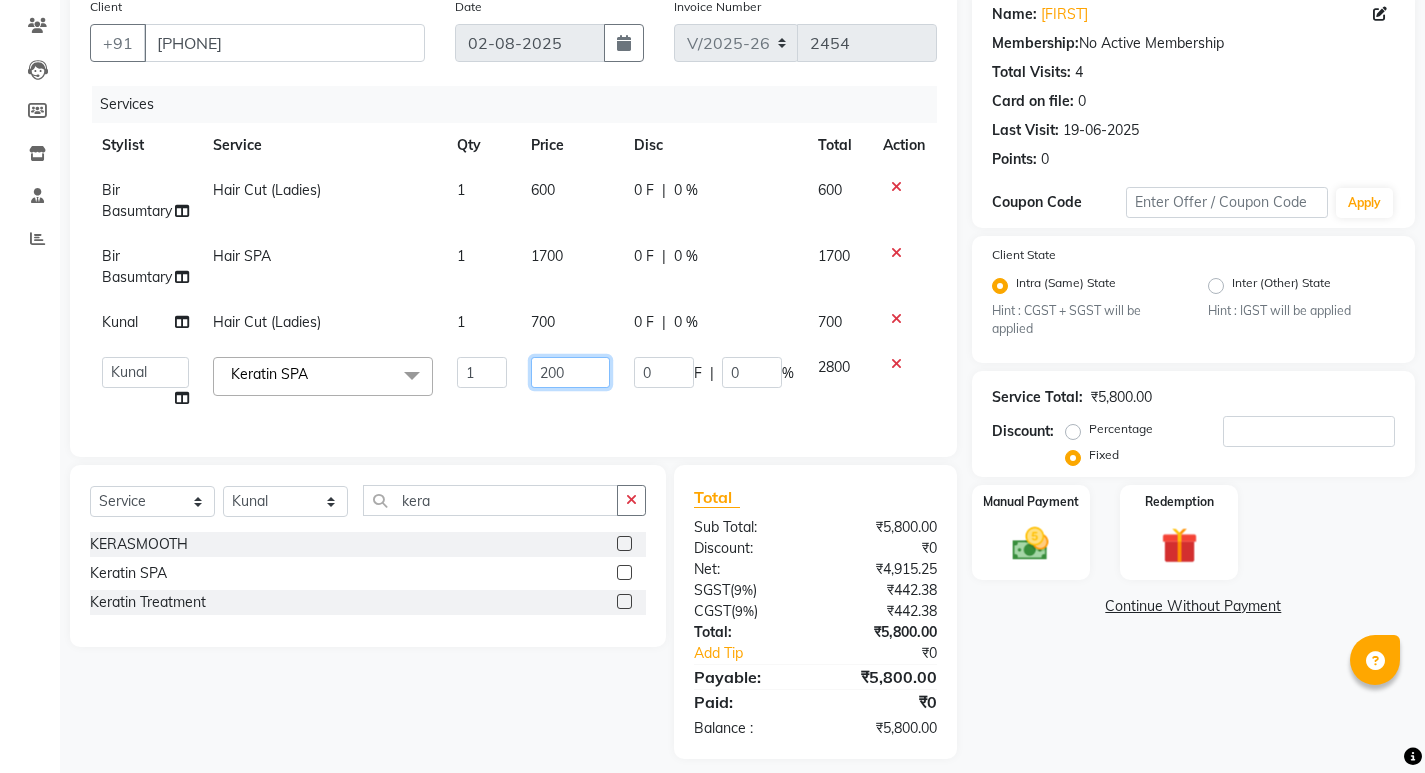 type on "2500" 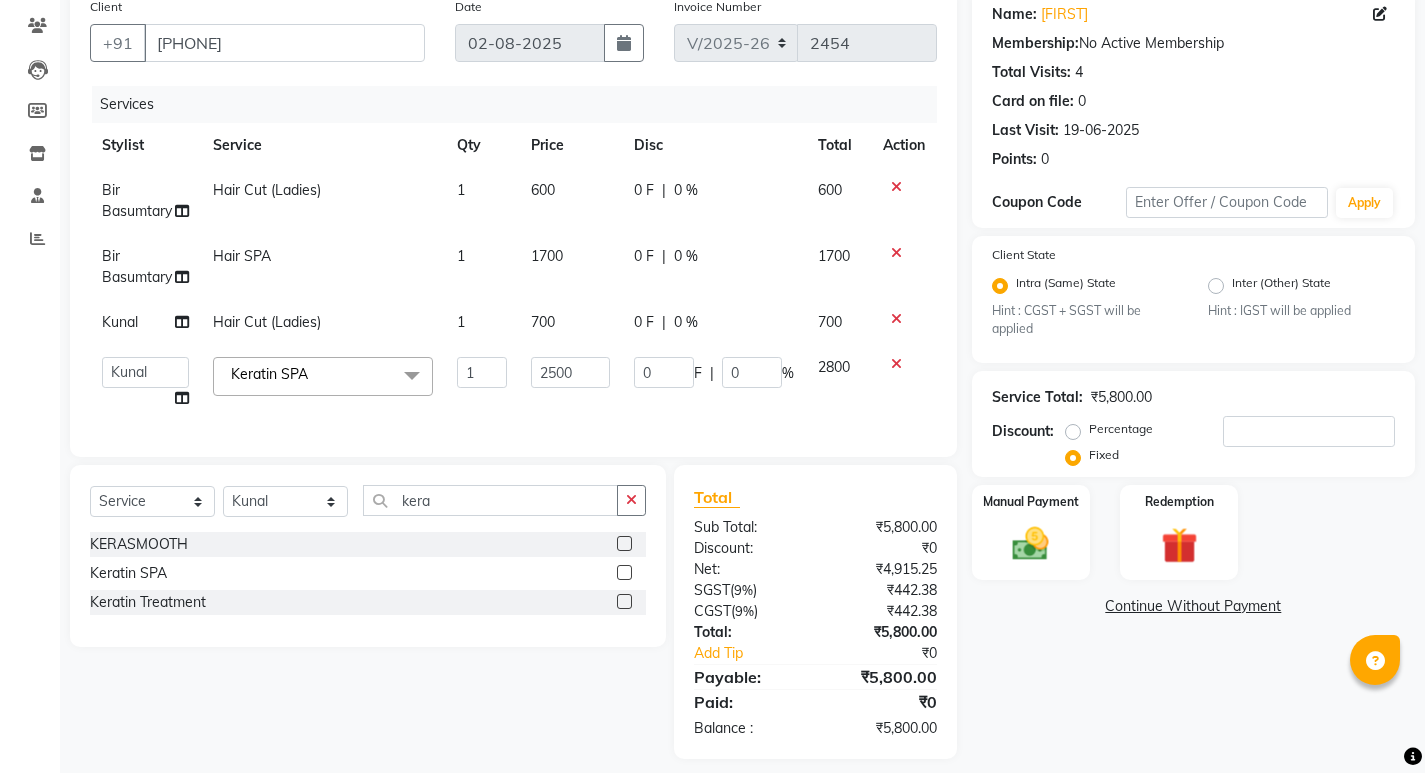 click on "600" 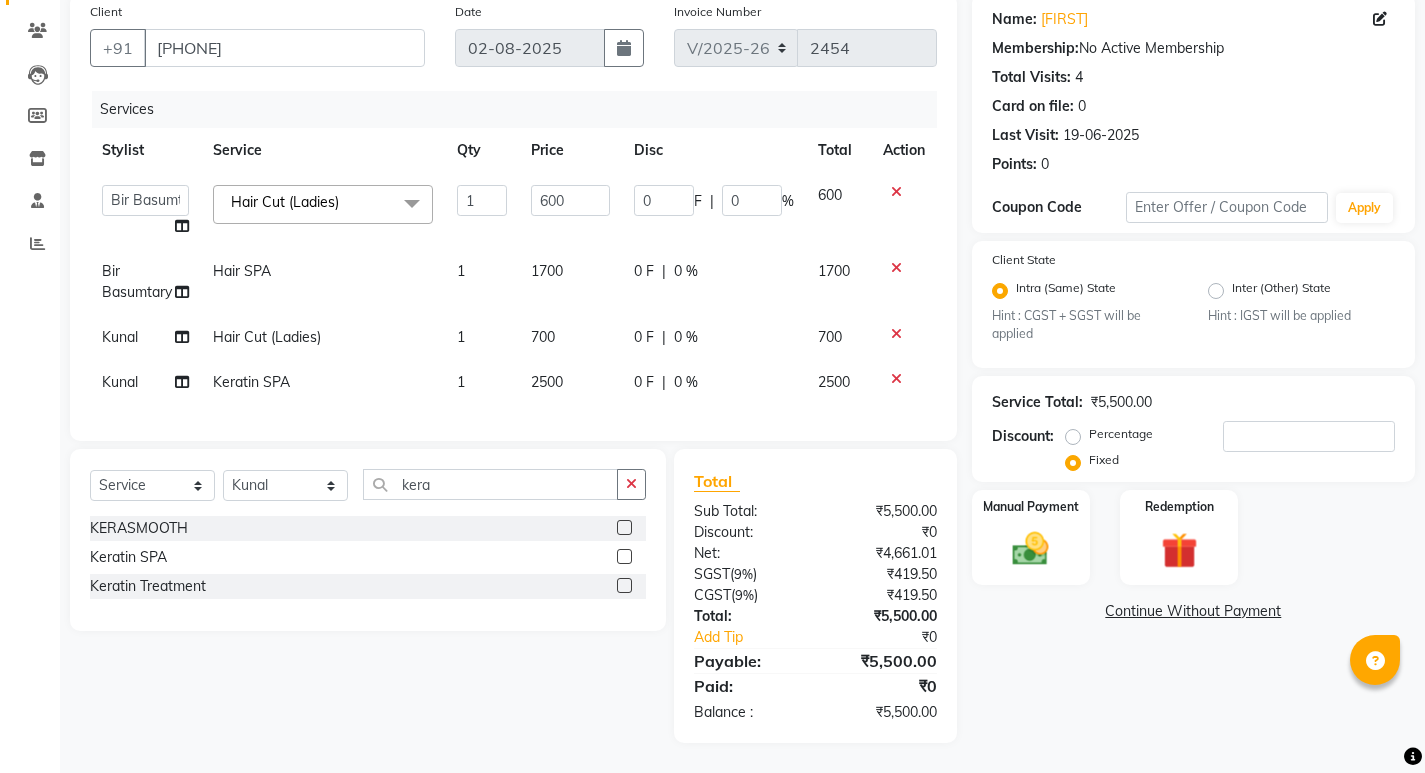 click on "1700" 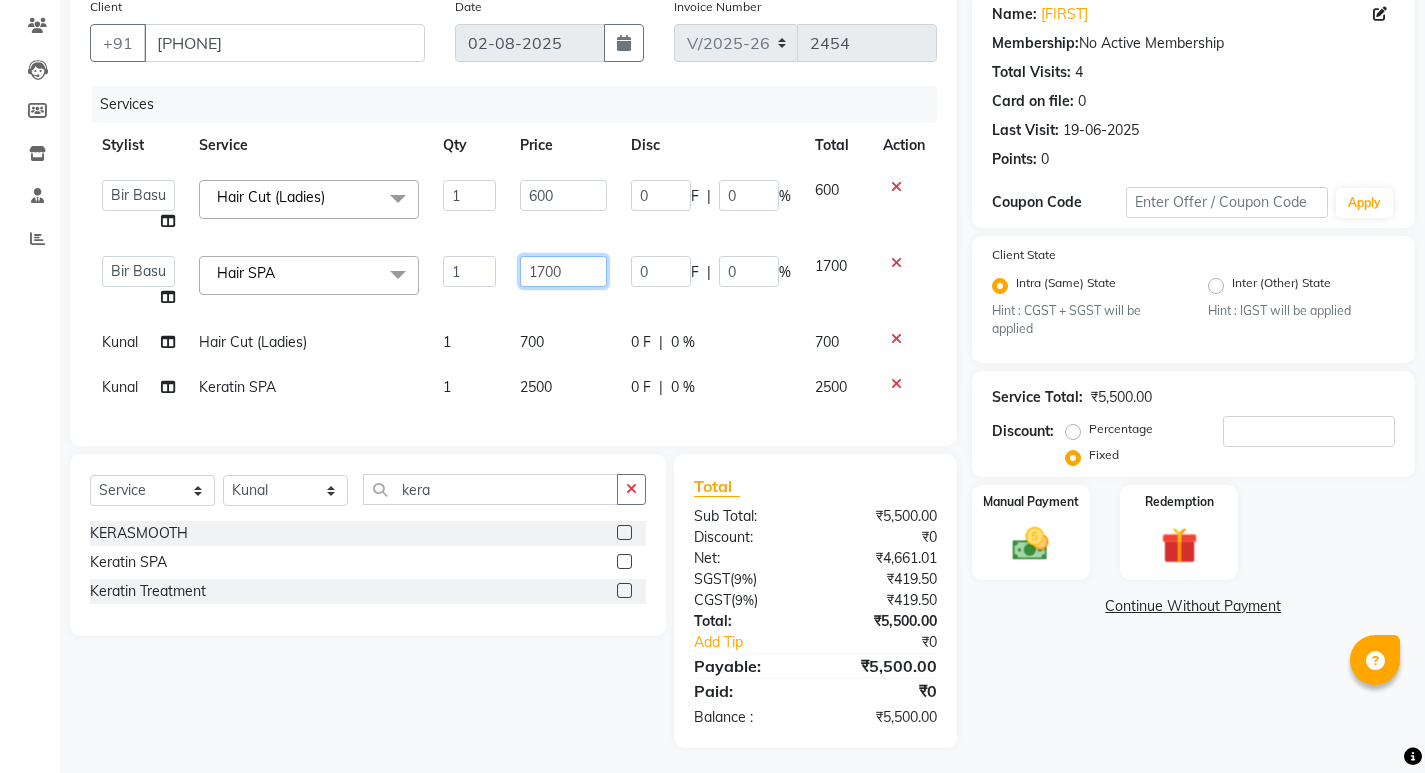 click on "1700" 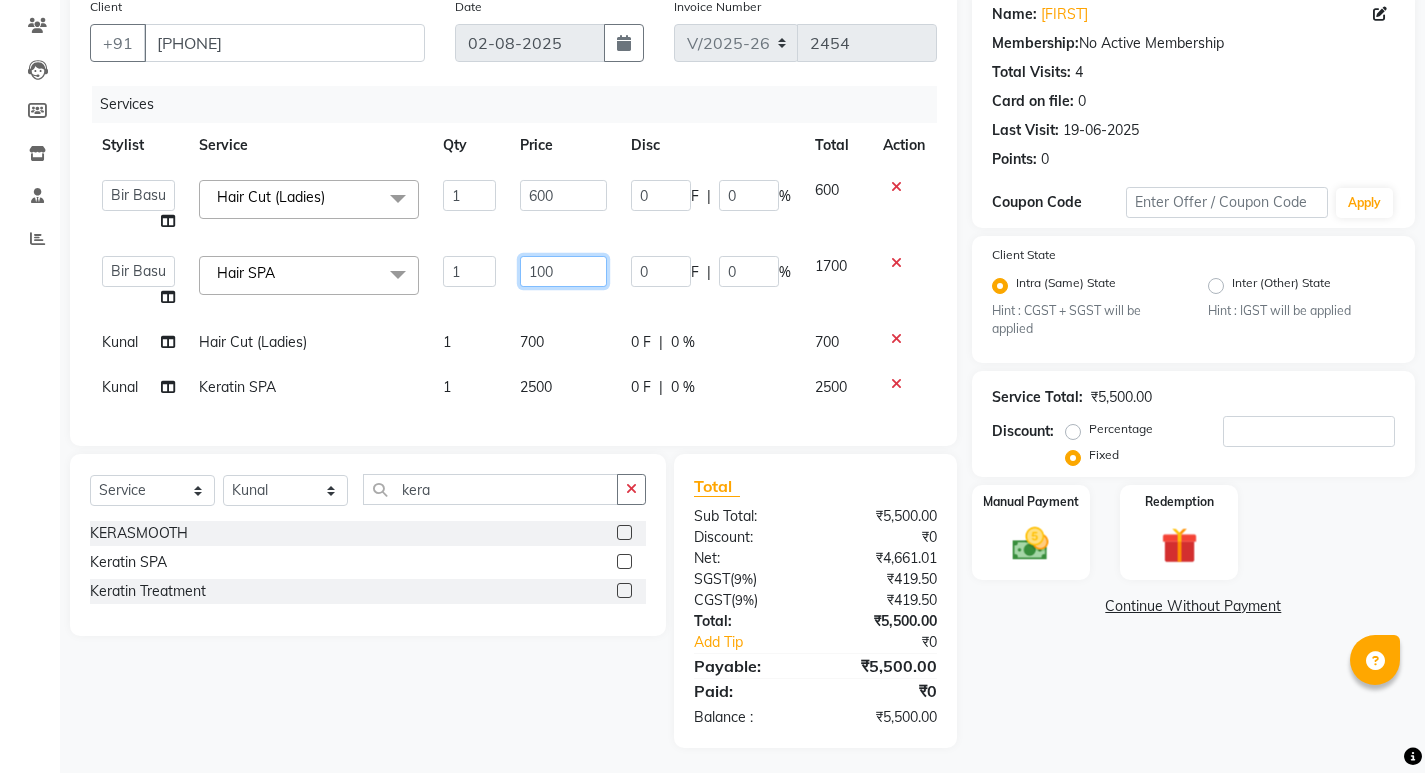 type on "1500" 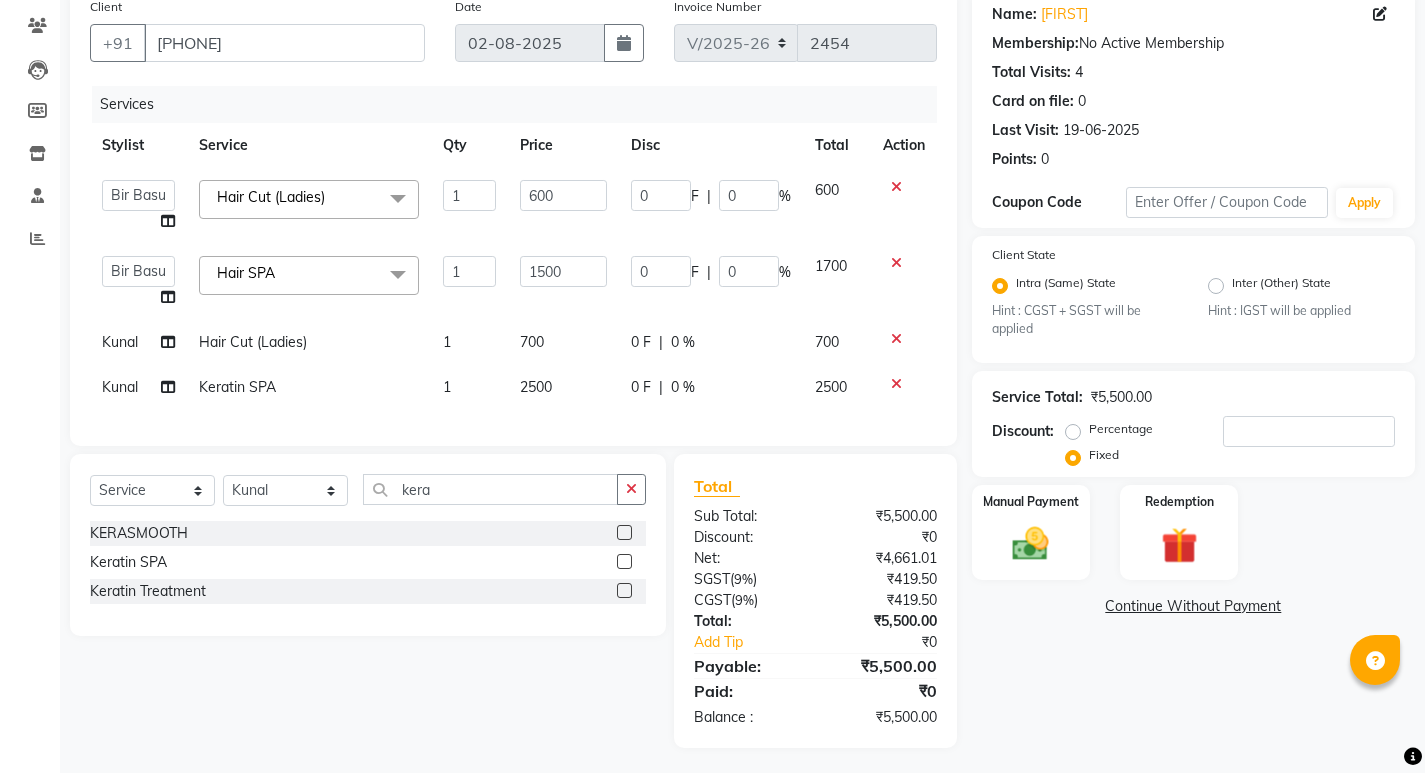click on "1500" 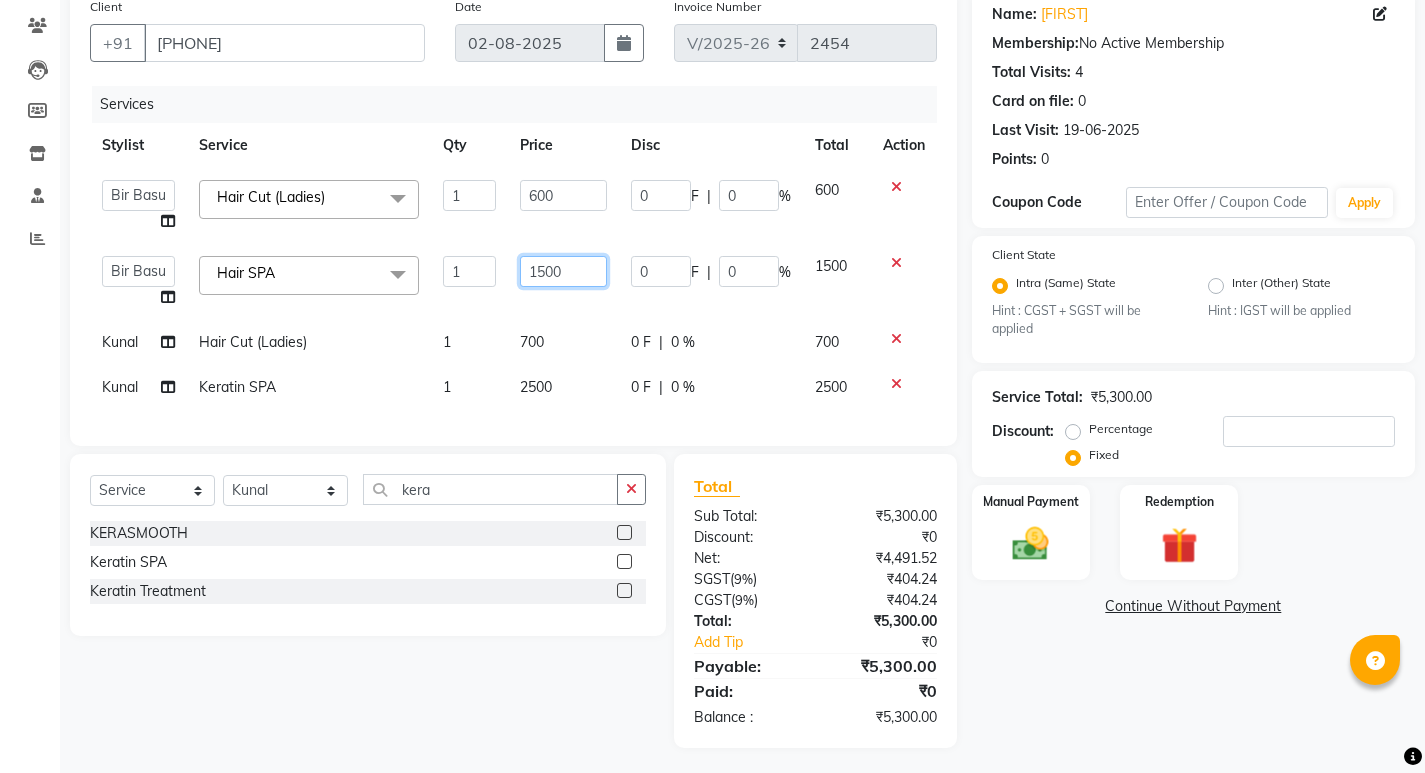 click on "1500" 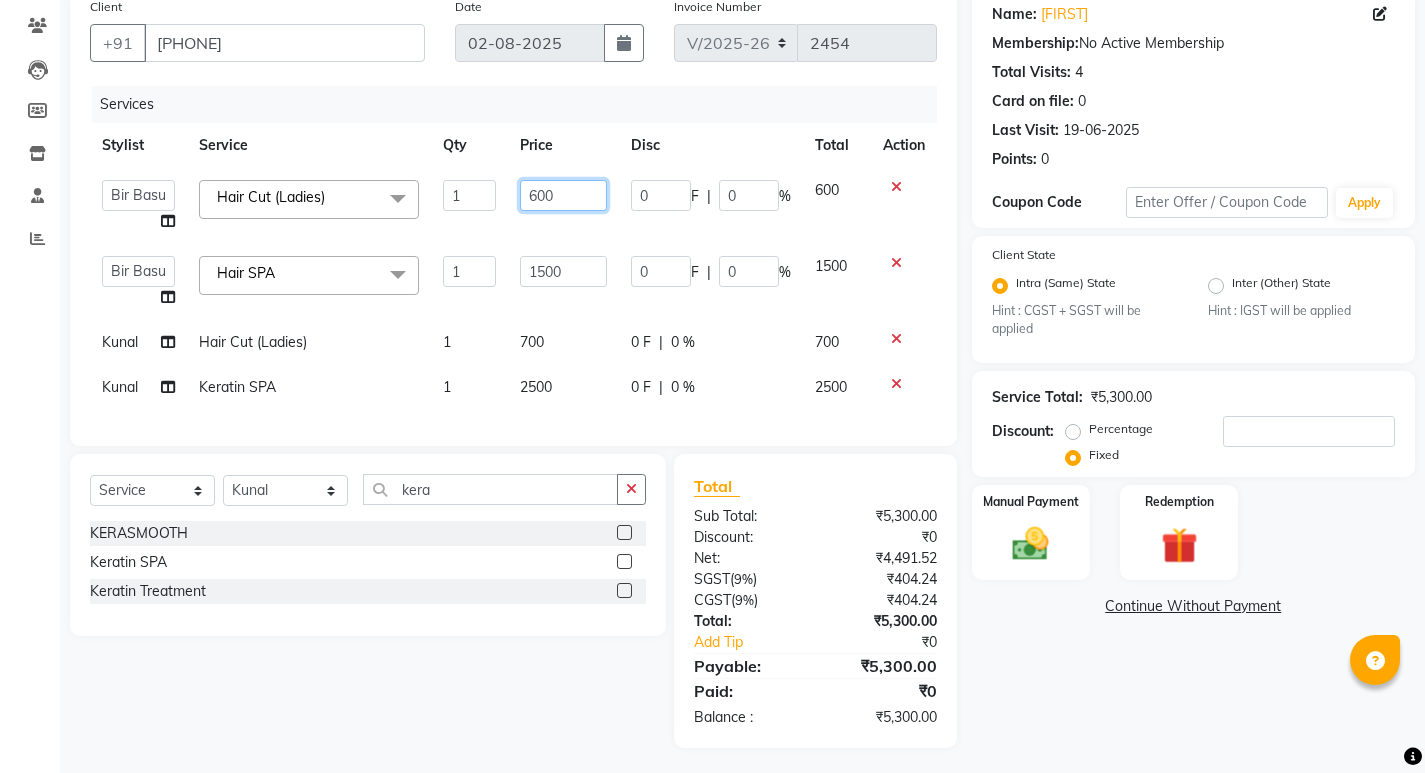 click on "600" 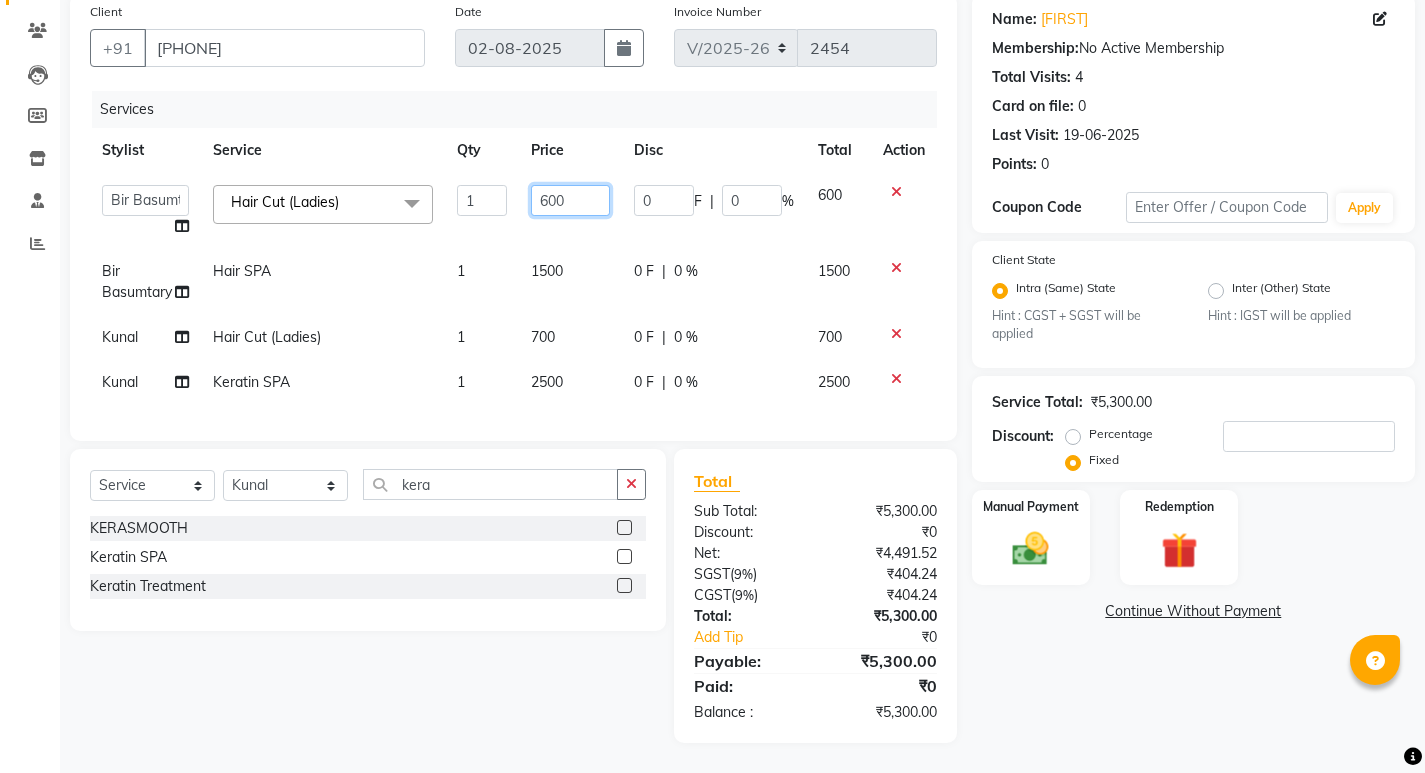 scroll, scrollTop: 172, scrollLeft: 0, axis: vertical 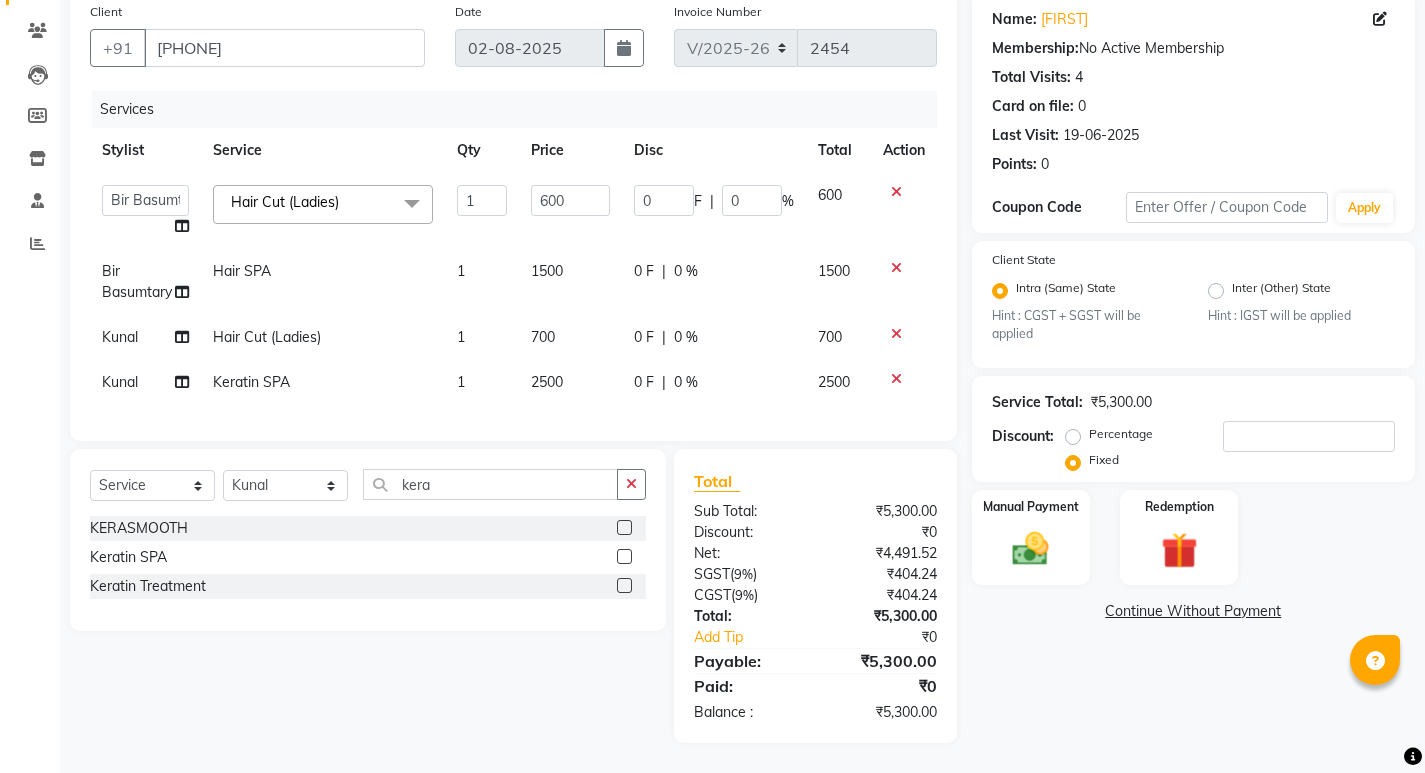 click on "1500" 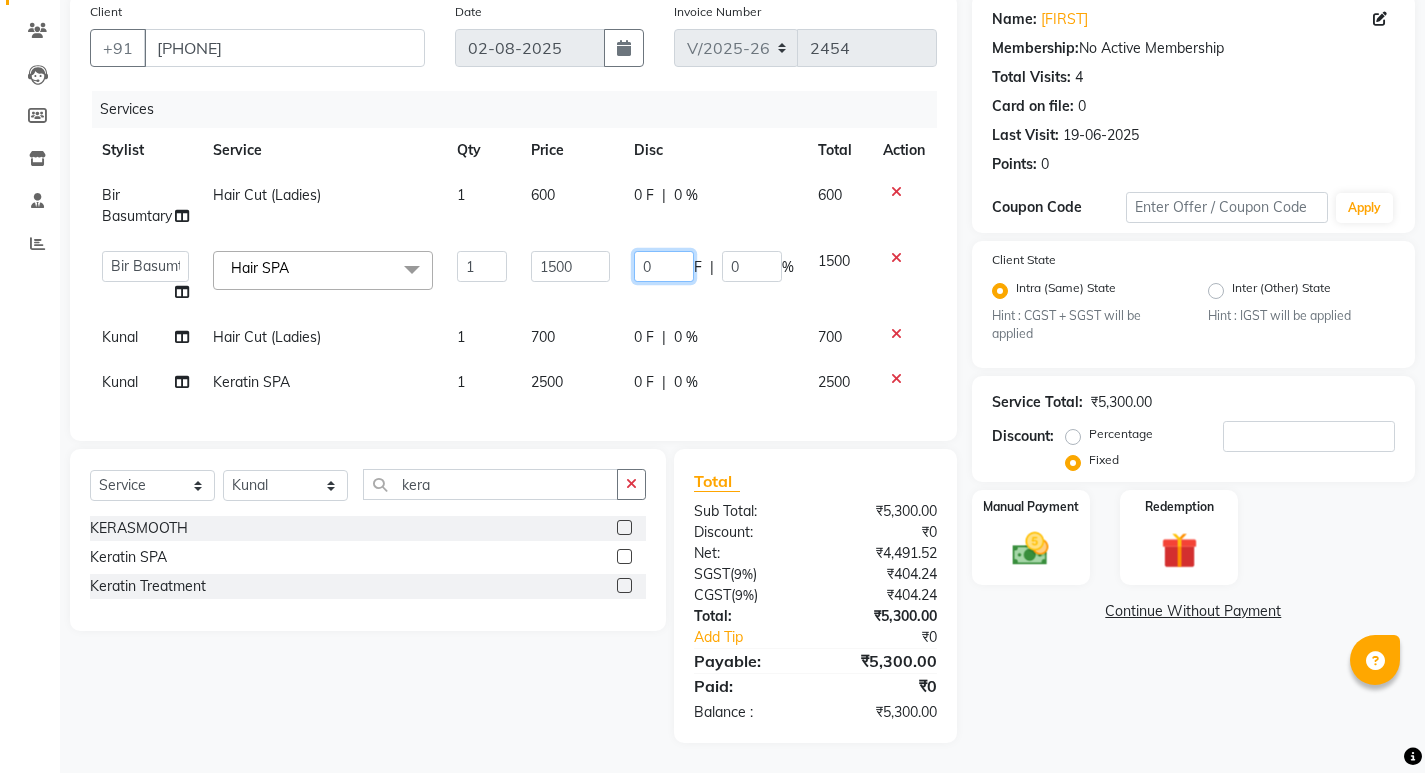 click on "0" 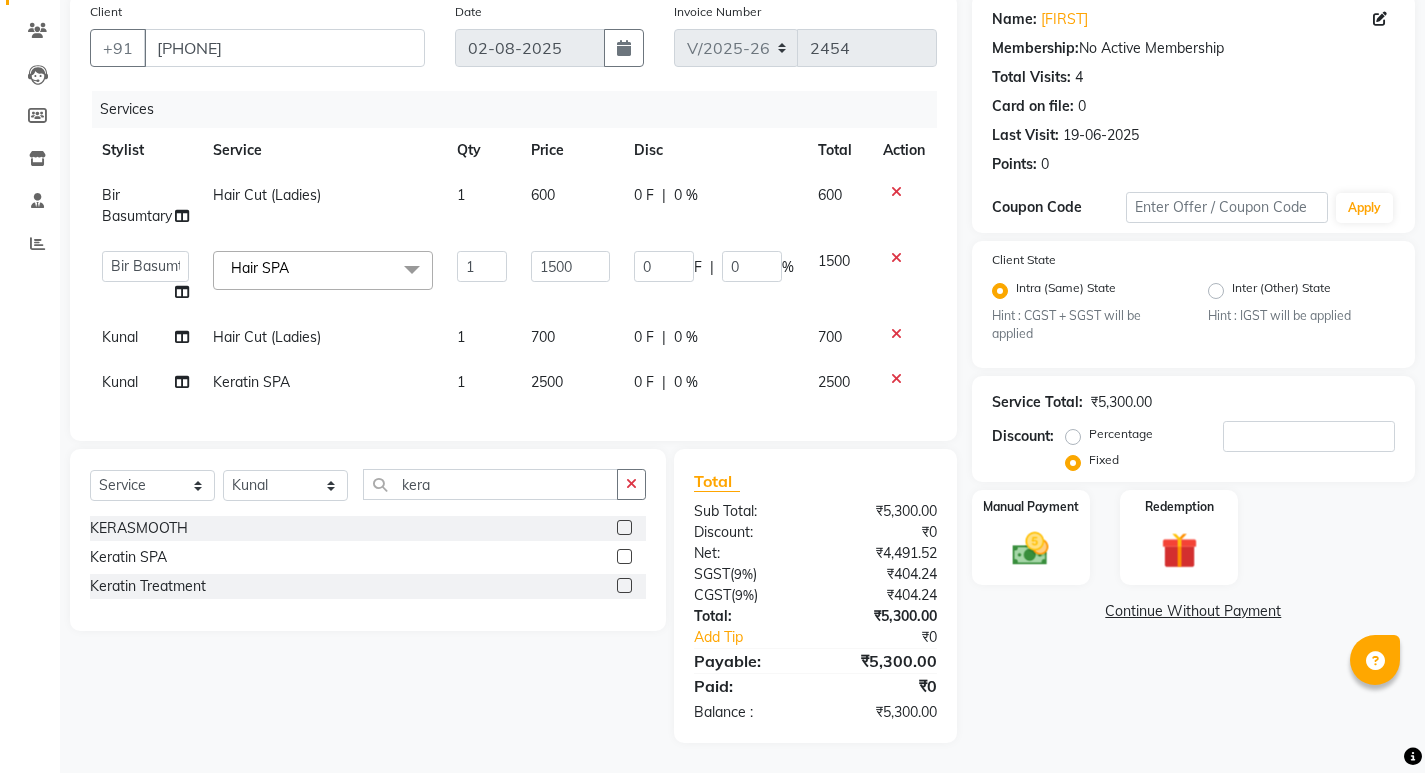 scroll, scrollTop: 162, scrollLeft: 0, axis: vertical 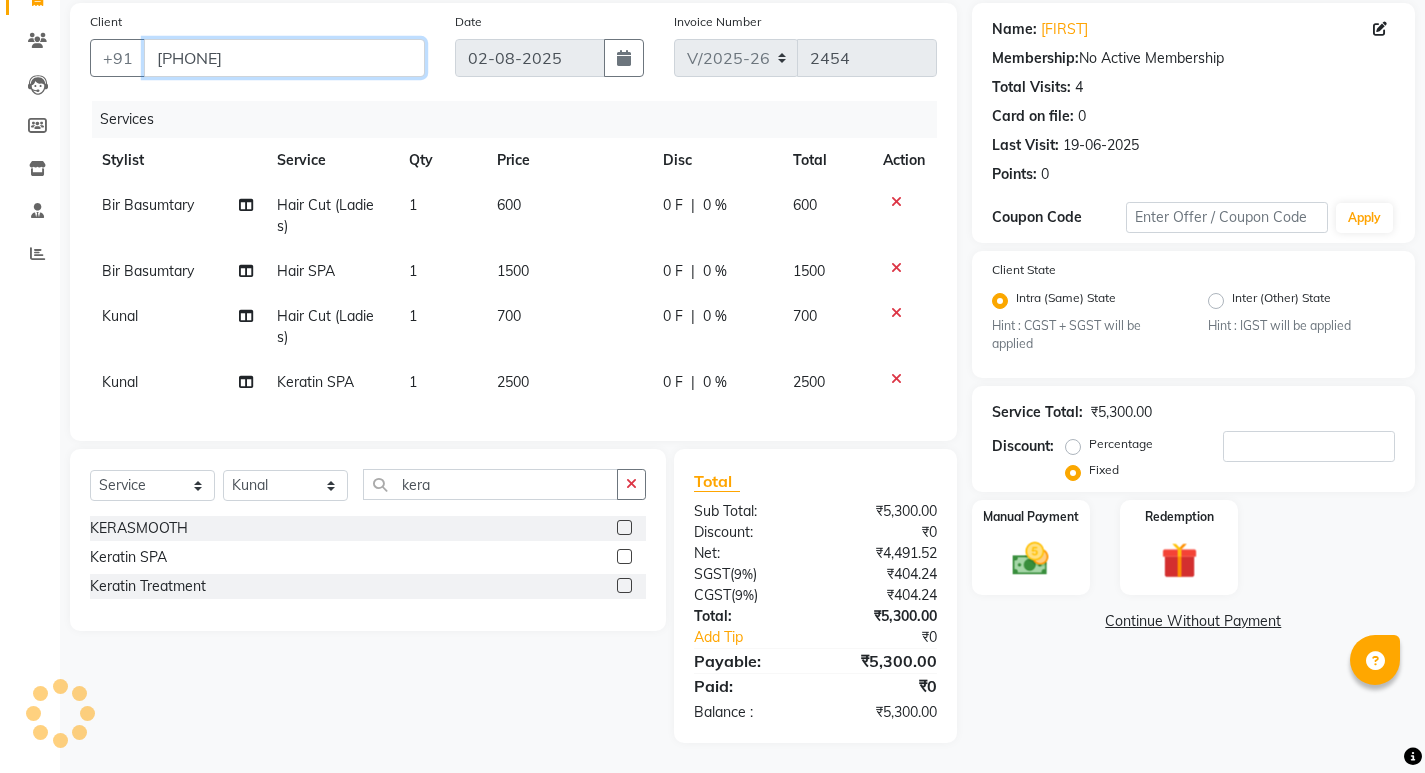 drag, startPoint x: 155, startPoint y: 40, endPoint x: 292, endPoint y: 59, distance: 138.31125 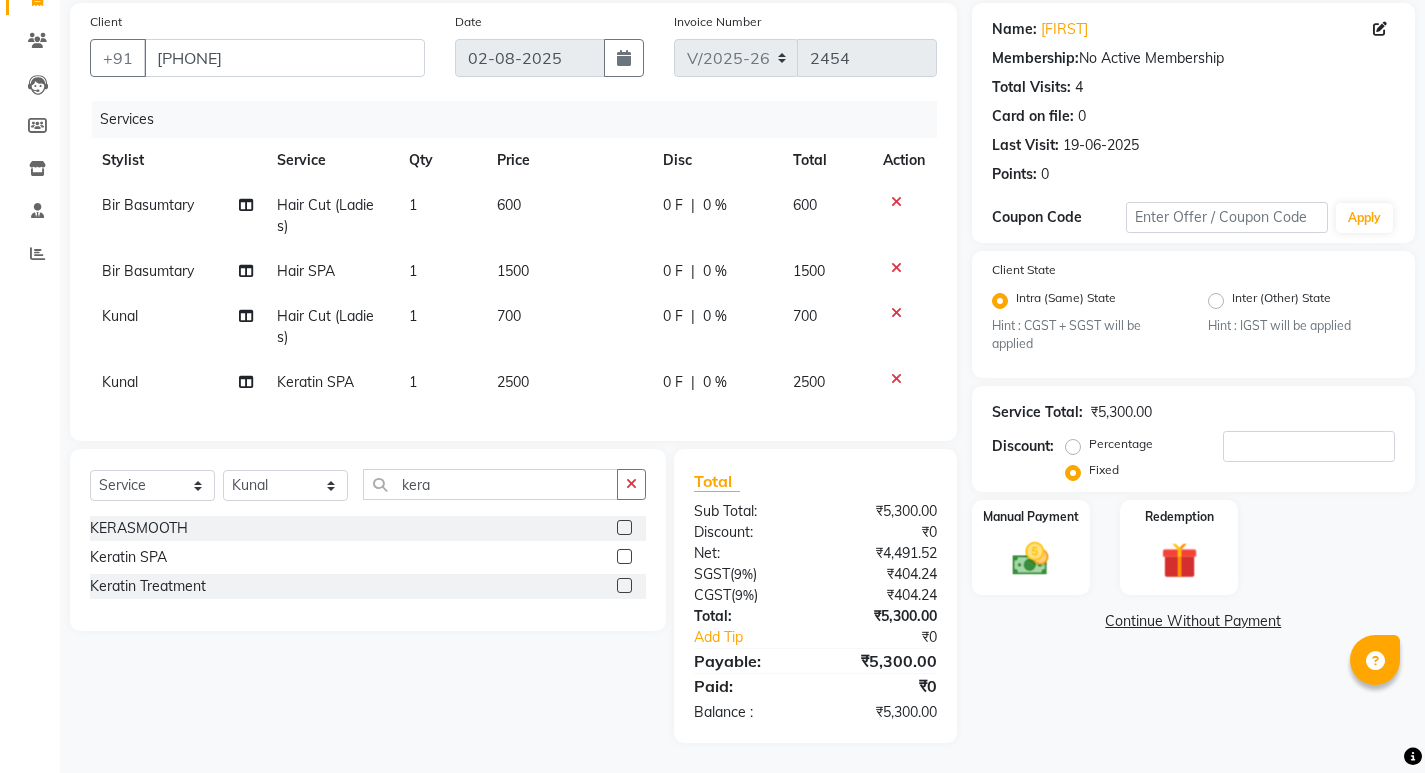click on "600" 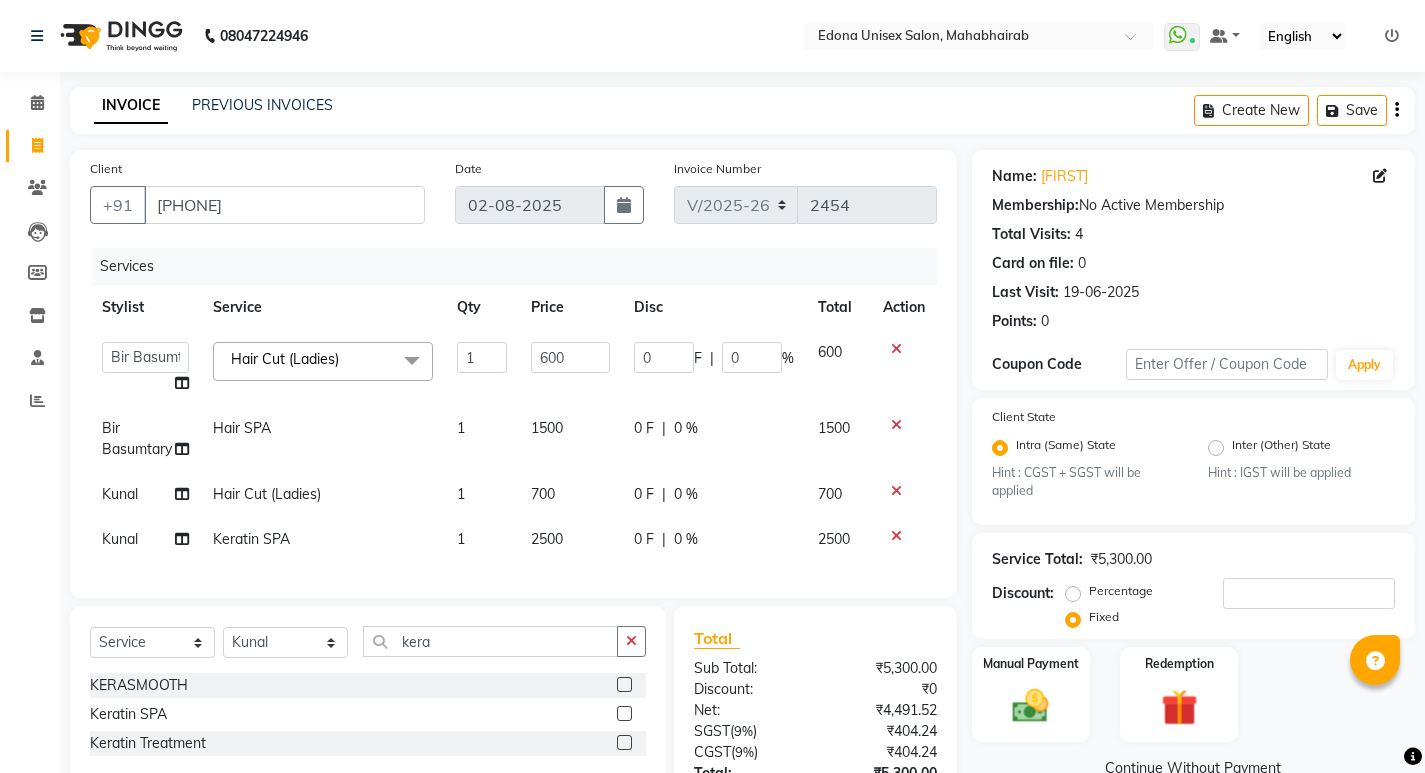 scroll, scrollTop: 172, scrollLeft: 0, axis: vertical 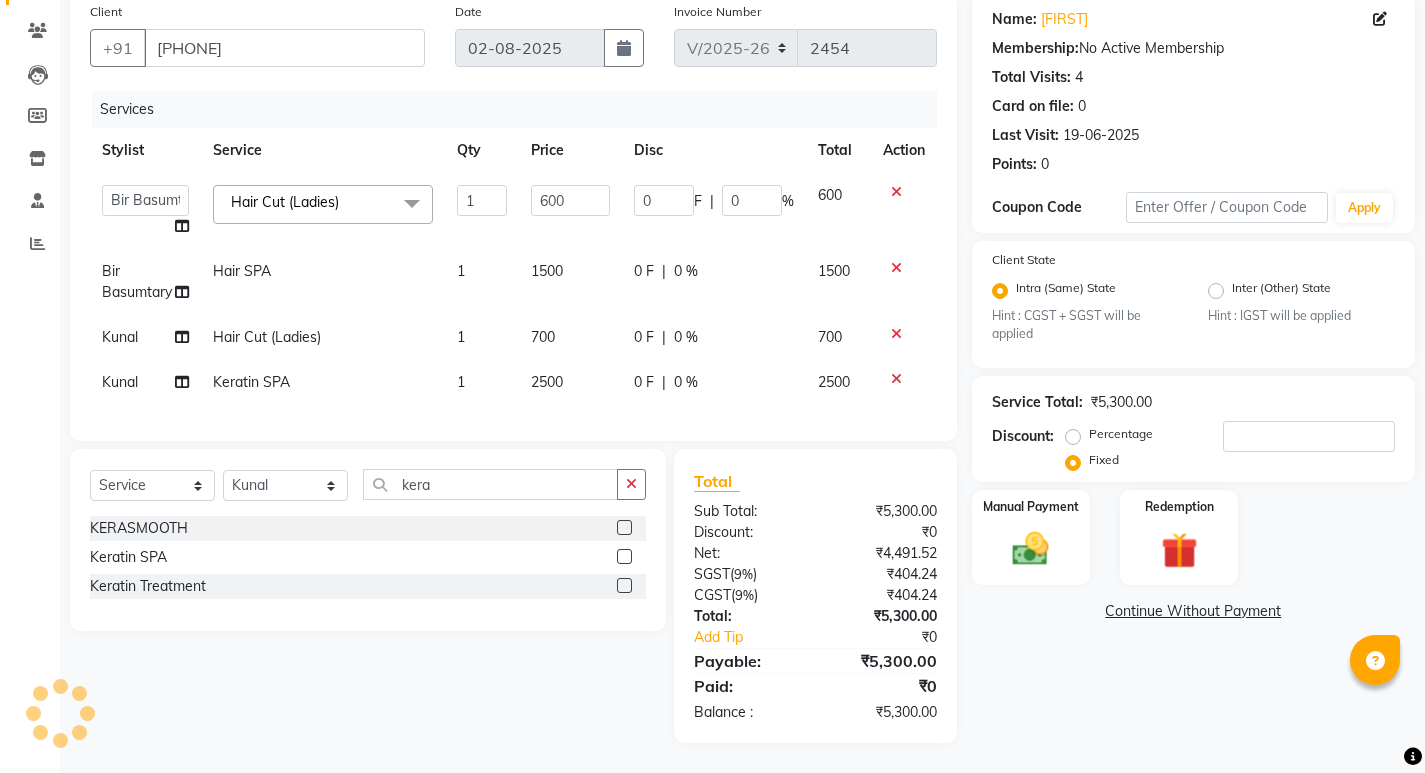 click on "2500" 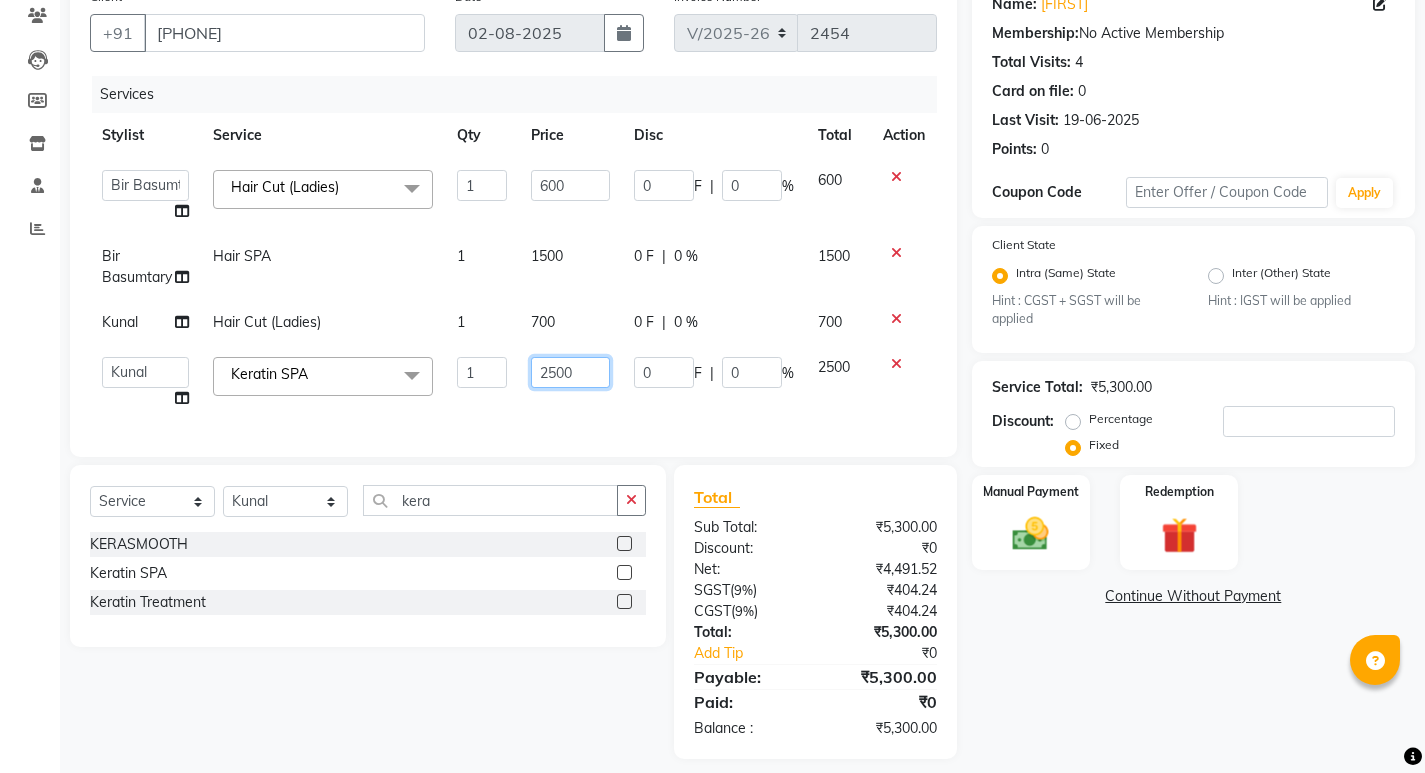 click on "2500" 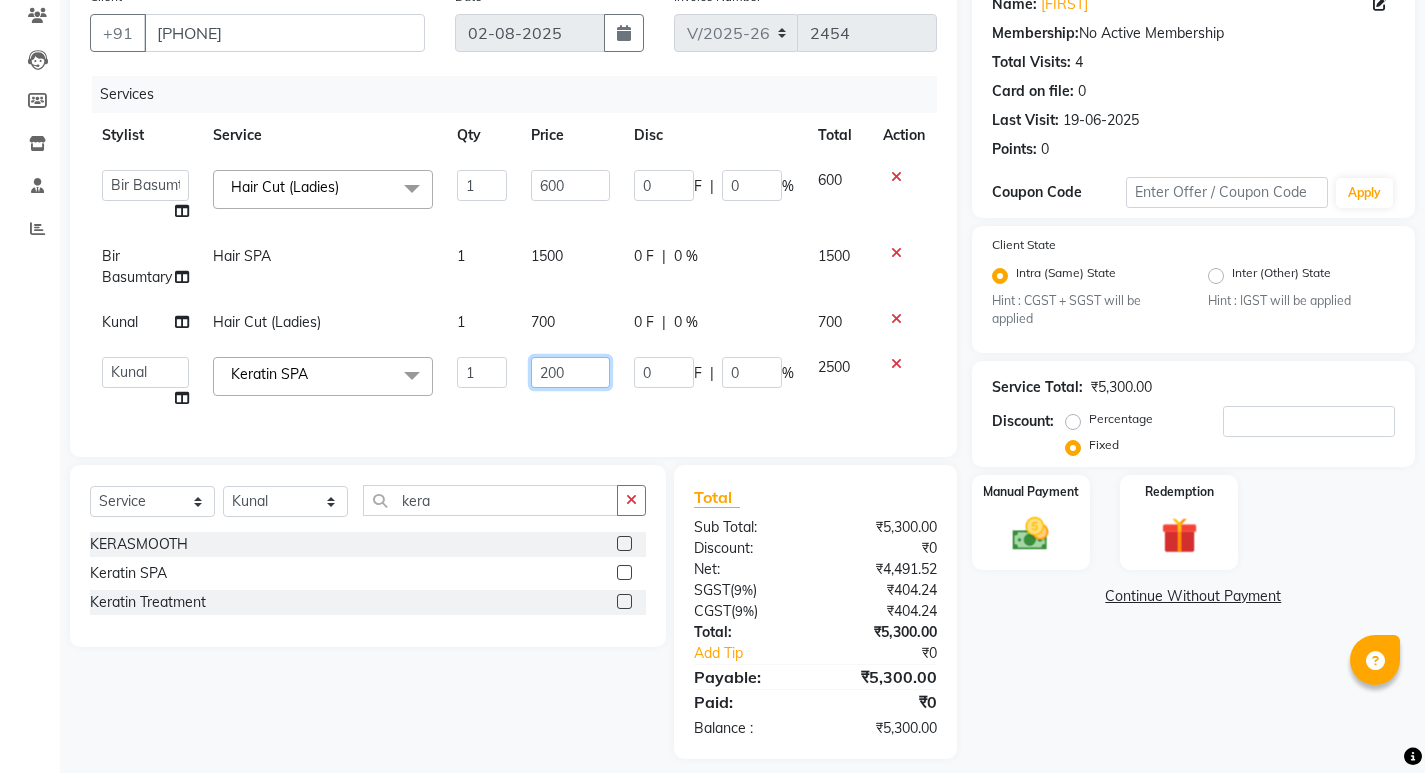 type on "2600" 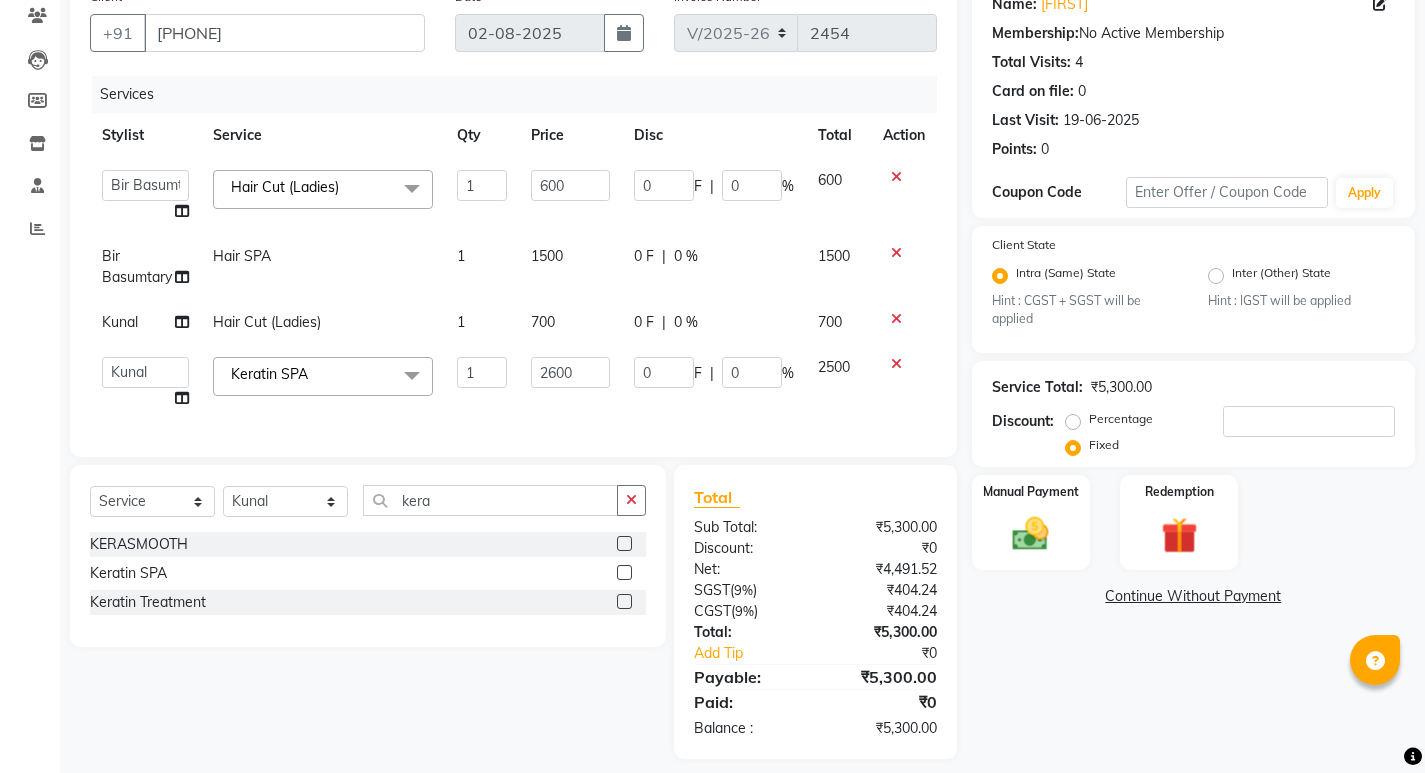 click on "Services Stylist Service Qty Price Disc Total Action  Admin   Anju Sonar   Bir Basumtary   Bishal Bharma   Hemen Daimari   Hombr Jogi   Jenny kayina   Kriti   Kunal   Lokesh Verma   Mithiser Bodo   Monisha Goyari   Neha   Pahi   Prabir Das   Rashmi Basumtary   Reshma Sultana   Roselin Basumtary   Sumitra Subba  Hair Cut (Ladies)  x Full Arms Bleach Full Back Bleach Full Body Bleach Full Face & Neck Bleach Full Face Bleach Full Feet Bleach Half Arms Bleach Half Back Bleach Half Feet Bleach Under Arms Back Scrub Advance Manicure Back D-Tan Full Arms D-Tan Full Feet D-Tan Full/Face D-Tan Half Arms D-Tan Half Feet D-Tan Neck D-Tan Advanced Facial Basic Facial Bridal Facial Cheryl's Clean up Cheryl's Facial Clean up Jeannot Clean up Jeannot Facial Lotus (Preservita) Facial Lotus Clean up O3 Clean up O3 D-Tan Clean up O3+ Anti Agening Facial O3+ Anti Pigmention Facial O3+ Diamond Facial O3+ Shine & Glow Facial O3+ Whitning & Brighting Facial Other Pack Treatment Facial Hydra Facial Beard Color Advanced Pressing 1" 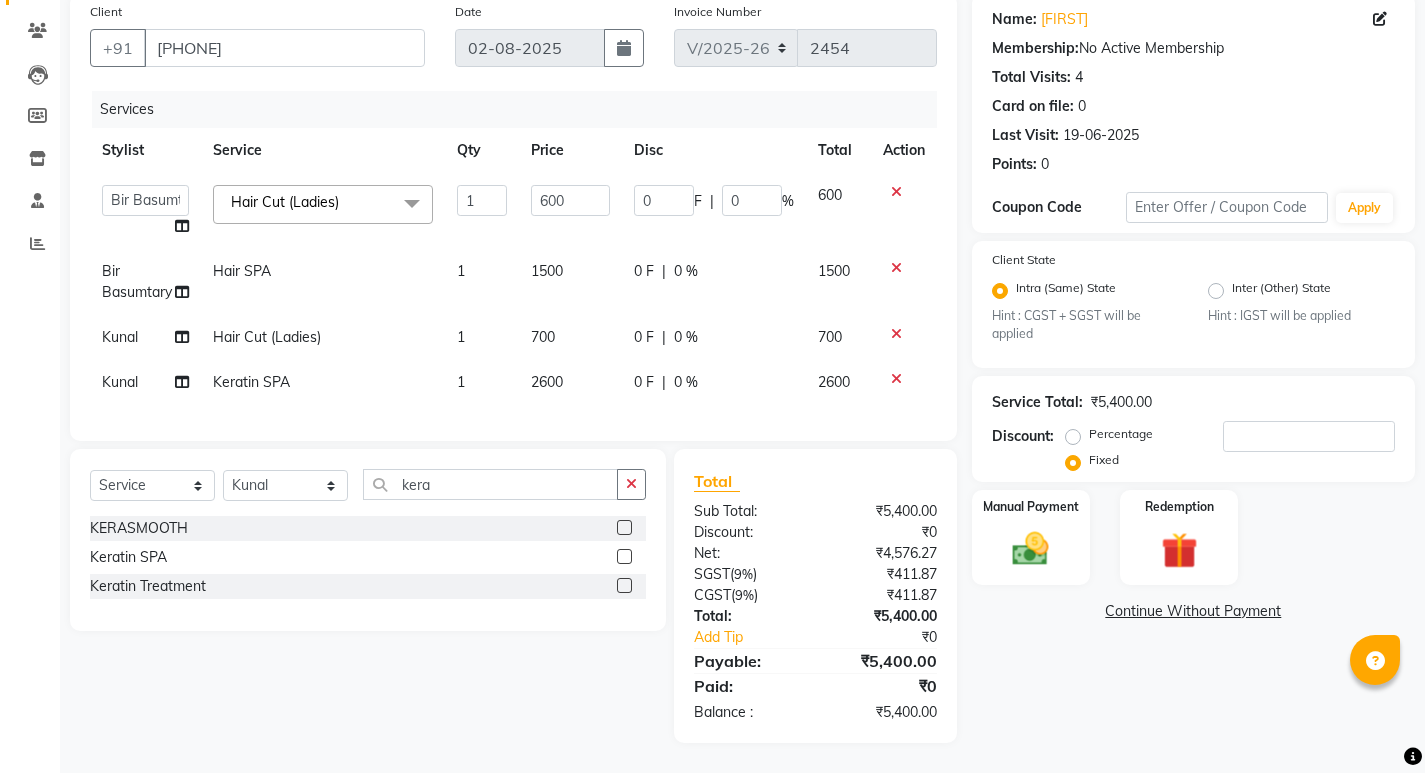 click on "1500" 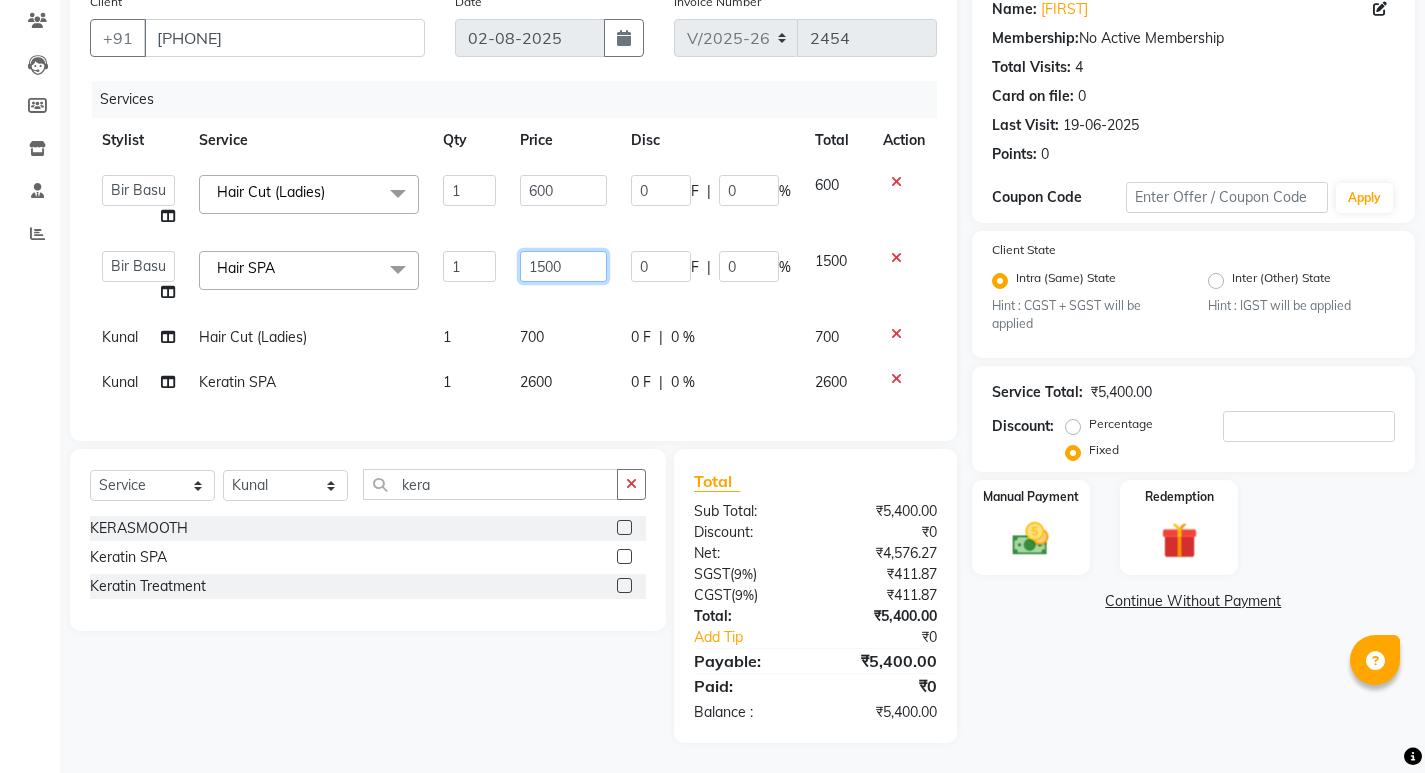 click on "1500" 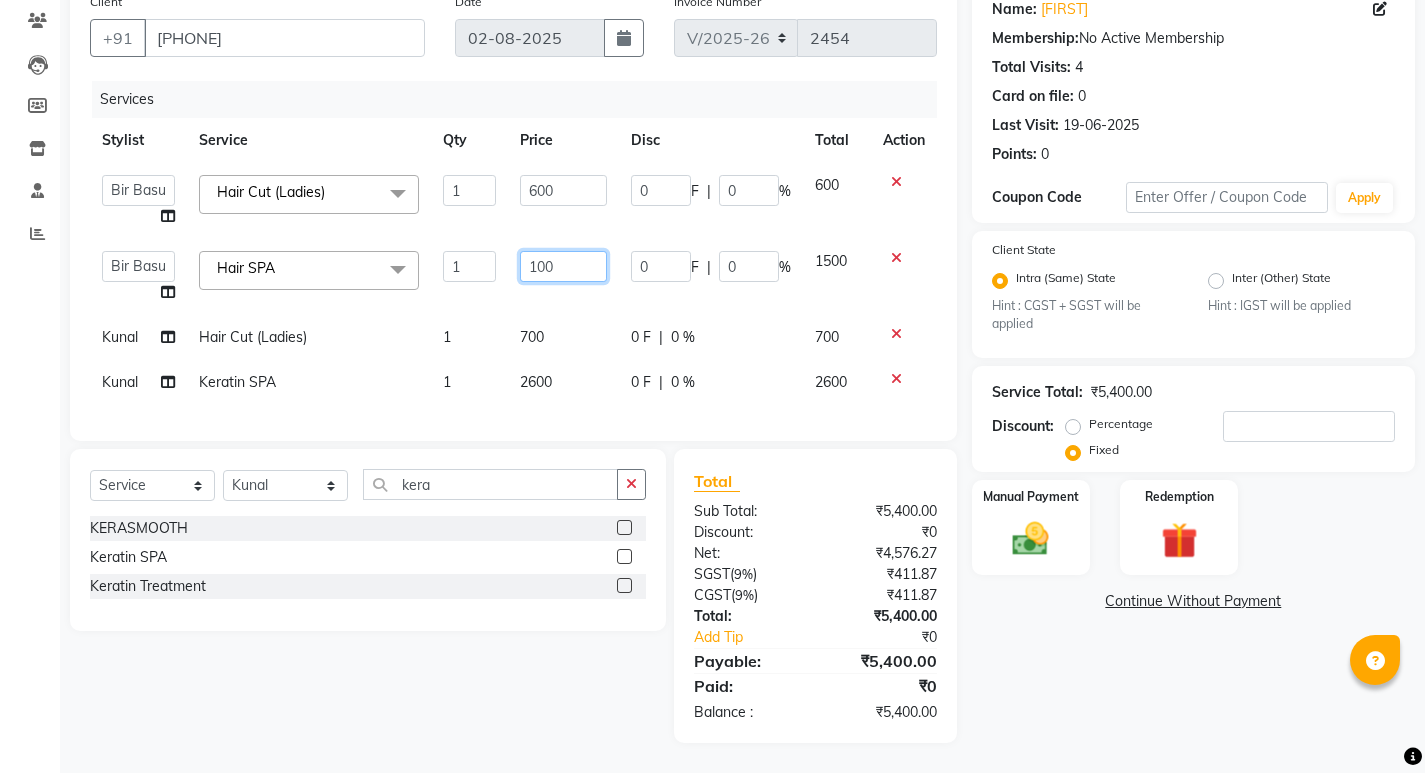 type on "1600" 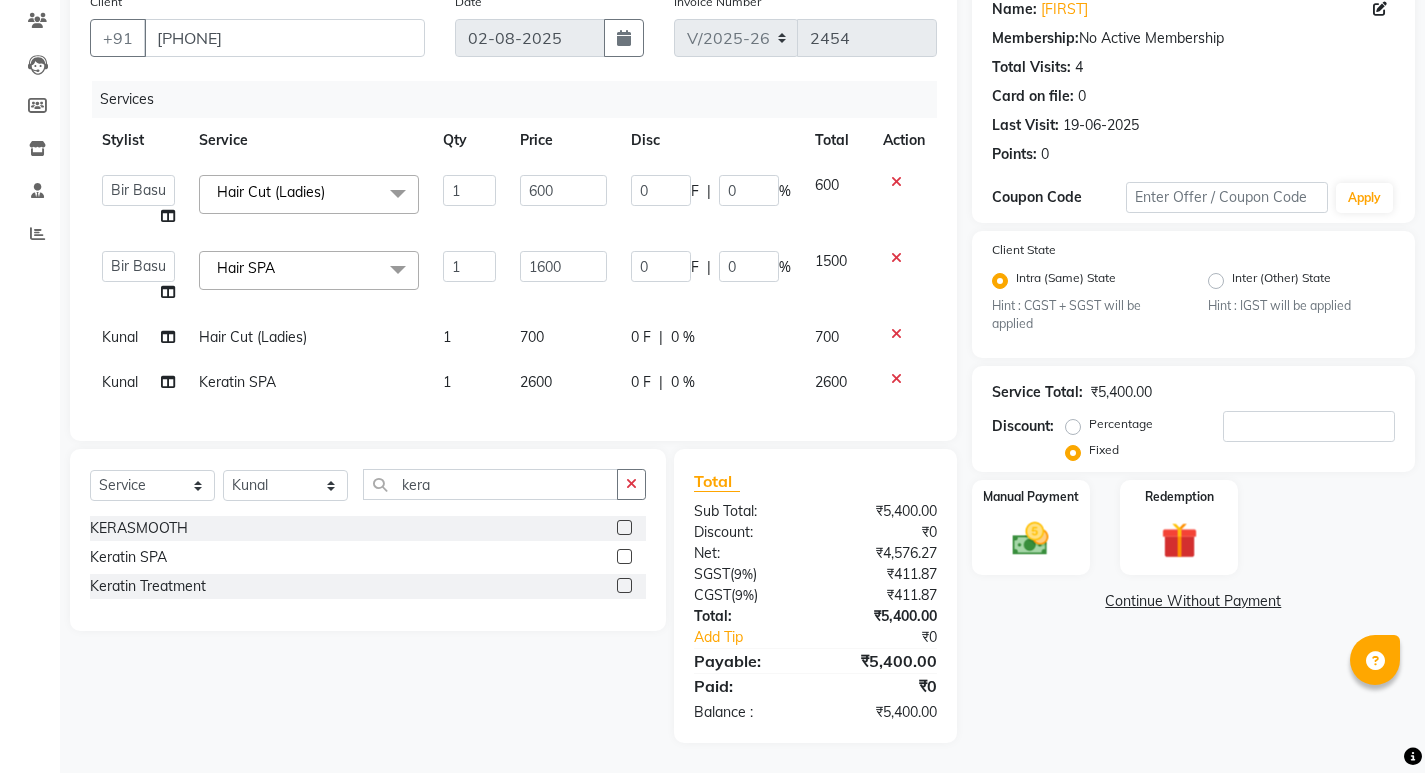 click on "Admin   Anju Sonar   Bir Basumtary   Bishal Bharma   Hemen Daimari   Hombr Jogi   Jenny kayina   Kriti   Kunal   Lokesh Verma   Mithiser Bodo   Monisha Goyari   Neha   Pahi   Prabir Das   Rashmi Basumtary   Reshma Sultana   Roselin Basumtary   Sumitra Subba  Hair Cut (Ladies)  x Full Arms Bleach Full Back Bleach Full Body Bleach Full Face & Neck Bleach Full Face Bleach Full Feet Bleach Half Arms Bleach Half Back Bleach Half Feet Bleach Under Arms Back Scrub Advance Manicure Back D-Tan Full Arms D-Tan Full Feet D-Tan Full/Face D-Tan Half Arms D-Tan Half Feet D-Tan Neck D-Tan Advanced Facial Basic Facial Bridal Facial Cheryl's Clean up Cheryl's Facial Clean up Jeannot Clean up Jeannot Facial Lotus (Preservita) Facial Lotus Clean up O3 Clean up O3 D-Tan Clean up O3+ Anti Agening Facial O3+ Anti Pigmention Facial O3+ Diamond Facial O3+ Shine & Glow Facial O3+ Whitning & Brighting Facial Other Pack Treatment Facial Hydra Facial Beard Color GLOBAL Hair Colour (Inoa) GLOBAL Hair Colour (Inoa) Gents Shaving Back 1" 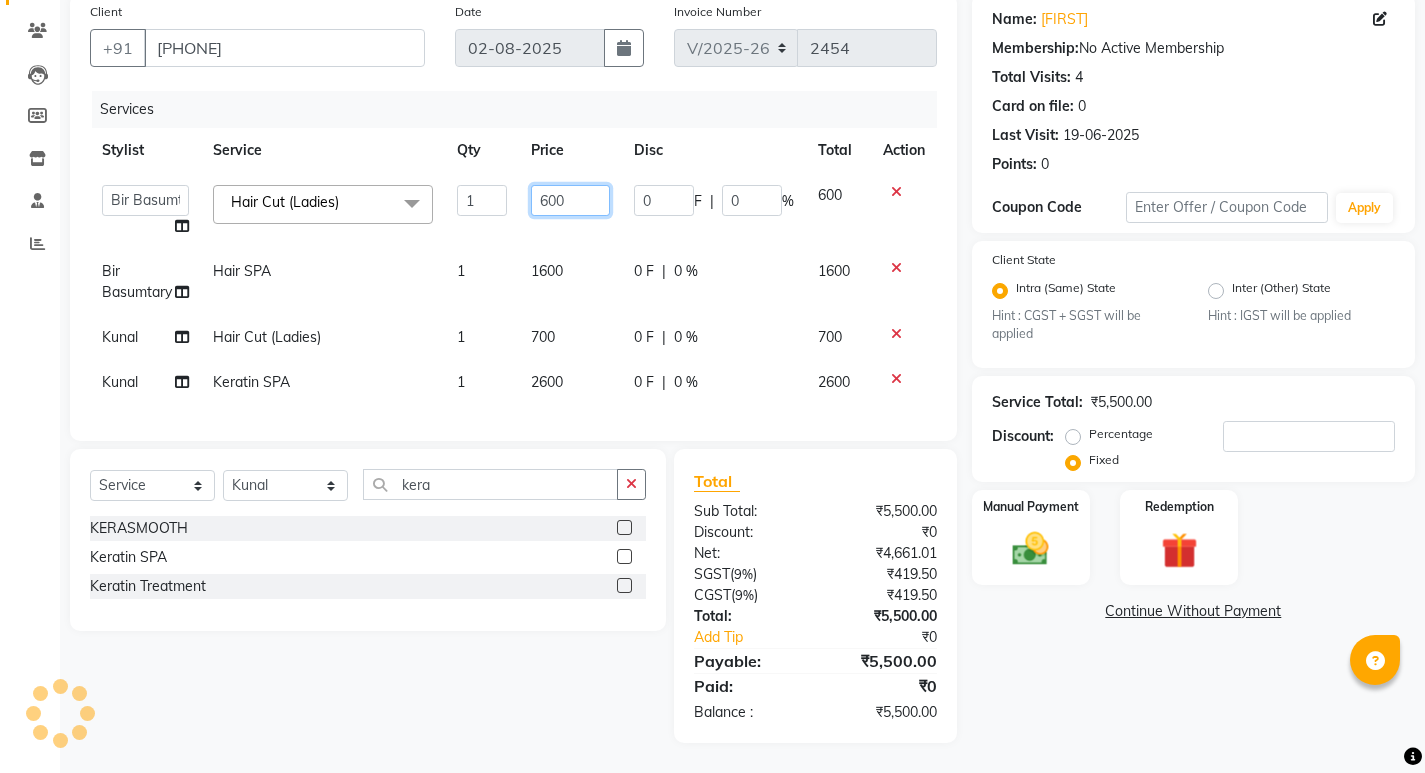 click on "600" 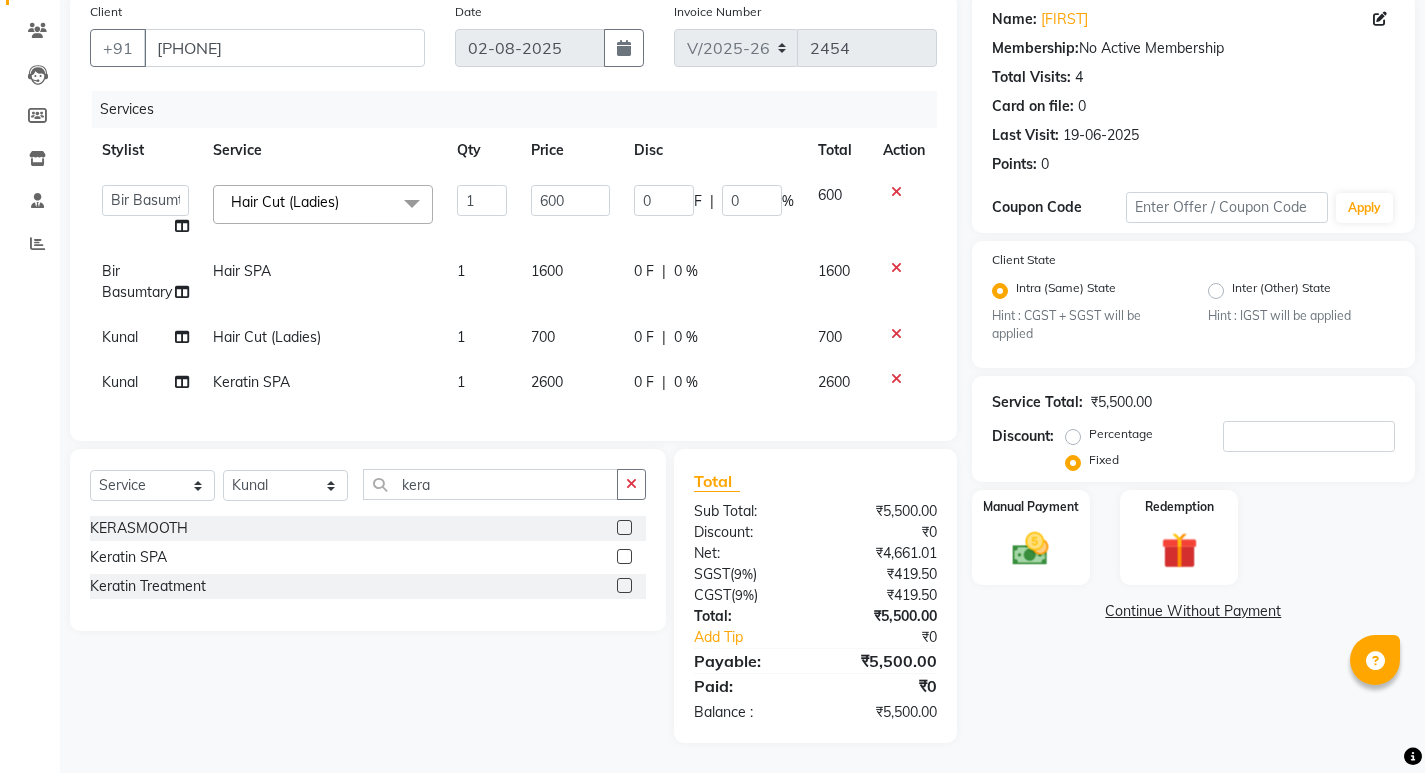click on "1600" 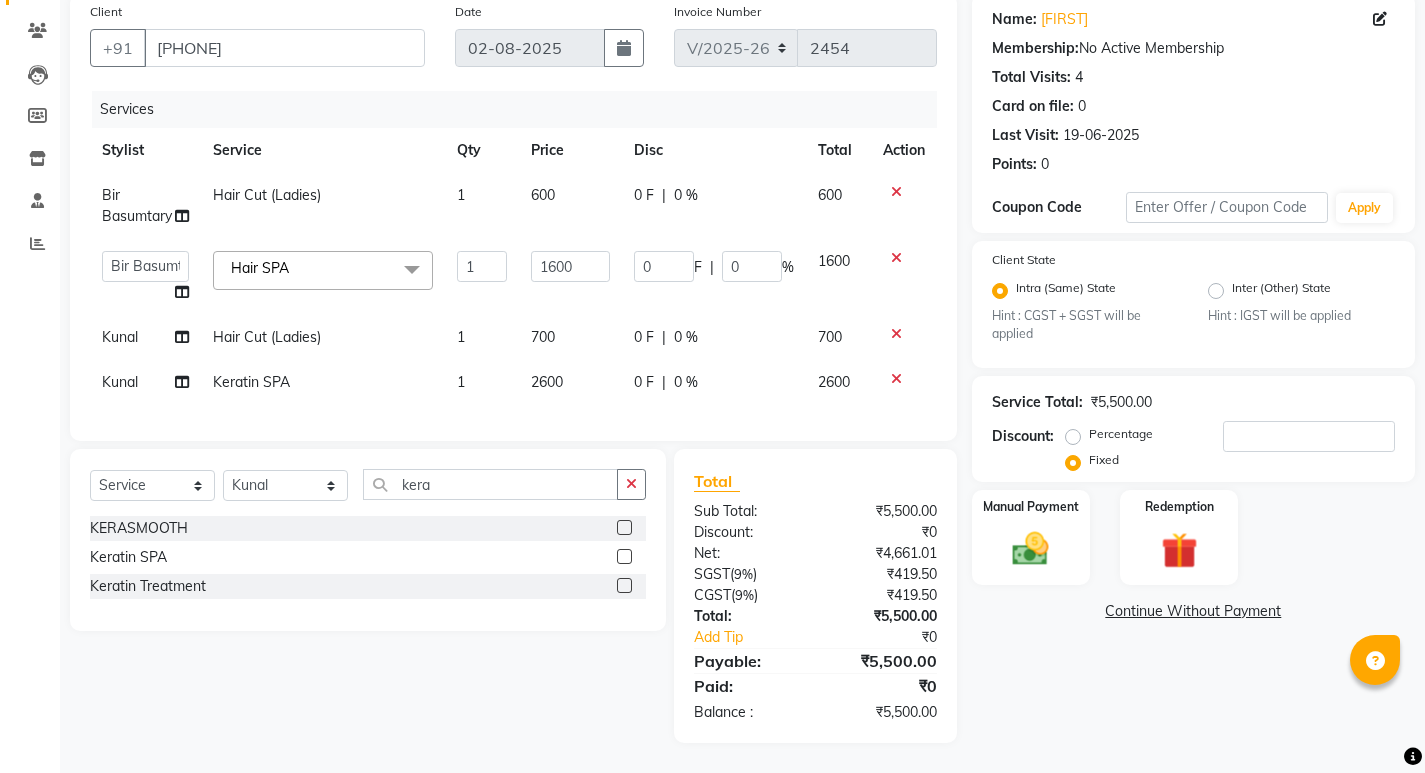 click on "600" 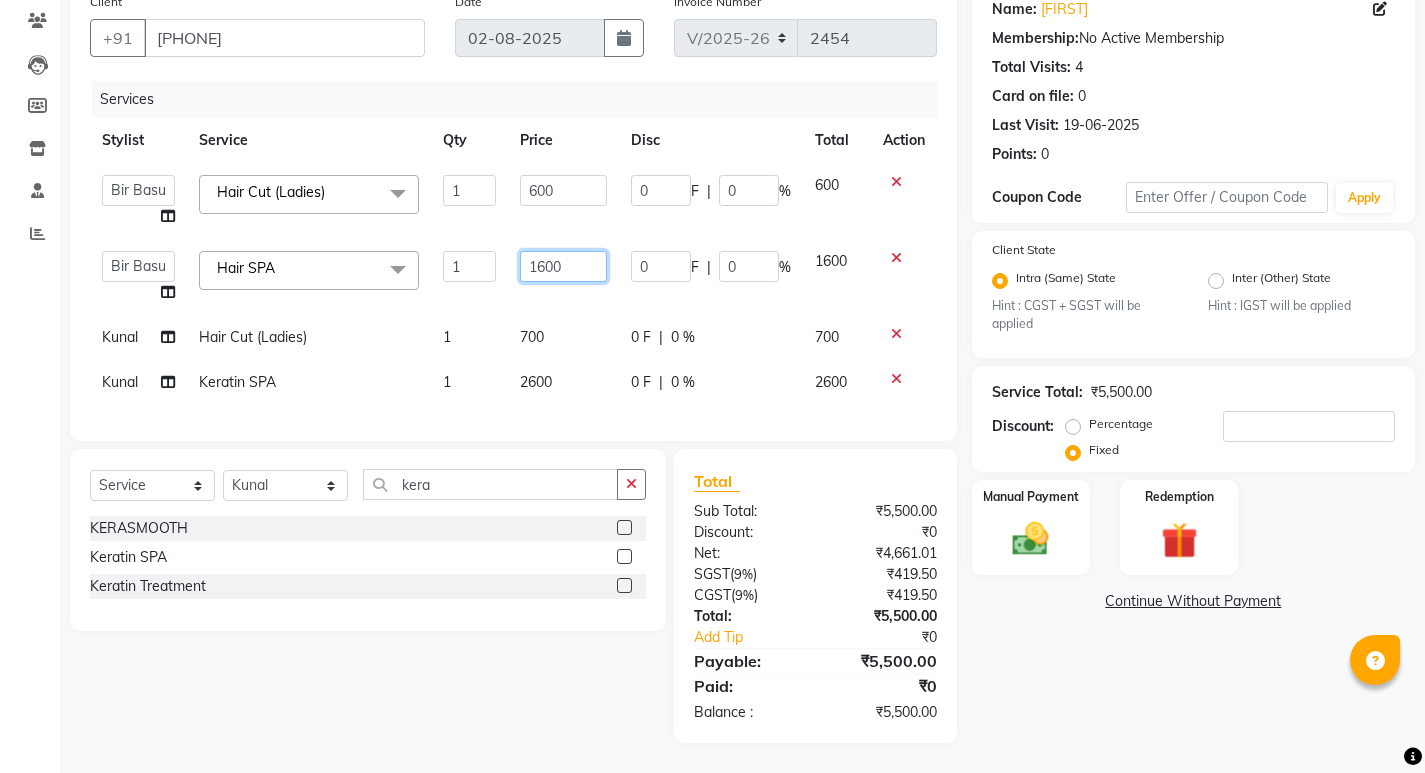 click on "1600" 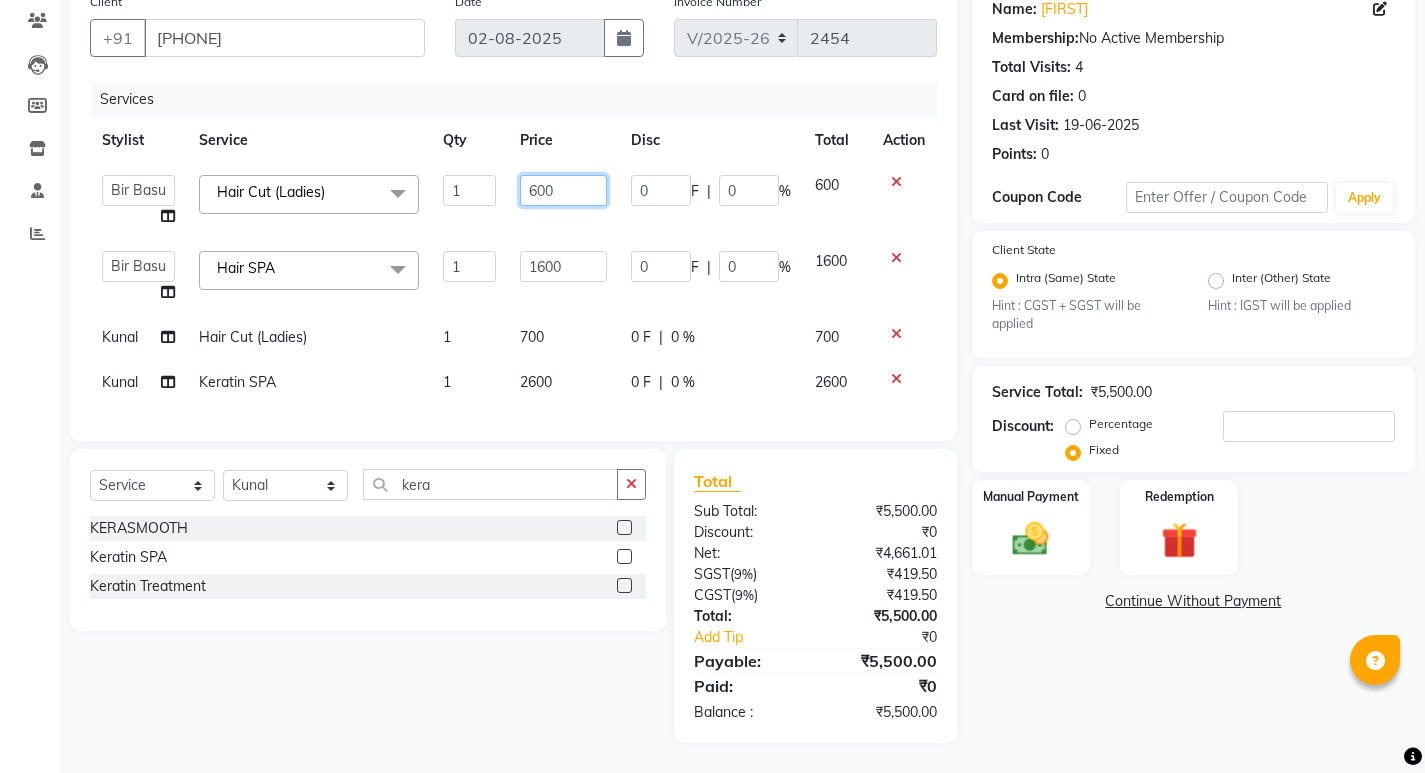 click on "600" 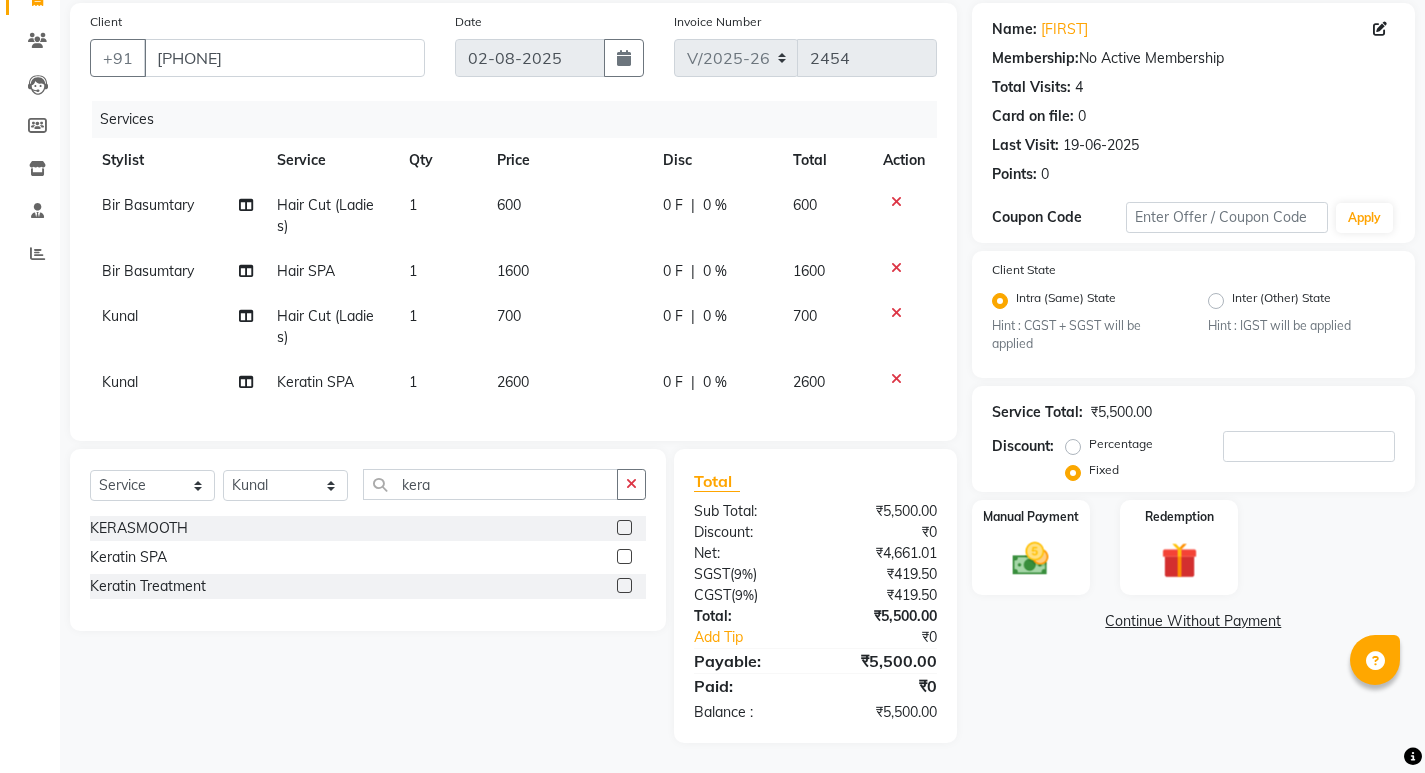 scroll, scrollTop: 162, scrollLeft: 0, axis: vertical 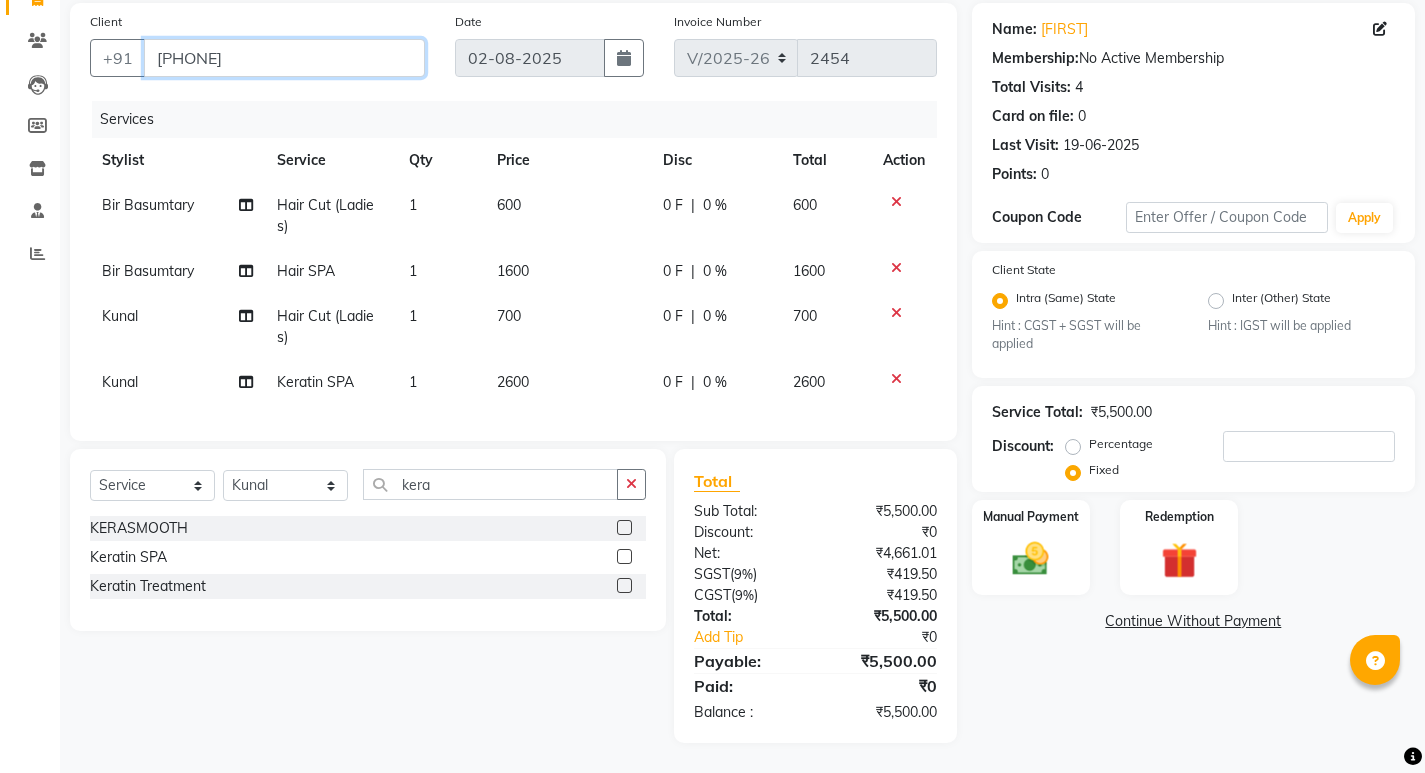 drag, startPoint x: 156, startPoint y: 42, endPoint x: 279, endPoint y: 40, distance: 123.01626 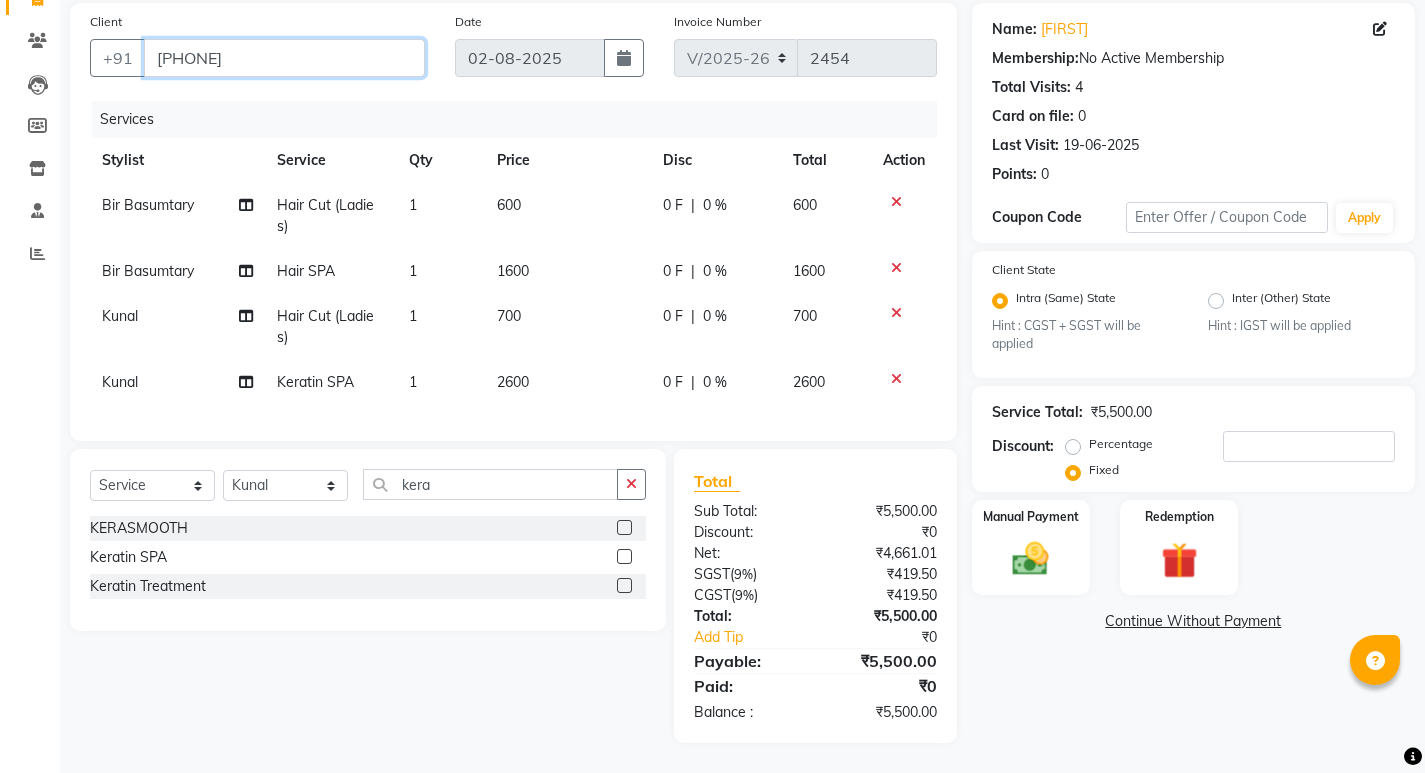 click on "[PHONE]" at bounding box center (284, 58) 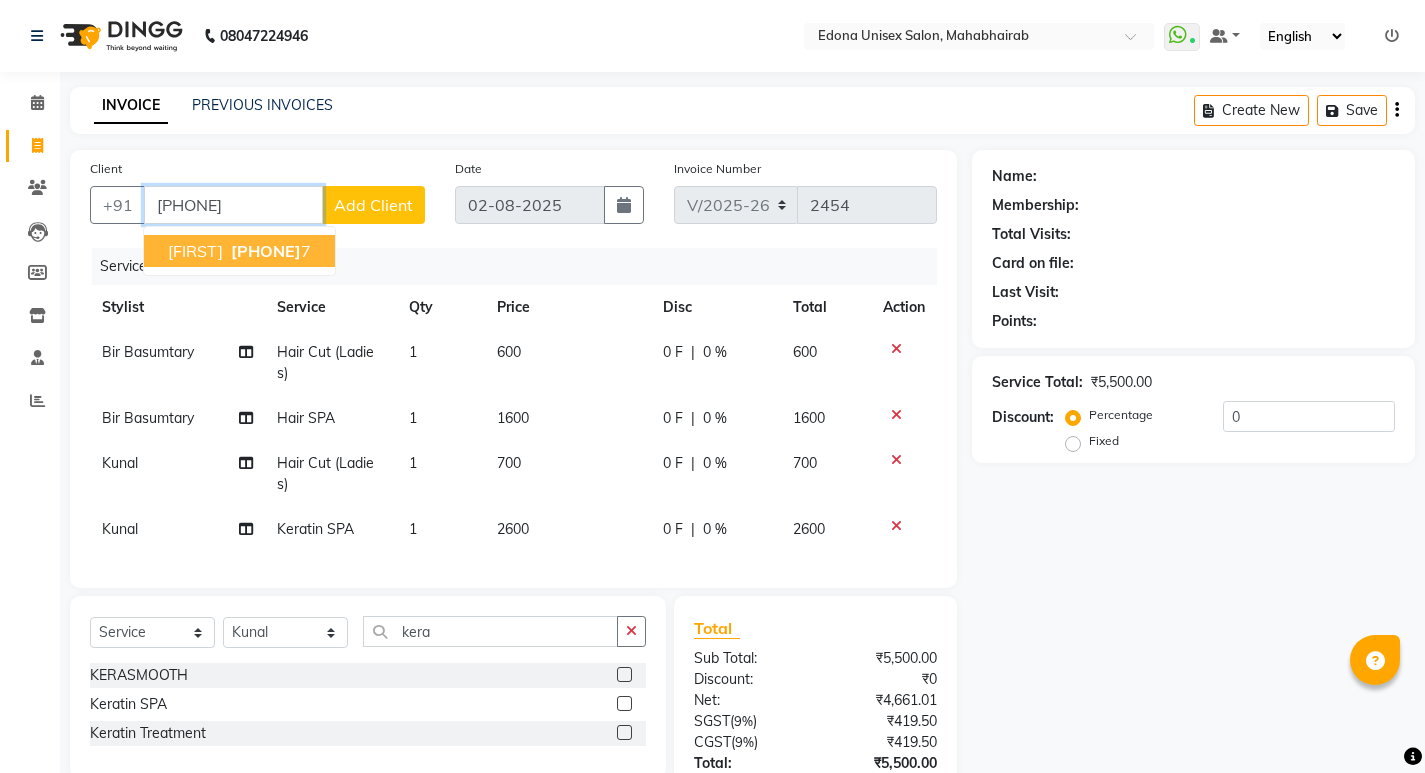 scroll, scrollTop: 162, scrollLeft: 0, axis: vertical 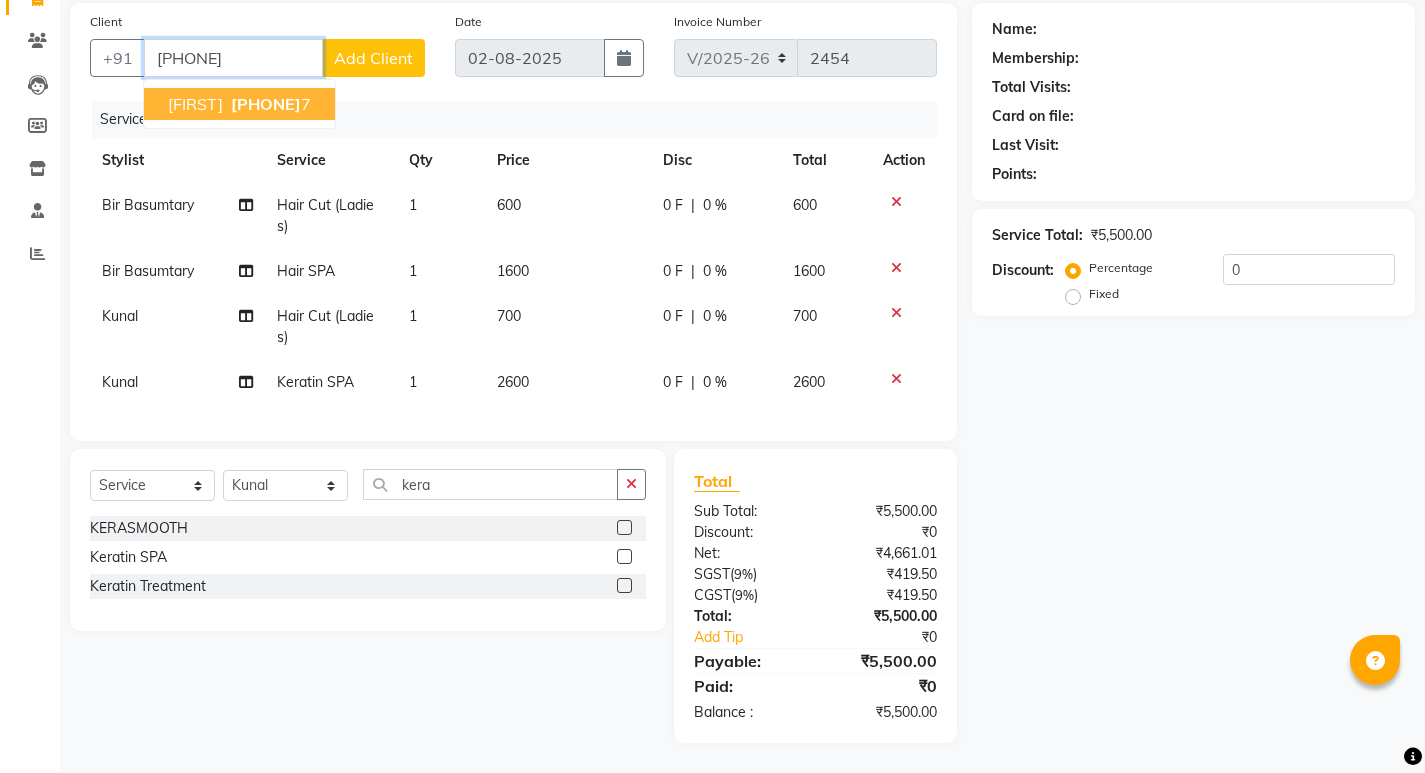 type on "882276823" 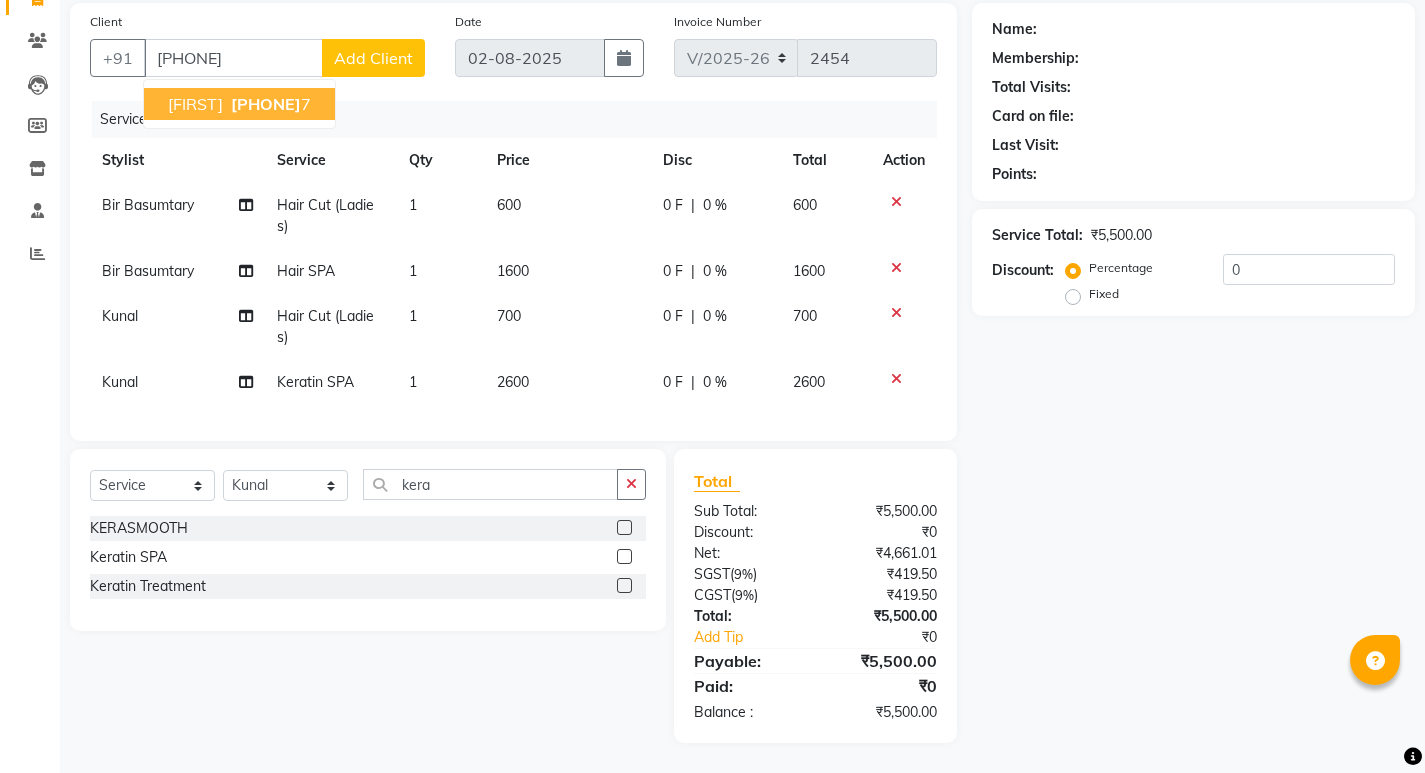 click on "600" 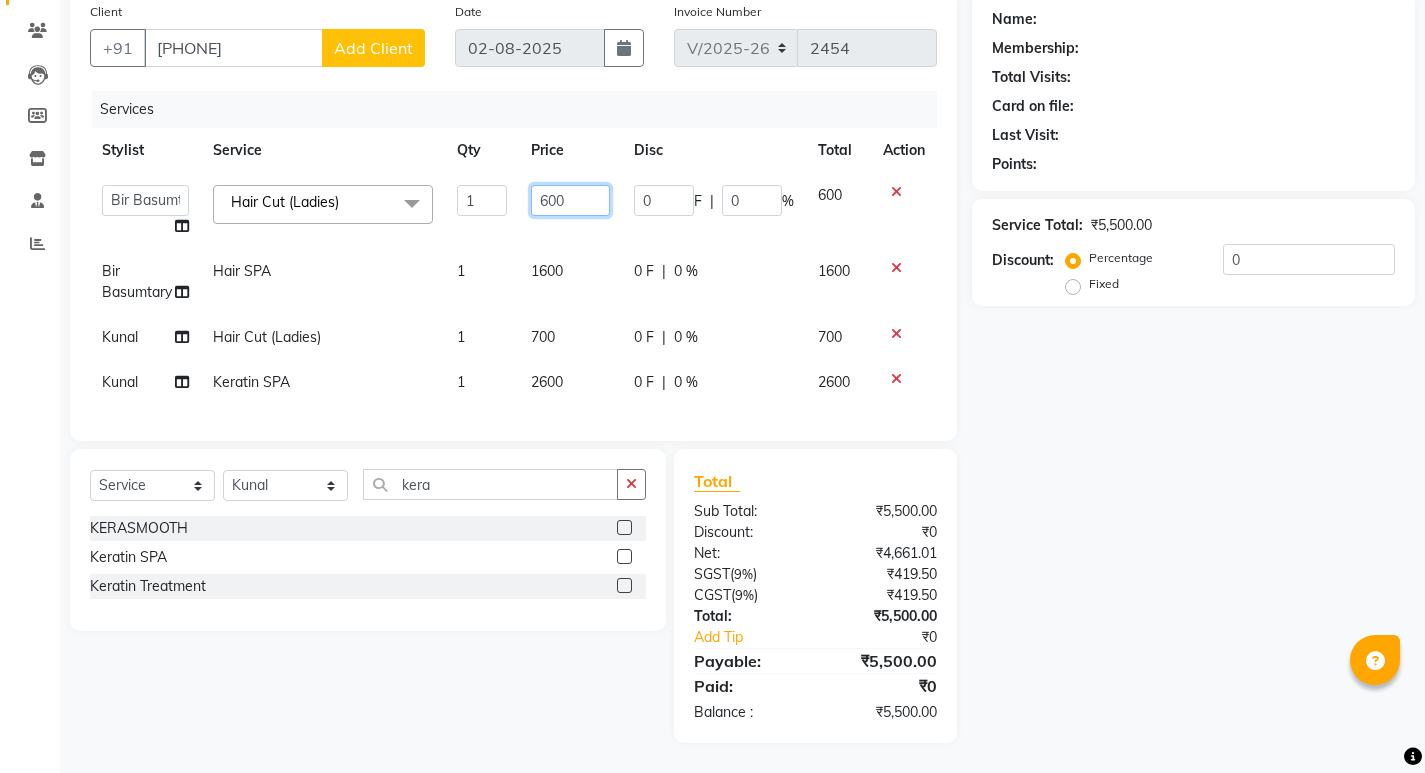 click on "600" 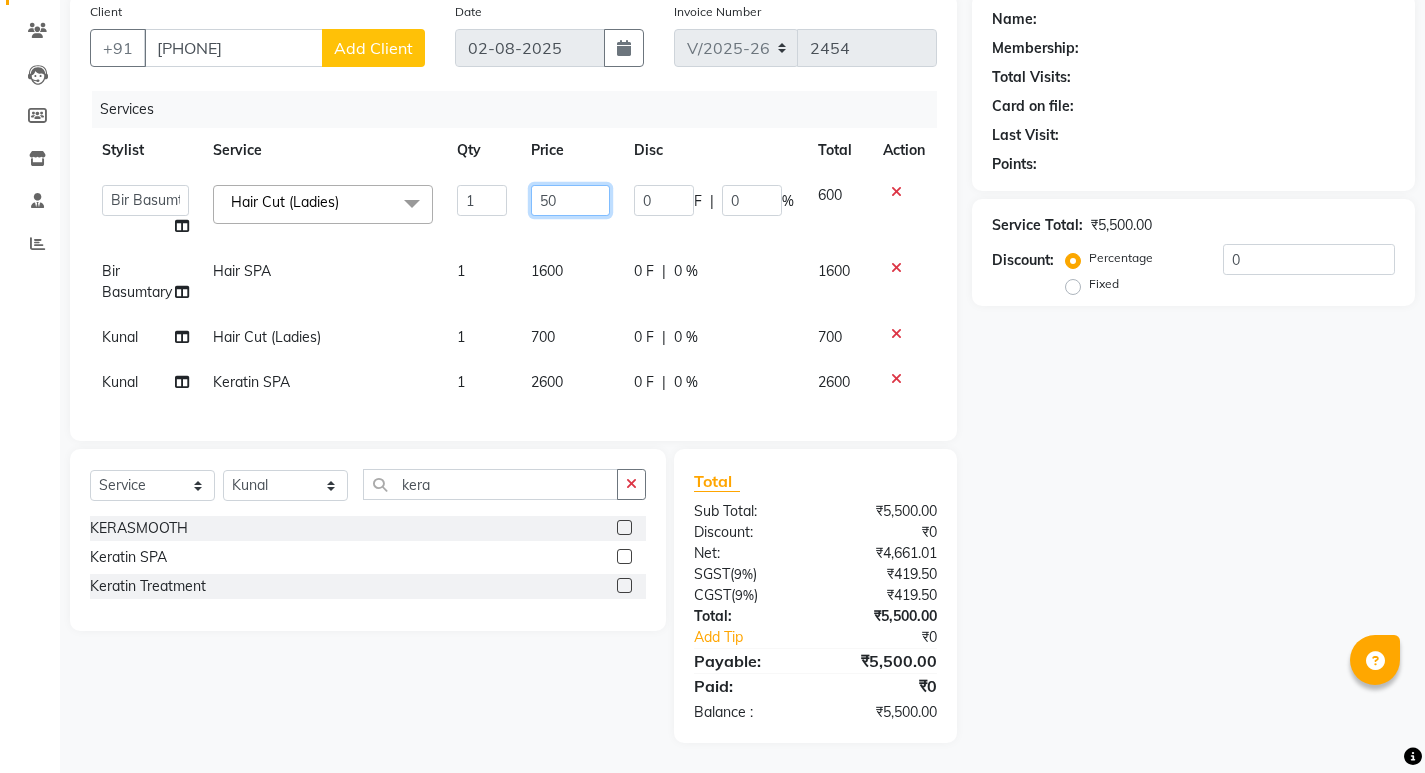 type on "500" 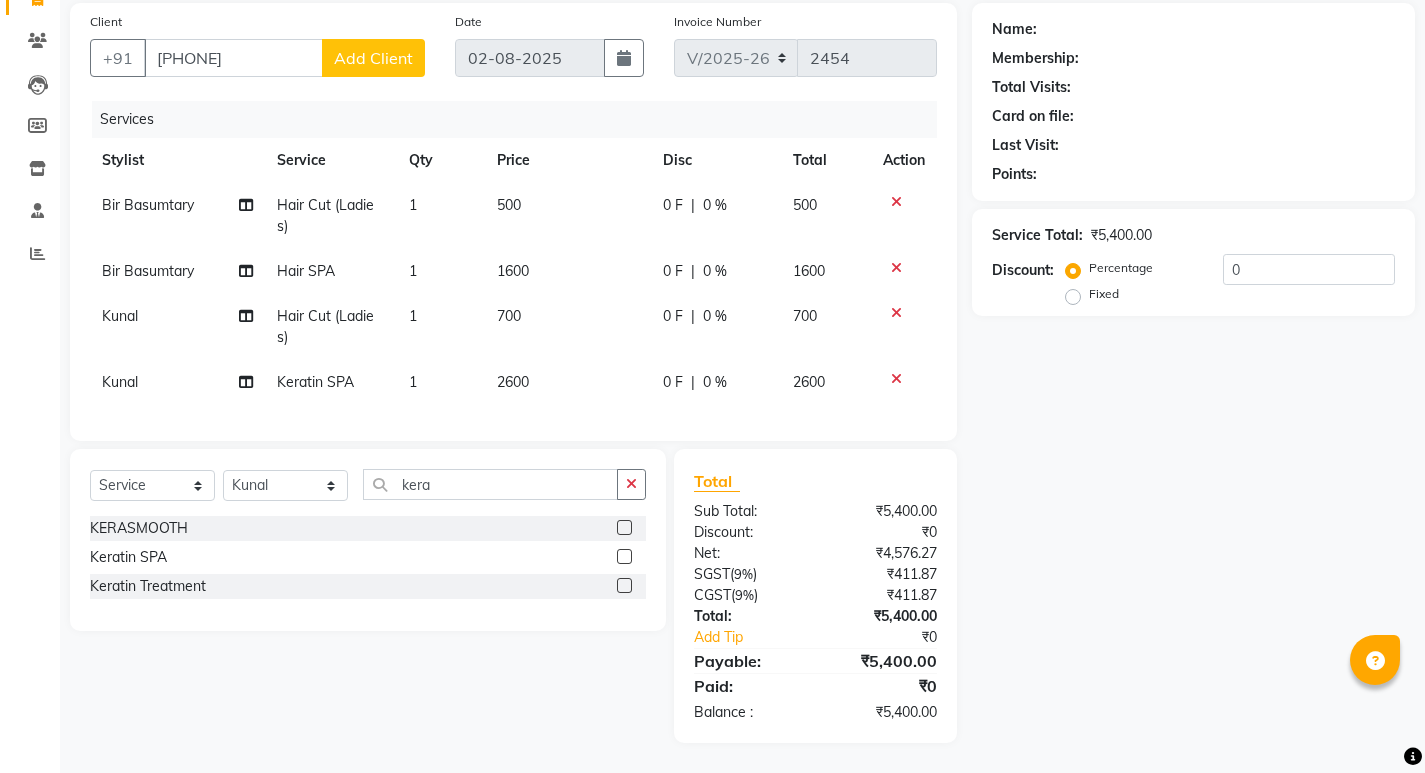 click on "Bir Basumtary Hair Cut (Ladies) 1 500 0 F | 0 % 500 Bir Basumtary Hair SPA 1 1600 0 F | 0 % 1600 Kunal Hair Cut (Ladies) 1 700 0 F | 0 % 700 Kunal Keratin SPA 1 2600 0 F | 0 % 2600" 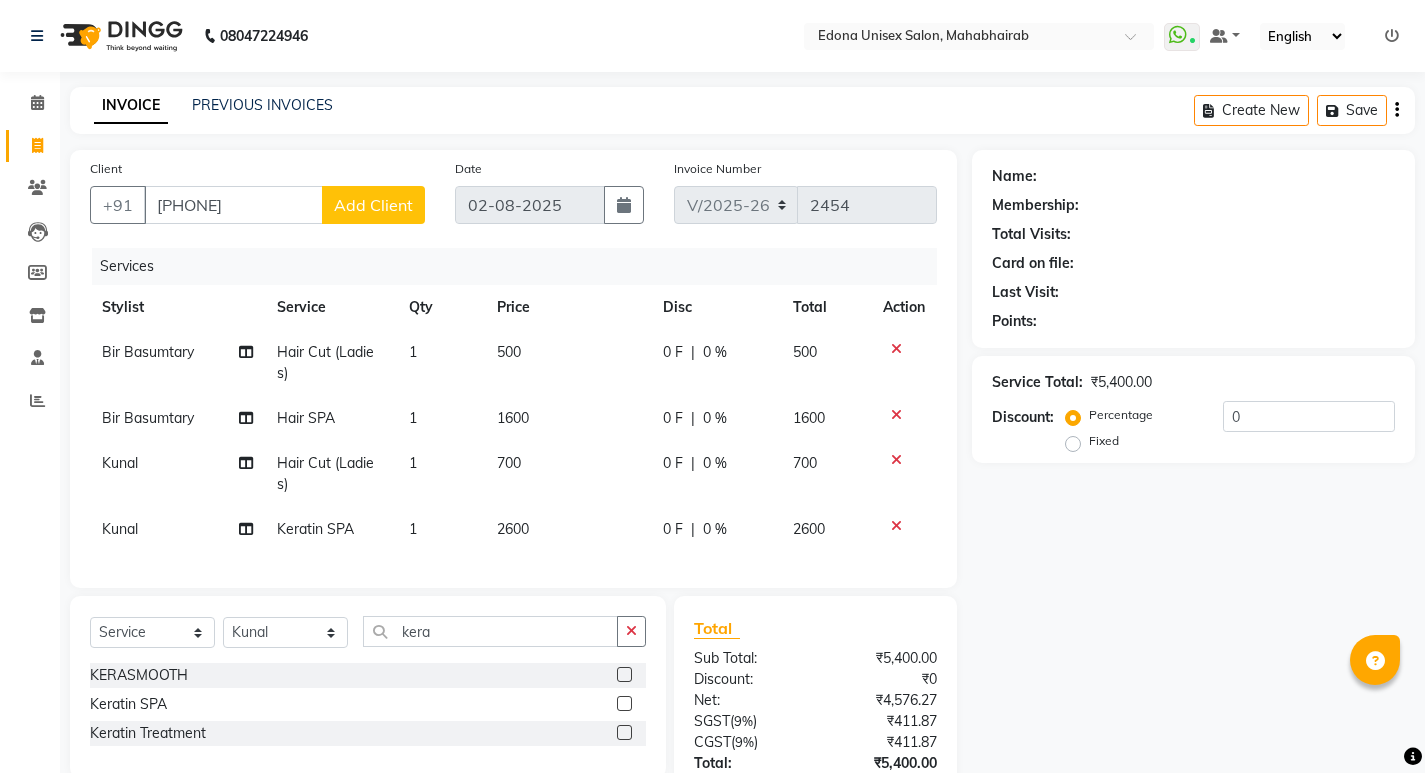 scroll, scrollTop: 162, scrollLeft: 0, axis: vertical 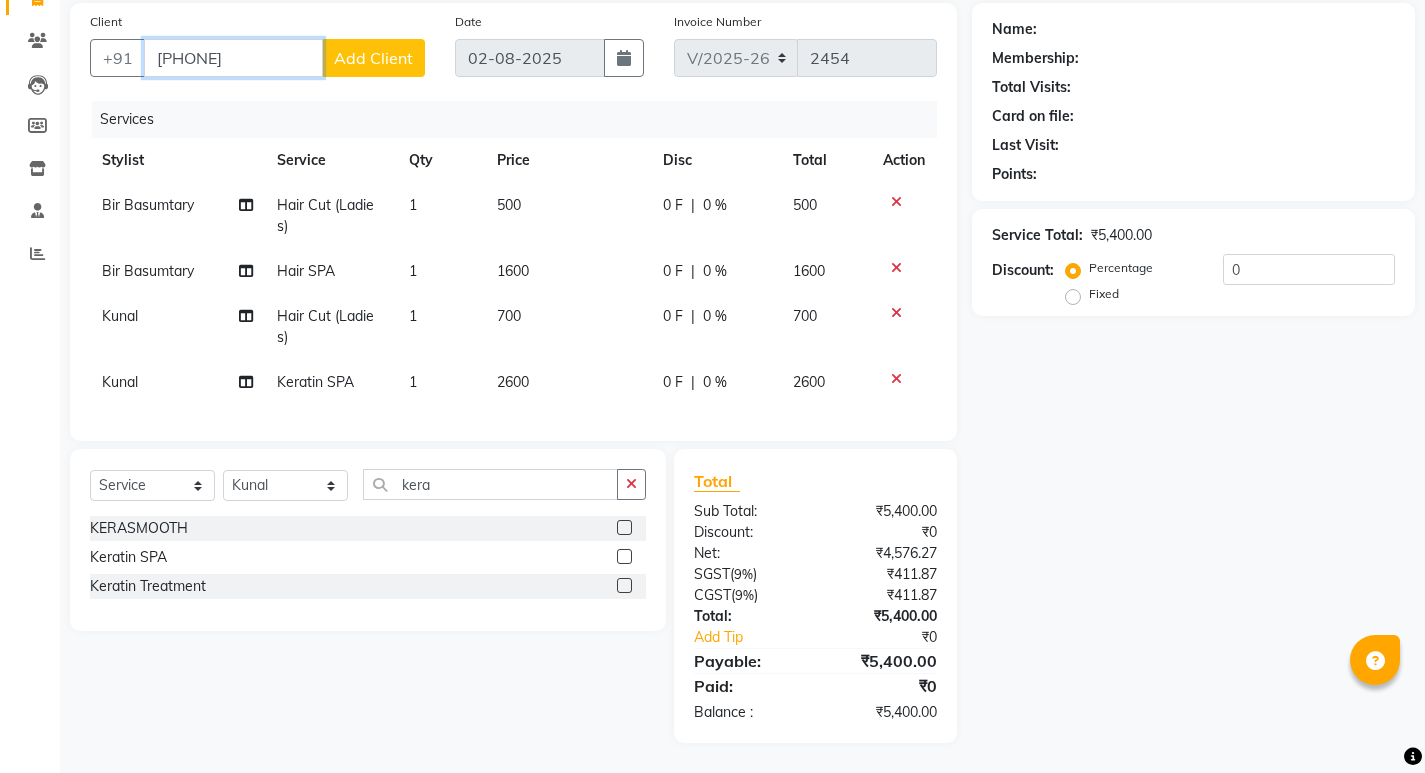 click on "882276823" at bounding box center (233, 58) 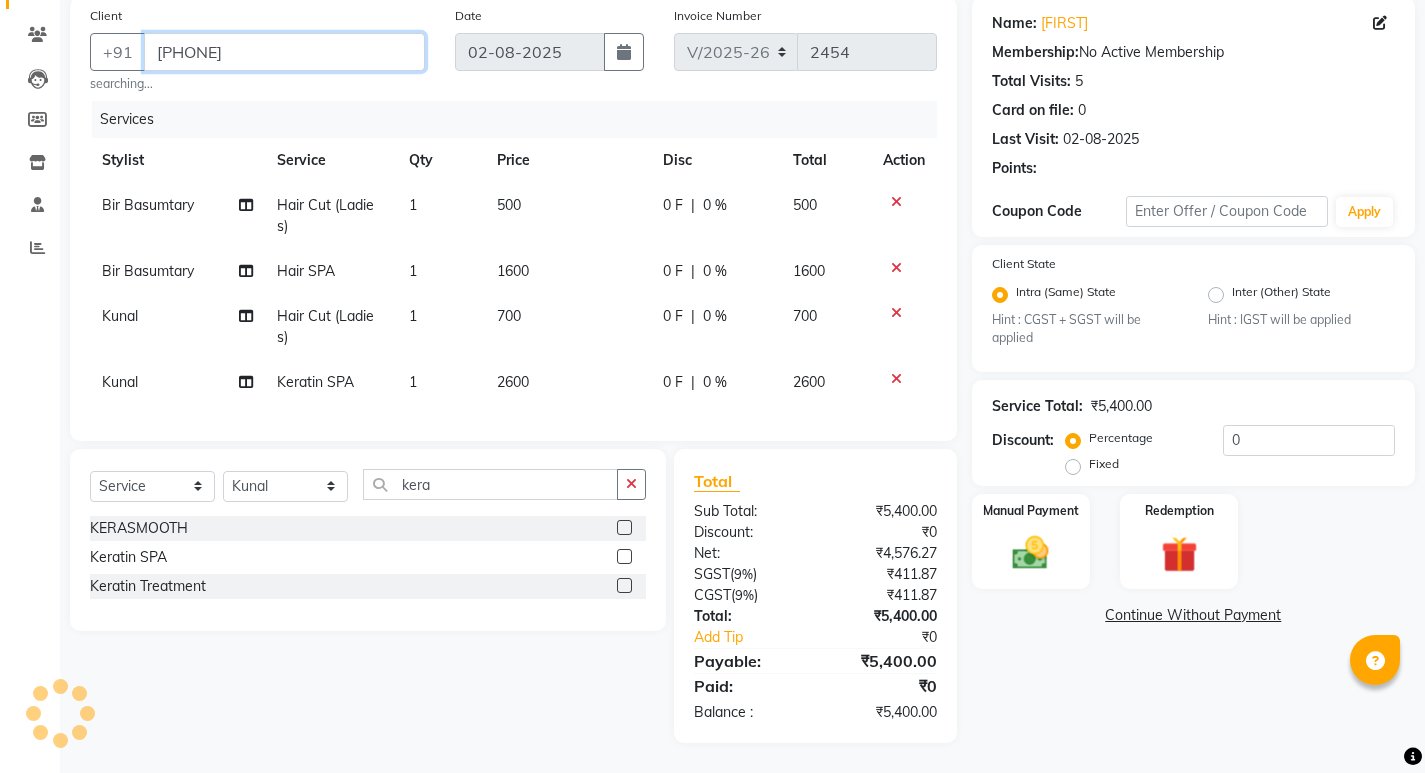 click on "[PHONE]" at bounding box center (284, 52) 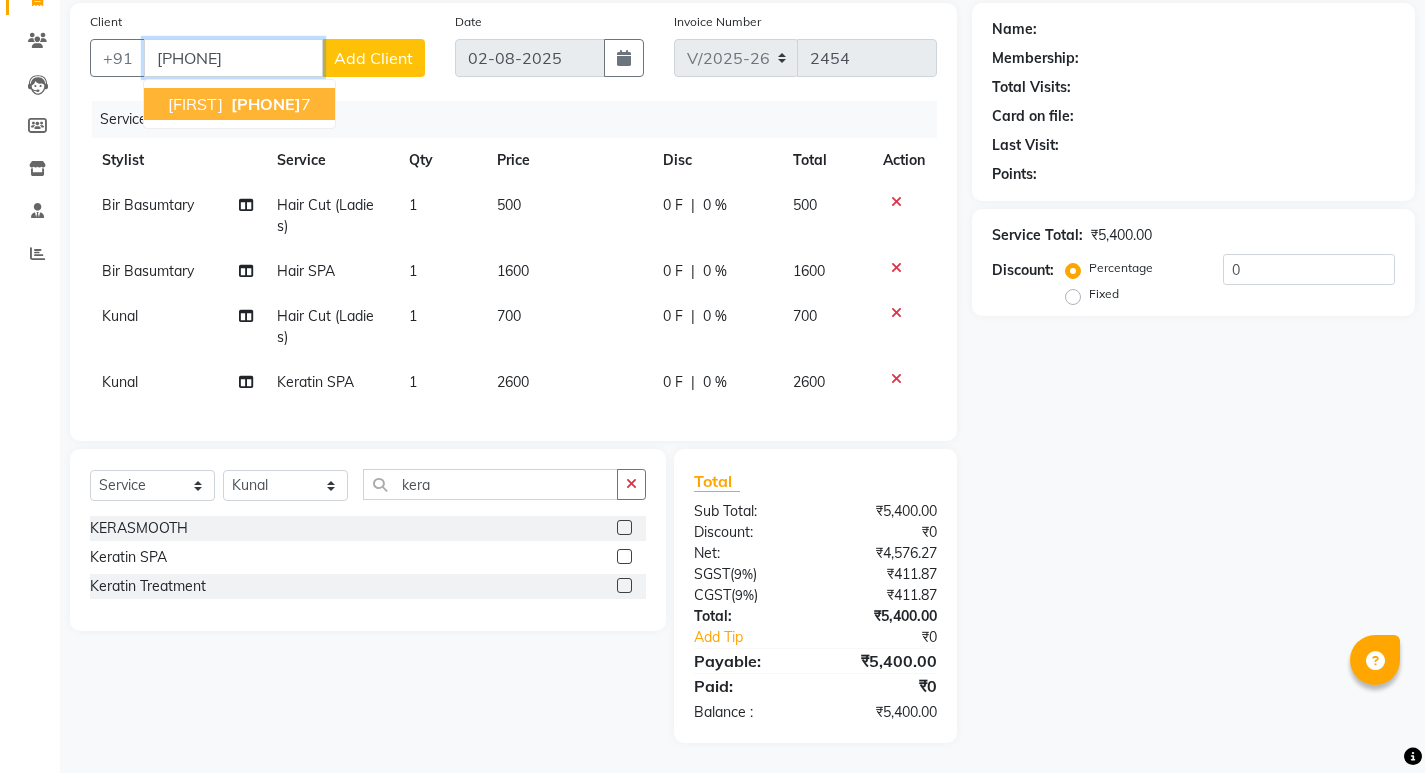 click on "DHRITISMITA   882276823 7" at bounding box center [239, 104] 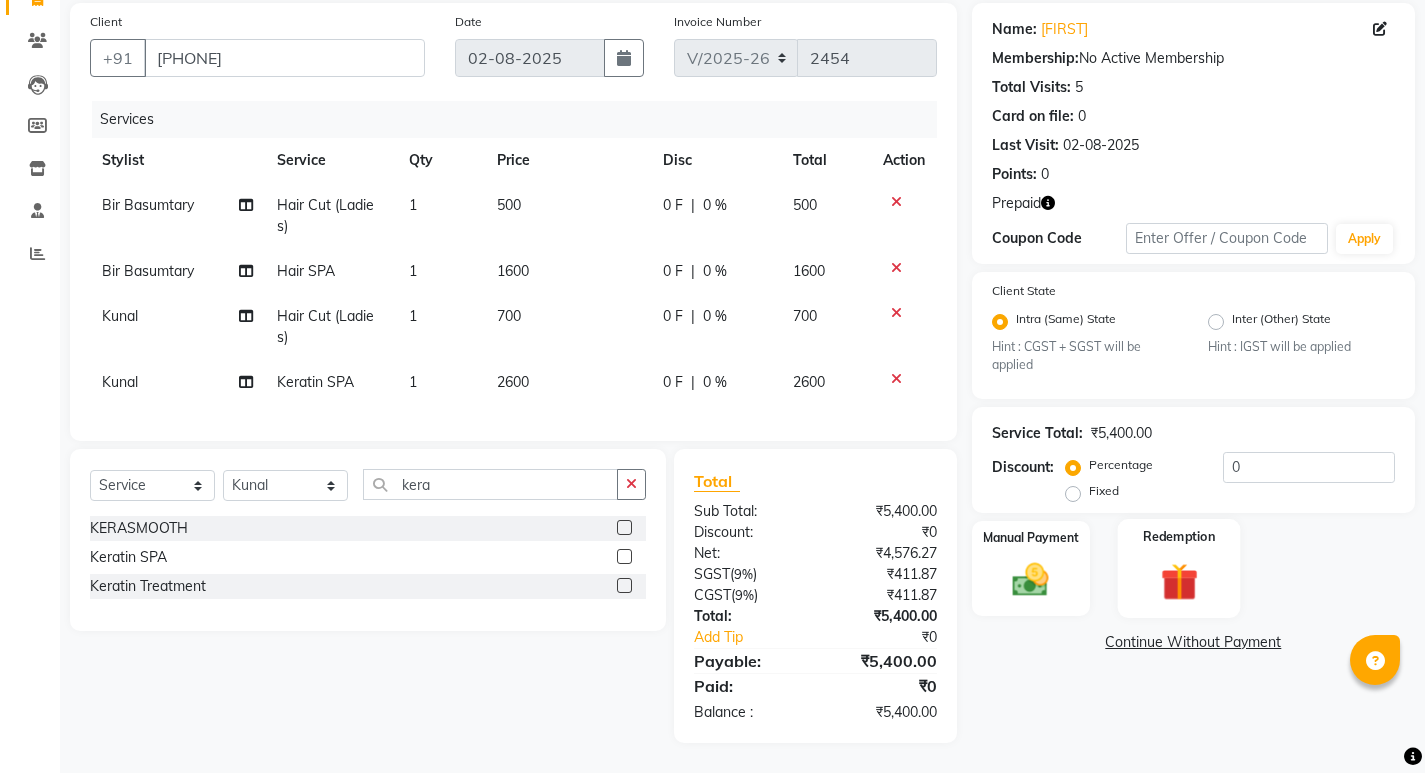 click on "Redemption" 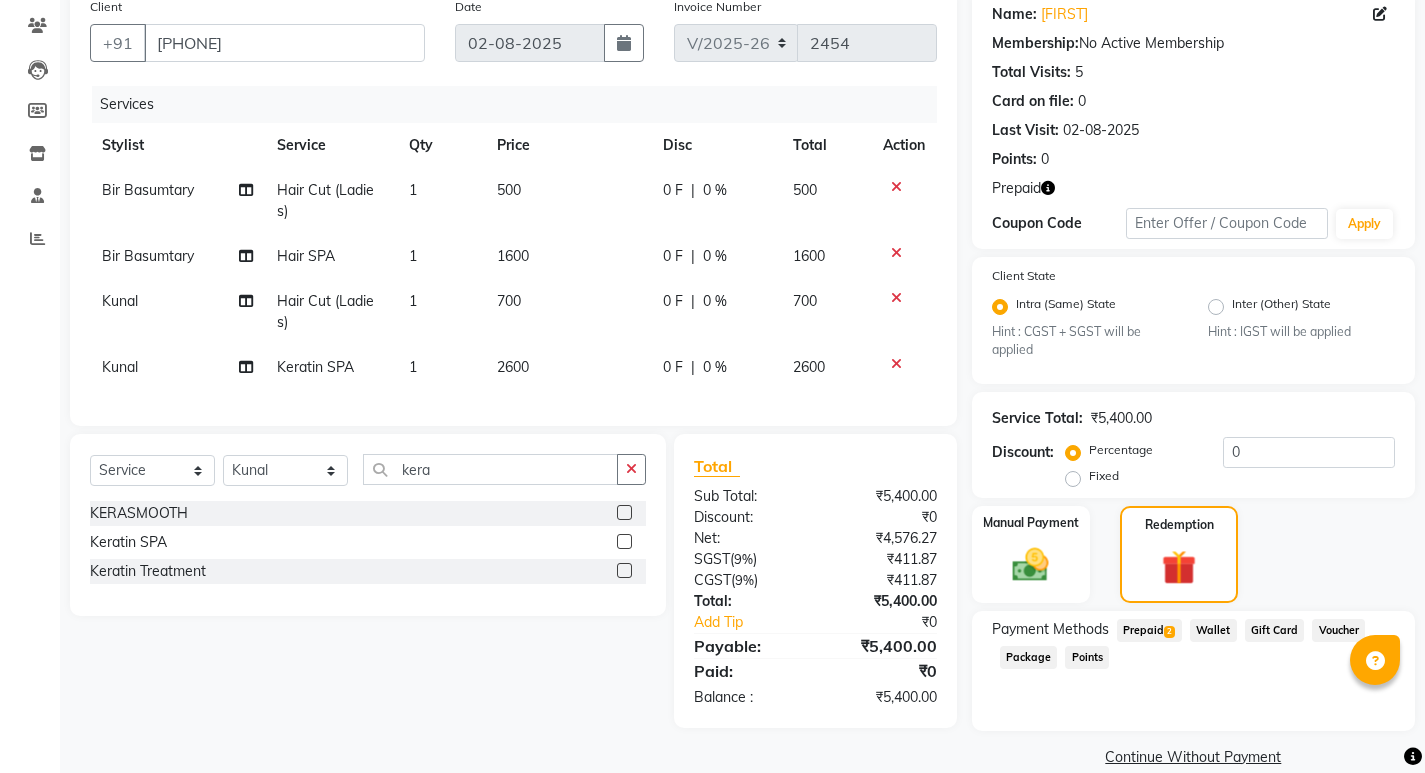 scroll, scrollTop: 191, scrollLeft: 0, axis: vertical 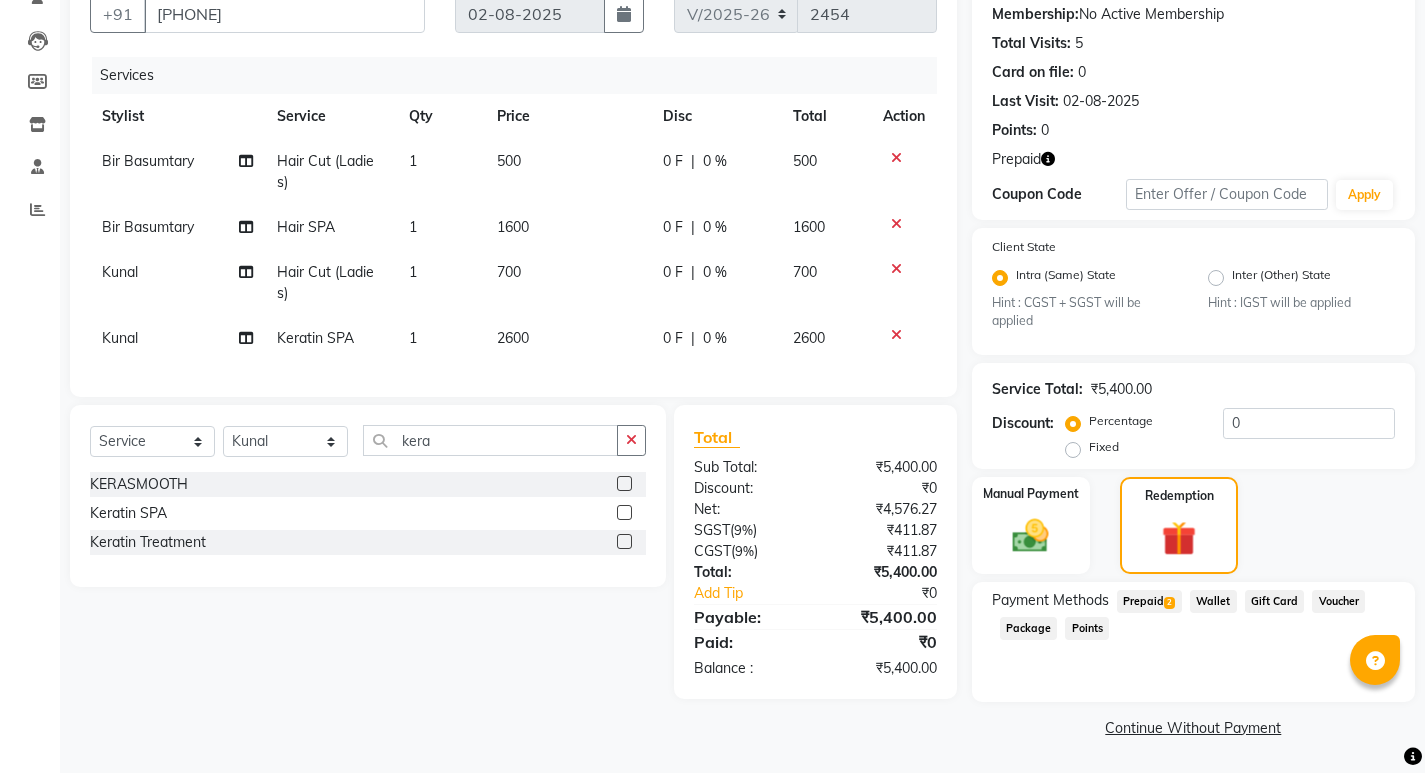 click on "Prepaid  2" 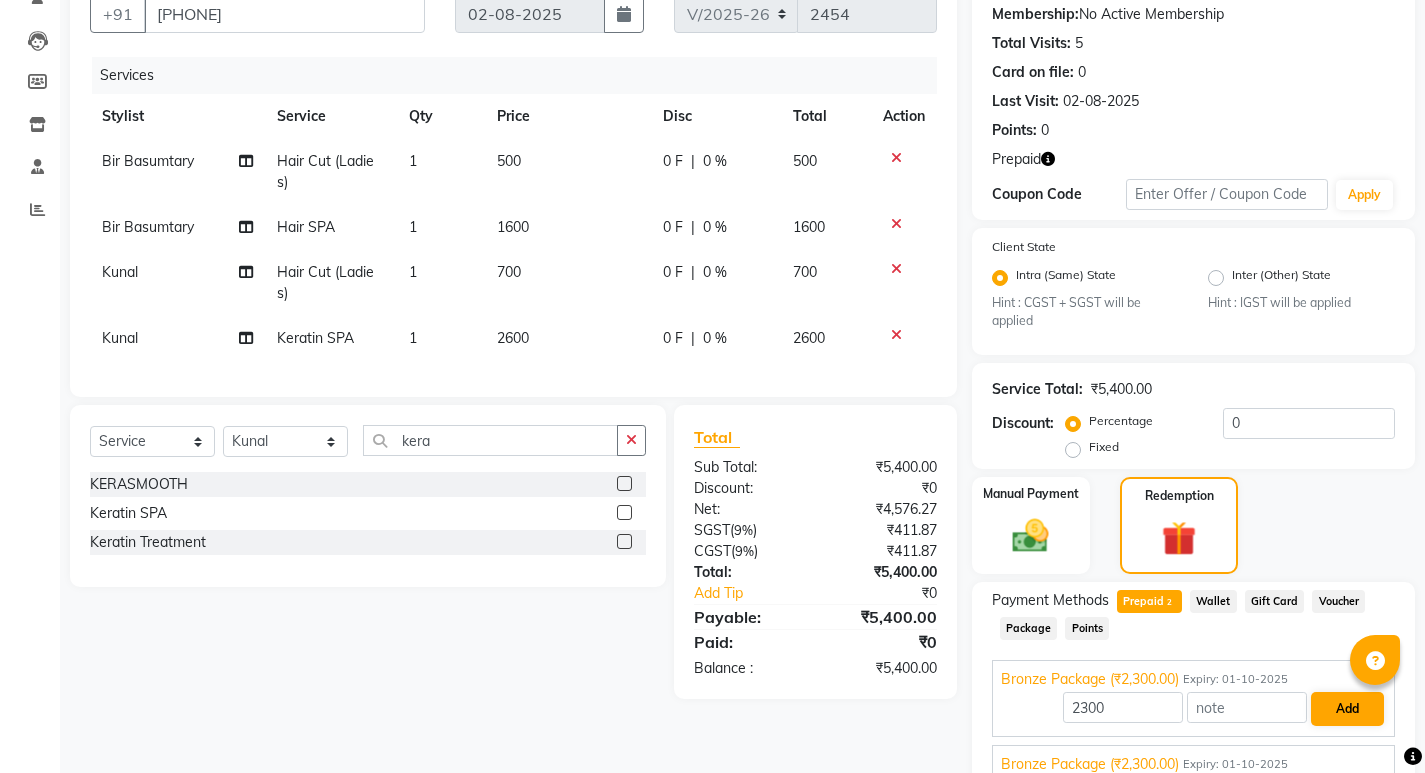 scroll, scrollTop: 281, scrollLeft: 0, axis: vertical 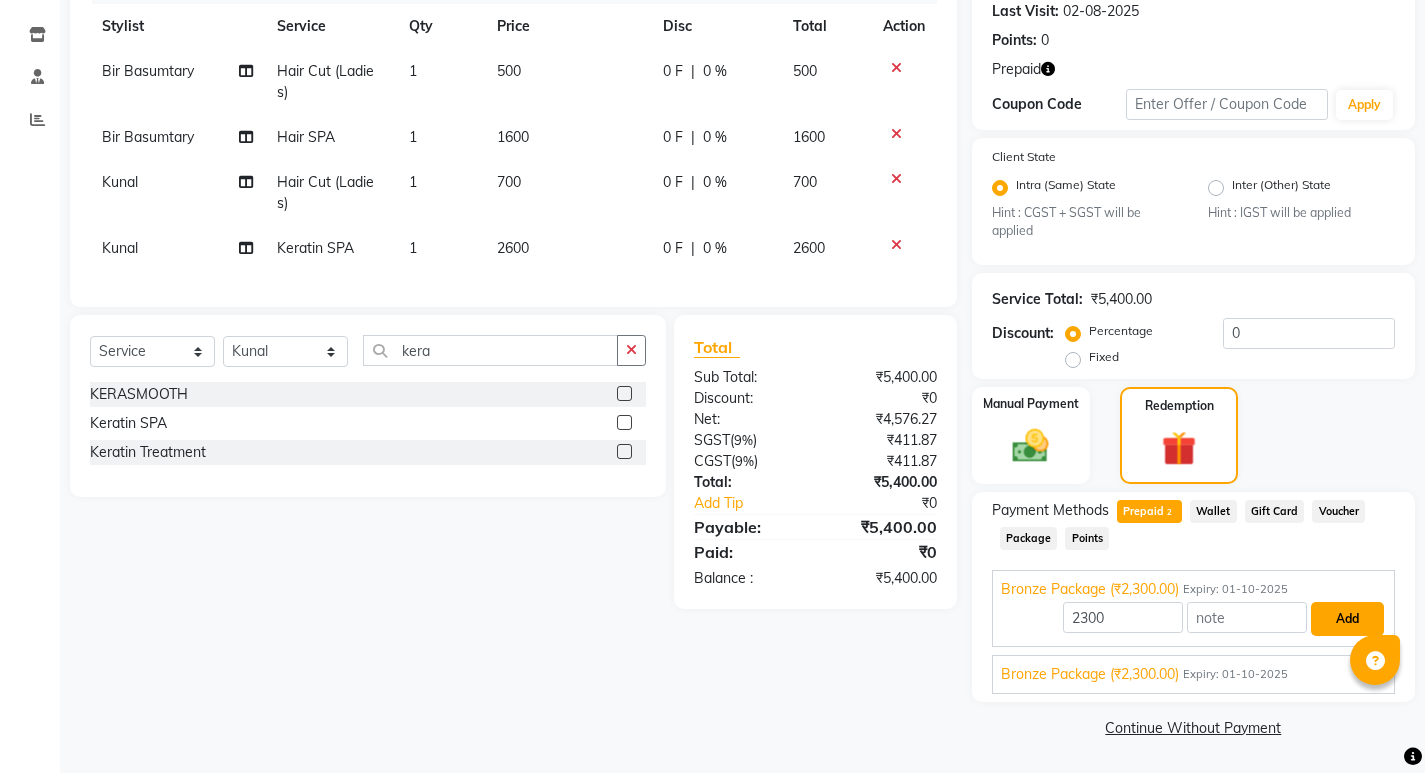 click on "Add" at bounding box center (1347, 619) 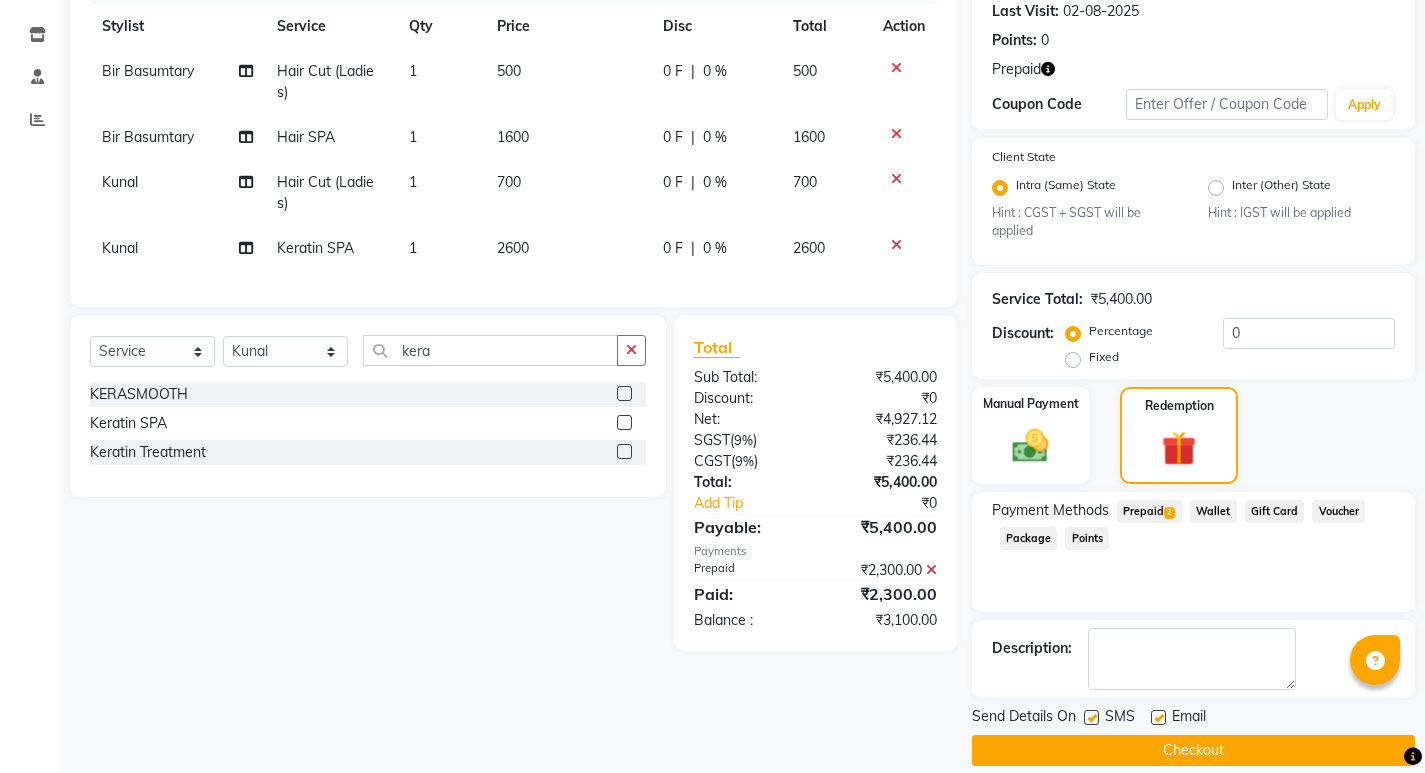 scroll, scrollTop: 304, scrollLeft: 0, axis: vertical 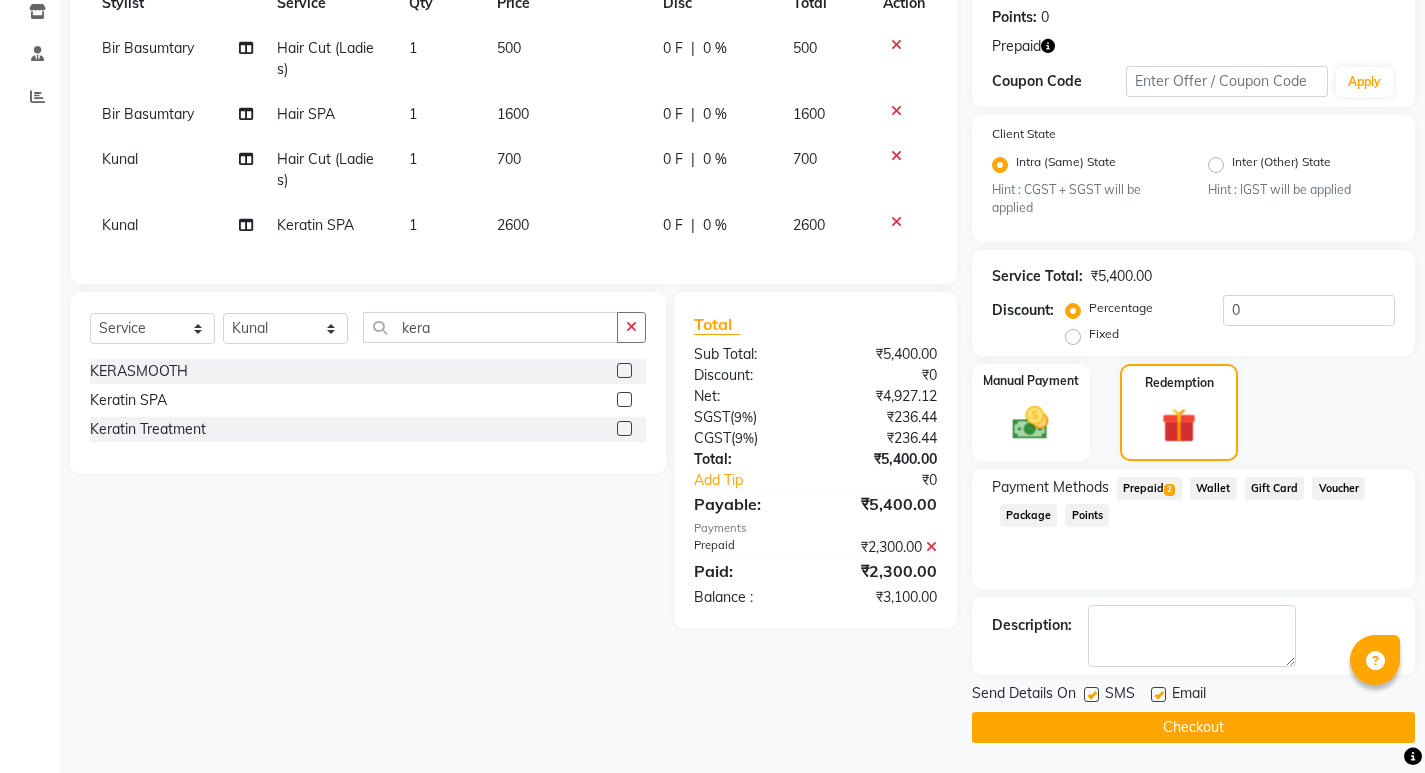 click on "Prepaid  2" 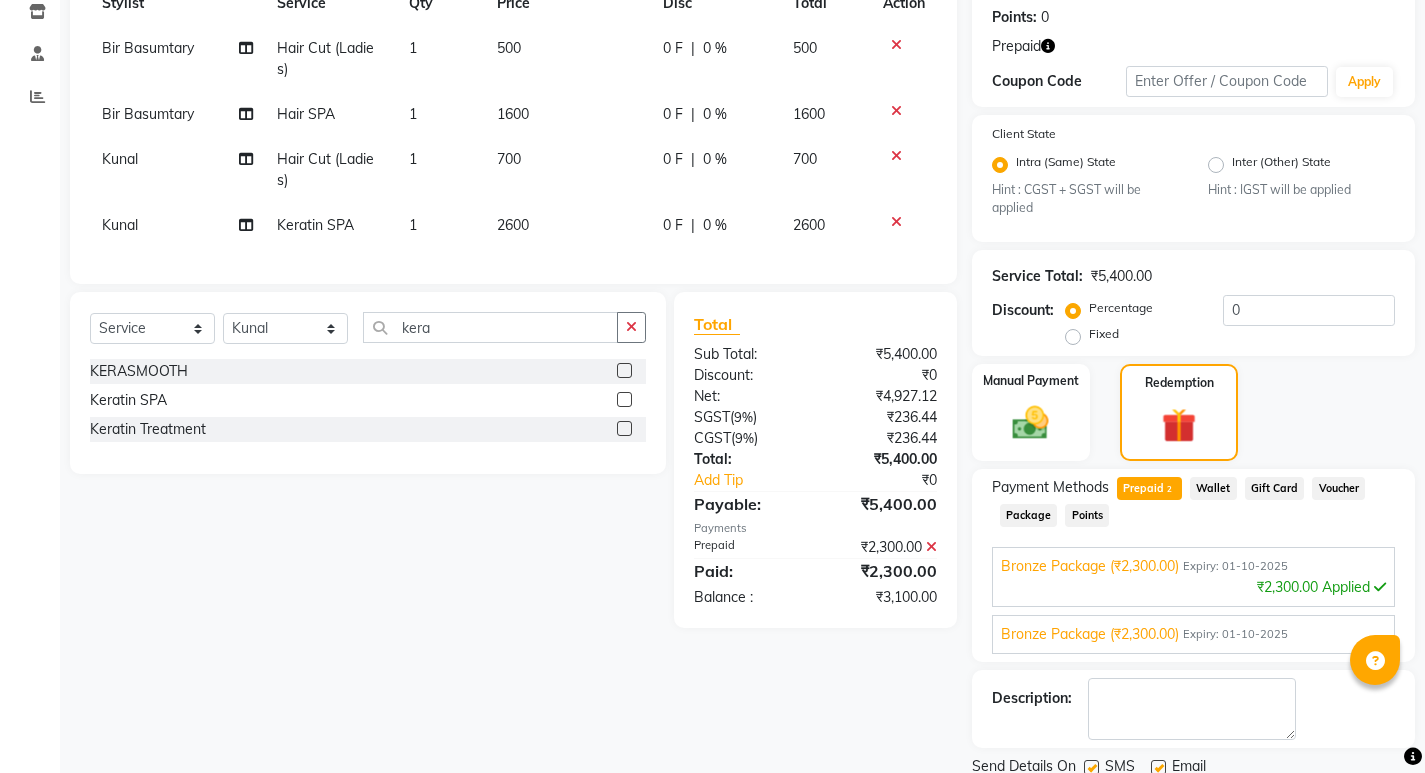 scroll, scrollTop: 377, scrollLeft: 0, axis: vertical 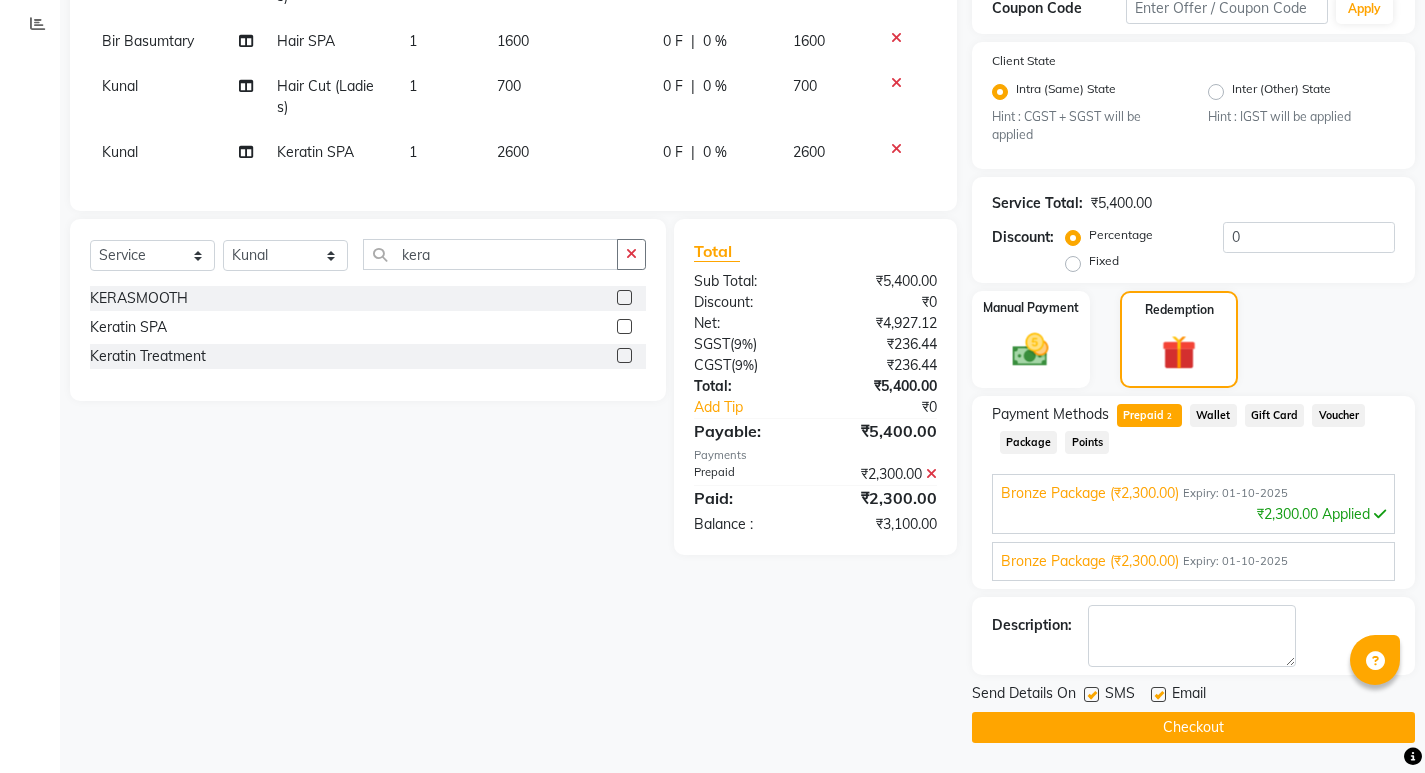 click on "Expiry: 01-10-2025" at bounding box center [1235, 561] 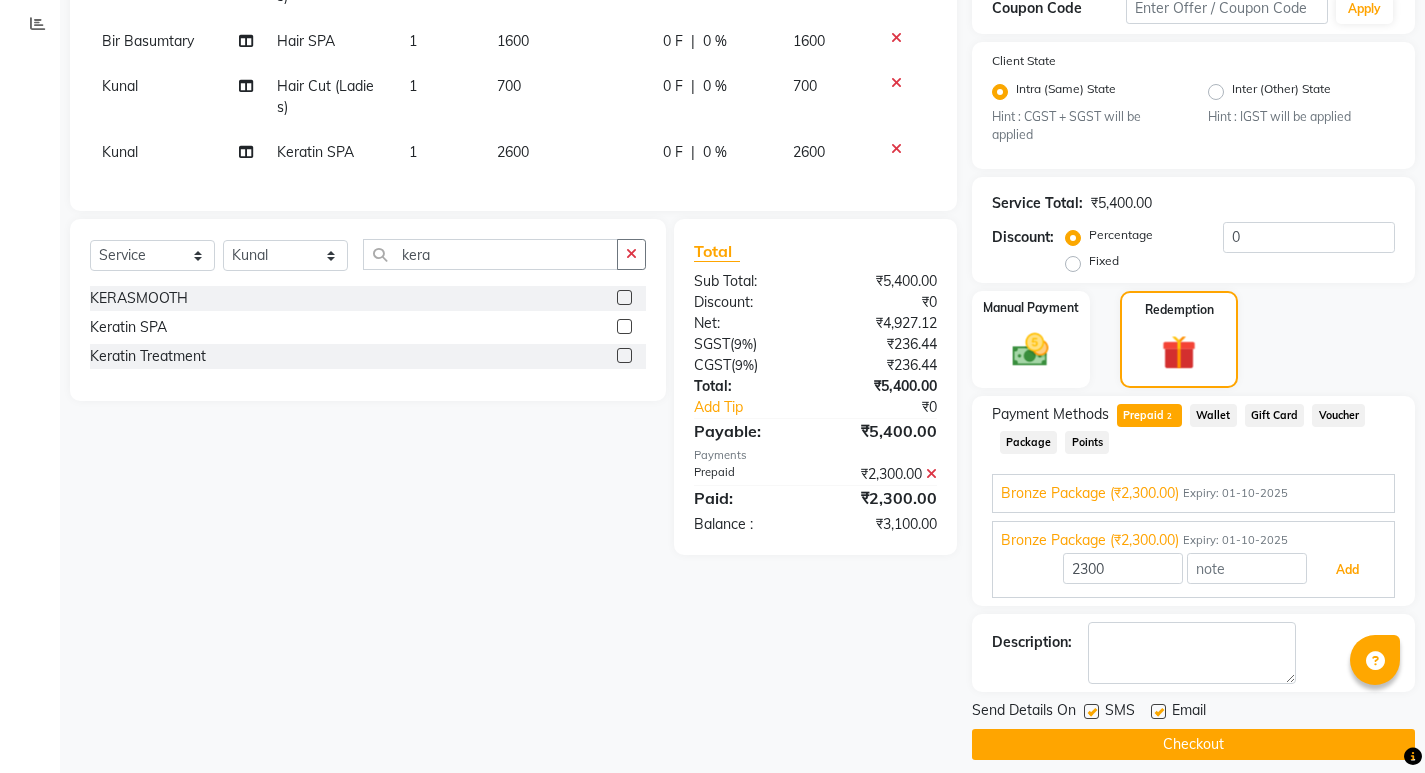 drag, startPoint x: 1361, startPoint y: 571, endPoint x: 1198, endPoint y: 540, distance: 165.92166 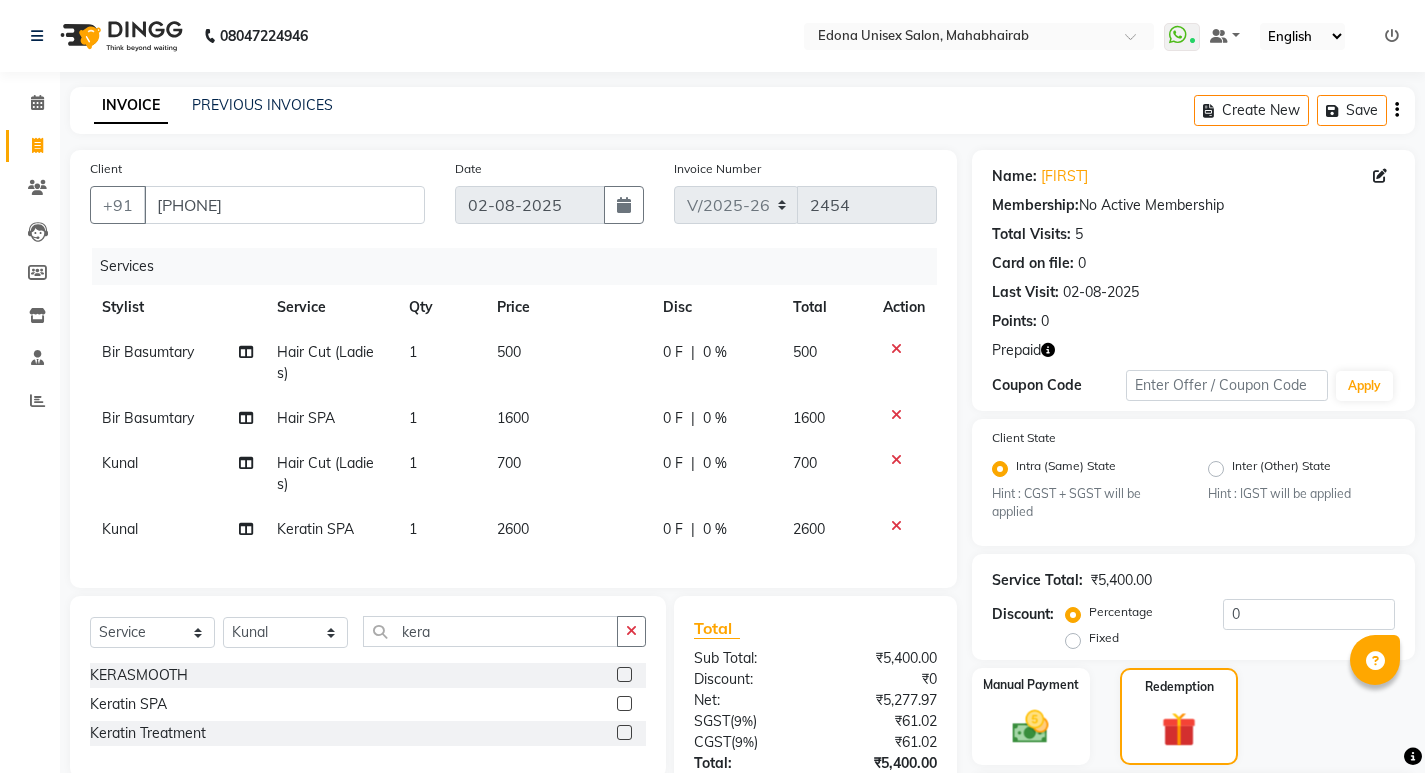 scroll, scrollTop: 304, scrollLeft: 0, axis: vertical 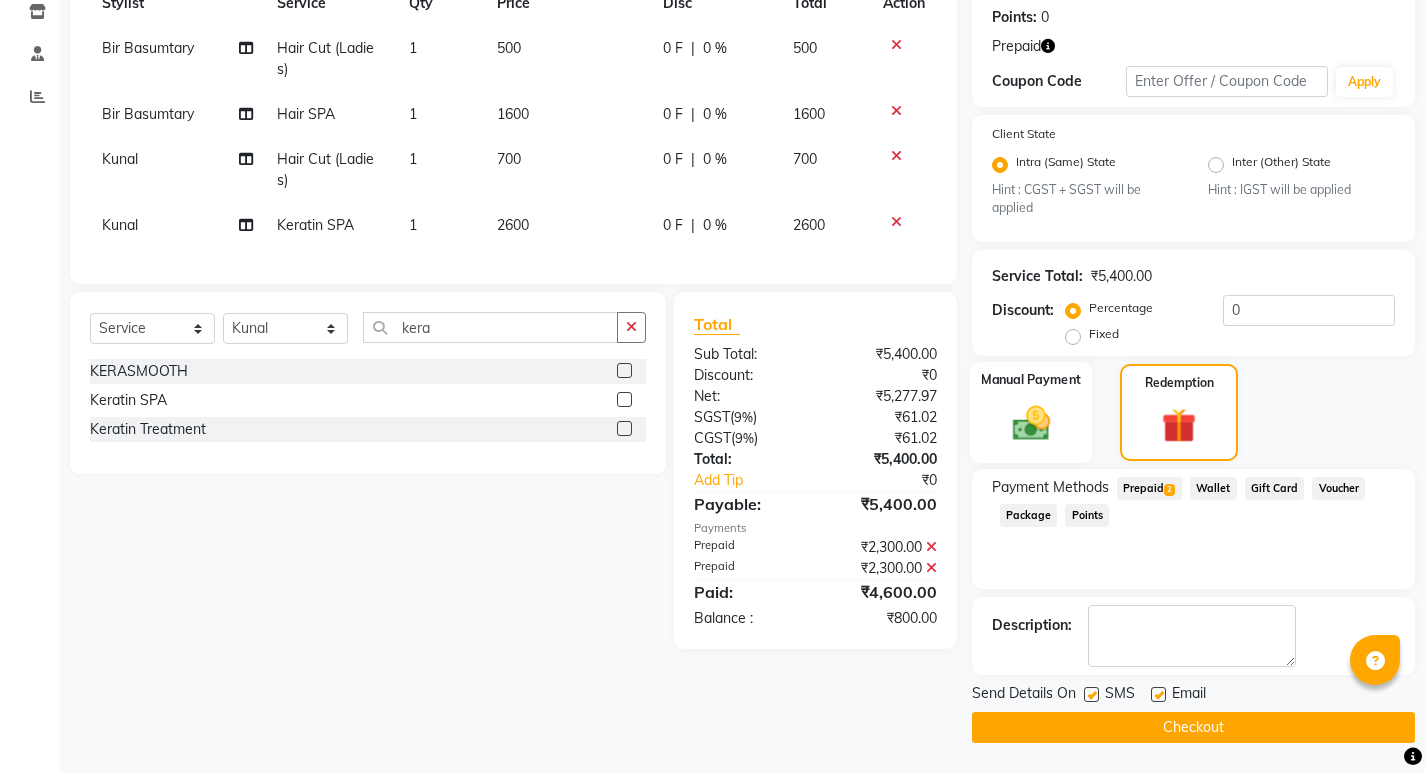 click 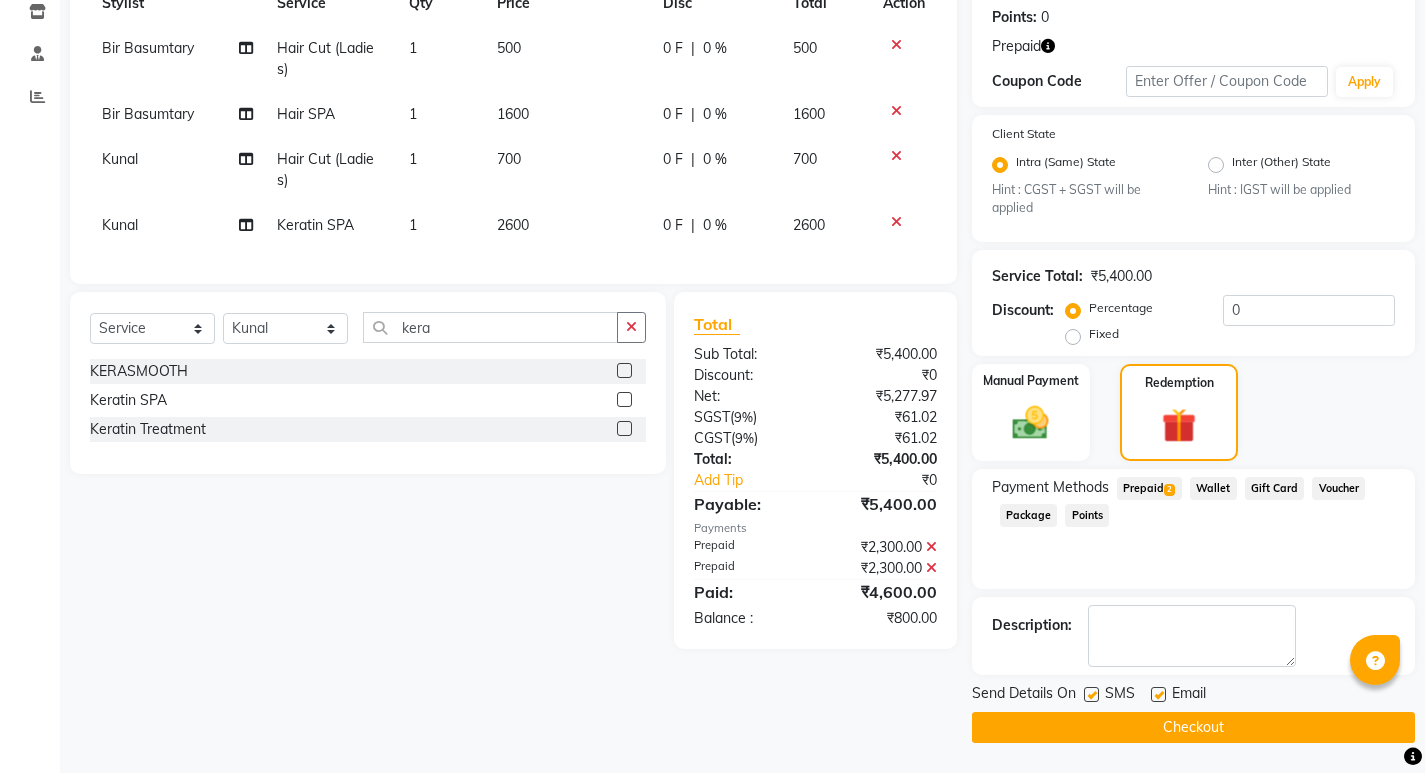 scroll, scrollTop: 302, scrollLeft: 0, axis: vertical 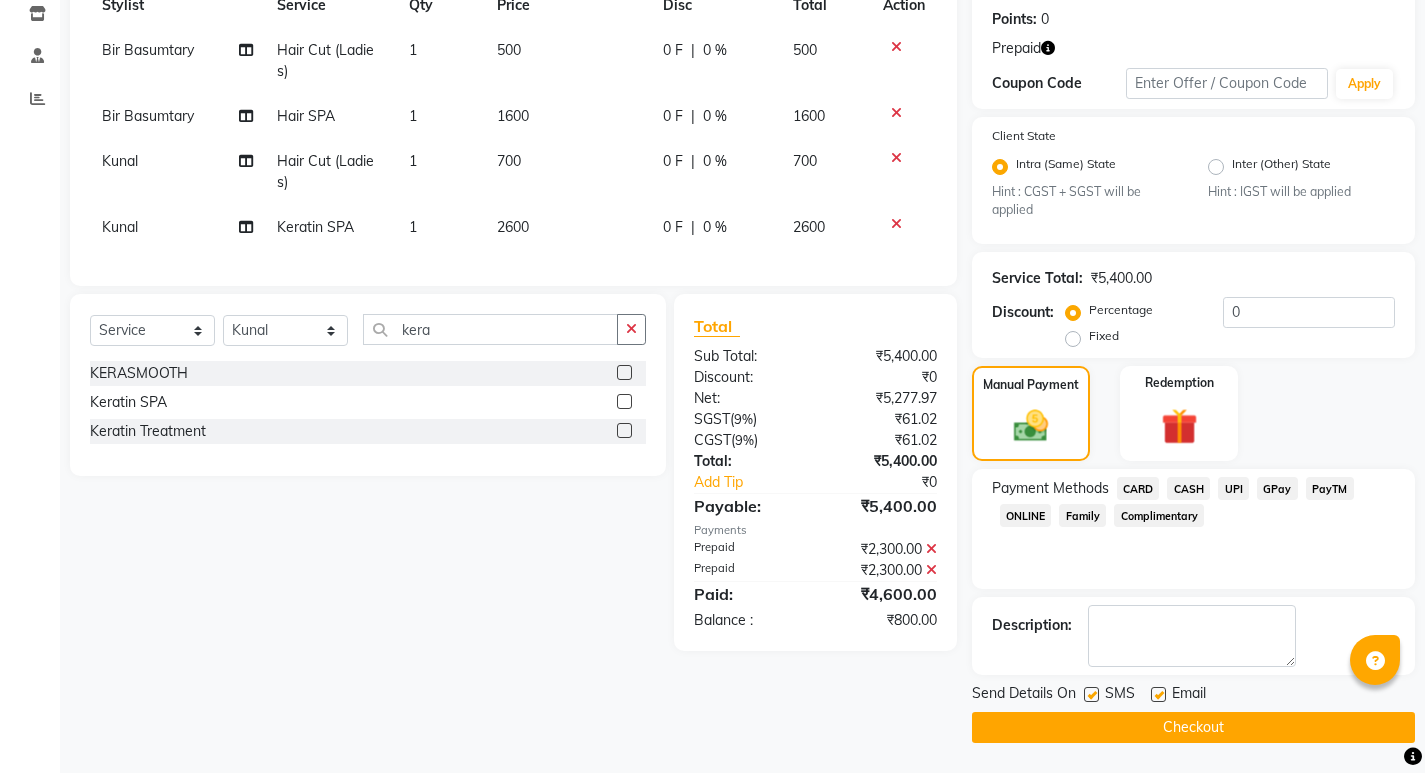 click on "CASH" 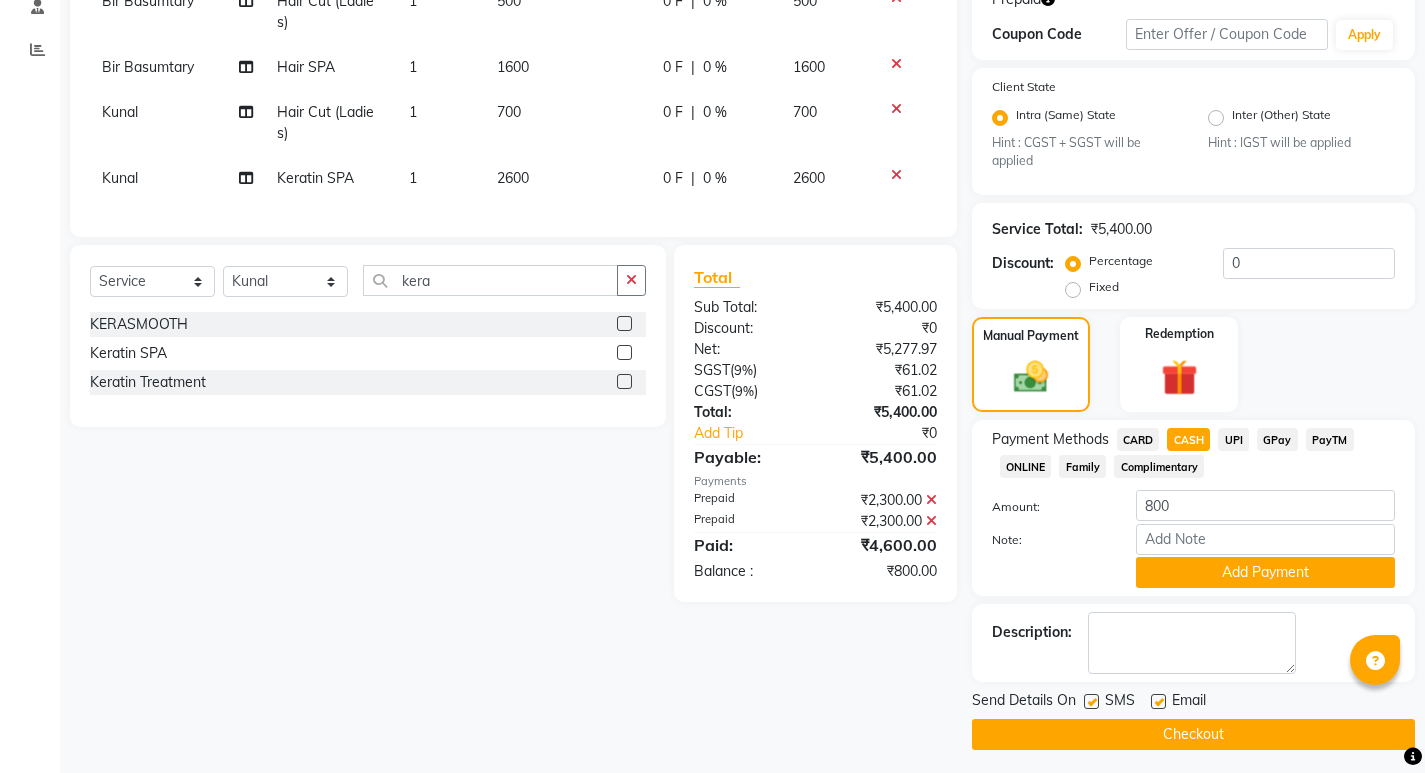 scroll, scrollTop: 358, scrollLeft: 0, axis: vertical 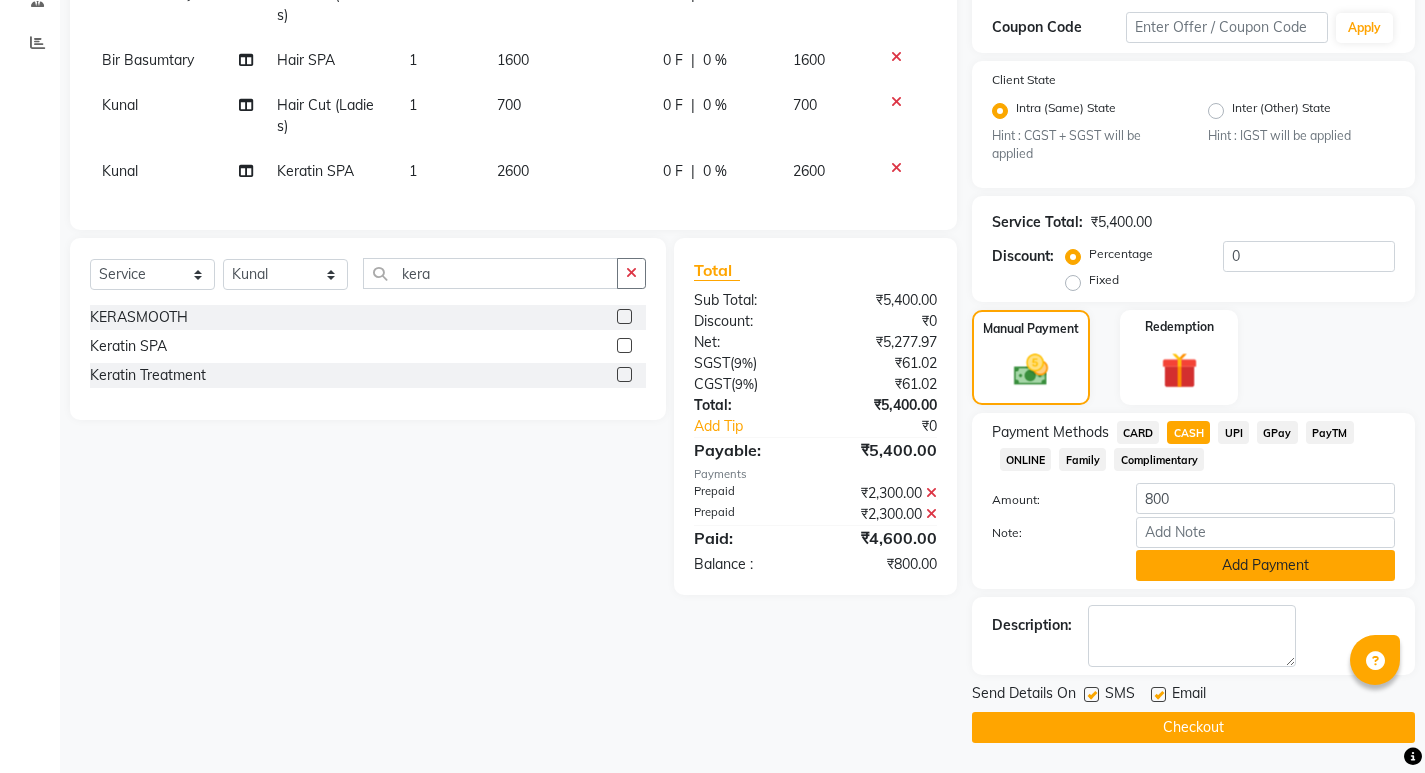 click on "Add Payment" 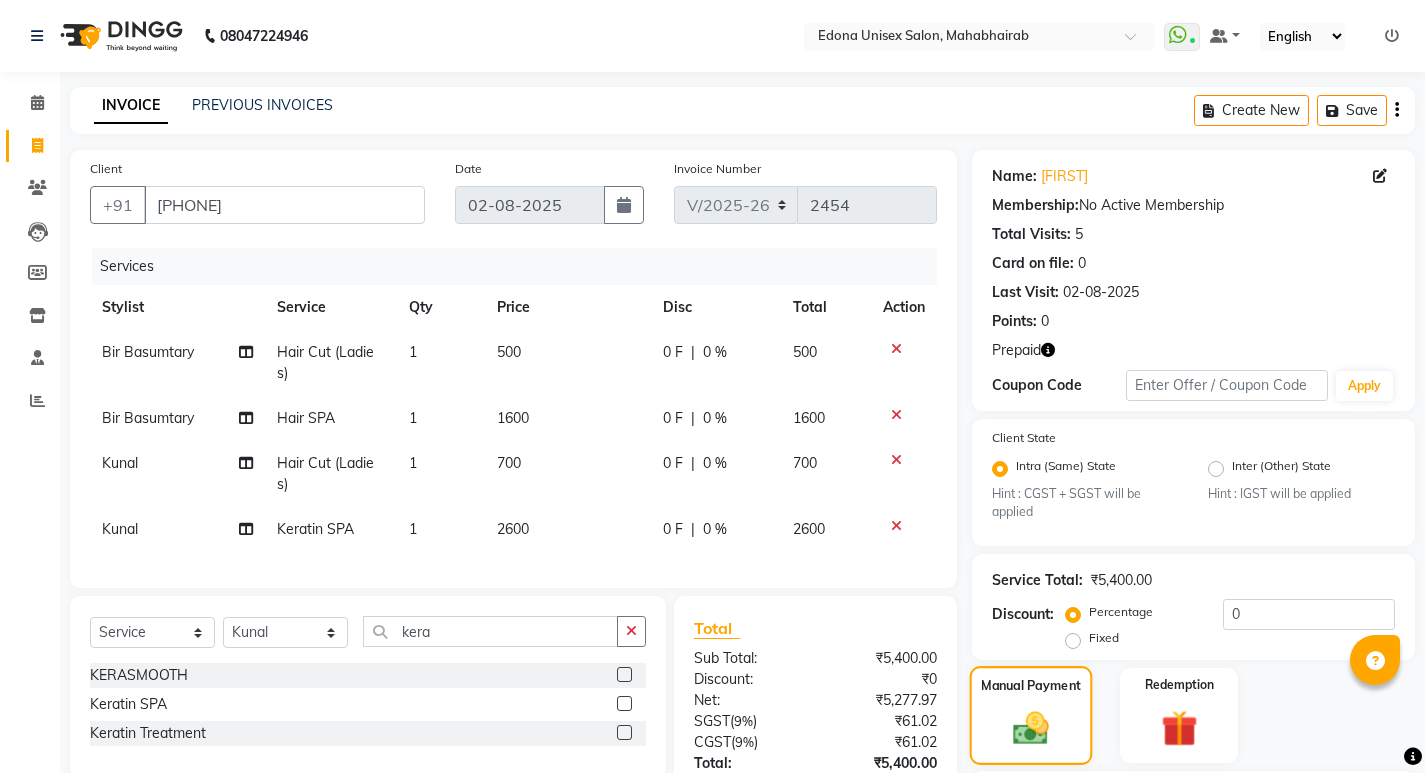 scroll, scrollTop: 302, scrollLeft: 0, axis: vertical 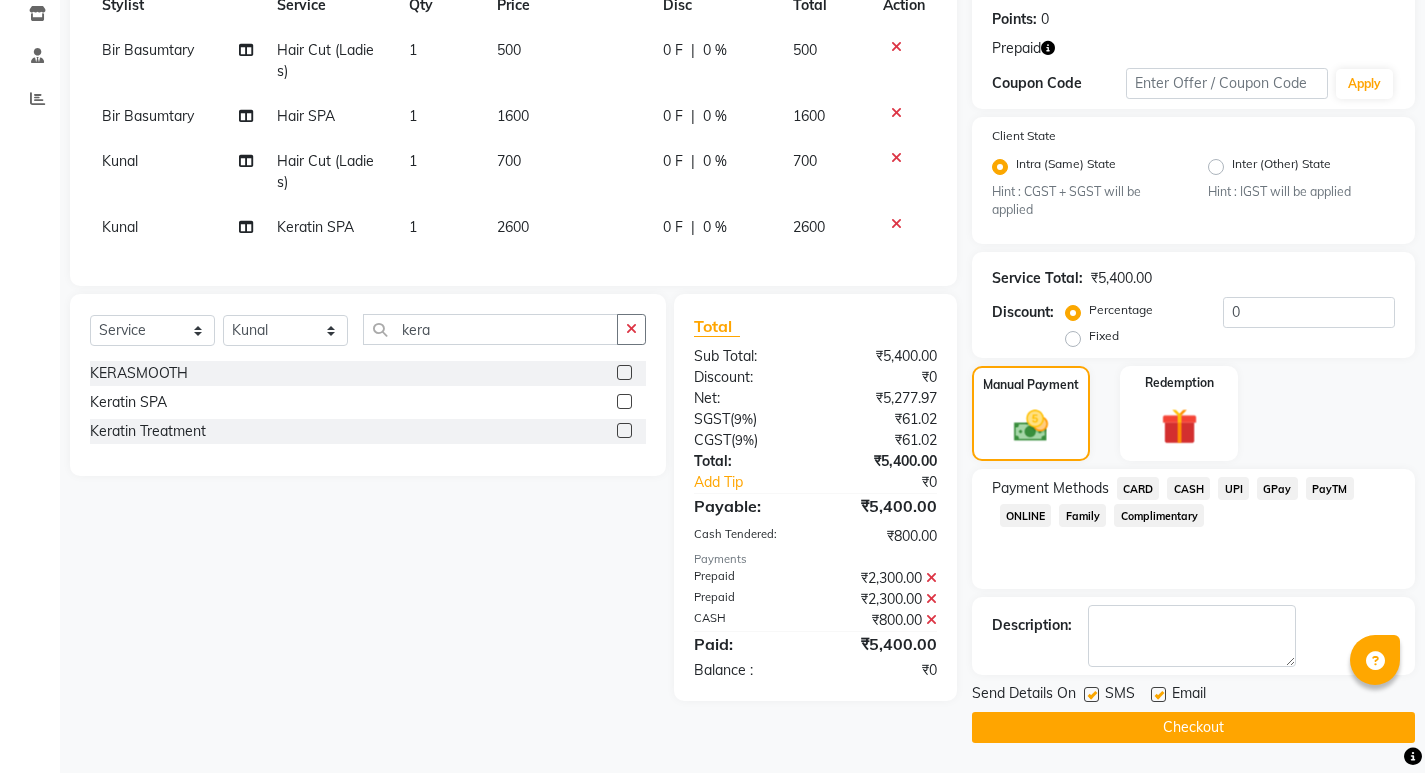 click 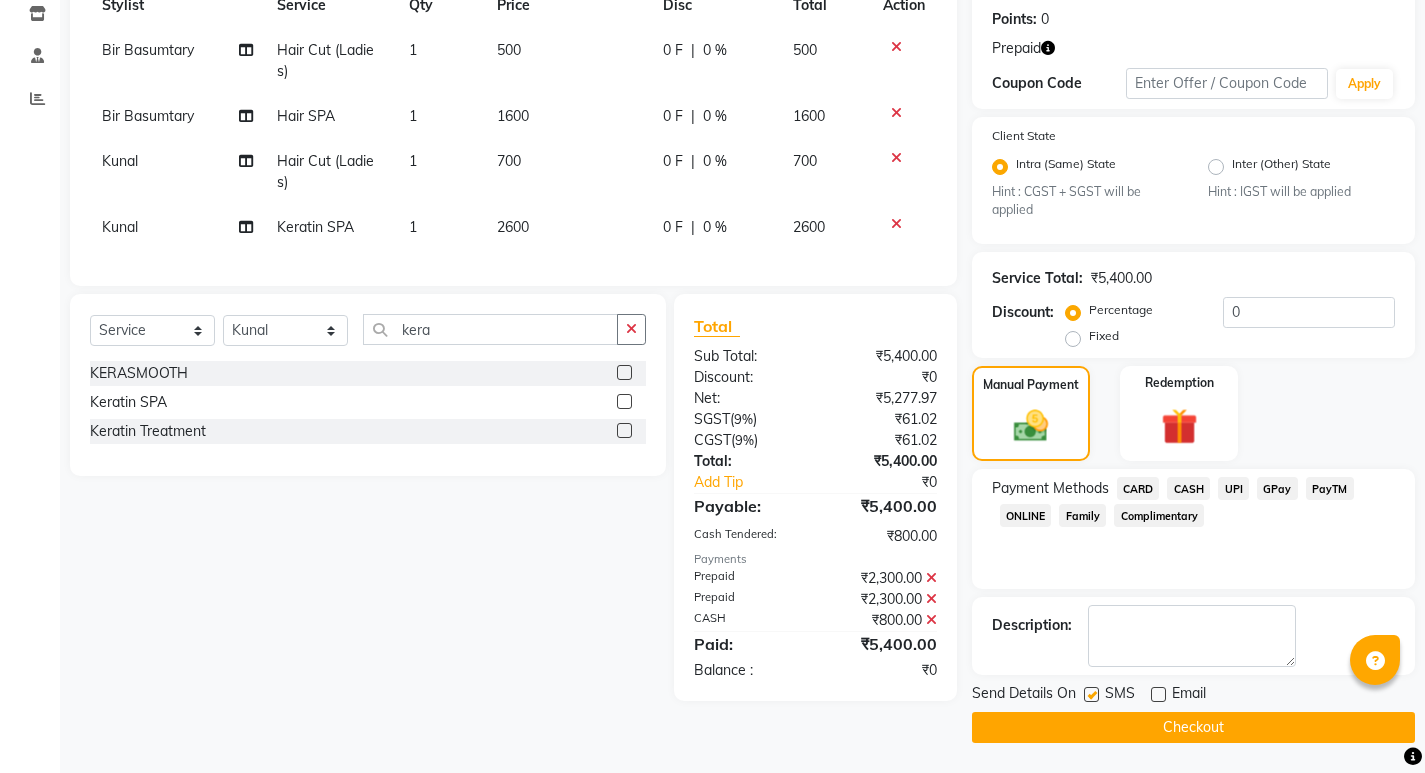 click 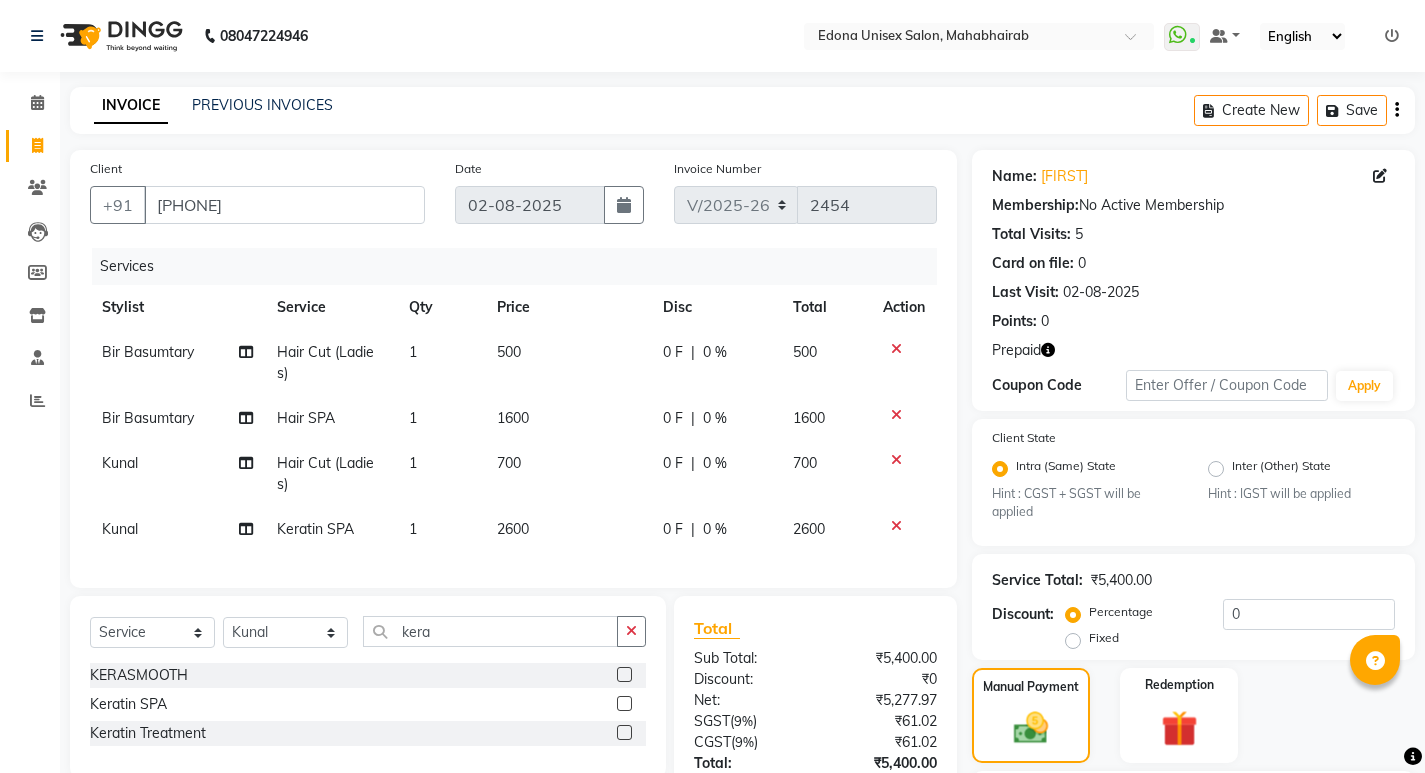 scroll, scrollTop: 302, scrollLeft: 0, axis: vertical 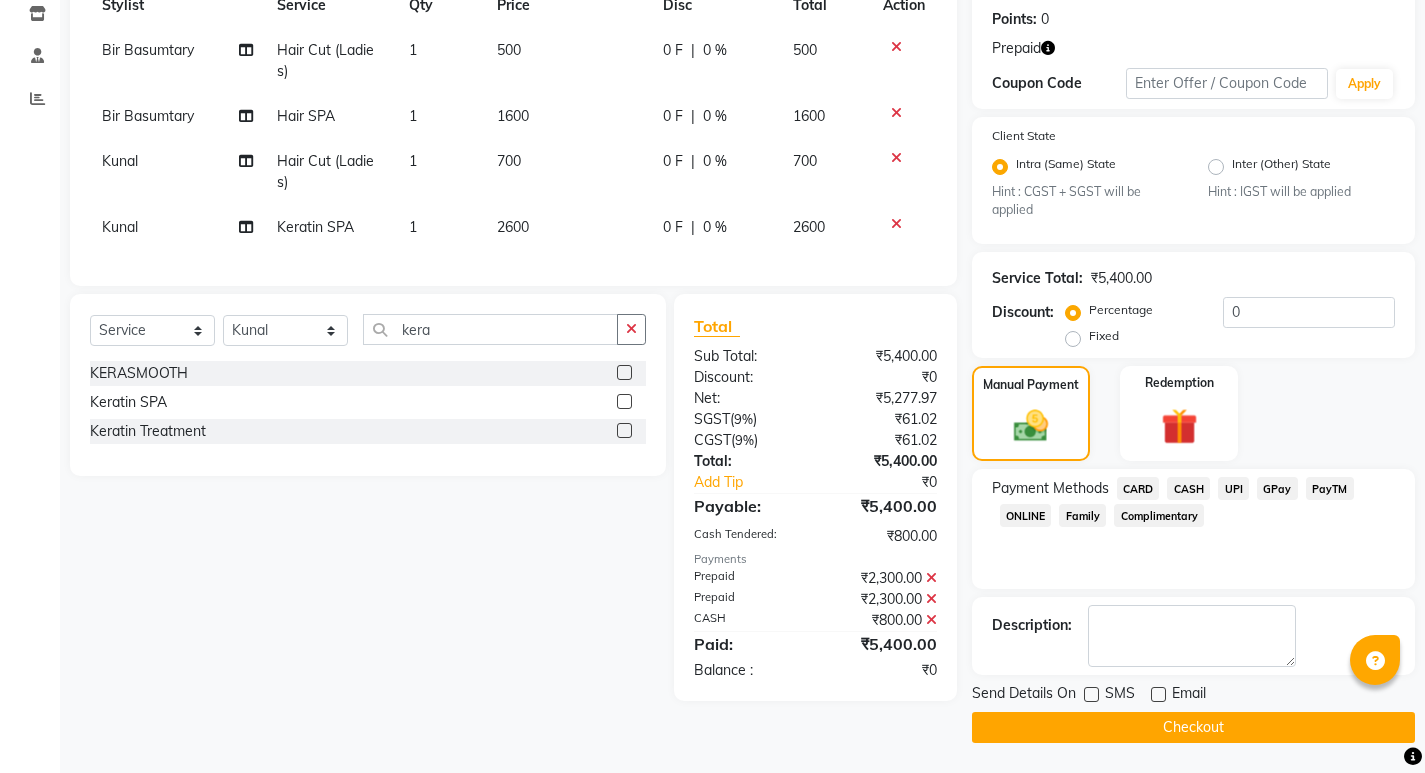 drag, startPoint x: 1182, startPoint y: 726, endPoint x: 1094, endPoint y: 720, distance: 88.20431 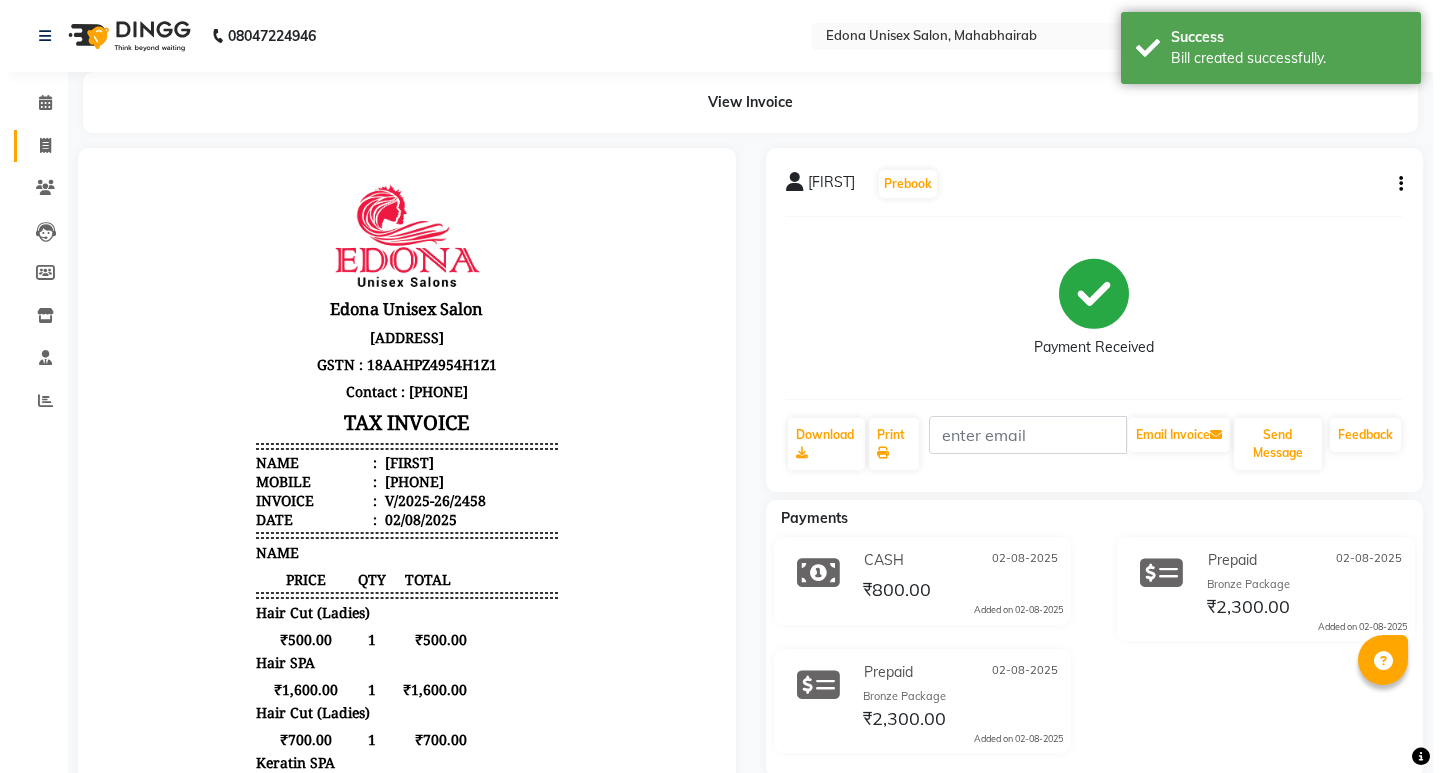 scroll, scrollTop: 0, scrollLeft: 0, axis: both 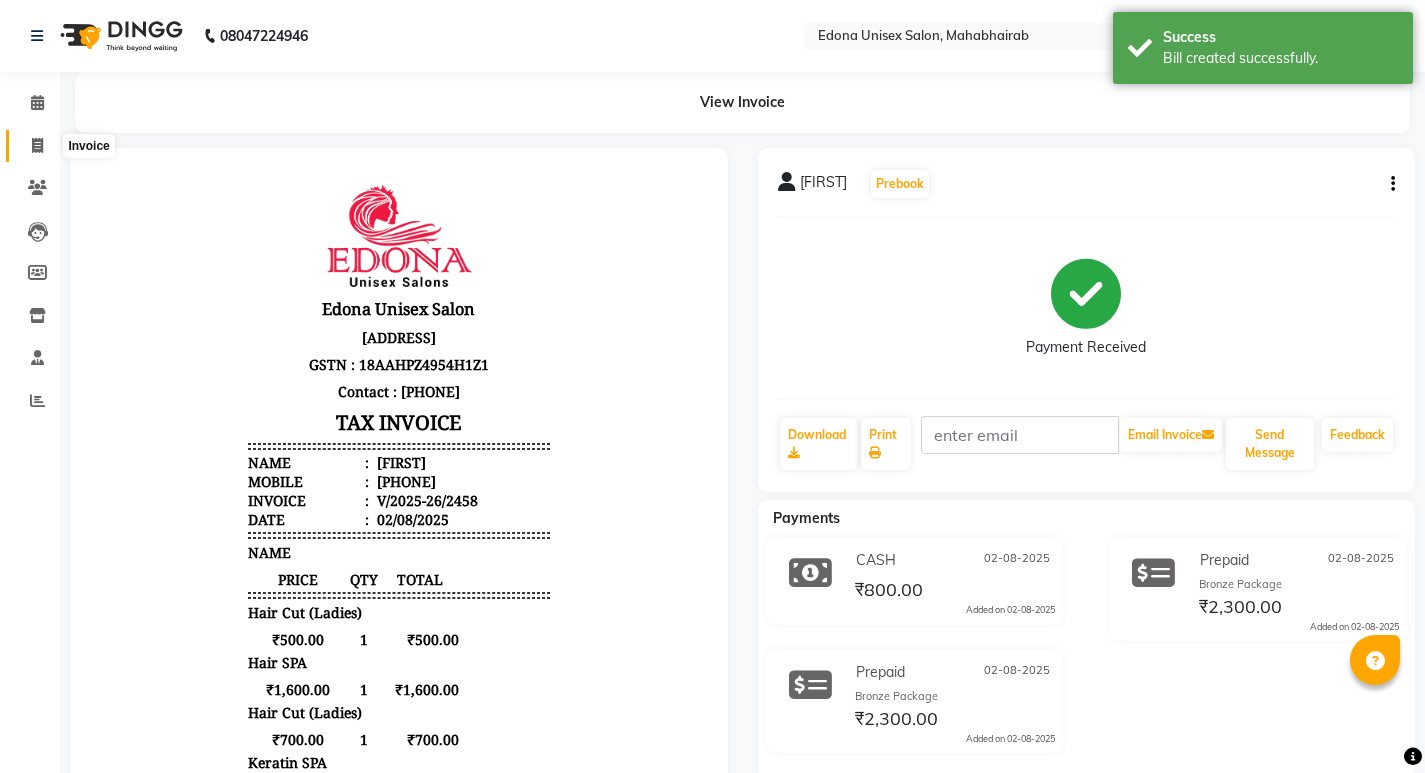 click 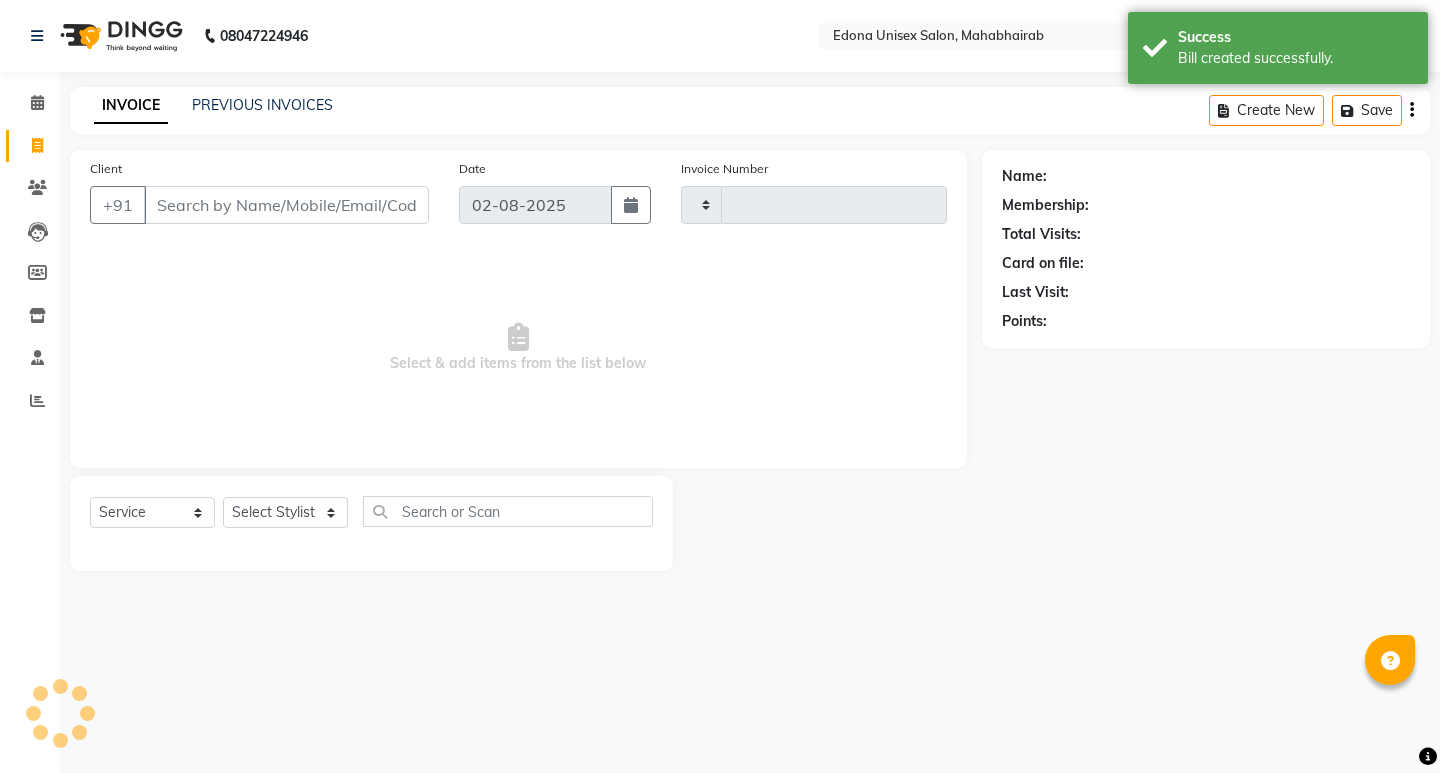 type on "2459" 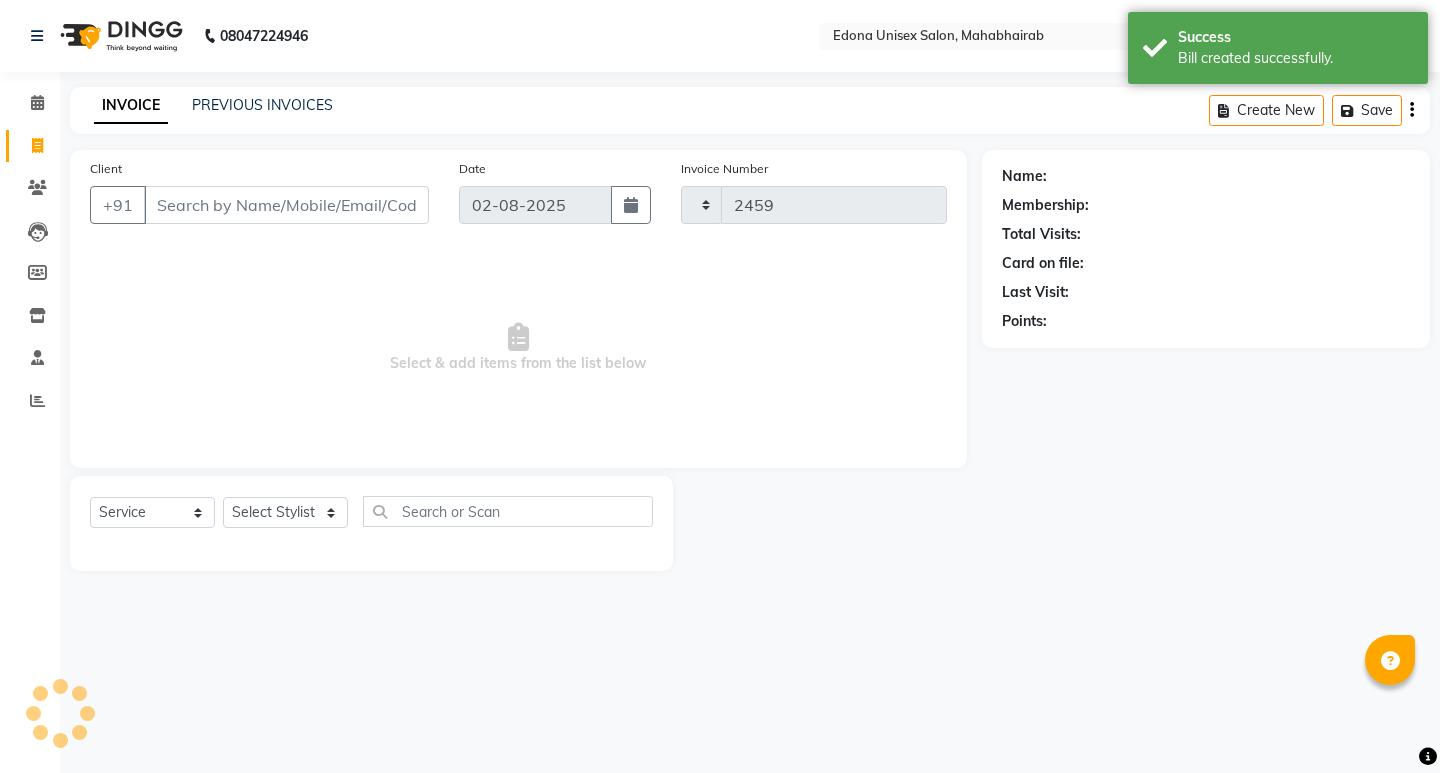 select on "5393" 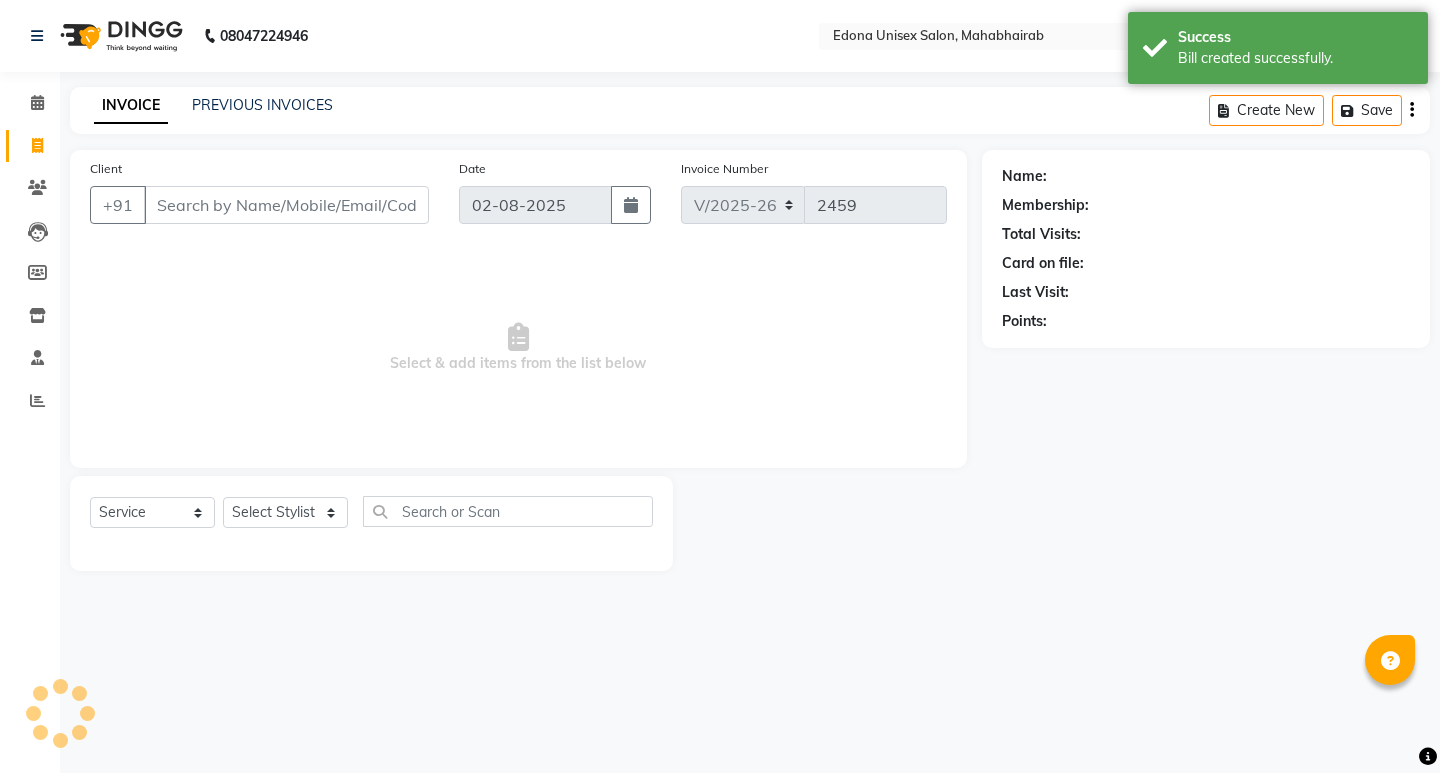 click on "Select & add items from the list below" at bounding box center (518, 348) 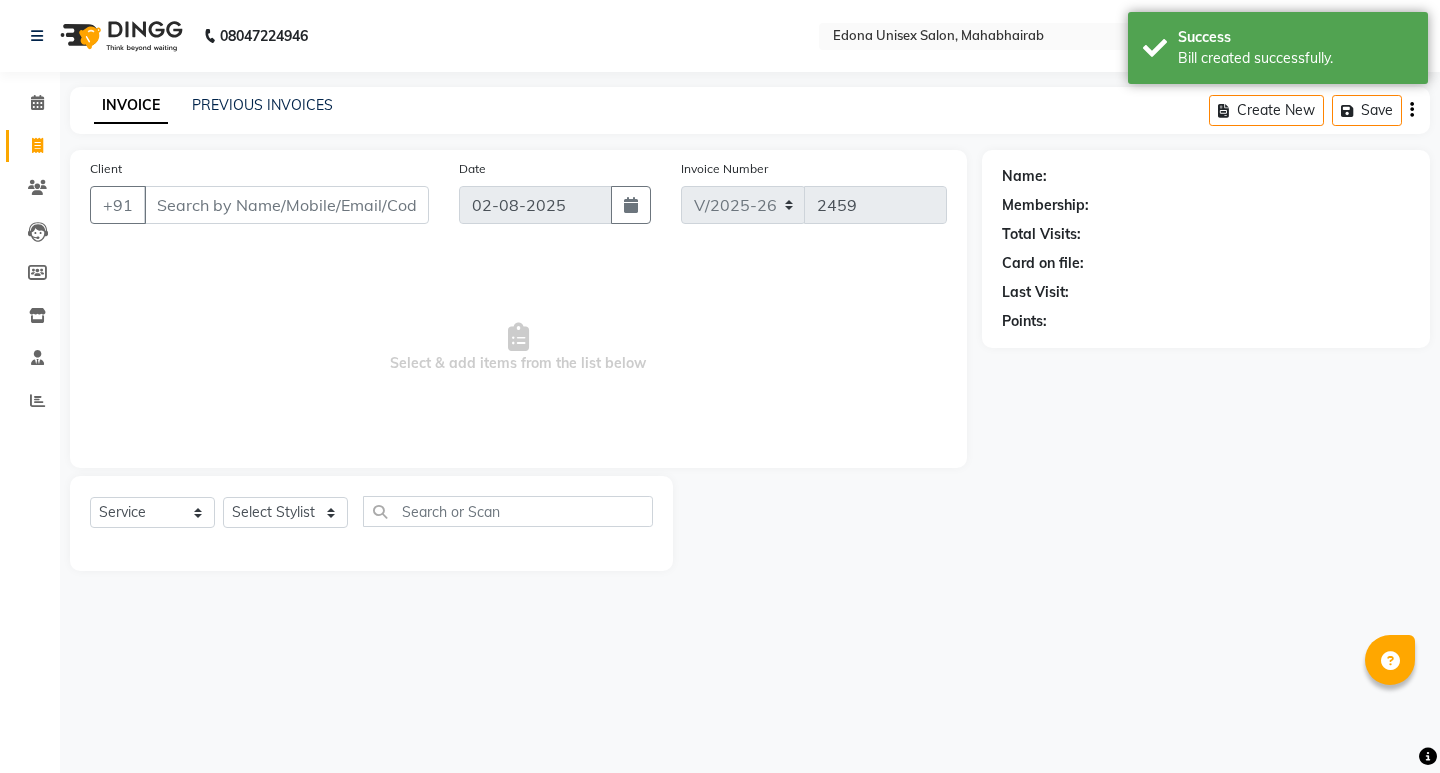 click on "Select & add items from the list below" at bounding box center (518, 348) 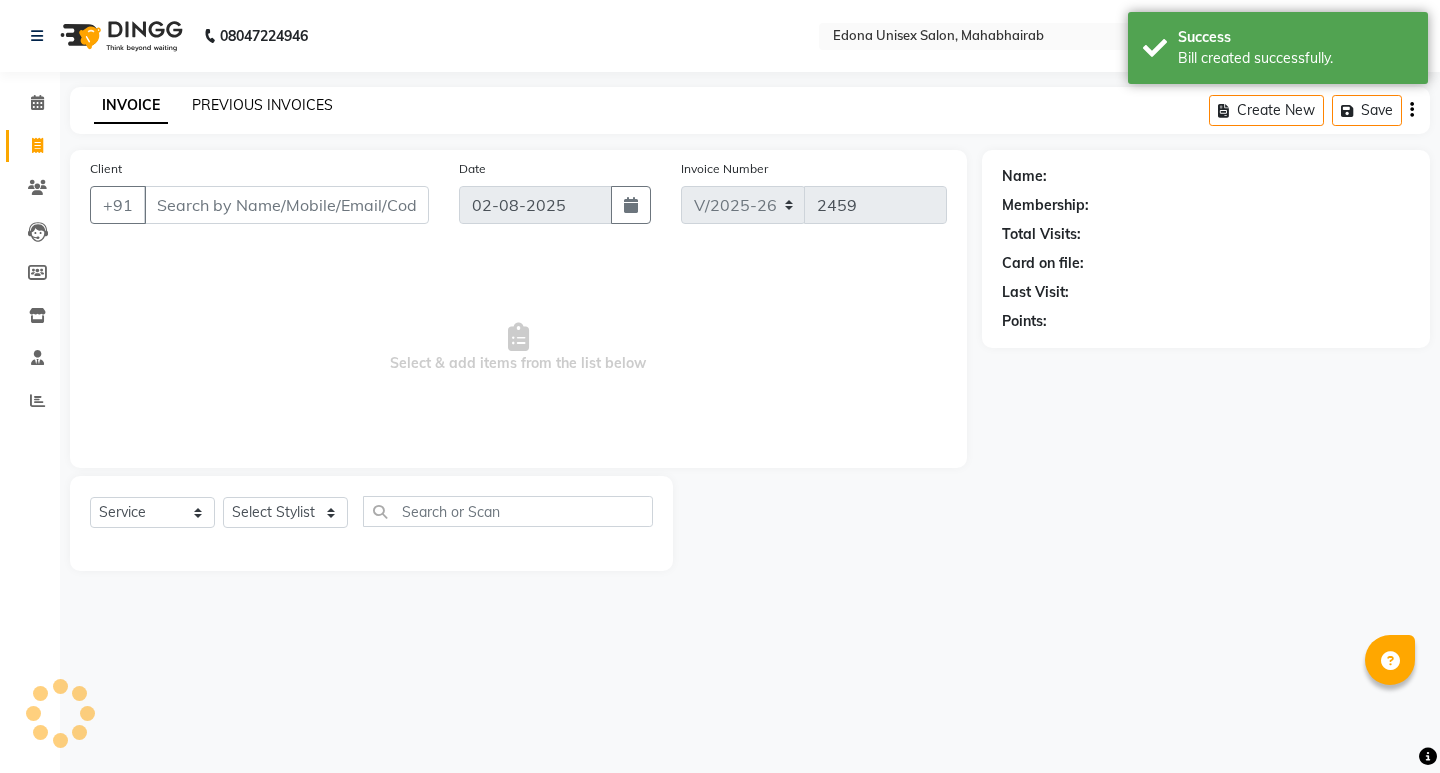 click on "PREVIOUS INVOICES" 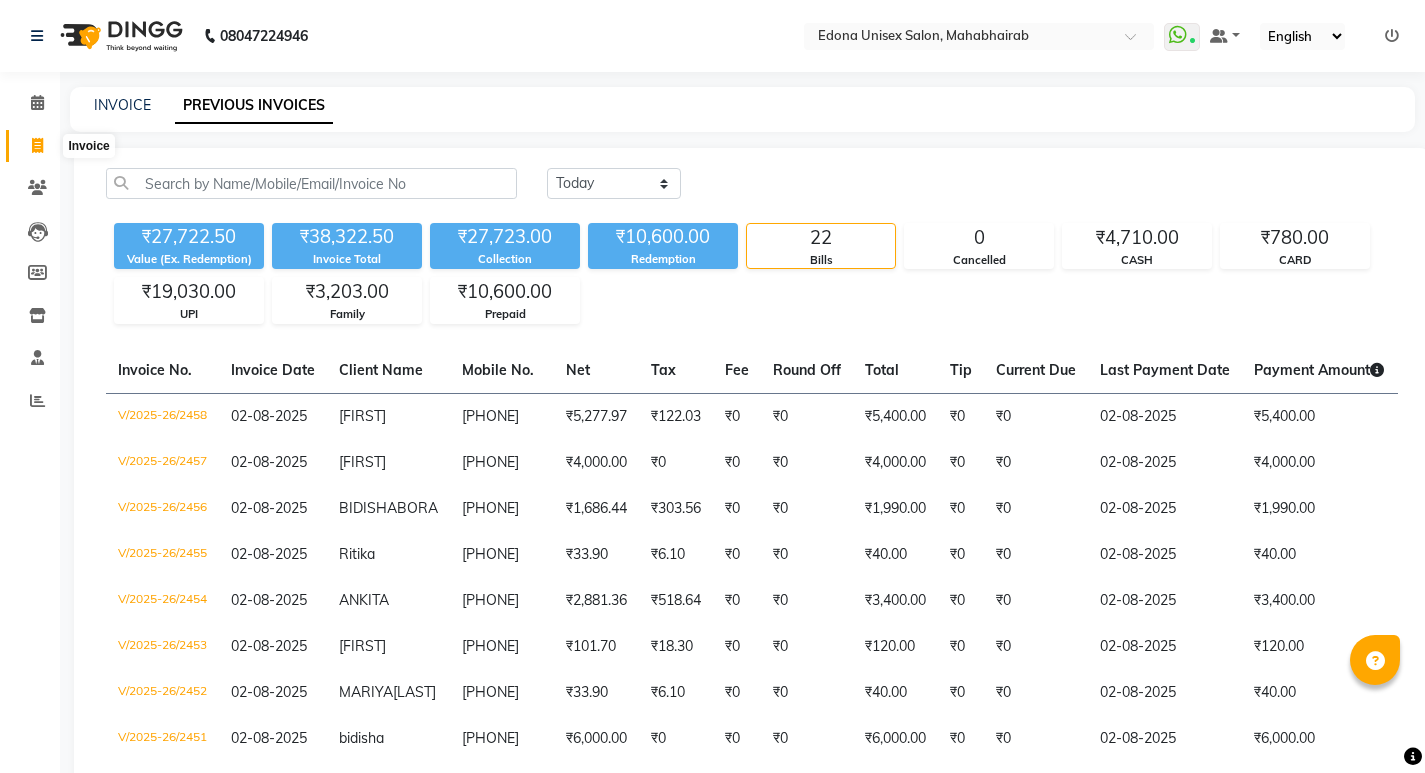 click 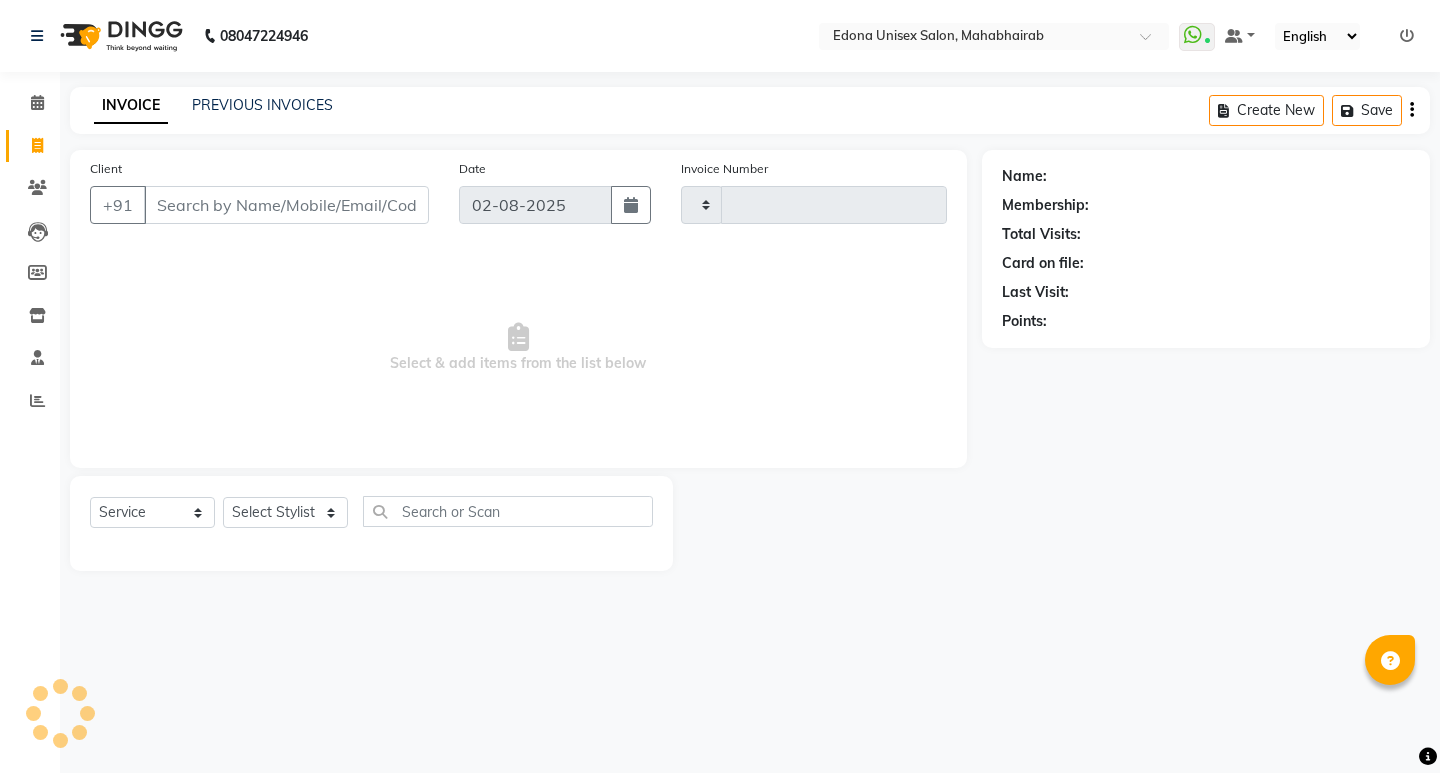 type on "2459" 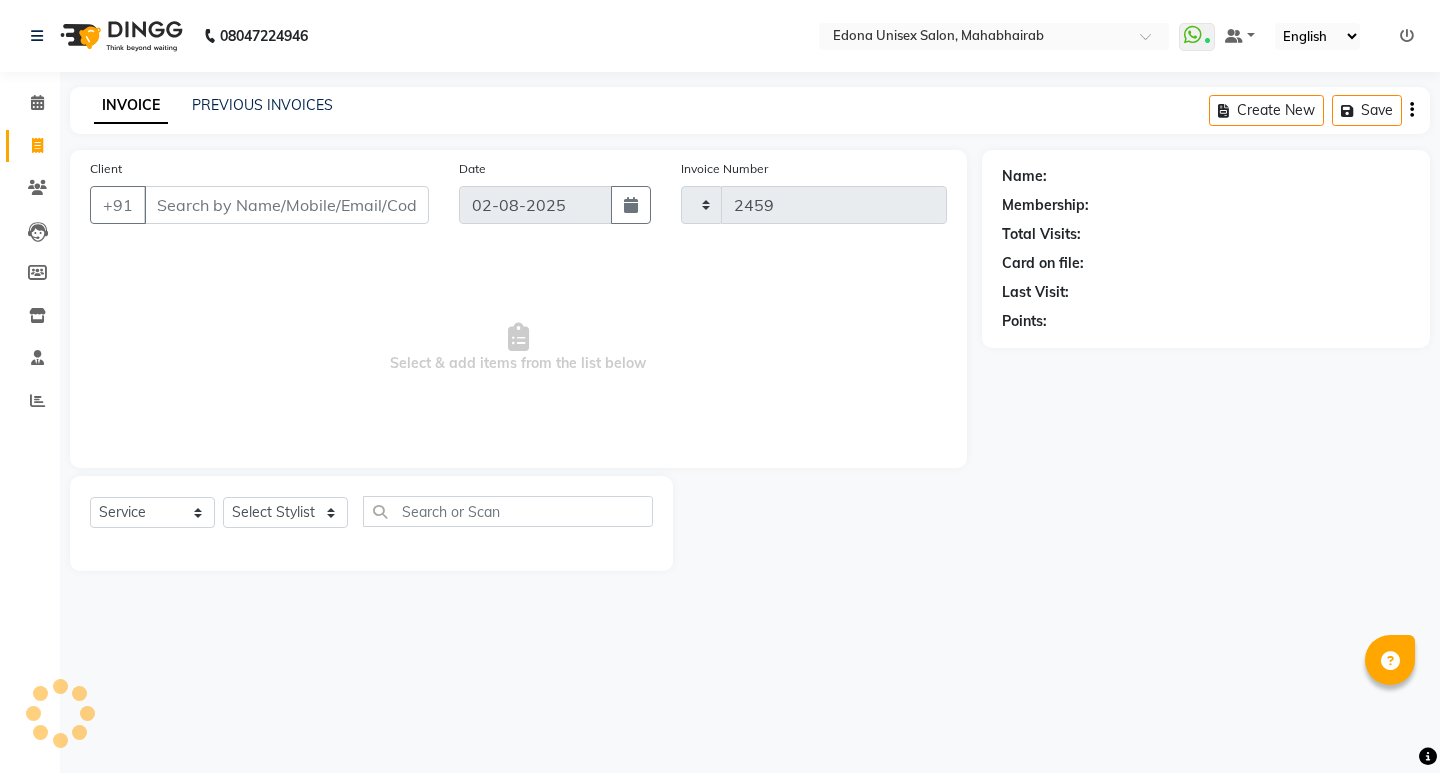 select on "5393" 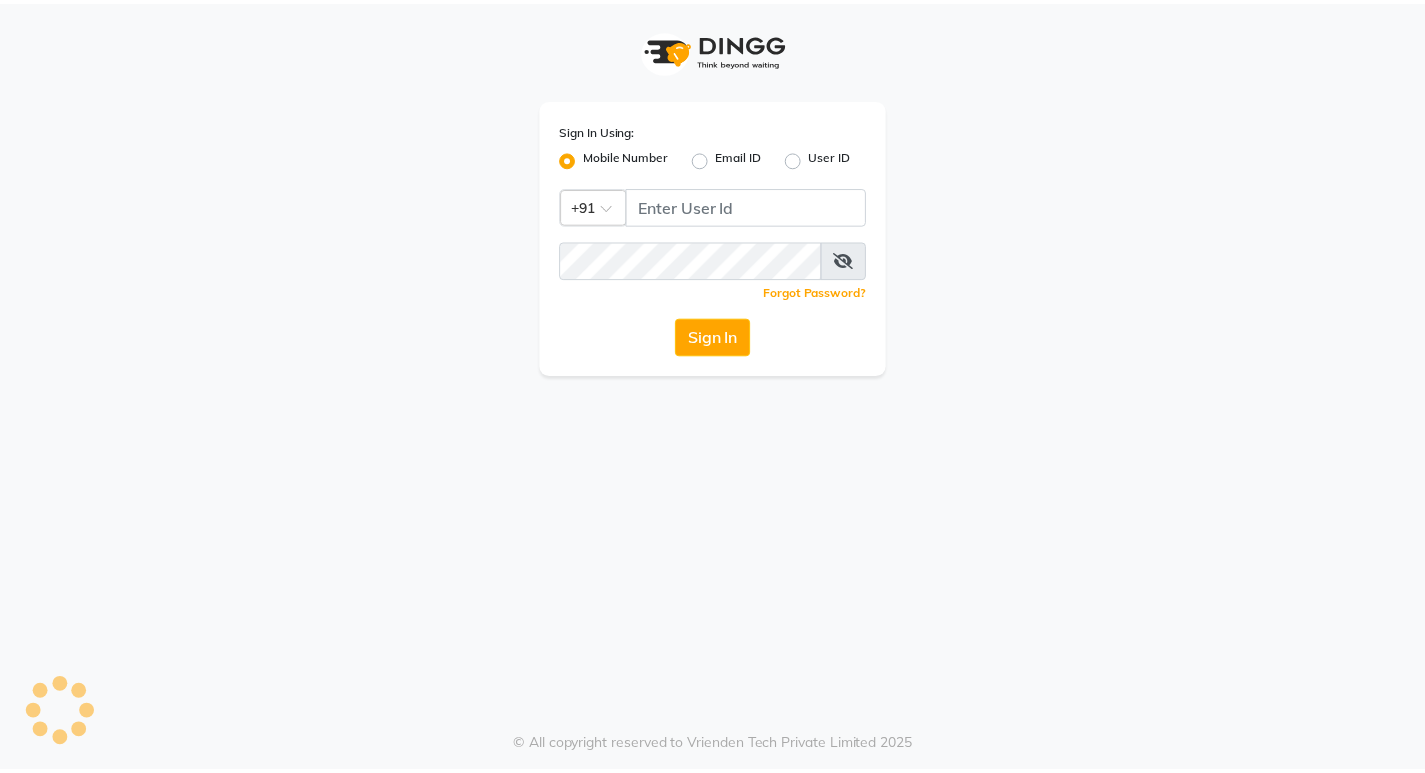 scroll, scrollTop: 0, scrollLeft: 0, axis: both 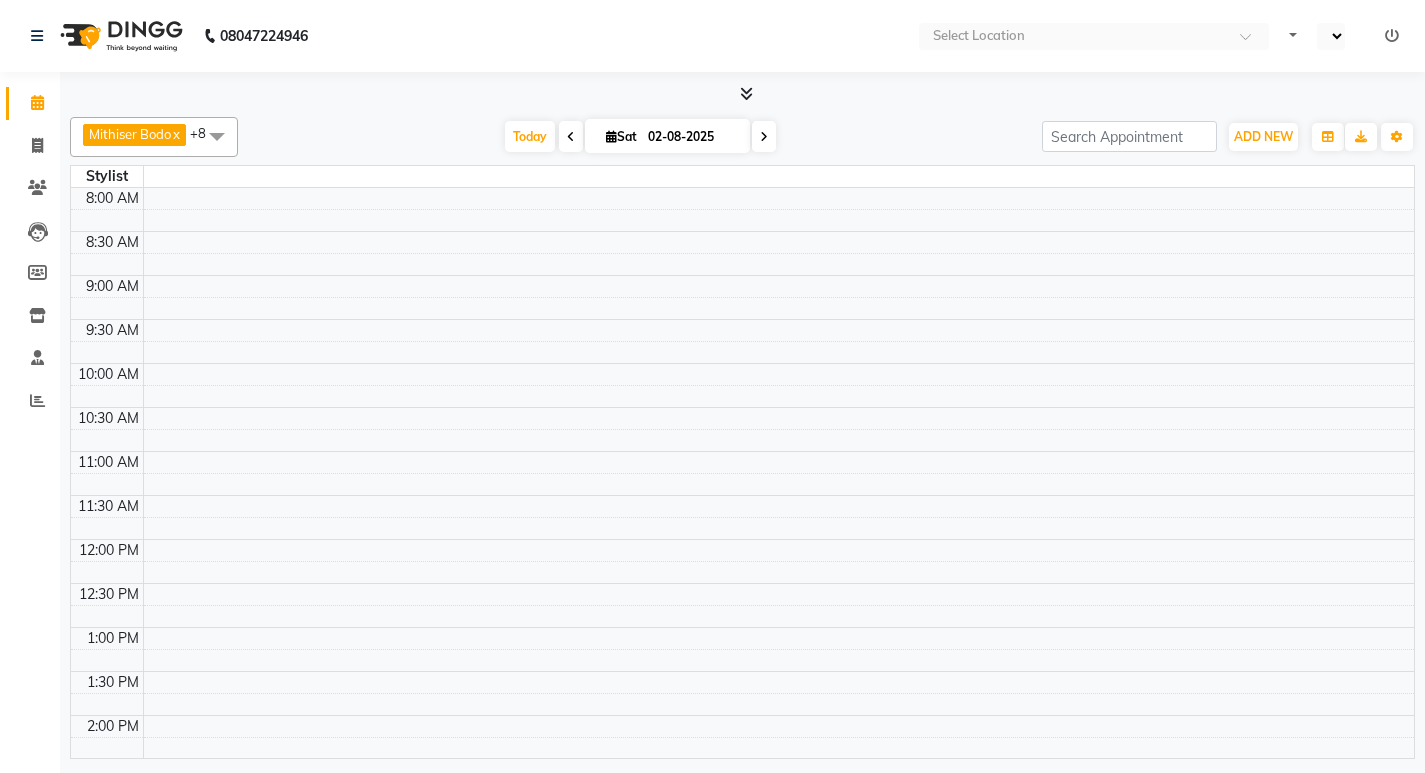 select on "en" 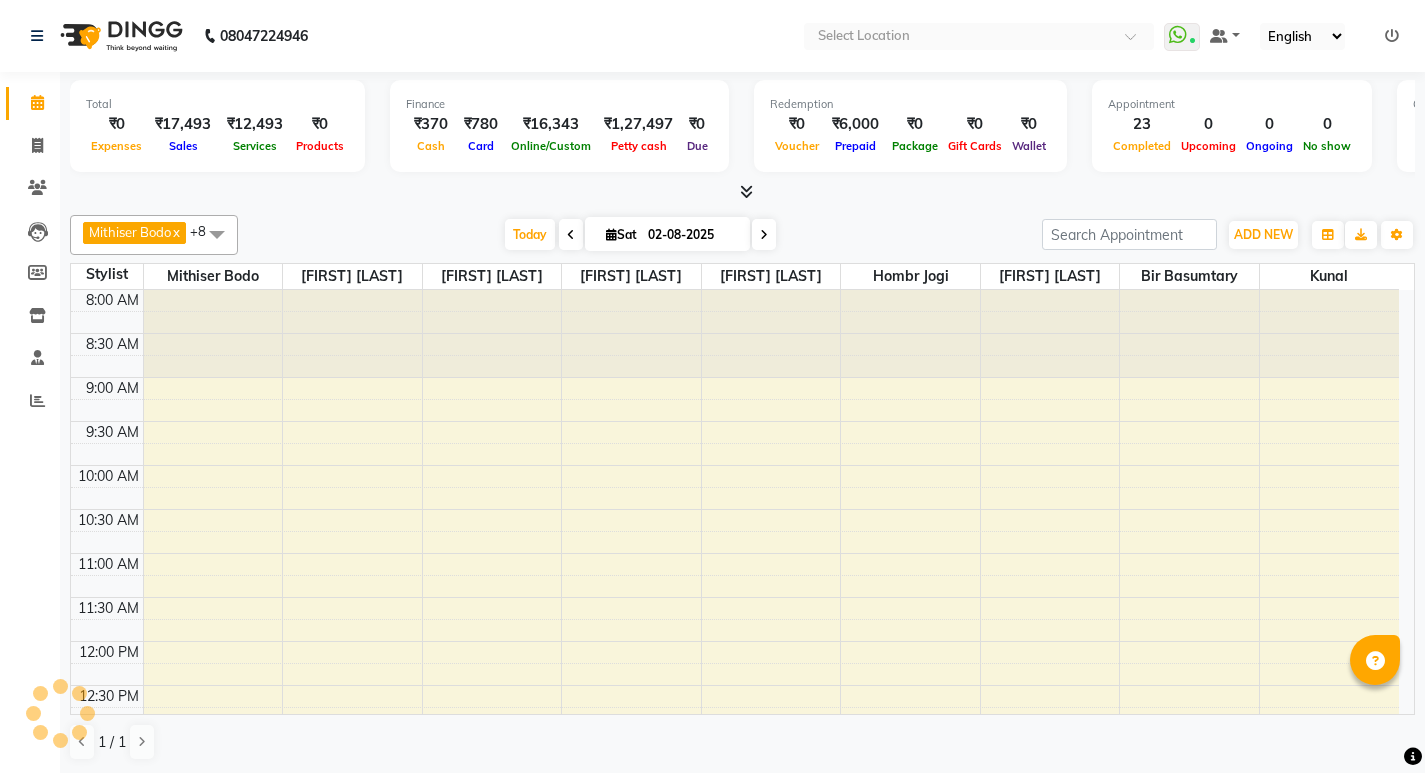 scroll, scrollTop: 0, scrollLeft: 0, axis: both 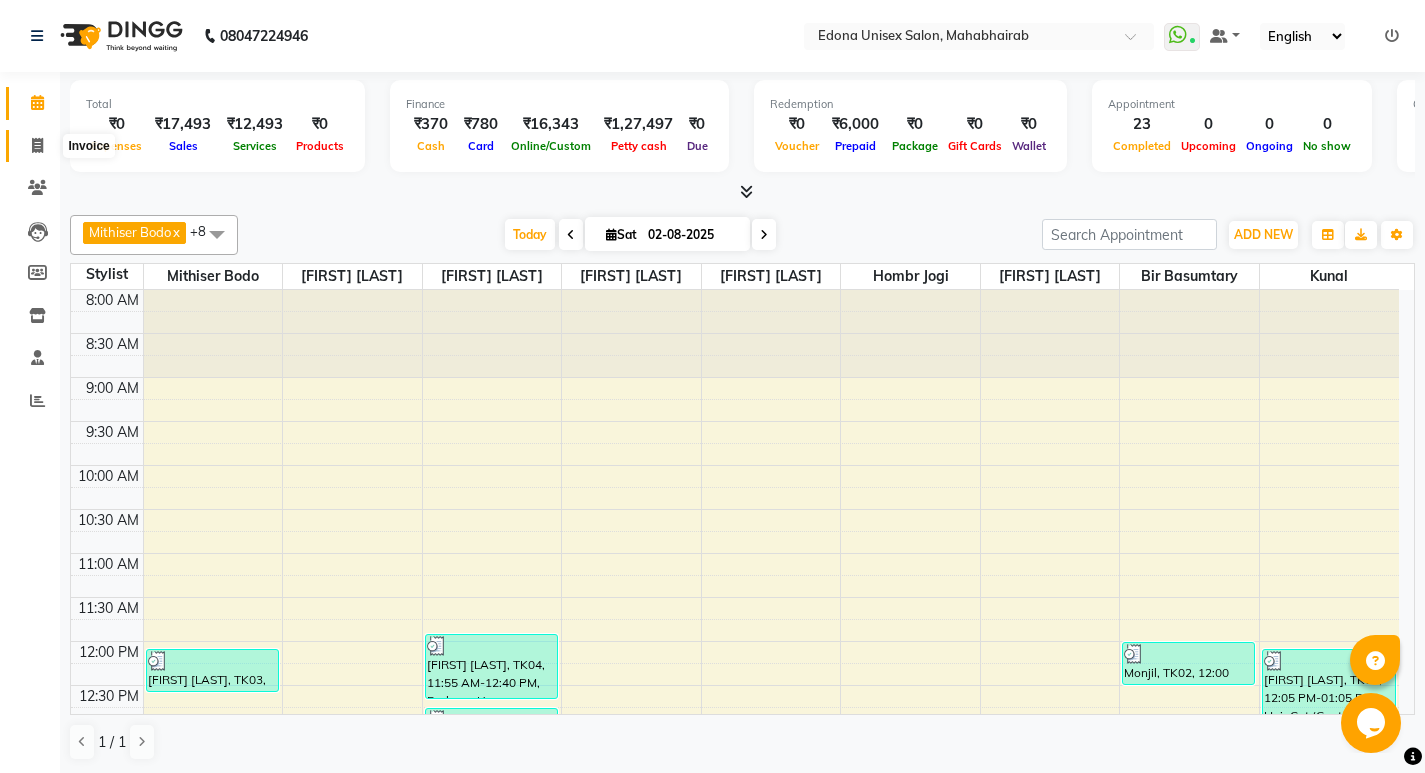 click 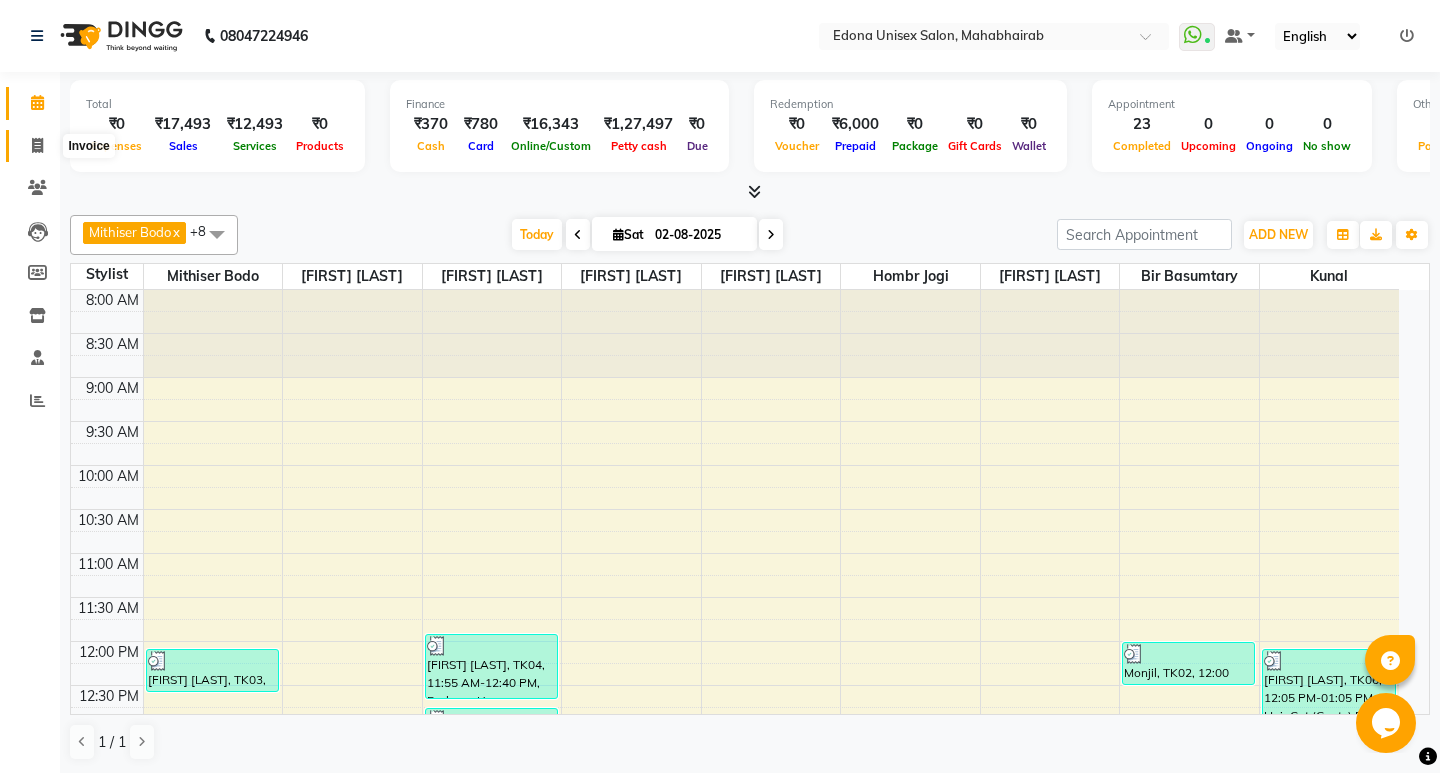 select on "service" 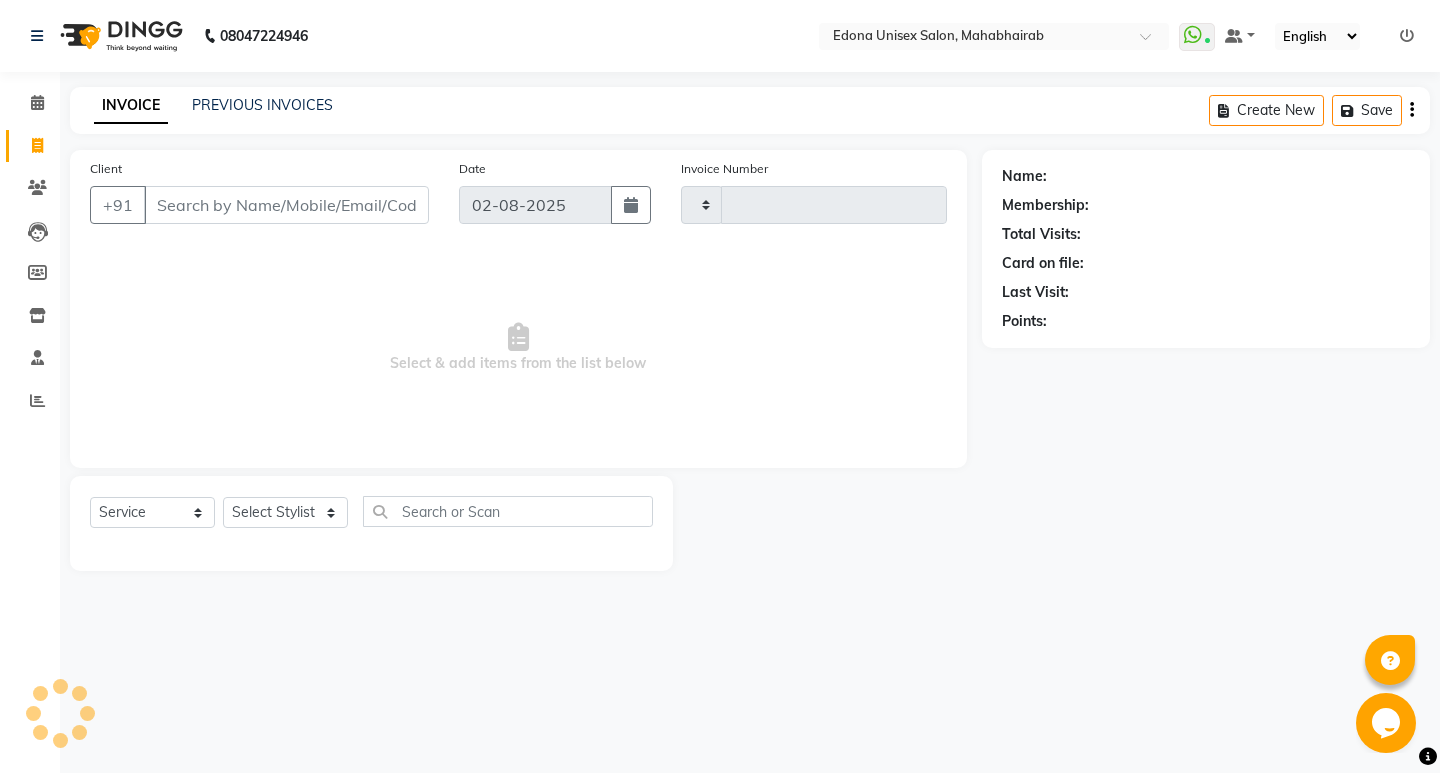 type on "2454" 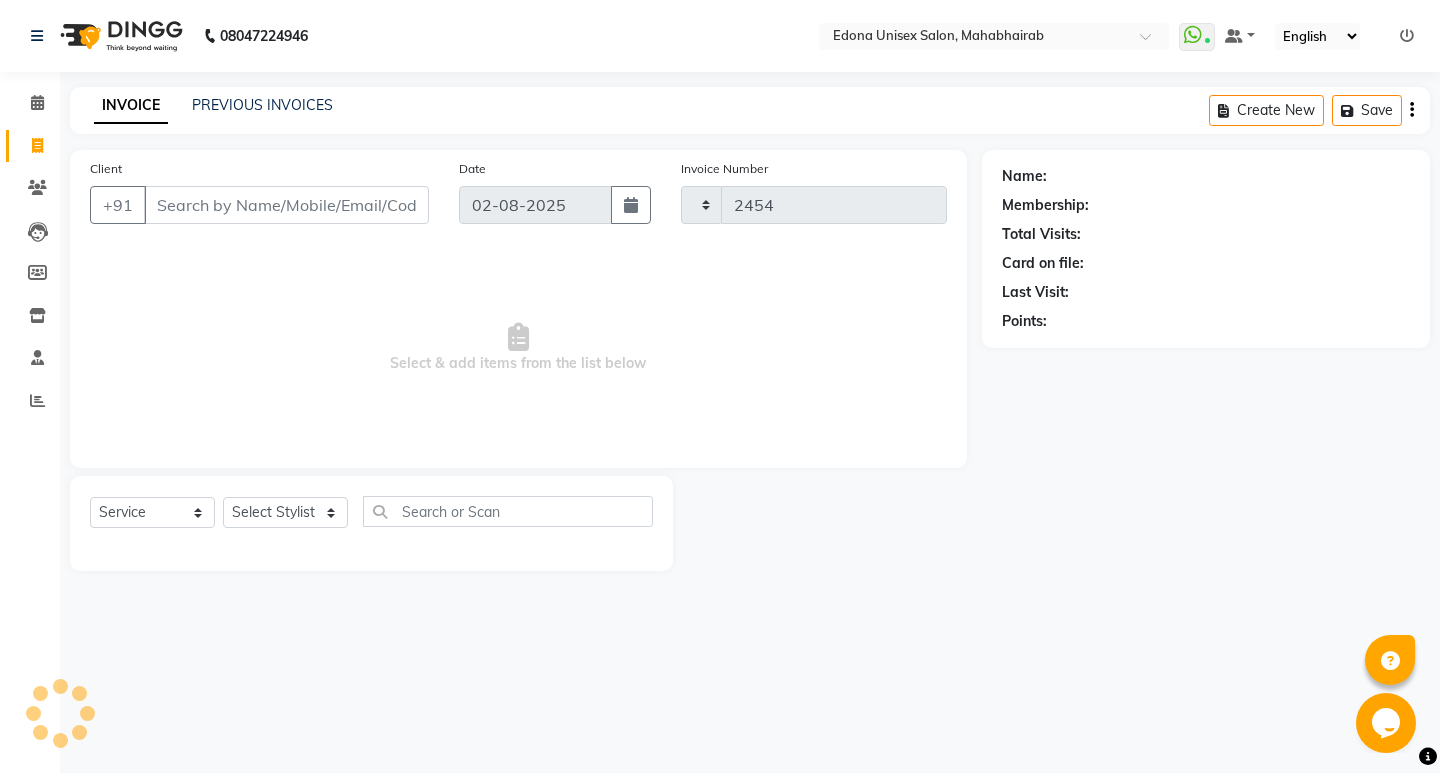 select on "5393" 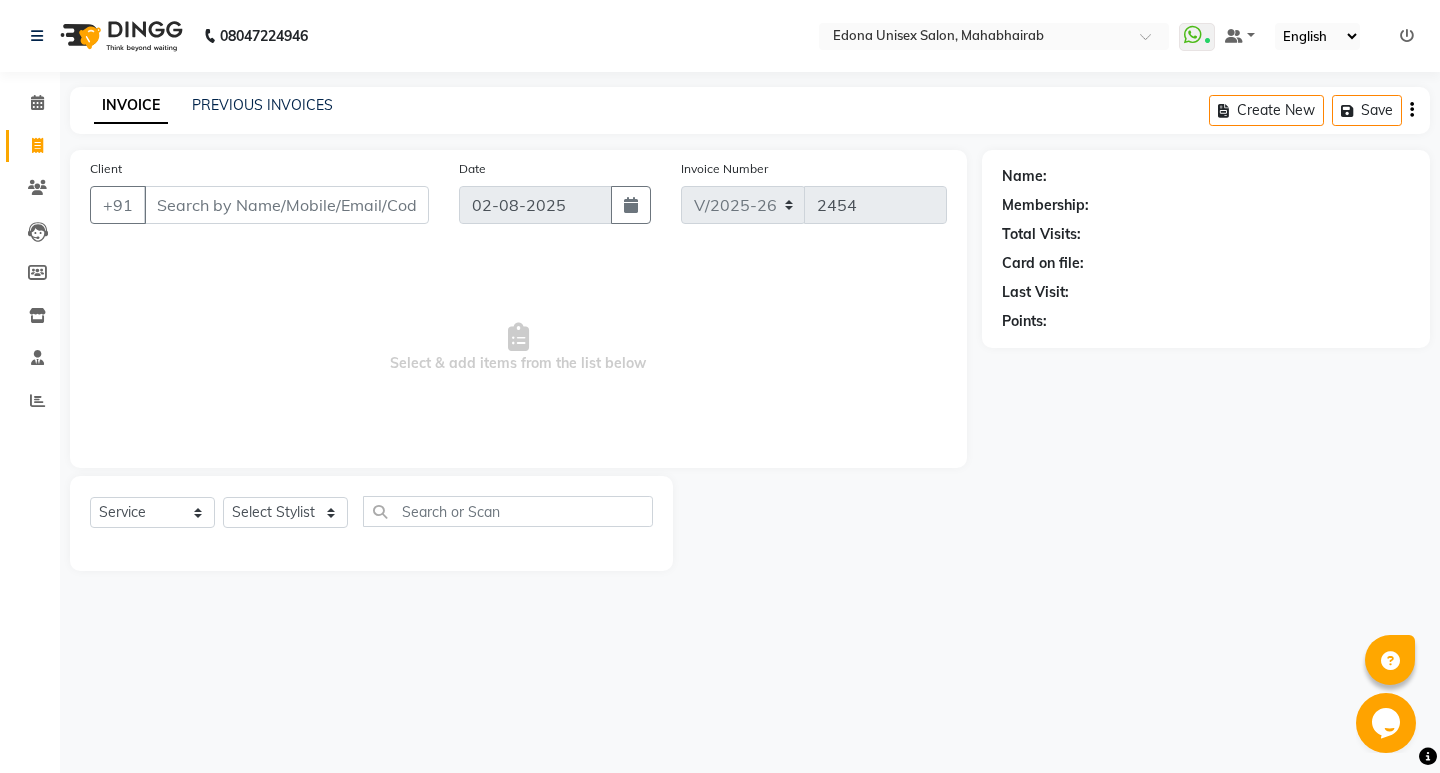 drag, startPoint x: 301, startPoint y: 493, endPoint x: 294, endPoint y: 525, distance: 32.75668 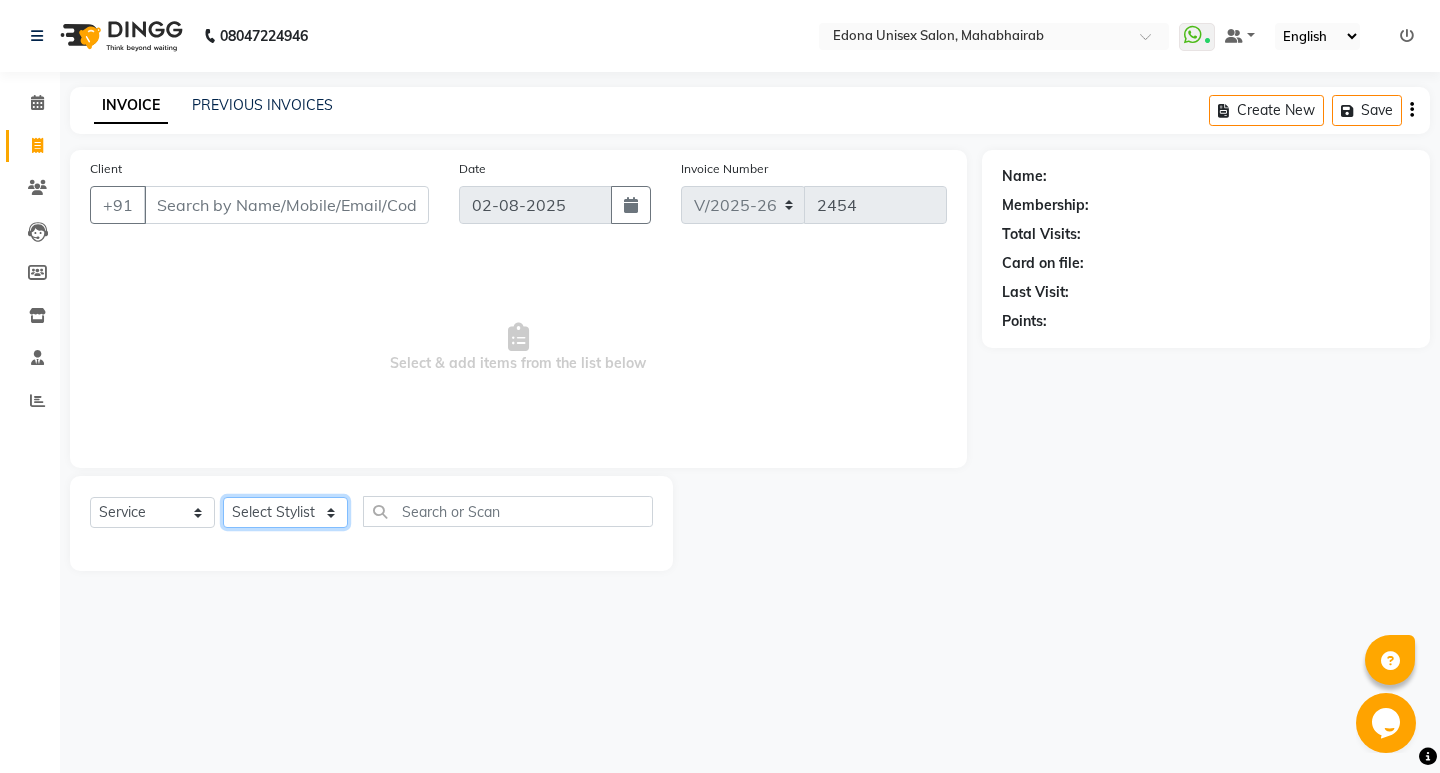 click on "Select Stylist Admin [FIRST] [LAST] [FIRST] [LAST] [FIRST] [LAST] [FIRST] [LAST] [FIRST] [LAST] [FIRST] [LAST] [FIRST] [LAST] [FIRST] [LAST] [FIRST] [LAST] [FIRST] [LAST] [FIRST] [LAST] [FIRST] [LAST] [FIRST] [LAST] [FIRST] [LAST] [FIRST] [LAST] [FIRST] [LAST] [FIRST] [LAST]" 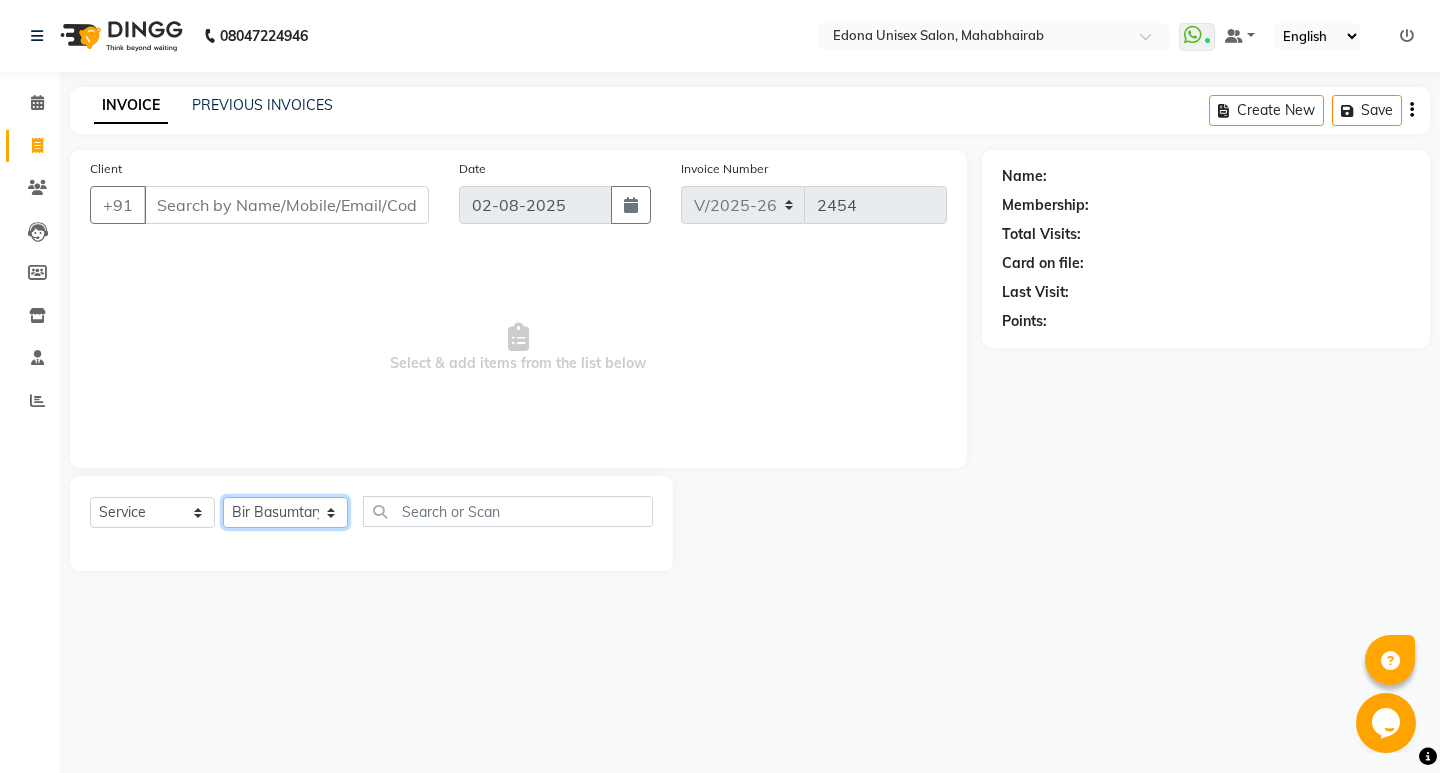click on "Select Stylist Admin [FIRST] [LAST] [FIRST] [LAST] [FIRST] [LAST] [FIRST] [LAST] [FIRST] [LAST] [FIRST] [LAST] [FIRST] [LAST] [FIRST] [LAST] [FIRST] [LAST] [FIRST] [LAST] [FIRST] [LAST] [FIRST] [LAST] [FIRST] [LAST] [FIRST] [LAST] [FIRST] [LAST] [FIRST] [LAST] [FIRST] [LAST]" 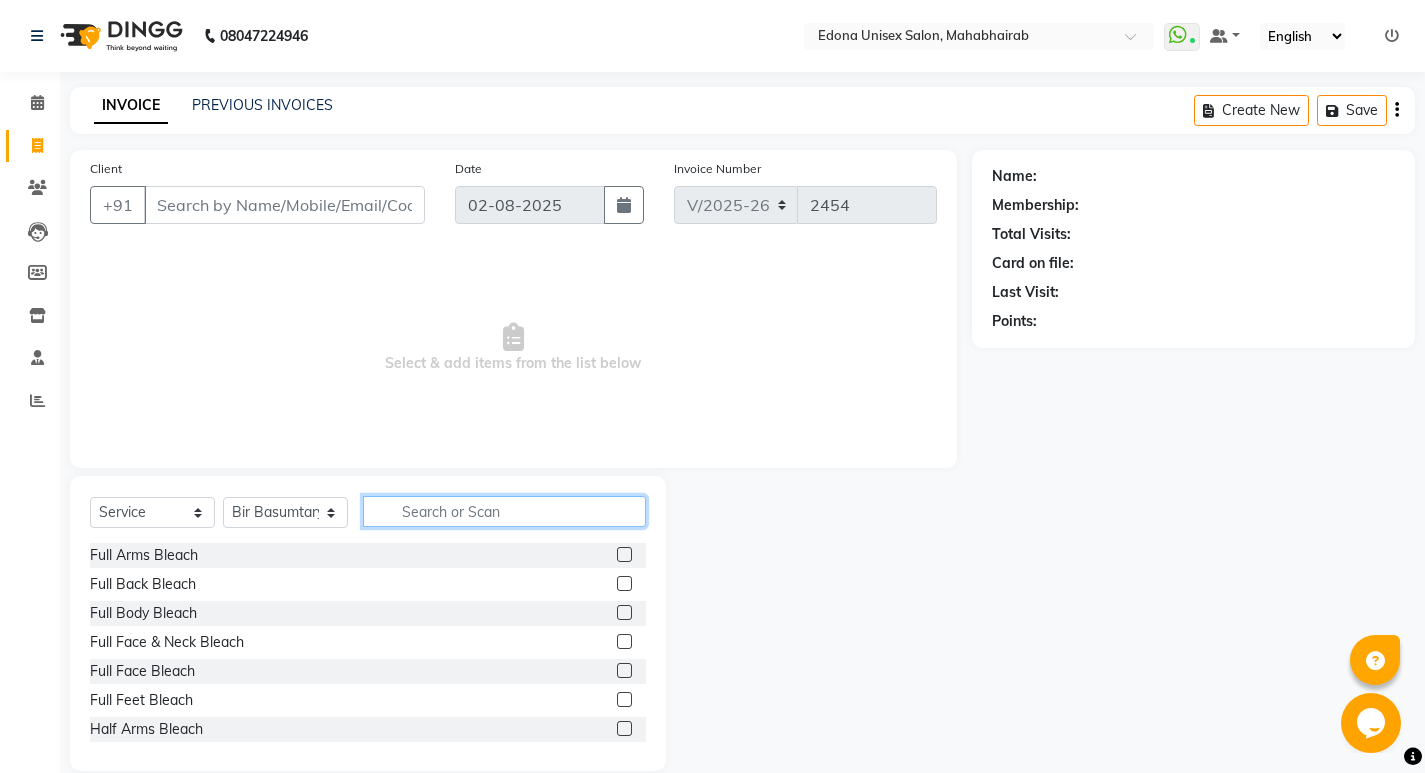 click 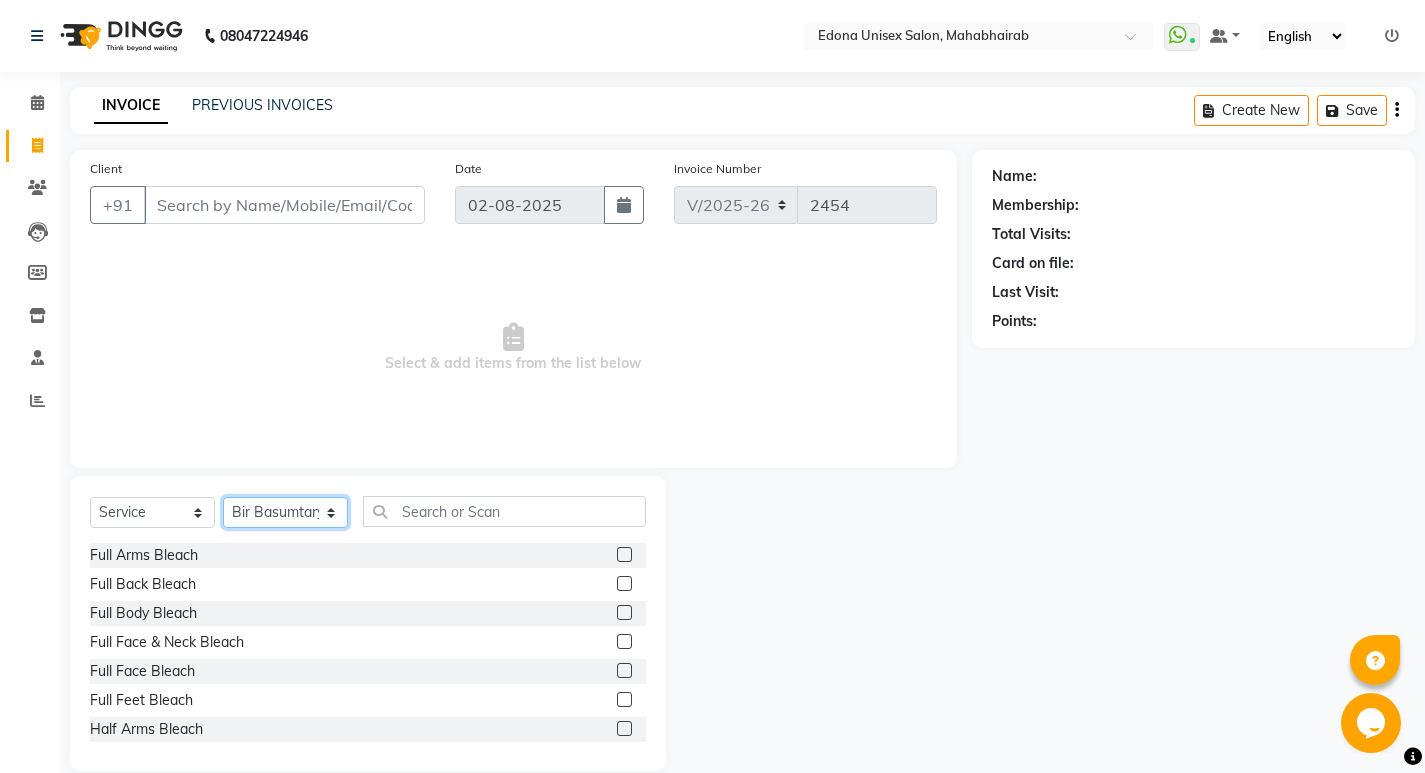 click on "Select Stylist Admin [FIRST] [LAST] [FIRST] [LAST] [FIRST] [LAST] [FIRST] [LAST] [FIRST] [LAST] [FIRST] [LAST] [FIRST] [LAST] [FIRST] [LAST] [FIRST] [LAST] [FIRST] [LAST] [FIRST] [LAST] [FIRST] [LAST] [FIRST] [LAST] [FIRST] [LAST] [FIRST] [LAST] [FIRST] [LAST] [FIRST] [LAST]" 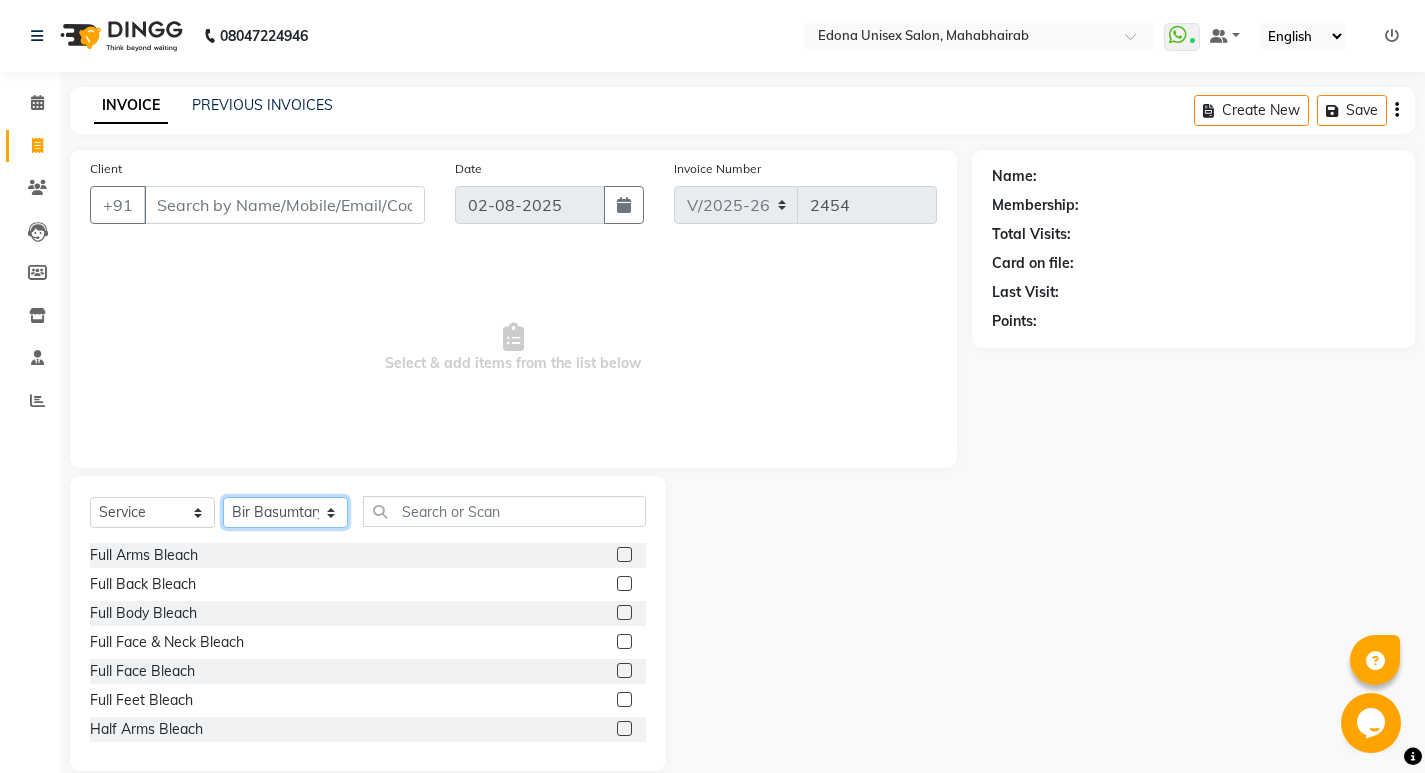 click on "Select Stylist Admin [FIRST] [LAST] [FIRST] [LAST] [FIRST] [LAST] [FIRST] [LAST] [FIRST] [LAST] [FIRST] [LAST] [FIRST] [LAST] [FIRST] [LAST] [FIRST] [LAST] [FIRST] [LAST] [FIRST] [LAST] [FIRST] [LAST] [FIRST] [LAST] [FIRST] [LAST] [FIRST] [LAST] [FIRST] [LAST] [FIRST] [LAST]" 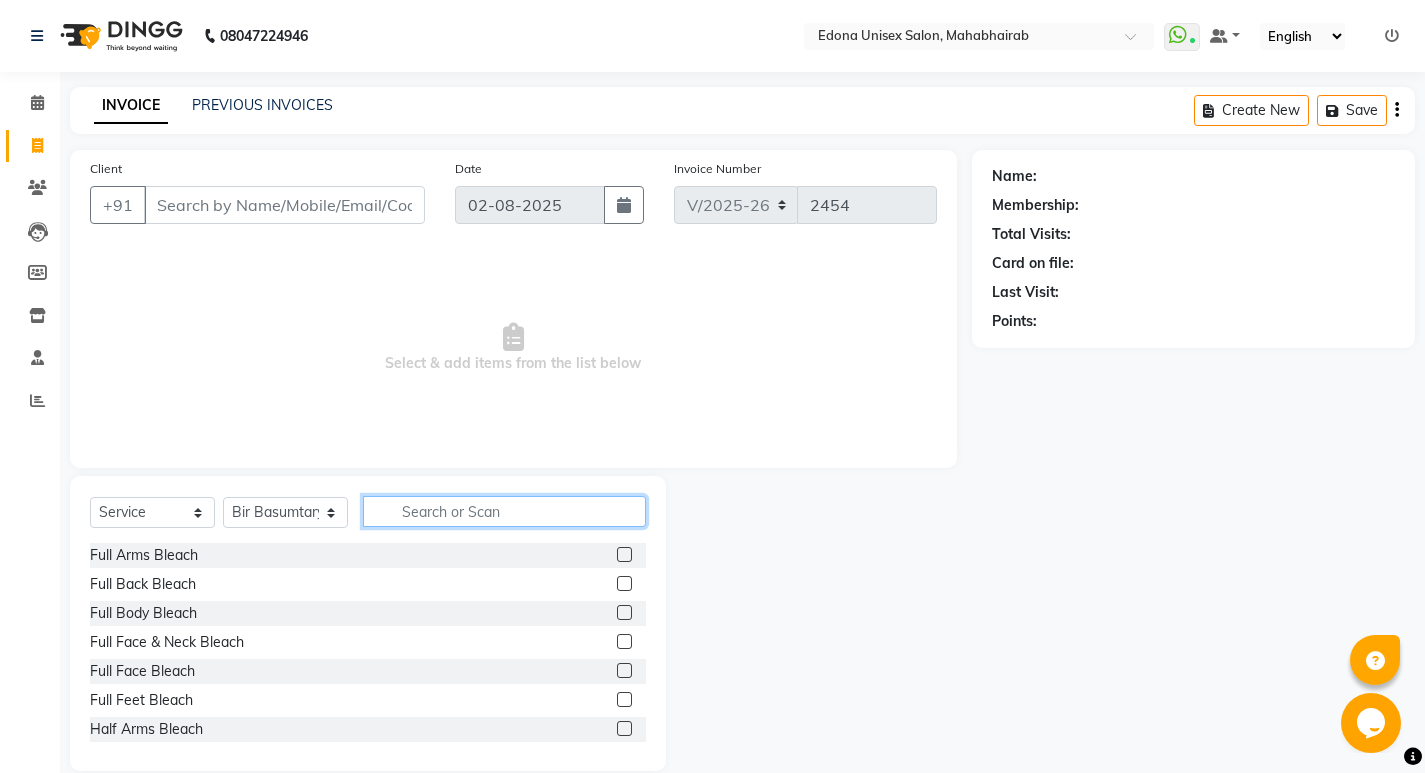click 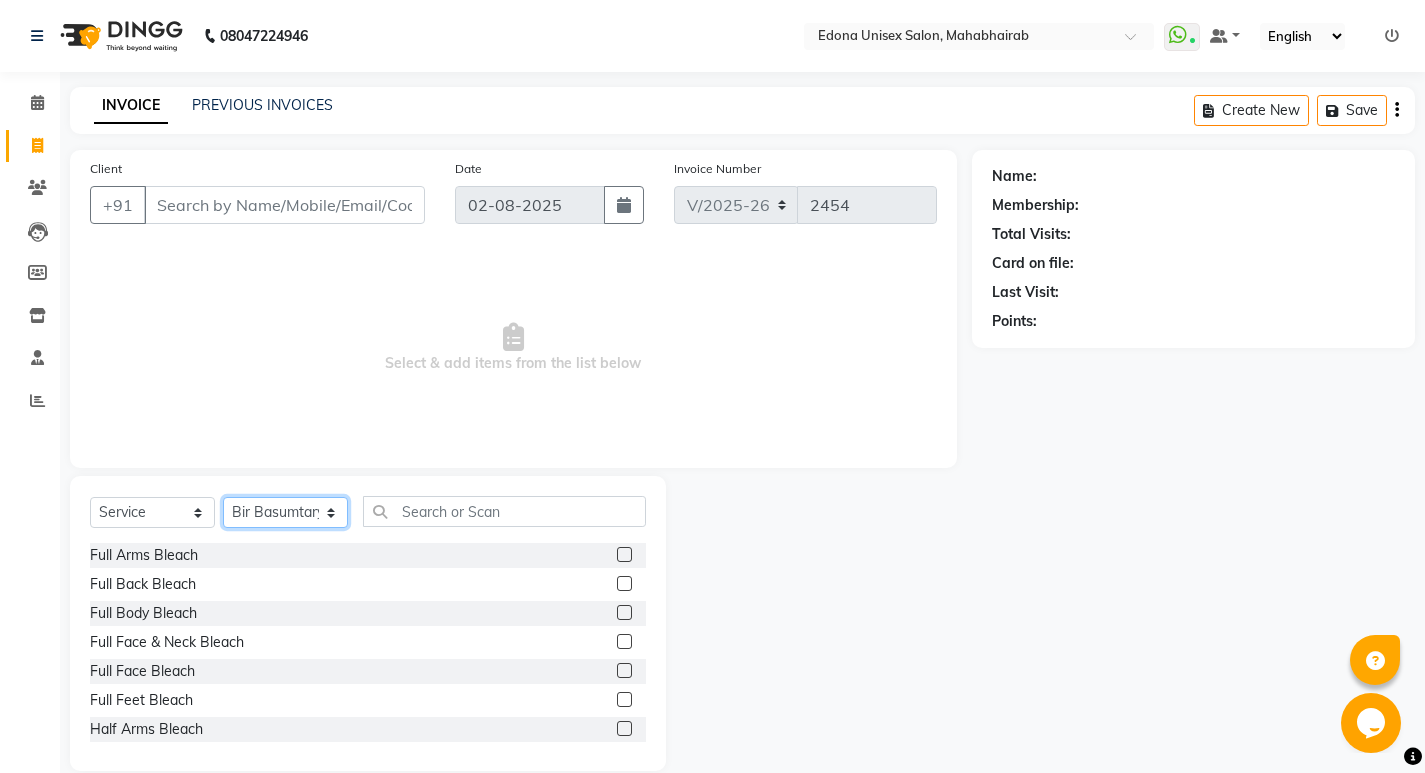 click on "Select Stylist Admin [FIRST] [LAST] [FIRST] [LAST] [FIRST] [LAST] [FIRST] [LAST] [FIRST] [LAST] [FIRST] [LAST] [FIRST] [LAST] [FIRST] [LAST] [FIRST] [LAST] [FIRST] [LAST] [FIRST] [LAST] [FIRST] [LAST] [FIRST] [LAST] [FIRST] [LAST] [FIRST] [LAST] [FIRST] [LAST] [FIRST] [LAST]" 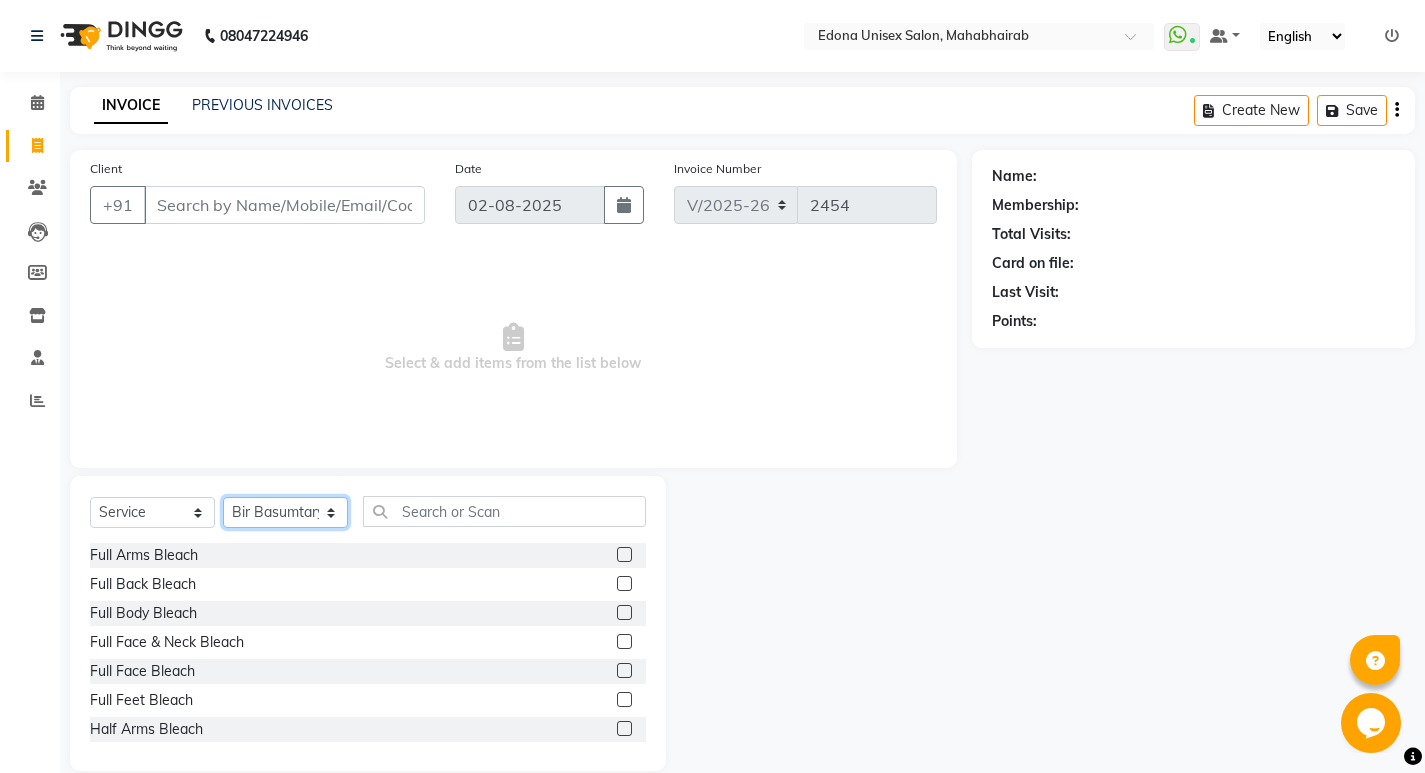 select on "37934" 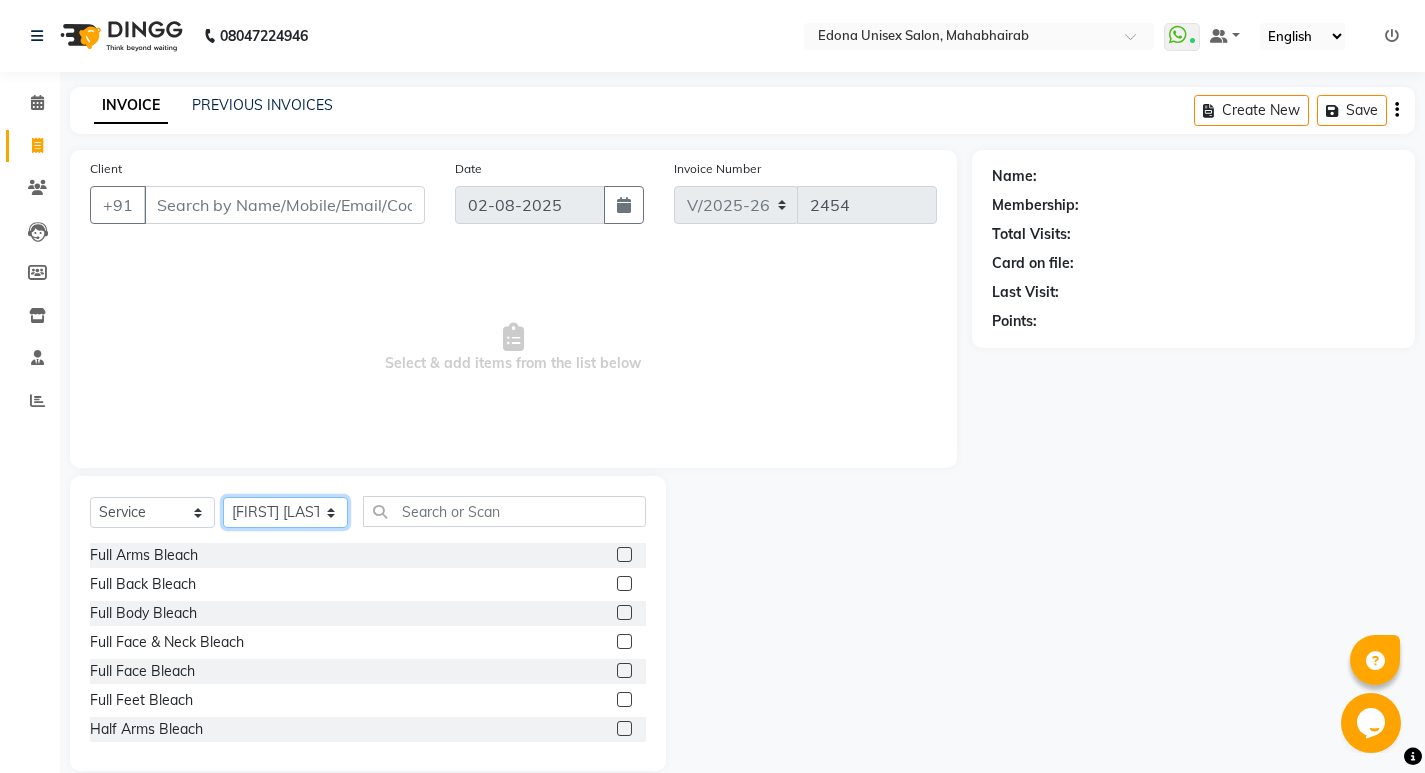 click on "Select Stylist Admin [FIRST] [LAST] [FIRST] [LAST] [FIRST] [LAST] [FIRST] [LAST] [FIRST] [LAST] [FIRST] [LAST] [FIRST] [LAST] [FIRST] [LAST] [FIRST] [LAST] [FIRST] [LAST] [FIRST] [LAST] [FIRST] [LAST] [FIRST] [LAST] [FIRST] [LAST] [FIRST] [LAST] [FIRST] [LAST] [FIRST] [LAST]" 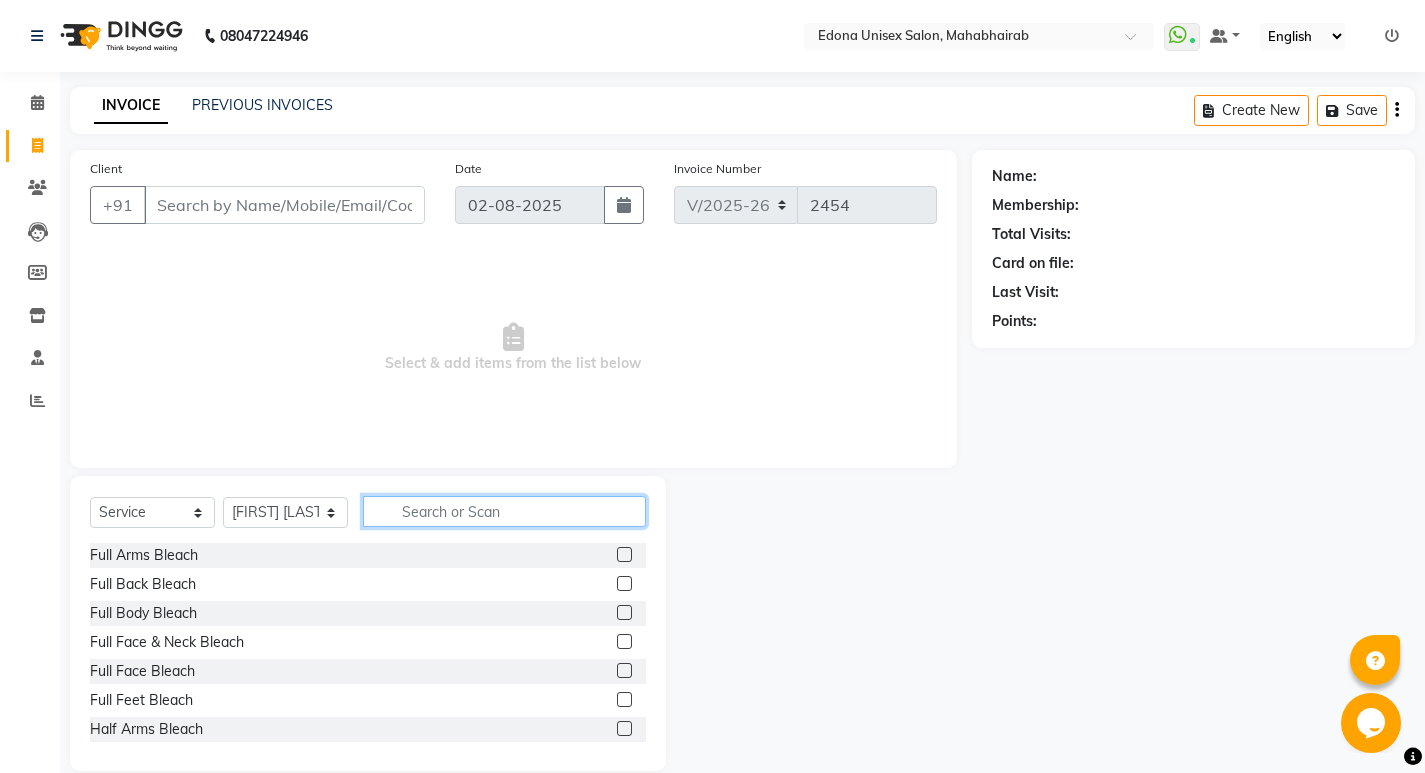 click 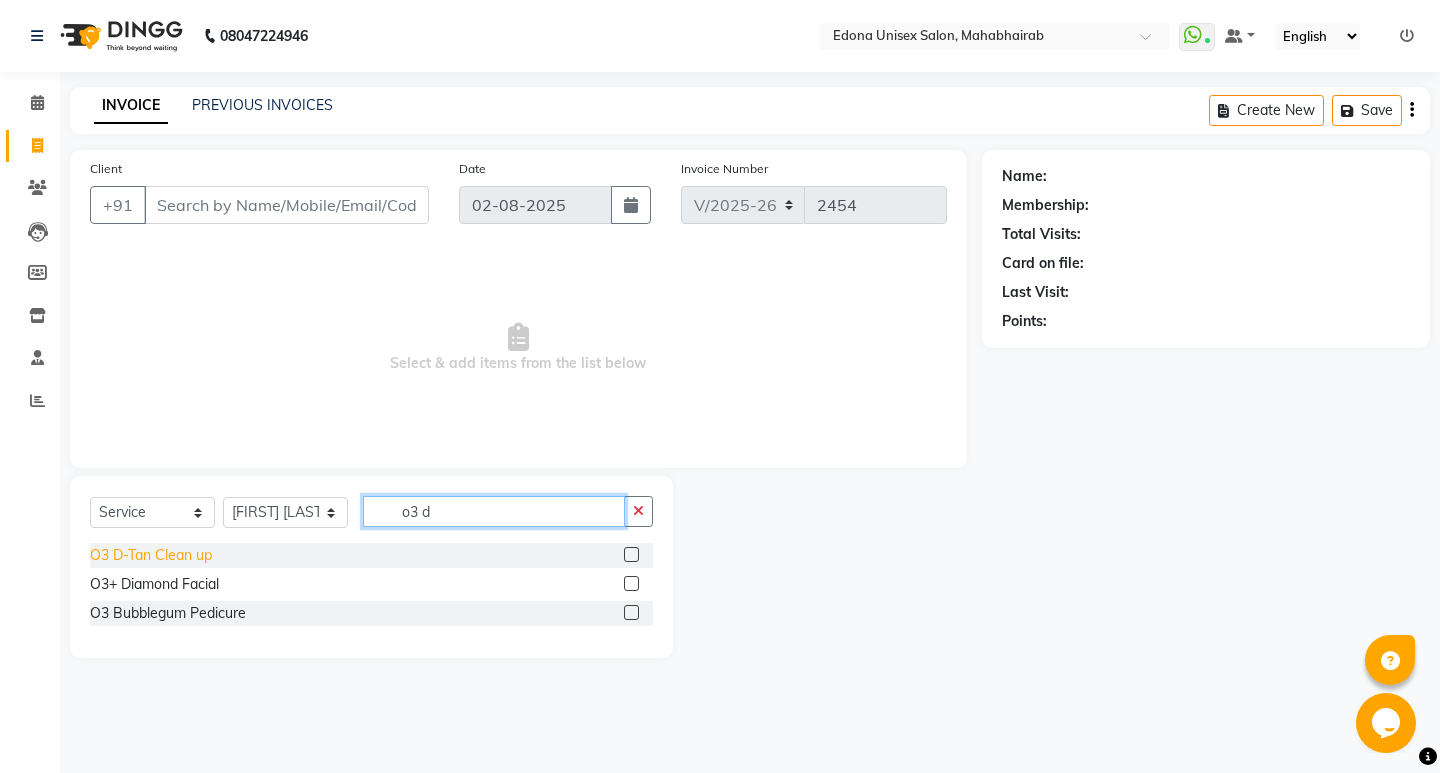 type on "o3 d" 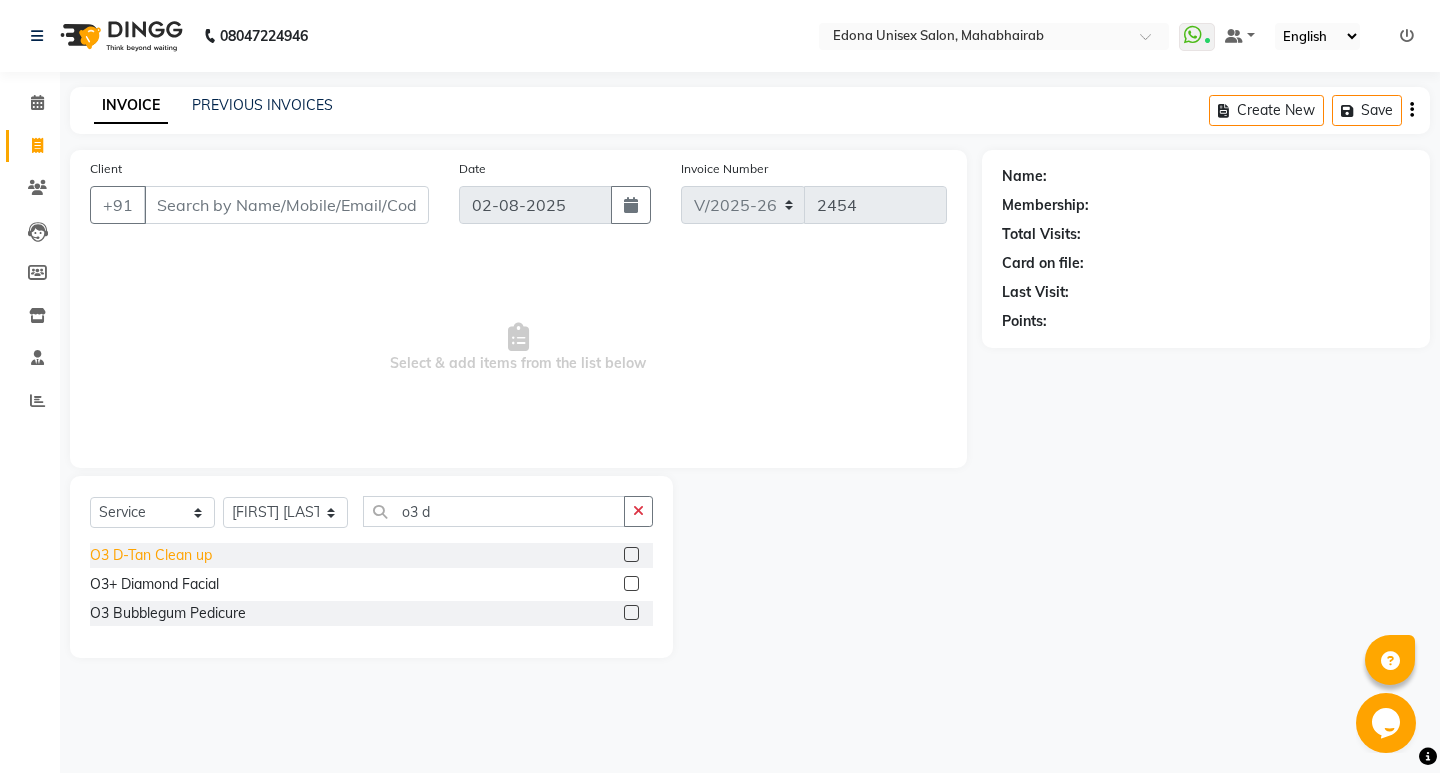 click on "O3 D-Tan Clean up" 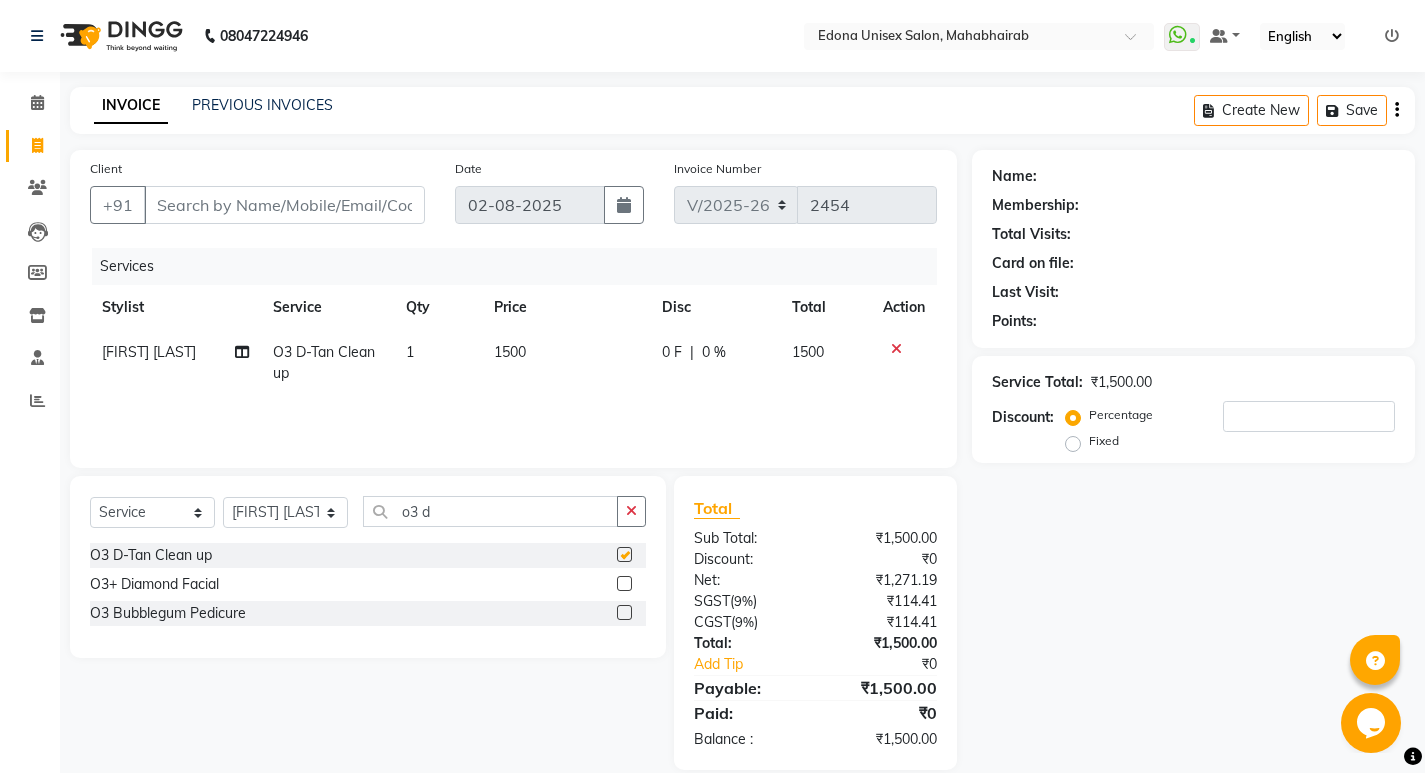 checkbox on "false" 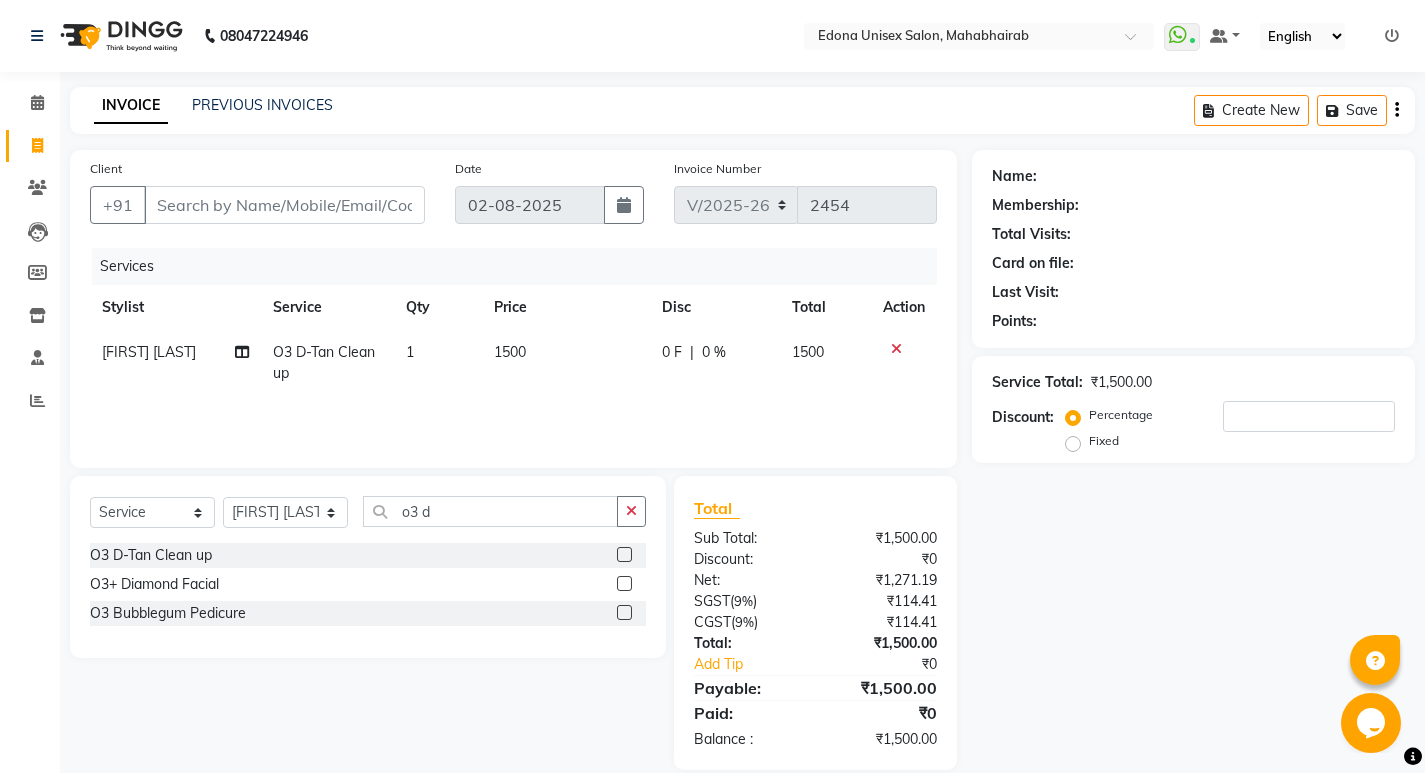 click on "1500" 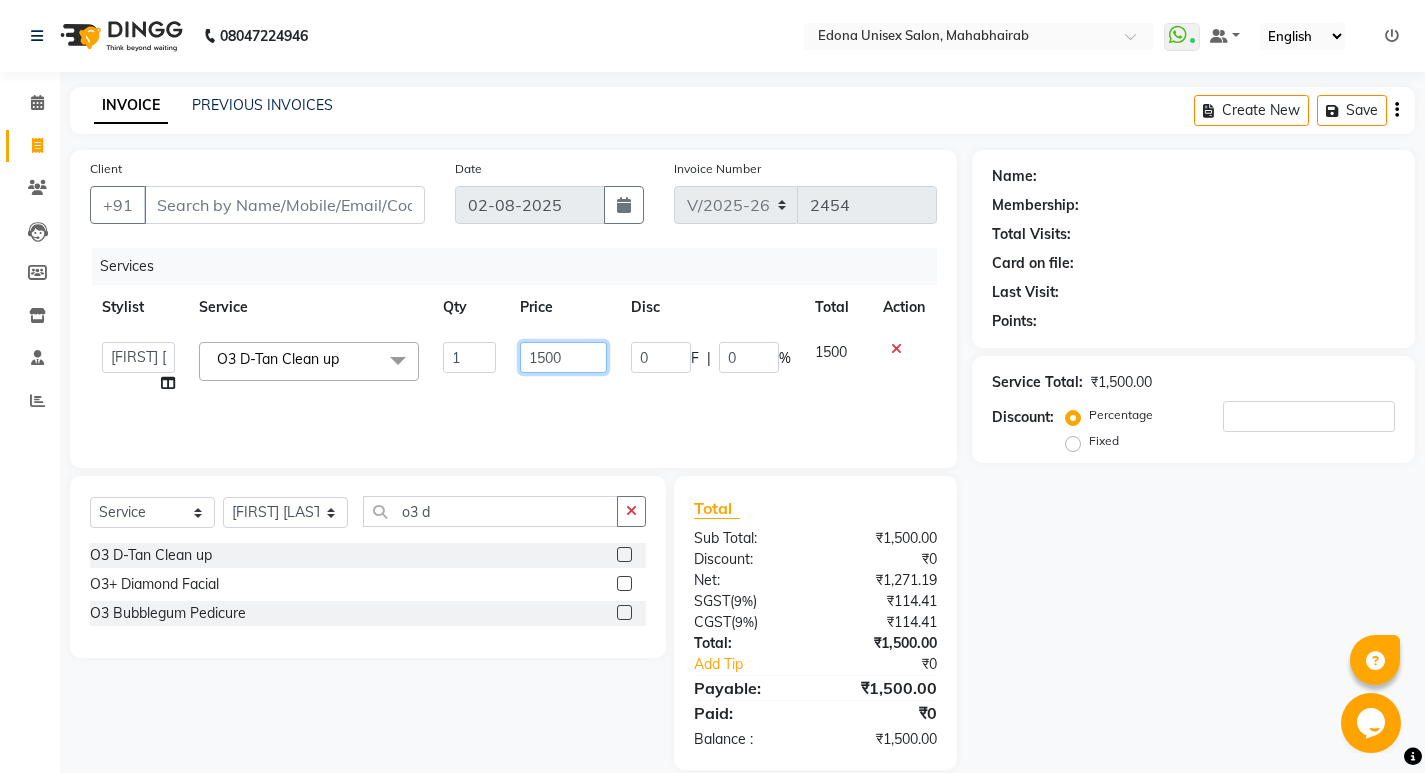 click on "1500" 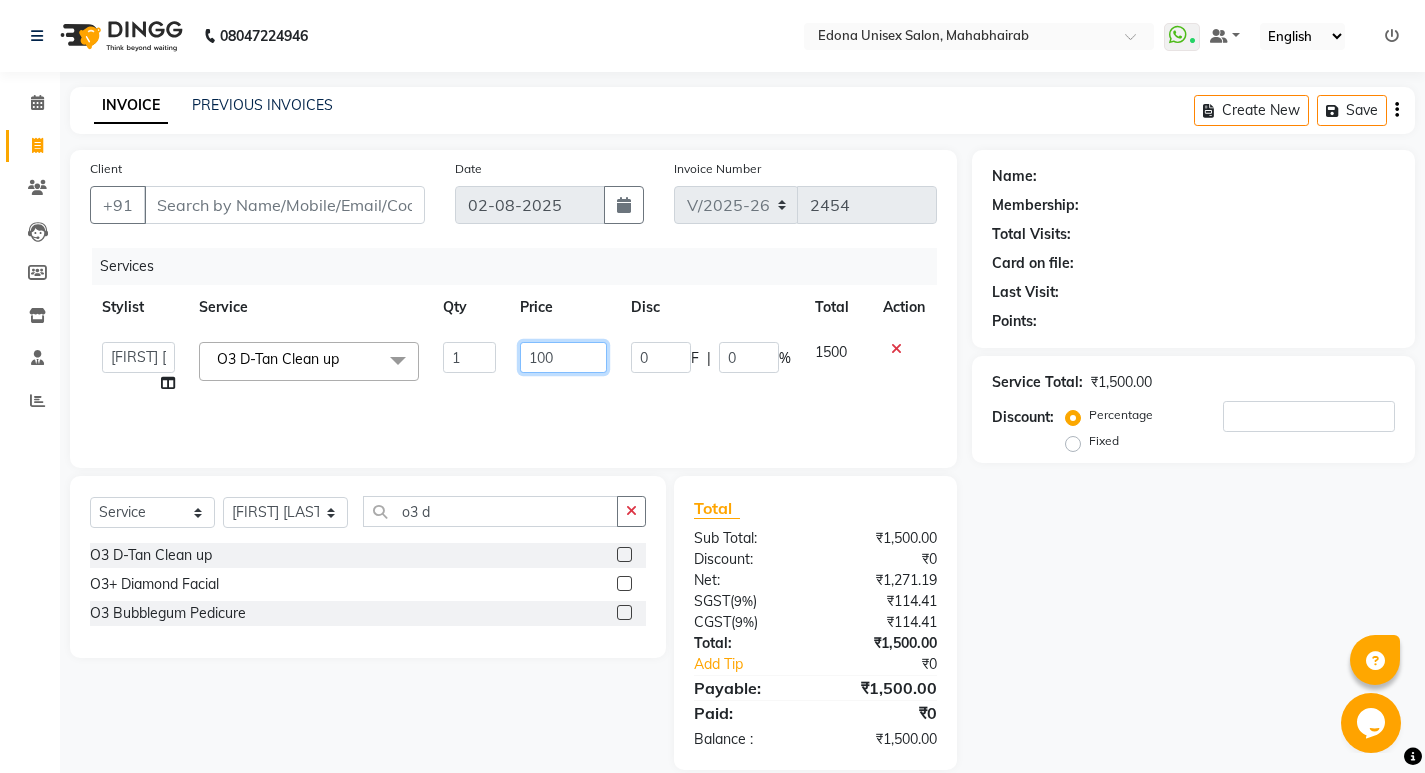 type on "1900" 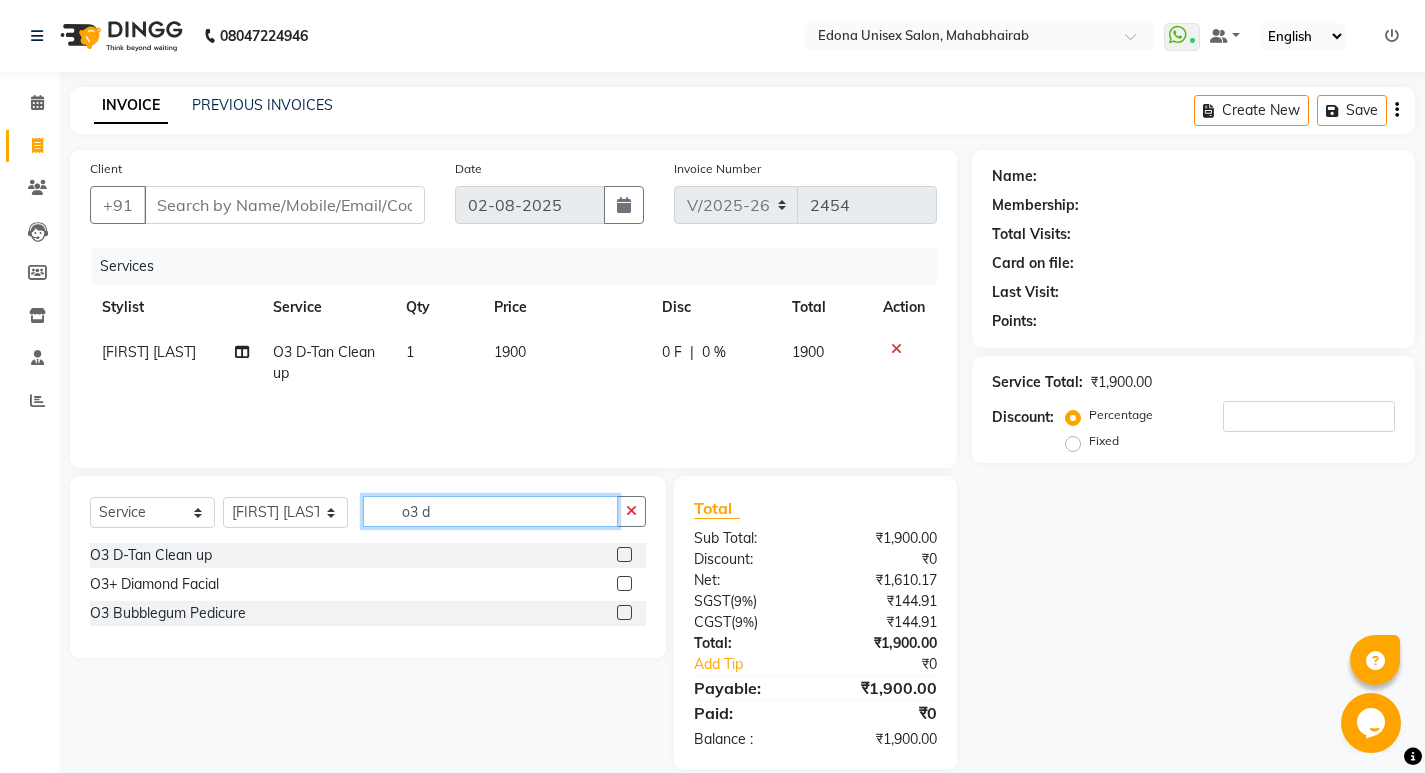 click on "o3 d" 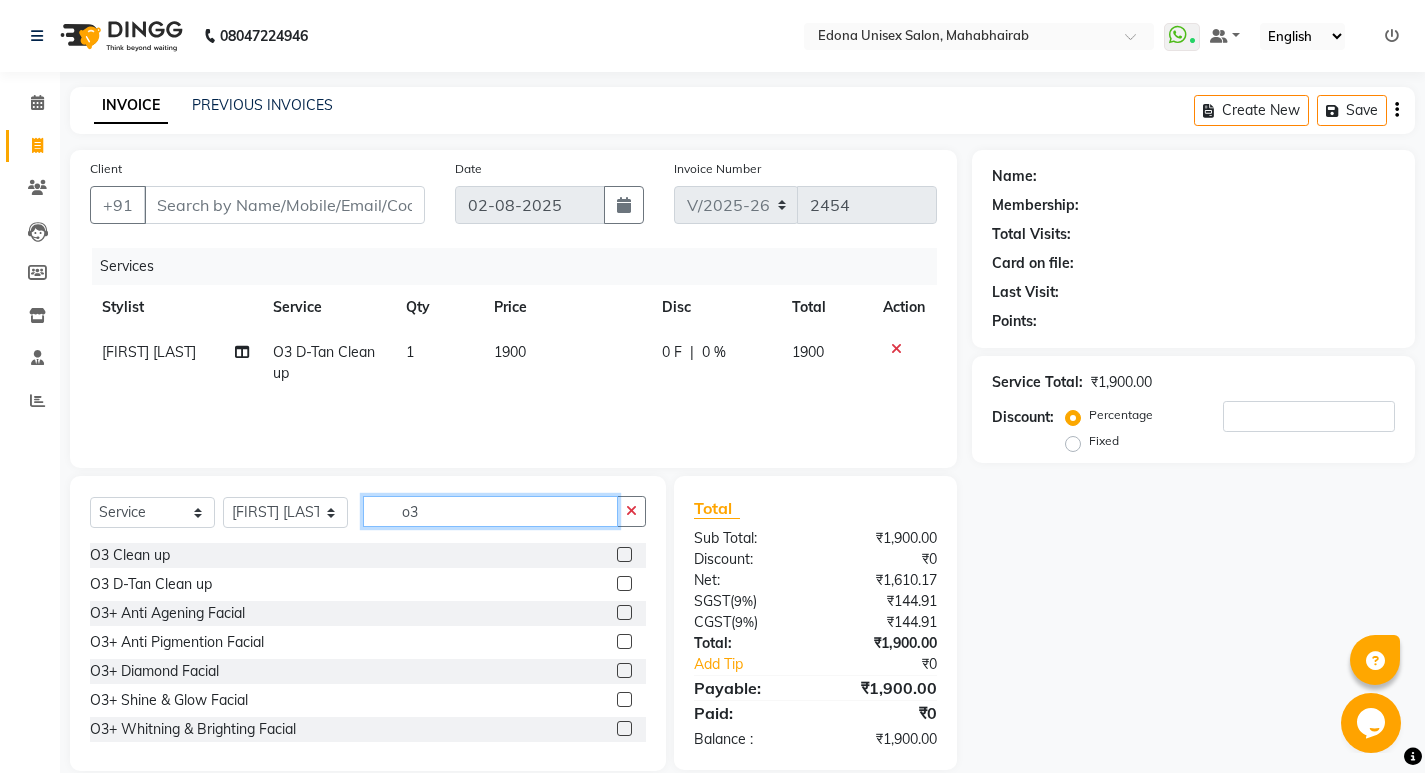 type on "o" 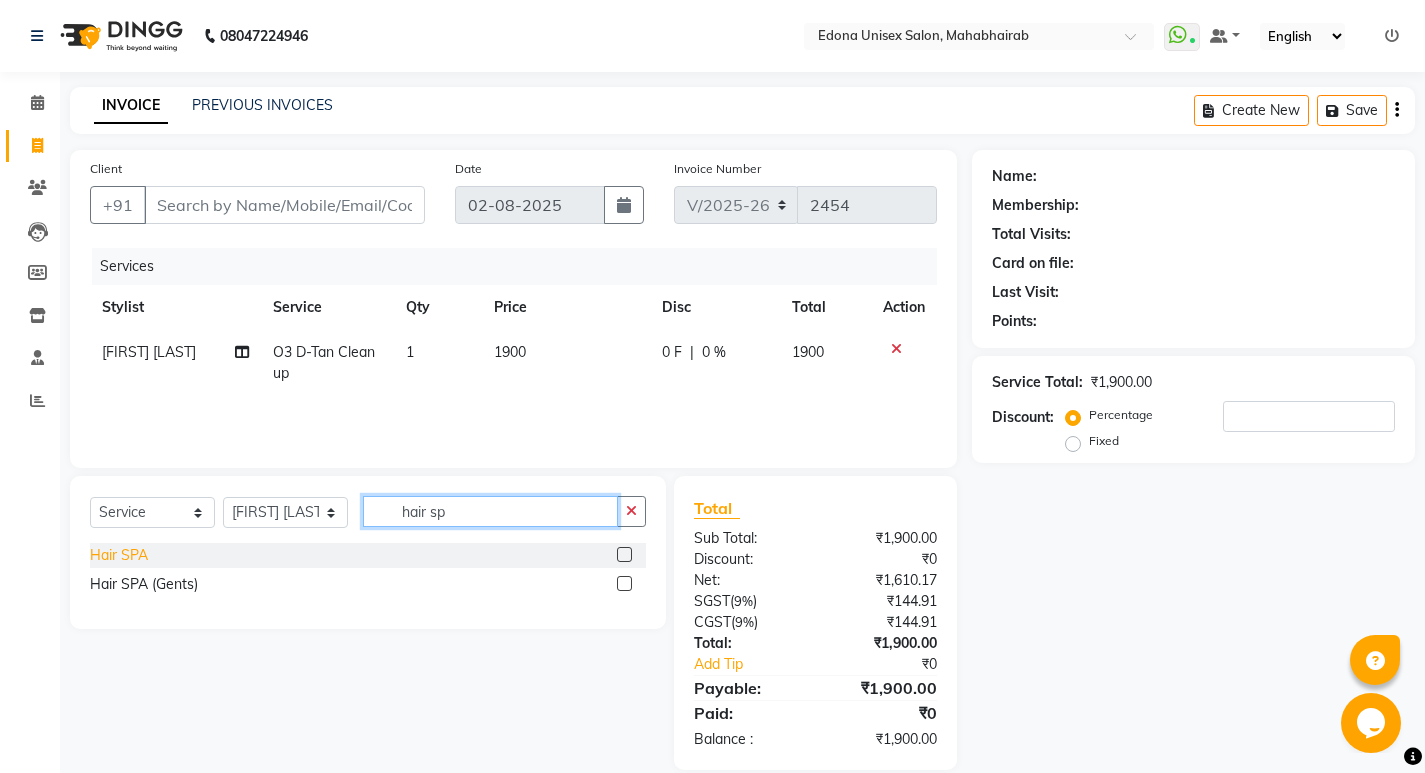 type on "hair sp" 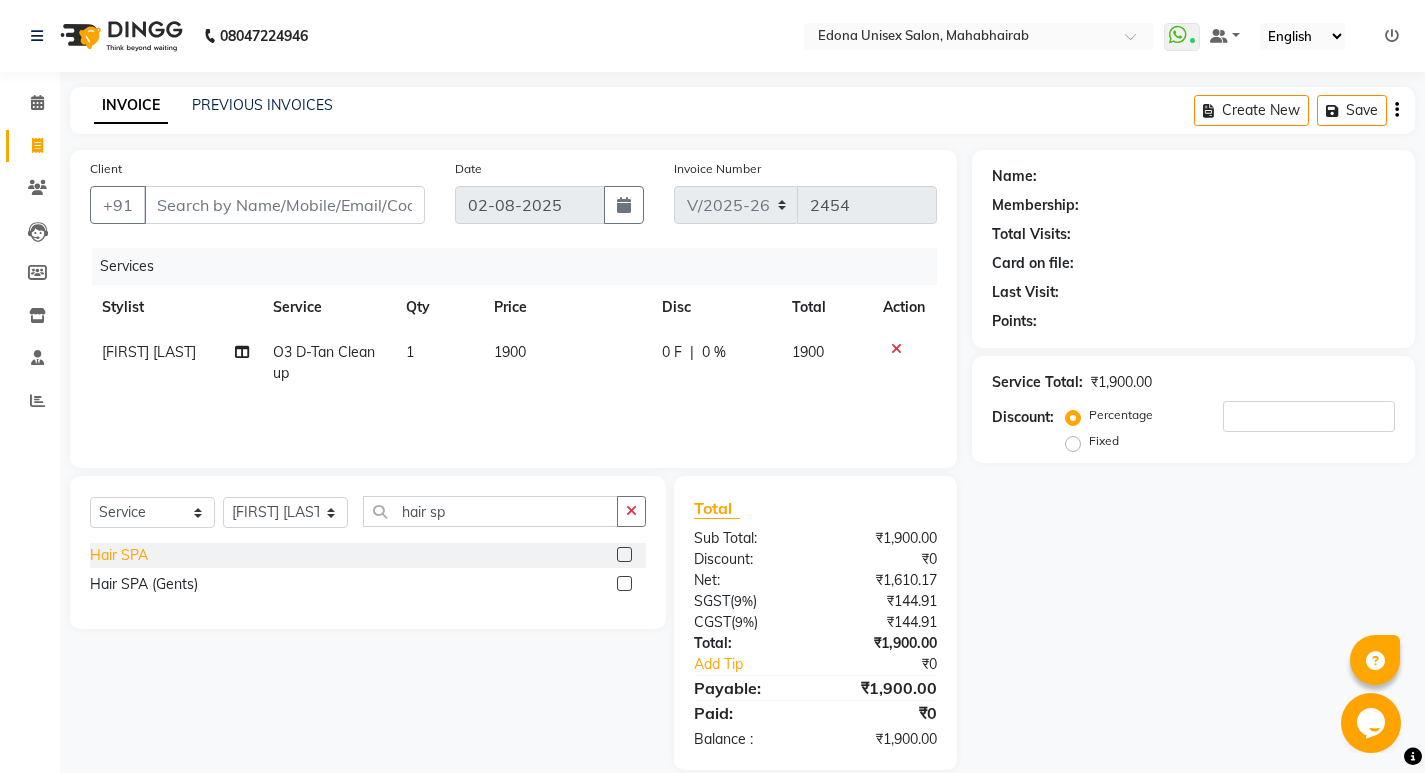 click on "Hair SPA" 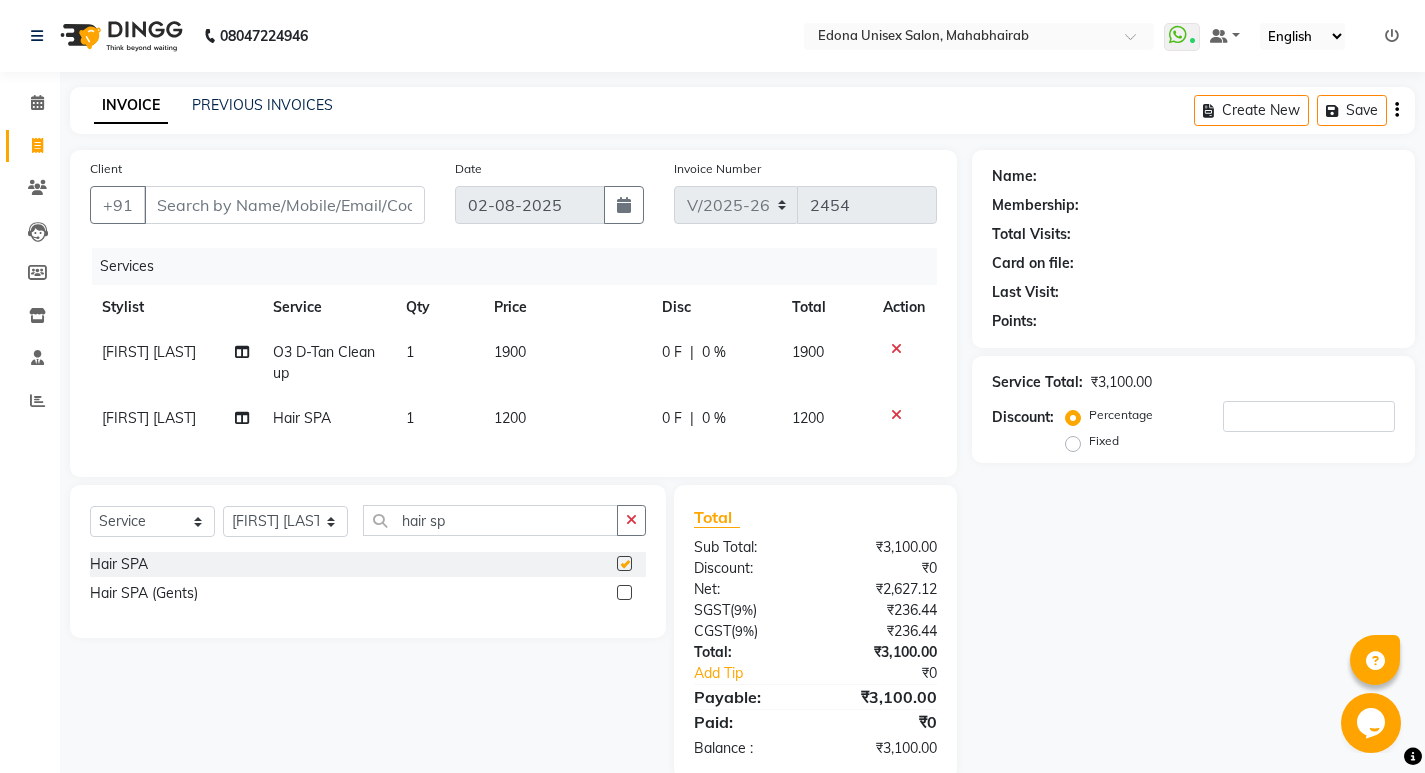 checkbox on "false" 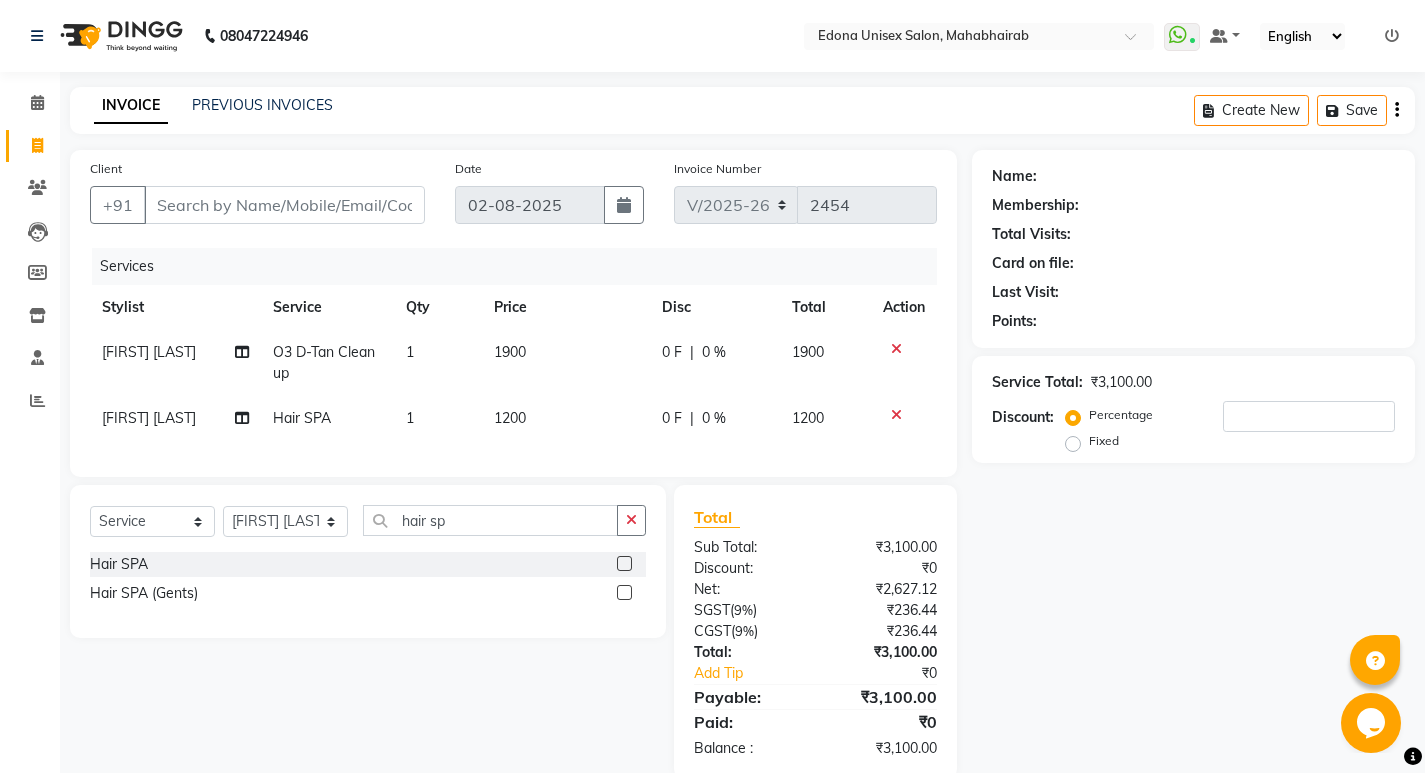 click on "1200" 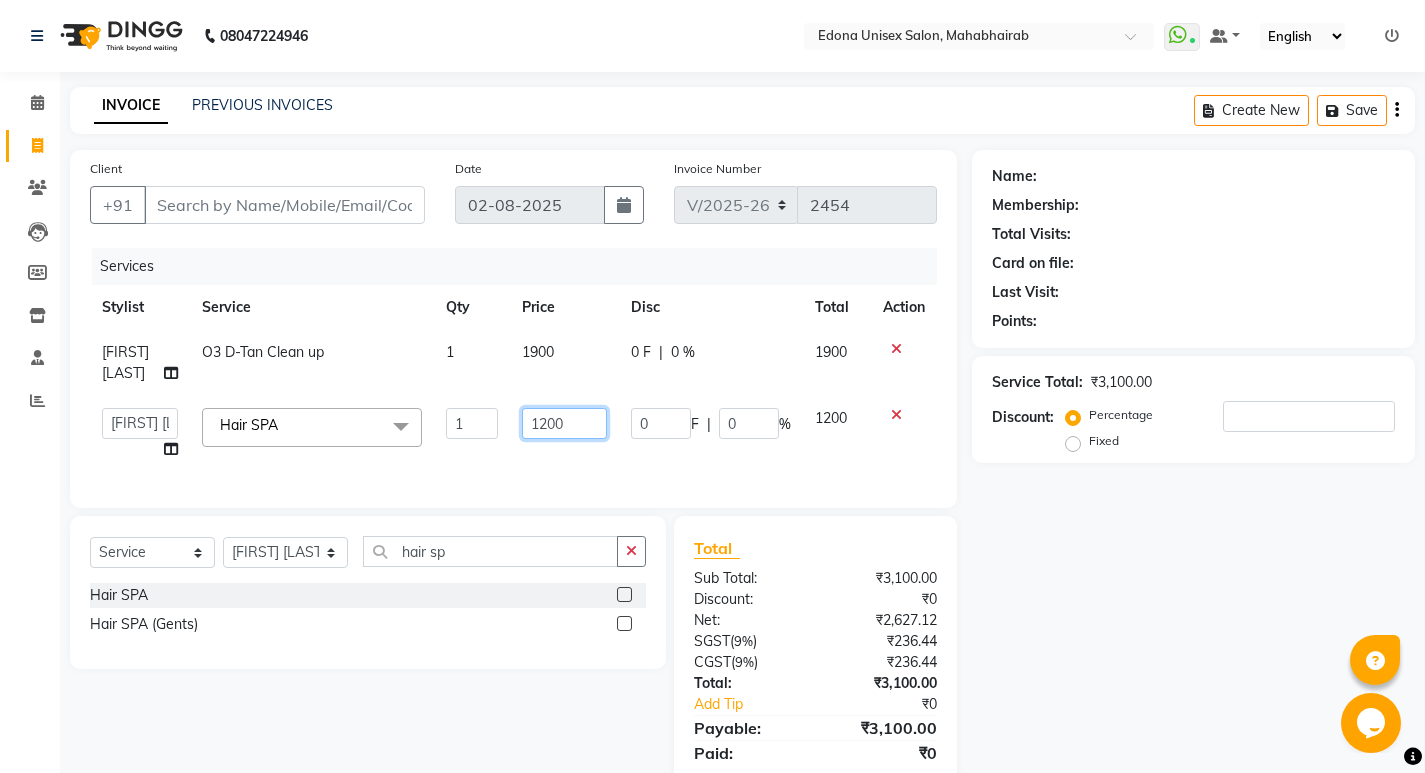 click on "1200" 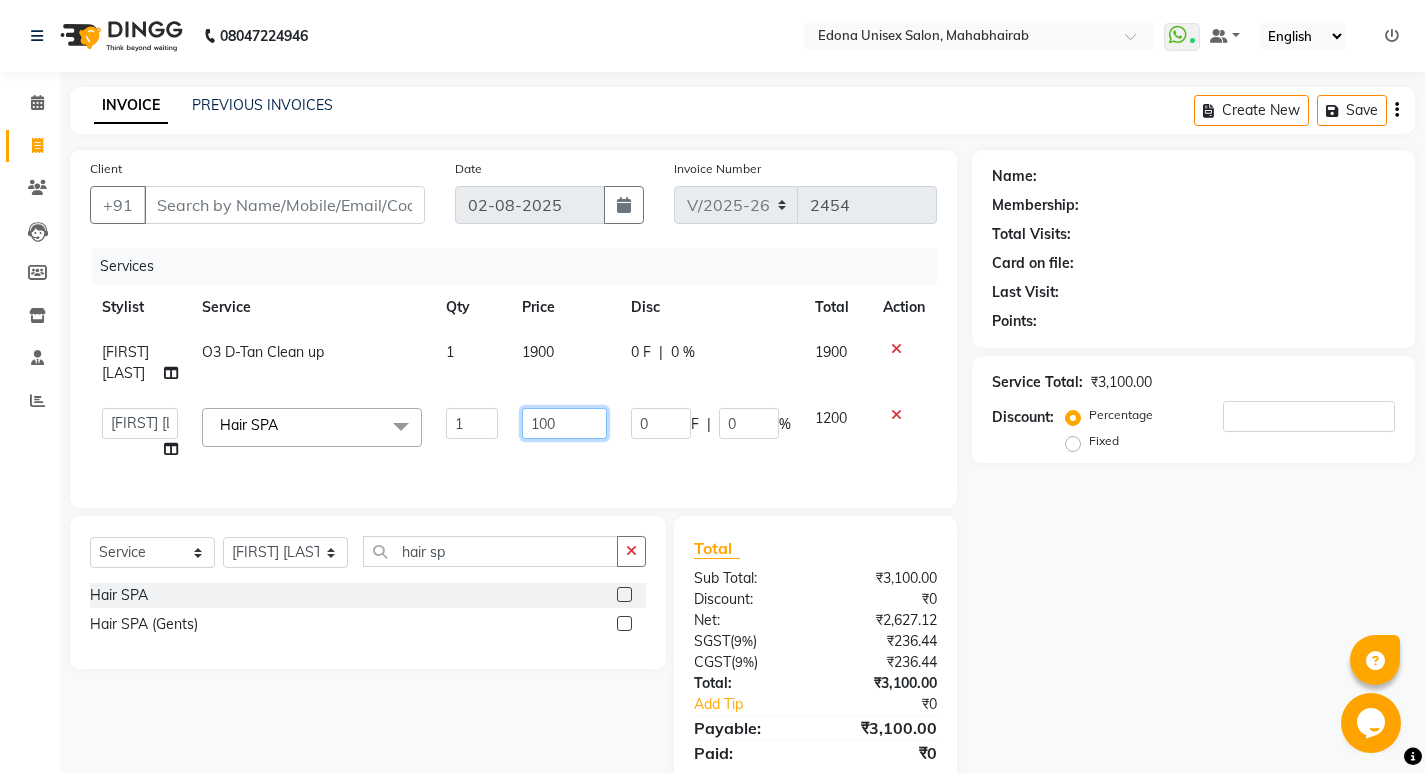 type on "1500" 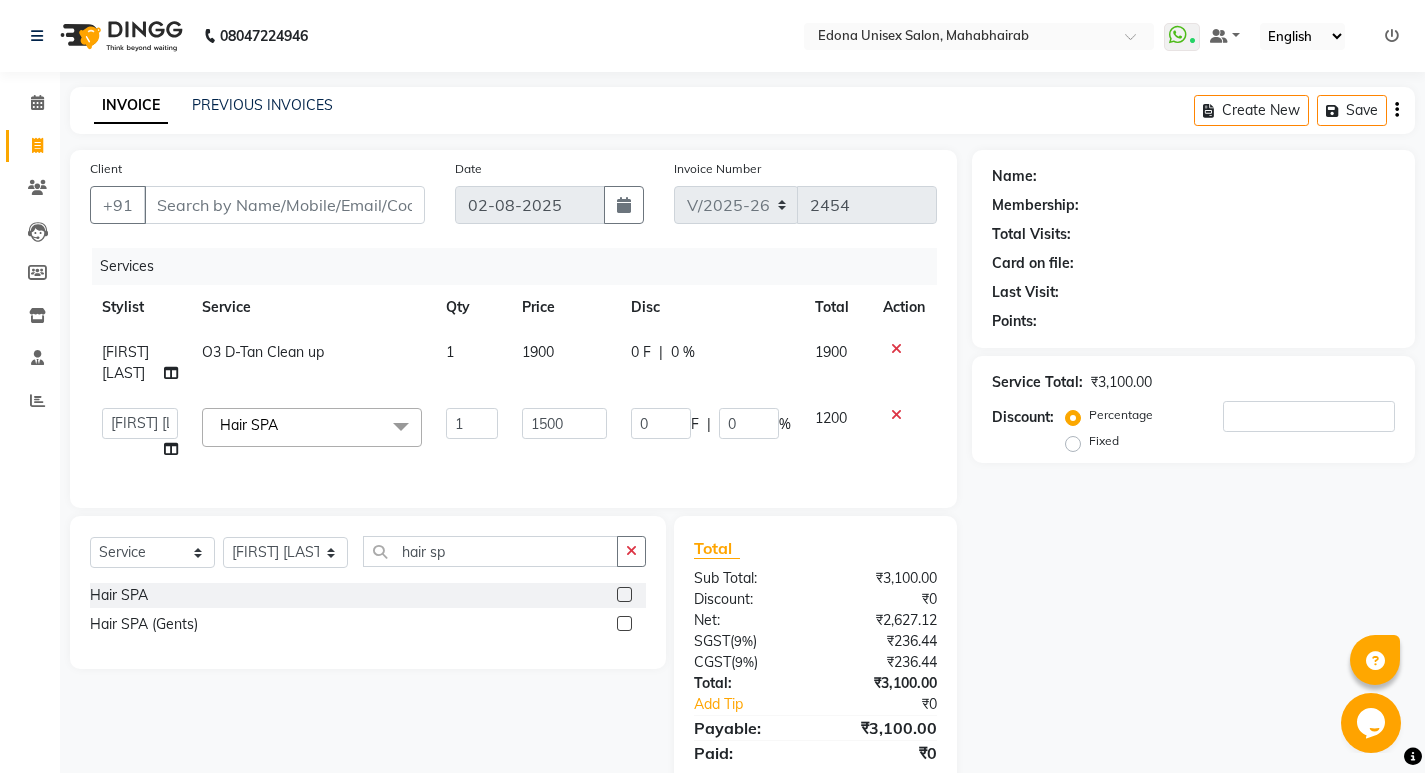 click on "Services Stylist Service Qty Price Disc Total Action [FIRST] [LAST] O3 D-Tan Clean up 1 1900 0 F | 0 % 1900  Admin   [FIRST] [LAST]   [FIRST] [LAST]   [FIRST] [LAST]   [FIRST] [LAST]   [FIRST] [LAST]   [FIRST] [LAST]   [FIRST]   [FIRST]   [FIRST] [LAST]   [FIRST] [LAST]   [FIRST] [LAST]   [FIRST]   [FIRST]   [FIRST] [LAST]   [FIRST] [LAST]   [FIRST] [LAST]  Hair SPA&nbsp;x Full Arms Bleach Full Back Bleach Full Body Bleach Full Face & Neck Bleach Full Face Bleach Full Feet Bleach Half Arms Bleach Half Back Bleach Half Feet Bleach Under Arms Back Scrub Advance Manicure Back D-Tan Full Arms D-Tan Full Feet D-Tan Full/Face D-Tan Half Arms D-Tan Half Feet D-Tan Neck D-Tan Advanced Facial Basic Facial Bridal Facial Cheryl's Clean up Cheryl's Facial Clean up Jeannot Clean up Jeannot Facial Lotus (Preservita) Facial Lotus Clean up O3 Clean up O3 D-Tan Clean up O3+ Anti Agening Facial O3+ Anti Pigmention Facial O3+ Diamond Facial O3+ Shine & Glow Facial O3+ Whitning & Brighting Facial Other Pack Treatment Facial 1 0" 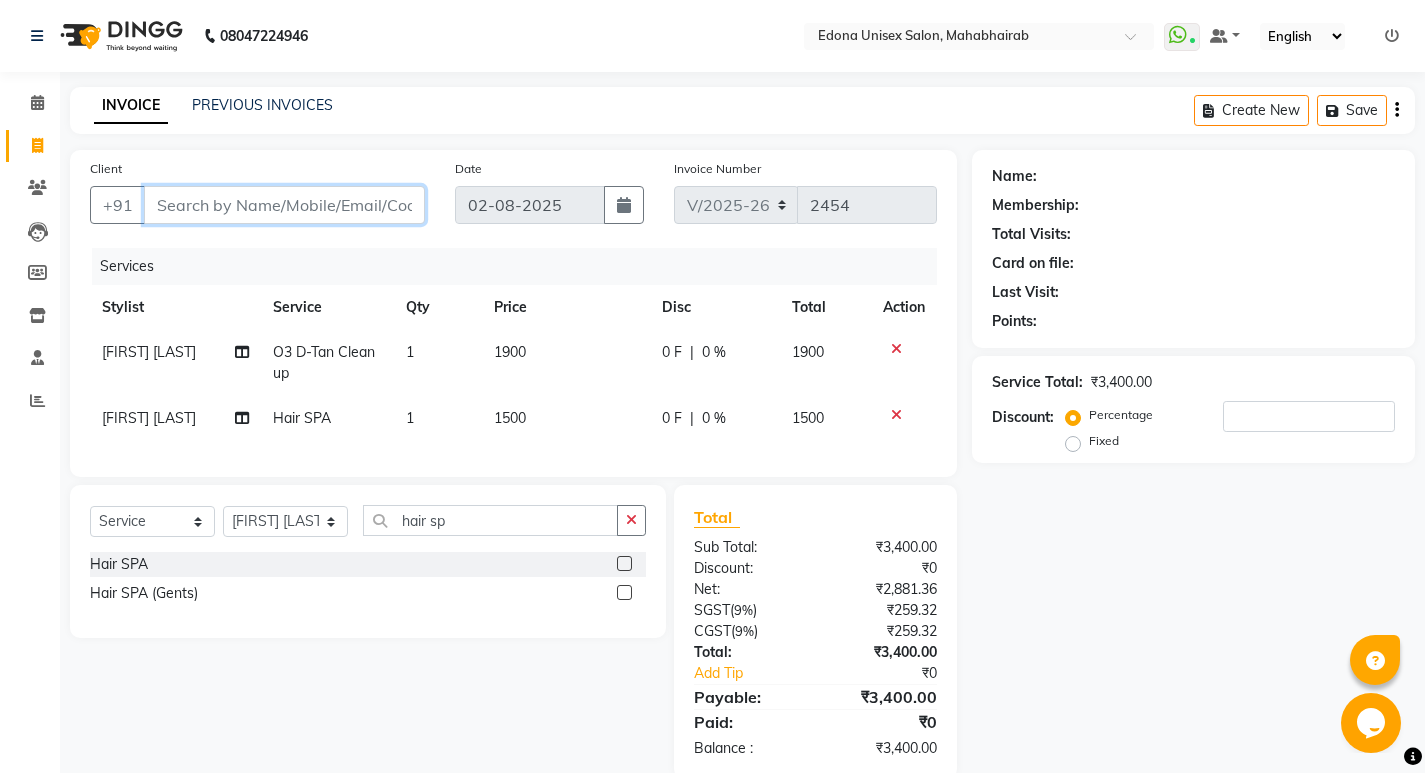 click on "Client" at bounding box center (284, 205) 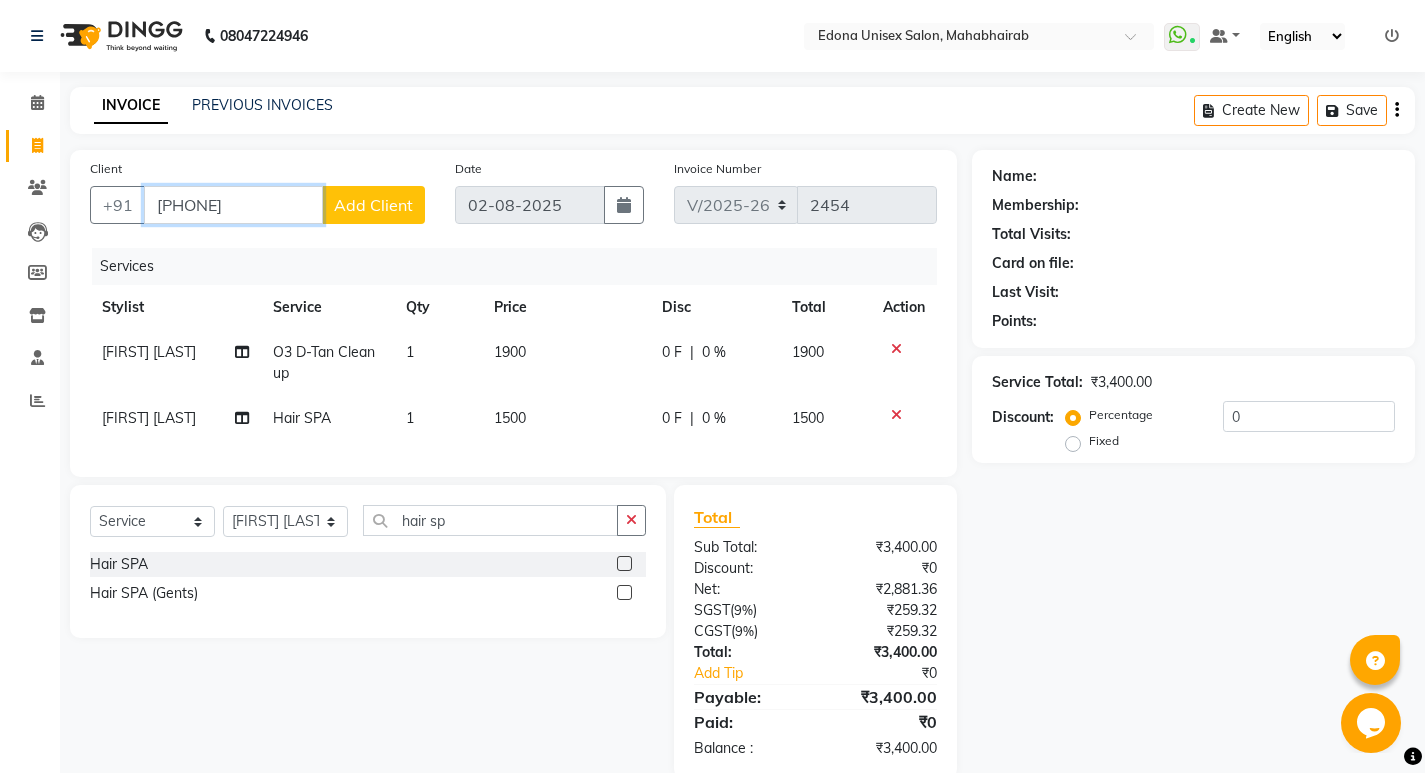 type on "[PHONE]" 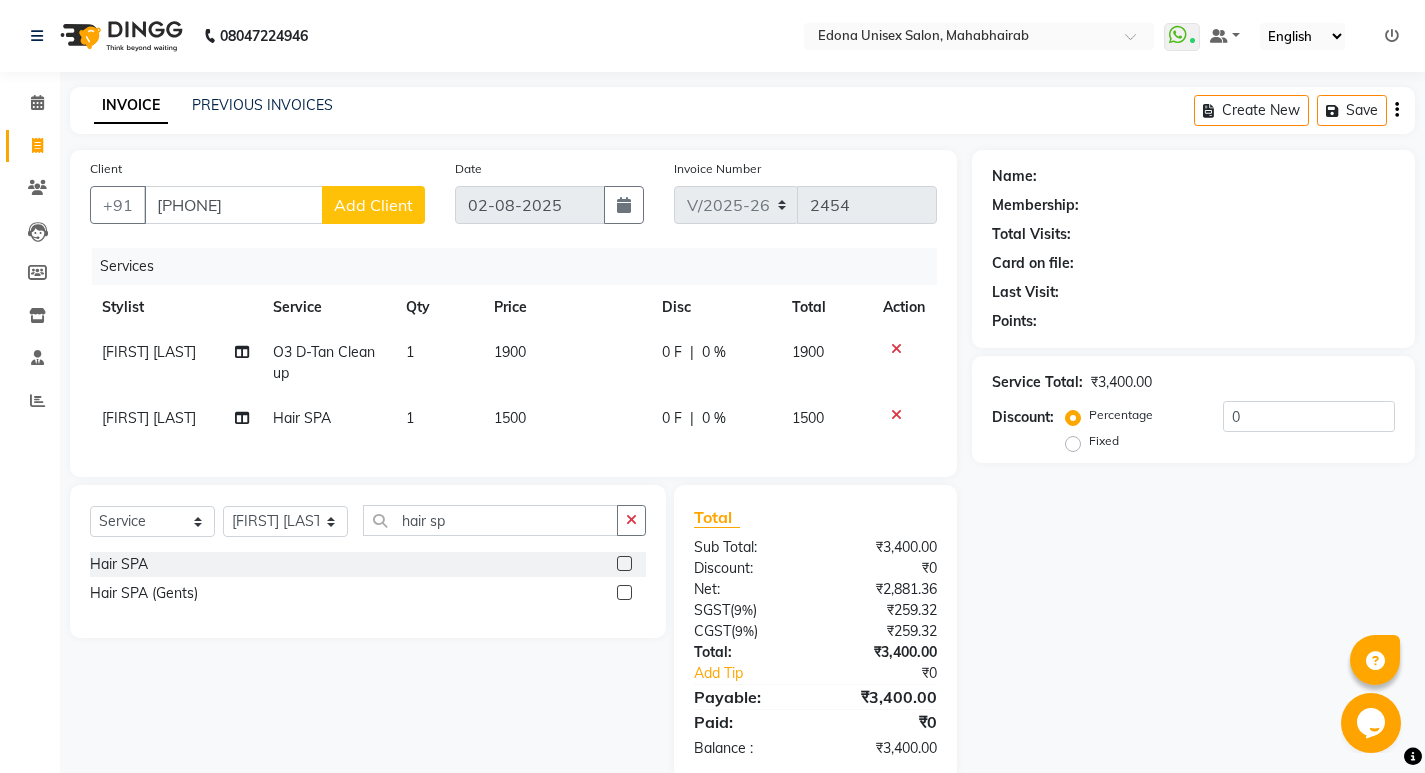 click on "Add Client" 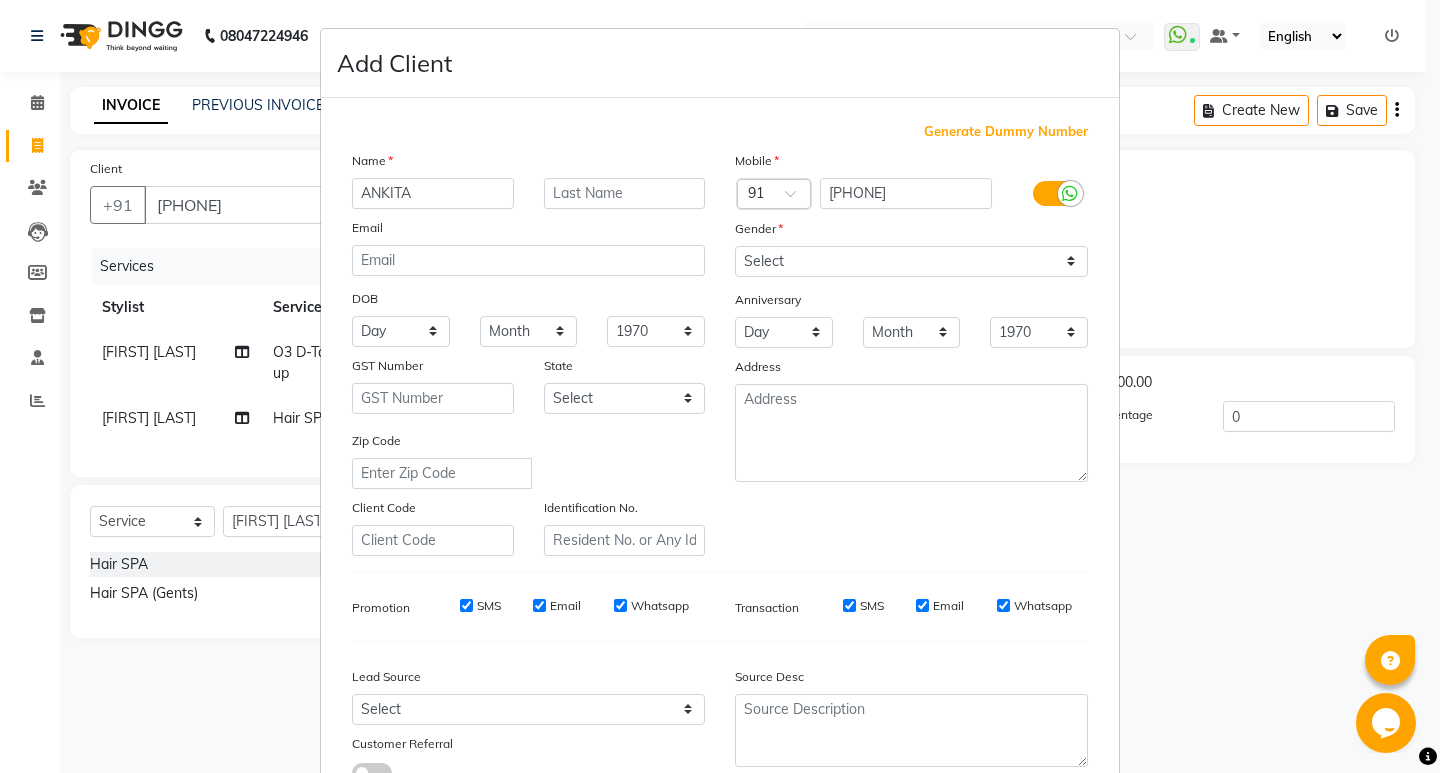 type on "ANKITA" 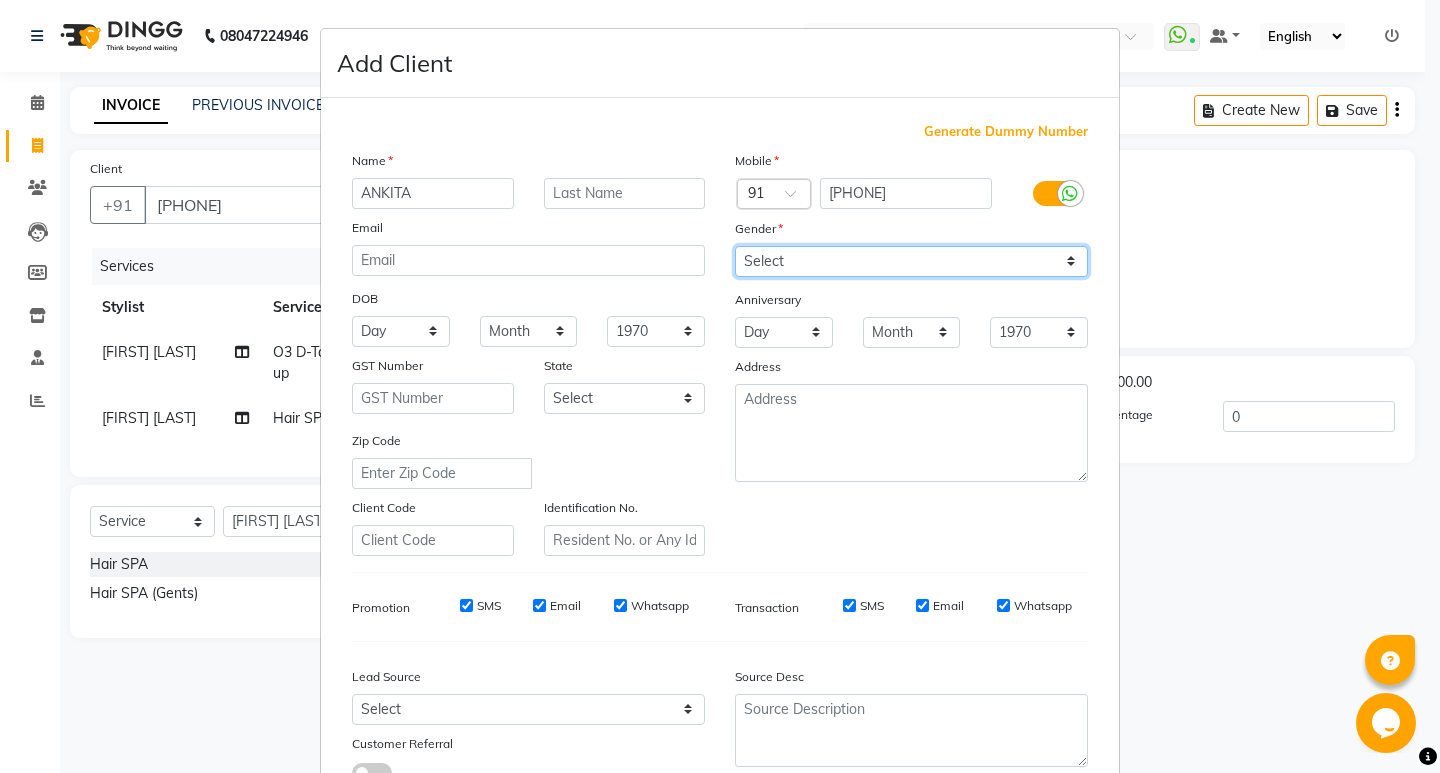 click on "Select Male Female Other Prefer Not To Say" at bounding box center [911, 261] 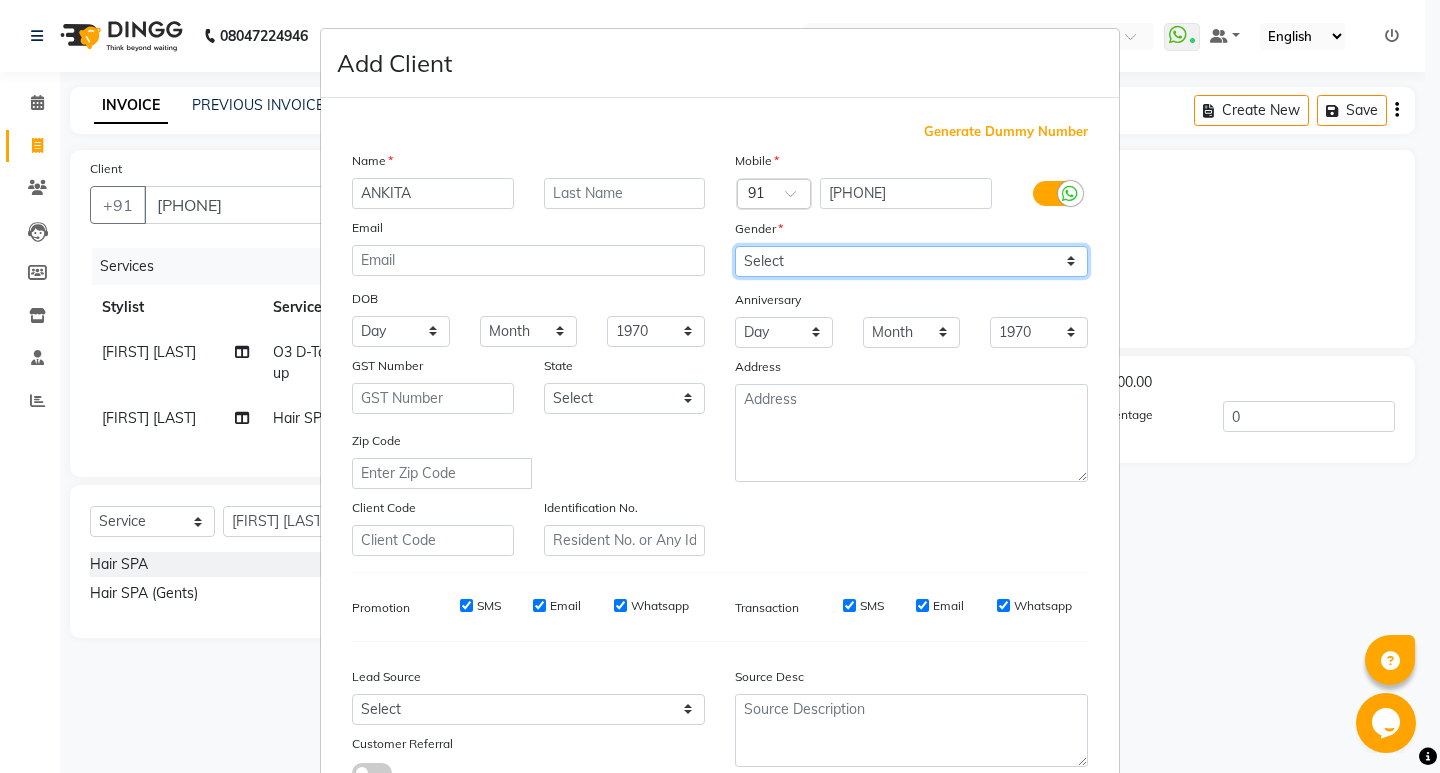 select on "female" 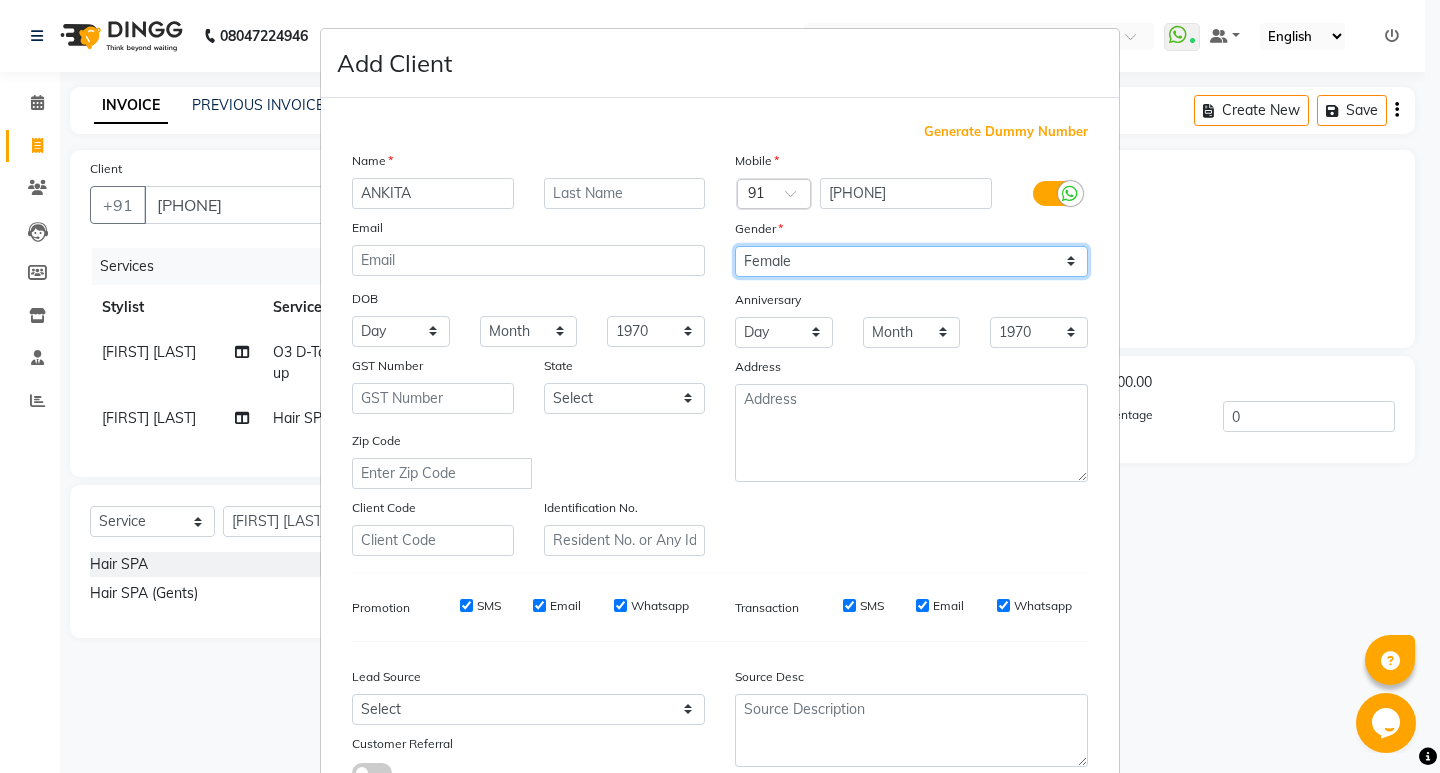 click on "Select Male Female Other Prefer Not To Say" at bounding box center [911, 261] 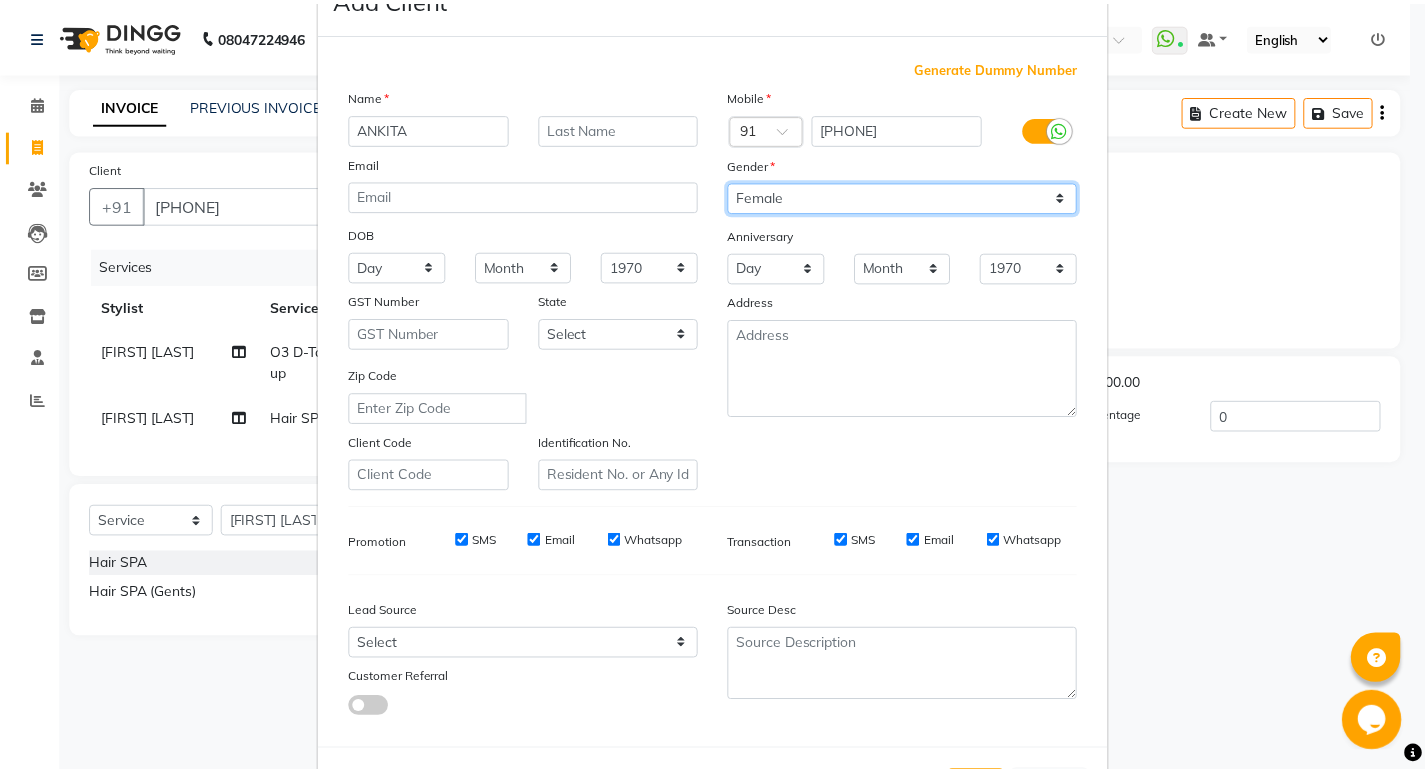 scroll, scrollTop: 150, scrollLeft: 0, axis: vertical 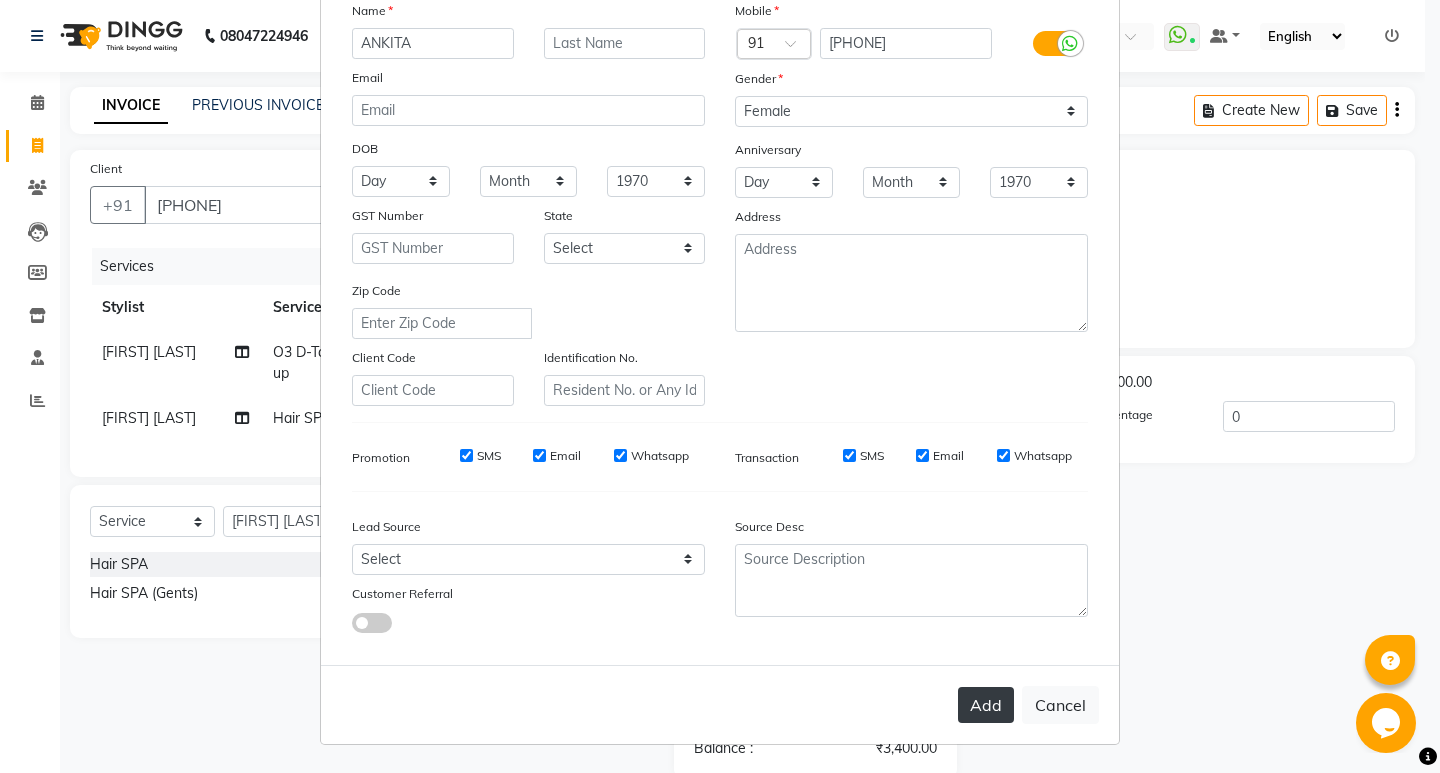 click on "Add" at bounding box center (986, 705) 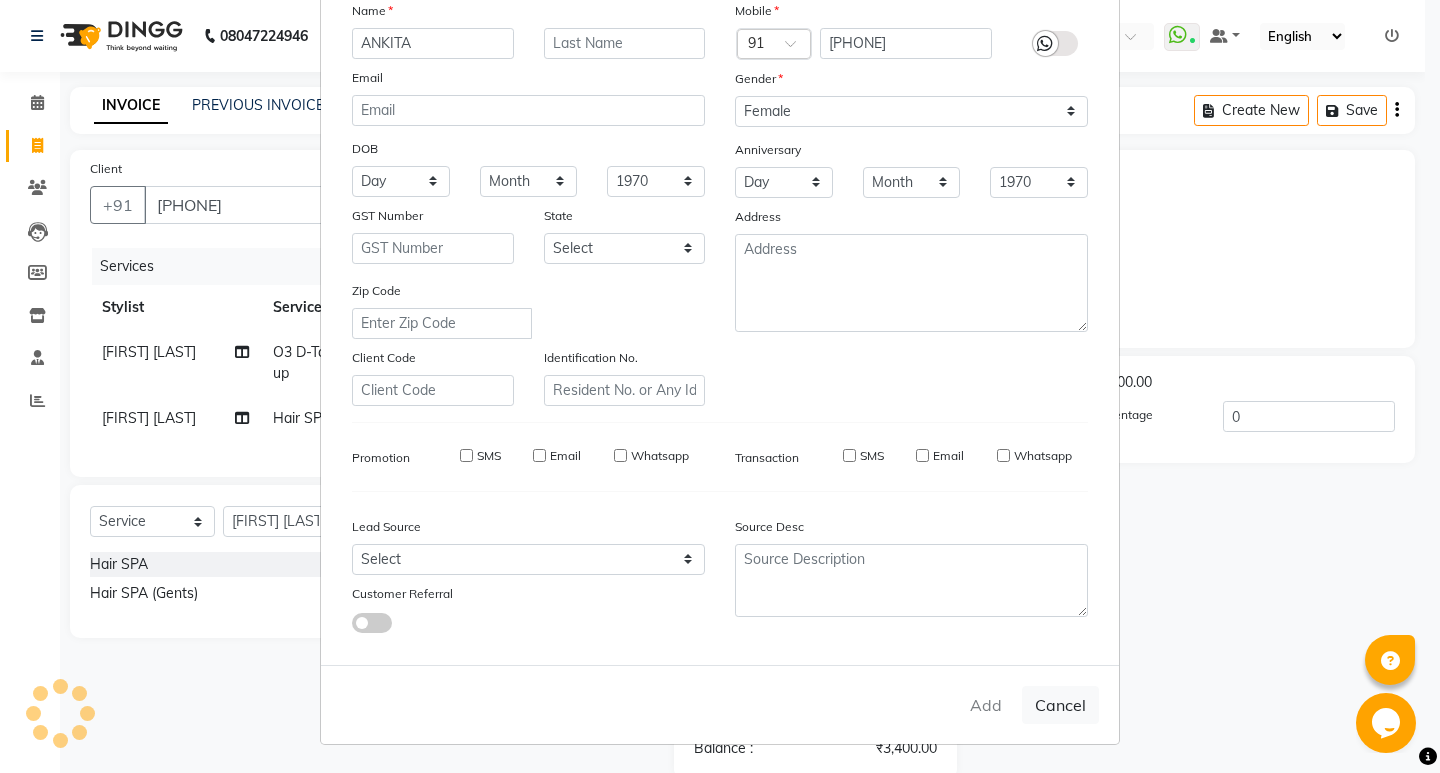 type 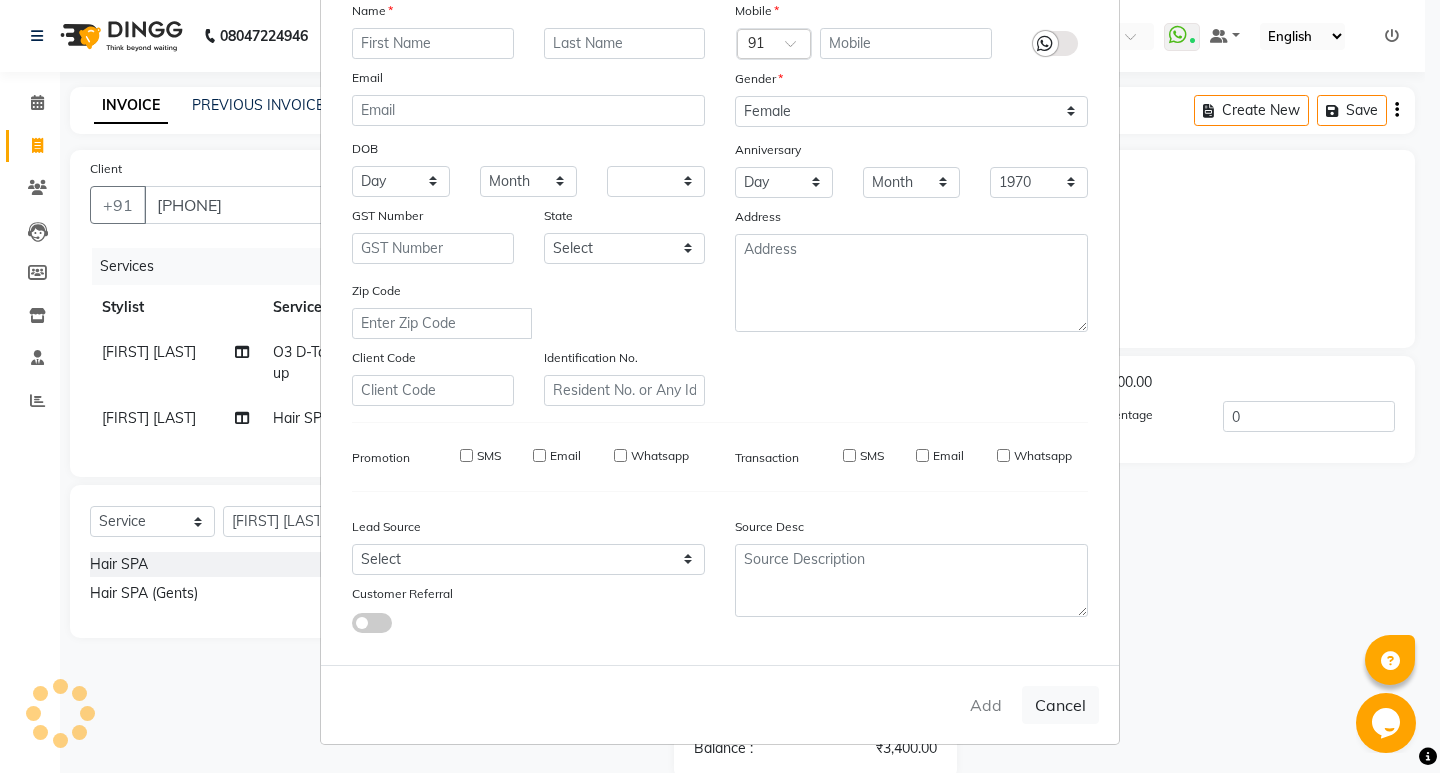 select 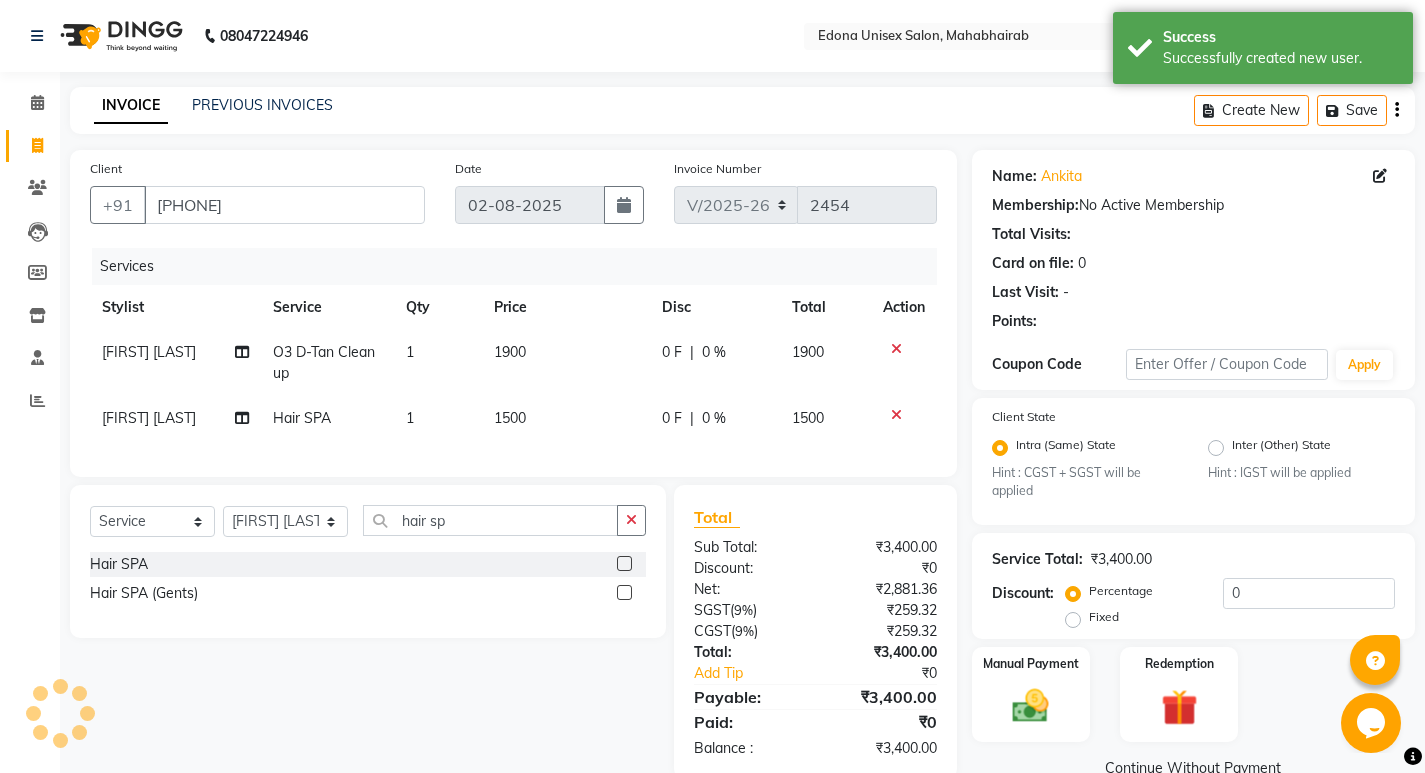 scroll, scrollTop: 51, scrollLeft: 0, axis: vertical 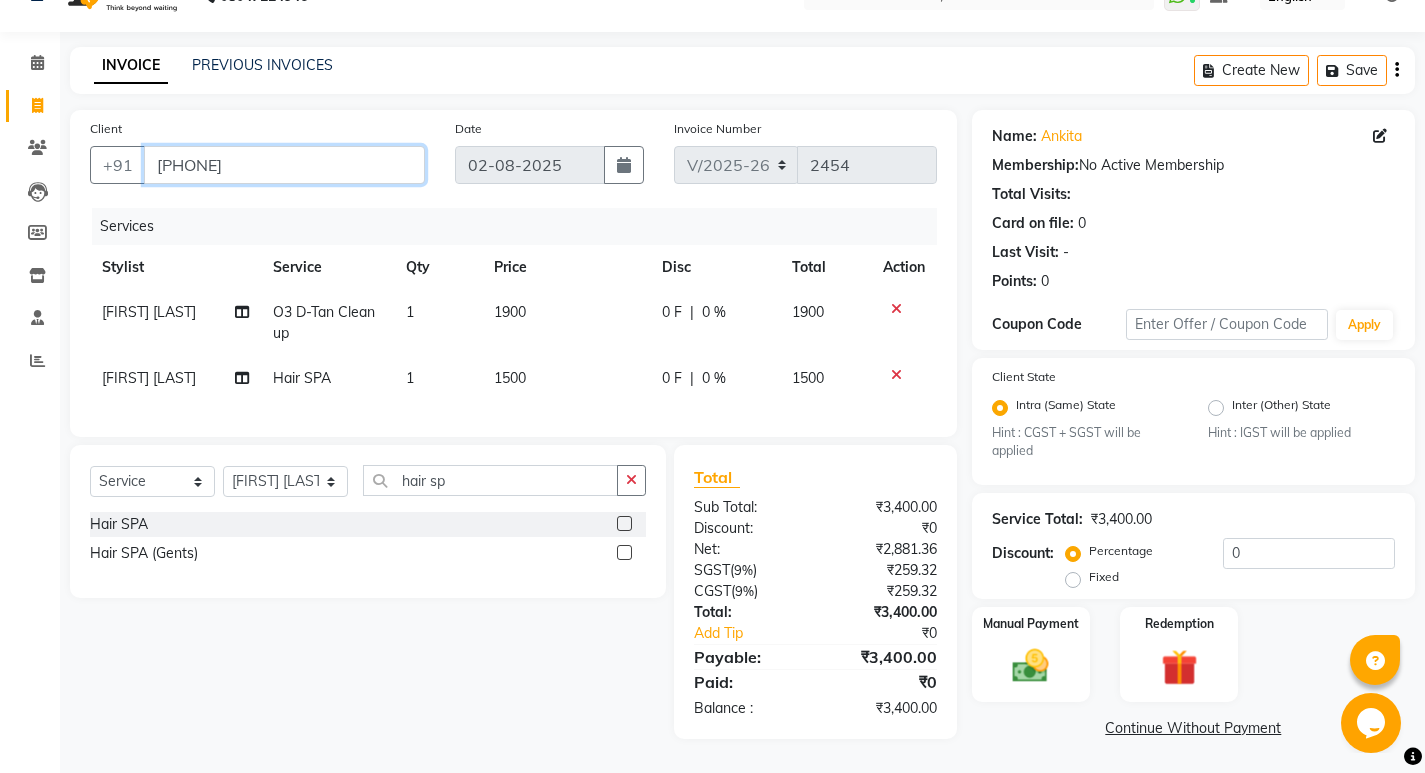 drag, startPoint x: 150, startPoint y: 155, endPoint x: 288, endPoint y: 161, distance: 138.13037 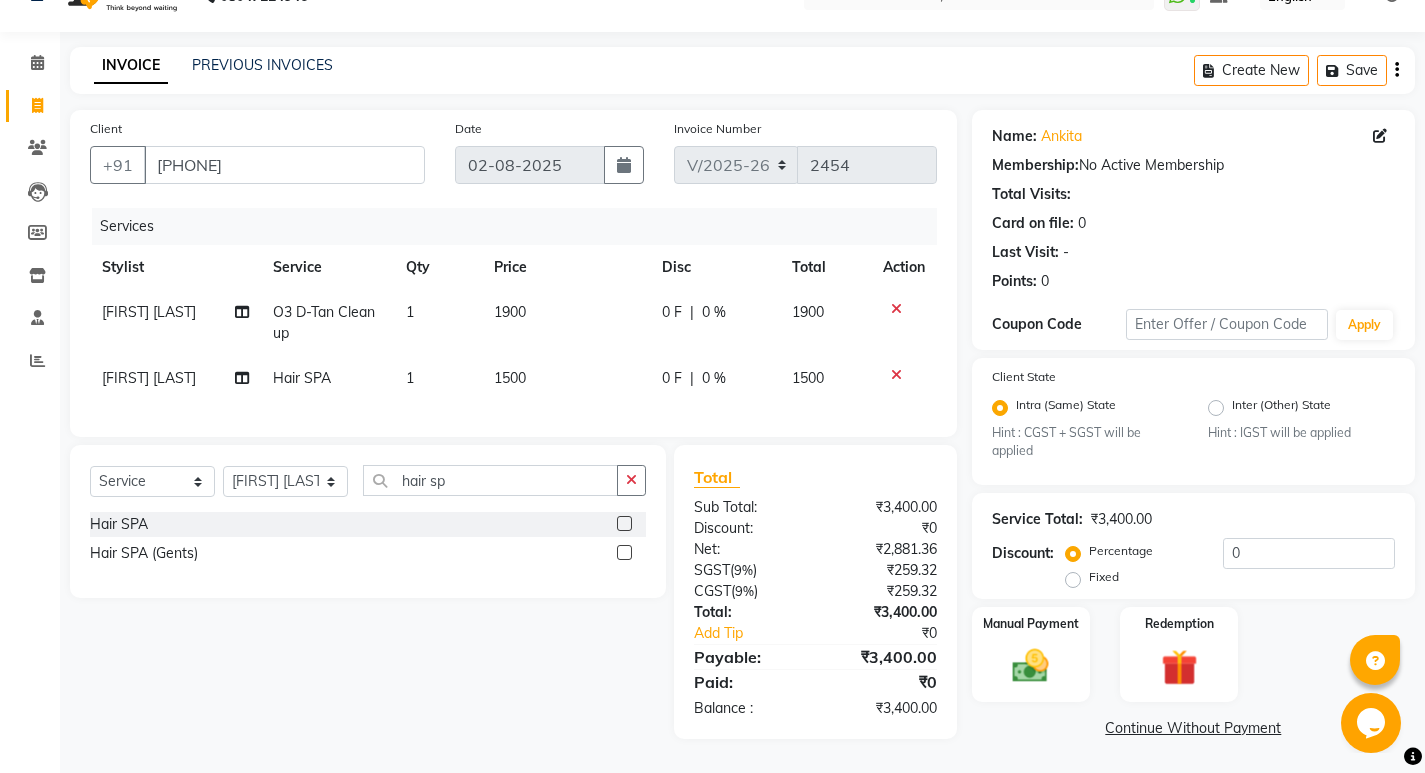 click on "1500" 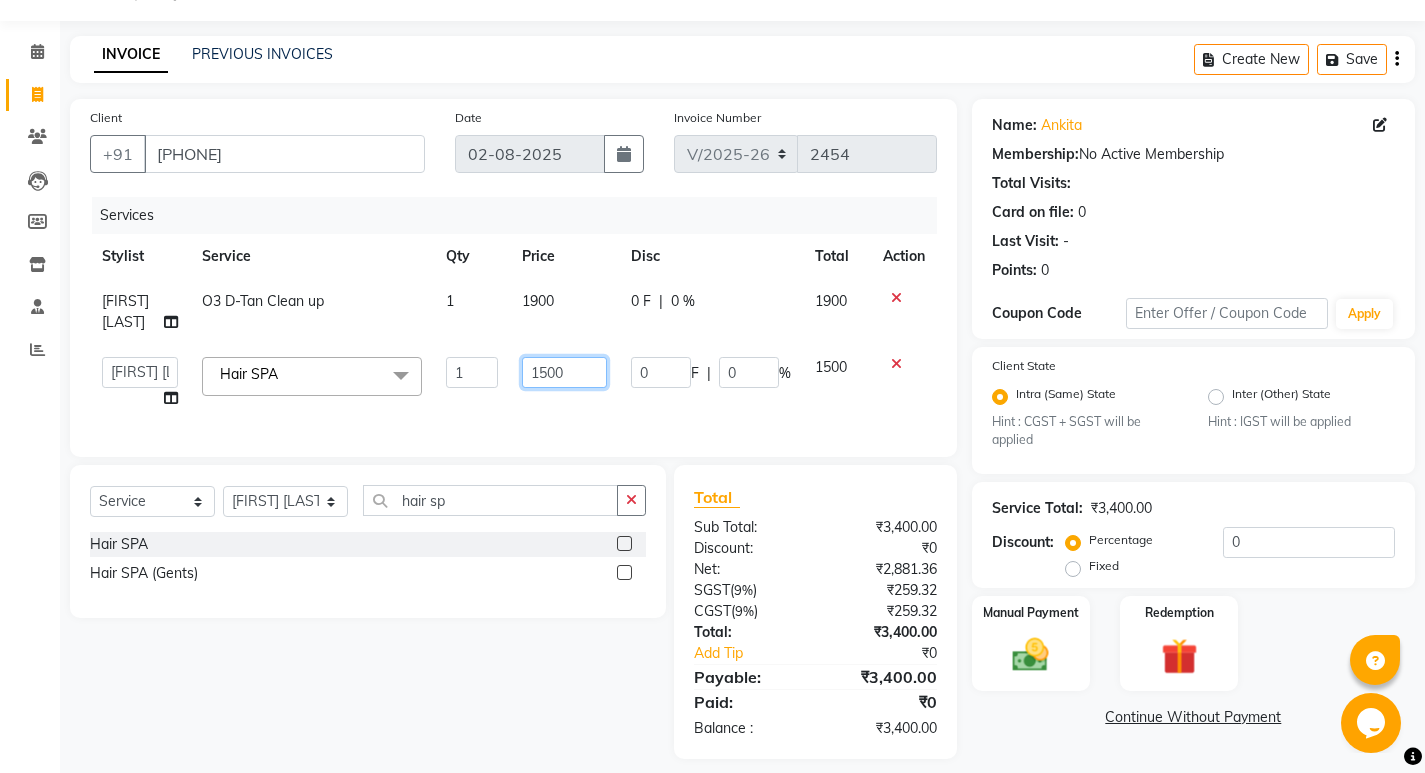 drag, startPoint x: 541, startPoint y: 369, endPoint x: 710, endPoint y: 403, distance: 172.3862 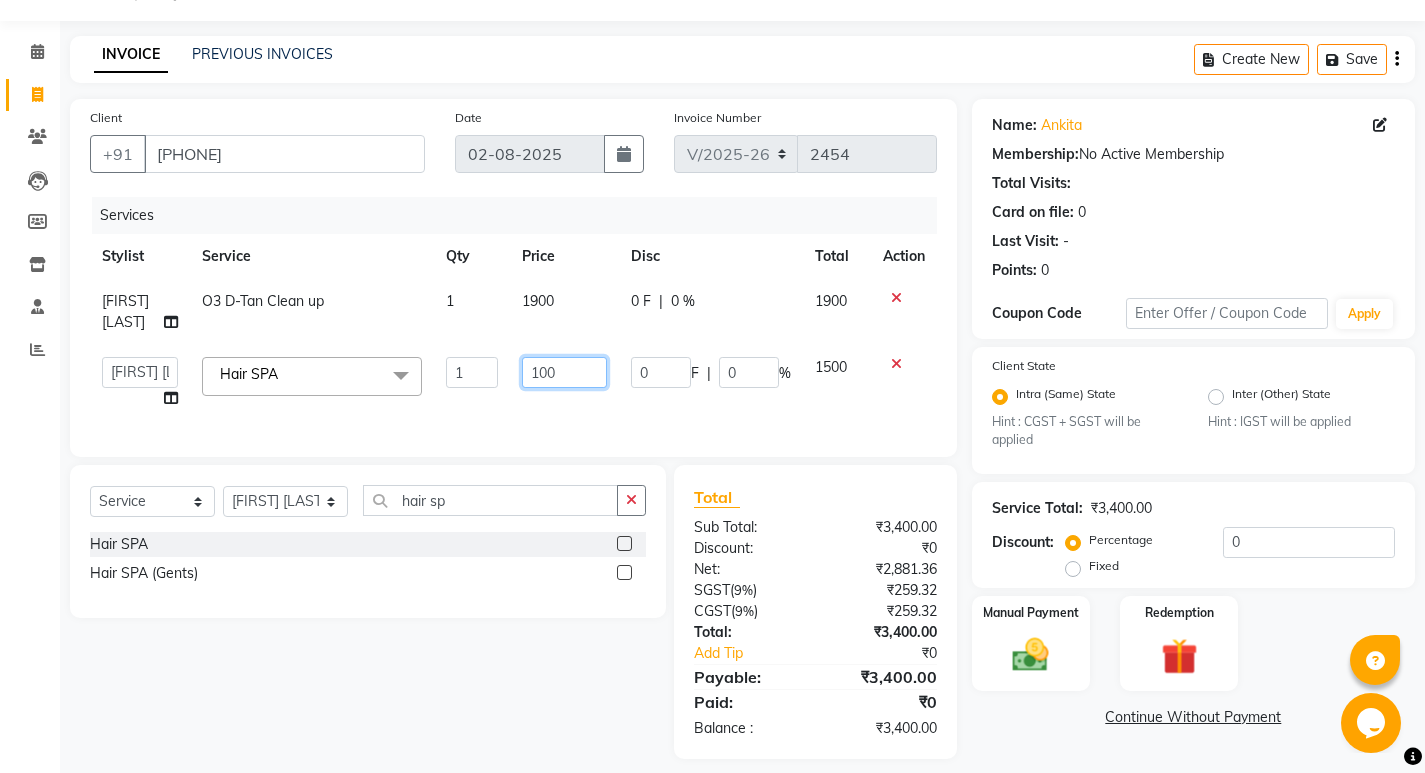 type on "1800" 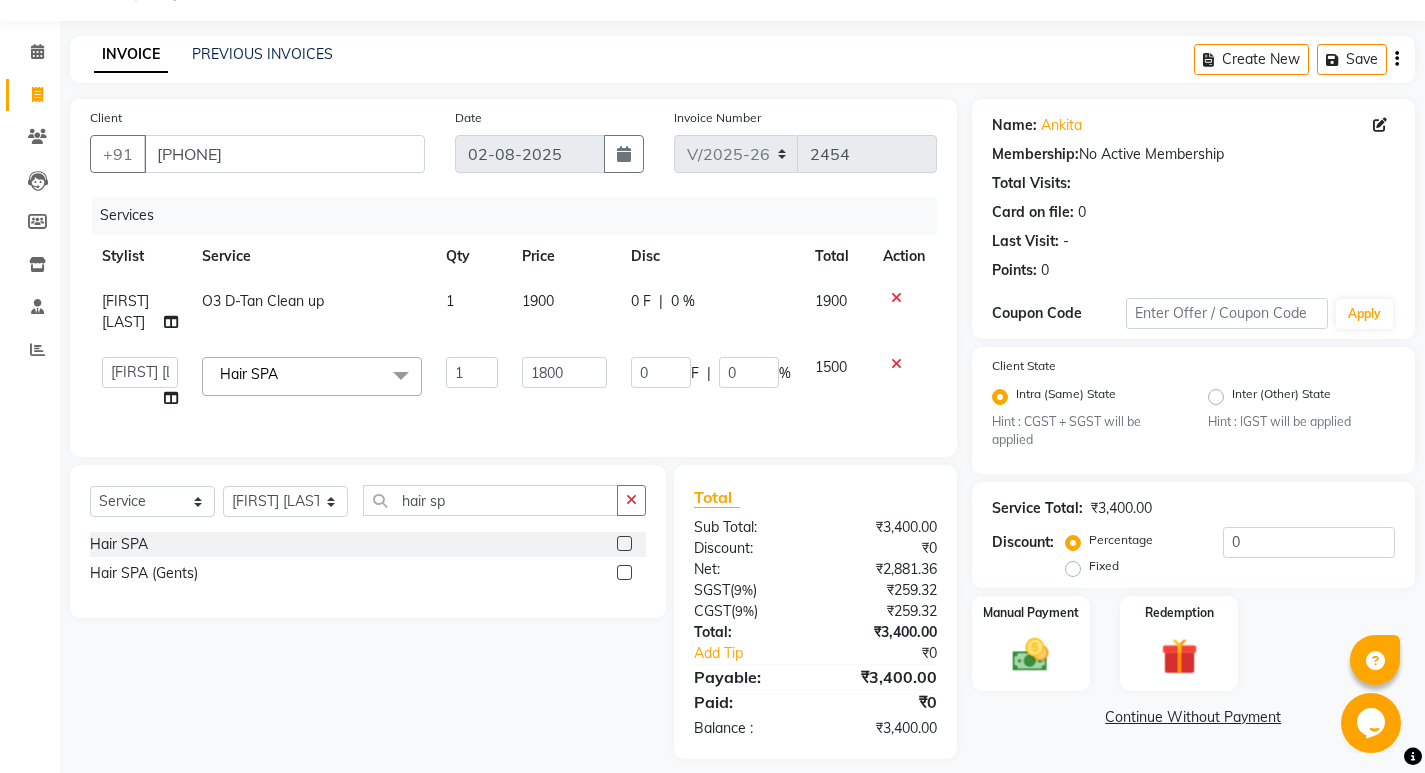 click on "Services Stylist Service Qty Price Disc Total Action [FIRST] [LAST] O3 D-Tan Clean up 1 1900 0 F | 0 % 1900  Admin   [FIRST] [LAST]   [FIRST] [LAST]   [FIRST] [LAST]   [FIRST] [LAST]   [FIRST] [LAST]   [FIRST] [LAST]   [FIRST]   [FIRST]   [FIRST] [LAST]   [FIRST] [LAST]   [FIRST] [LAST]   [FIRST]   [FIRST]   [FIRST] [LAST]   [FIRST] [LAST]   [FIRST] [LAST]  Hair SPA&nbsp;x Full Arms Bleach Full Back Bleach Full Body Bleach Full Face & Neck Bleach Full Face Bleach Full Feet Bleach Half Arms Bleach Half Back Bleach Half Feet Bleach Under Arms Back Scrub Advance Manicure Back D-Tan Full Arms D-Tan Full Feet D-Tan Full/Face D-Tan Half Arms D-Tan Half Feet D-Tan Neck D-Tan Advanced Facial Basic Facial Bridal Facial Cheryl's Clean up Cheryl's Facial Clean up Jeannot Clean up Jeannot Facial Lotus (Preservita) Facial Lotus Clean up O3 Clean up O3 D-Tan Clean up O3+ Anti Agening Facial O3+ Anti Pigmention Facial O3+ Diamond Facial O3+ Shine & Glow Facial O3+ Whitning & Brighting Facial Other Pack Treatment Facial 1 0" 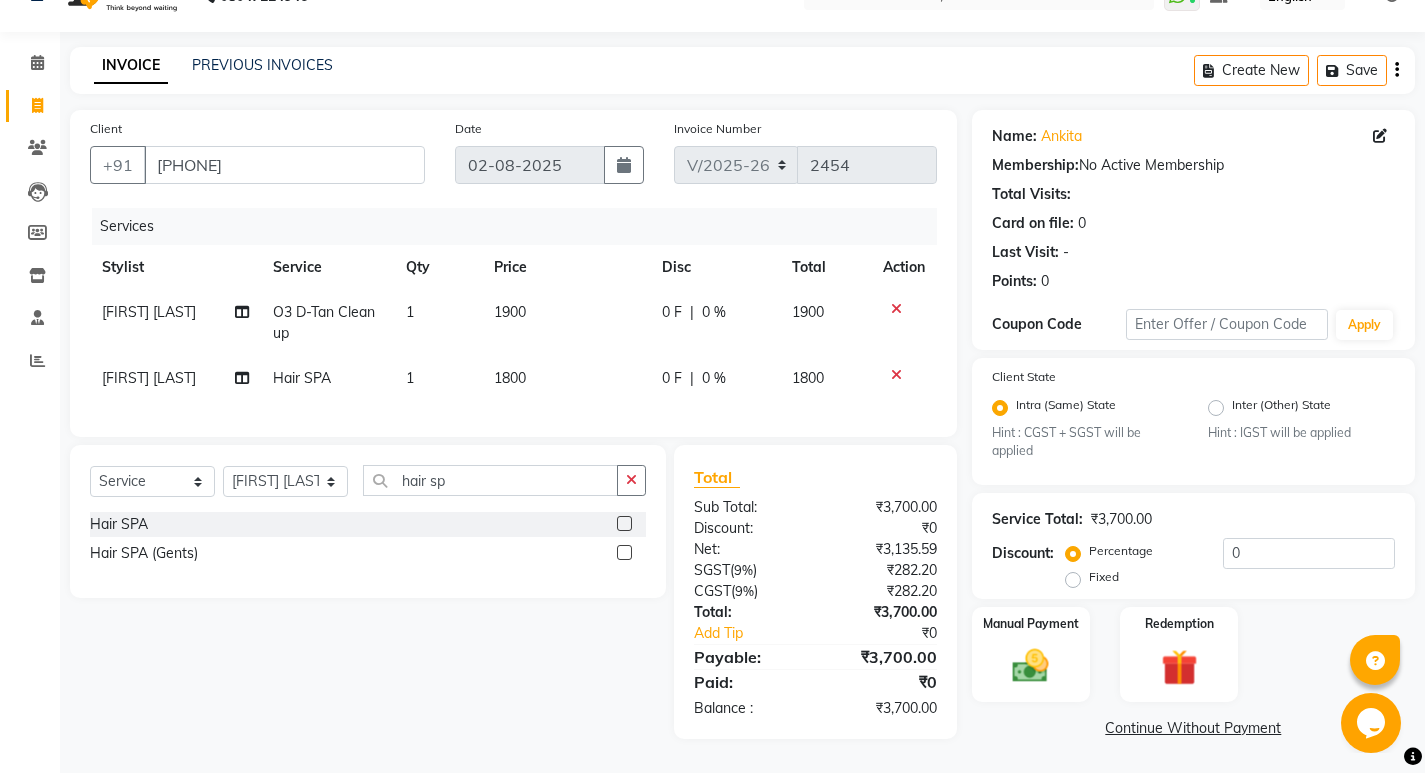 click on "1800" 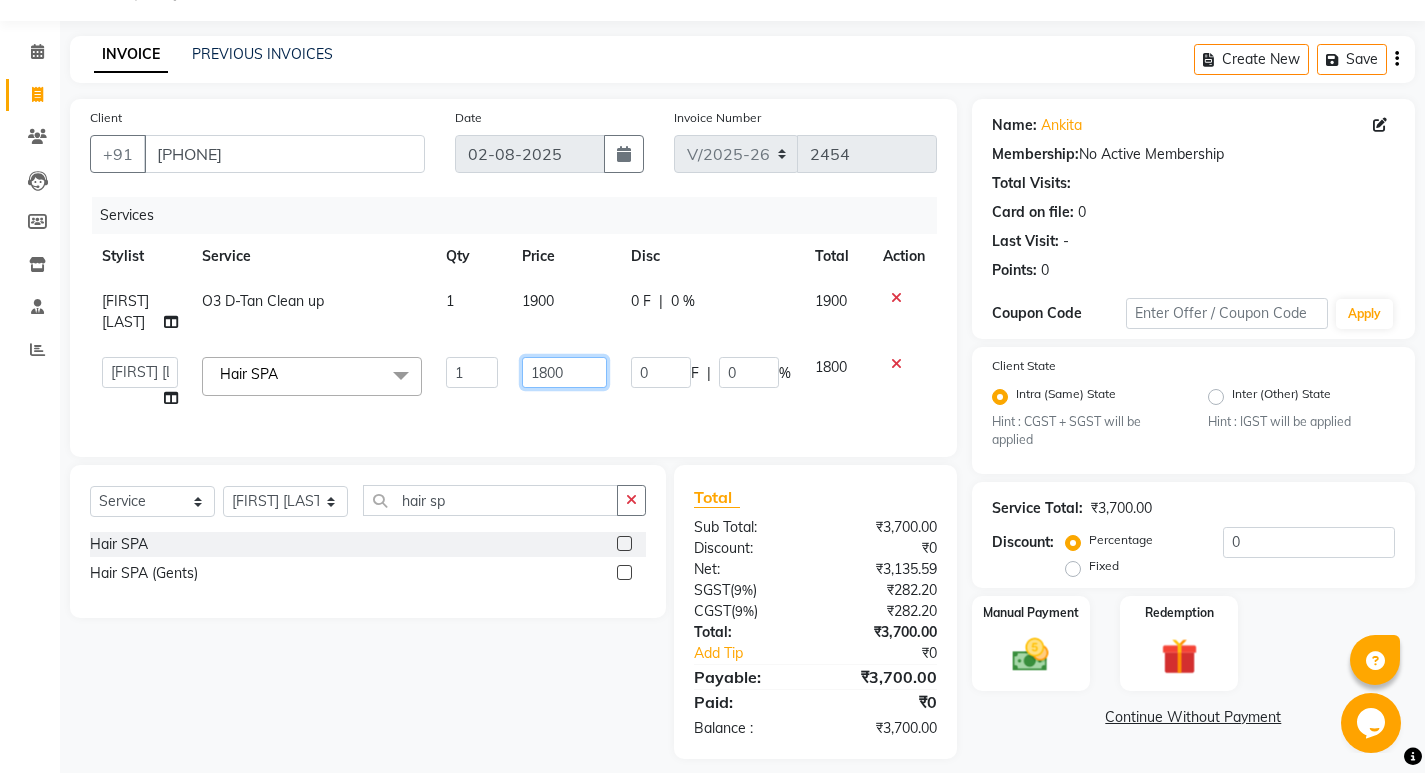 click on "1800" 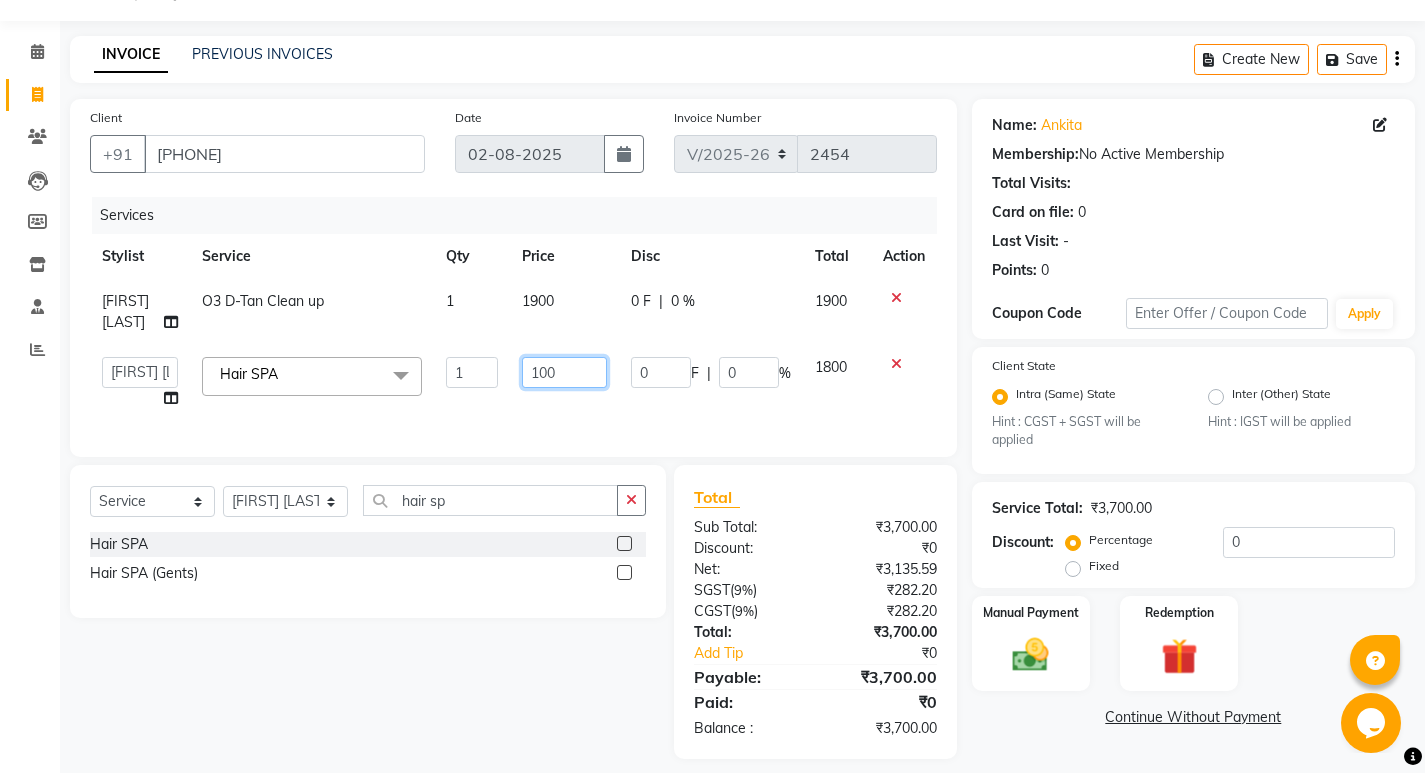 type on "1500" 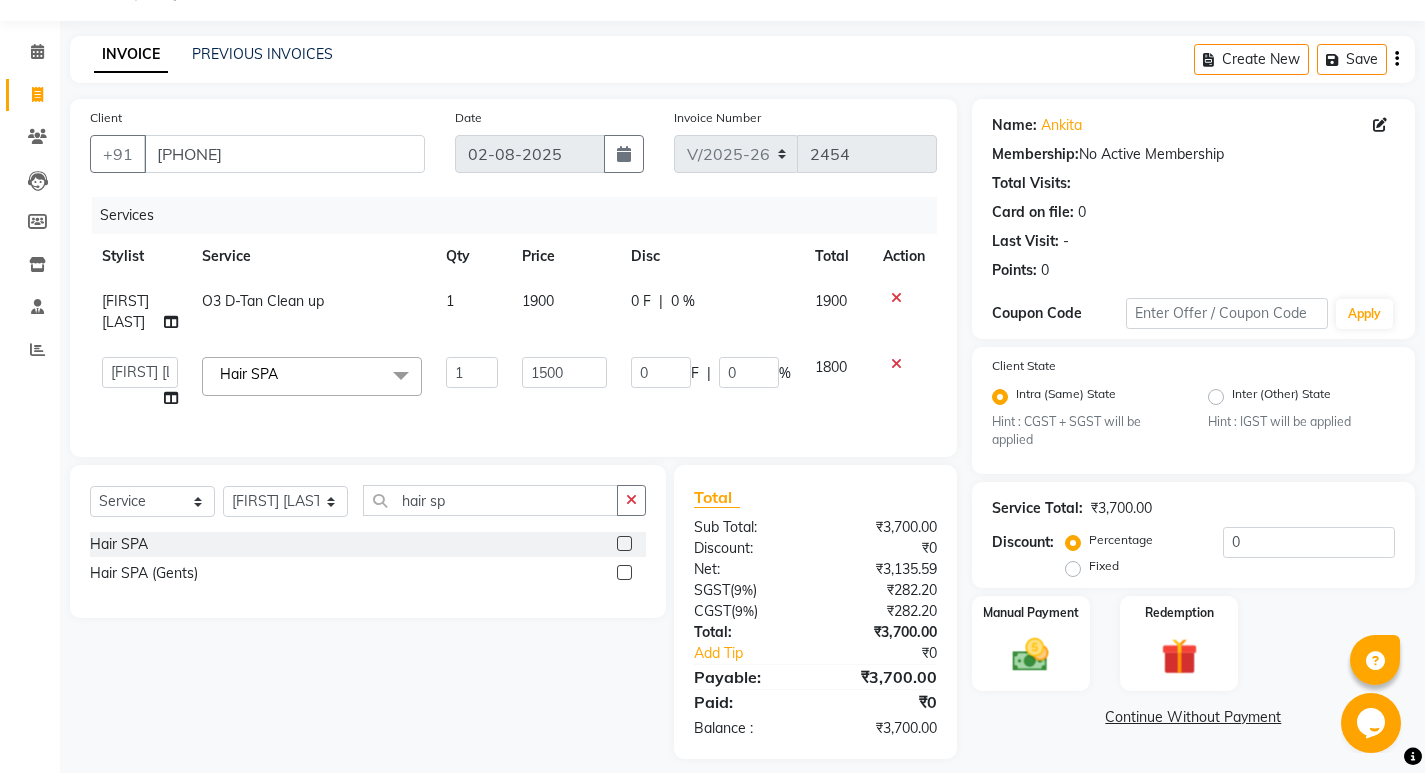 click on "Services Stylist Service Qty Price Disc Total Action [FIRST] [LAST] O3 D-Tan Clean up 1 1900 0 F | 0 % 1900  Admin   [FIRST] [LAST]   [FIRST] [LAST]   [FIRST] [LAST]   [FIRST] [LAST]   [FIRST] [LAST]   [FIRST] [LAST]   [FIRST]   [FIRST]   [FIRST] [LAST]   [FIRST] [LAST]   [FIRST] [LAST]   [FIRST]   [FIRST]   [FIRST] [LAST]   [FIRST] [LAST]   [FIRST] [LAST]  Hair SPA&nbsp;x Full Arms Bleach Full Back Bleach Full Body Bleach Full Face & Neck Bleach Full Face Bleach Full Feet Bleach Half Arms Bleach Half Back Bleach Half Feet Bleach Under Arms Back Scrub Advance Manicure Back D-Tan Full Arms D-Tan Full Feet D-Tan Full/Face D-Tan Half Arms D-Tan Half Feet D-Tan Neck D-Tan Advanced Facial Basic Facial Bridal Facial Cheryl's Clean up Cheryl's Facial Clean up Jeannot Clean up Jeannot Facial Lotus (Preservita) Facial Lotus Clean up O3 Clean up O3 D-Tan Clean up O3+ Anti Agening Facial O3+ Anti Pigmention Facial O3+ Diamond Facial O3+ Shine & Glow Facial O3+ Whitning & Brighting Facial Other Pack Treatment Facial 1 0" 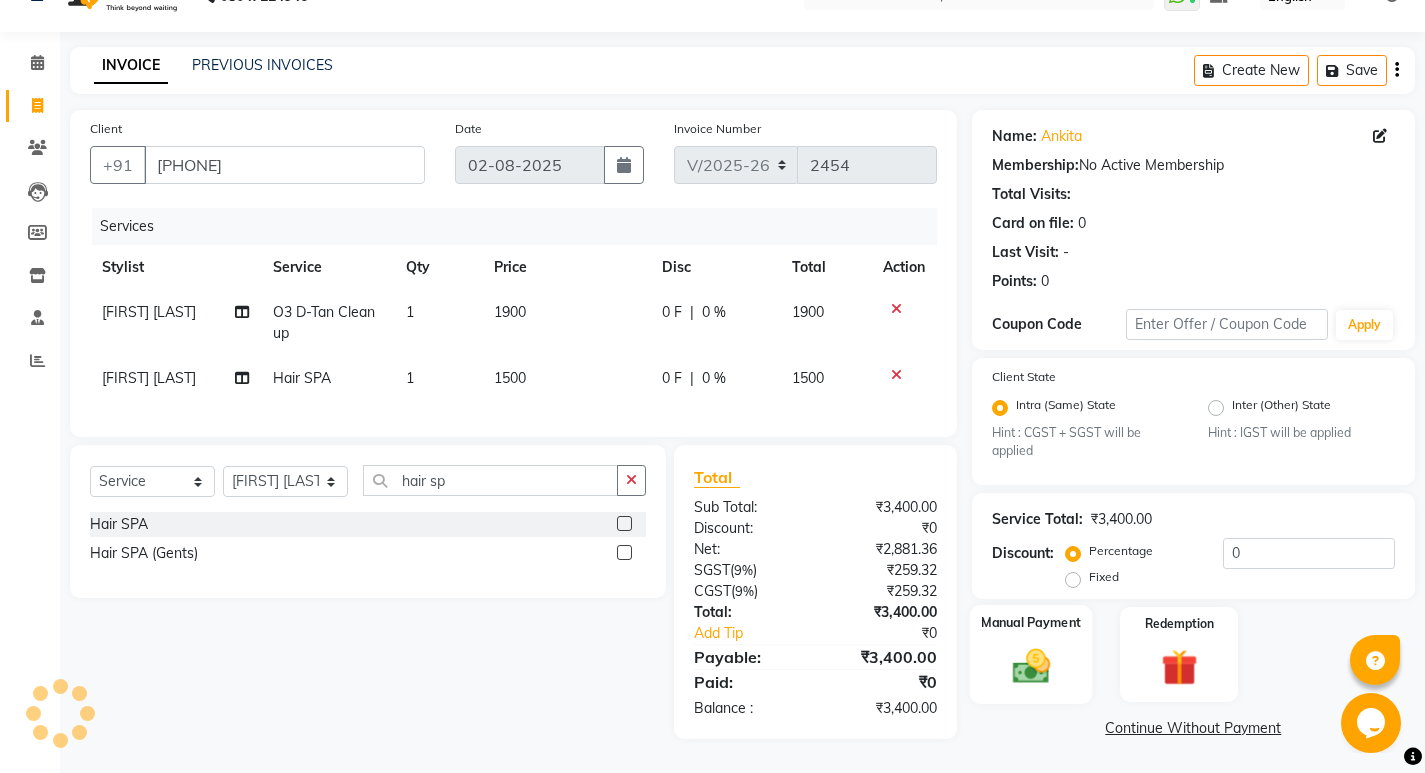 click 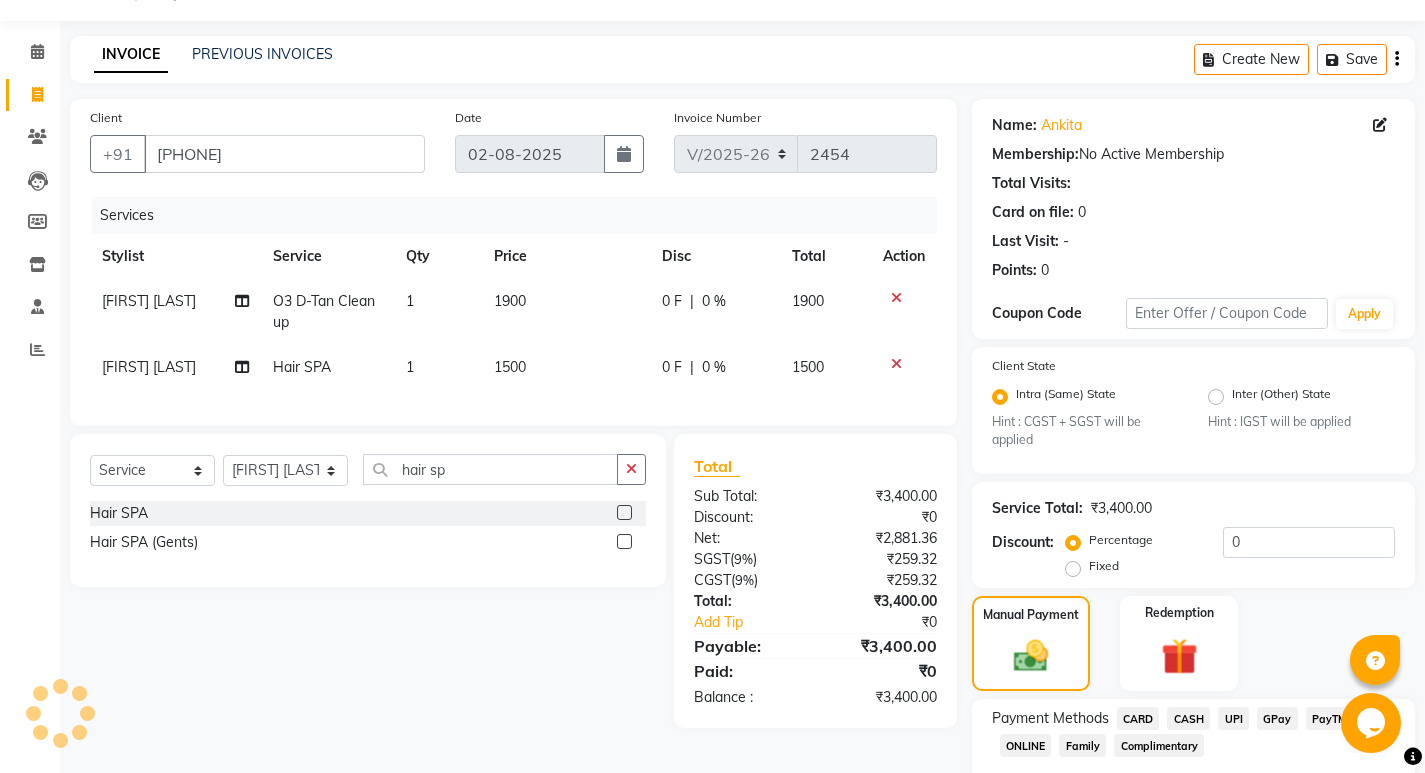 scroll, scrollTop: 168, scrollLeft: 0, axis: vertical 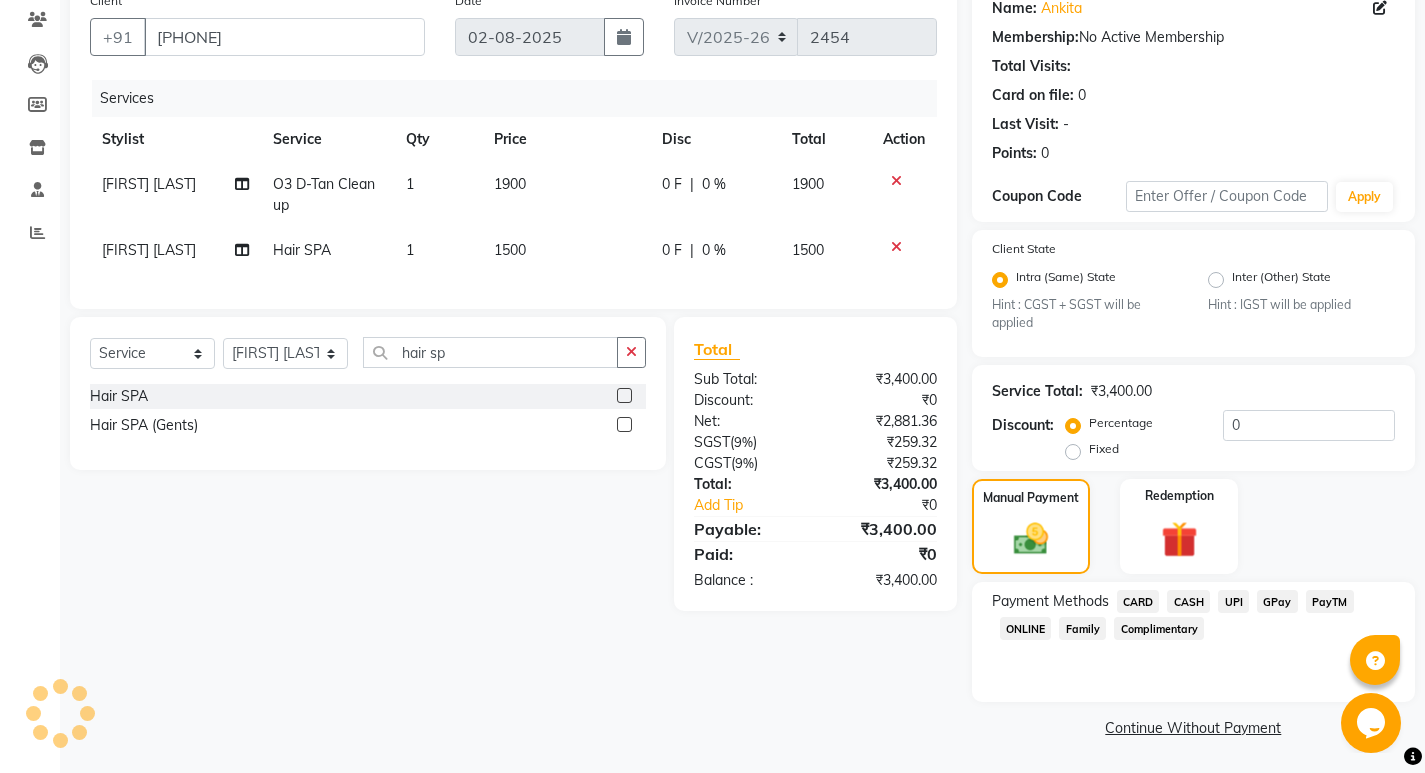 click on "UPI" 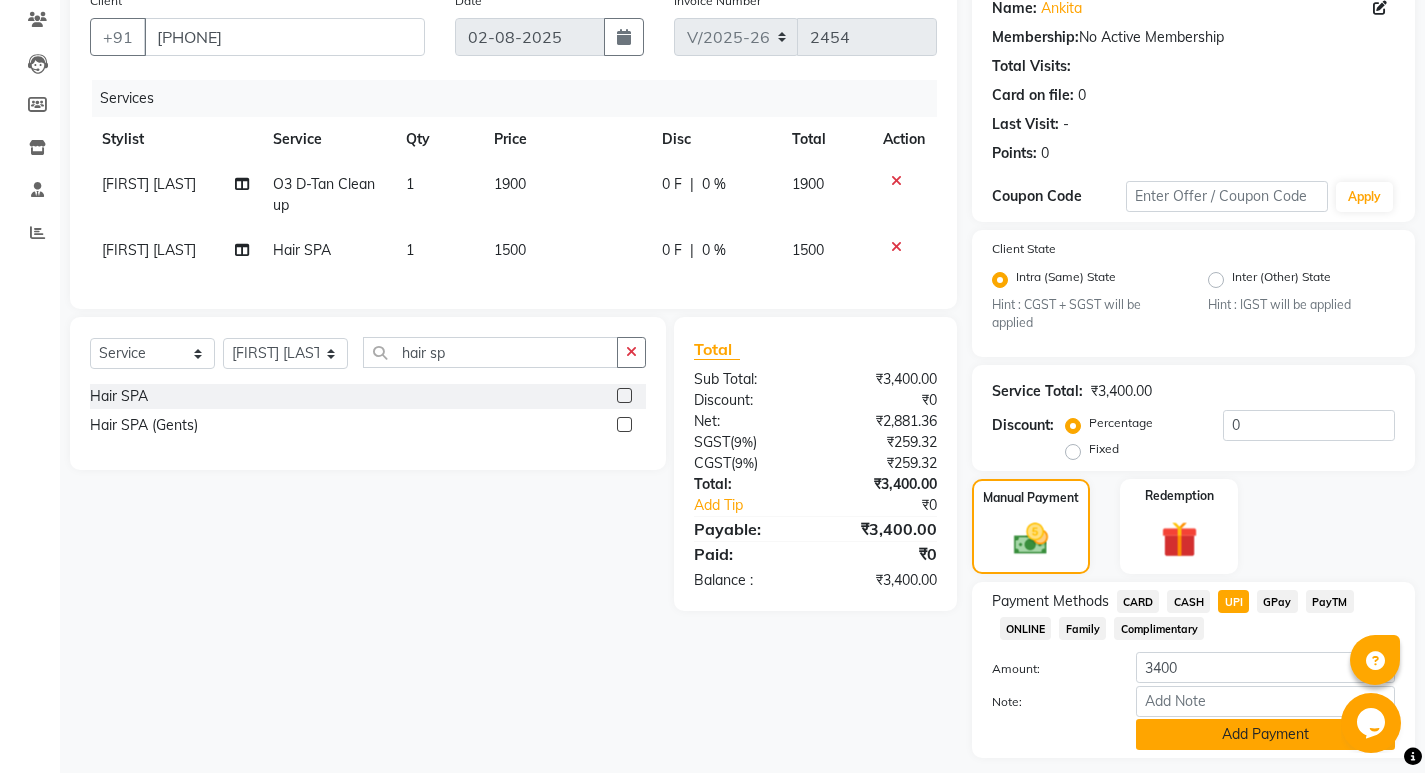 scroll, scrollTop: 224, scrollLeft: 0, axis: vertical 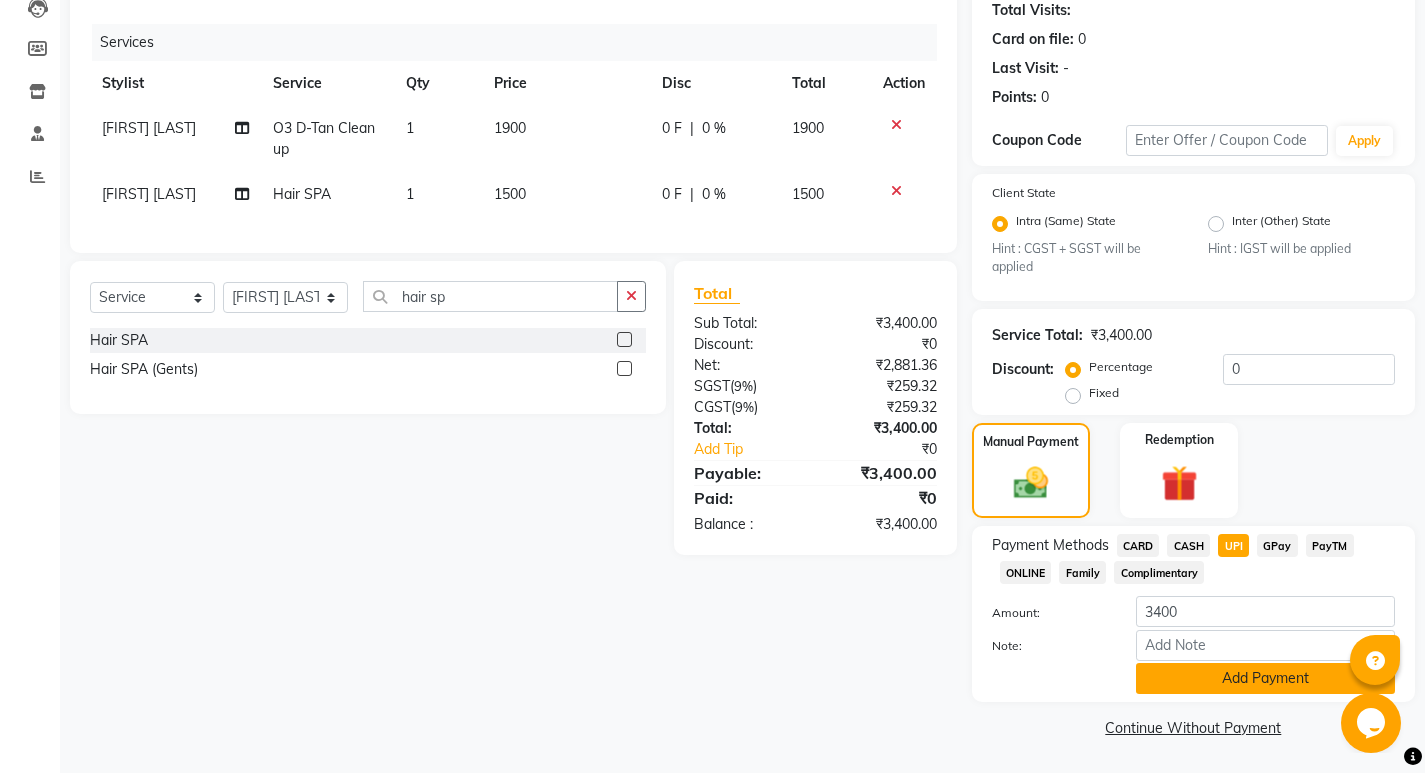 click on "Add Payment" 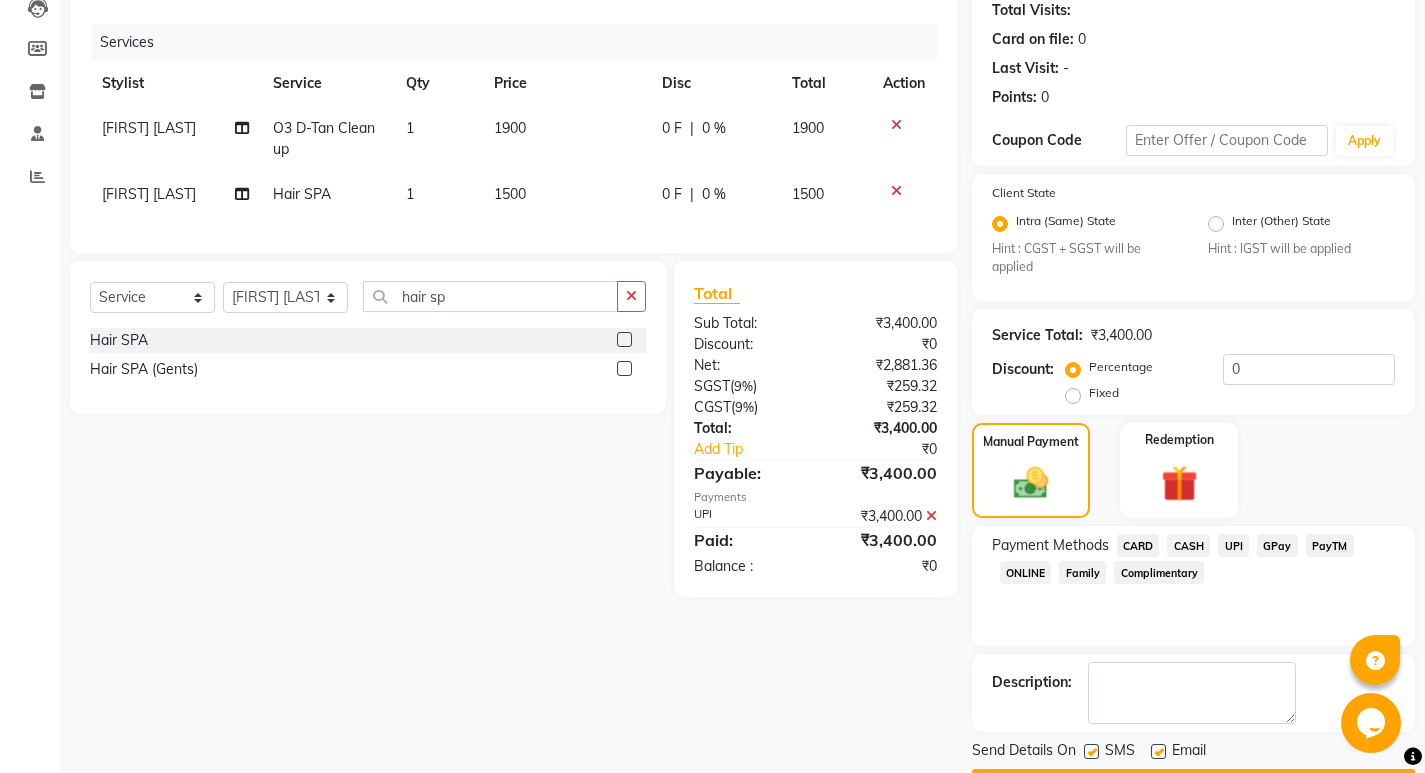 scroll, scrollTop: 281, scrollLeft: 0, axis: vertical 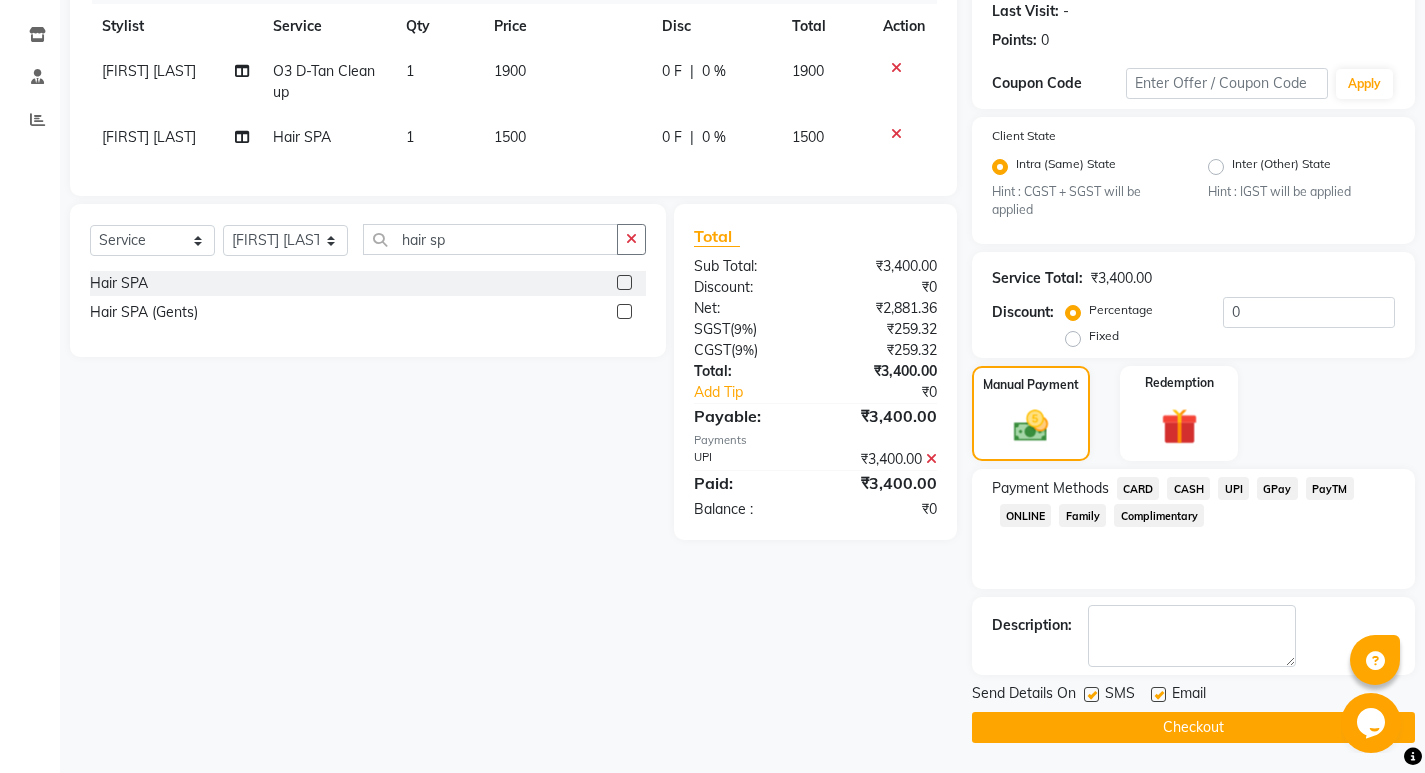 click on "Checkout" 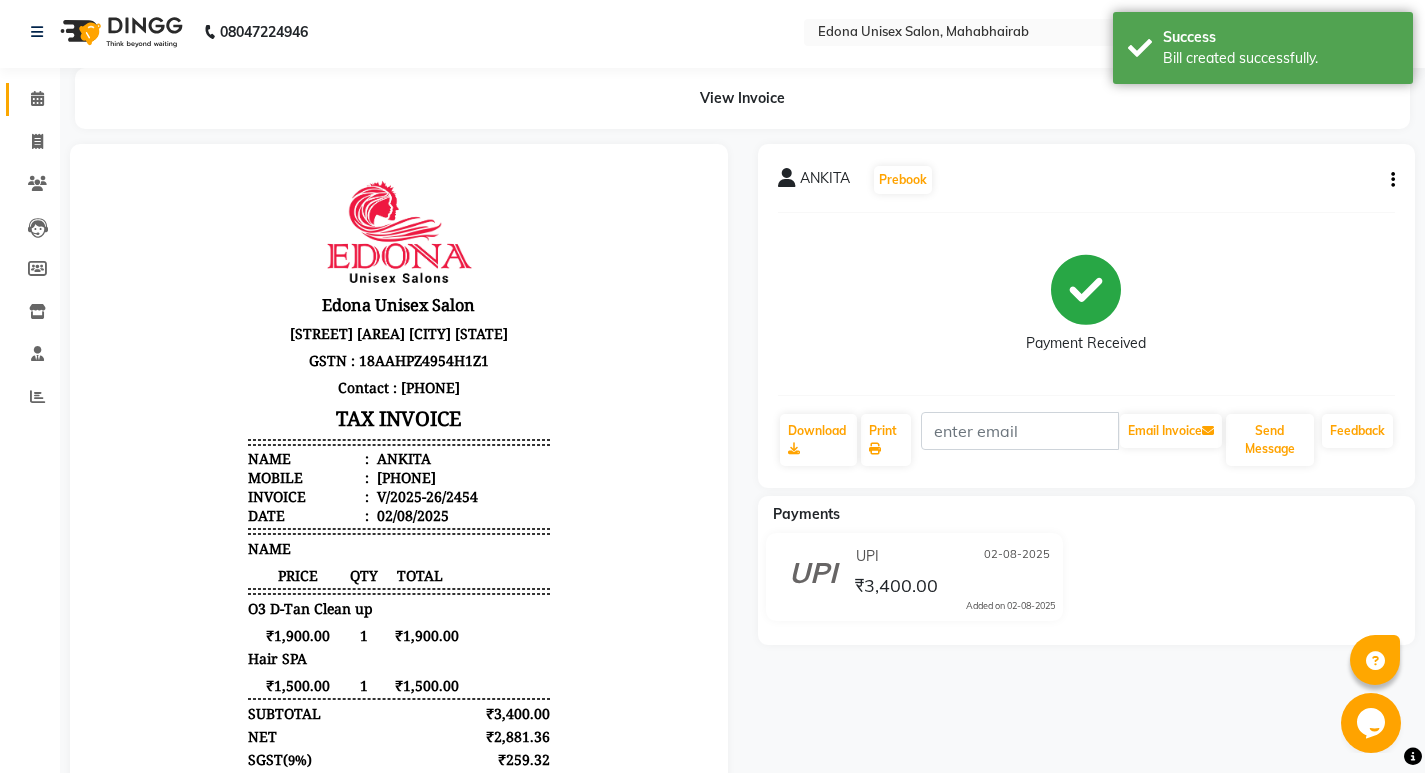scroll, scrollTop: 0, scrollLeft: 0, axis: both 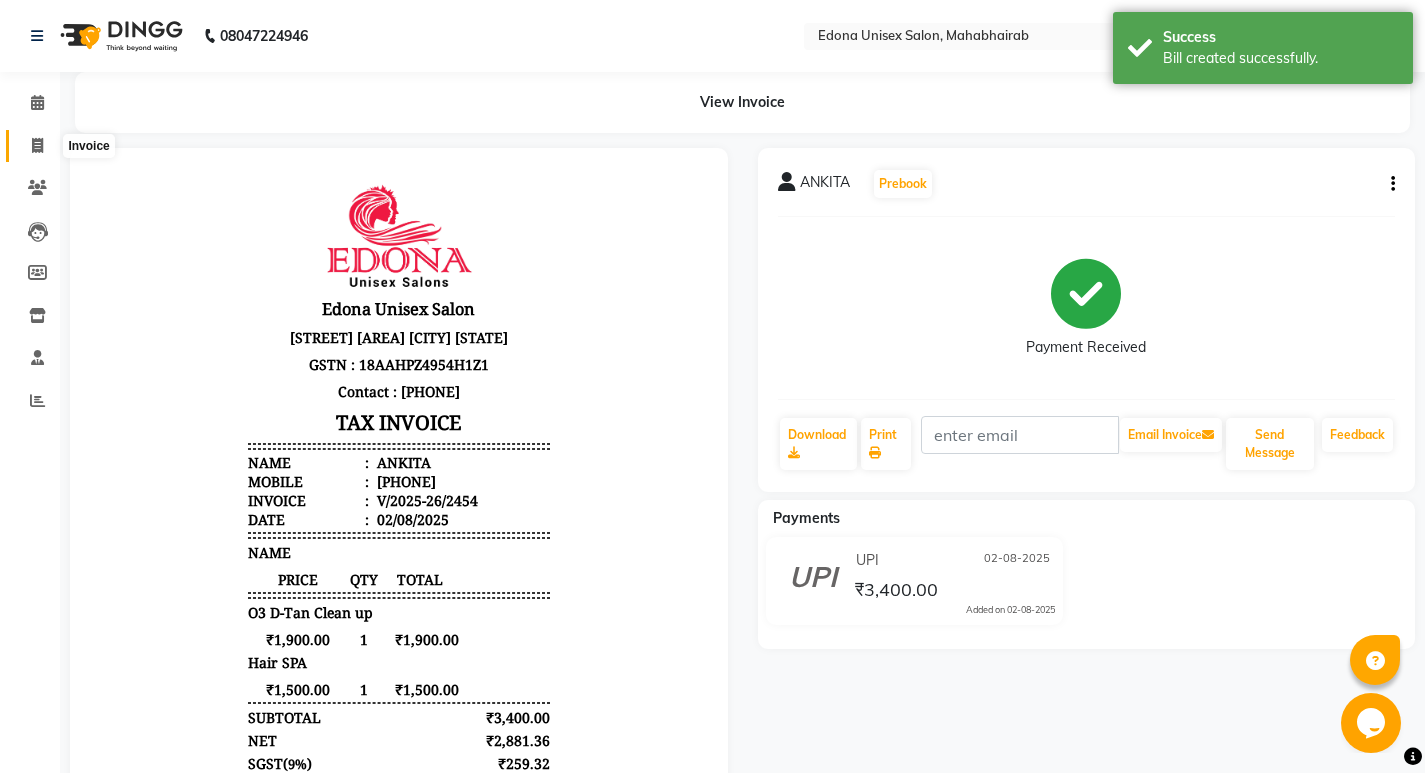 click 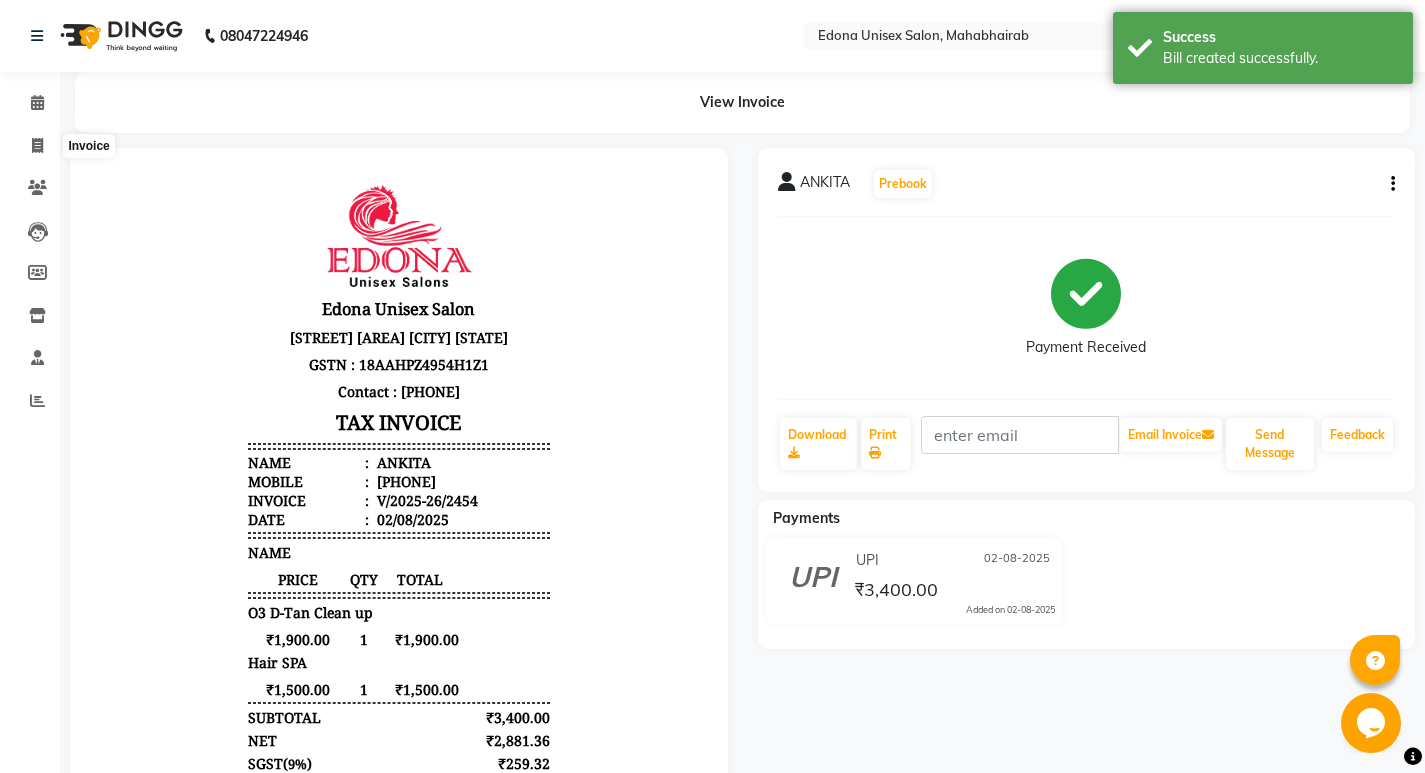 select on "service" 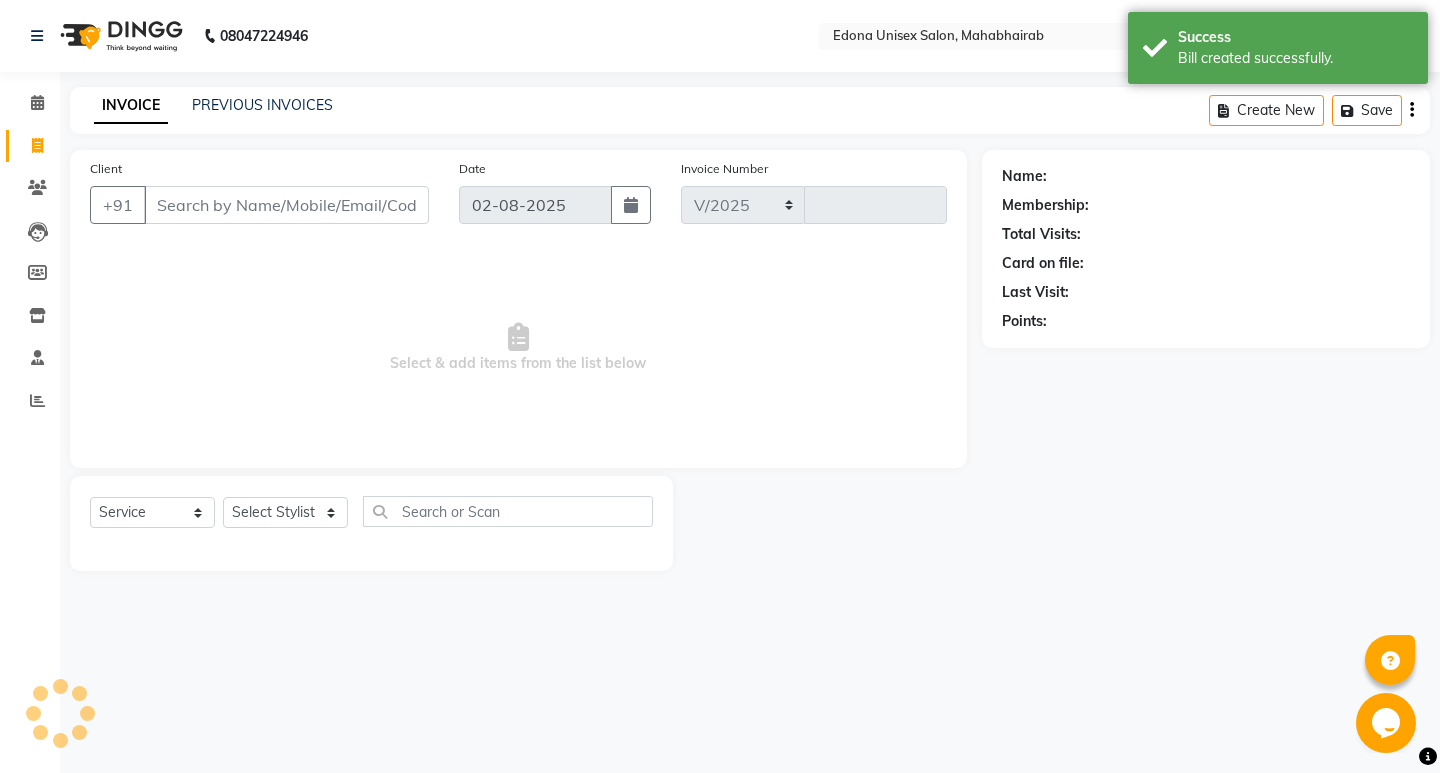 select on "5393" 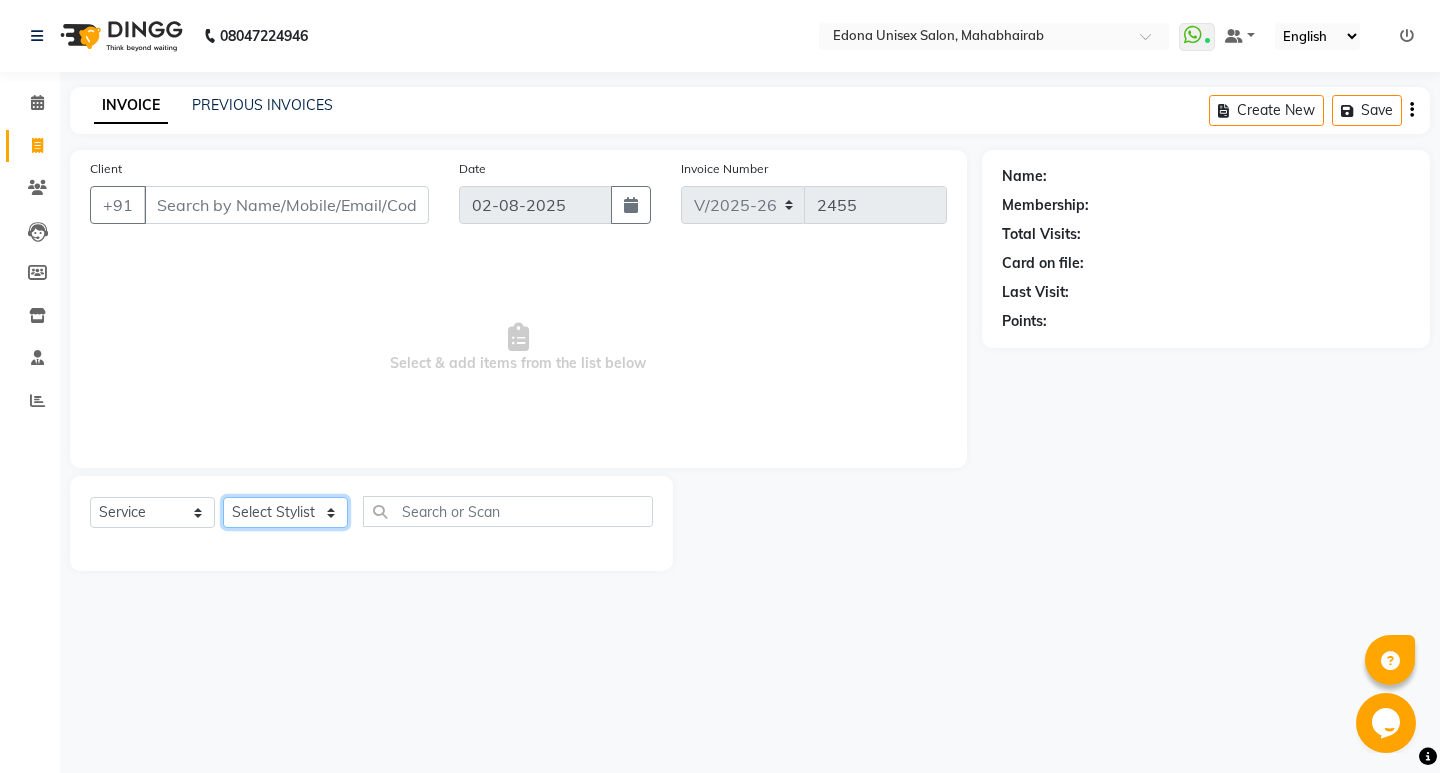 click on "Select Stylist" 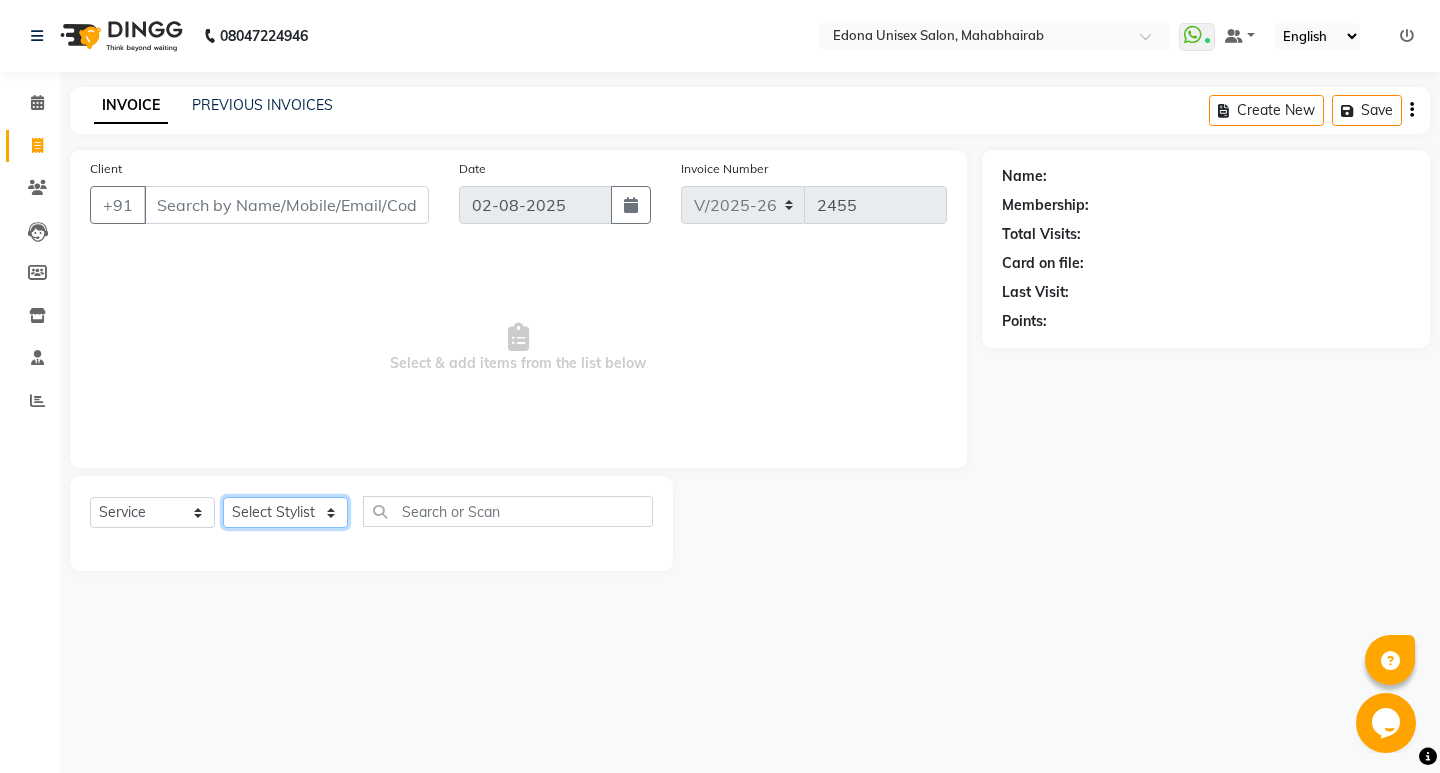click on "Select Stylist" 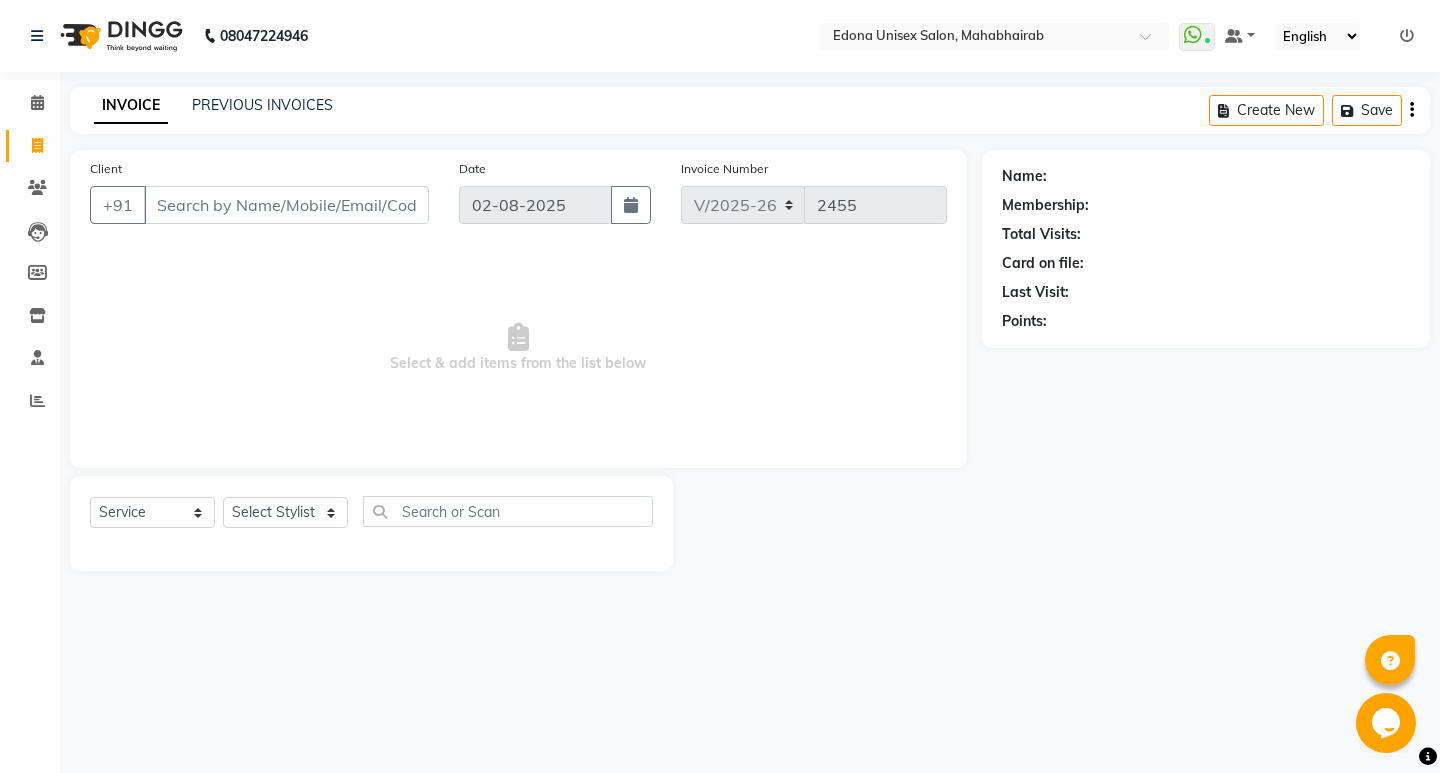 click on "[PHONE] Select Location × Edona Unisex Salon, Mahabhairab WhatsApp Status ↑ Status: Connected Most Recent Message: 02-08-2025 06:38 PM Recent Service Activity: 02-08-2025 06:38 PM Default Panel My Panel English ENGLISH Español Arabi﻿a Marathi Hindi Gujarati Tamil 中文 Notifications nothing to show ☀﻿ Edona Unisex Salon, Mahabhairab Calendar Invoice Clients Leads Members Inventory Staff Reports Completed InProgress Upcoming Dropped Tentative Check-In Confirm Bookings Segments Page Builder INVOICE PREVIOUS INVOICES Create New Save Client +[PHONE] Date 02-08-2025 Invoice Number V/2025 V/2025-26 2455 Select & add items from the list below Select Service Product Membership Package Voucher Prepaid Gift Card Select Stylist Admin [FIRST] [LAST] [FIRST] [LAST] [FIRST] [LAST] [FIRST] [LAST] [FIRST] [LAST] [FIRST] [LAST] [FIRST] [LAST] [FIRST] [LAST] [FIRST] [LAST] [FIRST] [LAST] [FIRST] [LAST] [FIRST] [LAST] [FIRST] [LAST] [FIRST] [LAST] [FIRST] [LAST]" at bounding box center (720, 386) 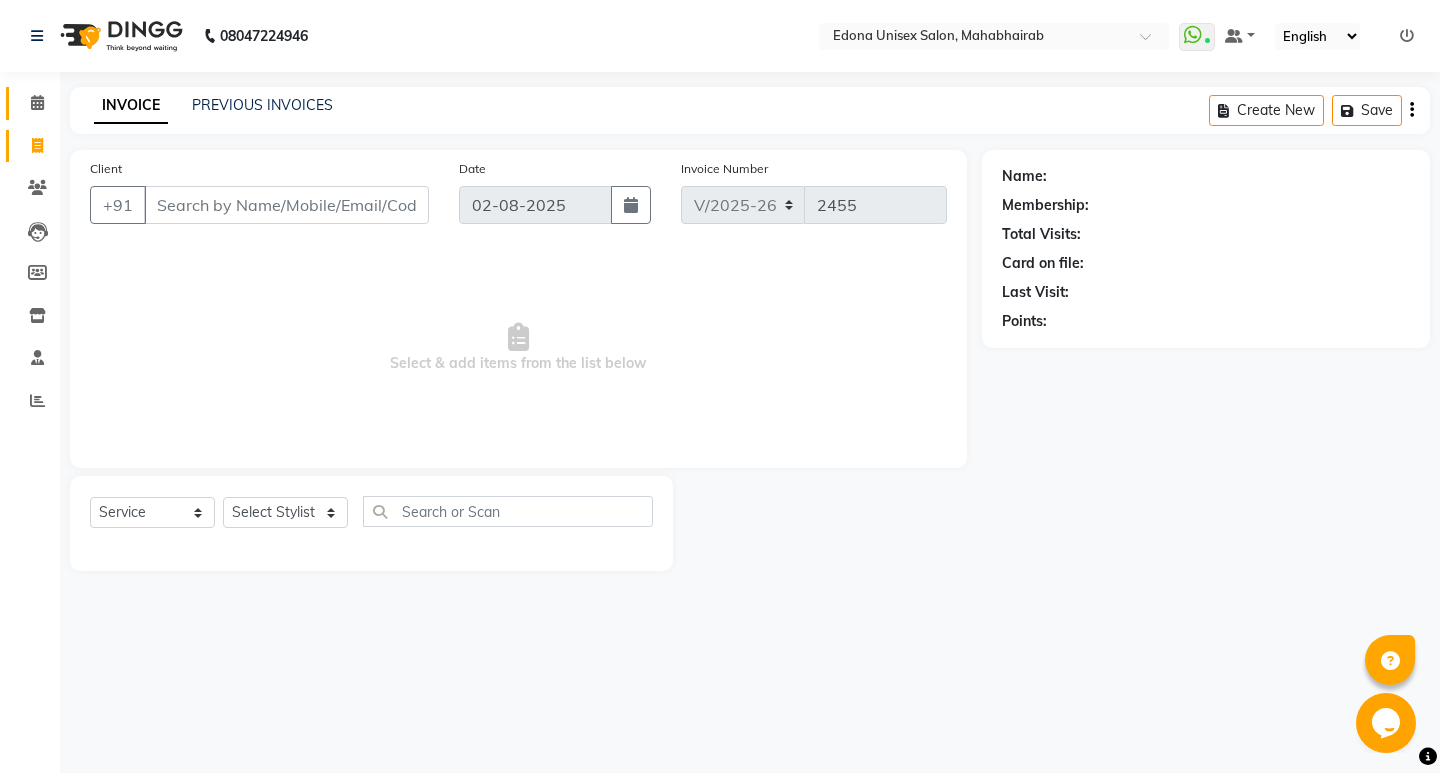 click on "Calendar" 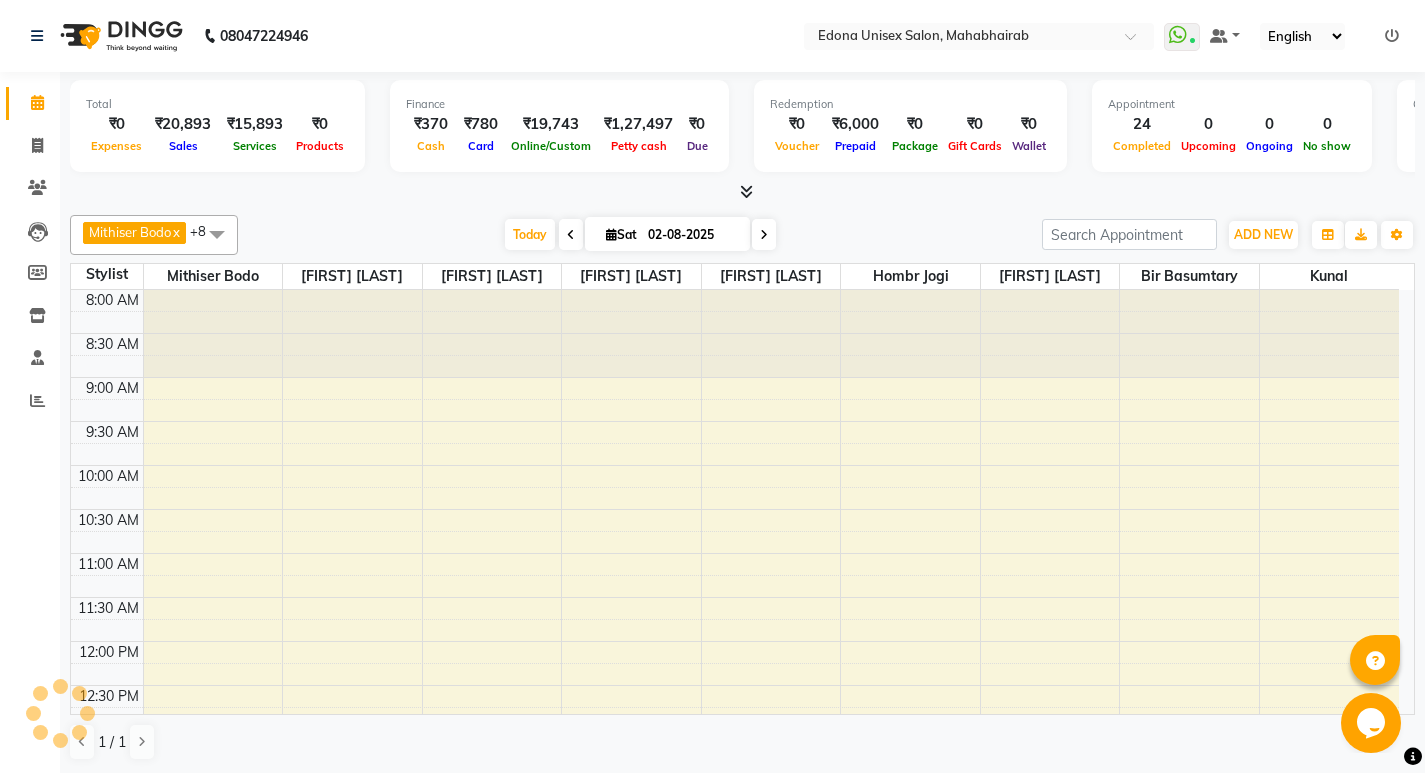scroll, scrollTop: 0, scrollLeft: 0, axis: both 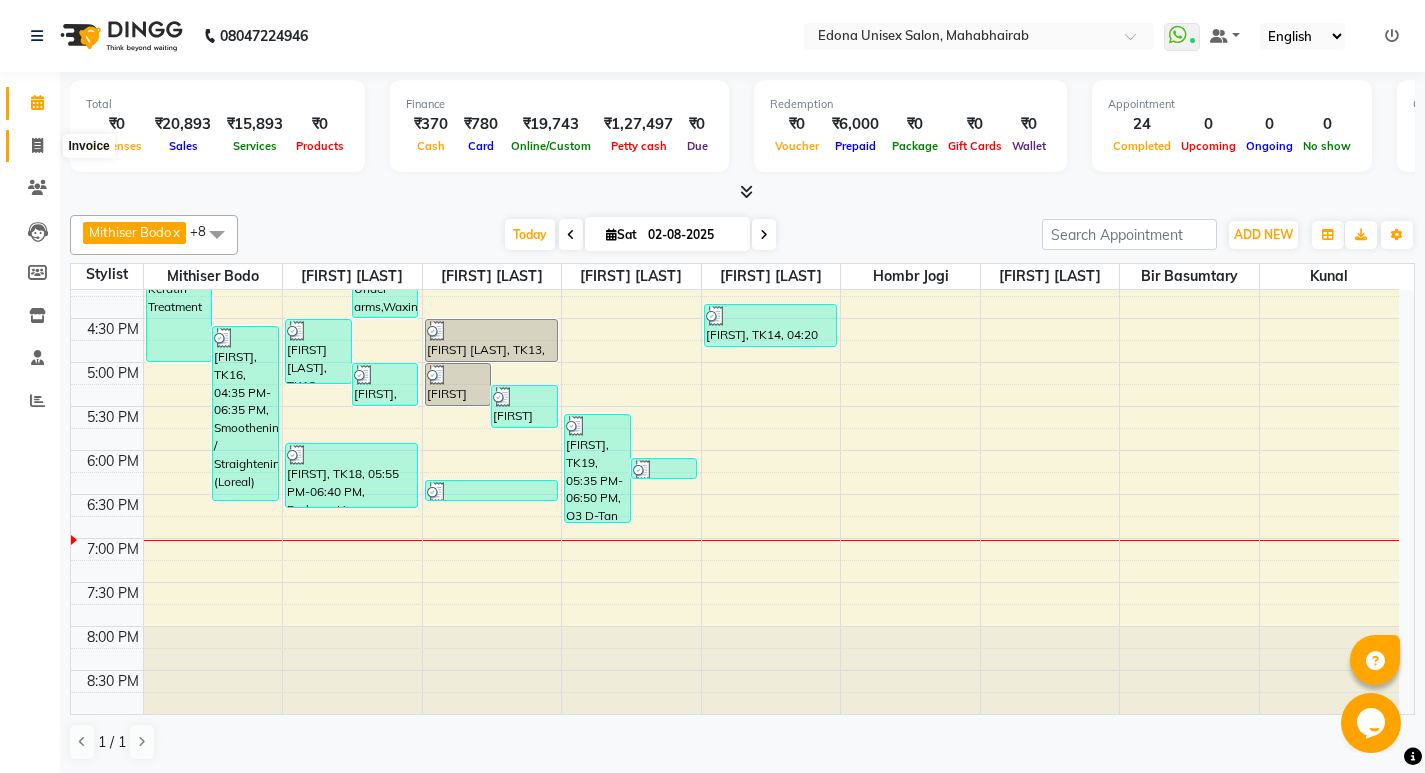 click 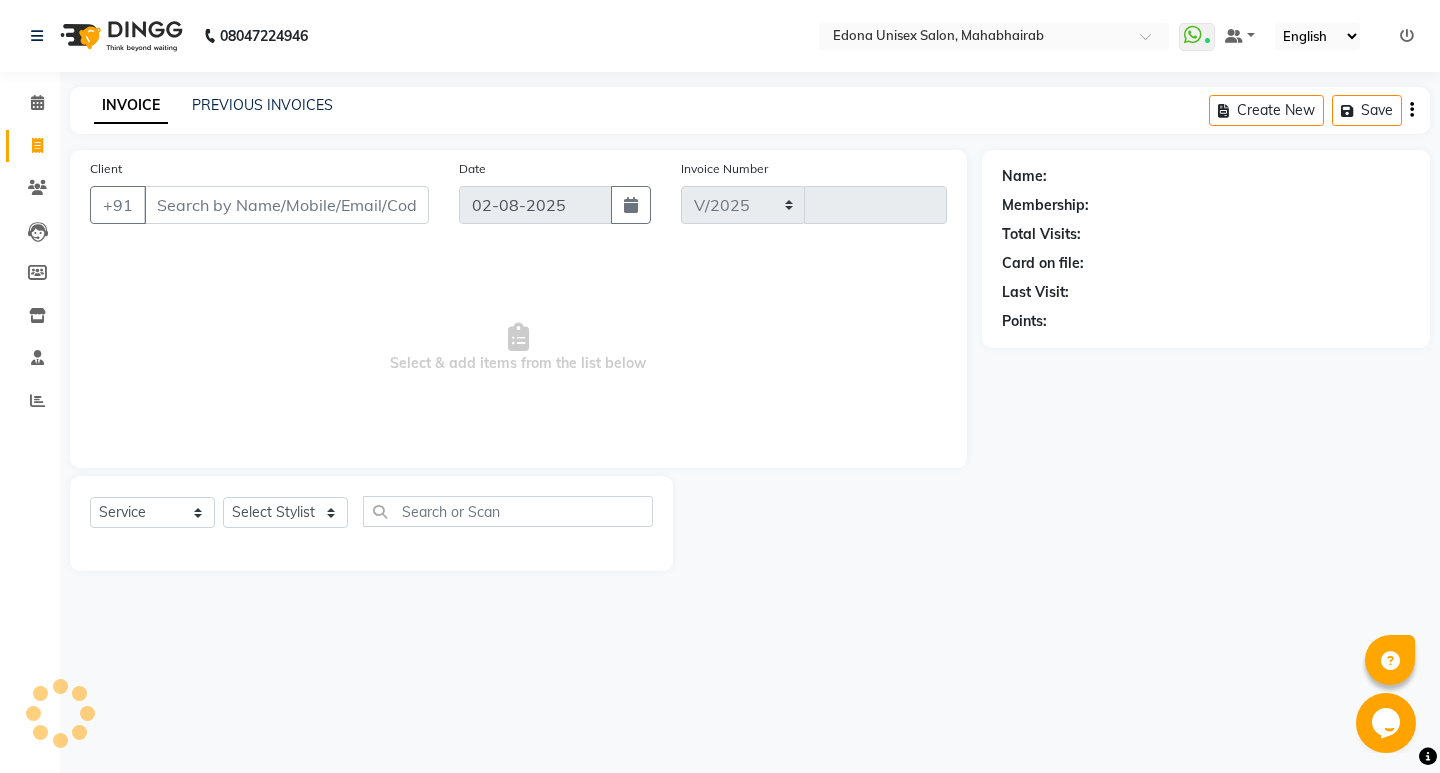 select on "5393" 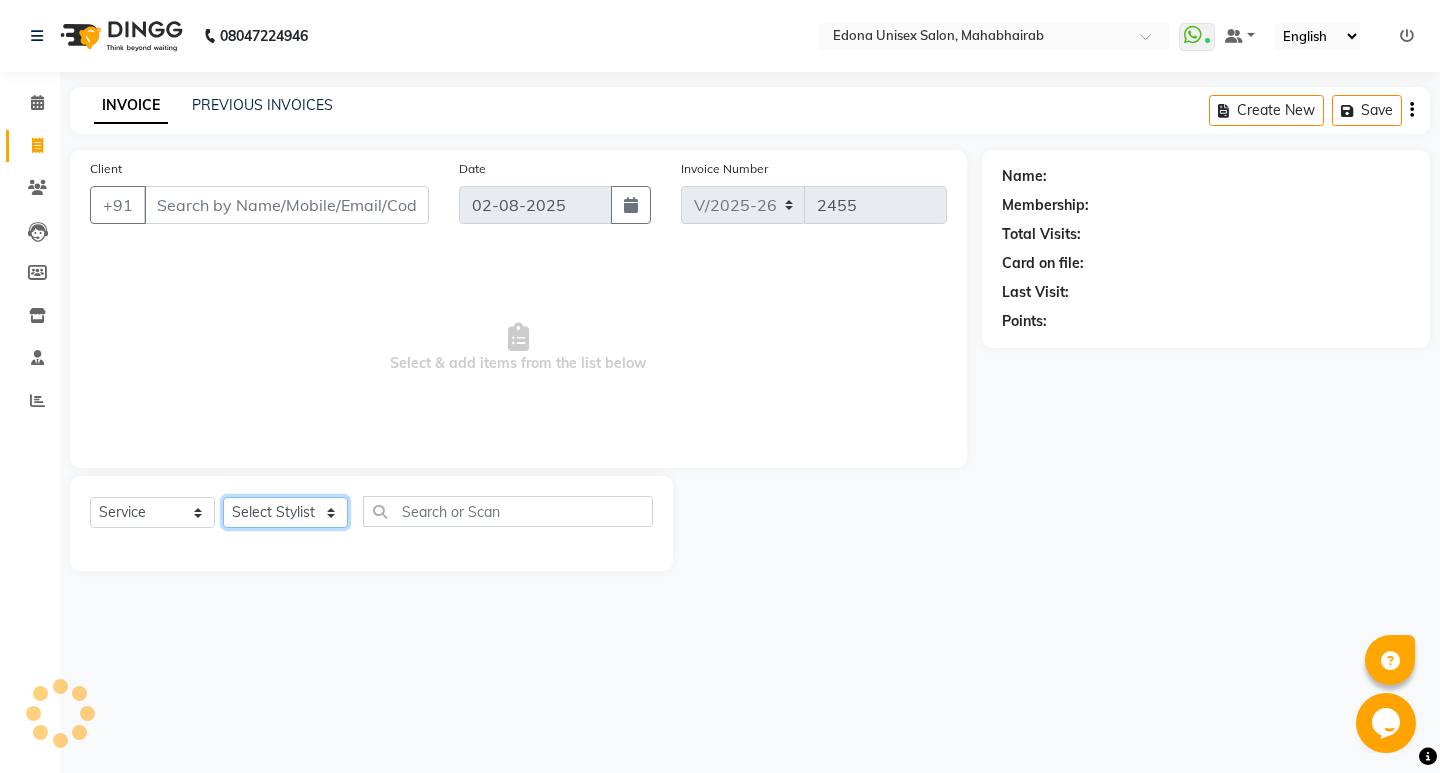 click on "Select Stylist" 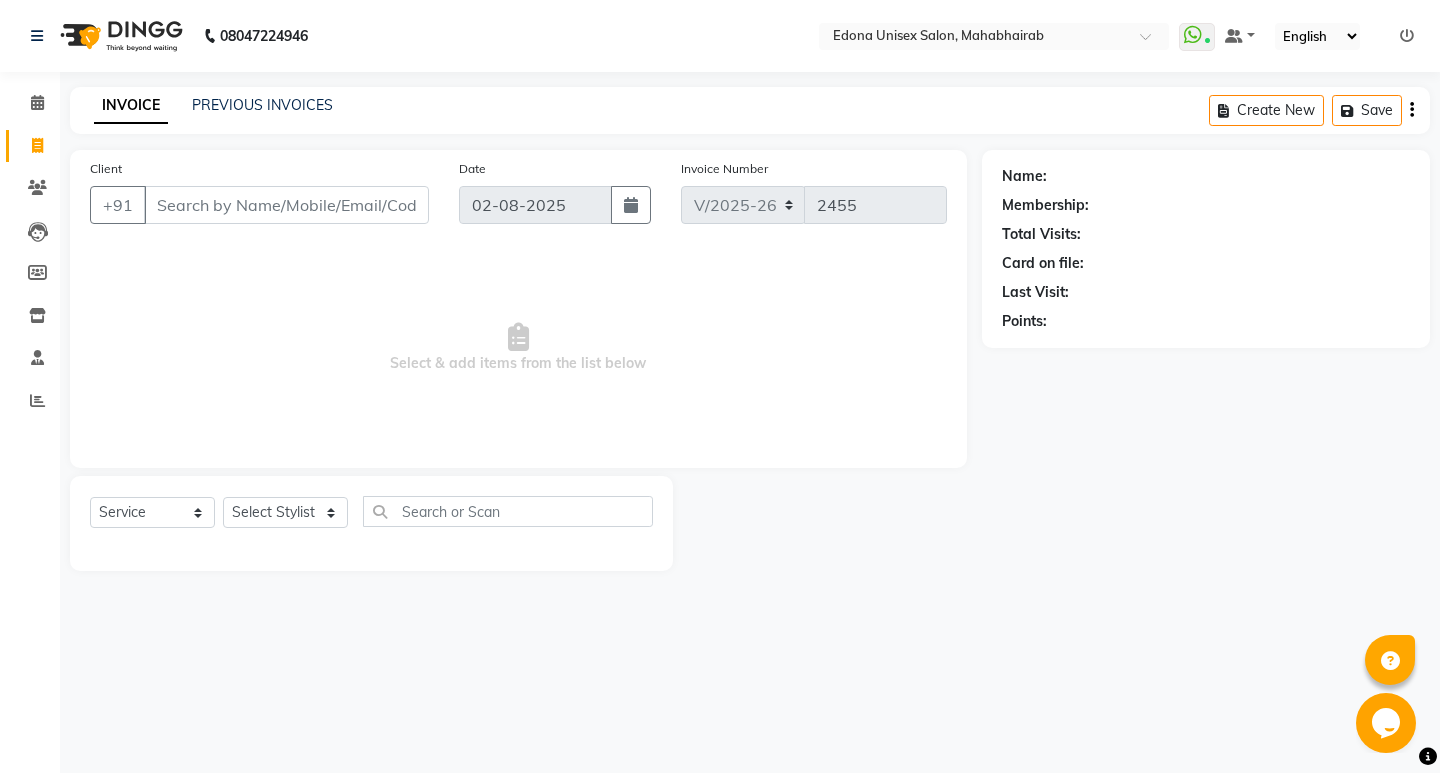 drag, startPoint x: 457, startPoint y: 411, endPoint x: 333, endPoint y: 336, distance: 144.91722 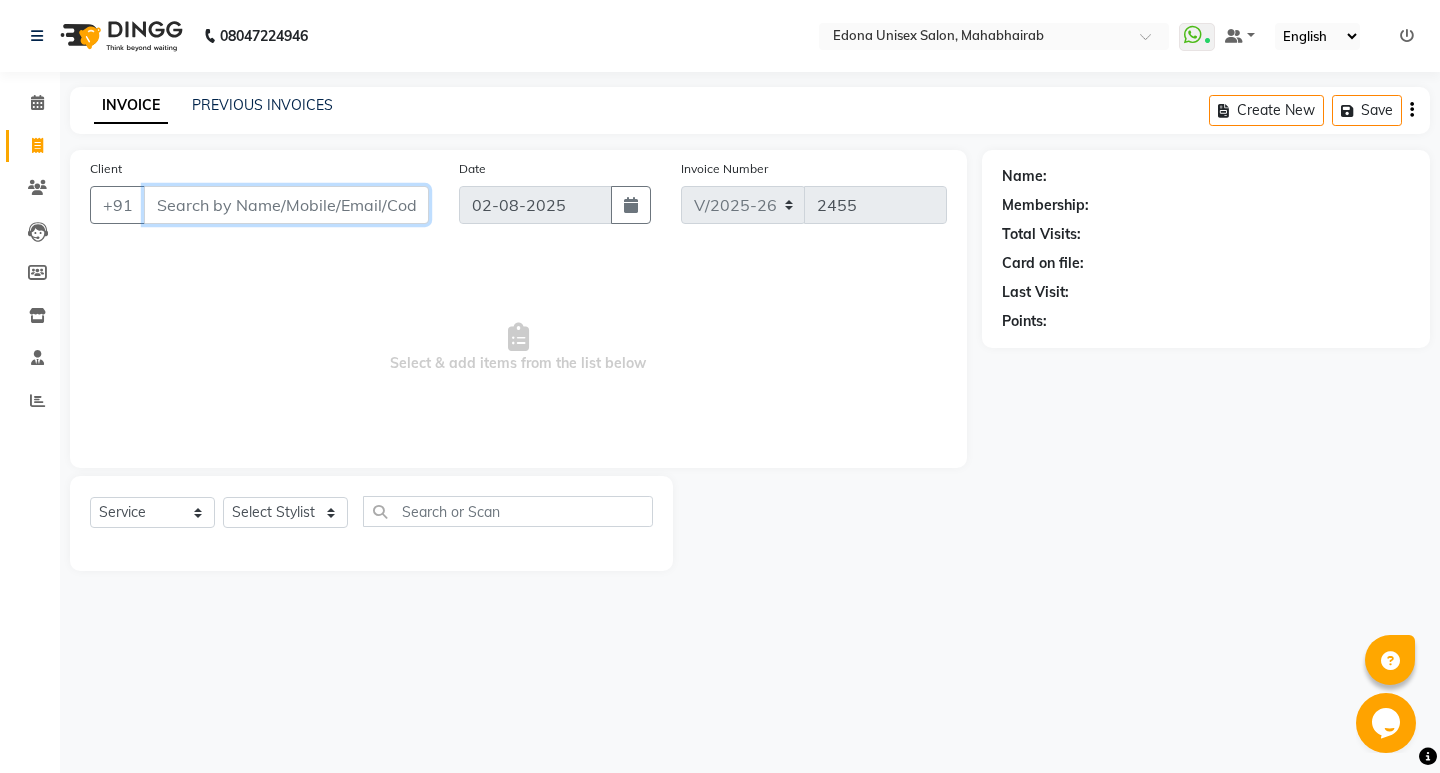 click on "Client" at bounding box center [286, 205] 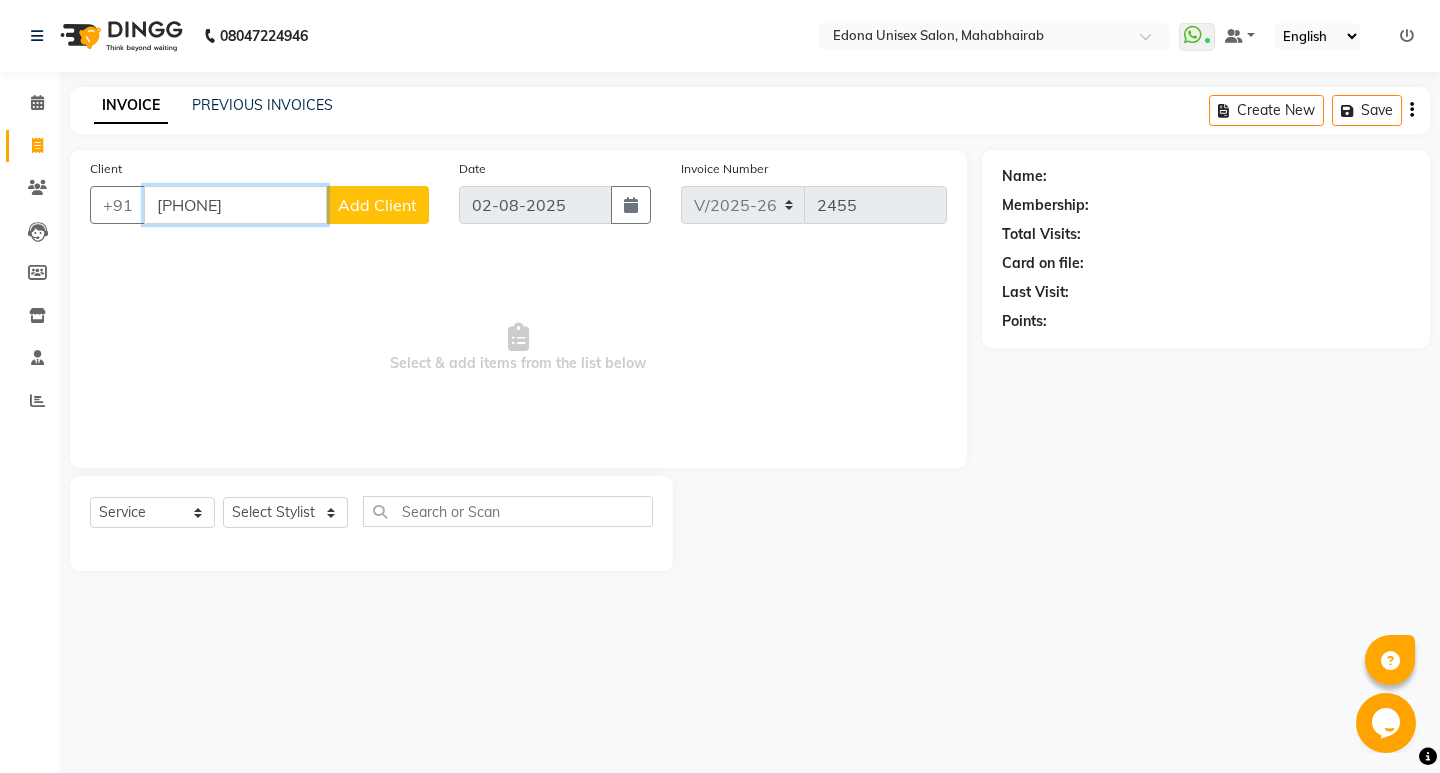 type on "[PHONE]" 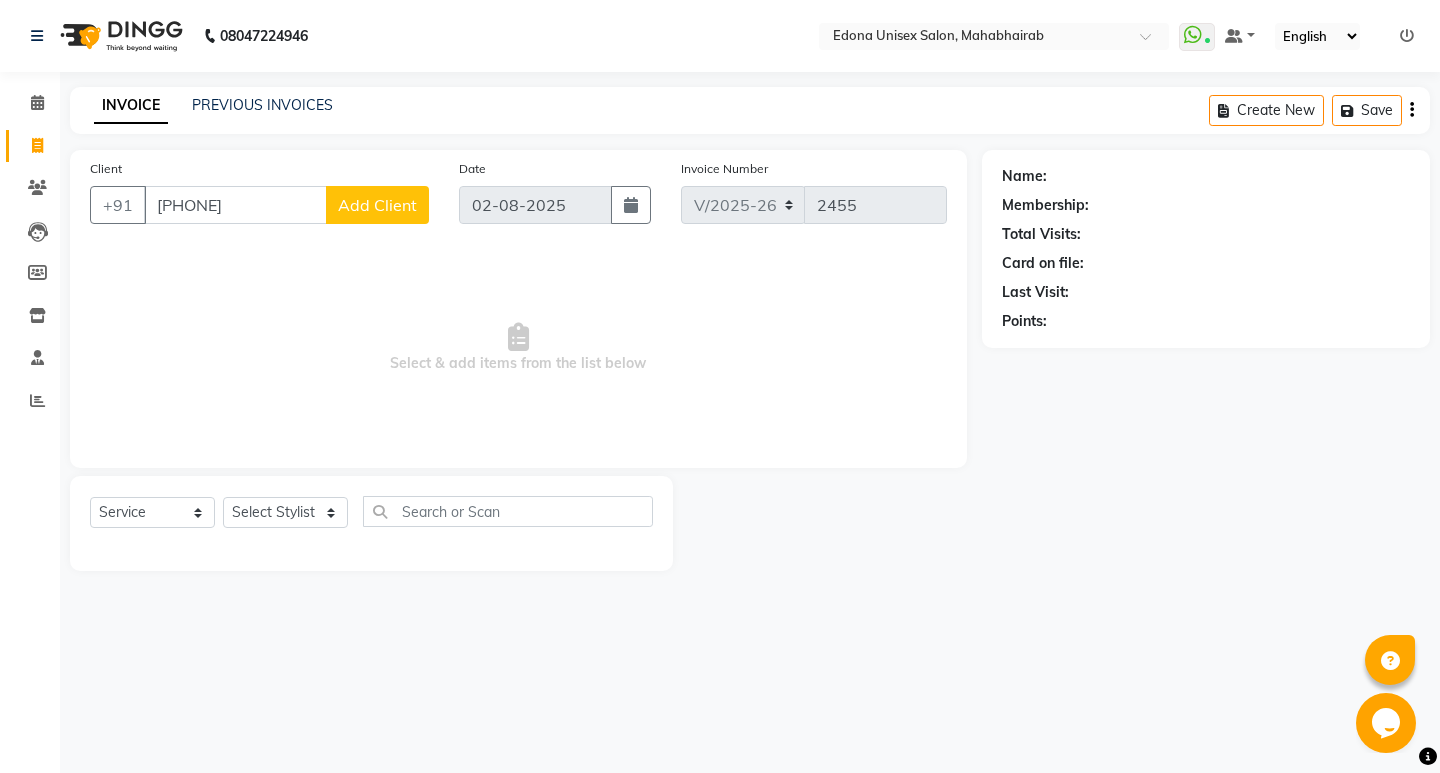 click on "Add Client" 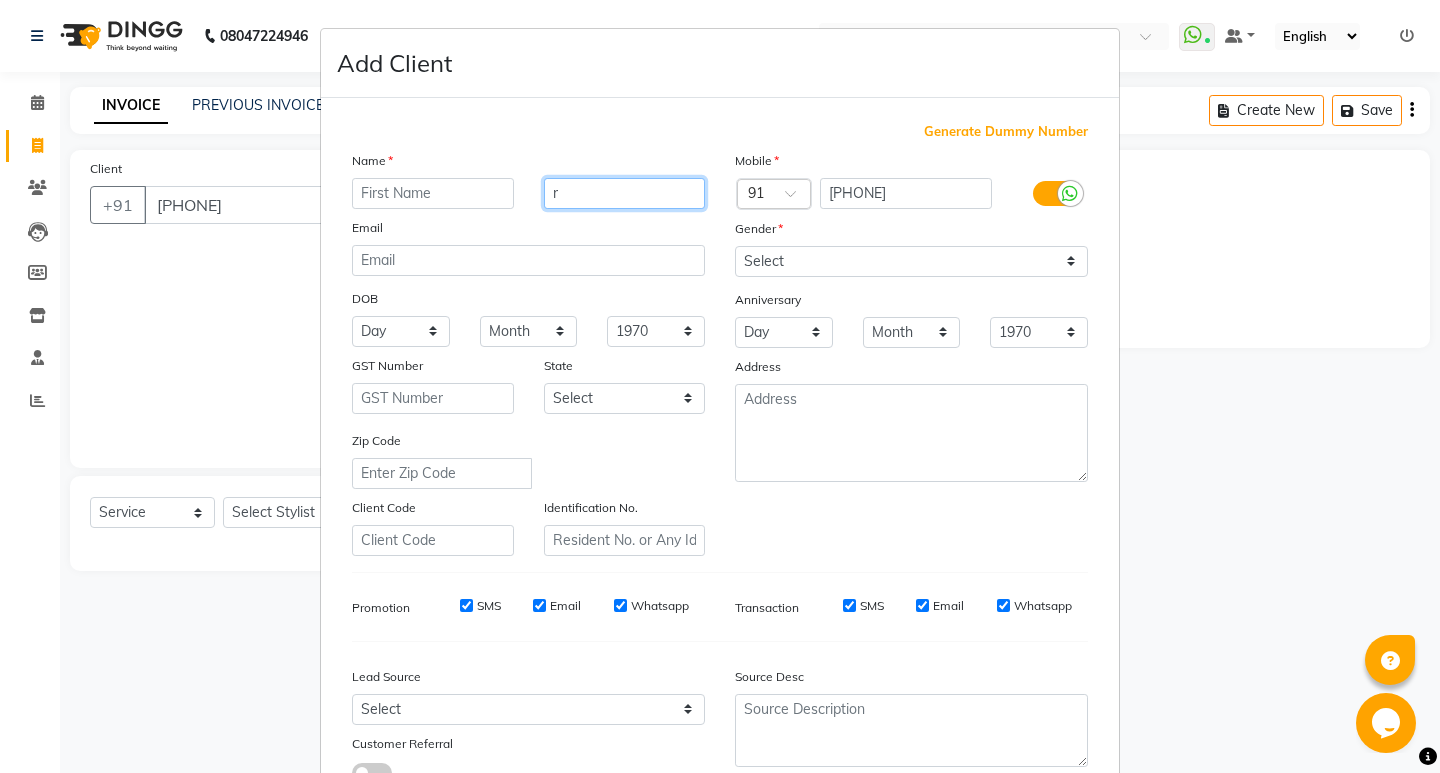 type on "r" 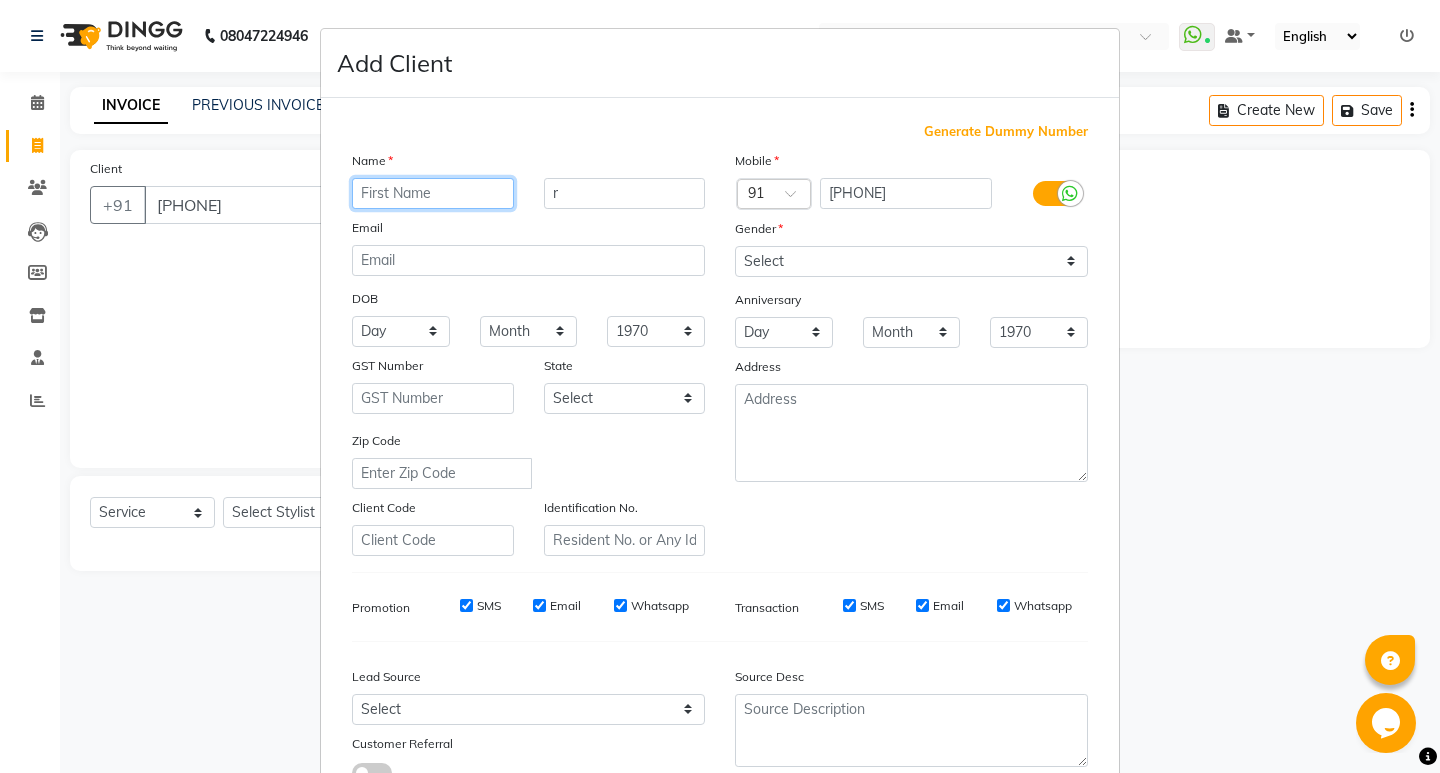 click at bounding box center [433, 193] 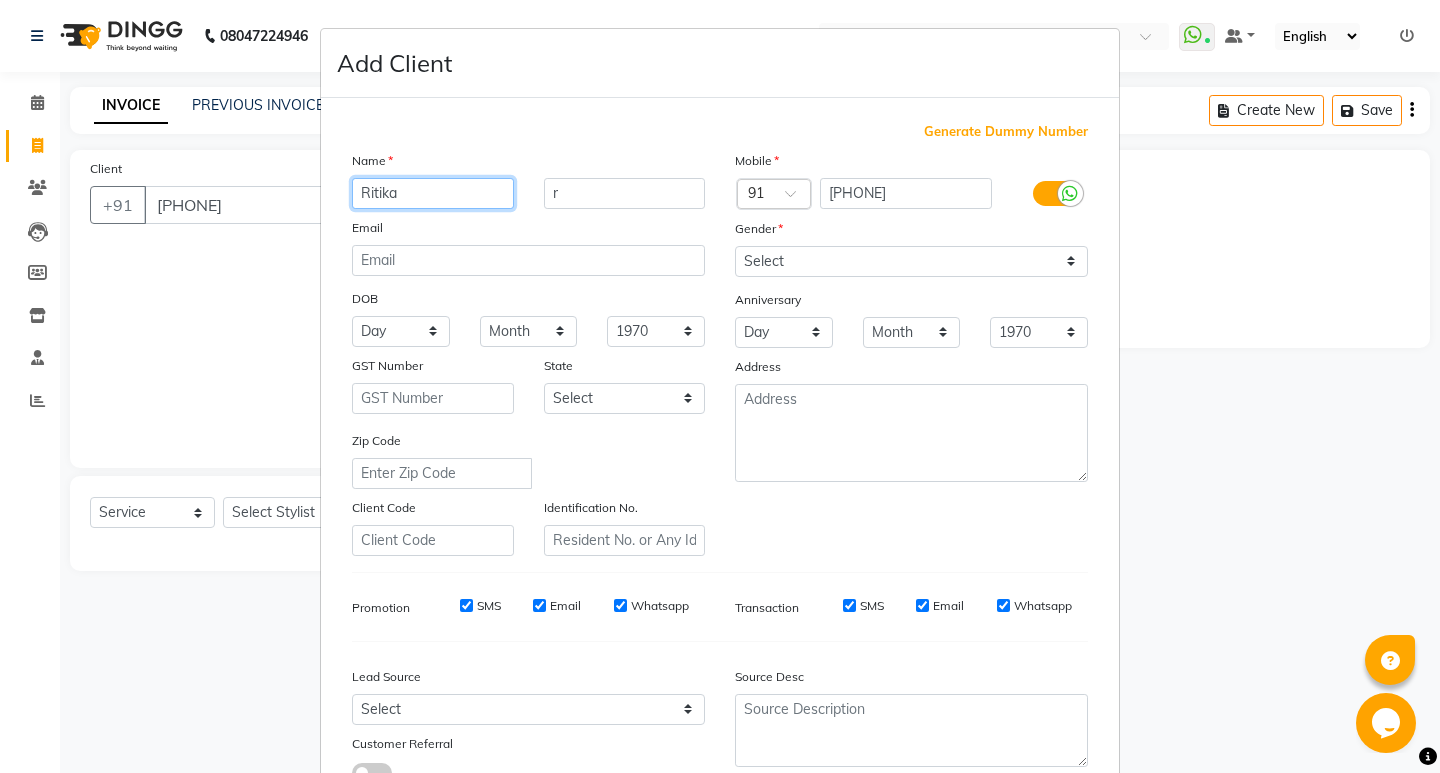 type on "Ritika" 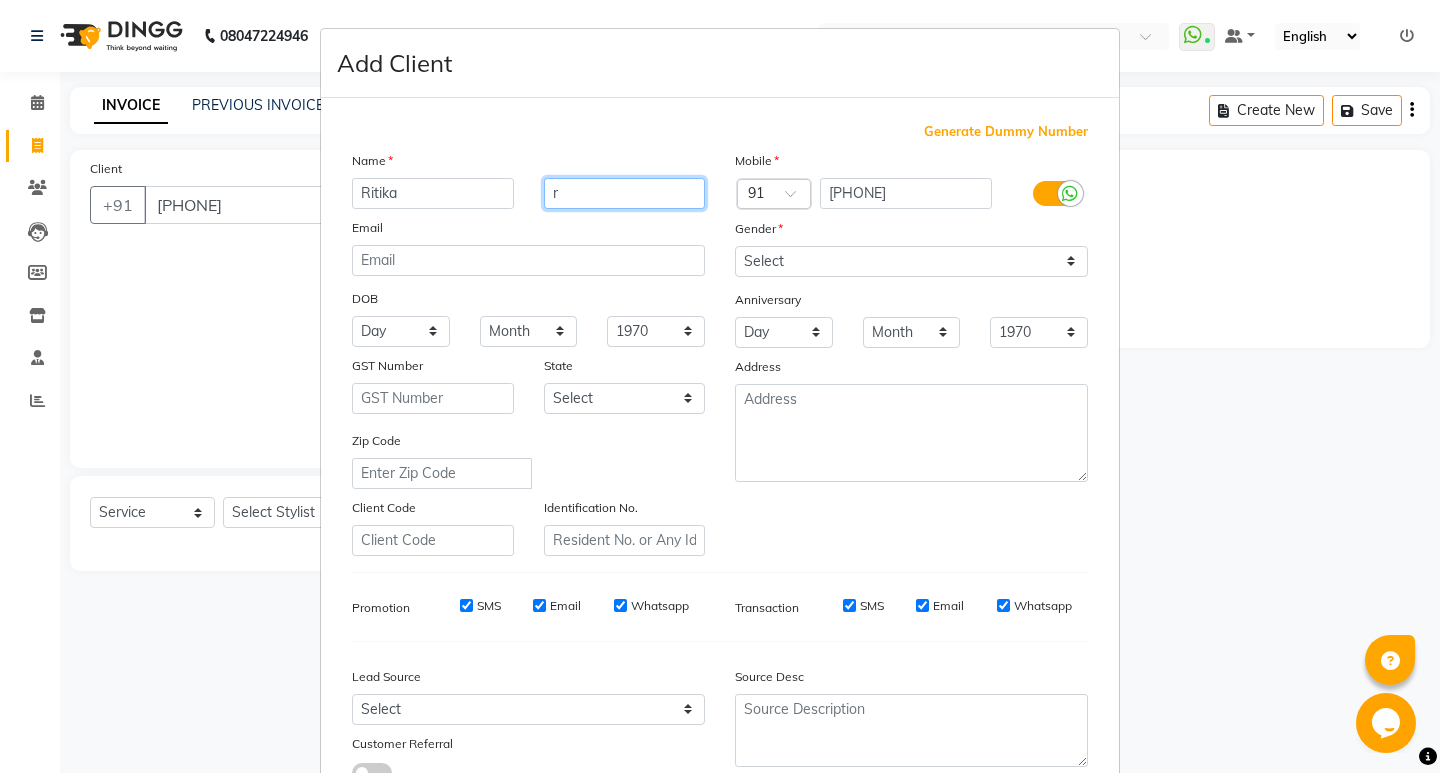 click on "r" at bounding box center (625, 193) 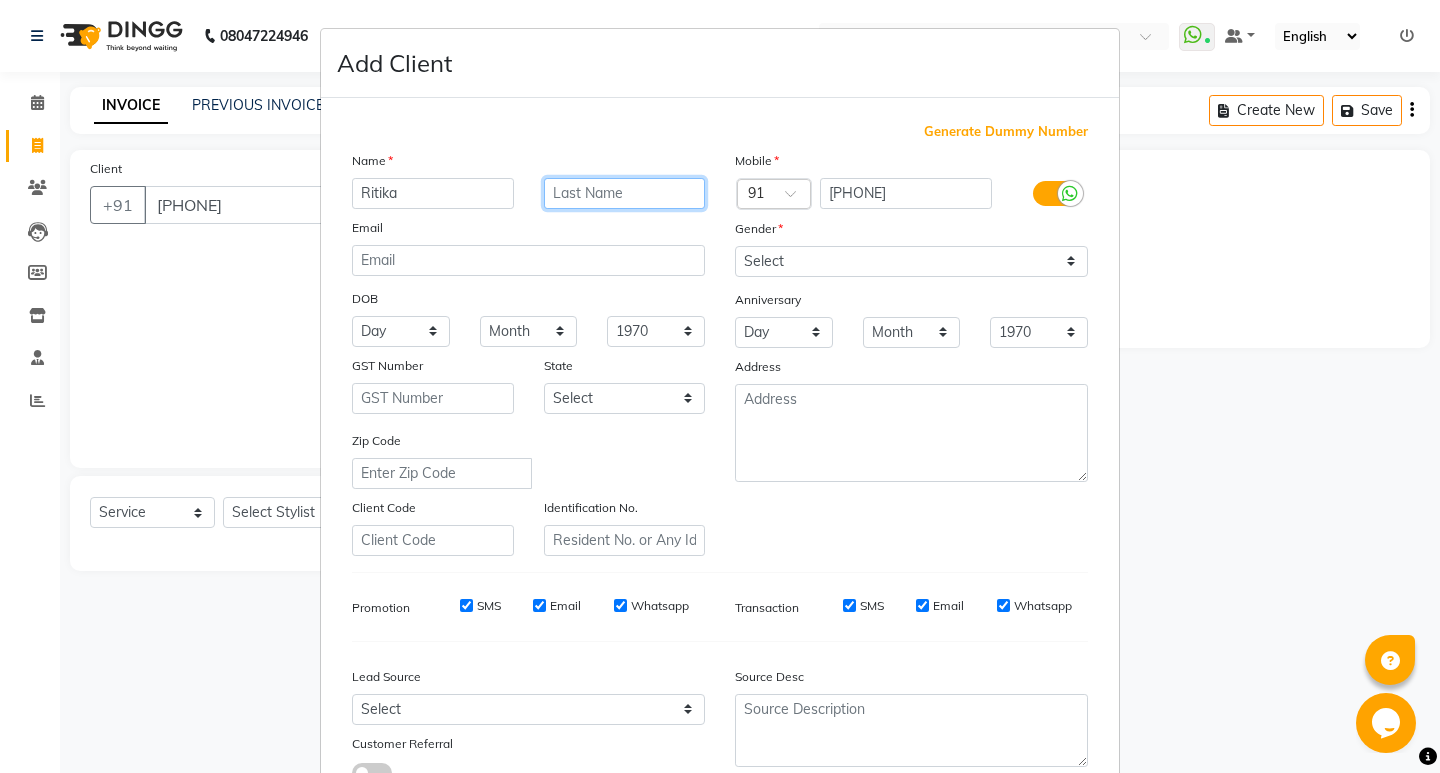type 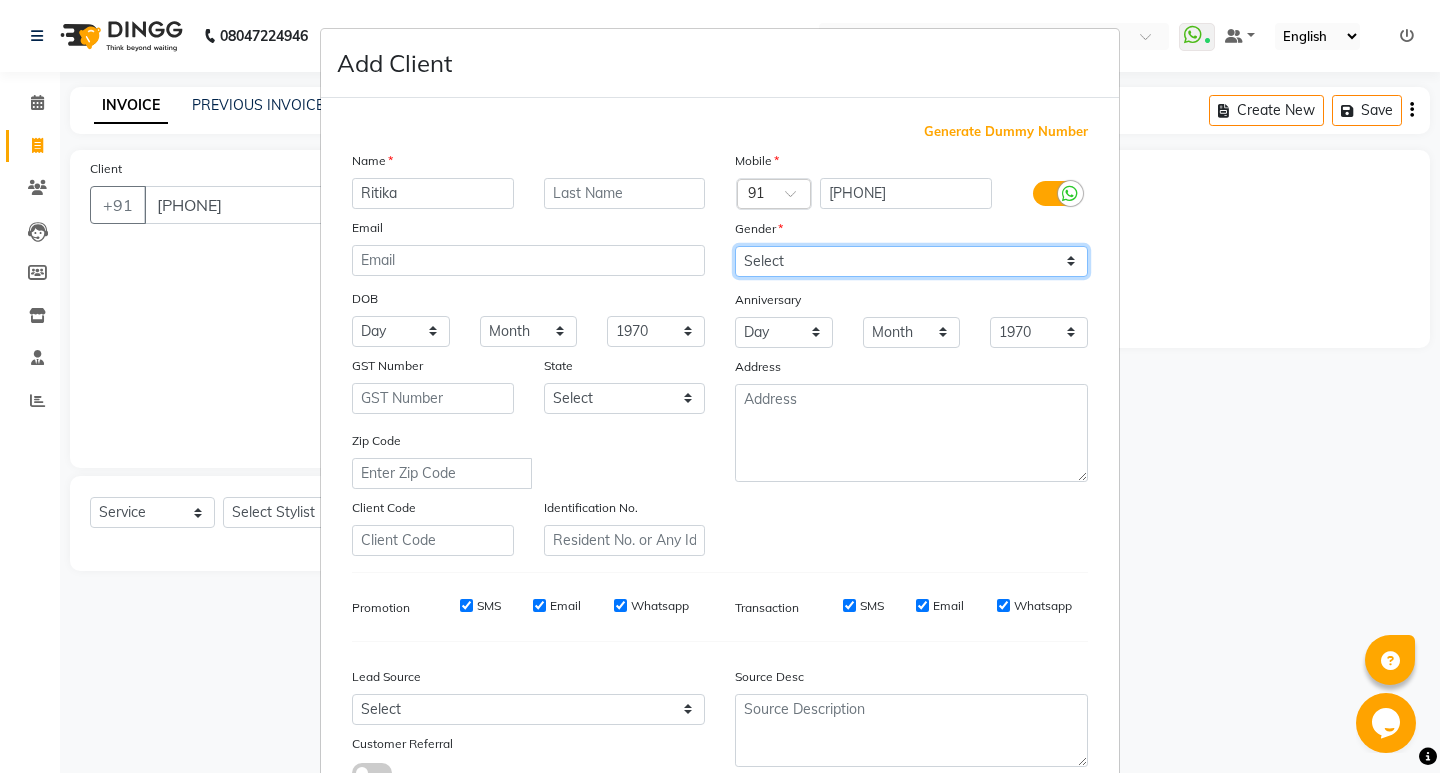 click on "Select Male Female Other Prefer Not To Say" at bounding box center [911, 261] 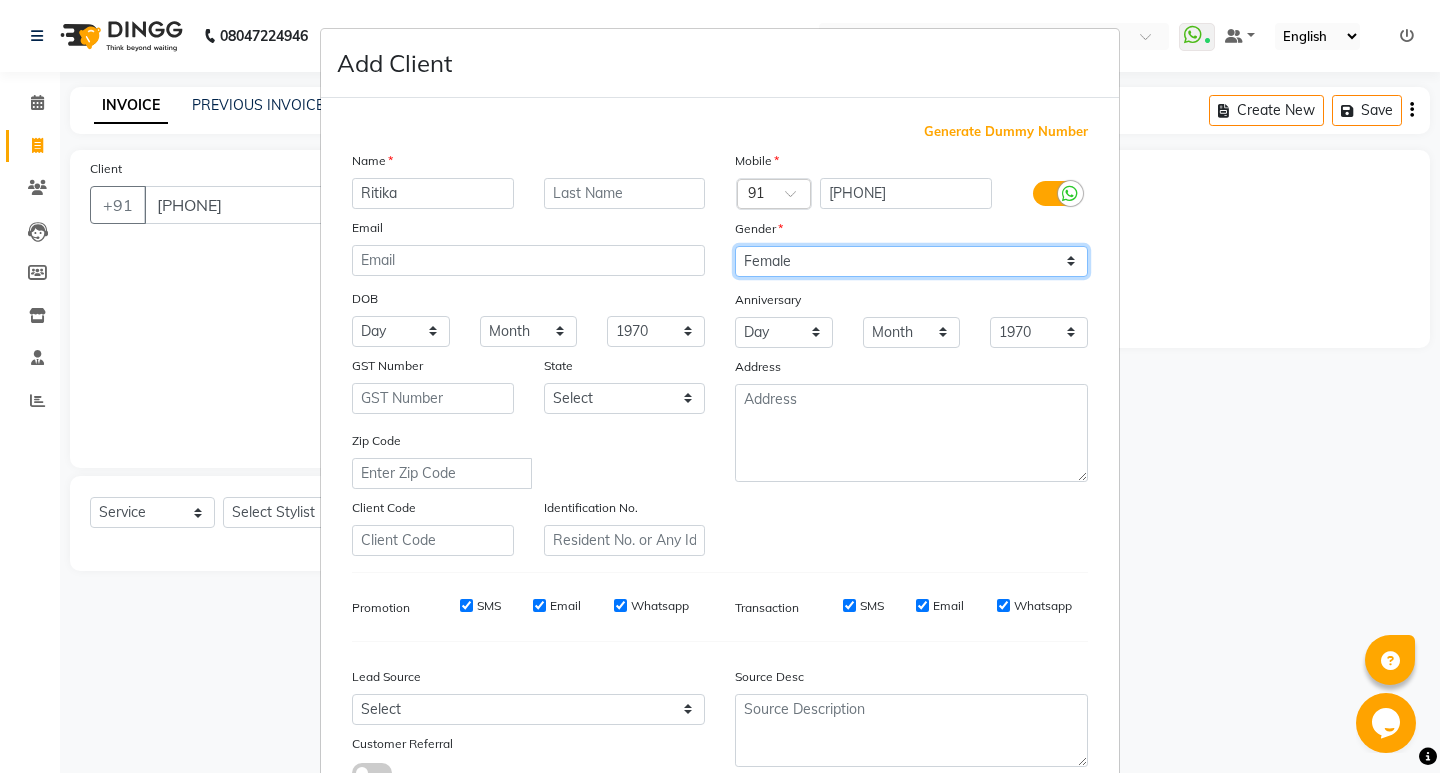 click on "Select Male Female Other Prefer Not To Say" at bounding box center (911, 261) 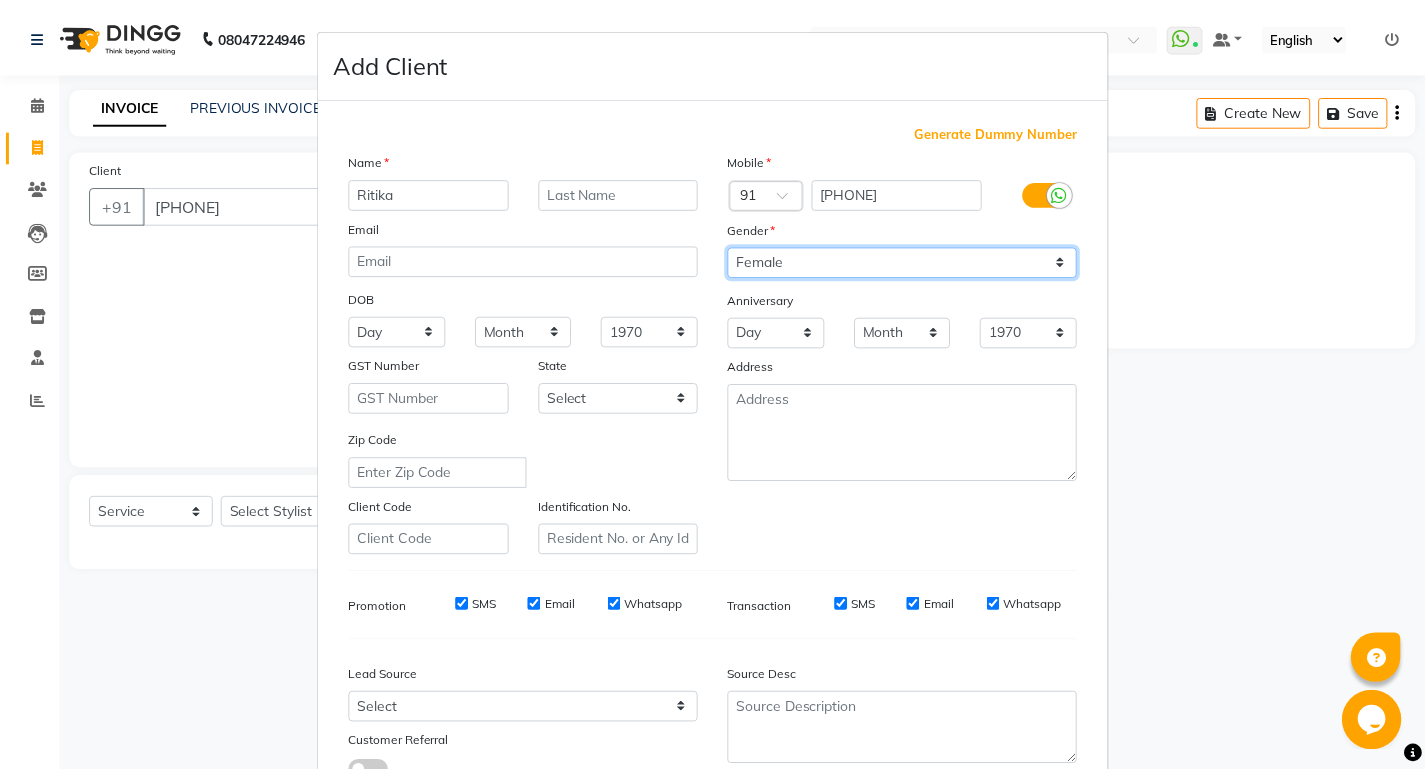 scroll, scrollTop: 150, scrollLeft: 0, axis: vertical 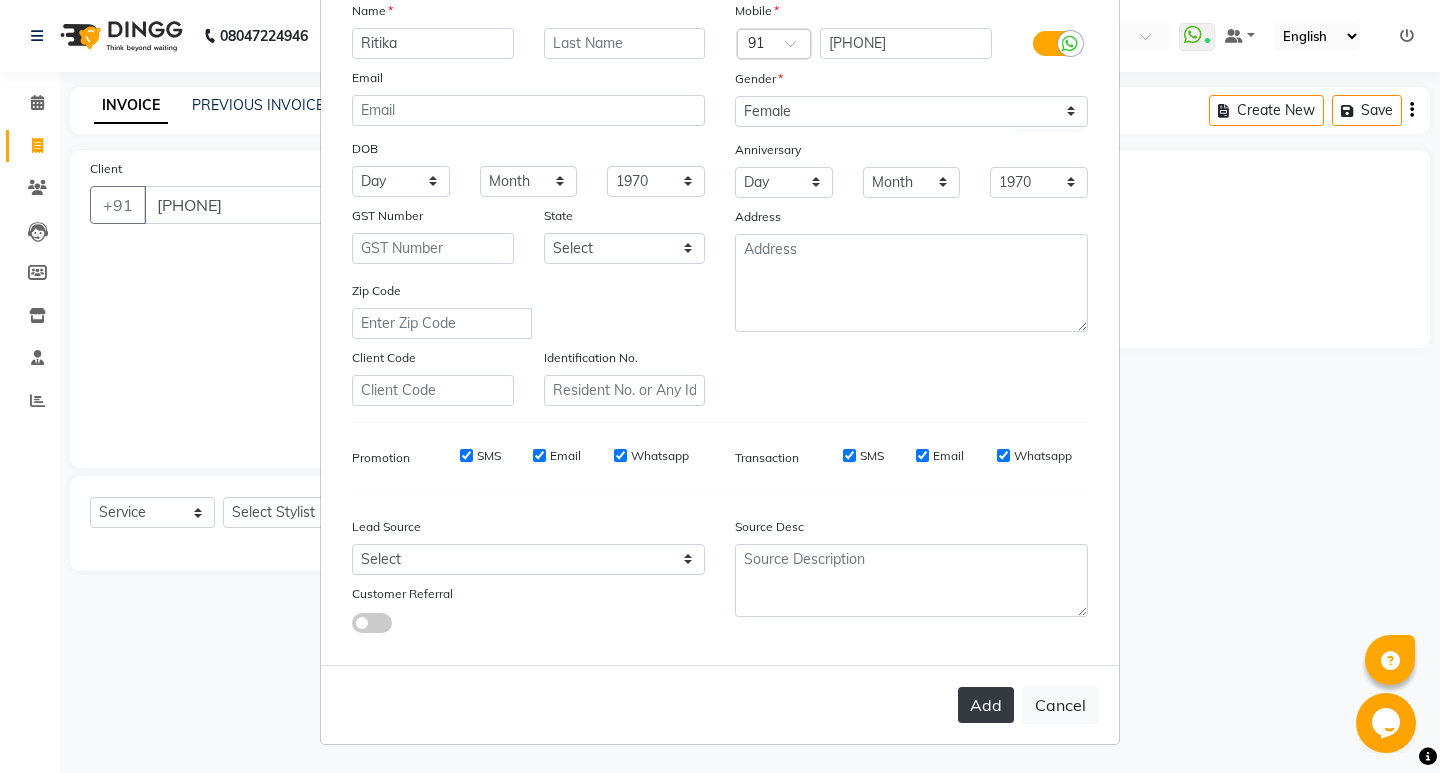 click on "Add" at bounding box center [986, 705] 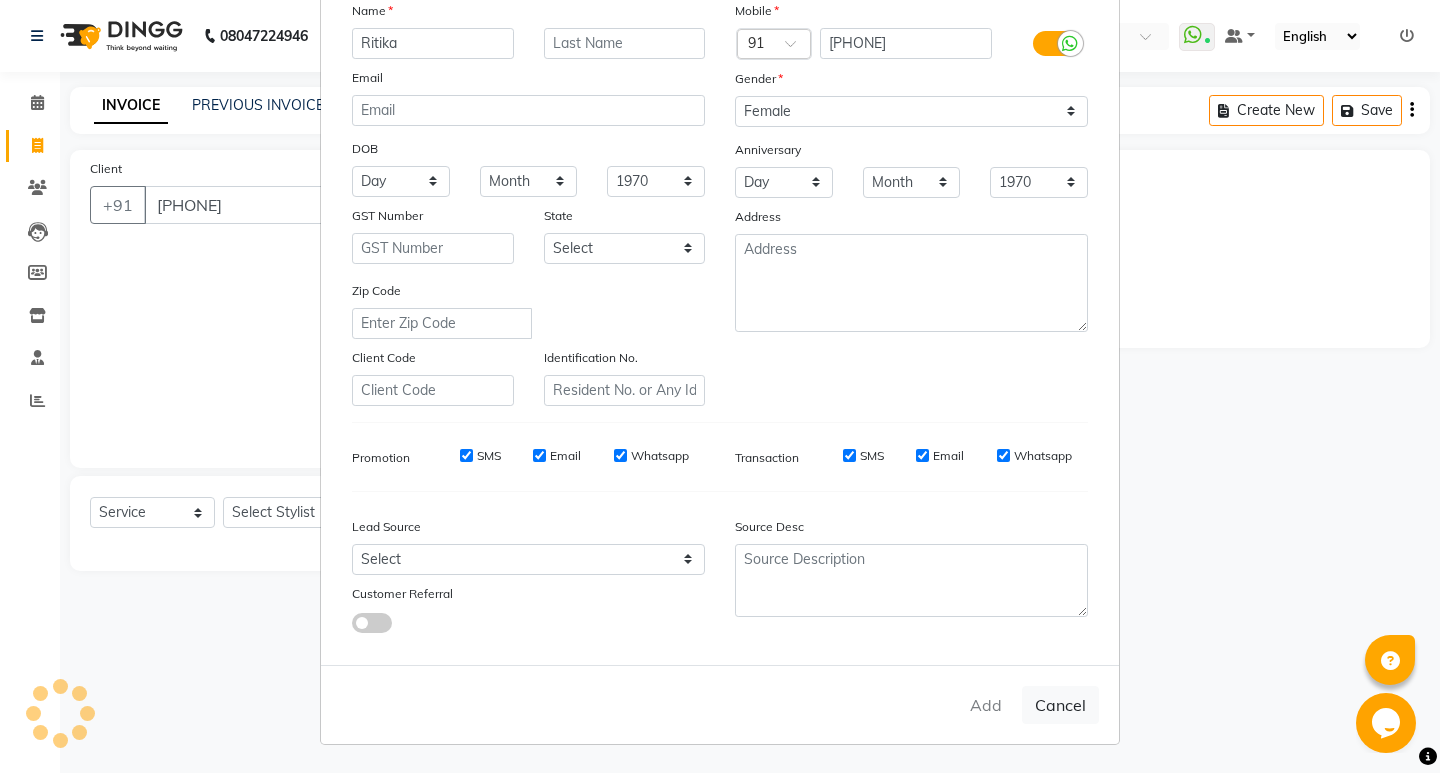 click on "Add Client Generate Dummy Number Name [FIRST] Email DOB Day 01 02 03 04 05 06 07 08 09 10 11 12 13 14 15 16 17 18 19 20 21 22 23 24 25 26 27 28 29 30 31 Month January February March April May June July August September October November December 1940 1941 1942 1943 1944 1945 1946 1947 1948 1949 1950 1951 1952 1953 1954 1955 1956 1957 1958 1959 1960 1961 1962 1963 1964 1965 1966 1967 1968 1969 1970 1971 1972 1973 1974 1975 1976 1977 1978 1979 1980 1981 1982 1983 1984 1985 1986 1987 1988 1989 1990 1991 1992 1993 1994 1995 1996 1997 1998 1999 2000 2001 2002 2003 2004 2005 2006 2007 2008 2009 2010 2011 2012 2013 2014 2015 2016 2017 2018 2019 2020 2021 2022 2023 2024 GST Number State Select Andaman and Nicobar Islands Andhra Pradesh Arunachal Pradesh Assam Bihar Chandigarh Chhattisgarh Dadra and Nagar Haveli Daman and Diu Delhi Goa Gujarat Haryana Himachal Pradesh Jammu and Kashmir Jharkhand Karnataka Kerala Lakshadweep Madhya Pradesh Maharashtra Manipur Meghalaya Mizoram Nagaland Odisha Pondicherry Punjab Rajasthan" at bounding box center [720, 386] 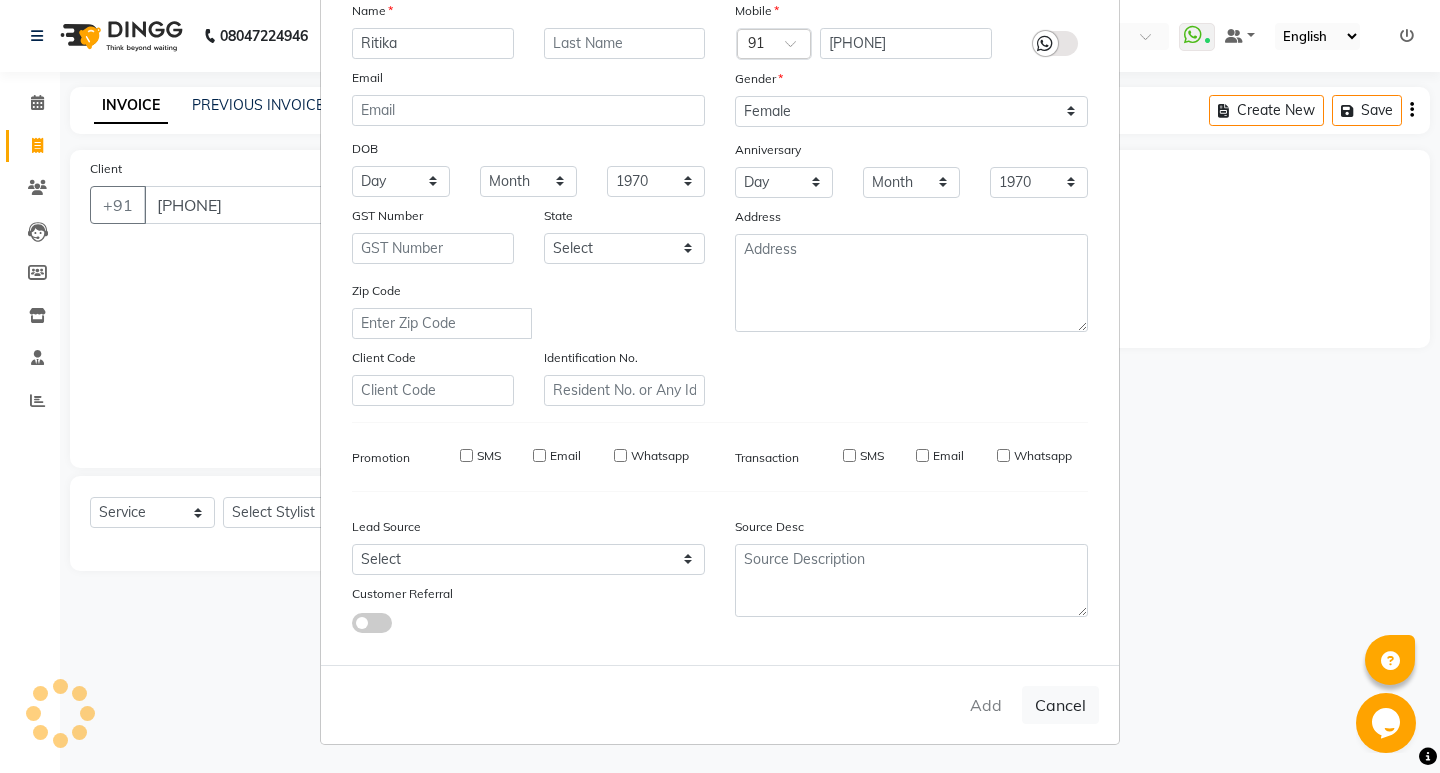 type 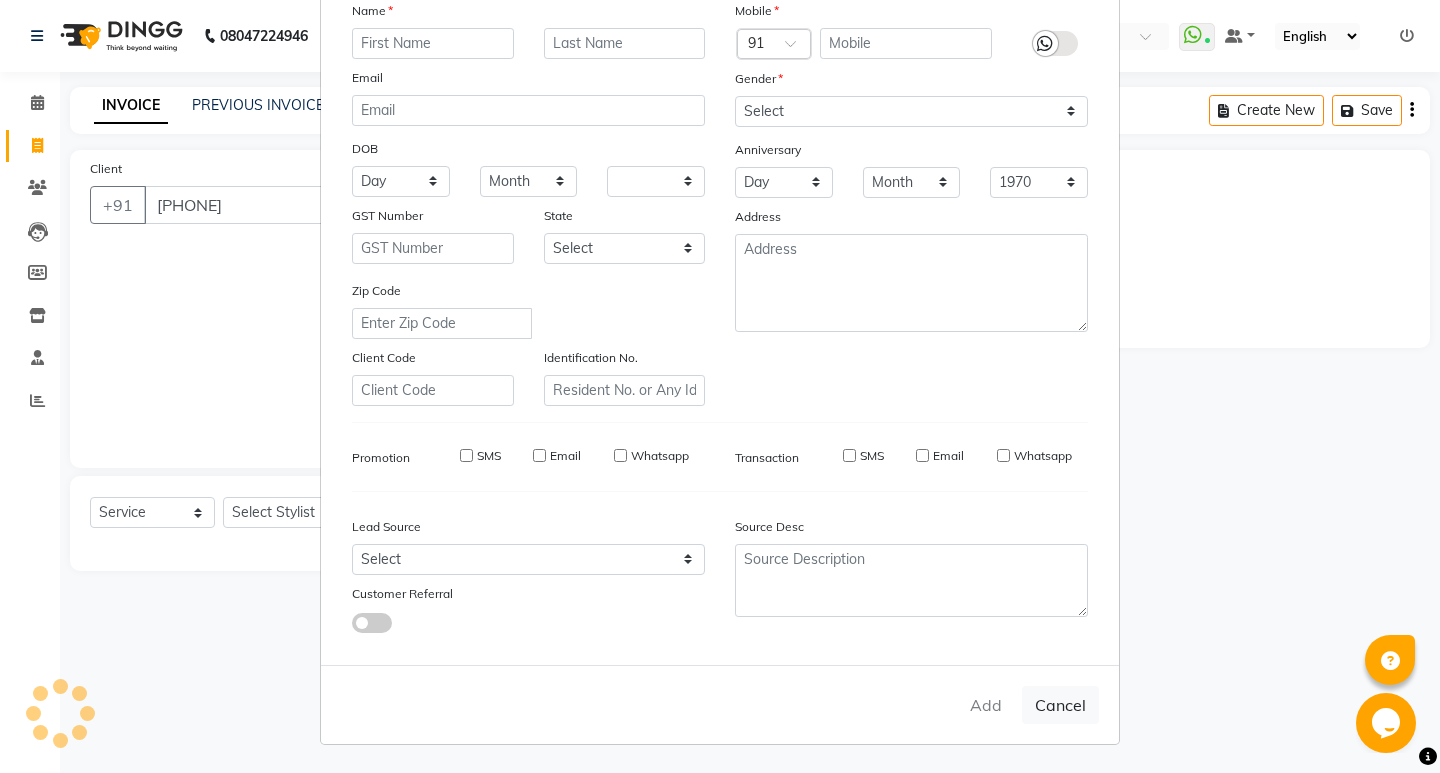 select 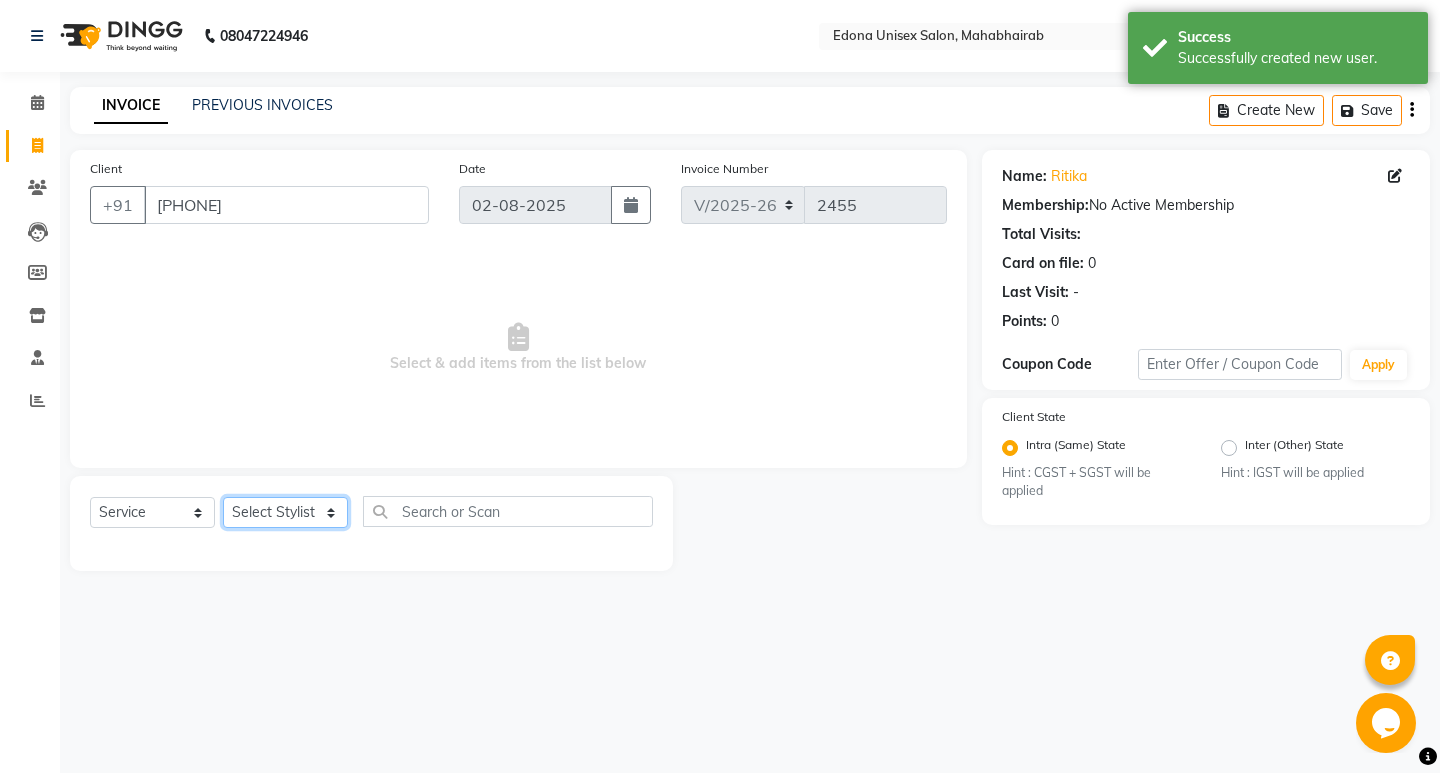 click on "Select Stylist Admin [FIRST] [LAST] [FIRST] [LAST] [FIRST] [LAST] [FIRST] [LAST] [FIRST] [LAST] [FIRST] [LAST] [FIRST] [LAST] [FIRST] [LAST] [FIRST] [LAST] [FIRST] [LAST] [FIRST] [LAST] [FIRST] [LAST] [FIRST] [LAST] [FIRST] [LAST] [FIRST] [LAST] [FIRST] [LAST] [FIRST] [LAST]" 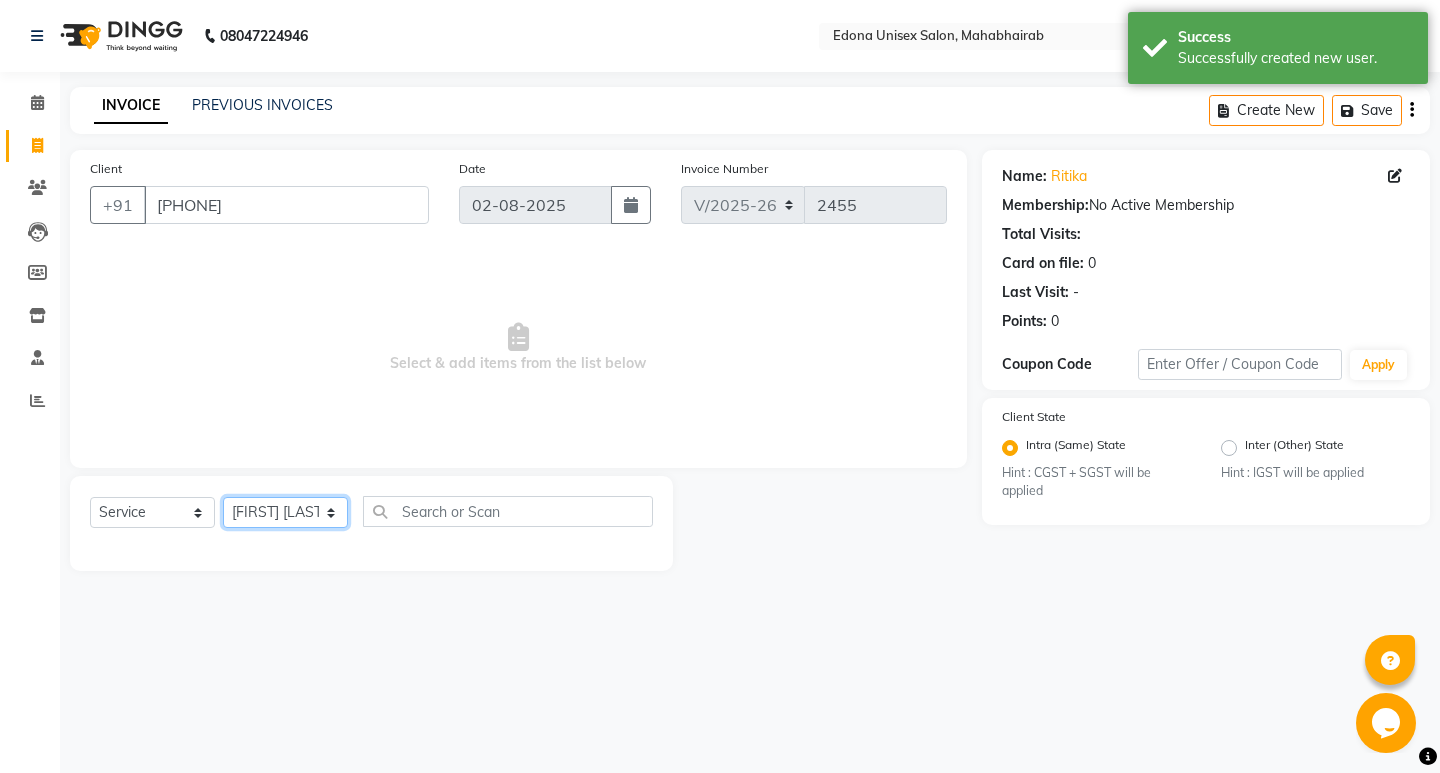 click on "Select Stylist Admin [FIRST] [LAST] [FIRST] [LAST] [FIRST] [LAST] [FIRST] [LAST] [FIRST] [LAST] [FIRST] [LAST] [FIRST] [LAST] [FIRST] [LAST] [FIRST] [LAST] [FIRST] [LAST] [FIRST] [LAST] [FIRST] [LAST] [FIRST] [LAST] [FIRST] [LAST] [FIRST] [LAST] [FIRST] [LAST] [FIRST] [LAST]" 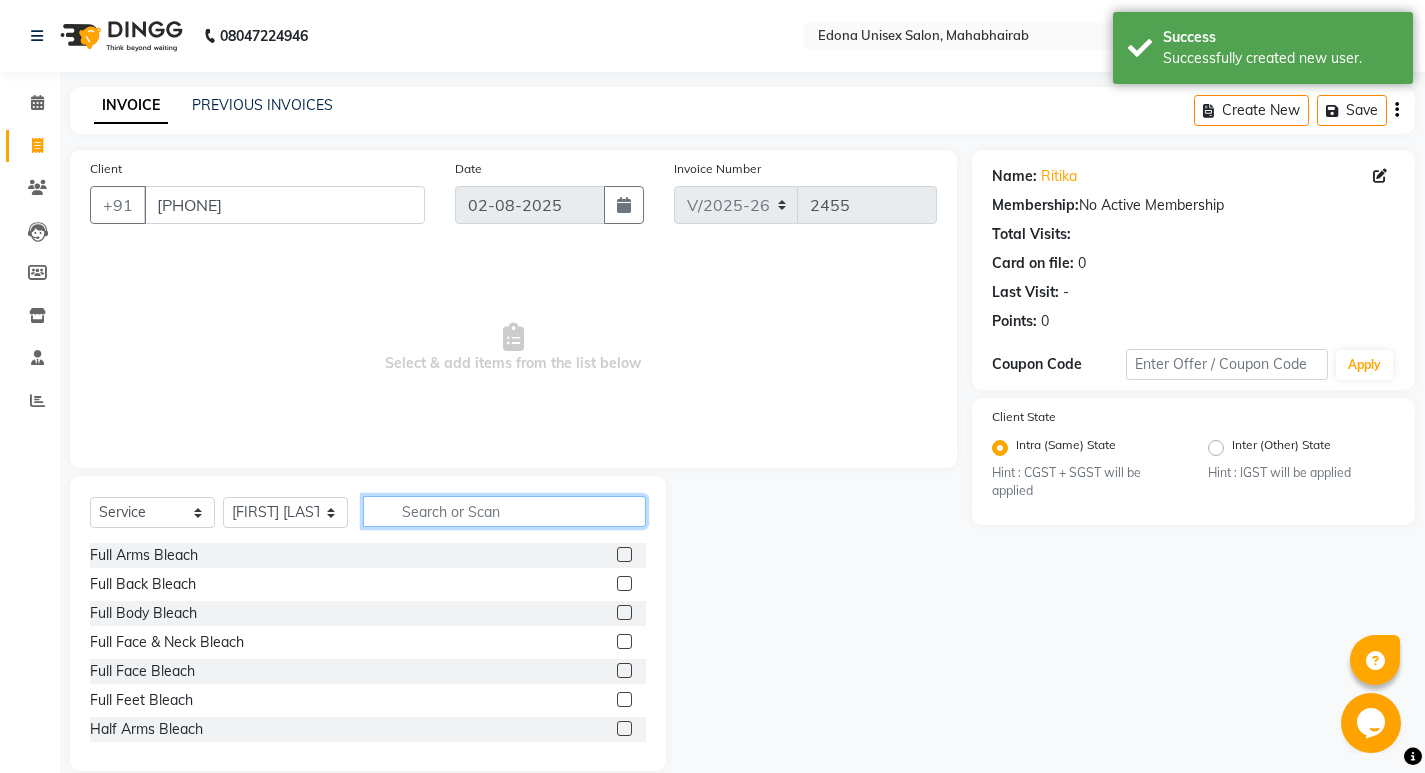 click 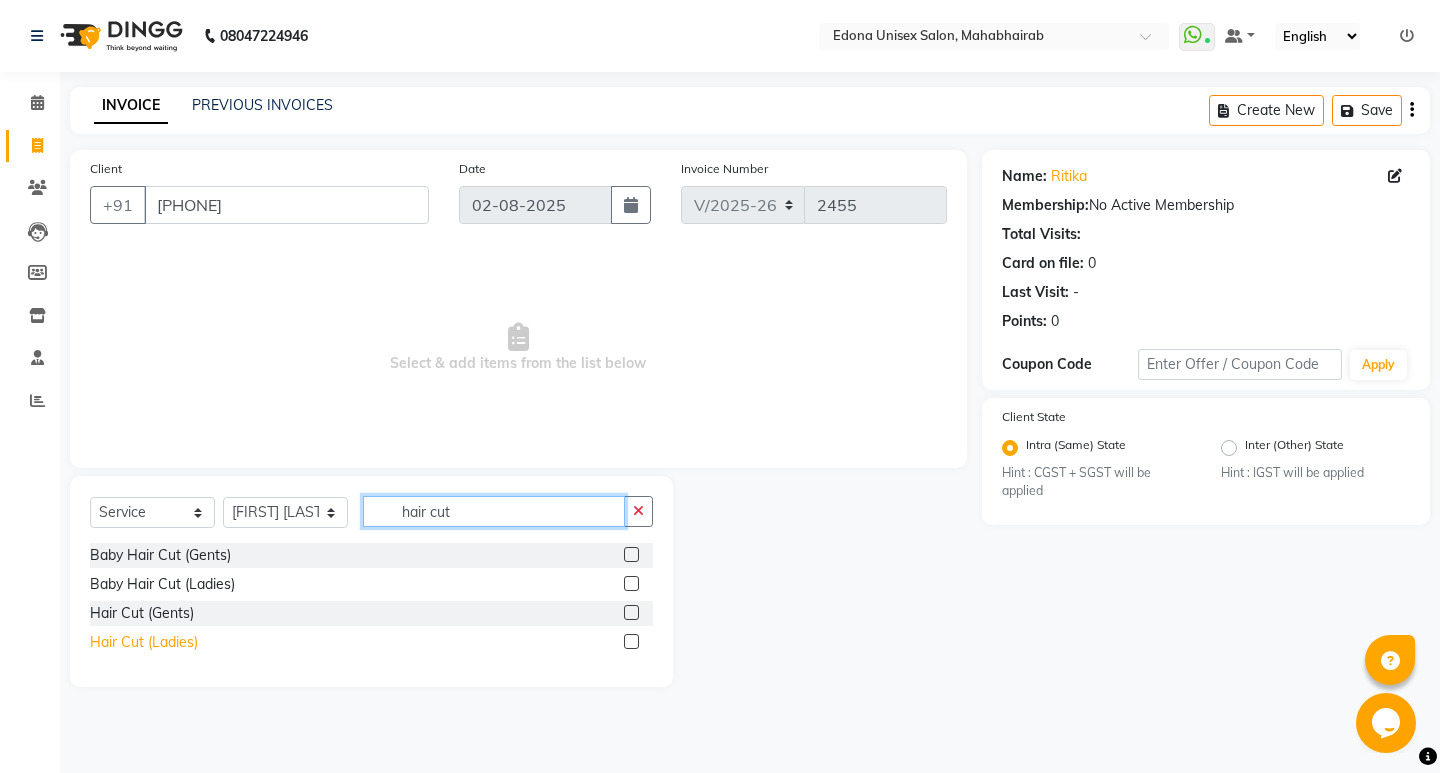 type on "hair cut" 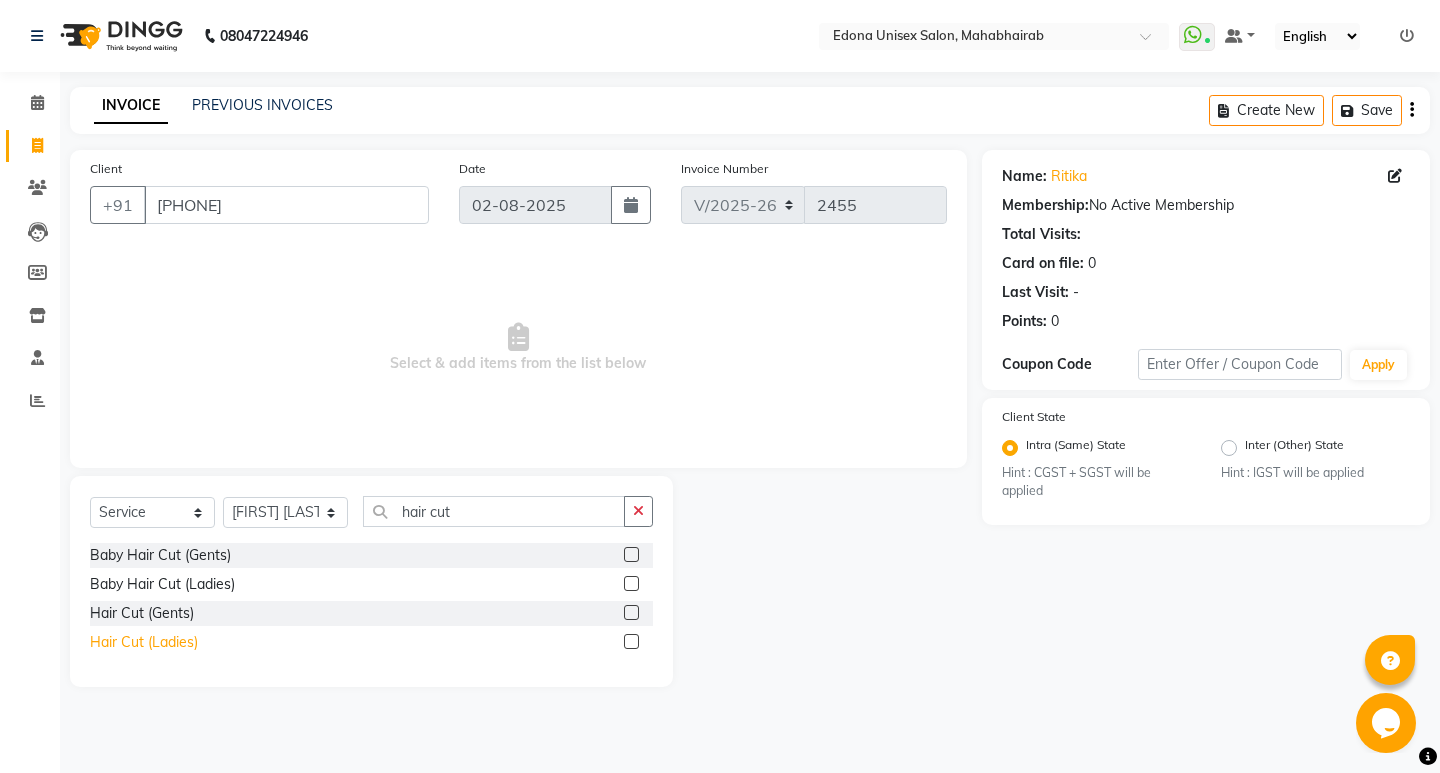 click on "Hair Cut (Ladies)" 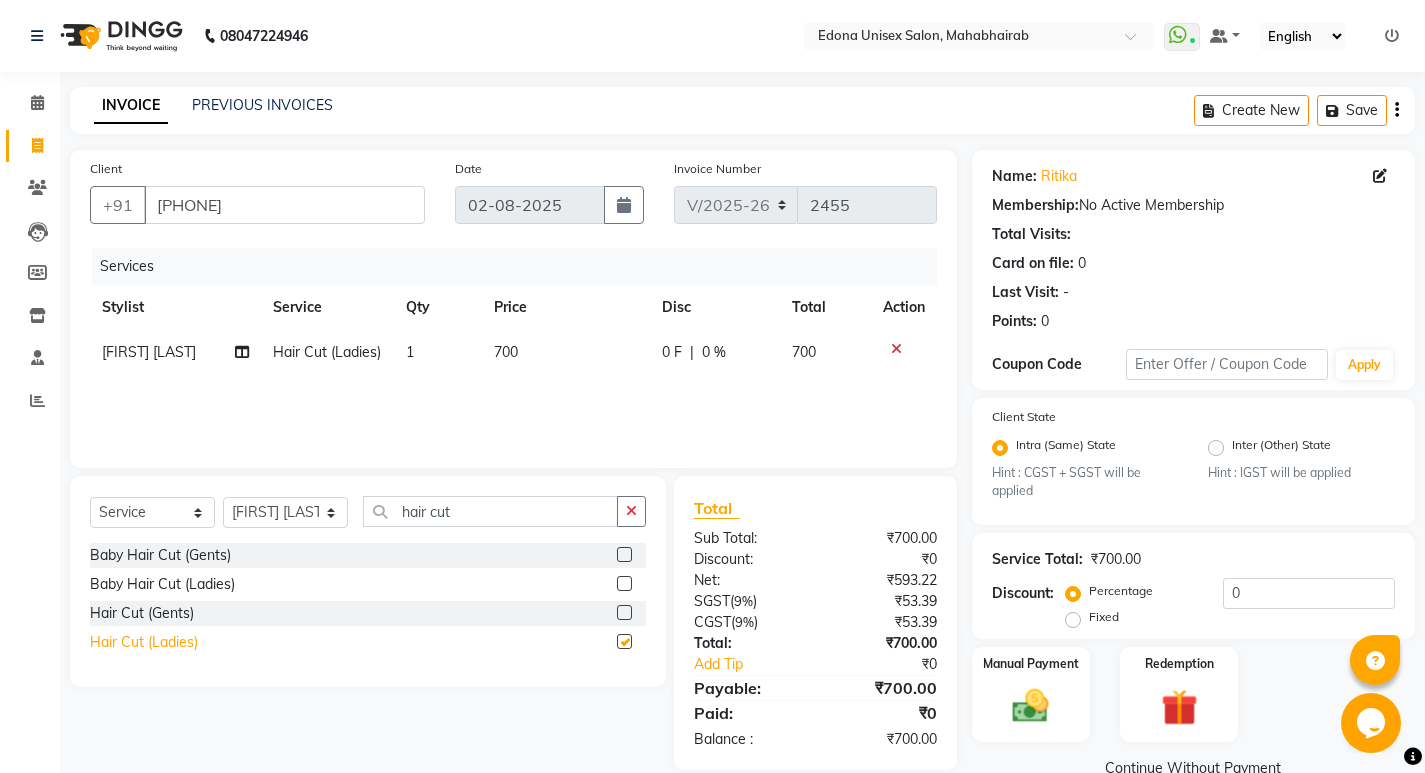checkbox on "false" 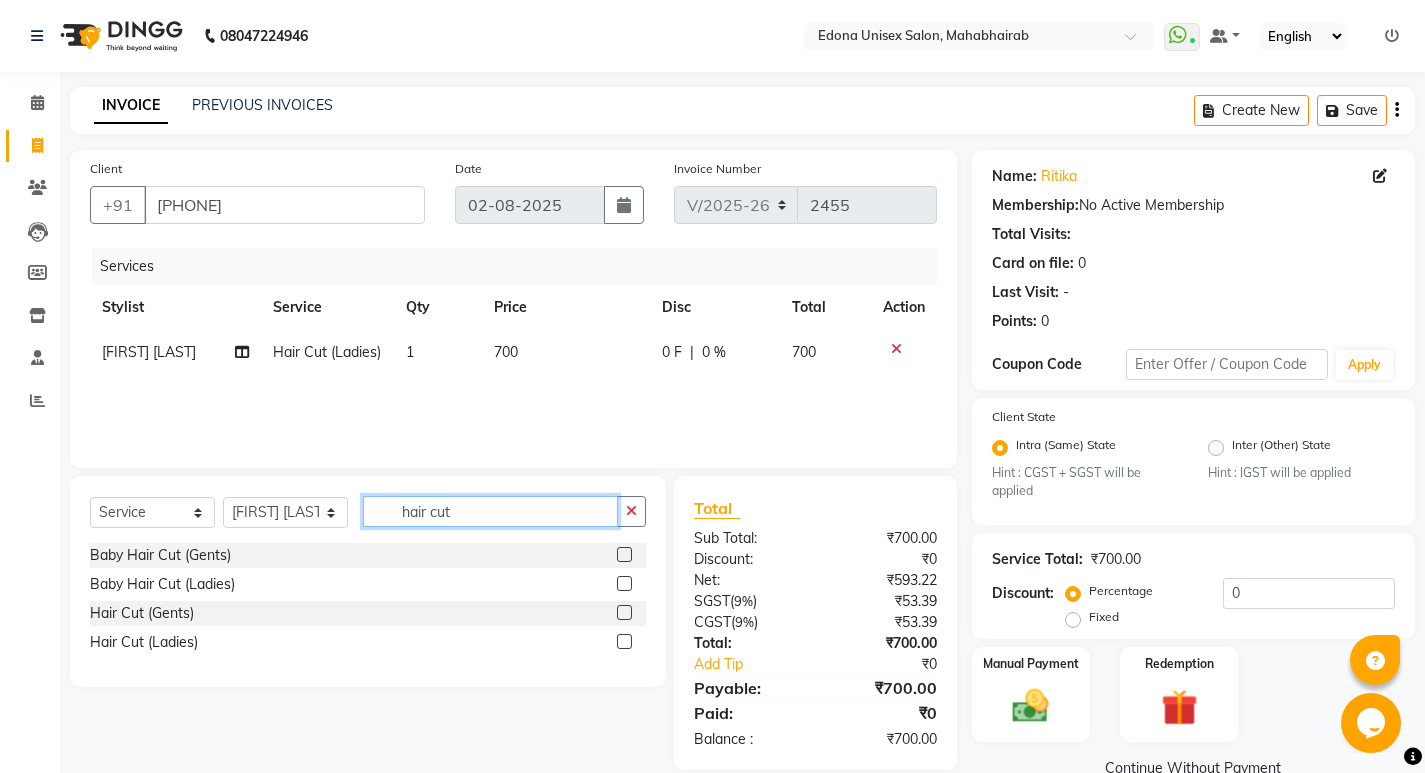 click on "hair cut" 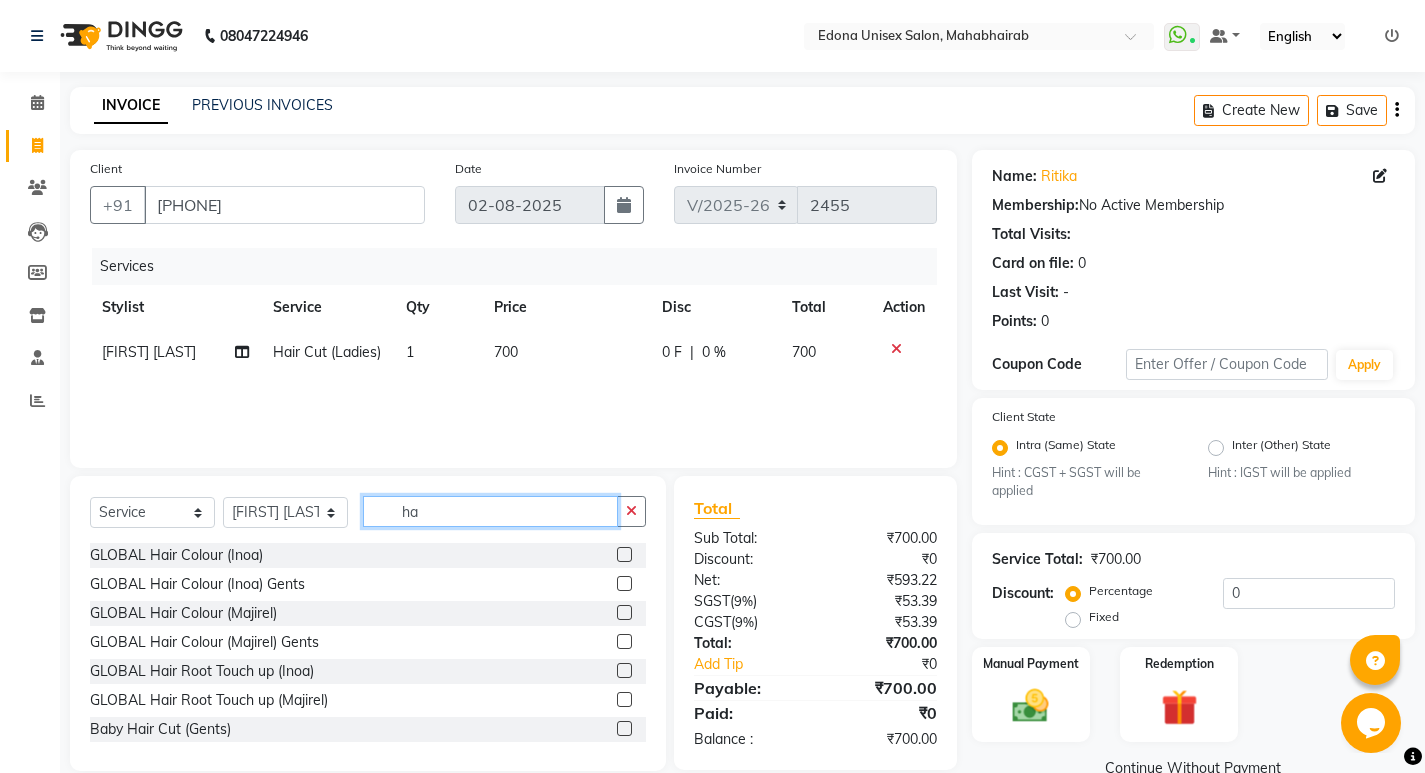 type on "h" 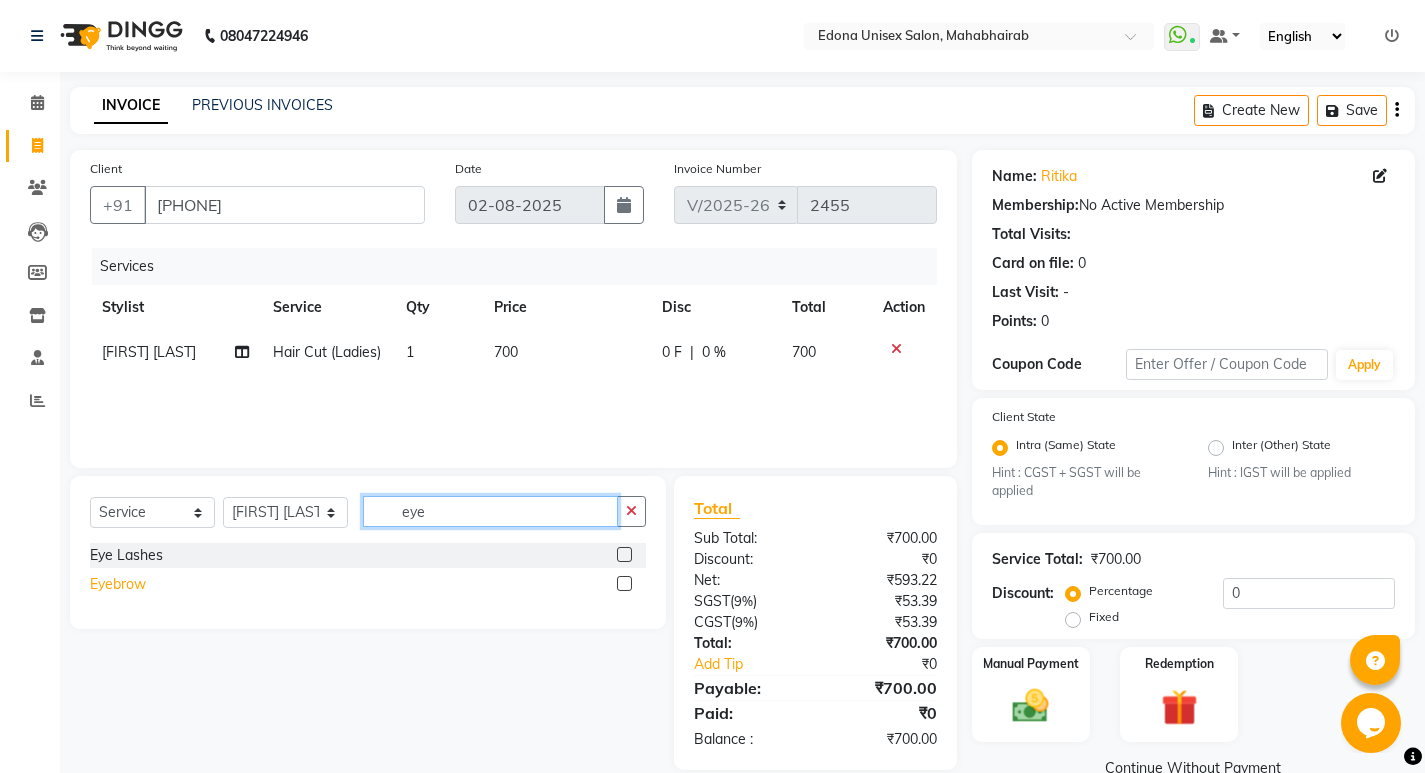 type on "eye" 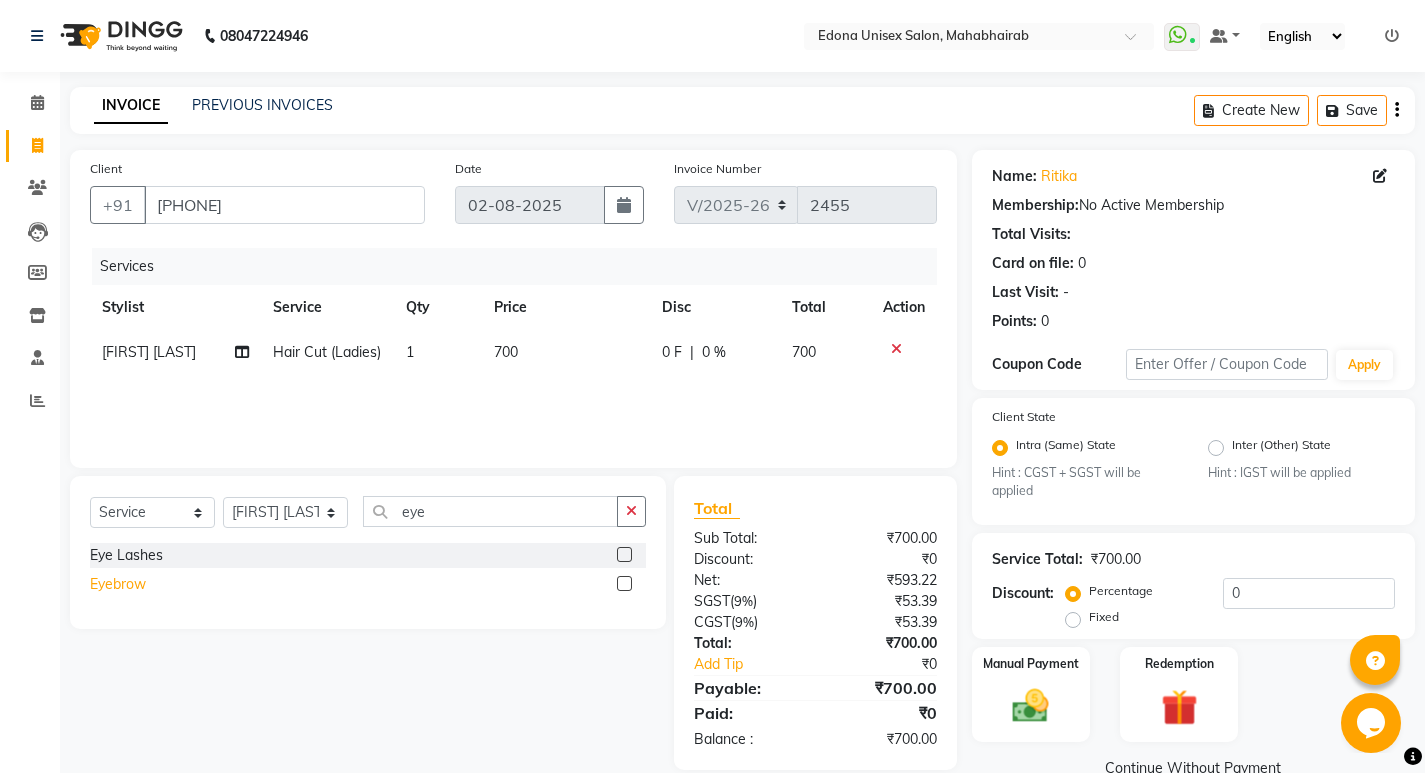 click on "Eyebrow" 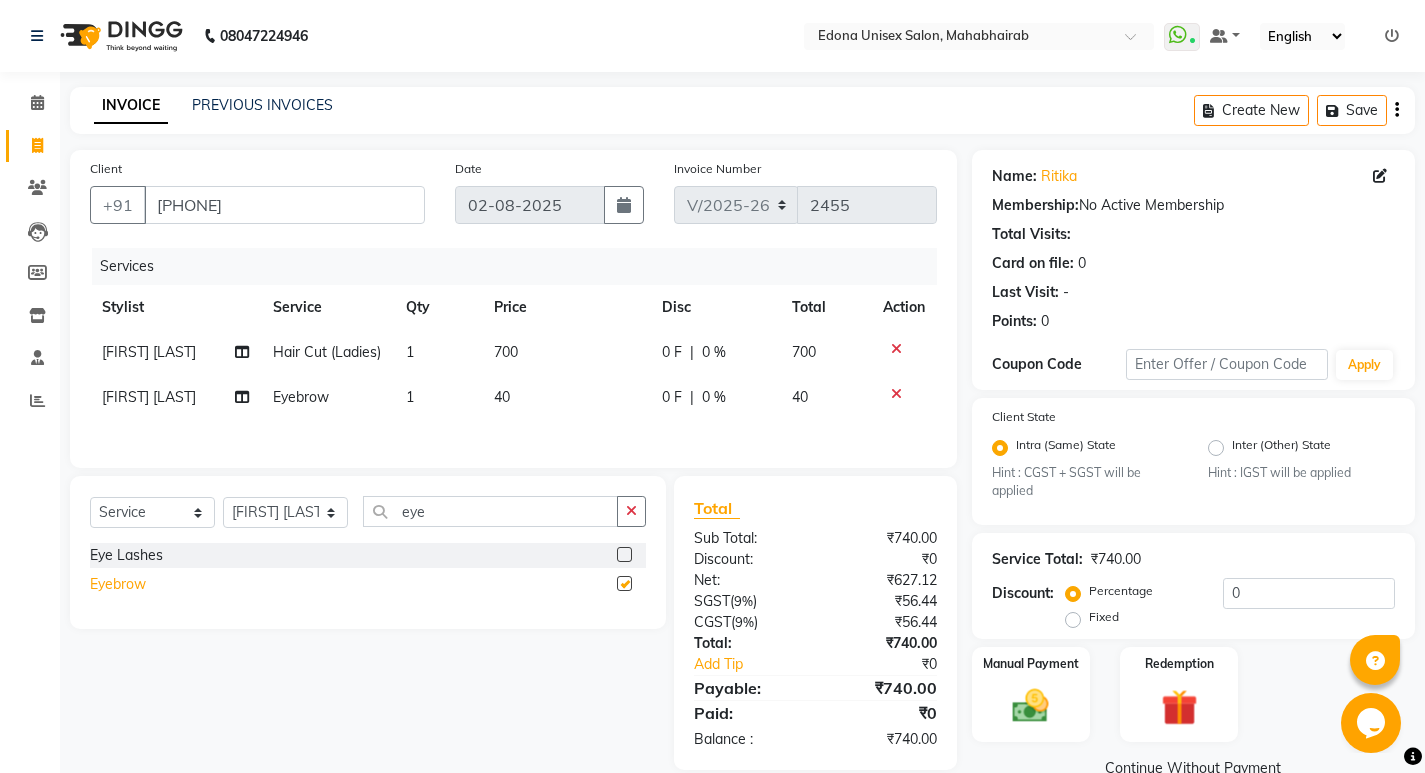 checkbox on "false" 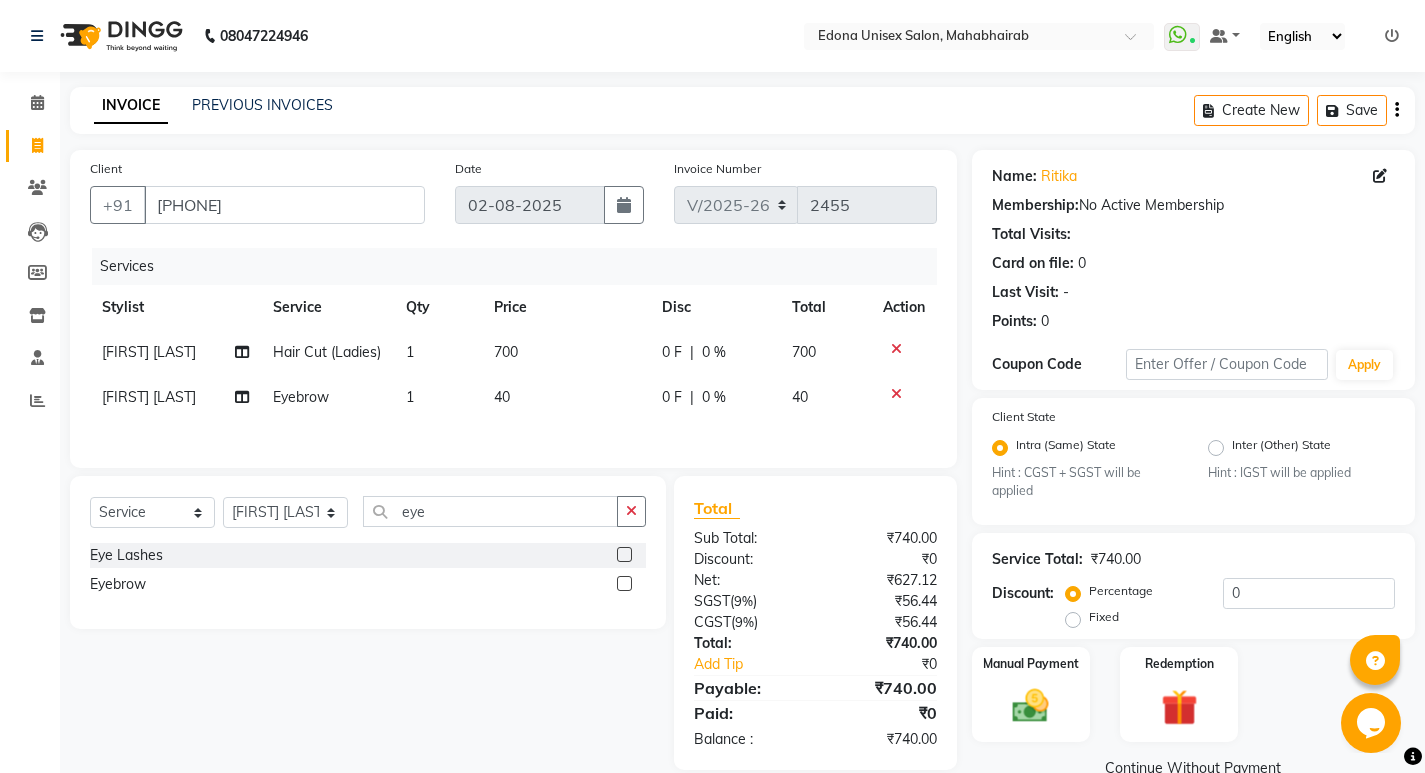 click 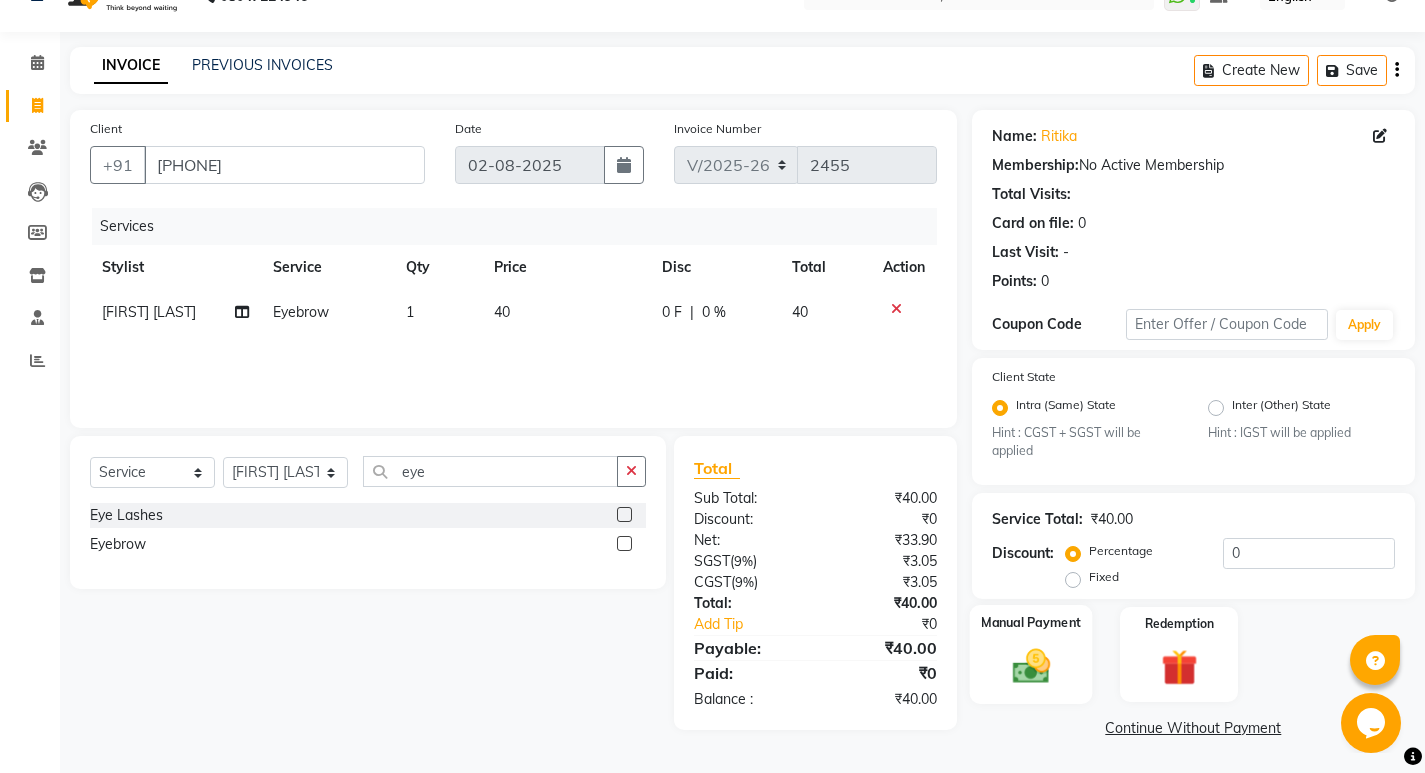 click 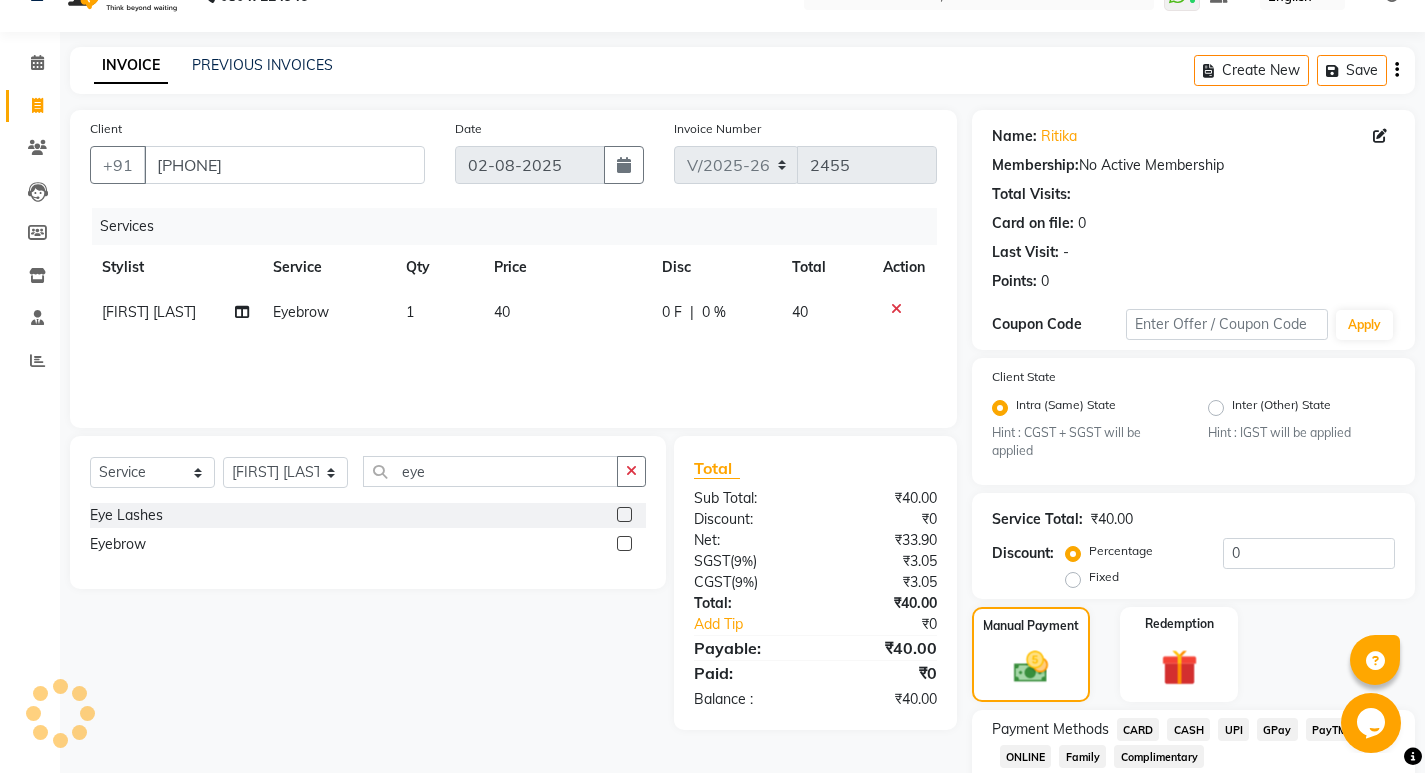 scroll, scrollTop: 168, scrollLeft: 0, axis: vertical 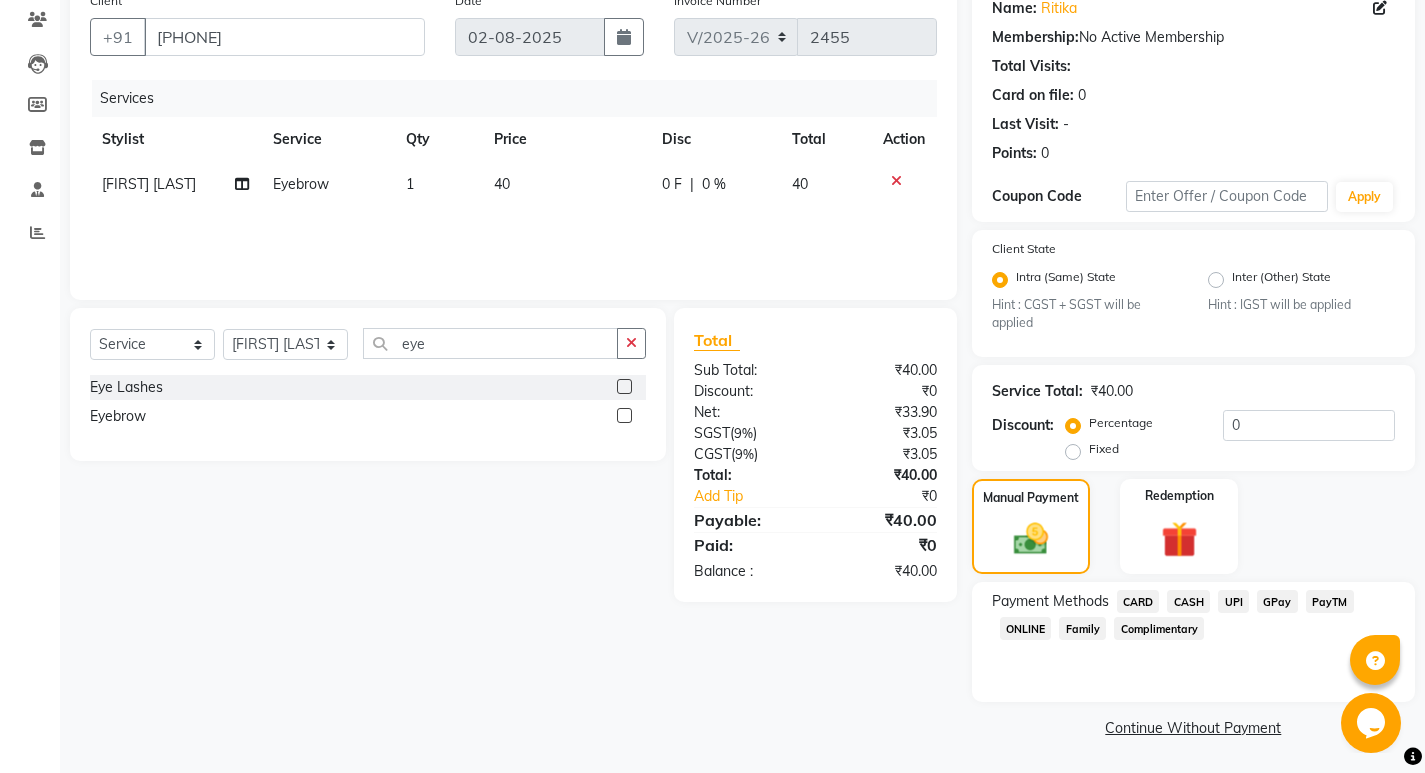 click on "CASH" 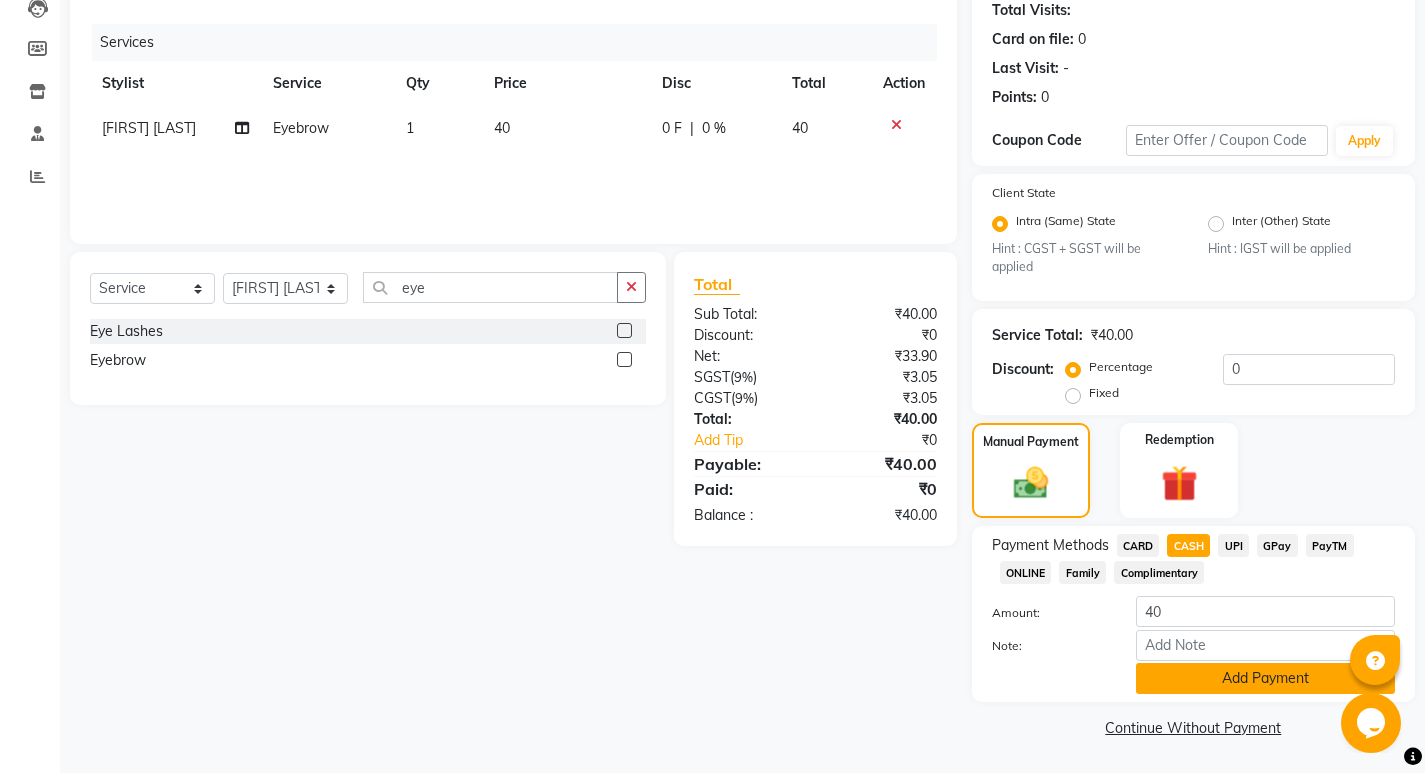 click on "Add Payment" 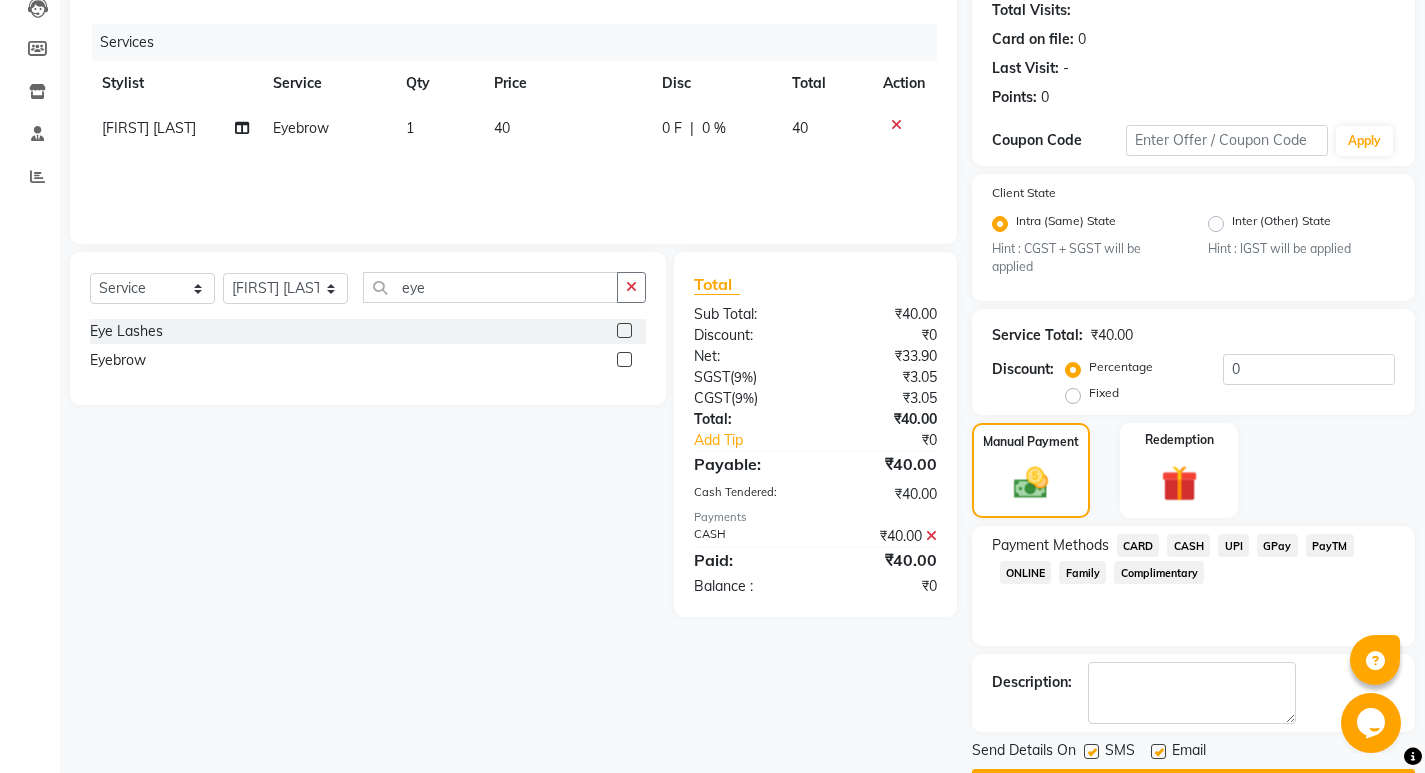 scroll, scrollTop: 281, scrollLeft: 0, axis: vertical 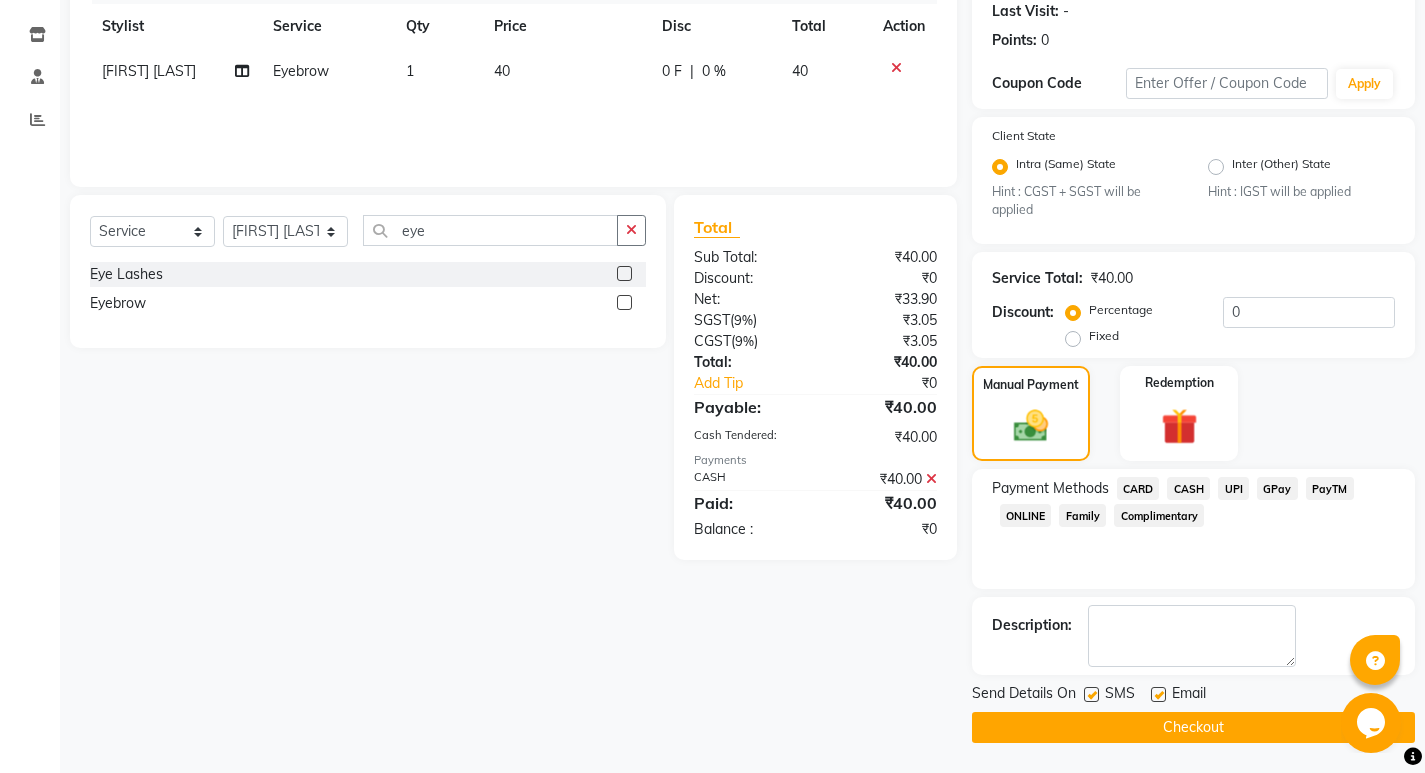 click on "Checkout" 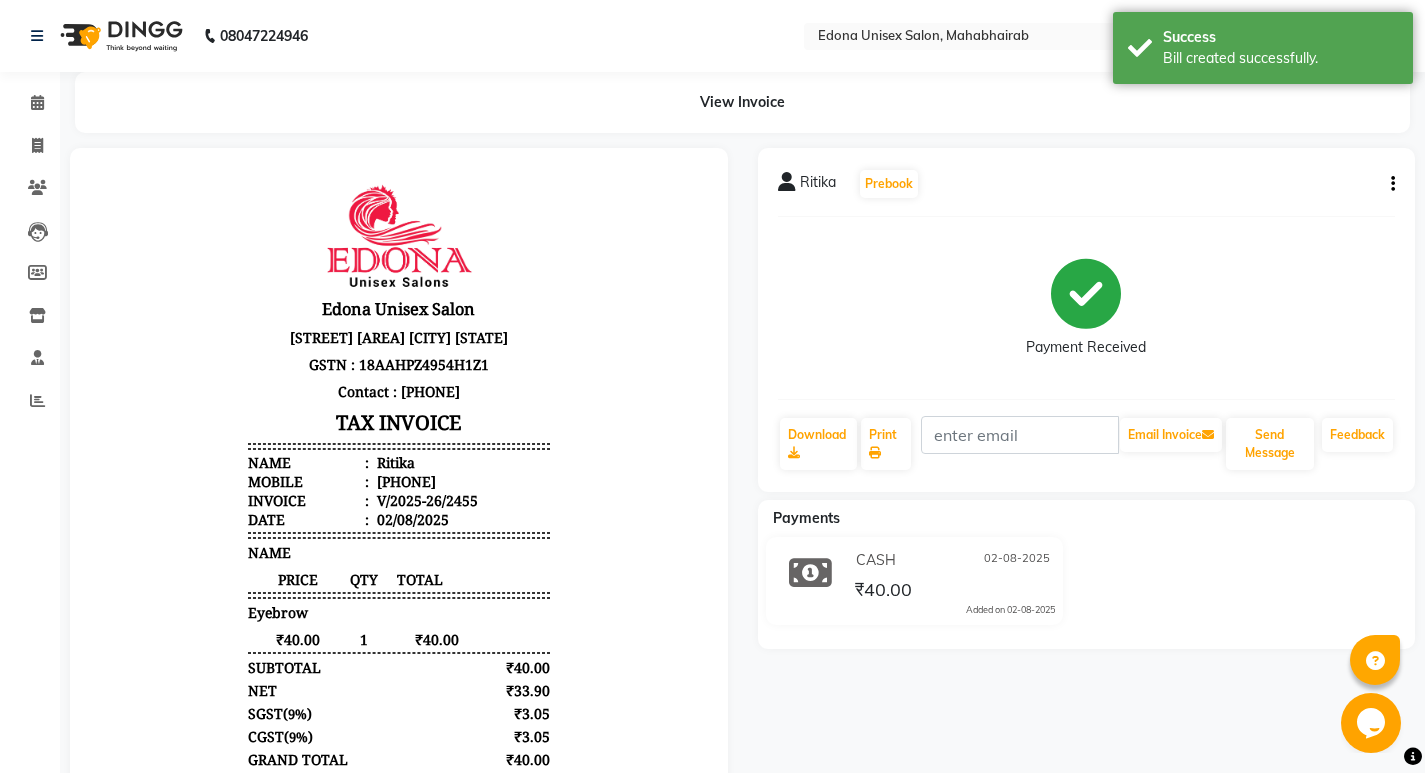scroll, scrollTop: 0, scrollLeft: 0, axis: both 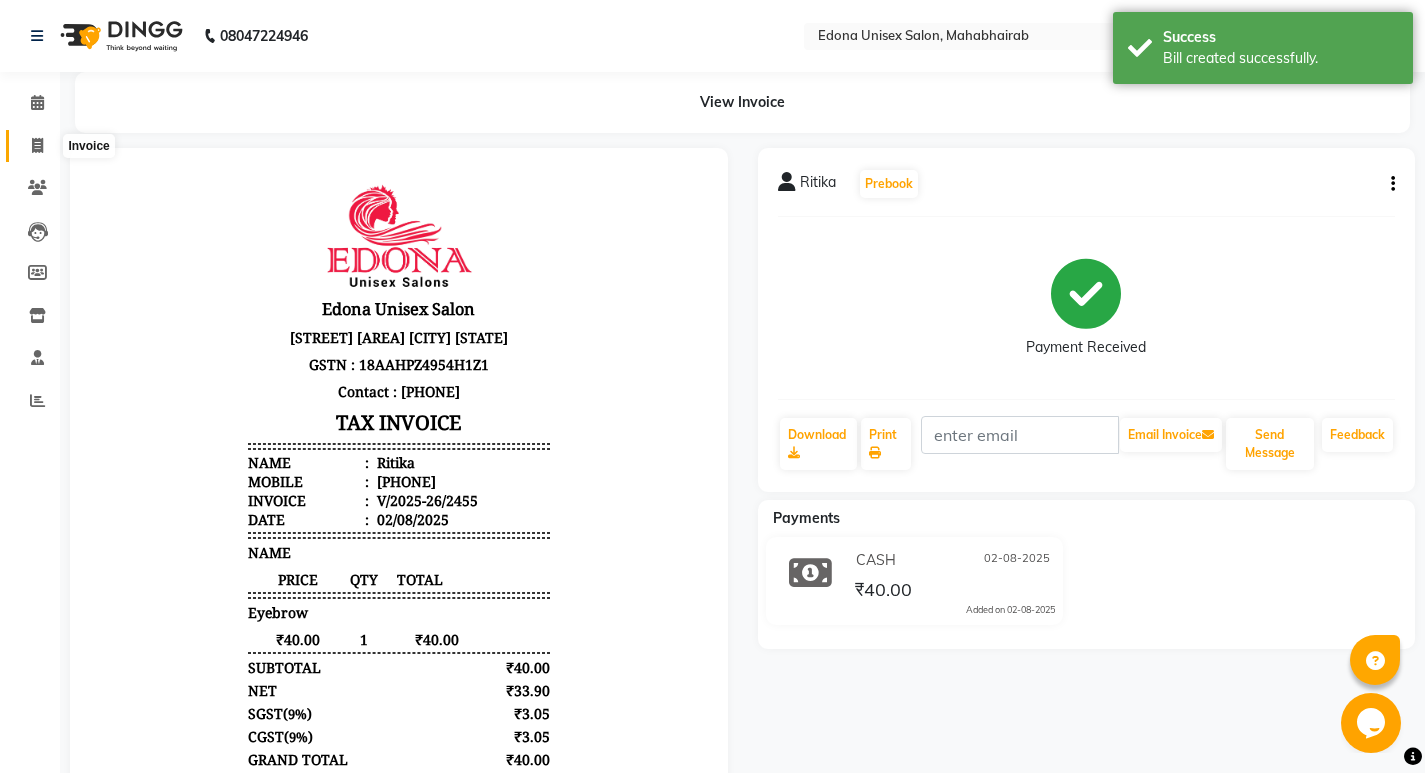 click 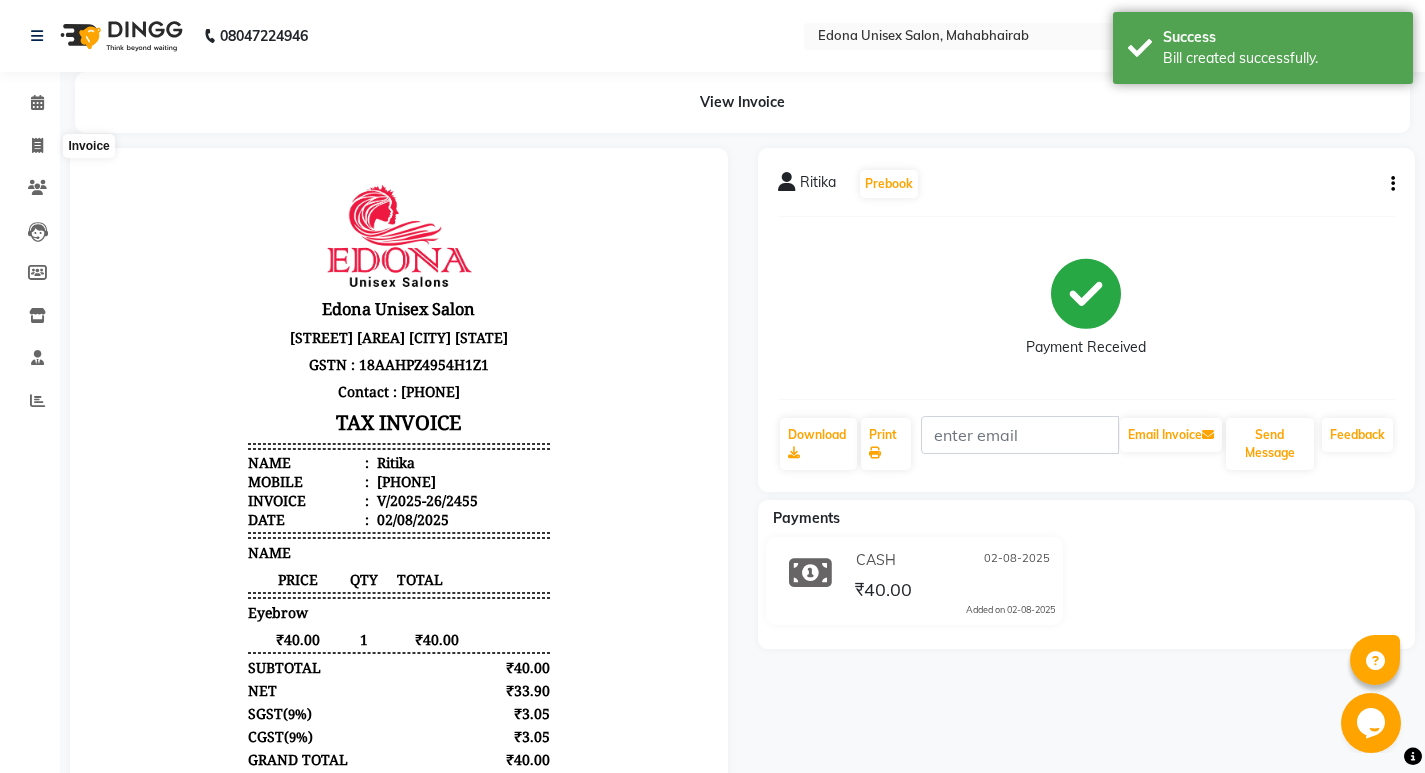 select on "service" 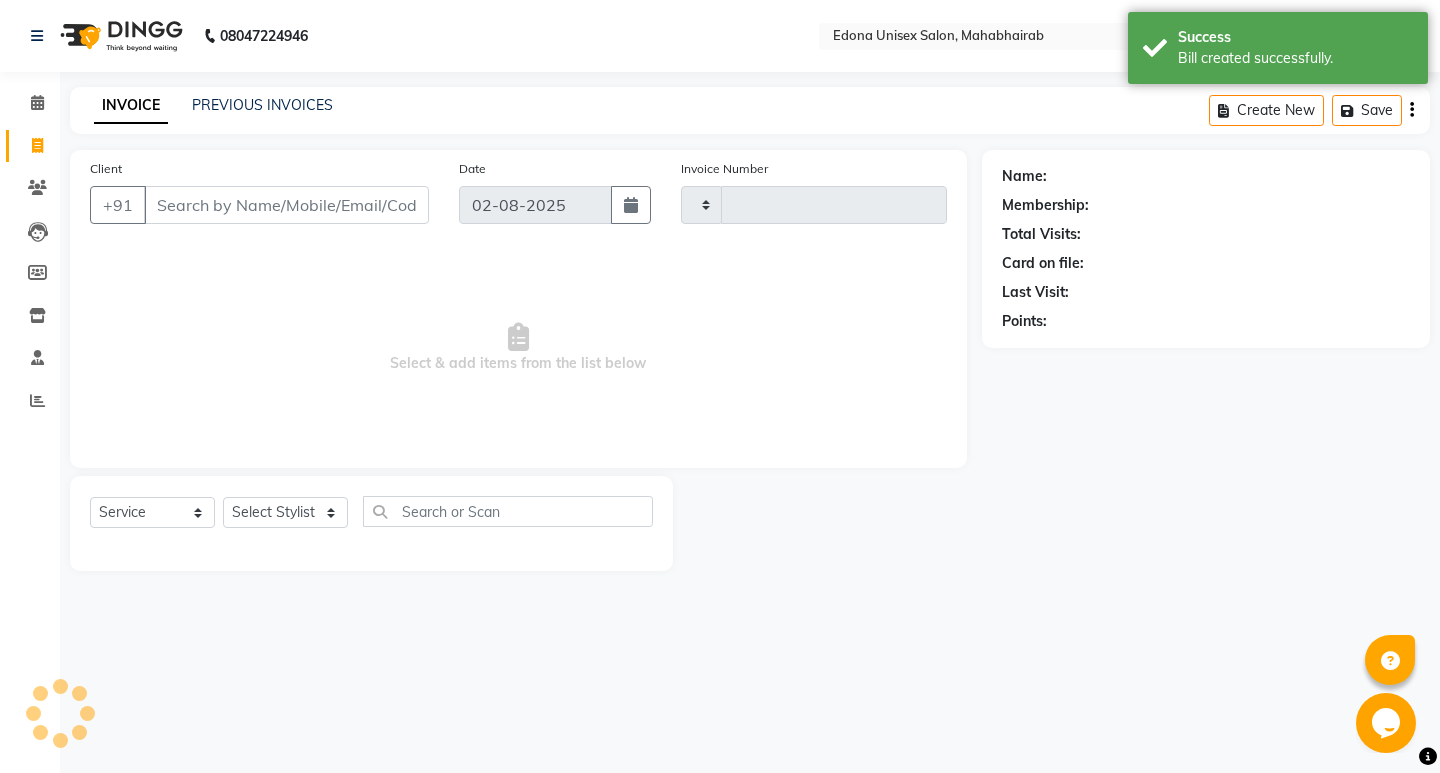 type on "2456" 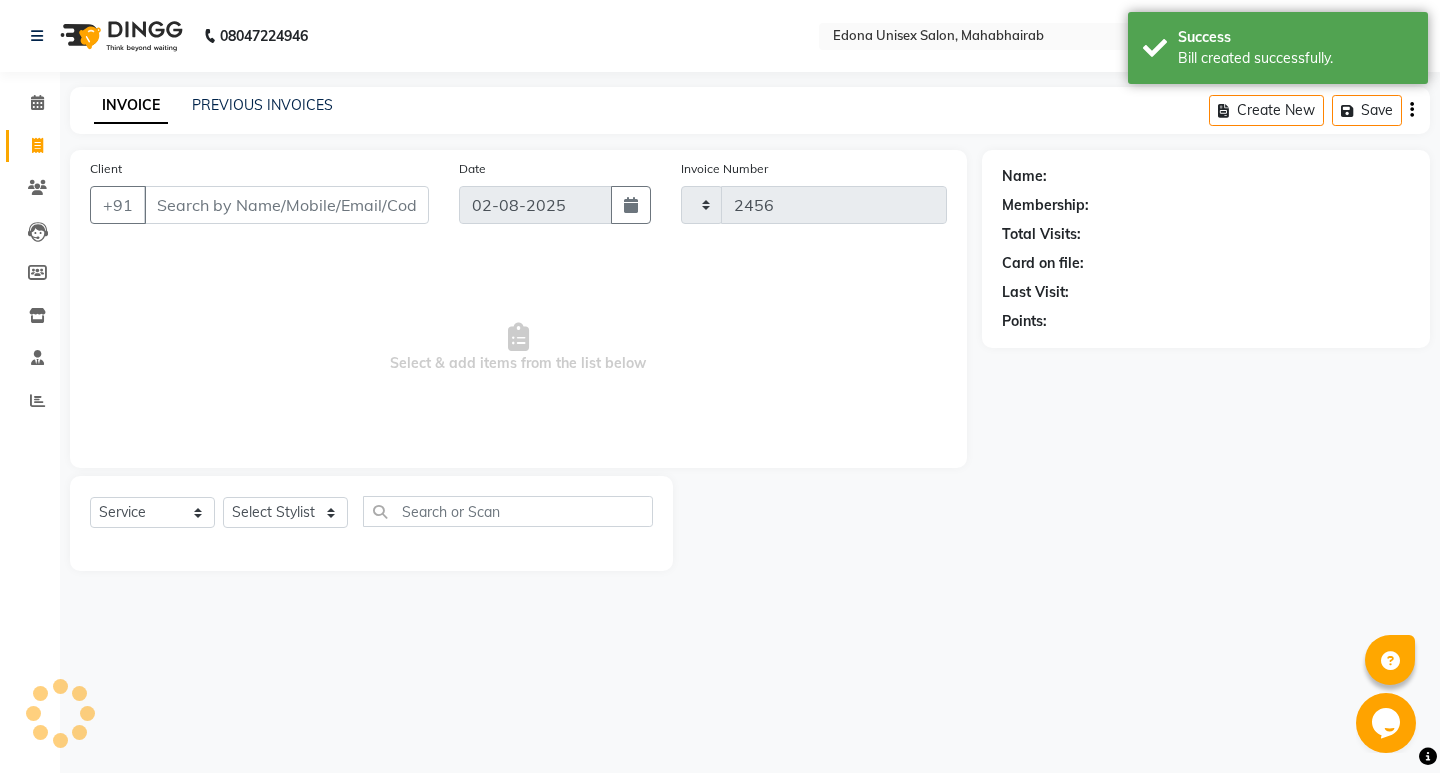 select on "5393" 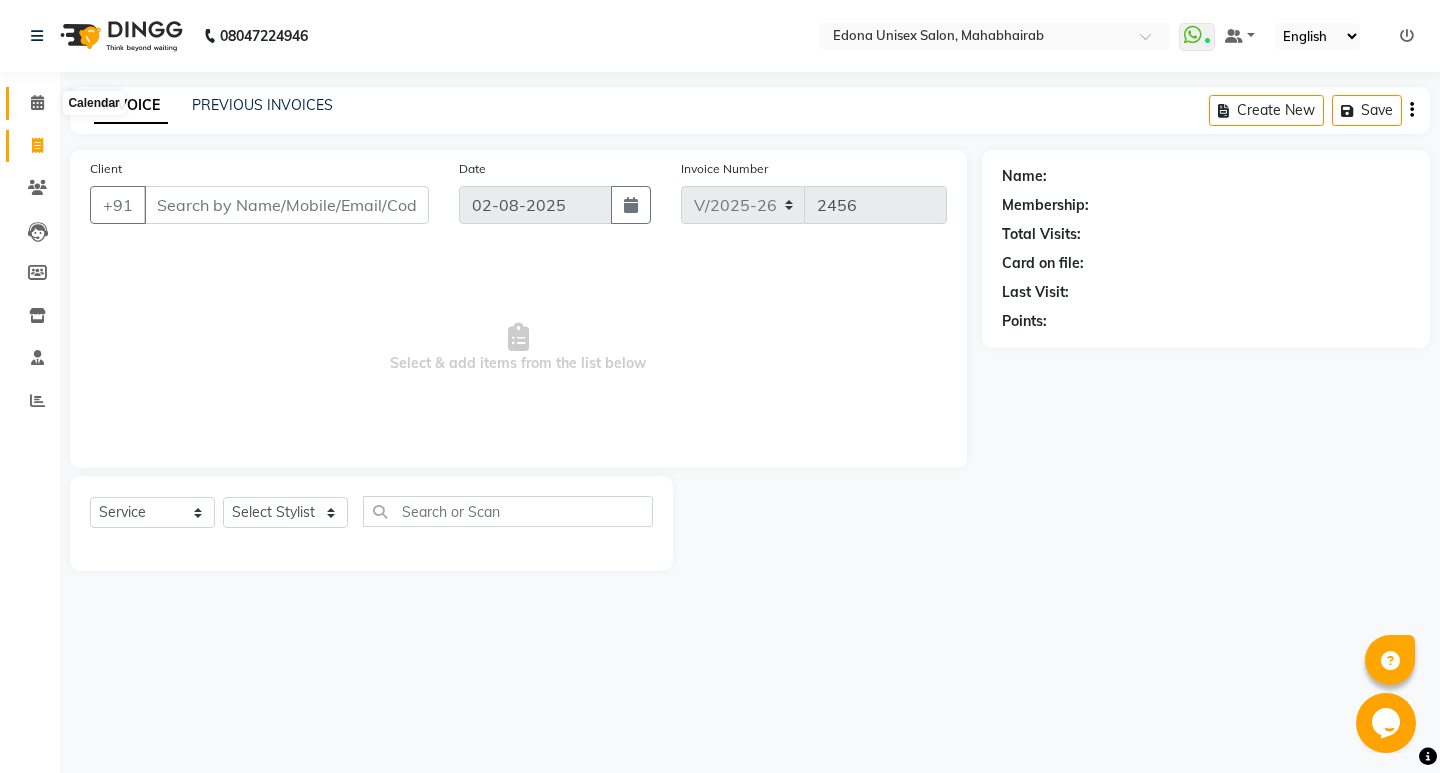 click 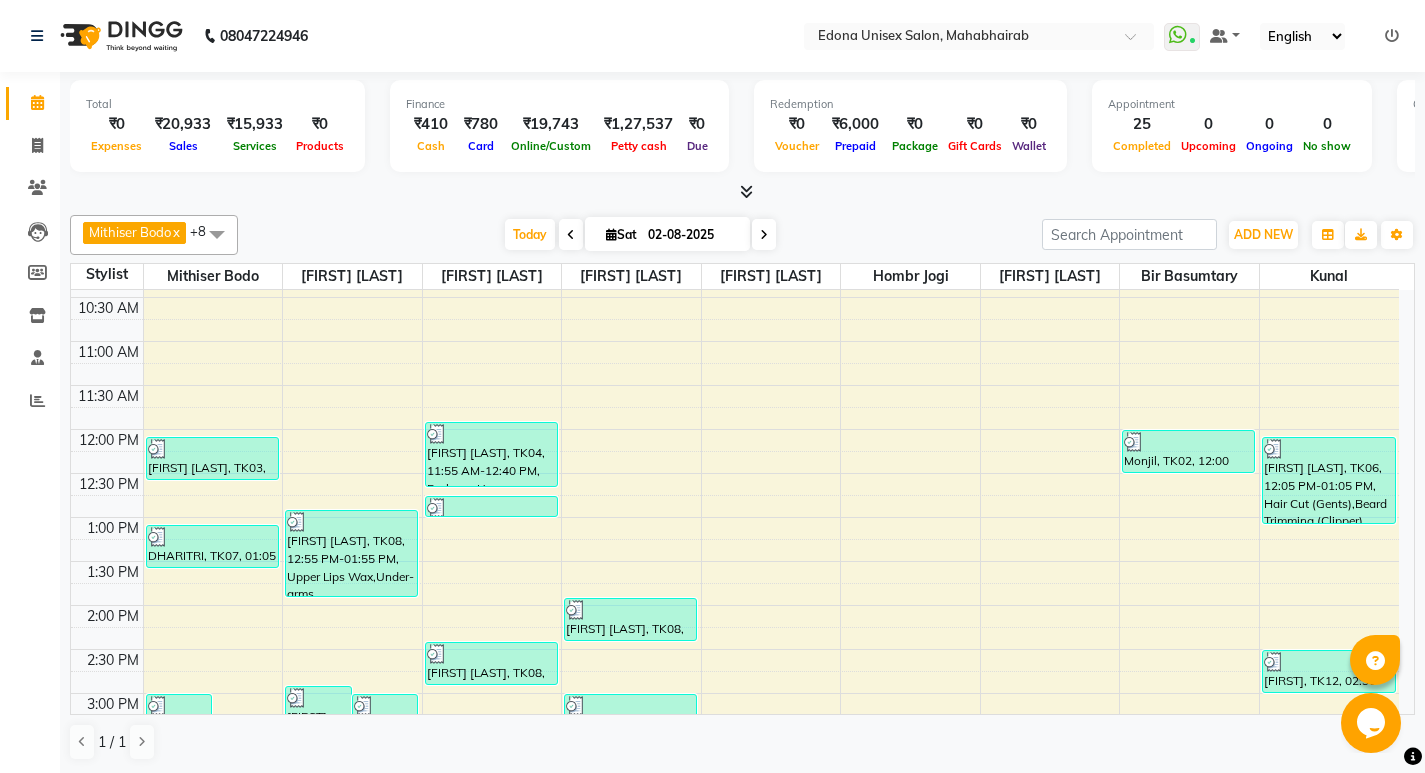 scroll, scrollTop: 204, scrollLeft: 0, axis: vertical 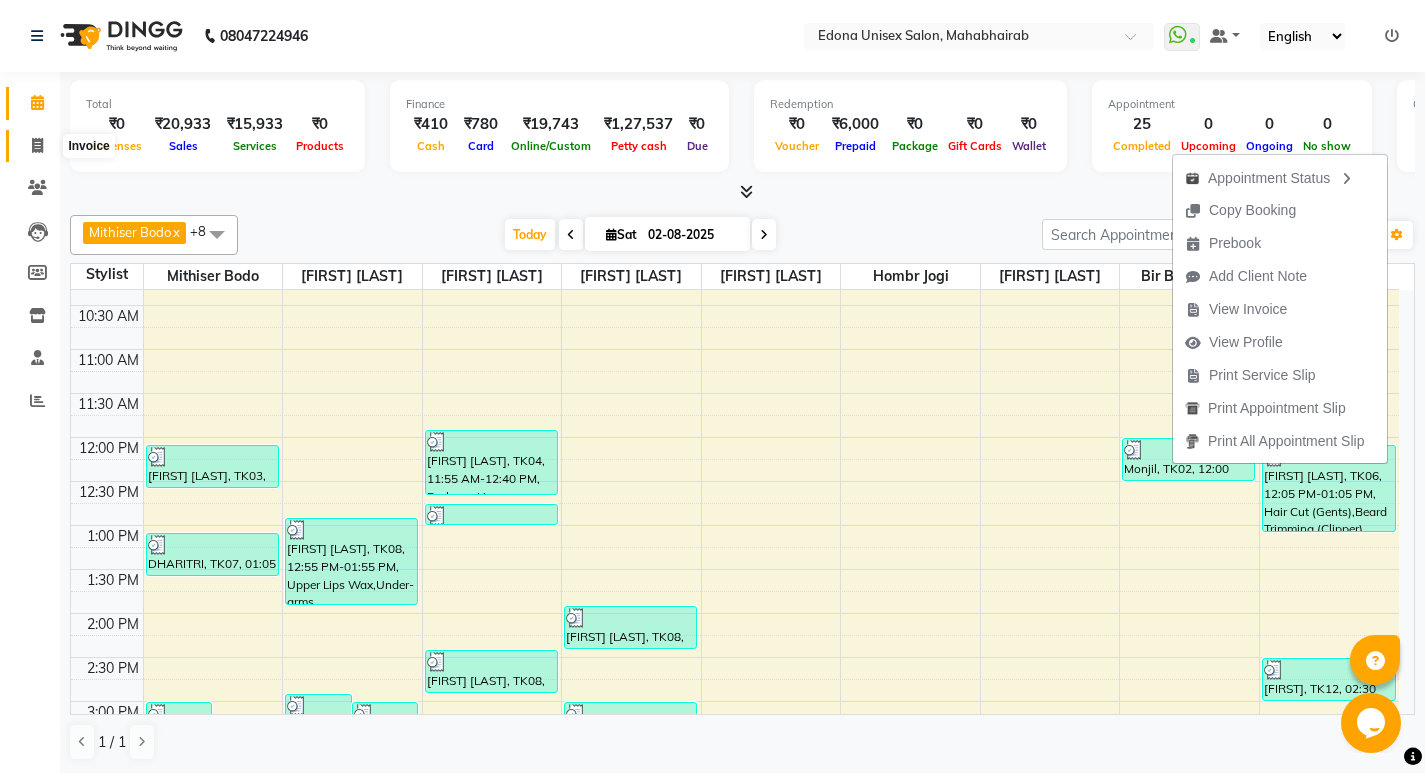 click 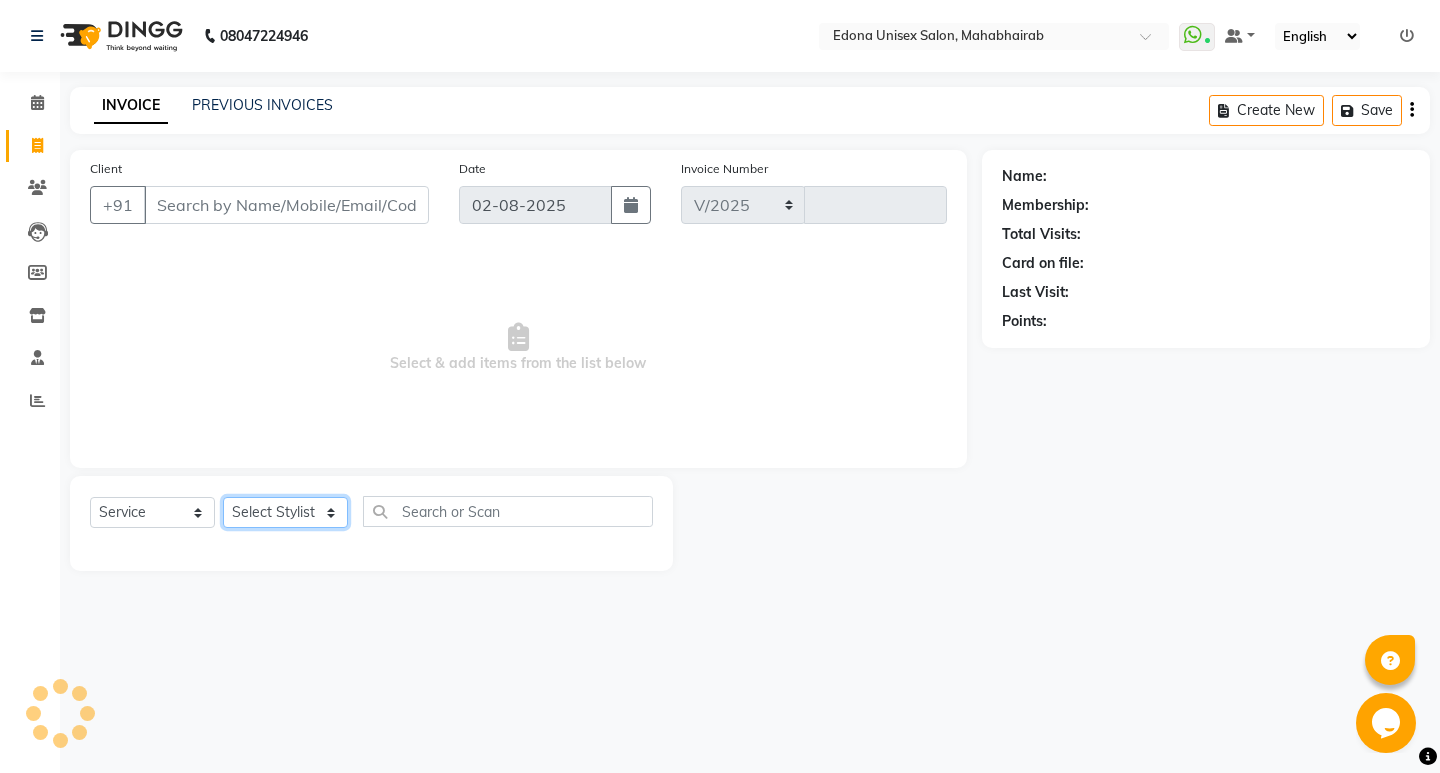 click on "Select Stylist" 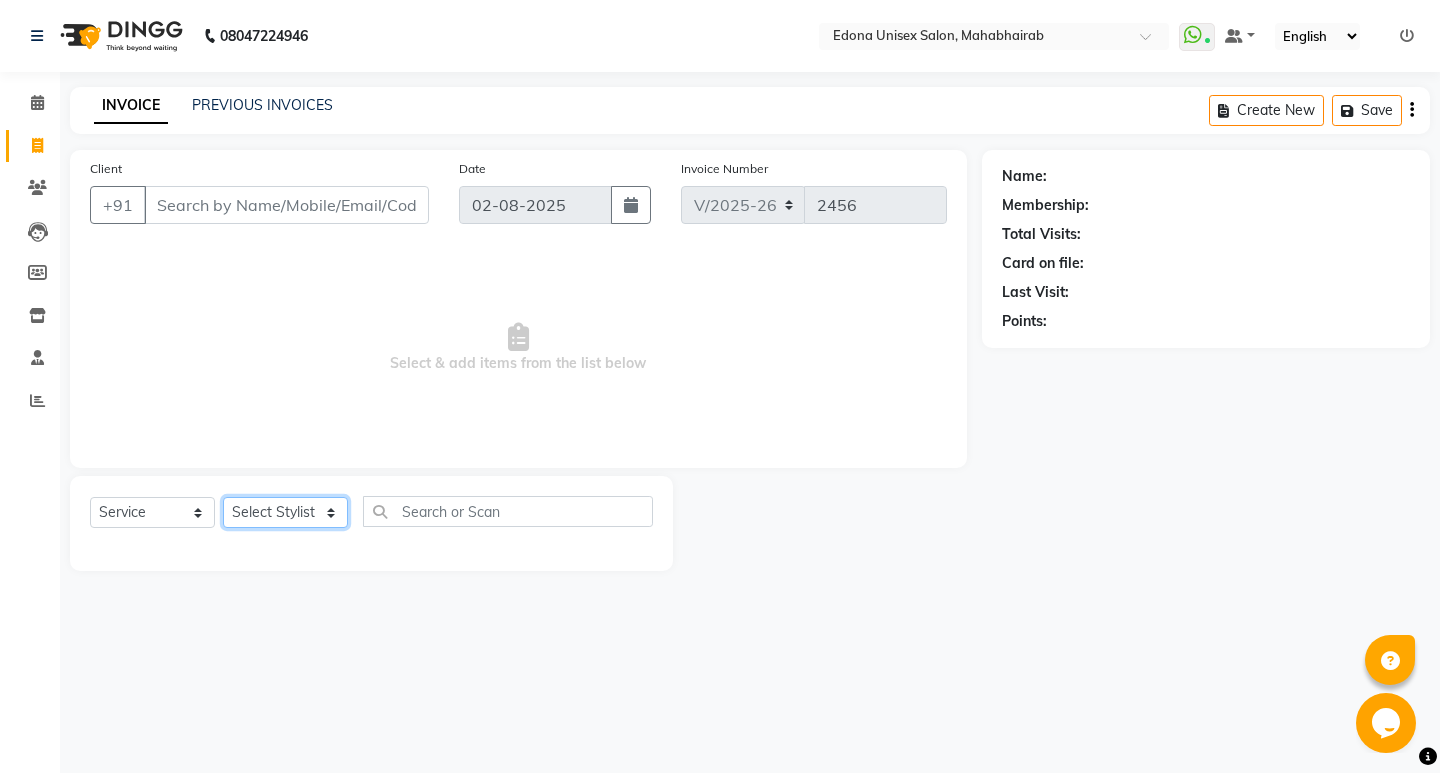 click on "Select Stylist" 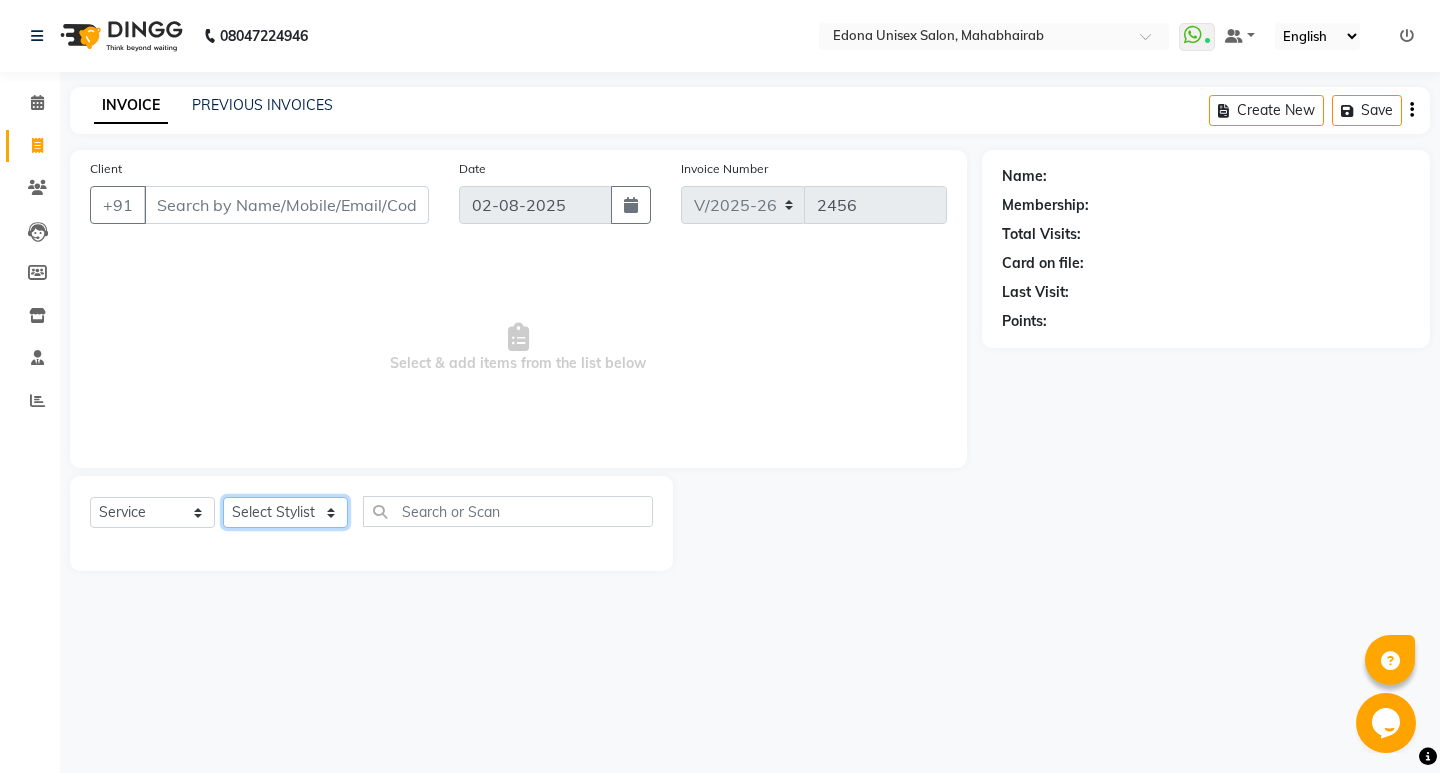 click on "Select Stylist Admin [FIRST] [LAST] [FIRST] [LAST] [FIRST] [LAST] [FIRST] [LAST] [FIRST] [LAST] [FIRST] [LAST] [FIRST] [LAST] [FIRST] [LAST] [FIRST] [LAST] [FIRST] [LAST] [FIRST] [LAST] [FIRST] [LAST] [FIRST] [LAST] [FIRST] [LAST] [FIRST] [LAST] [FIRST] [LAST] [FIRST] [LAST]" 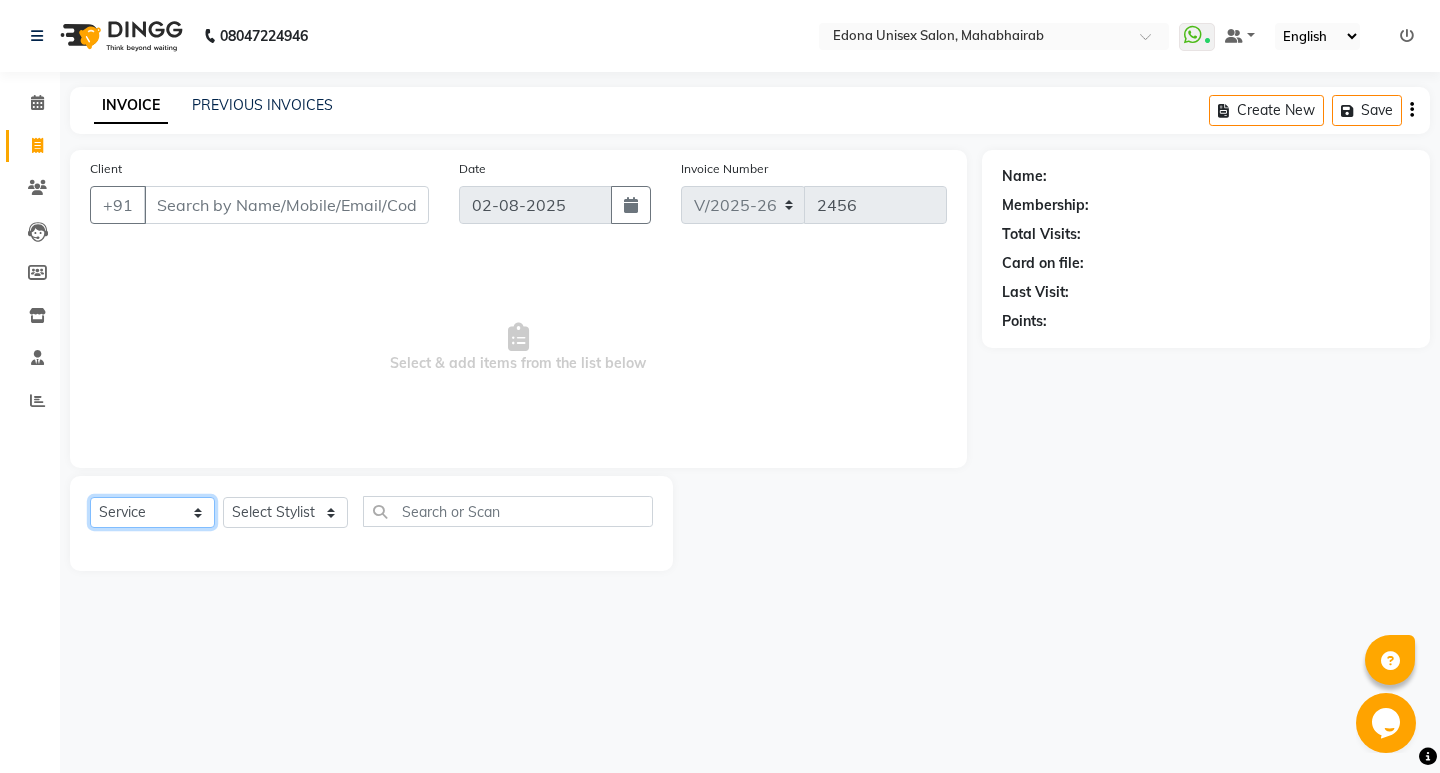 click on "Select  Service  Product  Membership  Package Voucher Prepaid Gift Card" 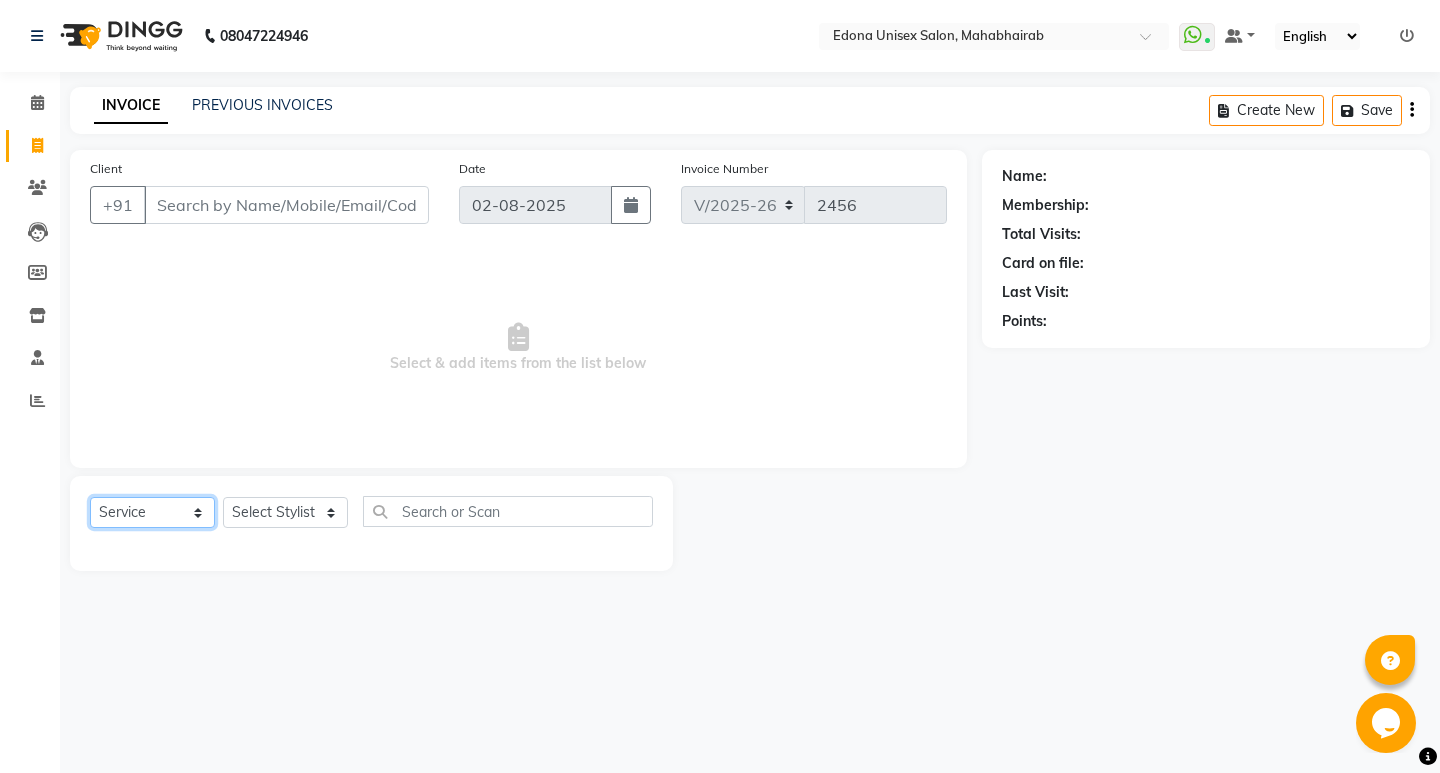 select on "P" 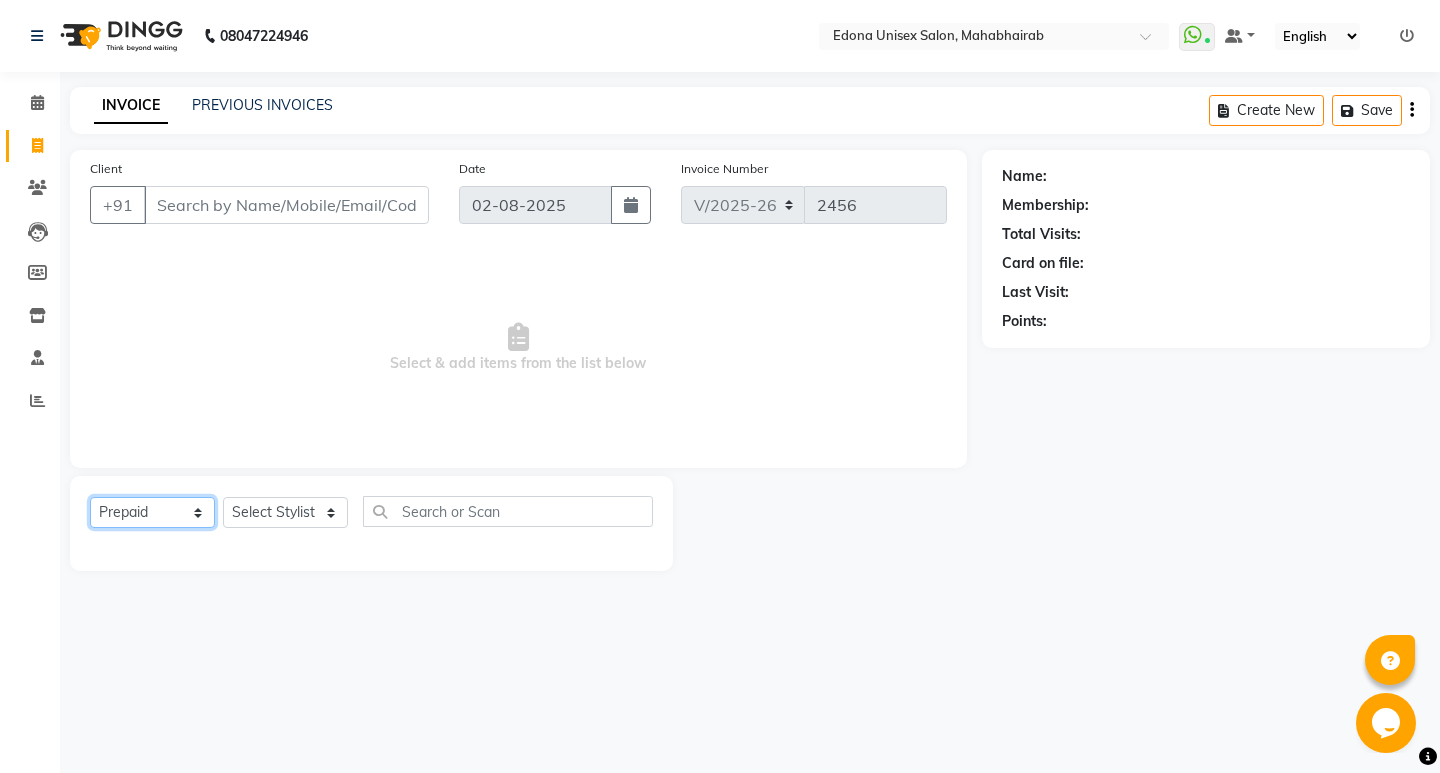 click on "Select  Service  Product  Membership  Package Voucher Prepaid Gift Card" 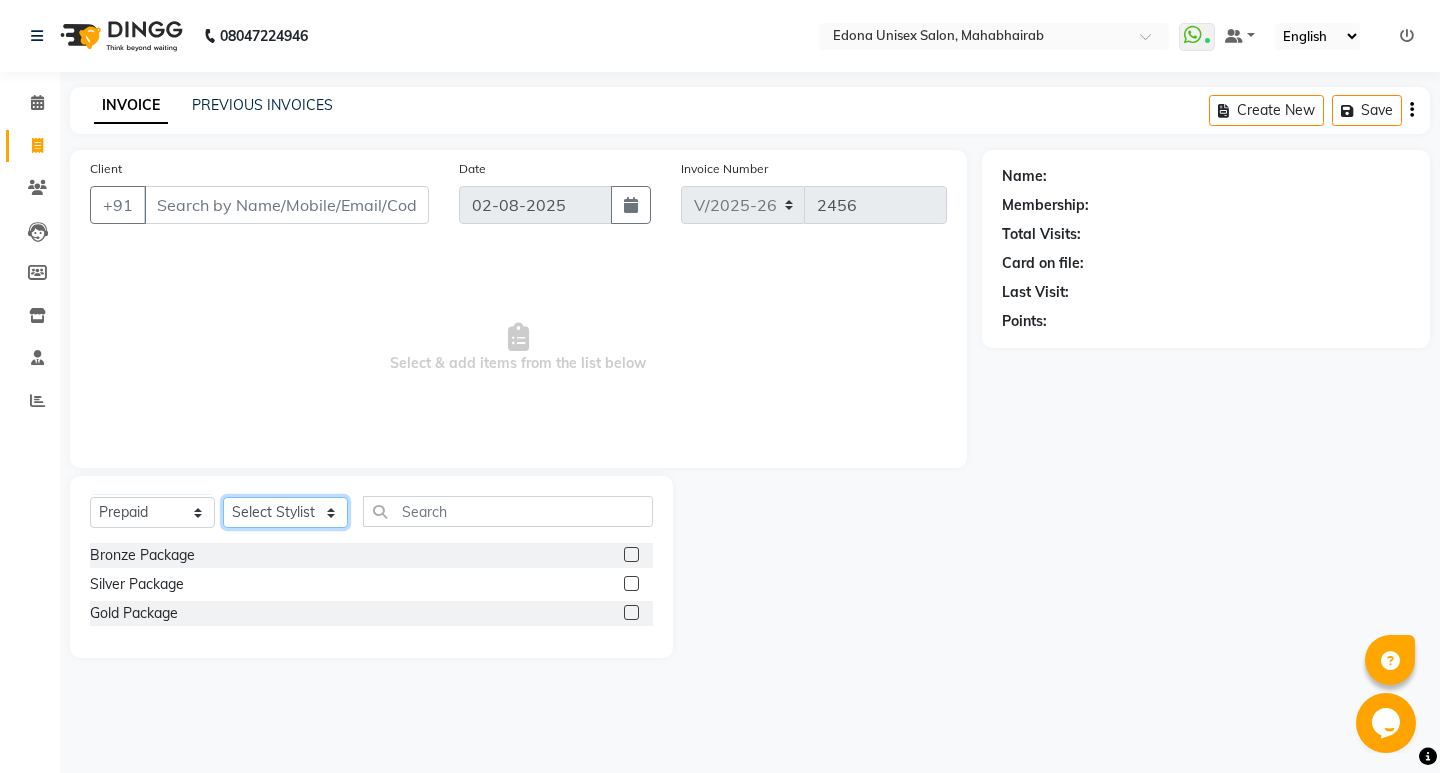 click on "Select Stylist Admin [FIRST] [LAST] [FIRST] [LAST] [FIRST] [LAST] [FIRST] [LAST] [FIRST] [LAST] [FIRST] [LAST] [FIRST] [LAST] [FIRST] [LAST] [FIRST] [LAST] [FIRST] [LAST] [FIRST] [LAST] [FIRST] [LAST] [FIRST] [LAST] [FIRST] [LAST] [FIRST] [LAST] [FIRST] [LAST] [FIRST] [LAST]" 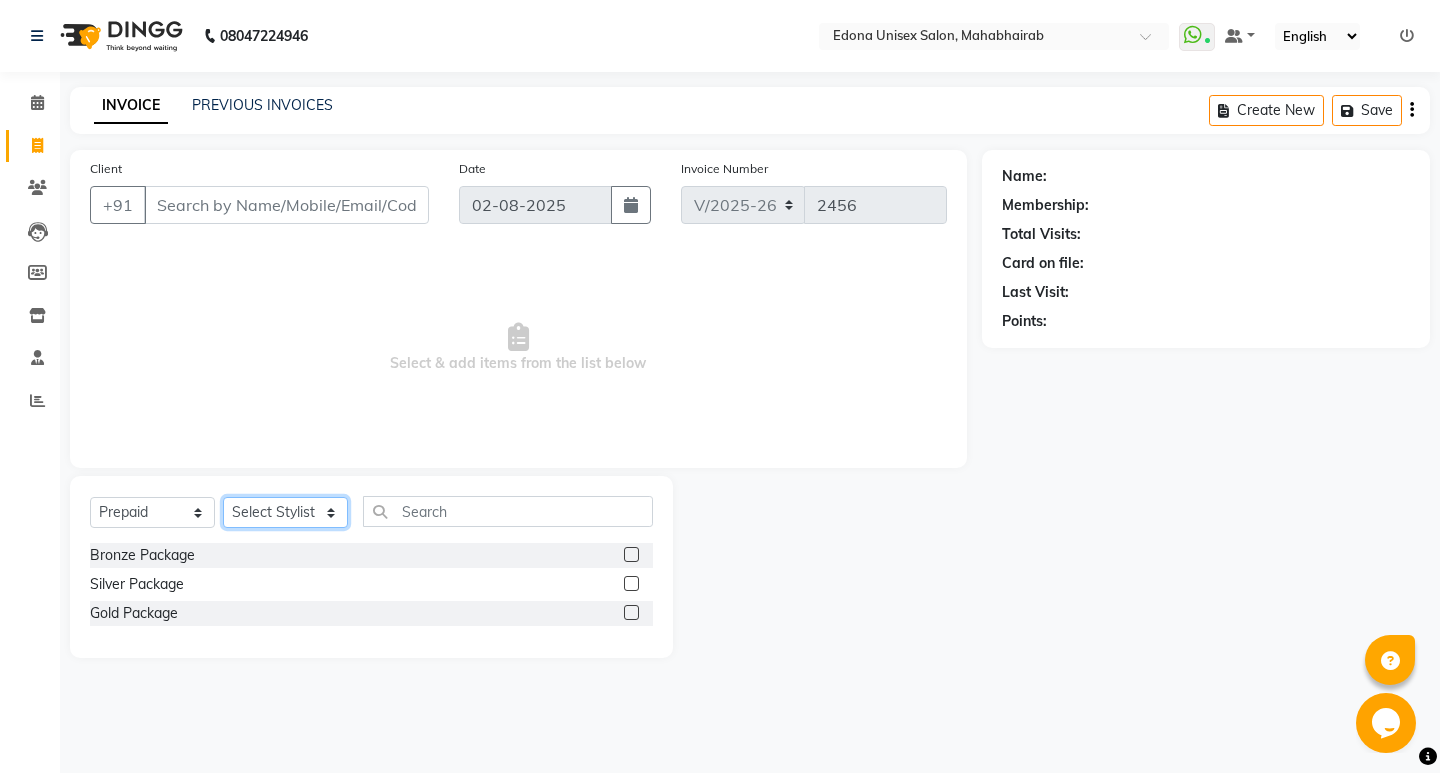 select on "69793" 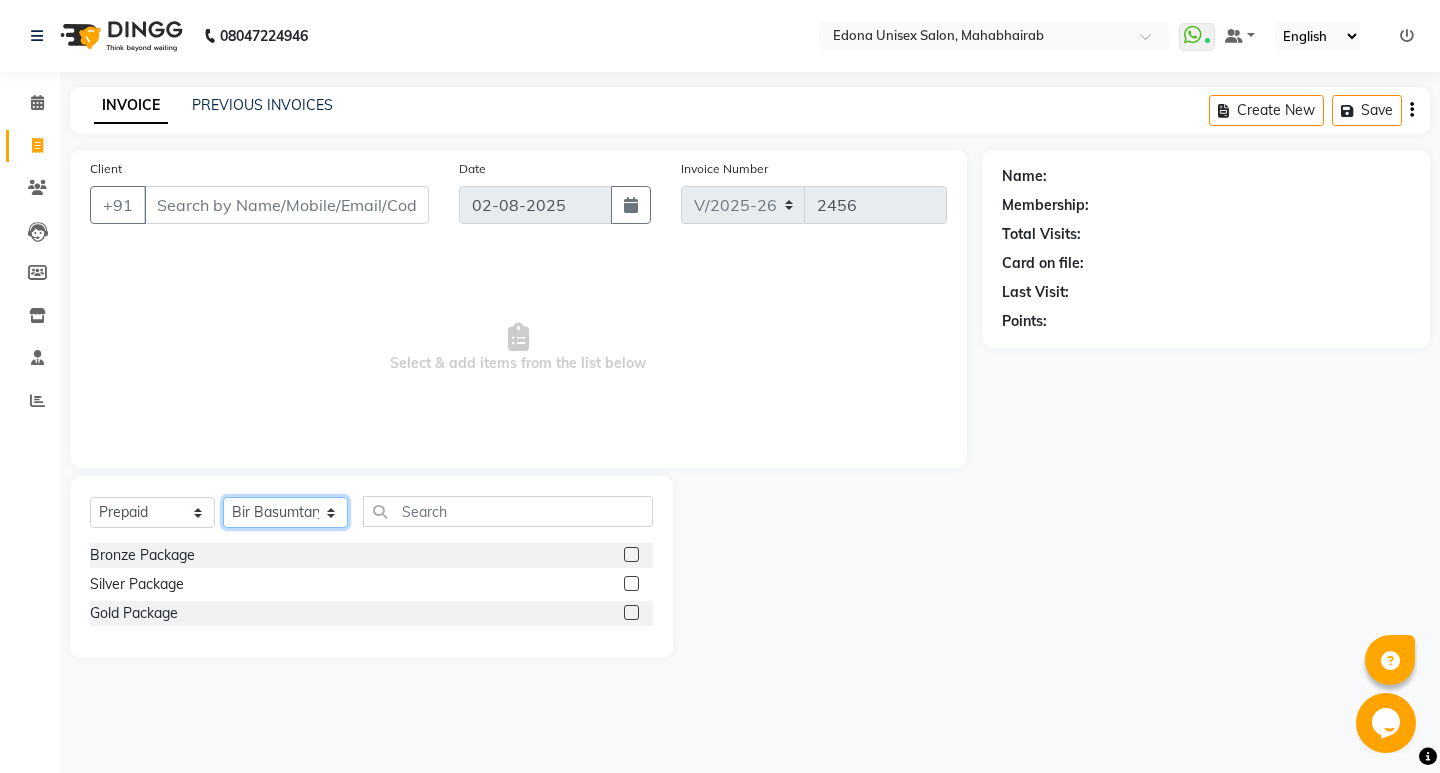 click on "Select Stylist Admin [FIRST] [LAST] [FIRST] [LAST] [FIRST] [LAST] [FIRST] [LAST] [FIRST] [LAST] [FIRST] [LAST] [FIRST] [LAST] [FIRST] [LAST] [FIRST] [LAST] [FIRST] [LAST] [FIRST] [LAST] [FIRST] [LAST] [FIRST] [LAST] [FIRST] [LAST] [FIRST] [LAST] [FIRST] [LAST] [FIRST] [LAST]" 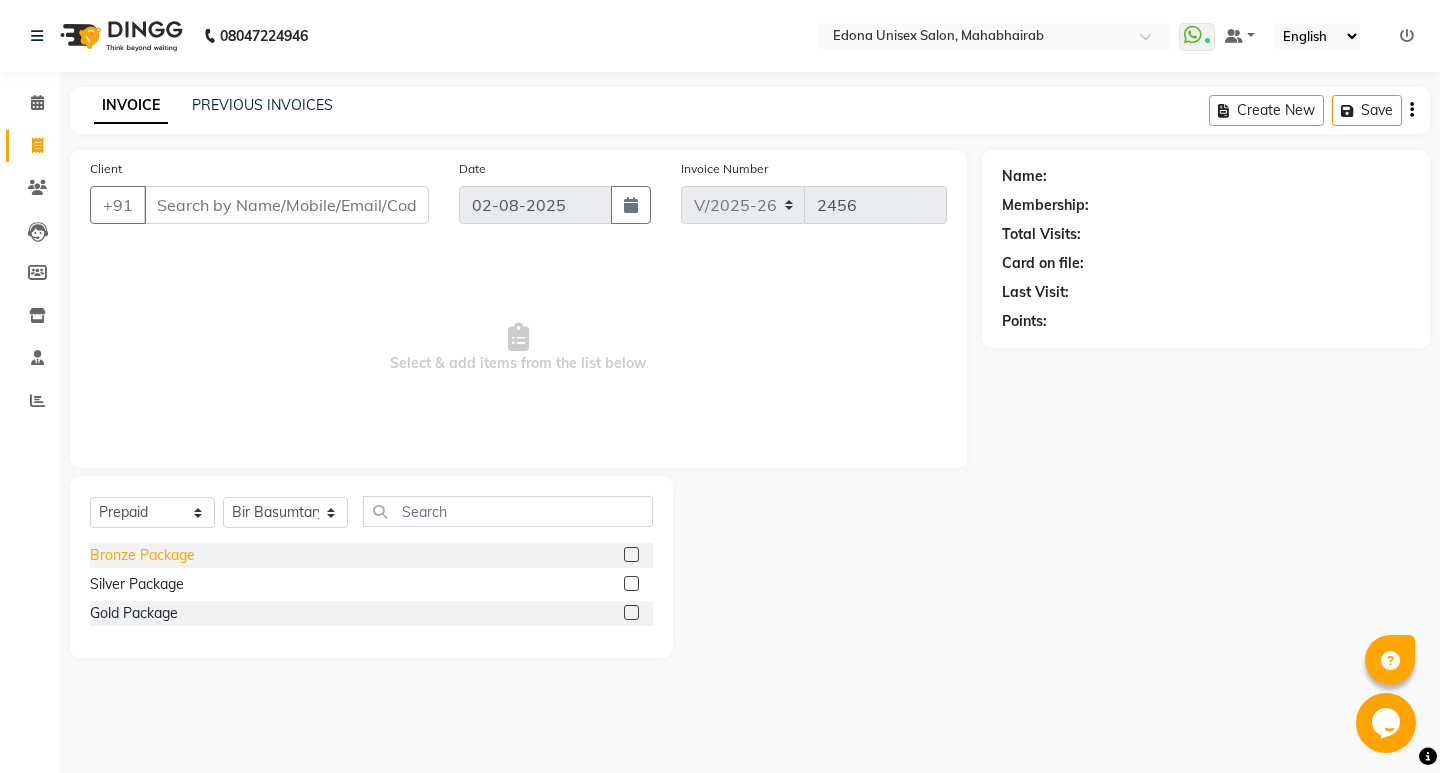 click on "Bronze Package" 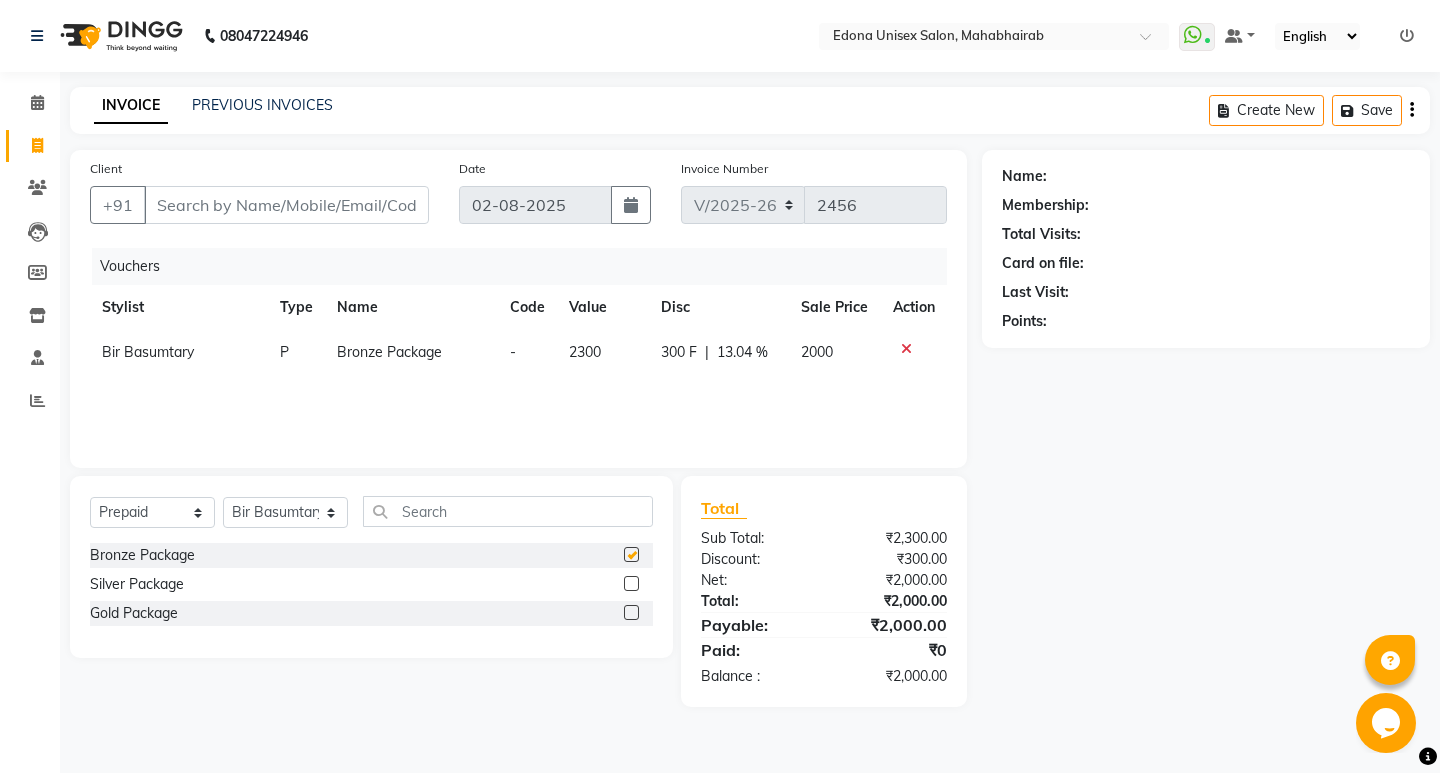 checkbox on "false" 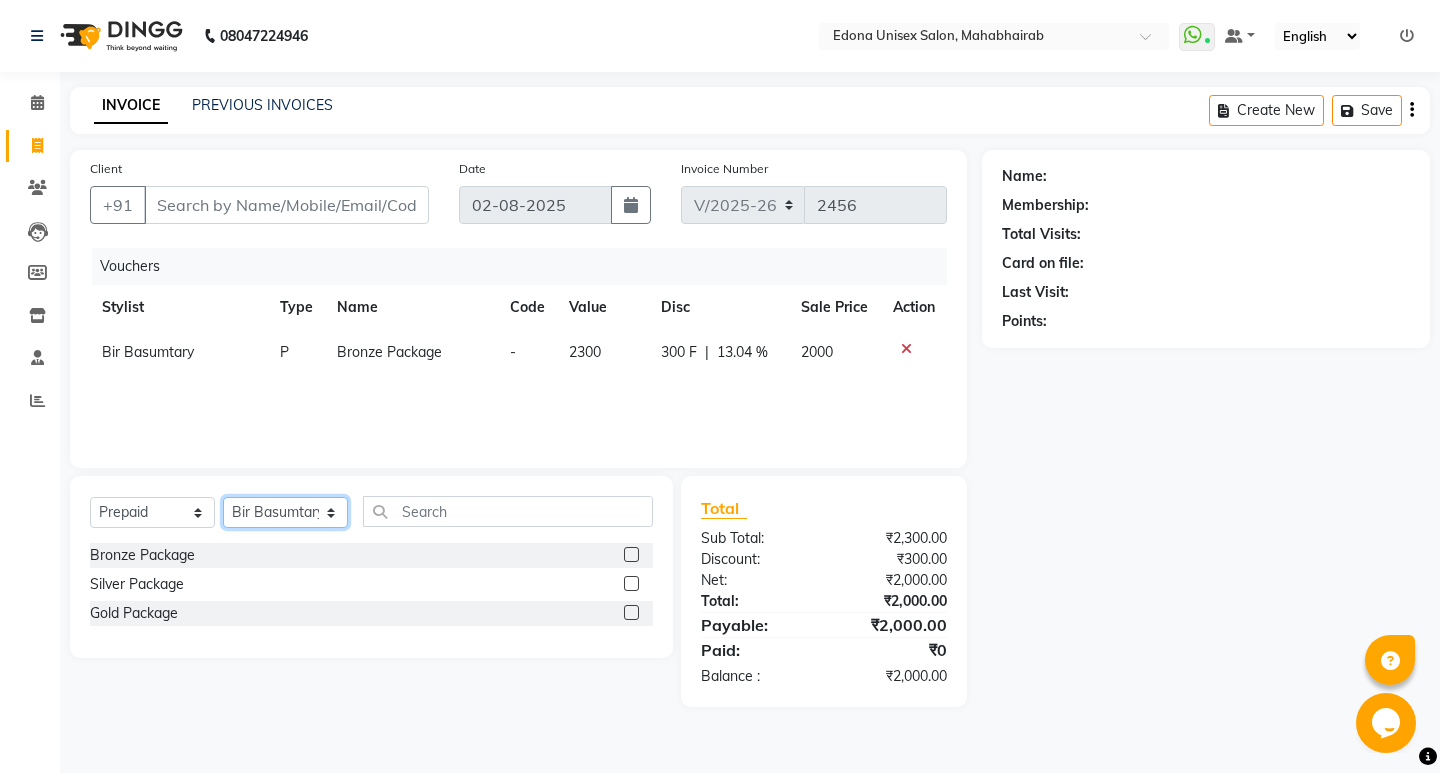 click on "Select Stylist Admin [FIRST] [LAST] [FIRST] [LAST] [FIRST] [LAST] [FIRST] [LAST] [FIRST] [LAST] [FIRST] [LAST] [FIRST] [LAST] [FIRST] [LAST] [FIRST] [LAST] [FIRST] [LAST] [FIRST] [LAST] [FIRST] [LAST] [FIRST] [LAST] [FIRST] [LAST] [FIRST] [LAST] [FIRST] [LAST] [FIRST] [LAST]" 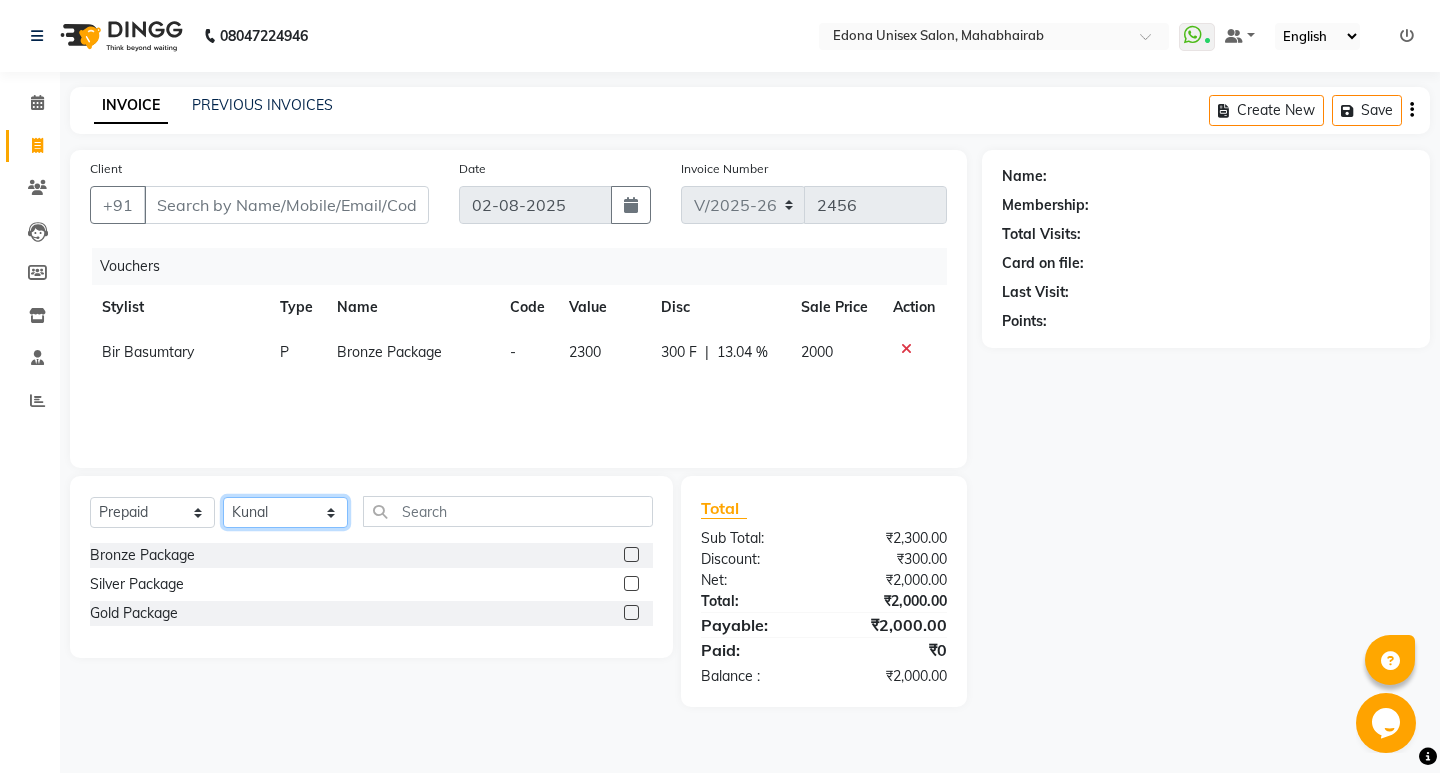 click on "Select Stylist Admin [FIRST] [LAST] [FIRST] [LAST] [FIRST] [LAST] [FIRST] [LAST] [FIRST] [LAST] [FIRST] [LAST] [FIRST] [LAST] [FIRST] [LAST] [FIRST] [LAST] [FIRST] [LAST] [FIRST] [LAST] [FIRST] [LAST] [FIRST] [LAST] [FIRST] [LAST] [FIRST] [LAST] [FIRST] [LAST] [FIRST] [LAST]" 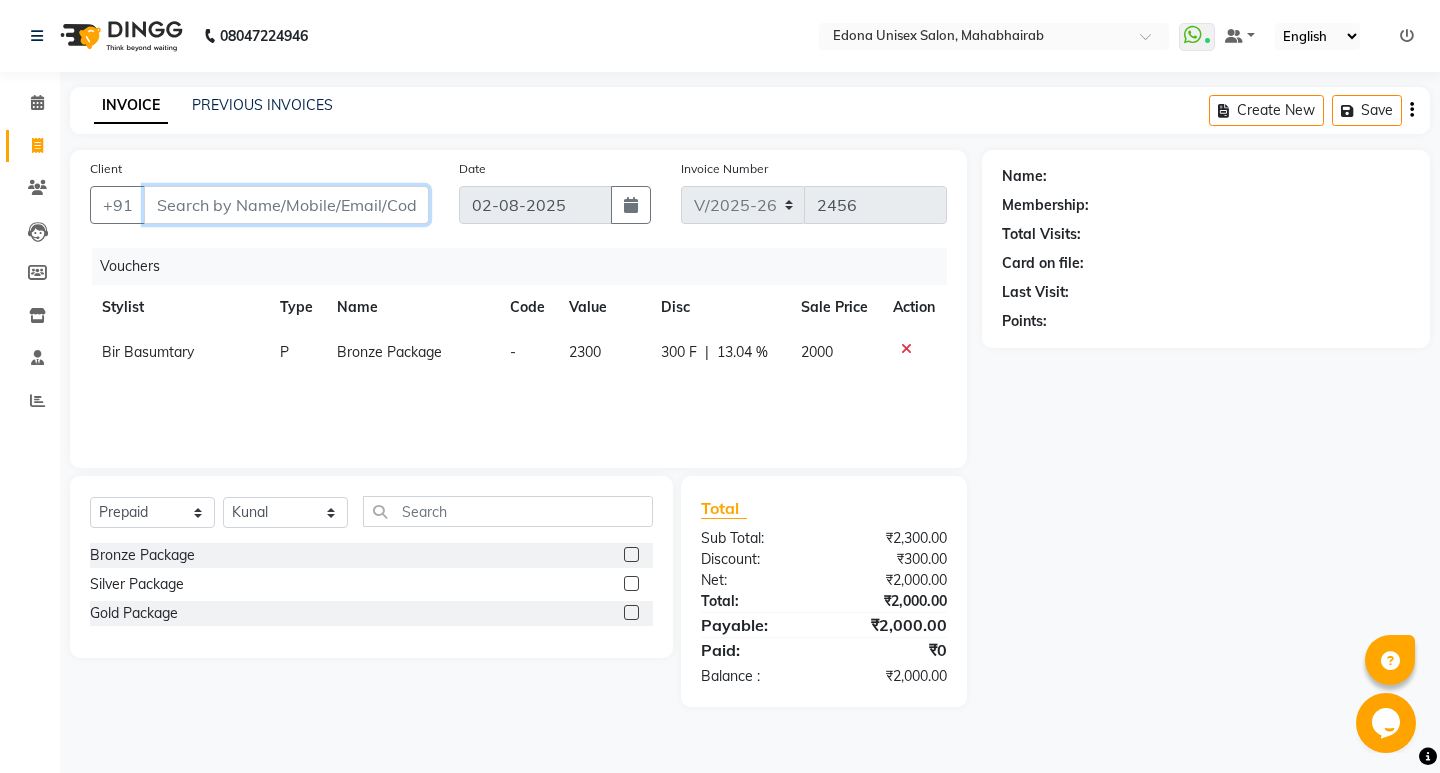 click on "Client" at bounding box center [286, 205] 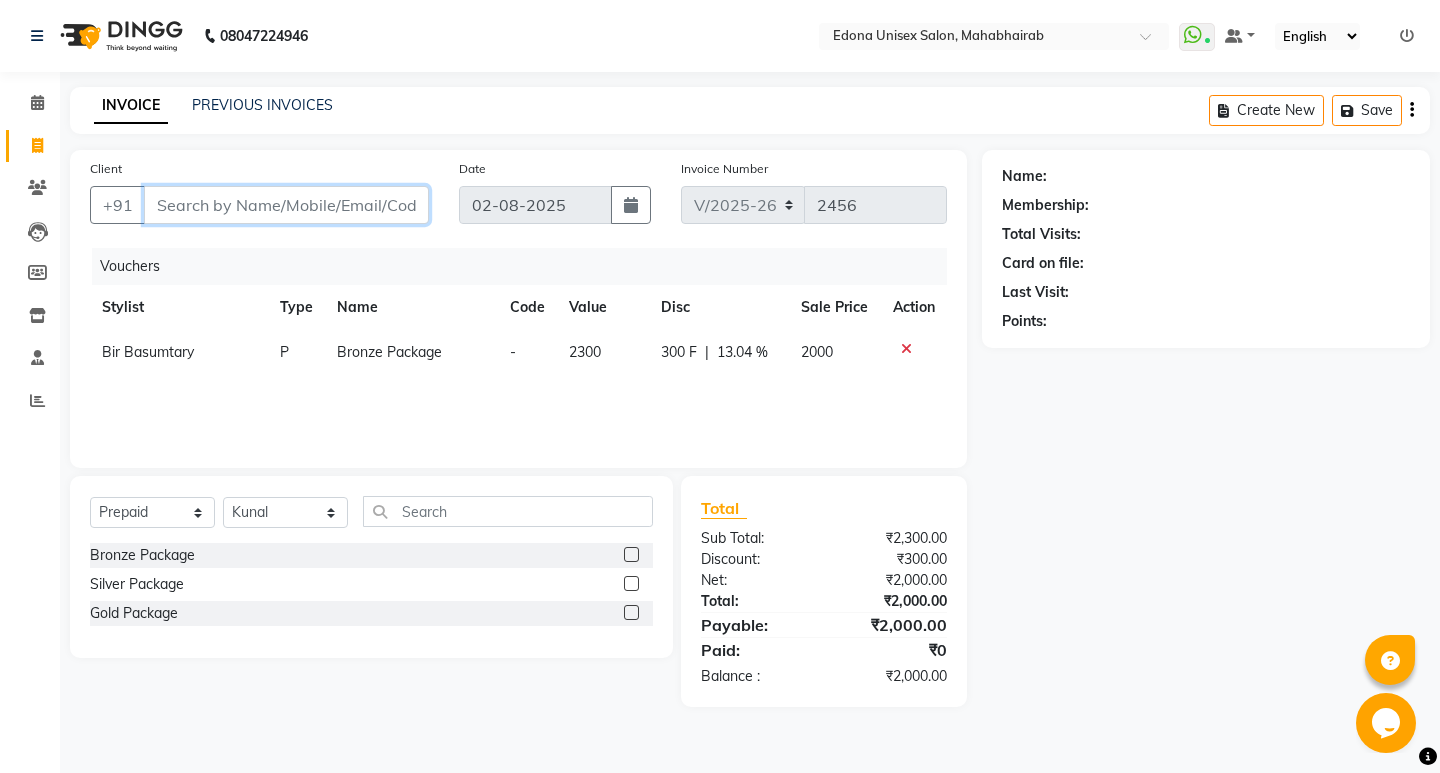 paste on "[PHONE]" 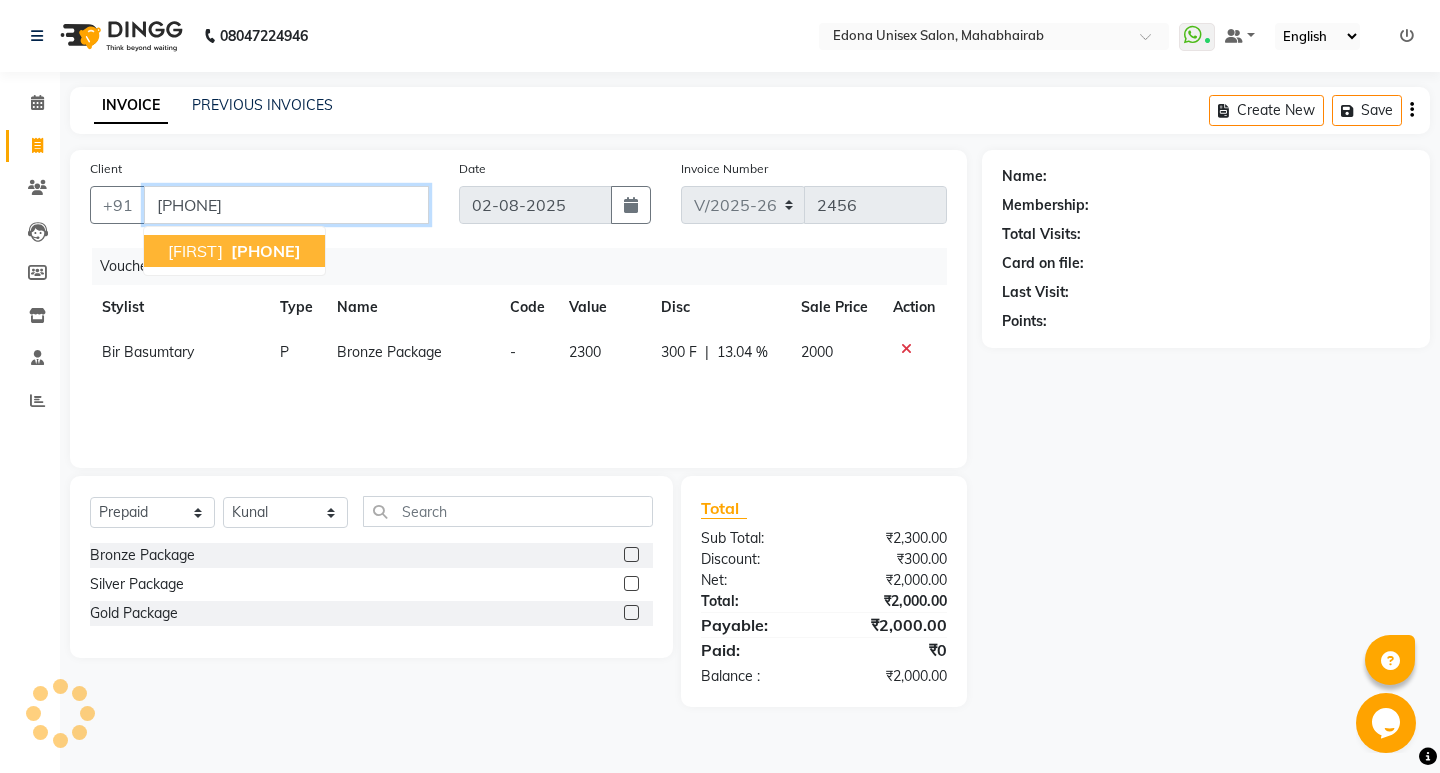 type on "[PHONE]" 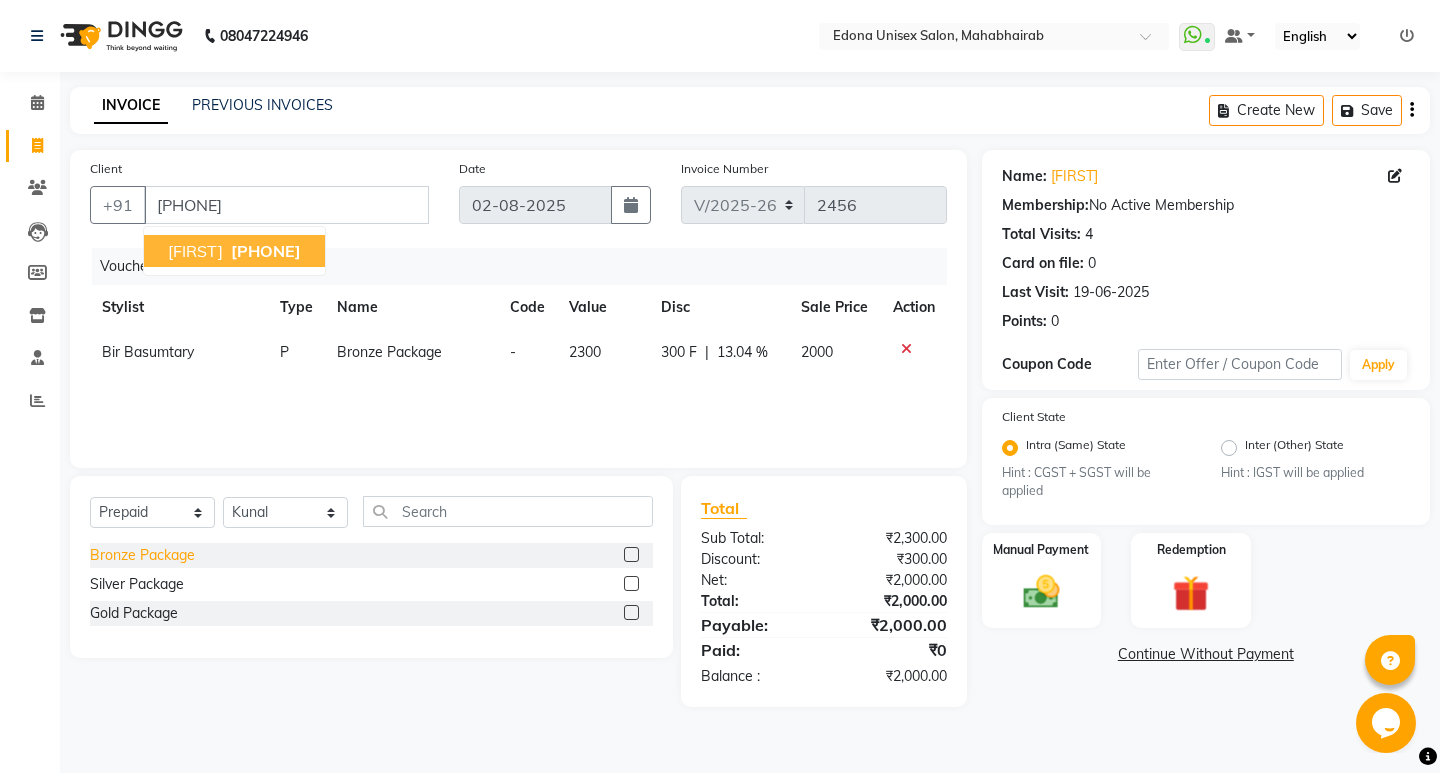 click on "Bronze Package" 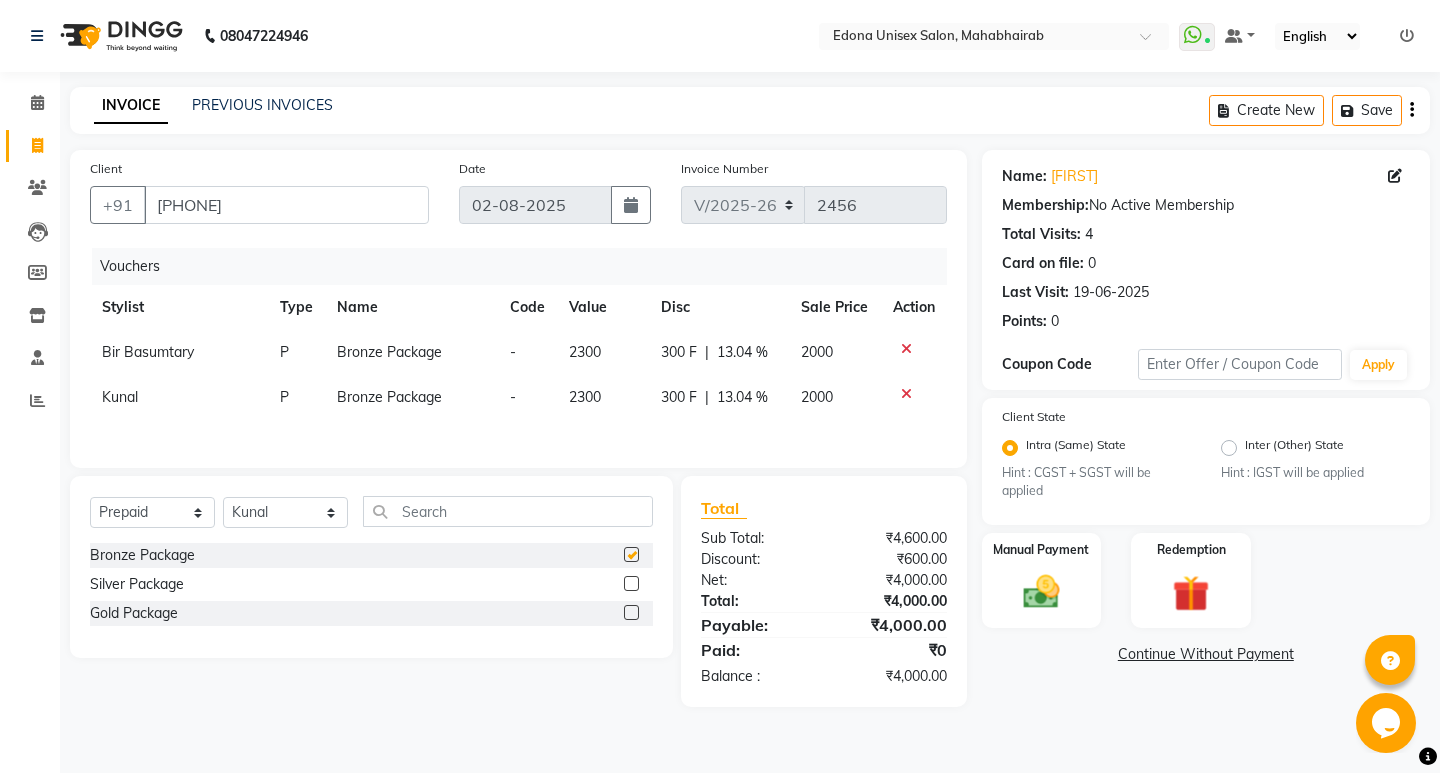 checkbox on "false" 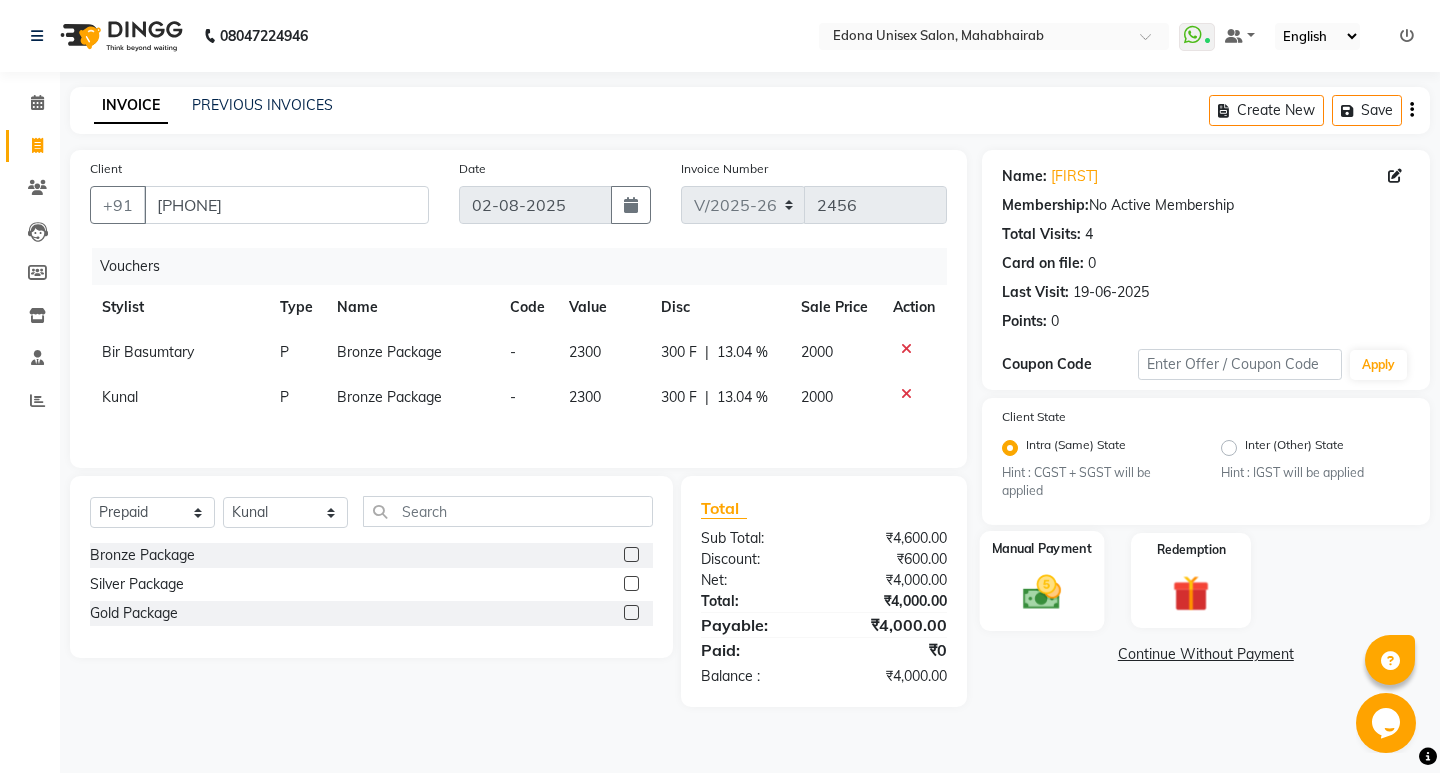 click 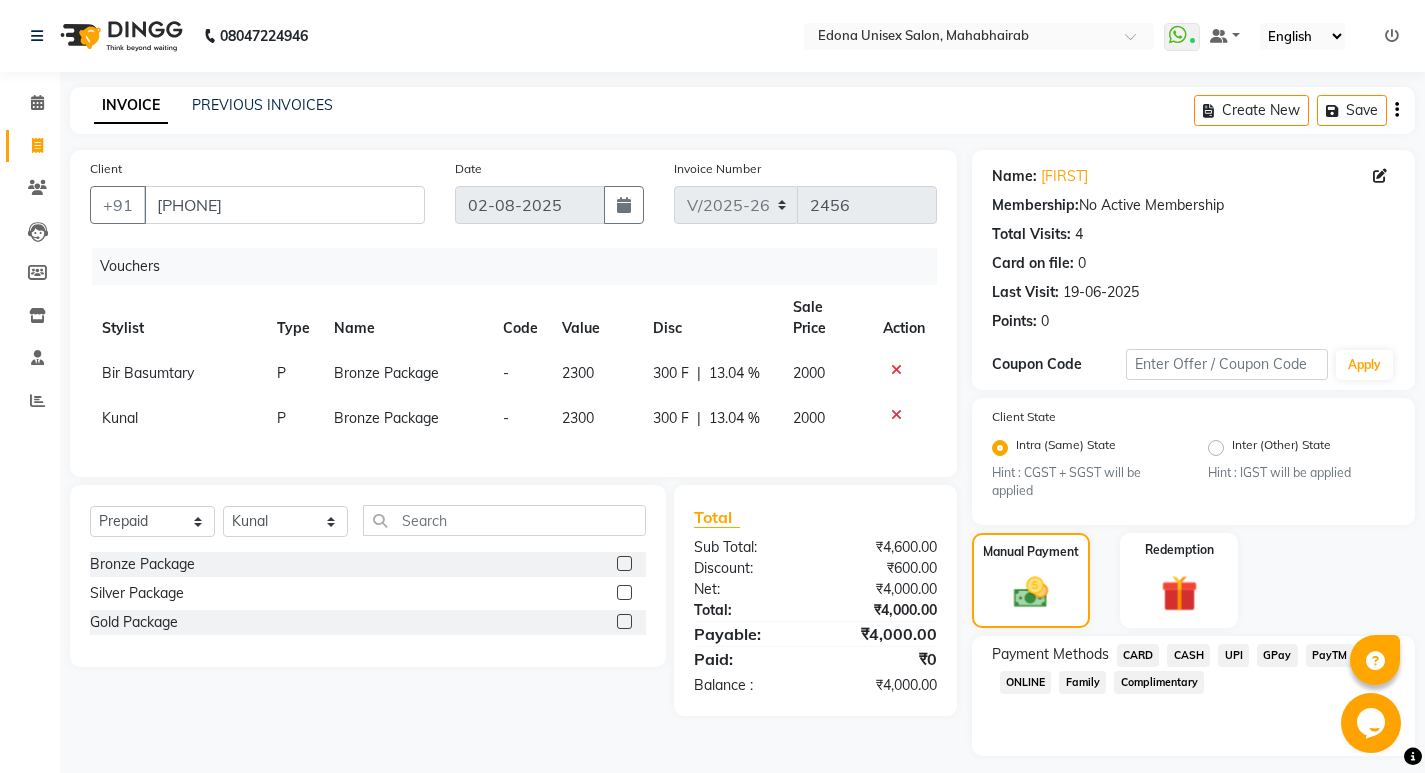 scroll, scrollTop: 54, scrollLeft: 0, axis: vertical 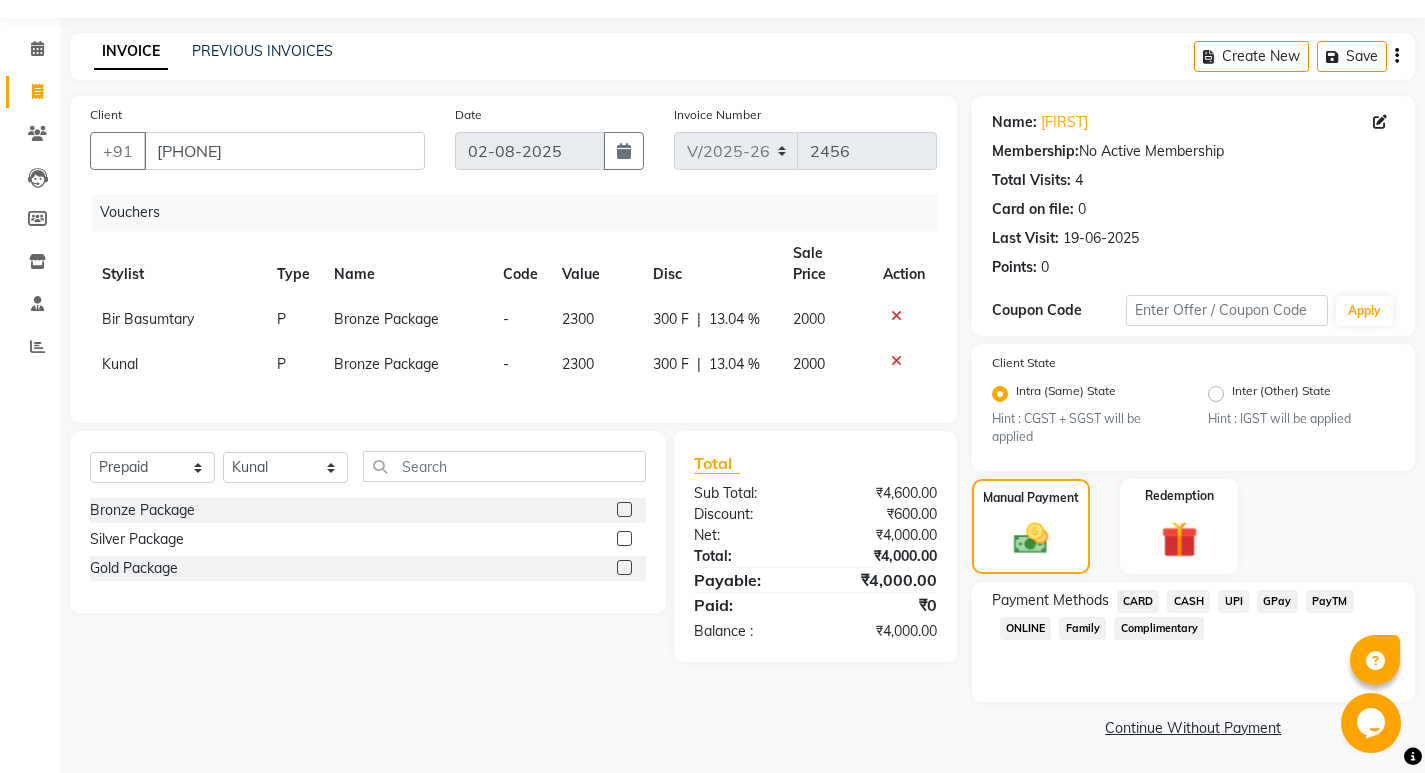 click on "UPI" 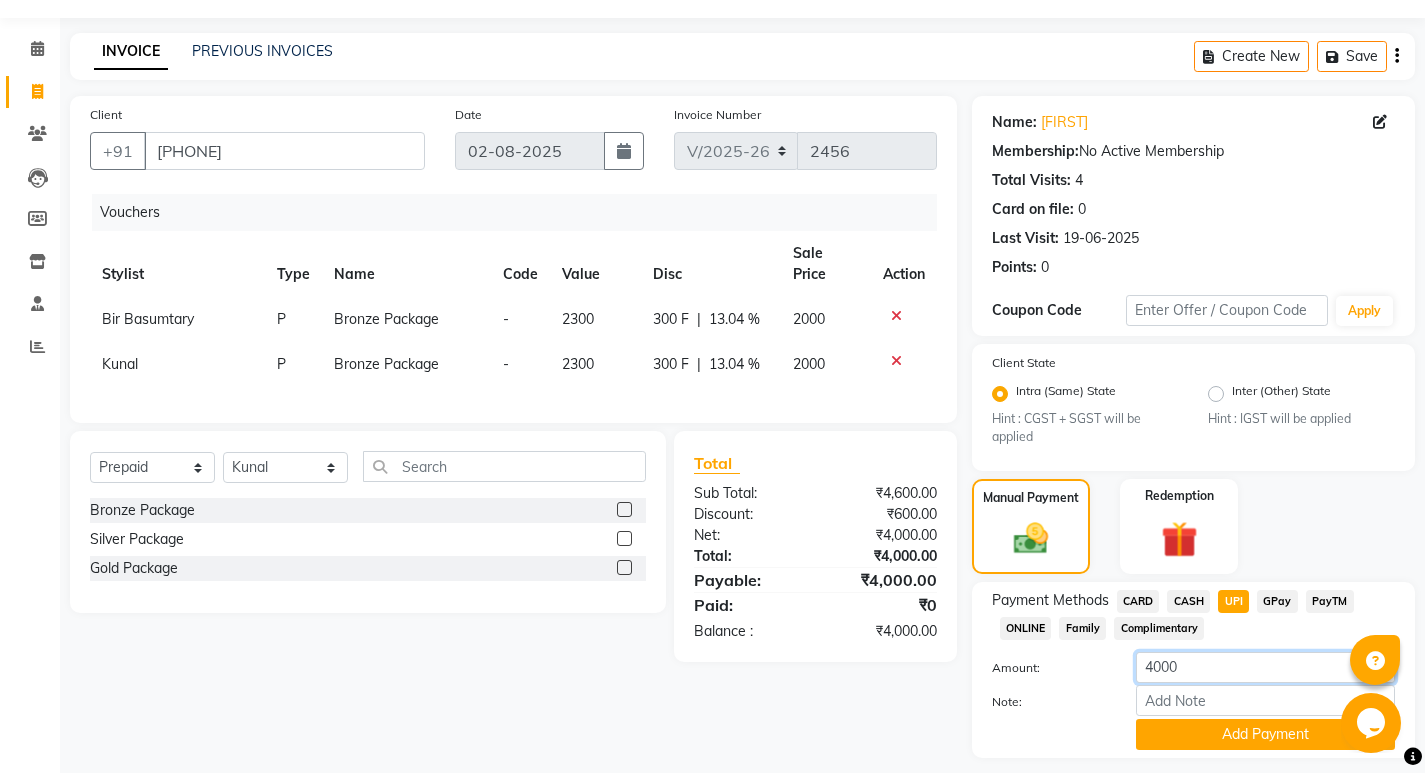 click on "4000" 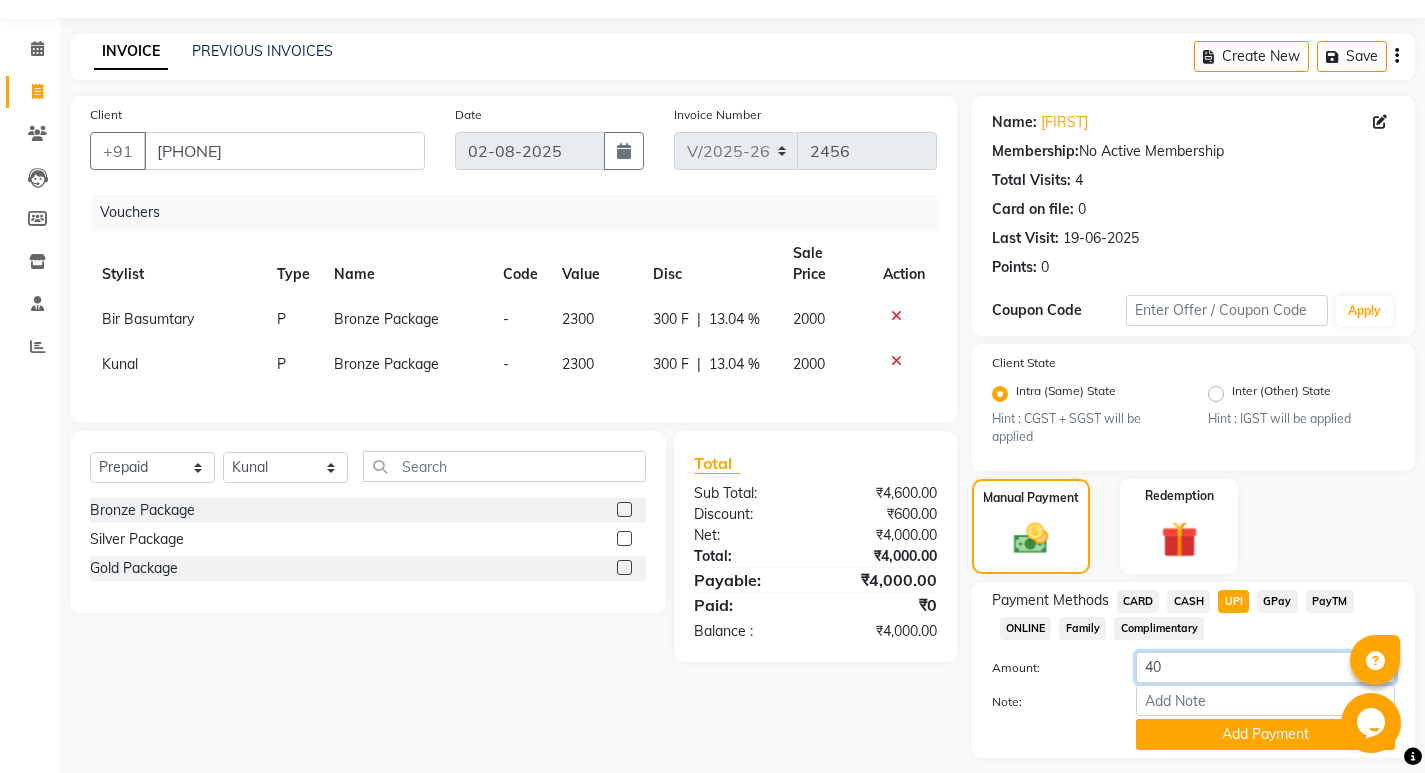 type on "4" 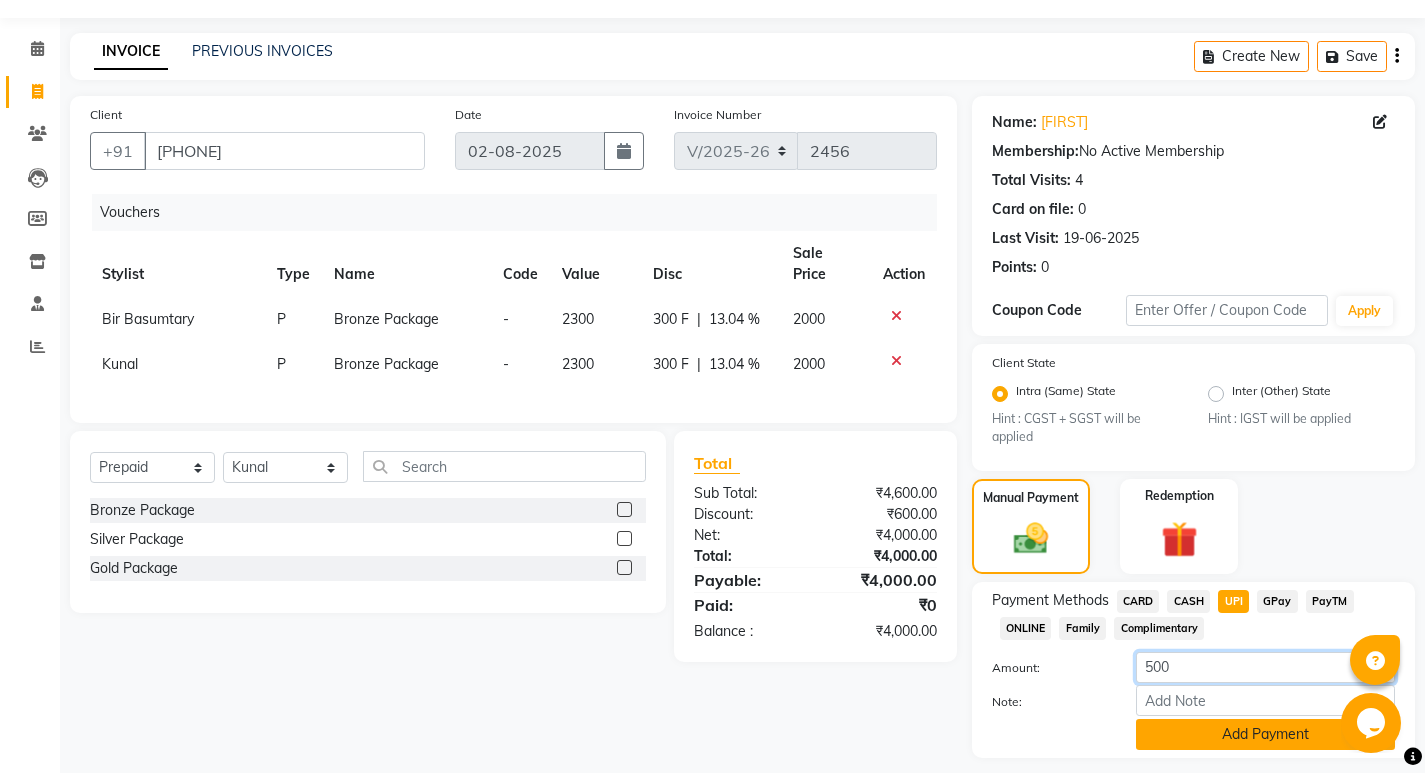type on "500" 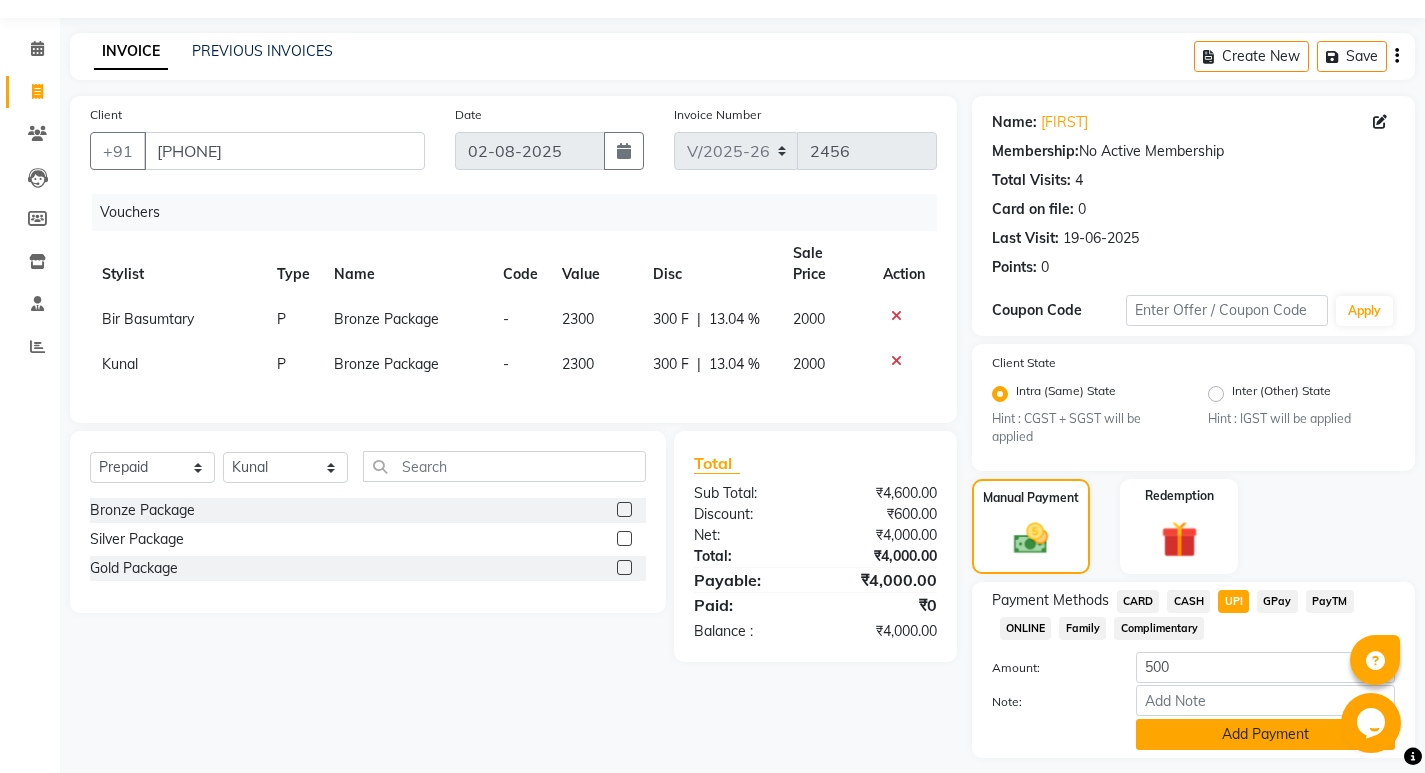 click on "Add Payment" 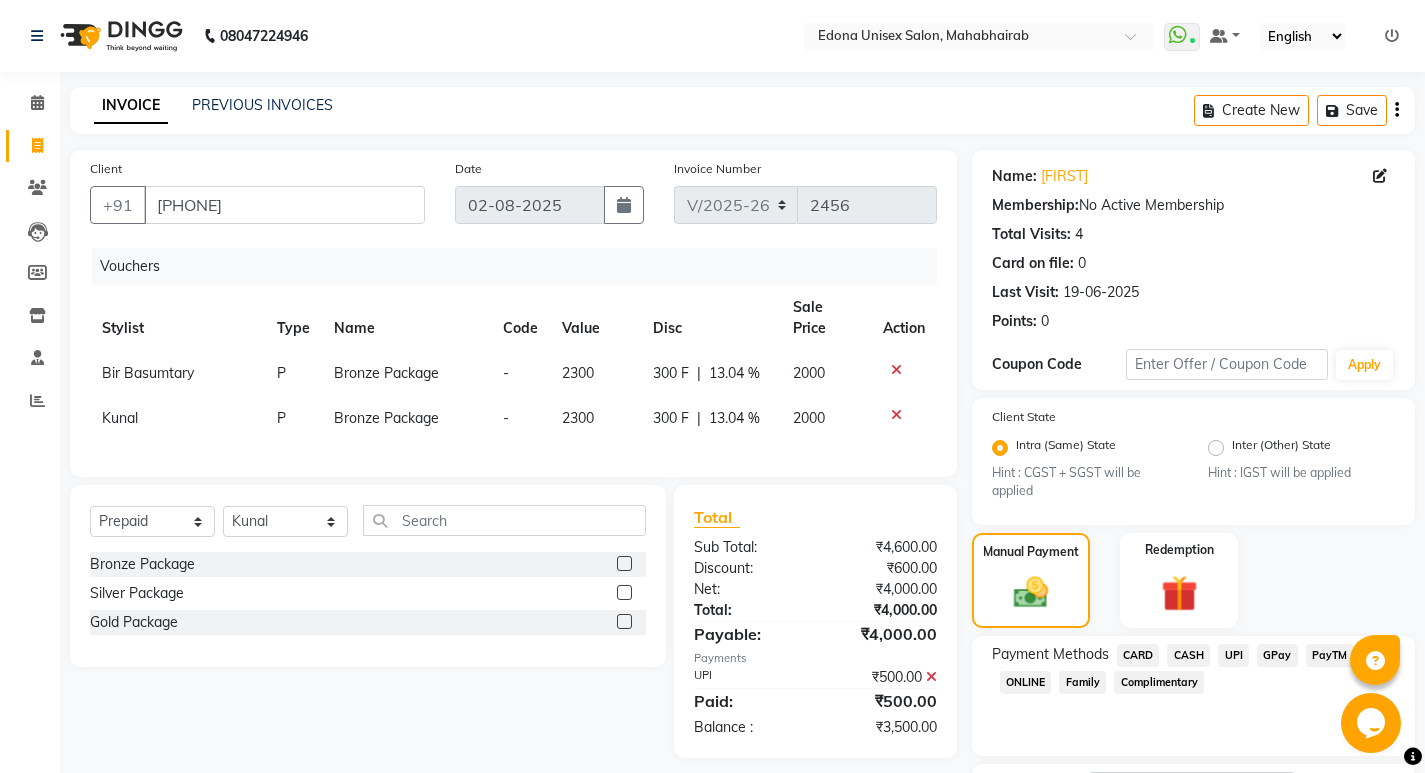 scroll, scrollTop: 167, scrollLeft: 0, axis: vertical 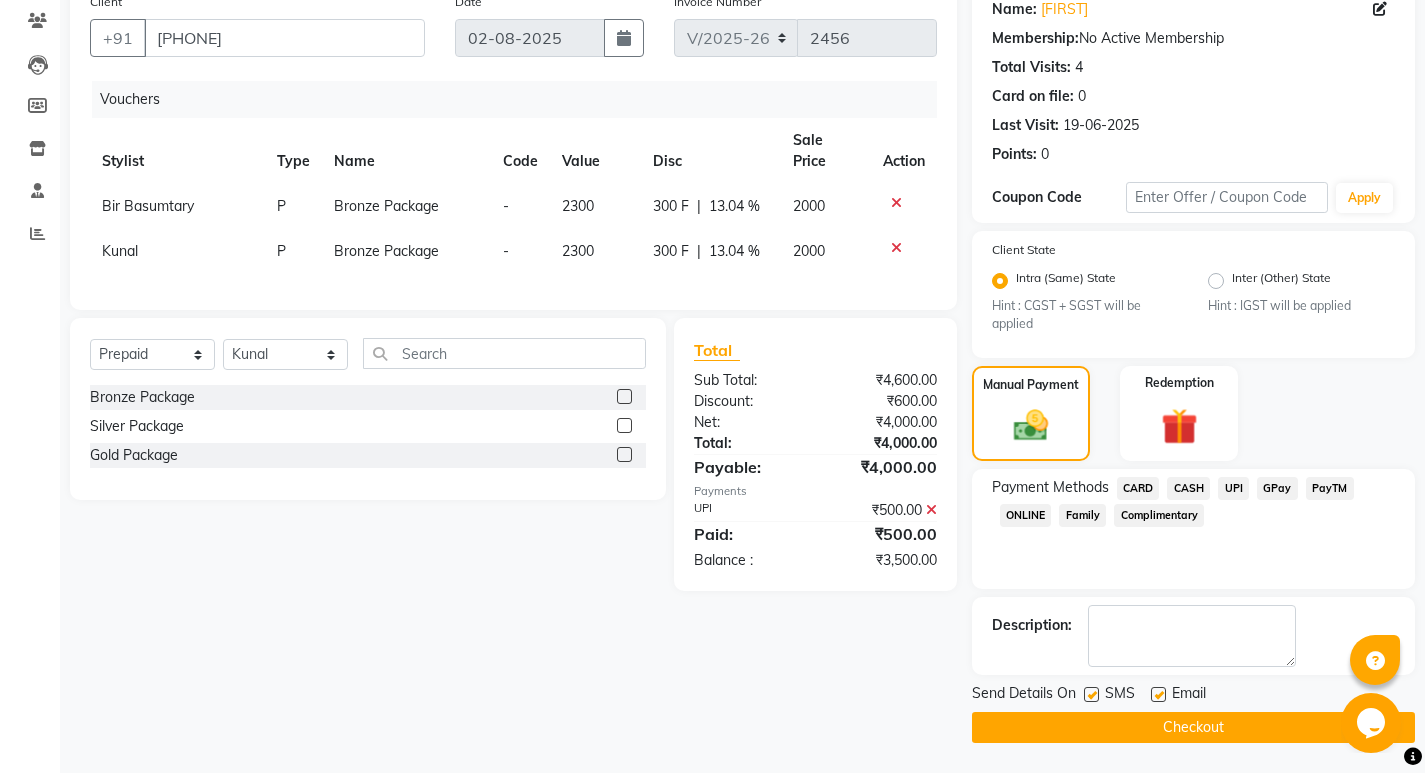 click on "CASH" 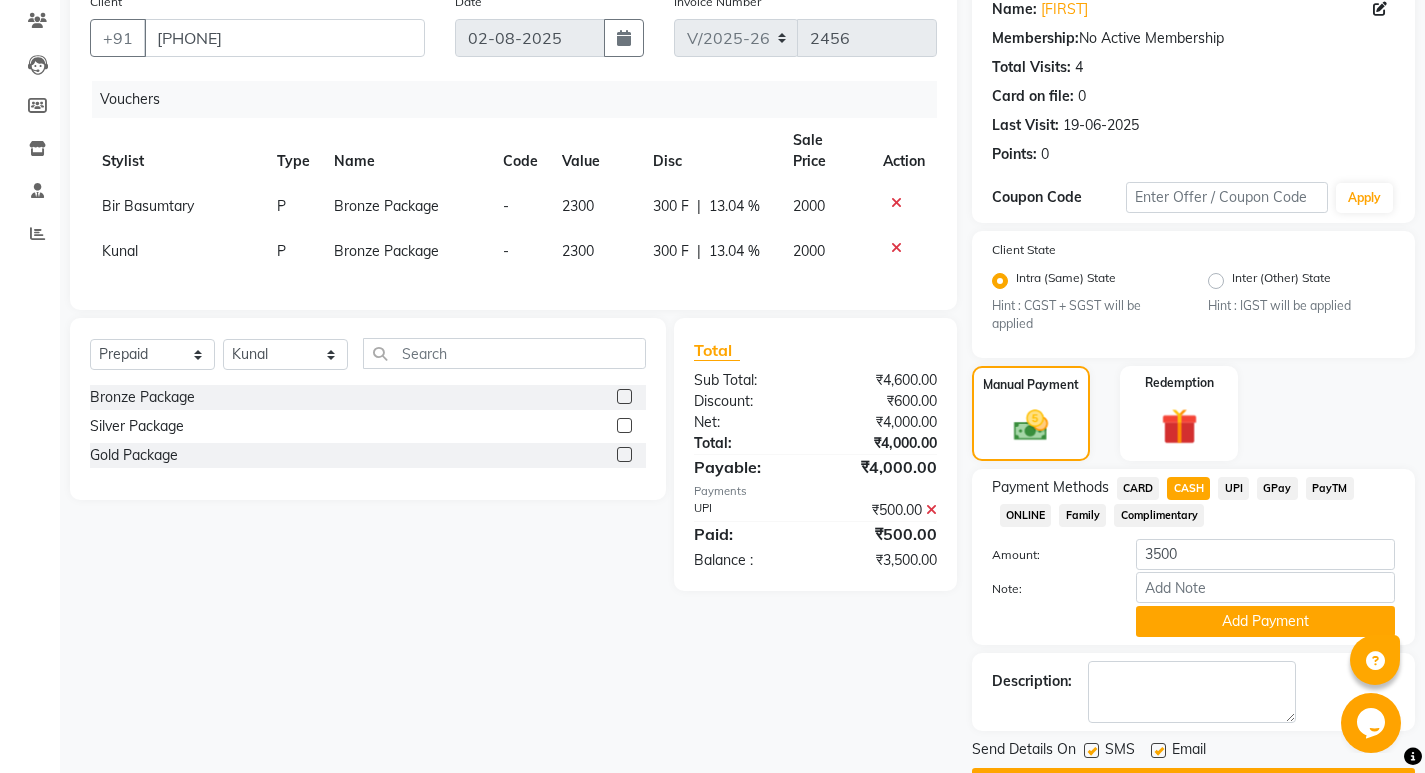 scroll, scrollTop: 223, scrollLeft: 0, axis: vertical 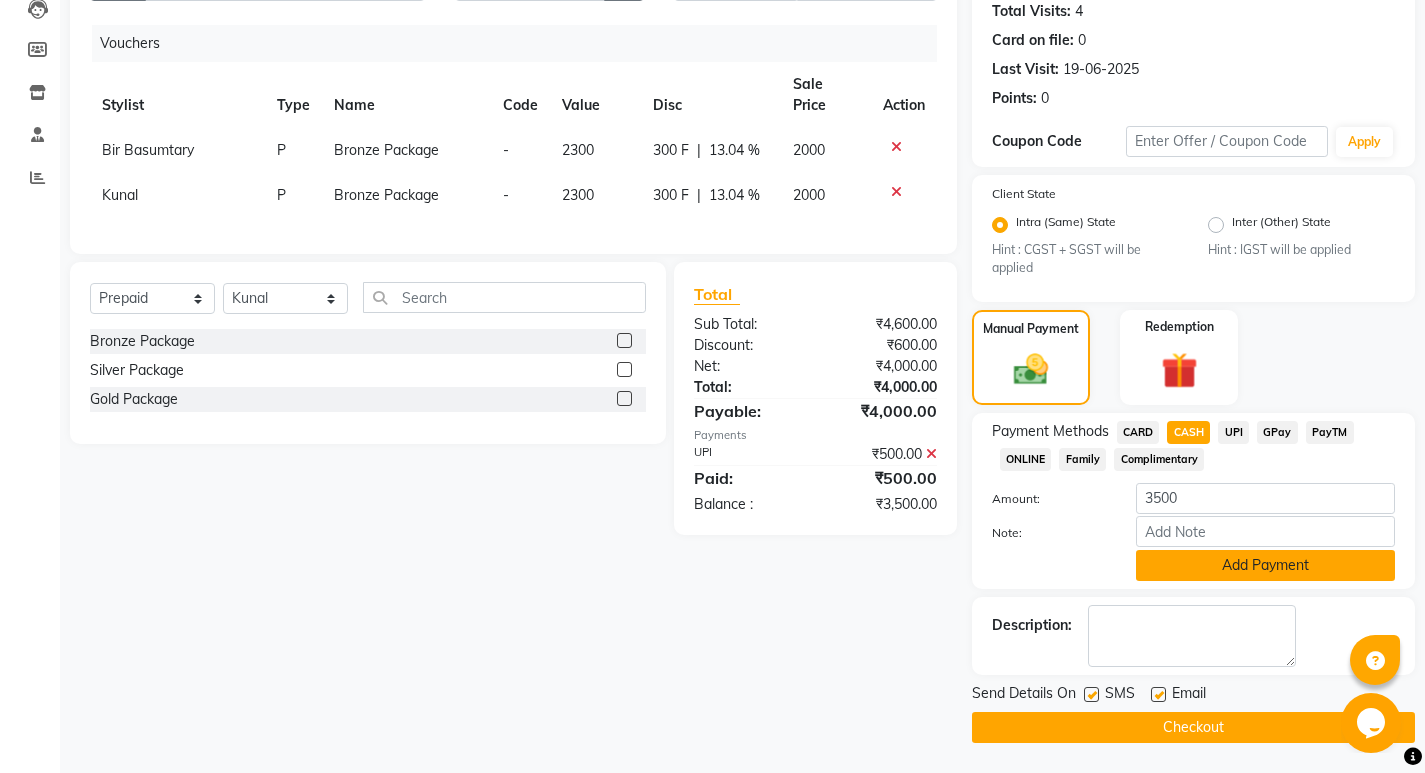 click on "Add Payment" 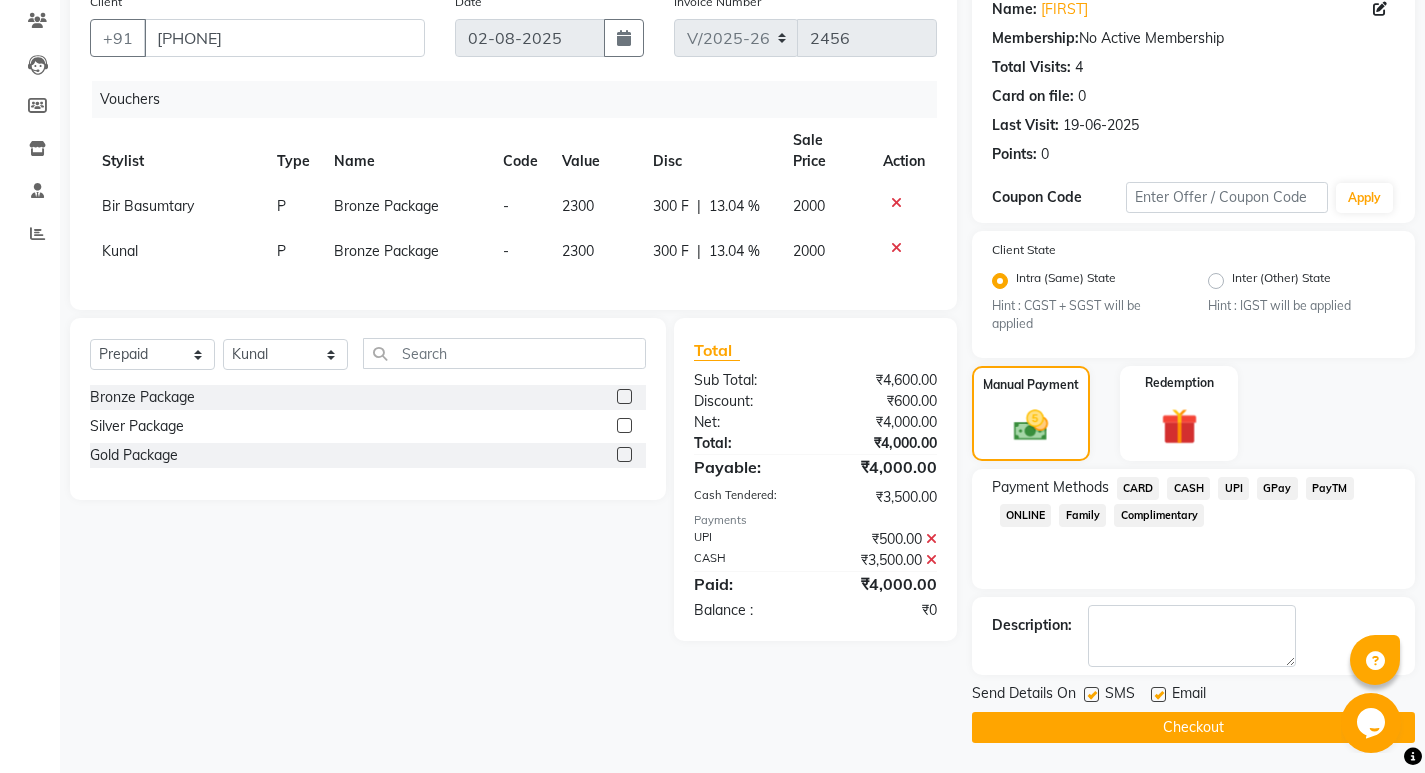 click 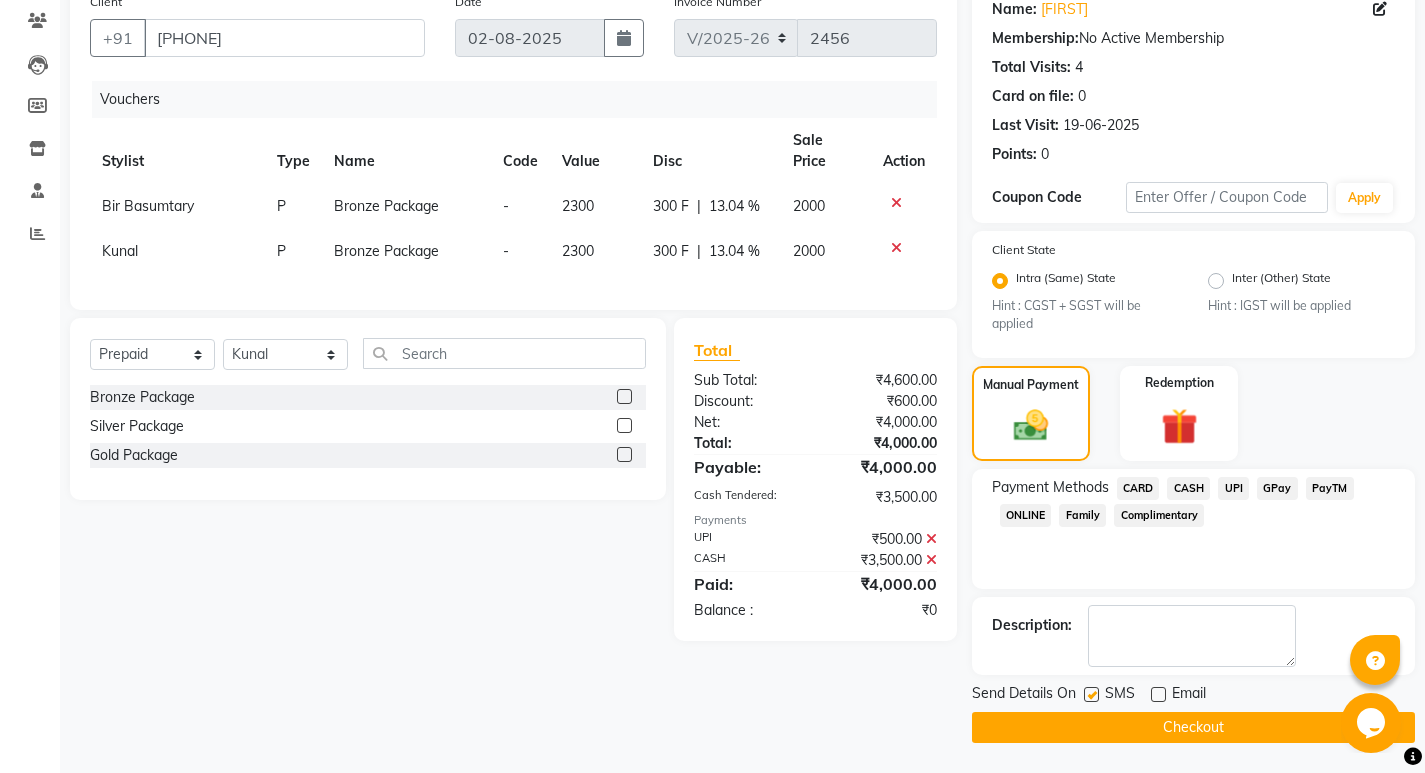 click 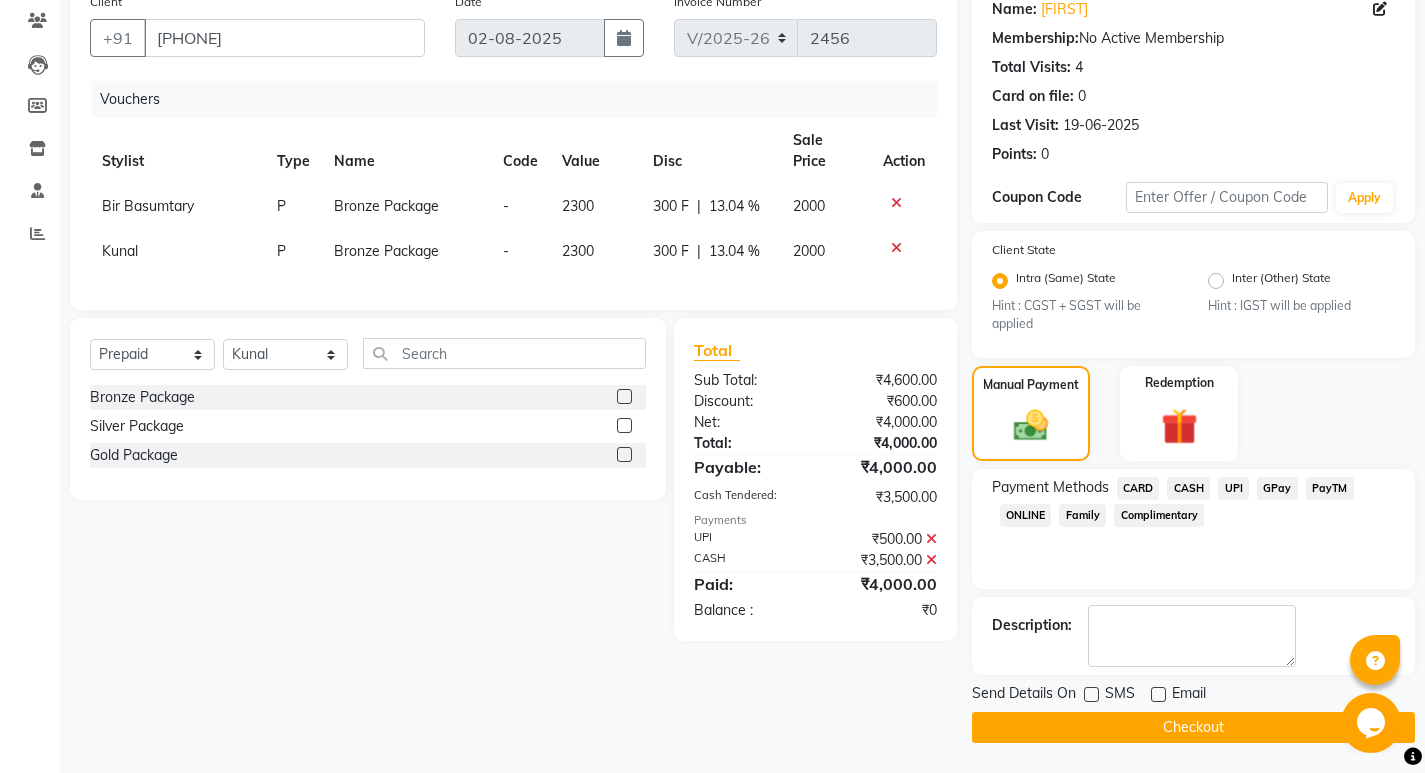 click on "Checkout" 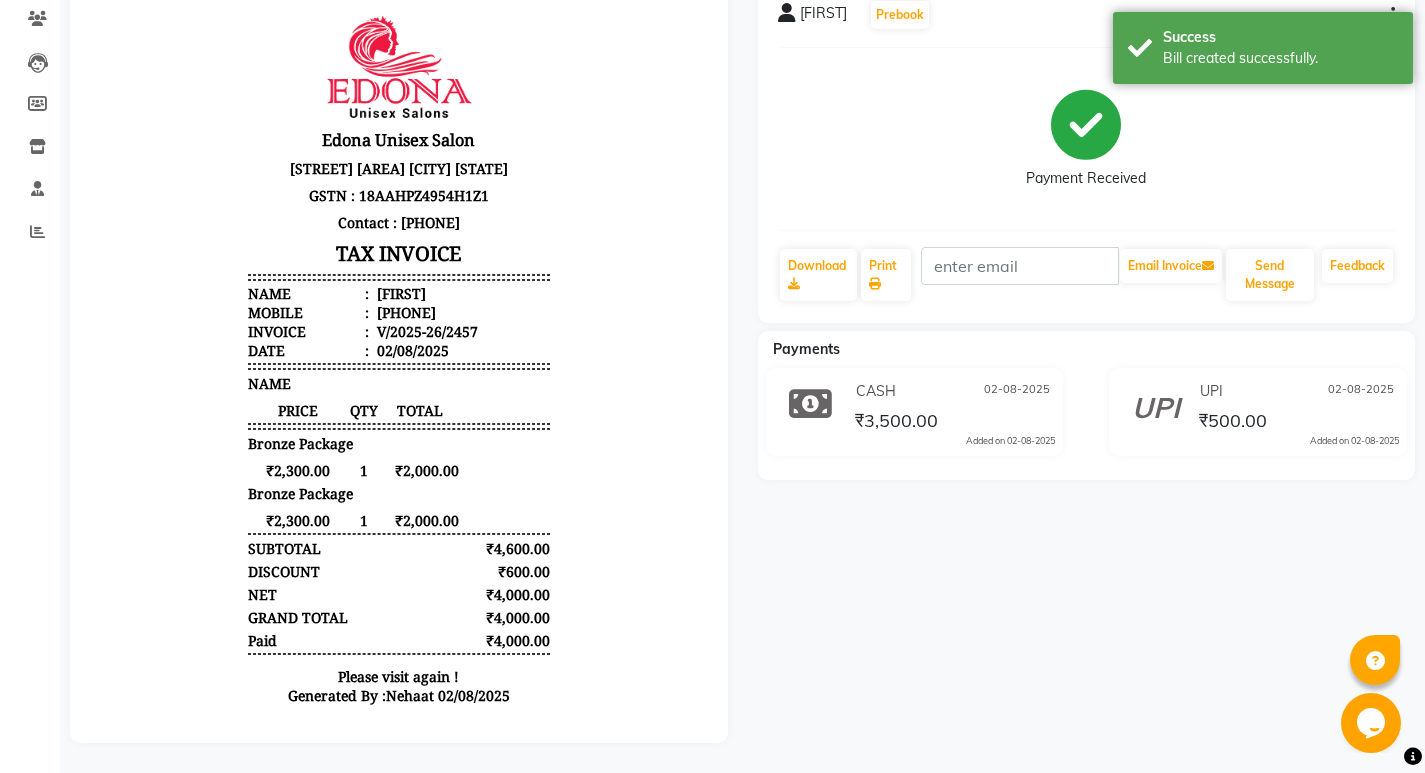 scroll, scrollTop: 0, scrollLeft: 0, axis: both 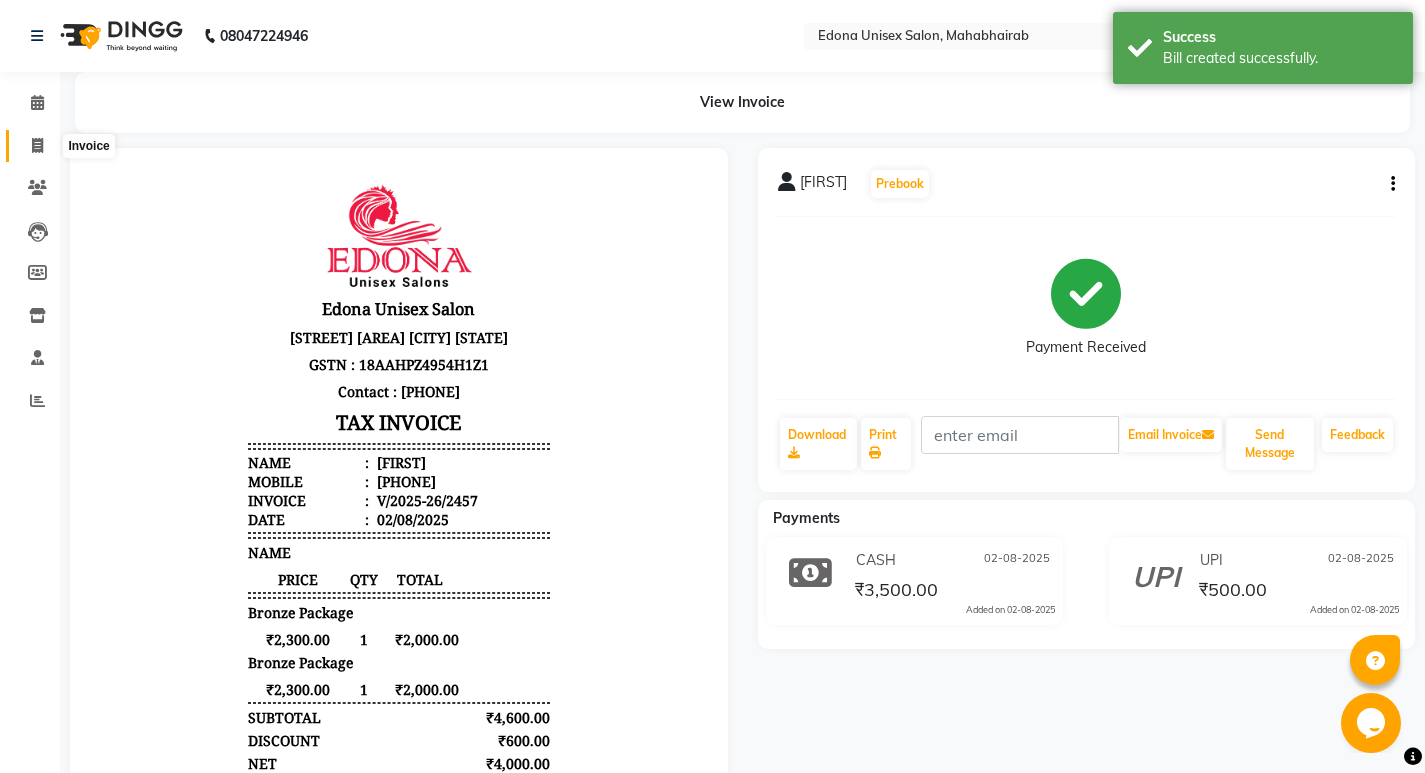 click 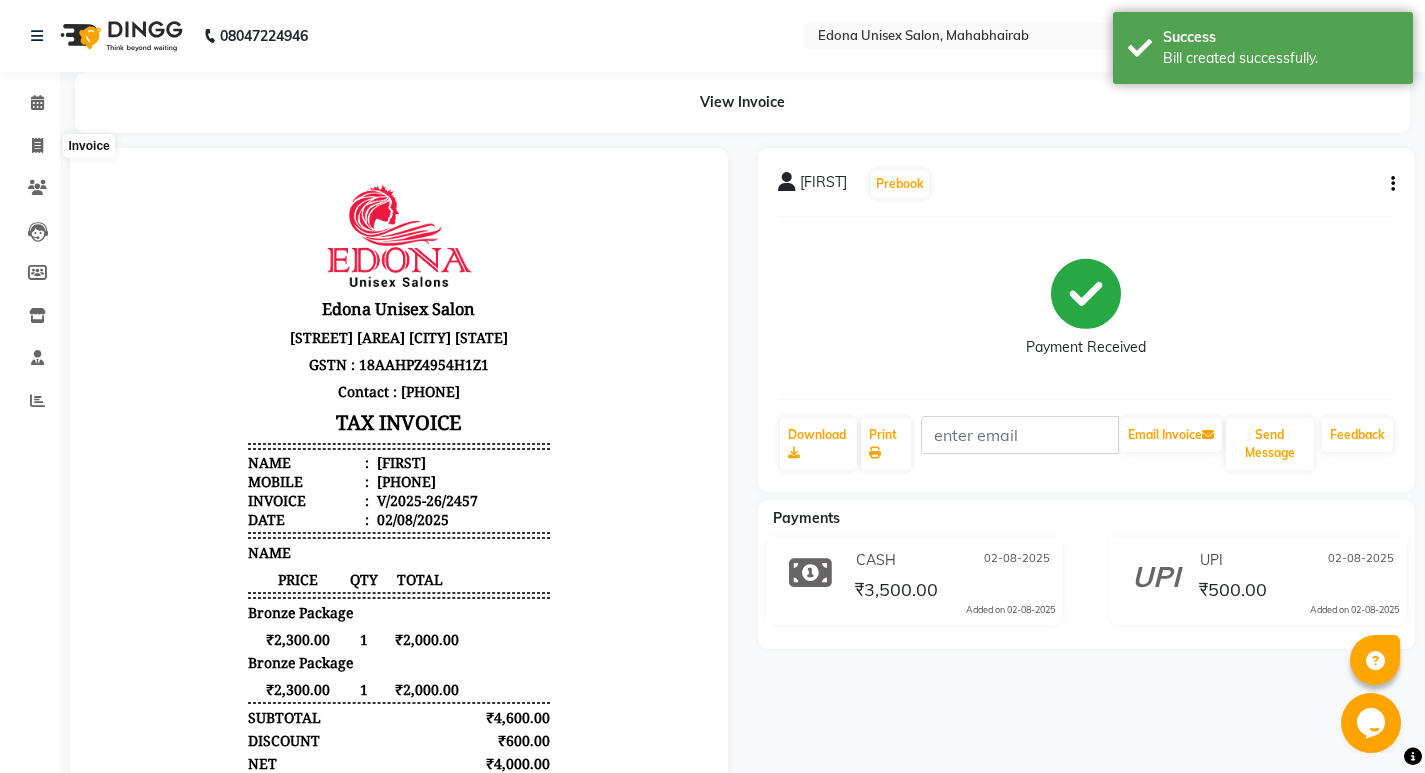select on "service" 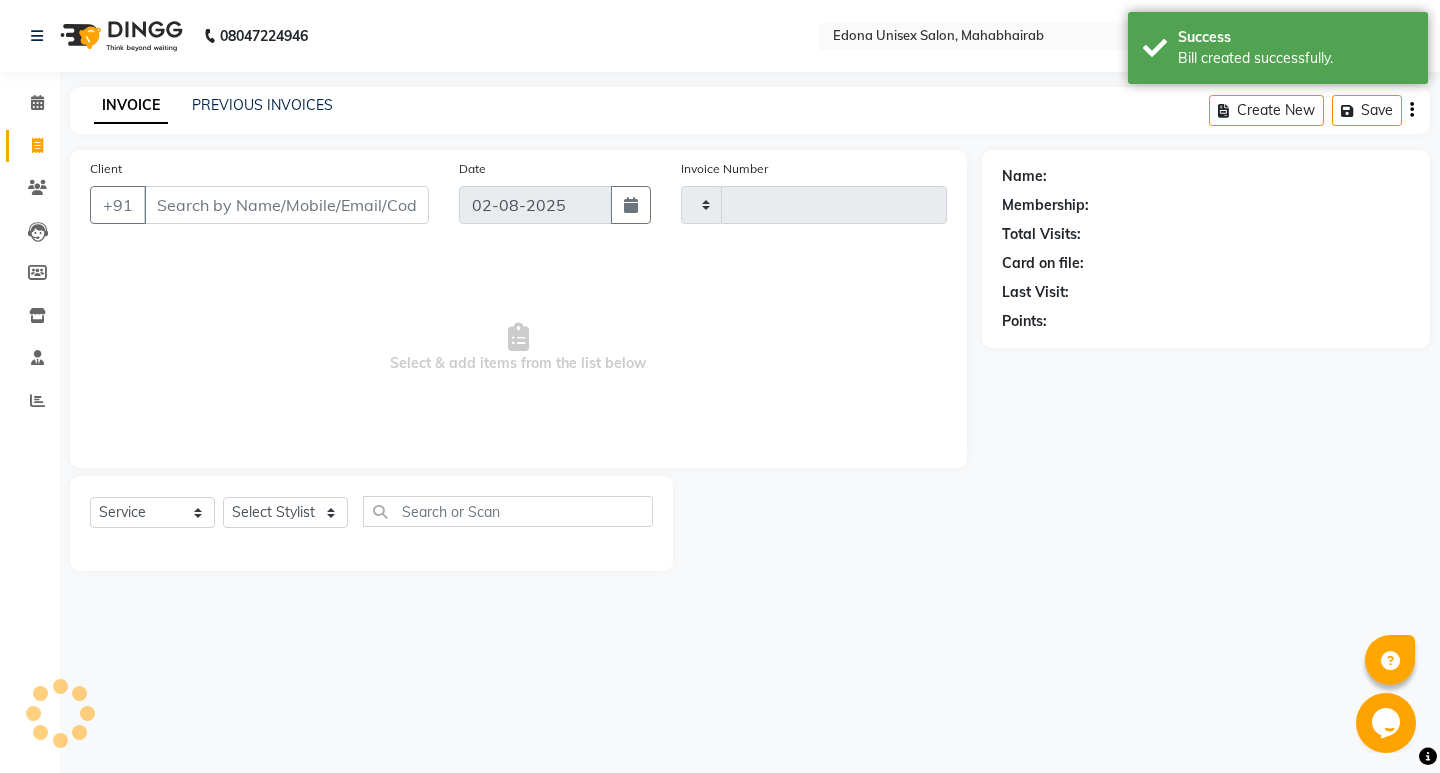 type on "2458" 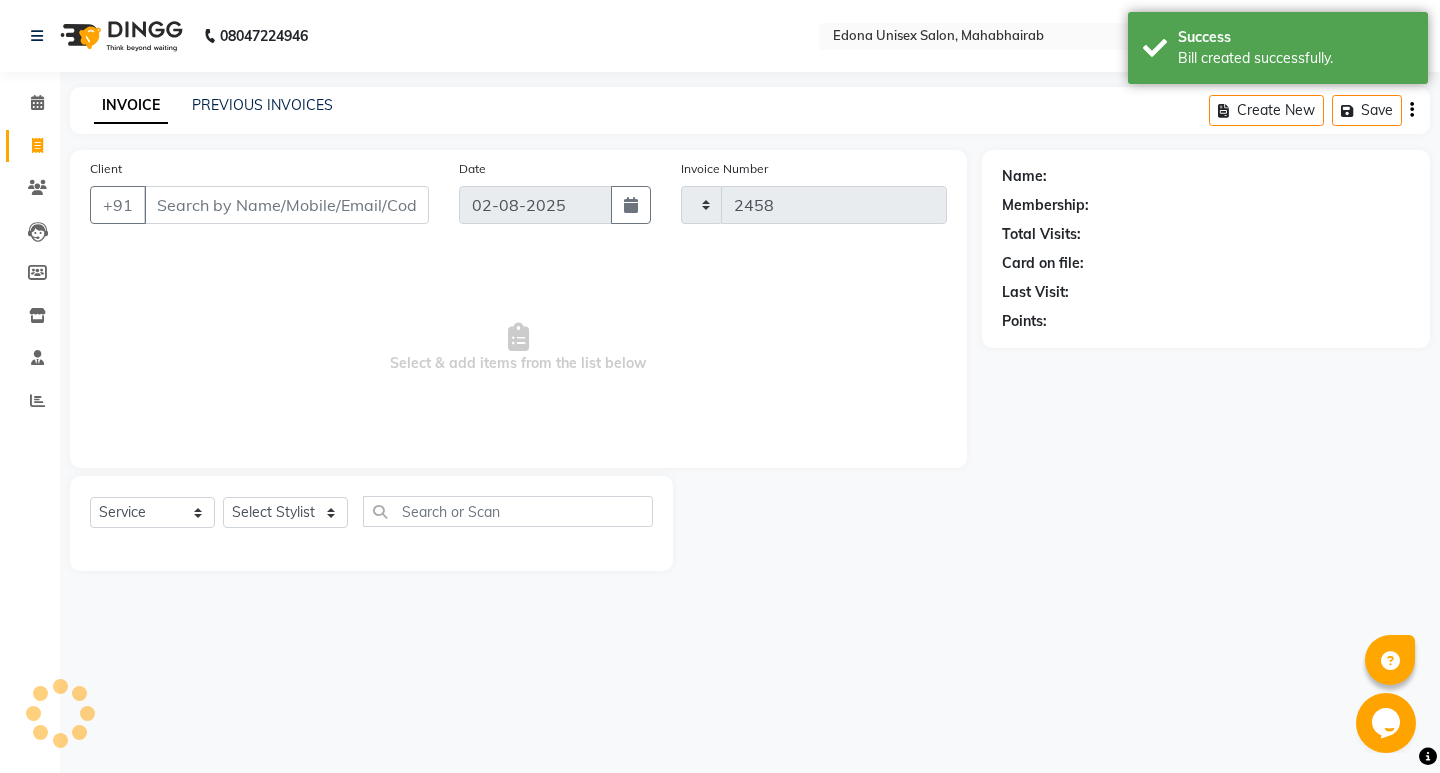 select on "5393" 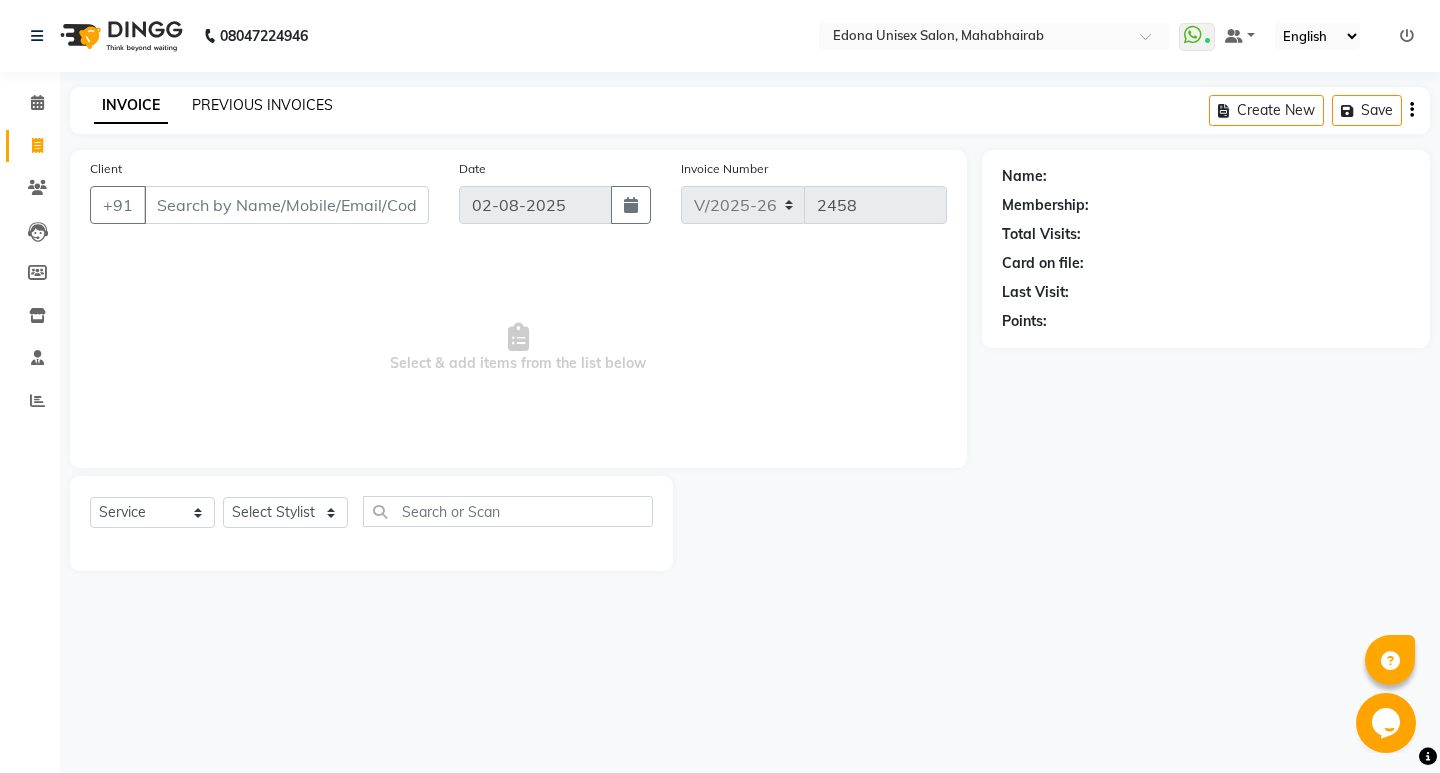 click on "PREVIOUS INVOICES" 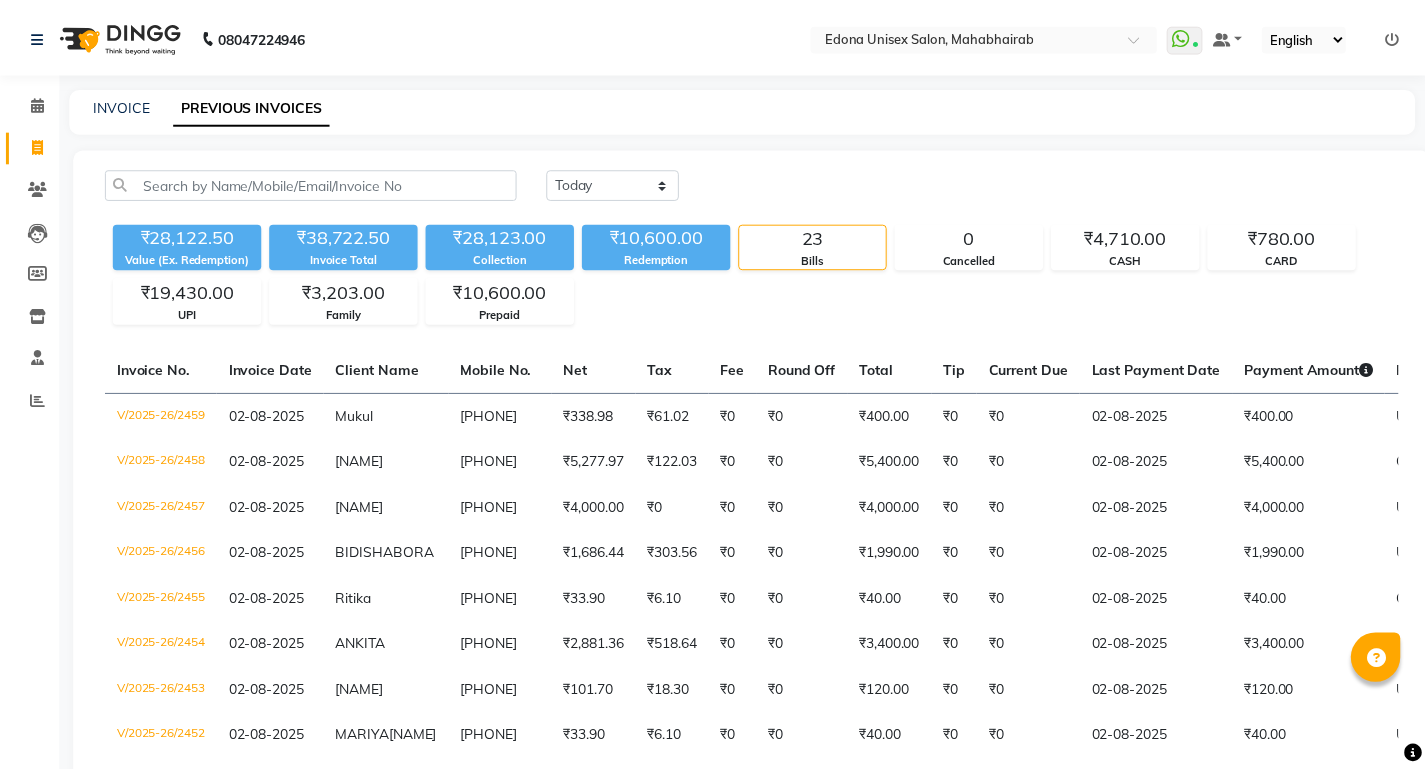 scroll, scrollTop: 0, scrollLeft: 0, axis: both 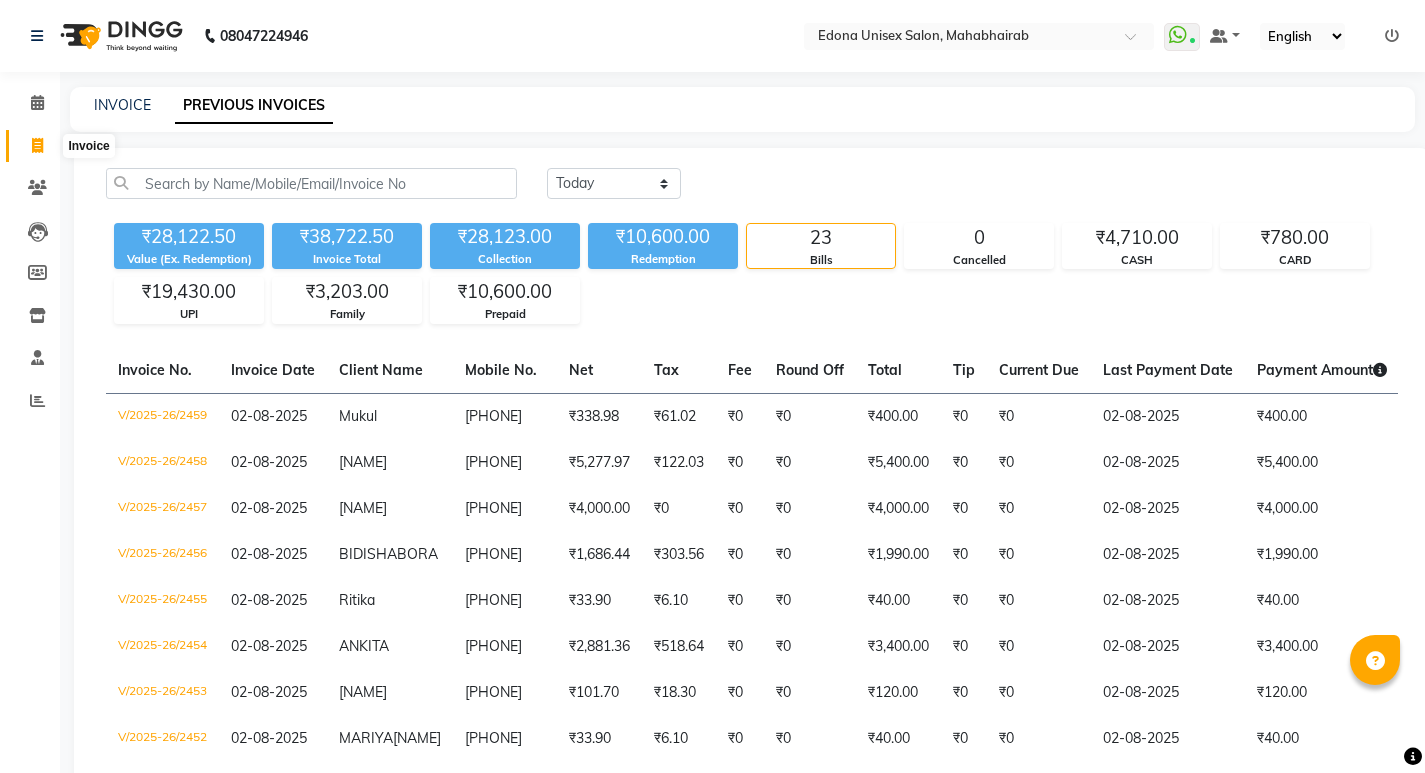 click 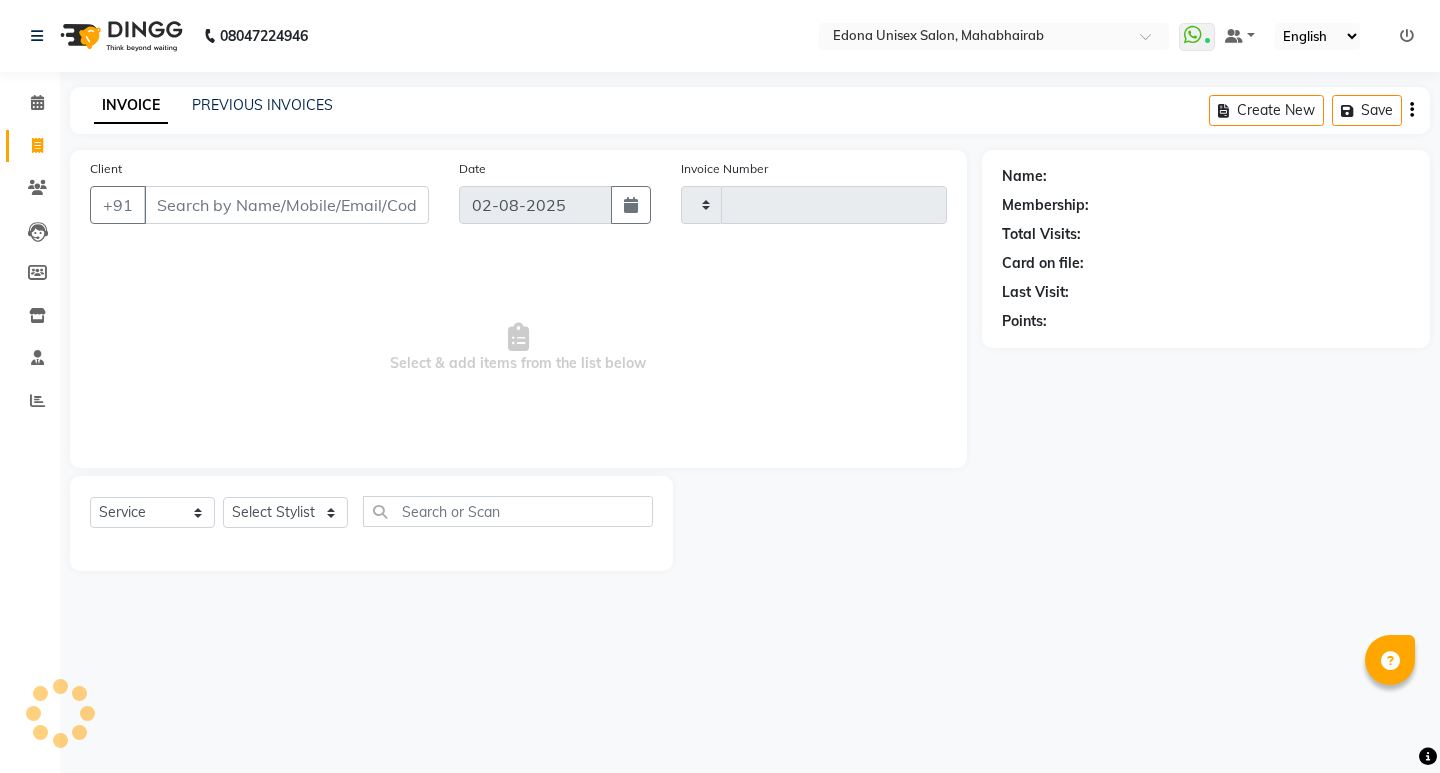 type on "2460" 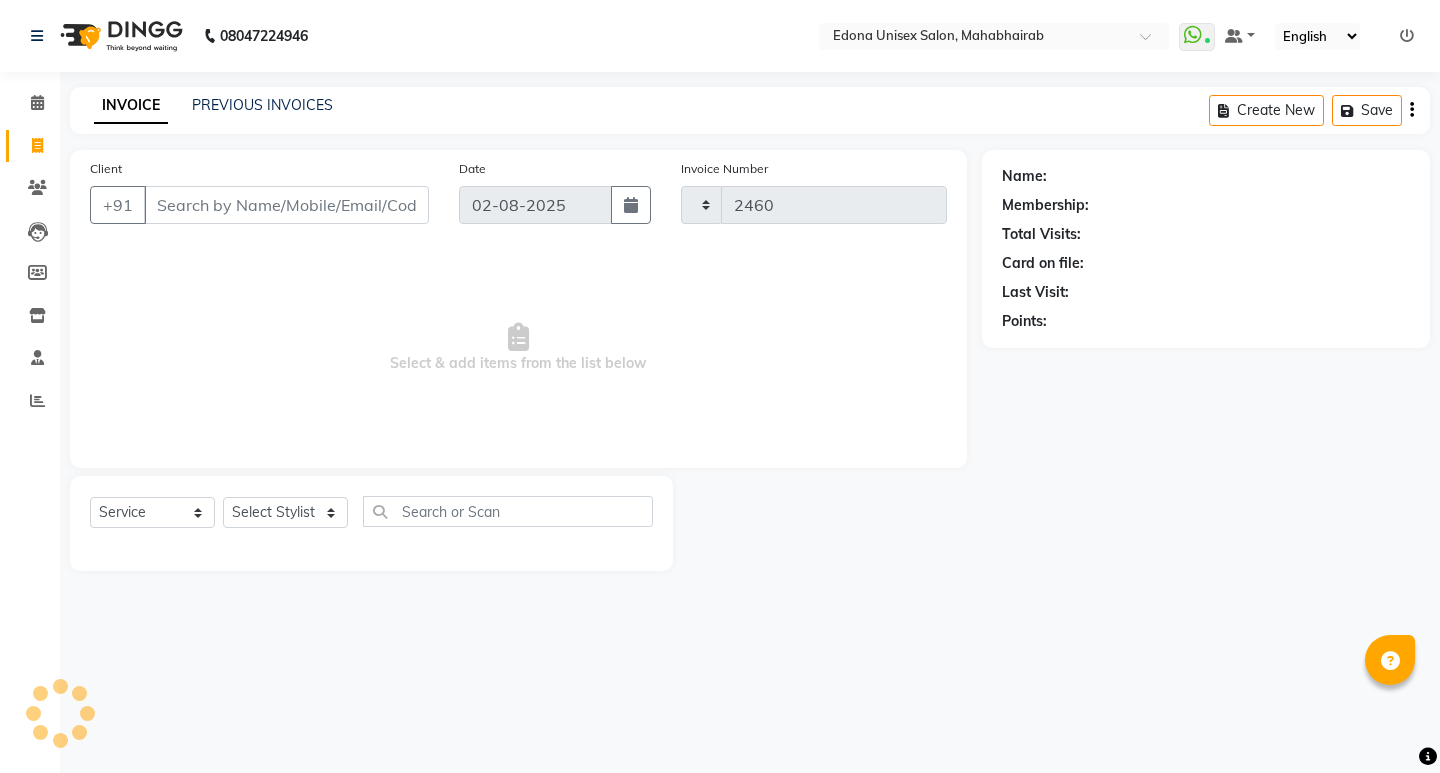 select on "5393" 